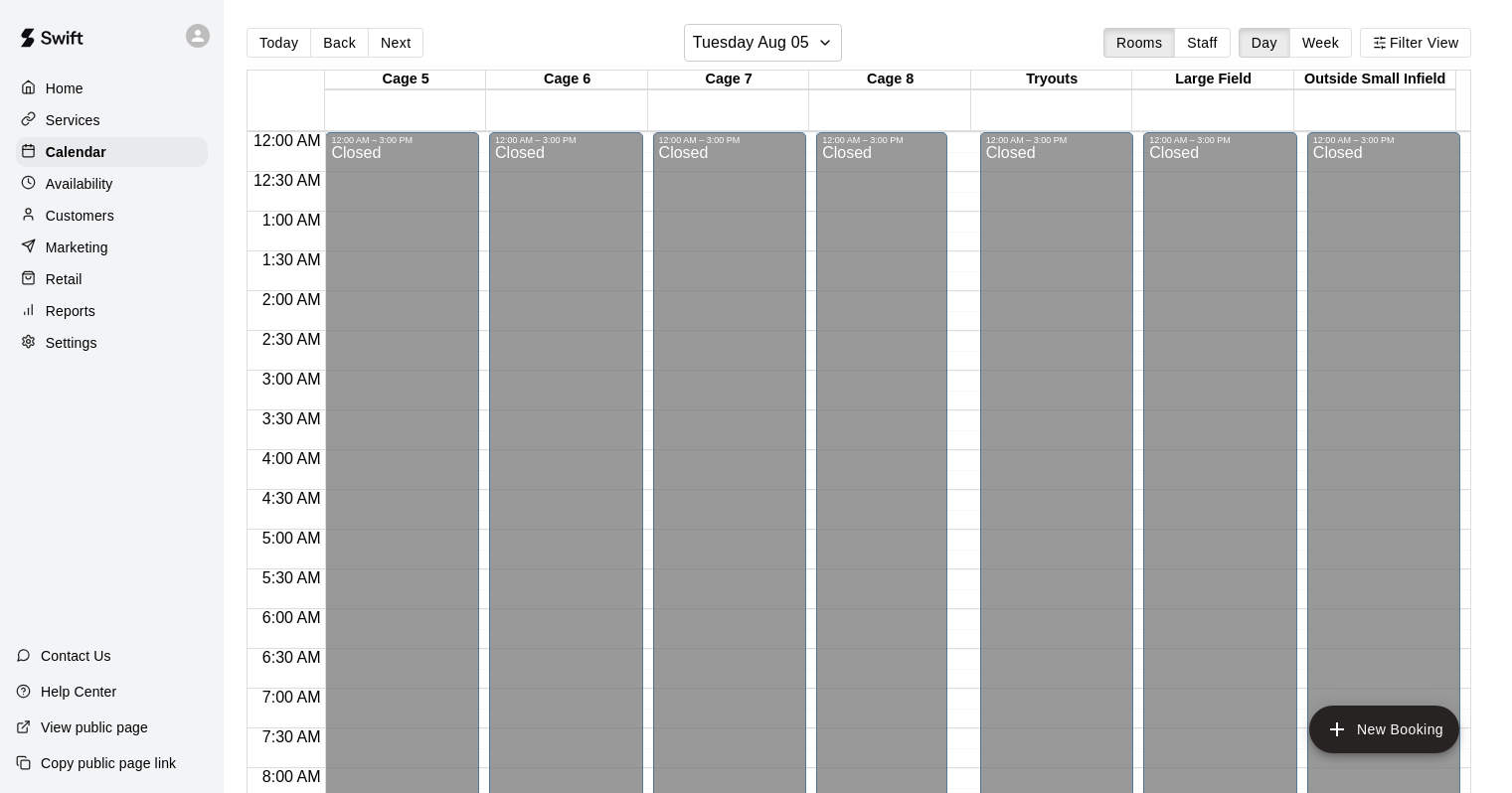 scroll, scrollTop: 0, scrollLeft: 0, axis: both 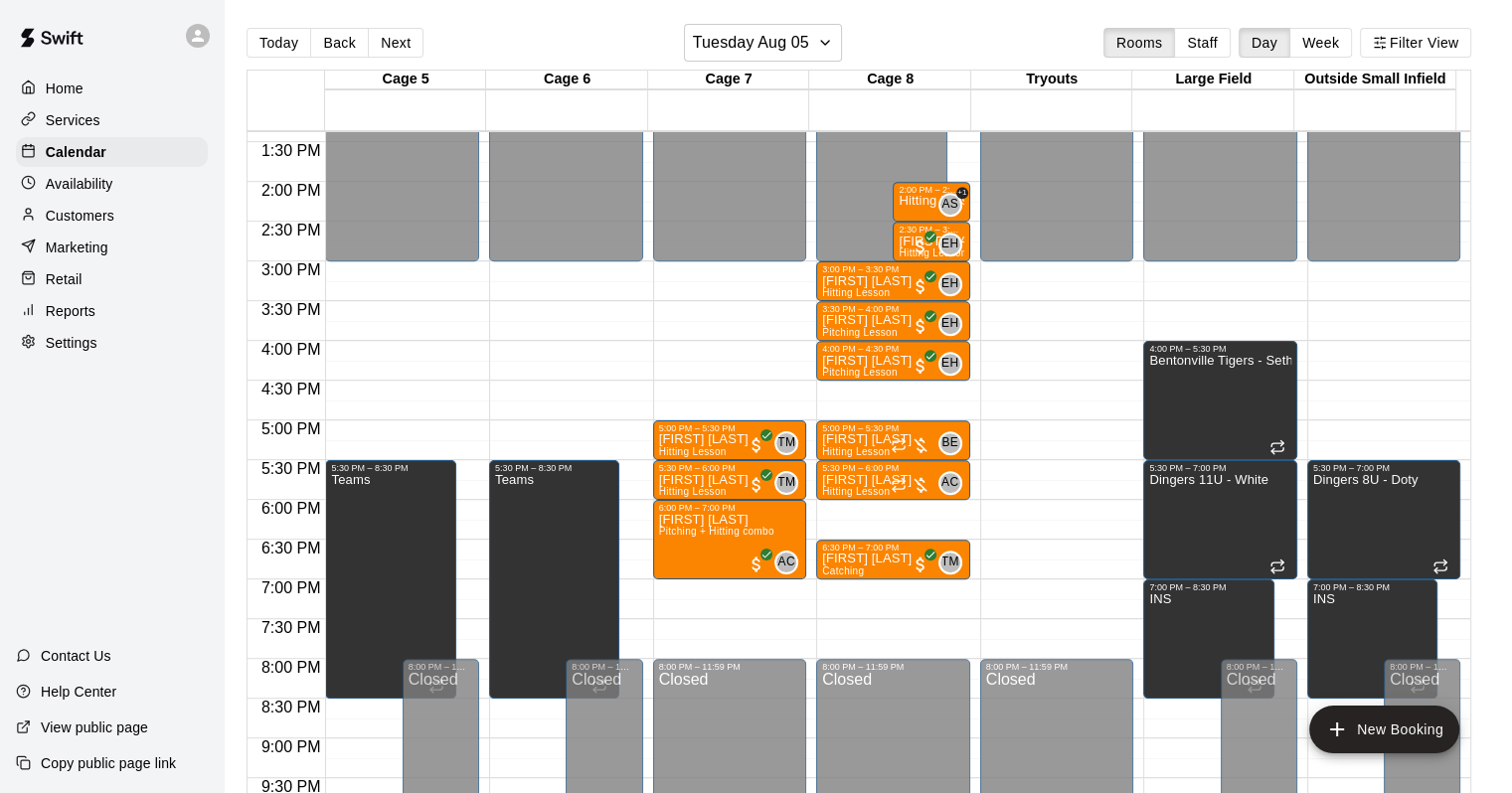 click on "Today Back Next Tuesday Aug 05 Rooms Staff Day Week Filter View" at bounding box center [859, 47] 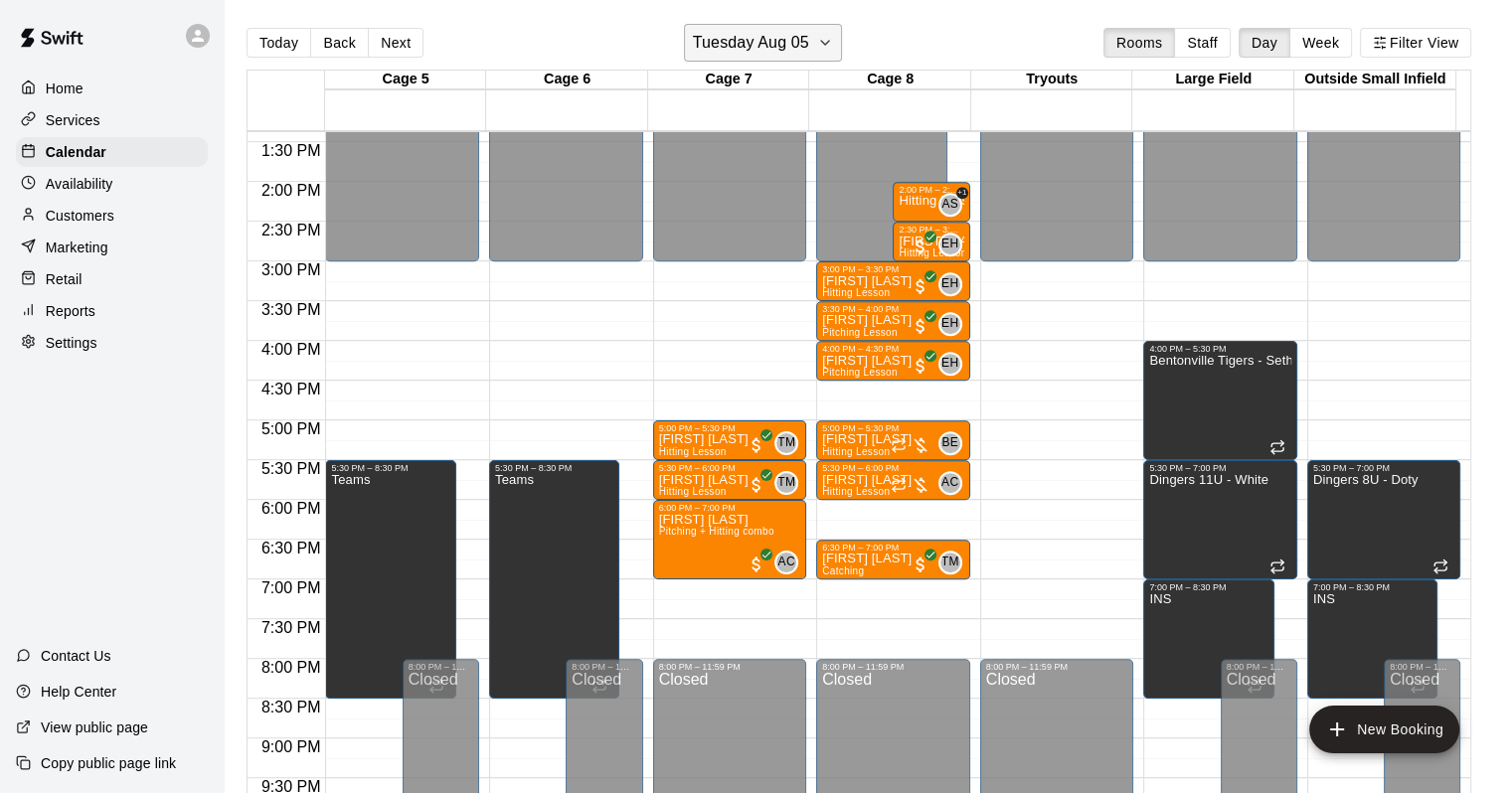 click on "Tuesday Aug 05" at bounding box center (762, 43) 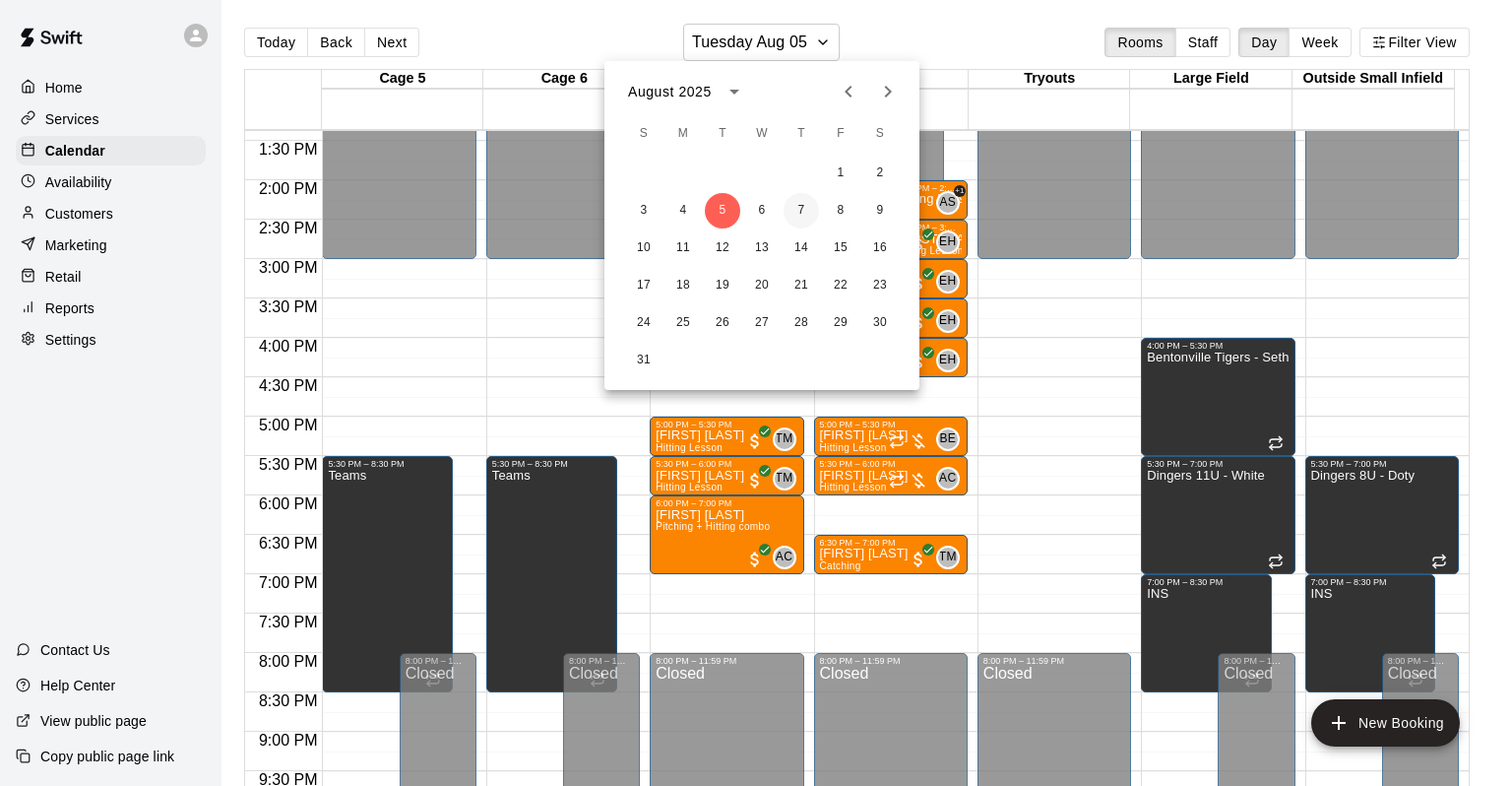 click on "7" at bounding box center [801, 211] 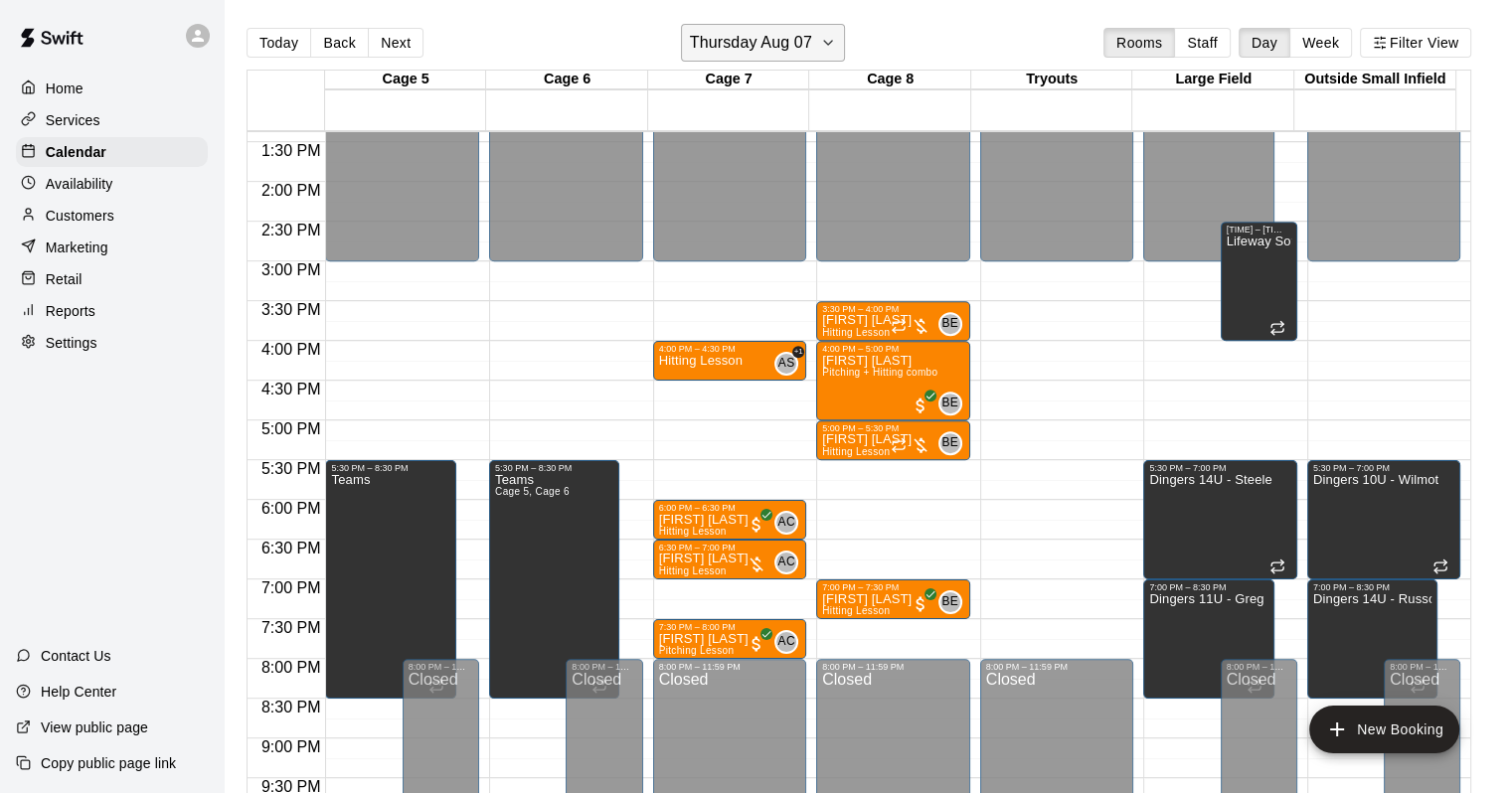 click on "Thursday Aug 07" at bounding box center (751, 43) 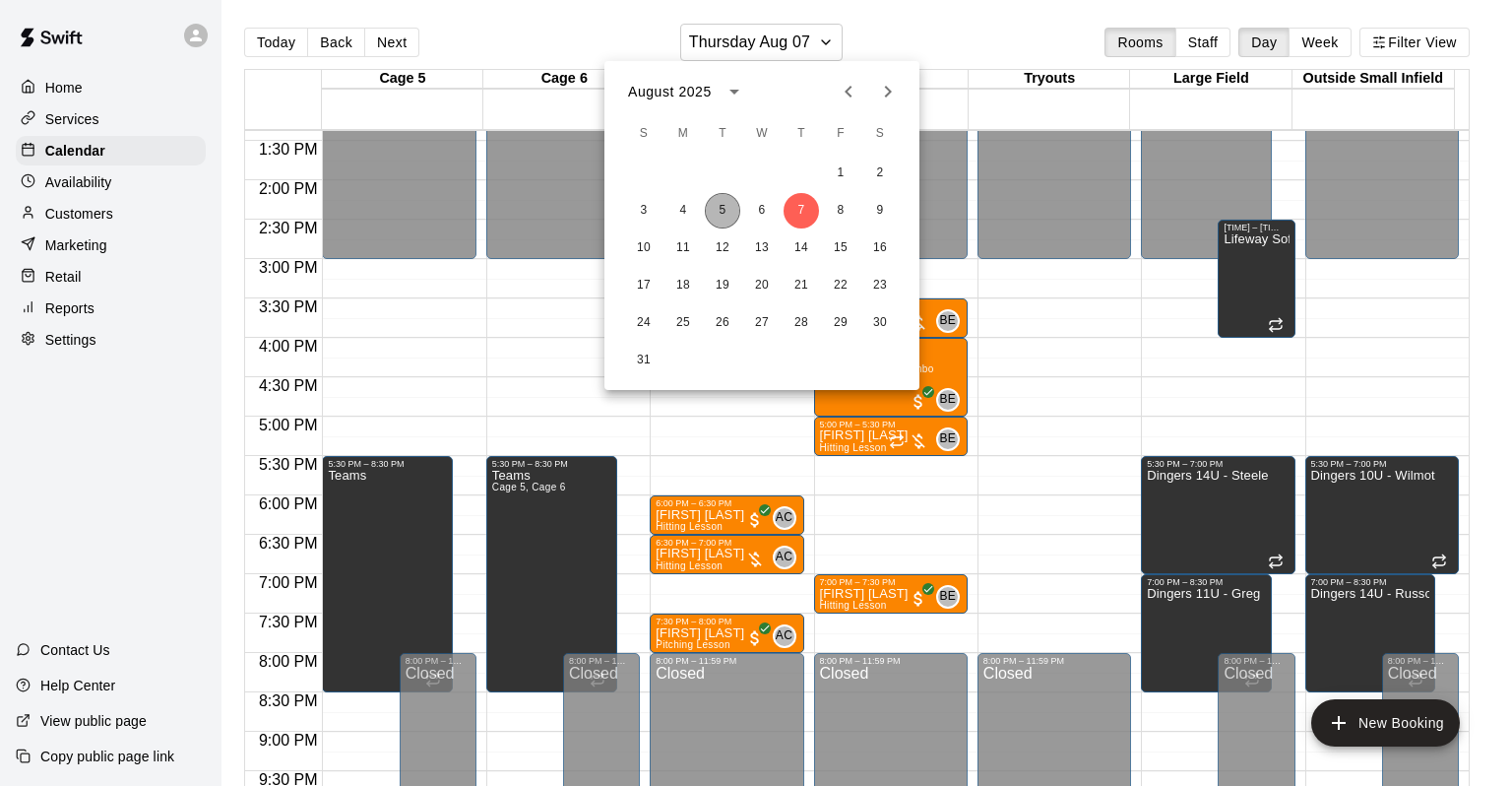 click on "5" at bounding box center (723, 211) 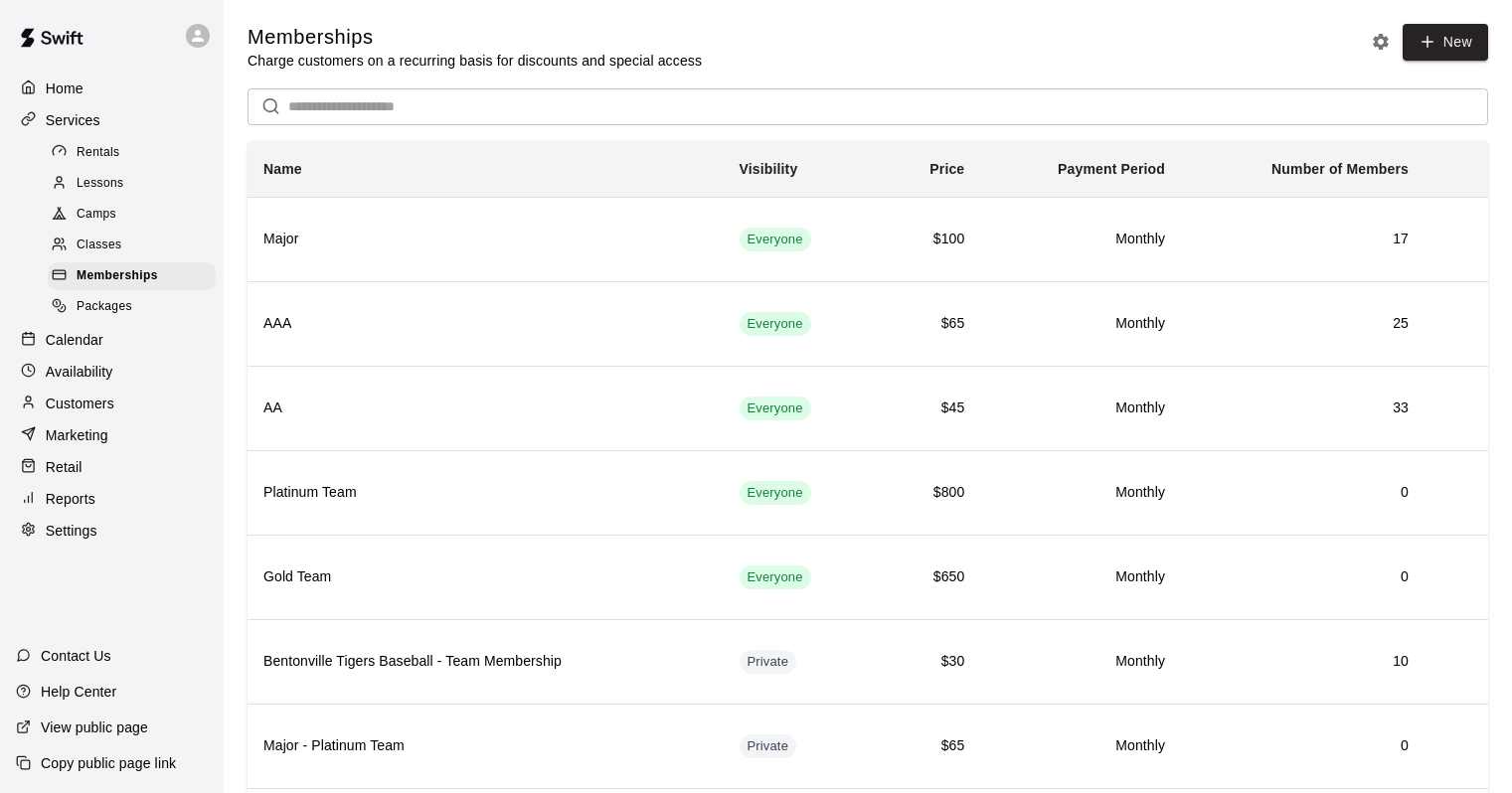 scroll, scrollTop: 0, scrollLeft: 0, axis: both 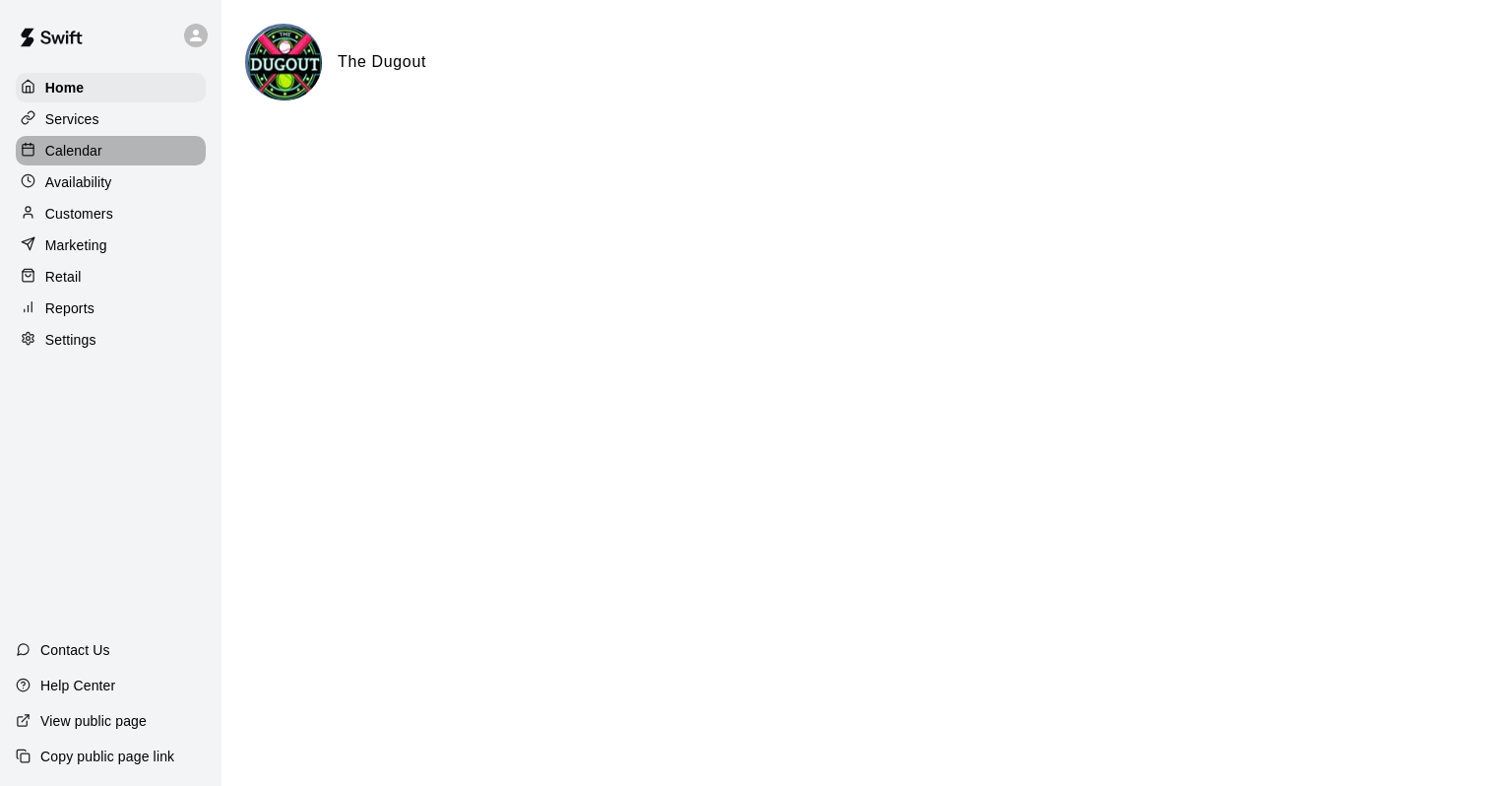 click on "Calendar" at bounding box center (74, 151) 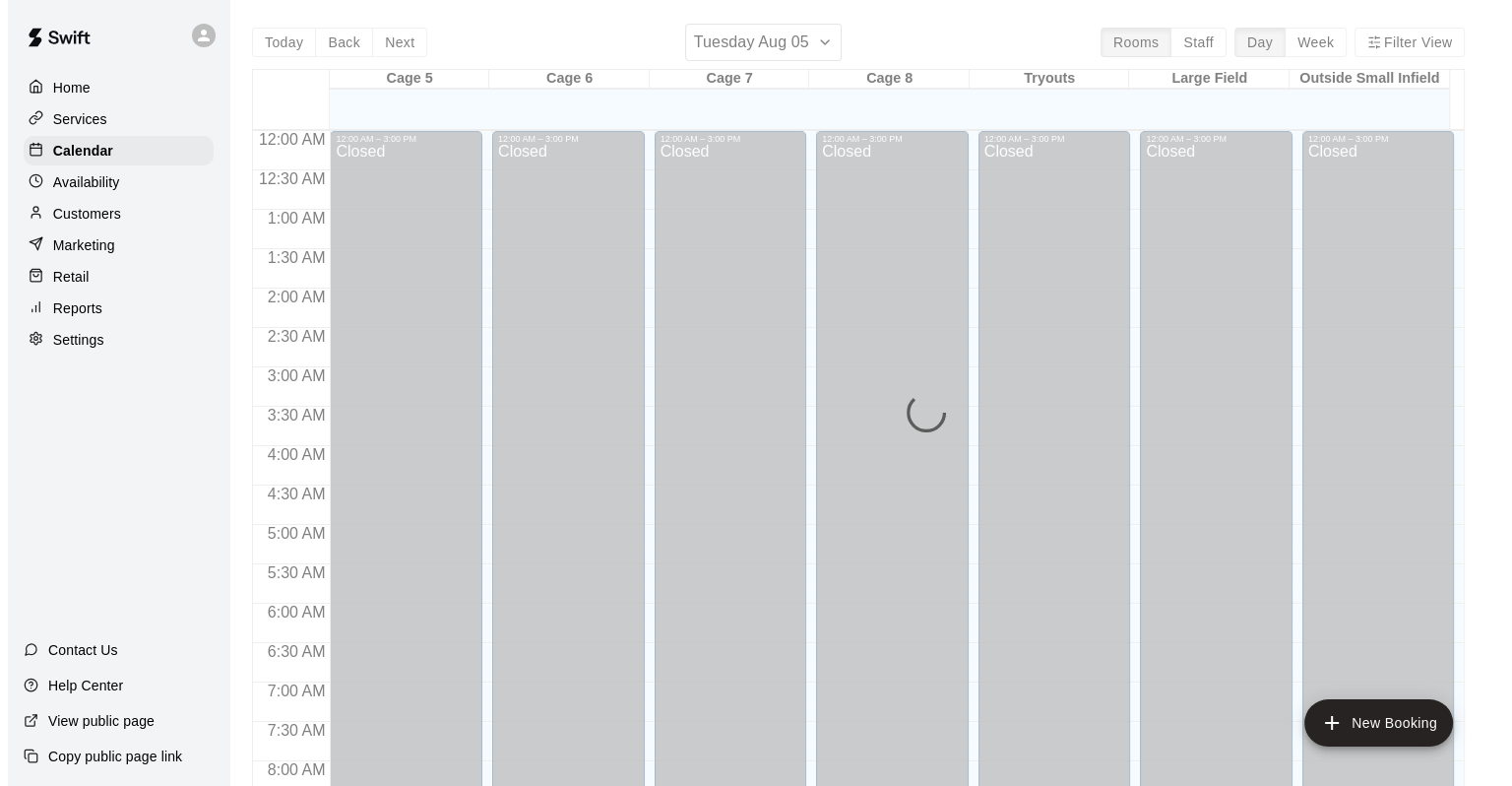 scroll, scrollTop: 1152, scrollLeft: 0, axis: vertical 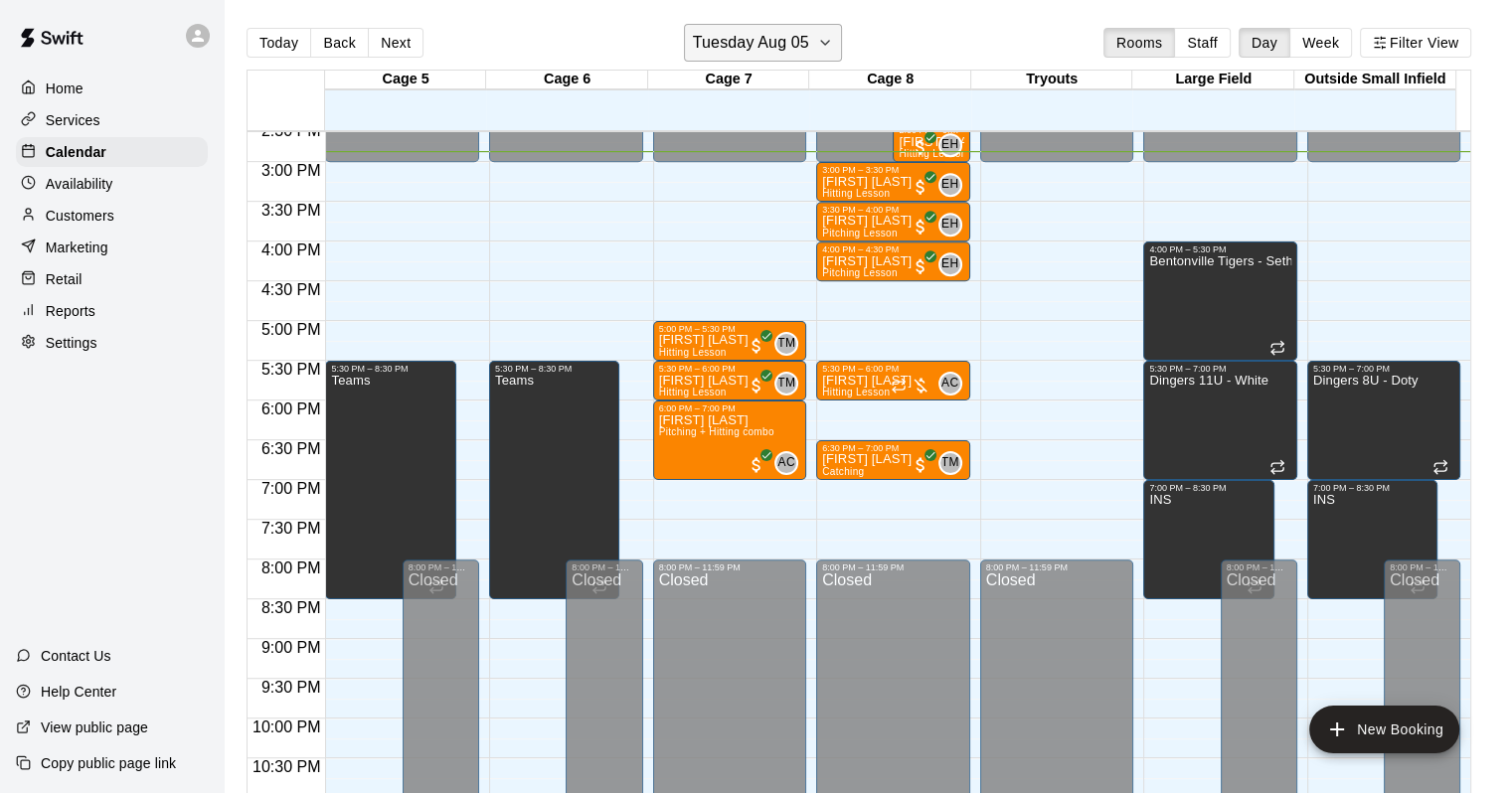 click on "Tuesday Aug 05" at bounding box center [751, 43] 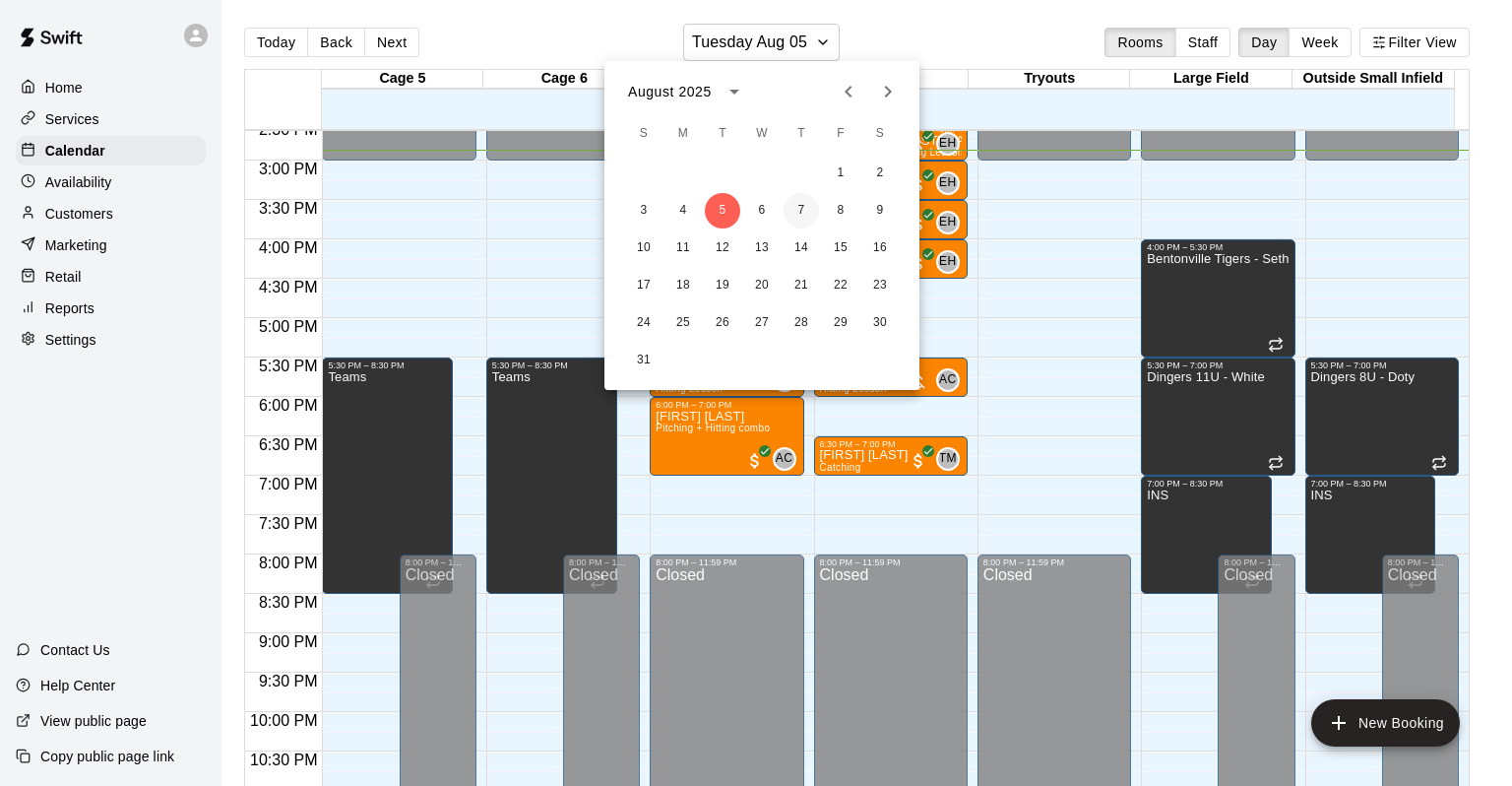 click on "7" at bounding box center (801, 211) 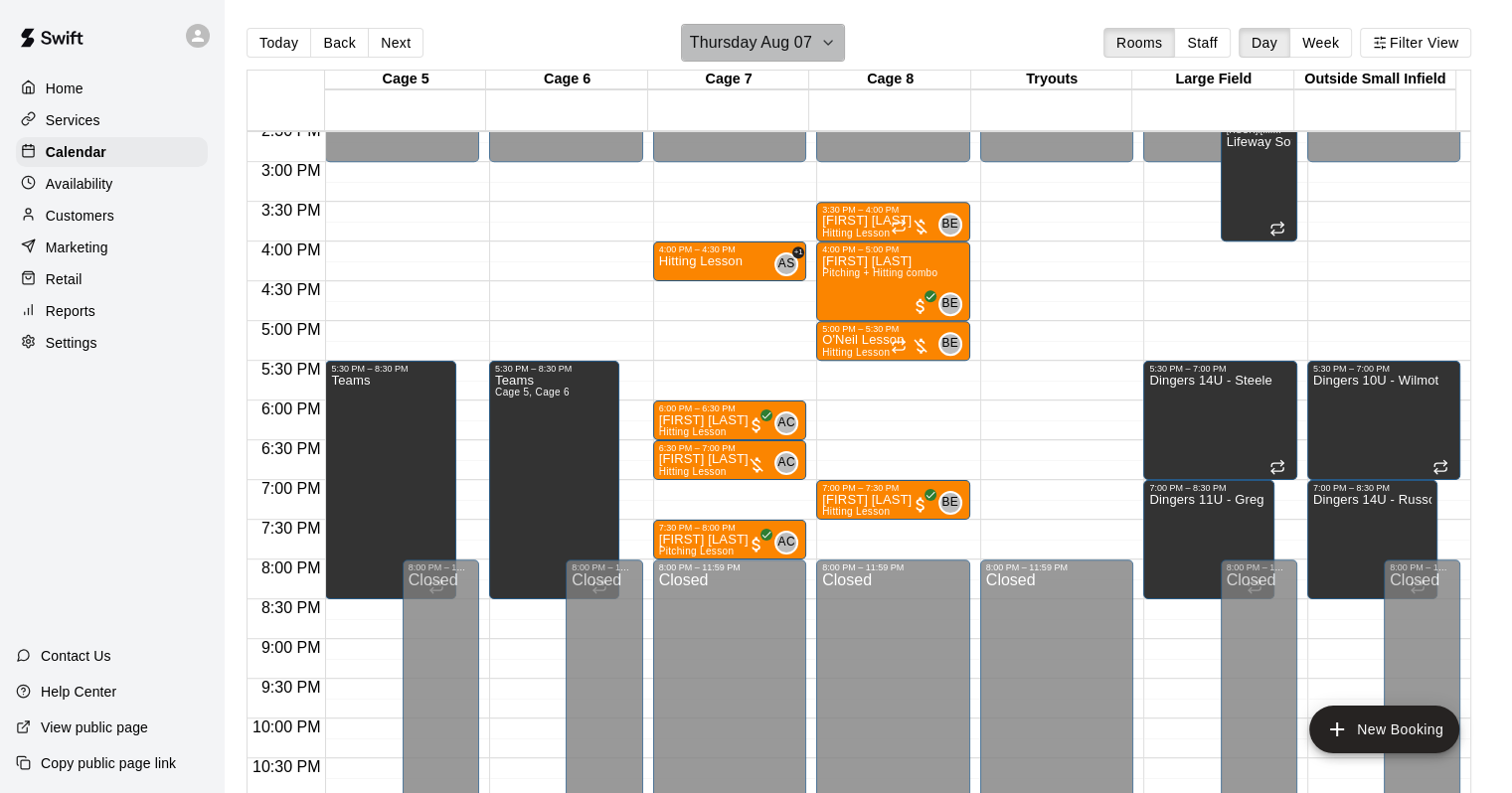 click on "Thursday Aug 07" at bounding box center (751, 43) 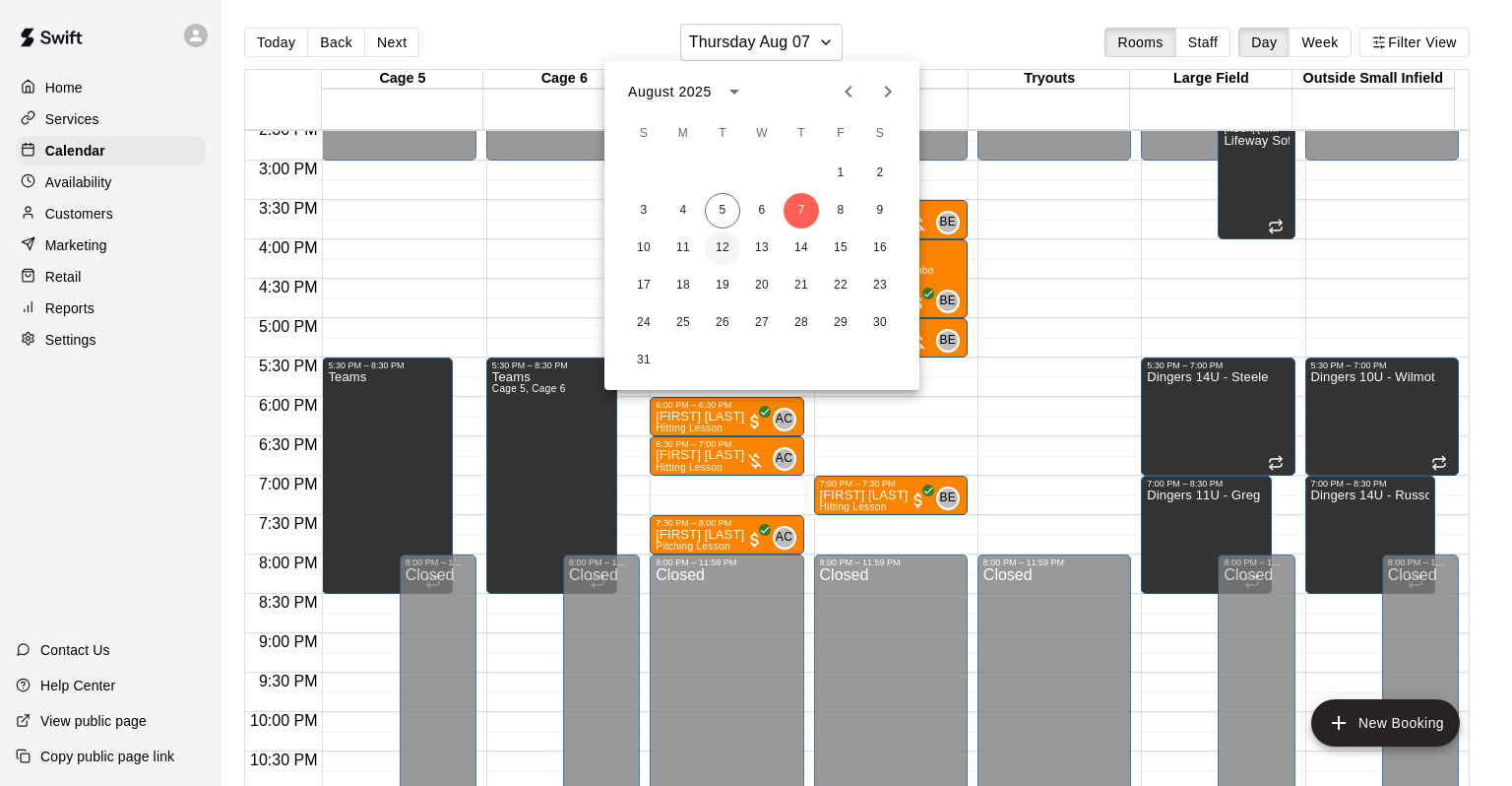 click on "12" at bounding box center [723, 248] 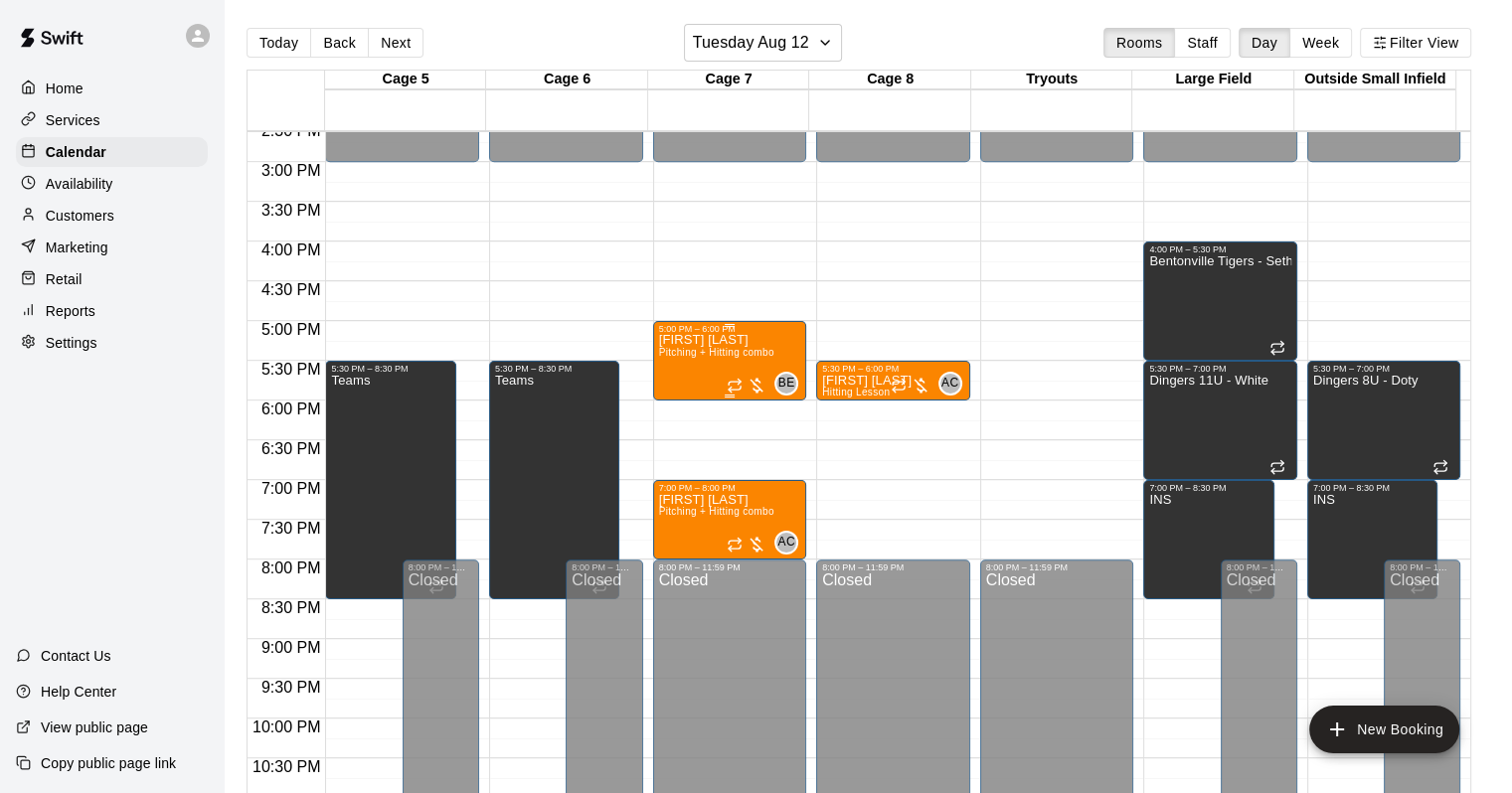 drag, startPoint x: 699, startPoint y: 348, endPoint x: 654, endPoint y: 343, distance: 45.276926 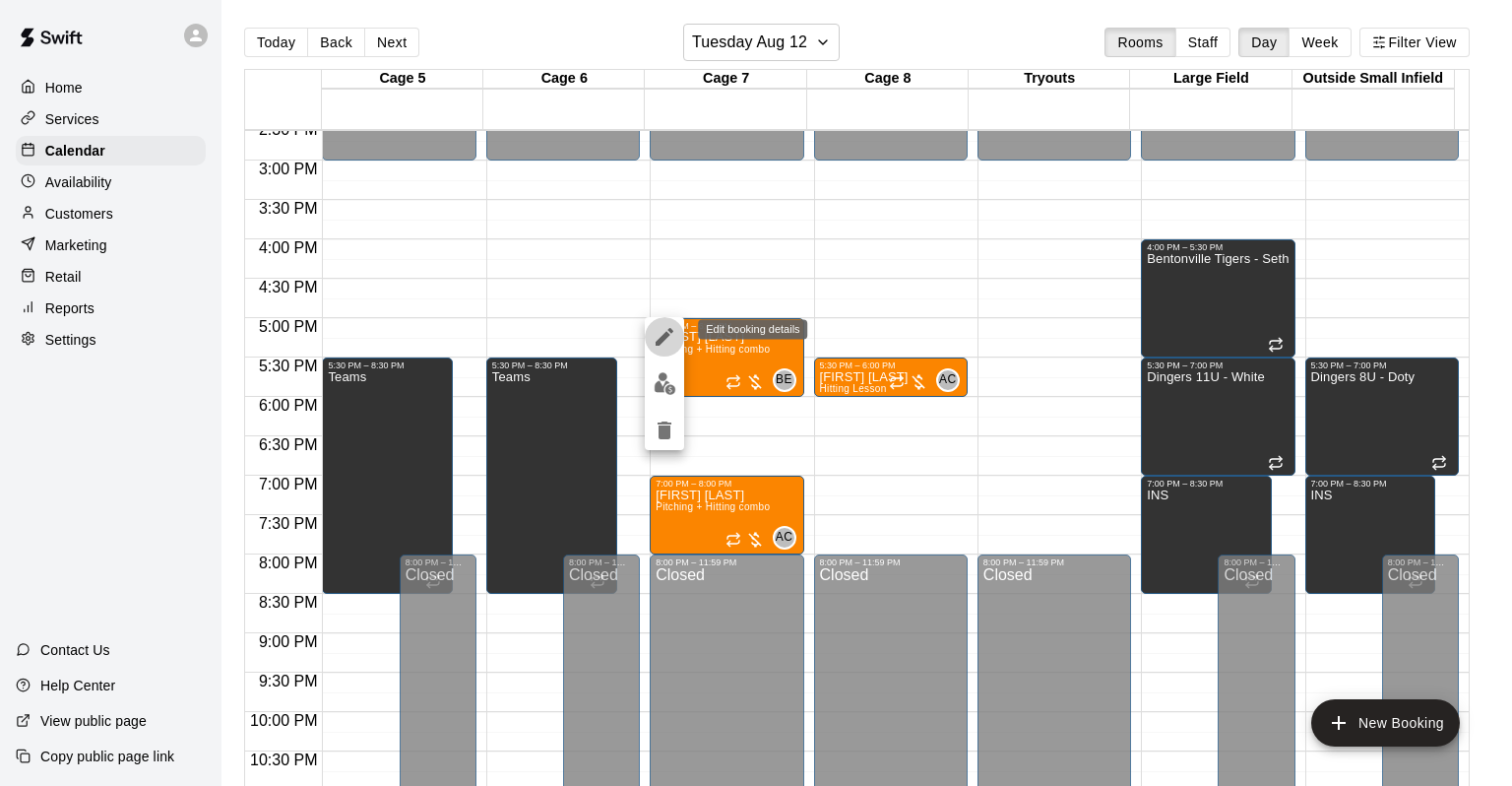 click at bounding box center (664, 337) 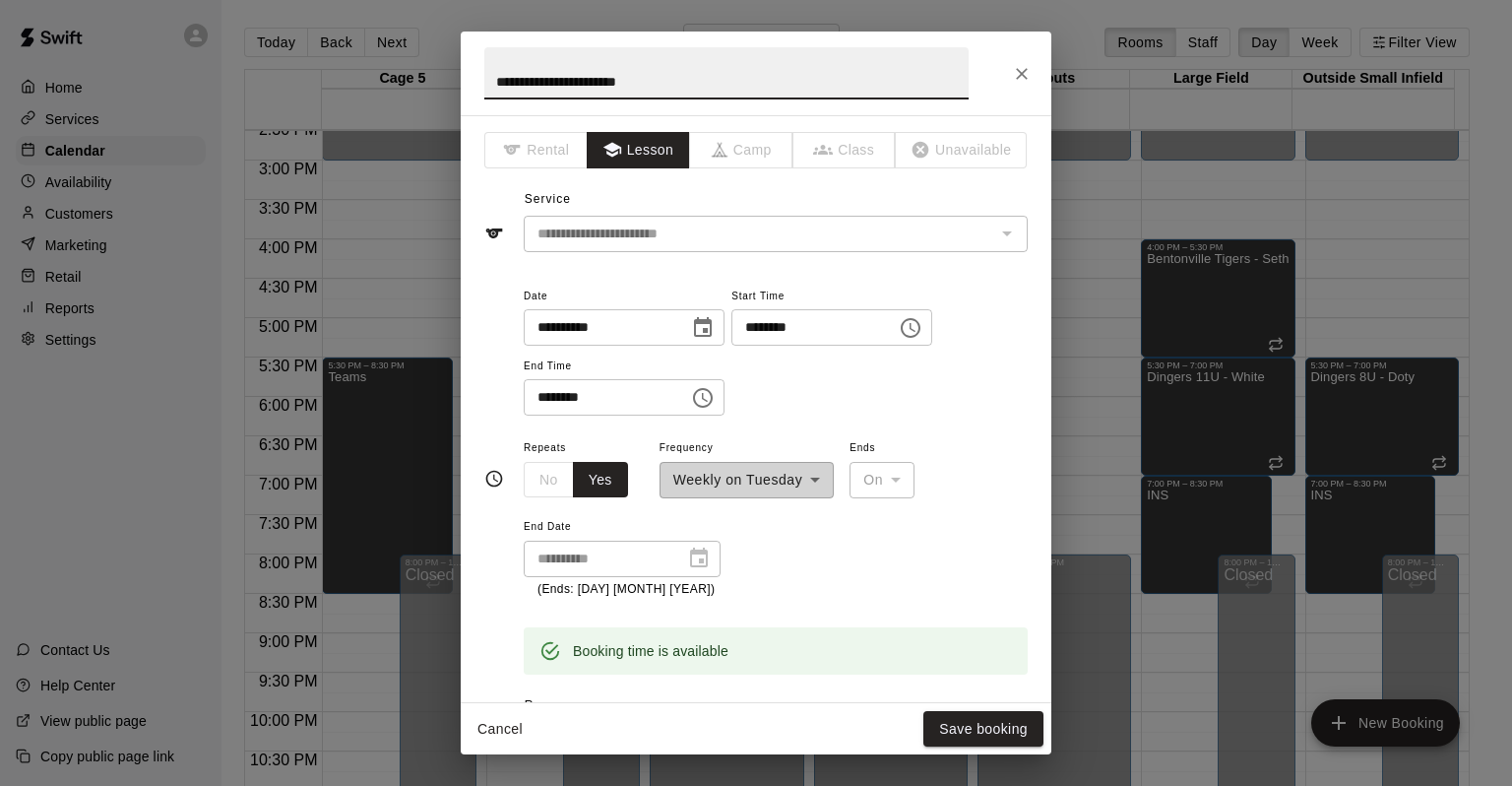 click on "**********" at bounding box center (746, 467) 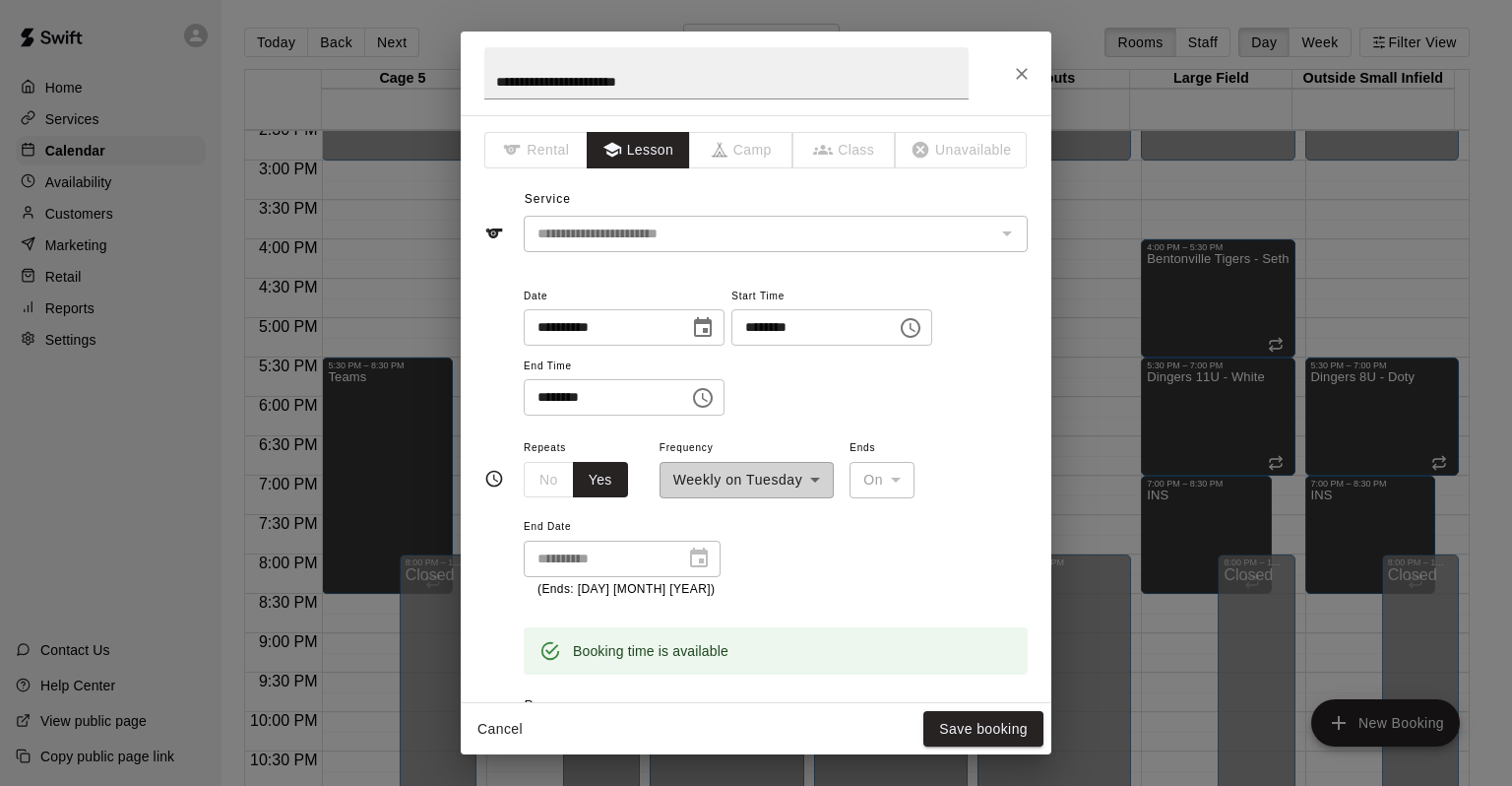 click on "**********" at bounding box center [746, 467] 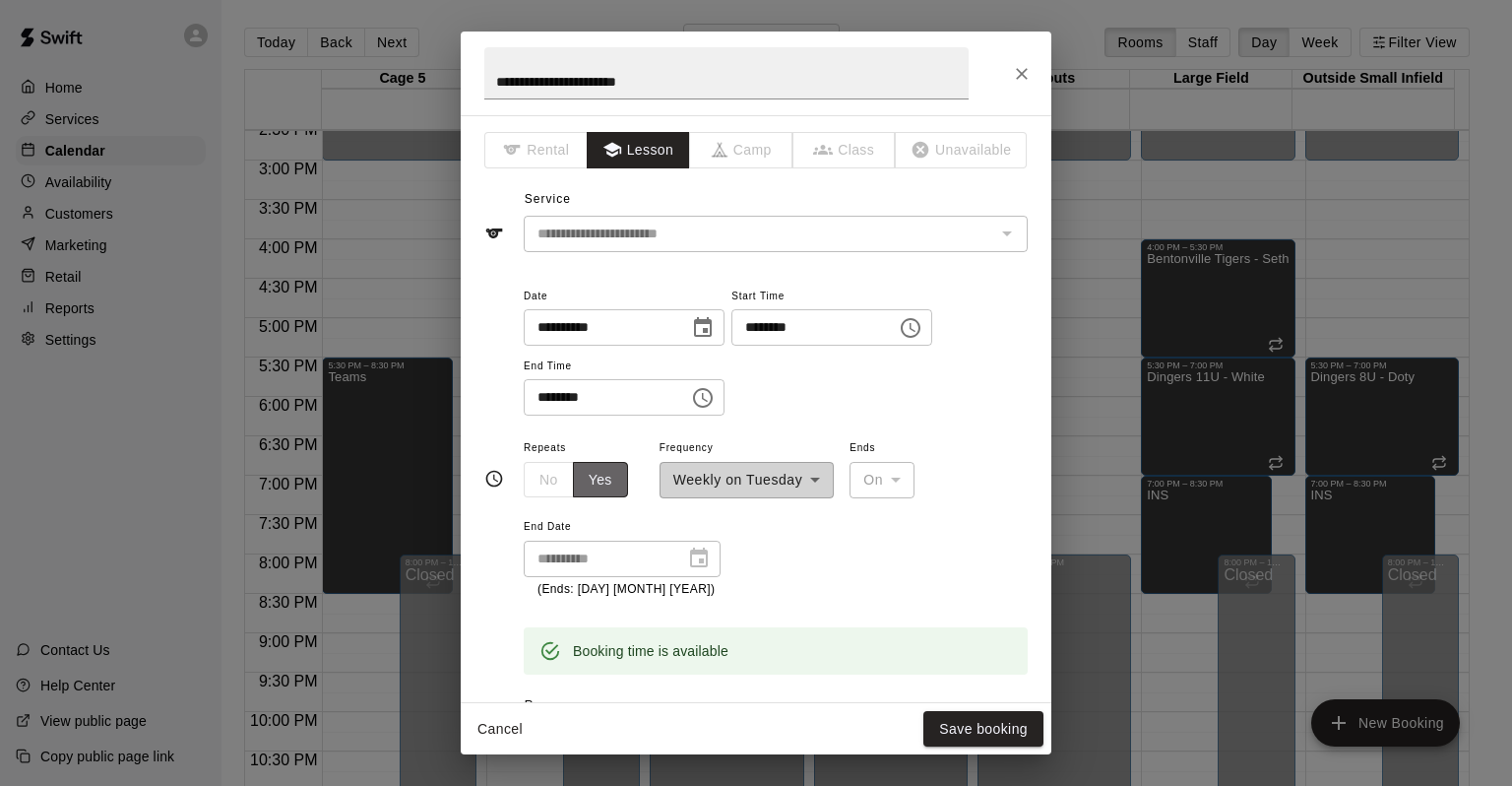 click on "Yes" at bounding box center [600, 480] 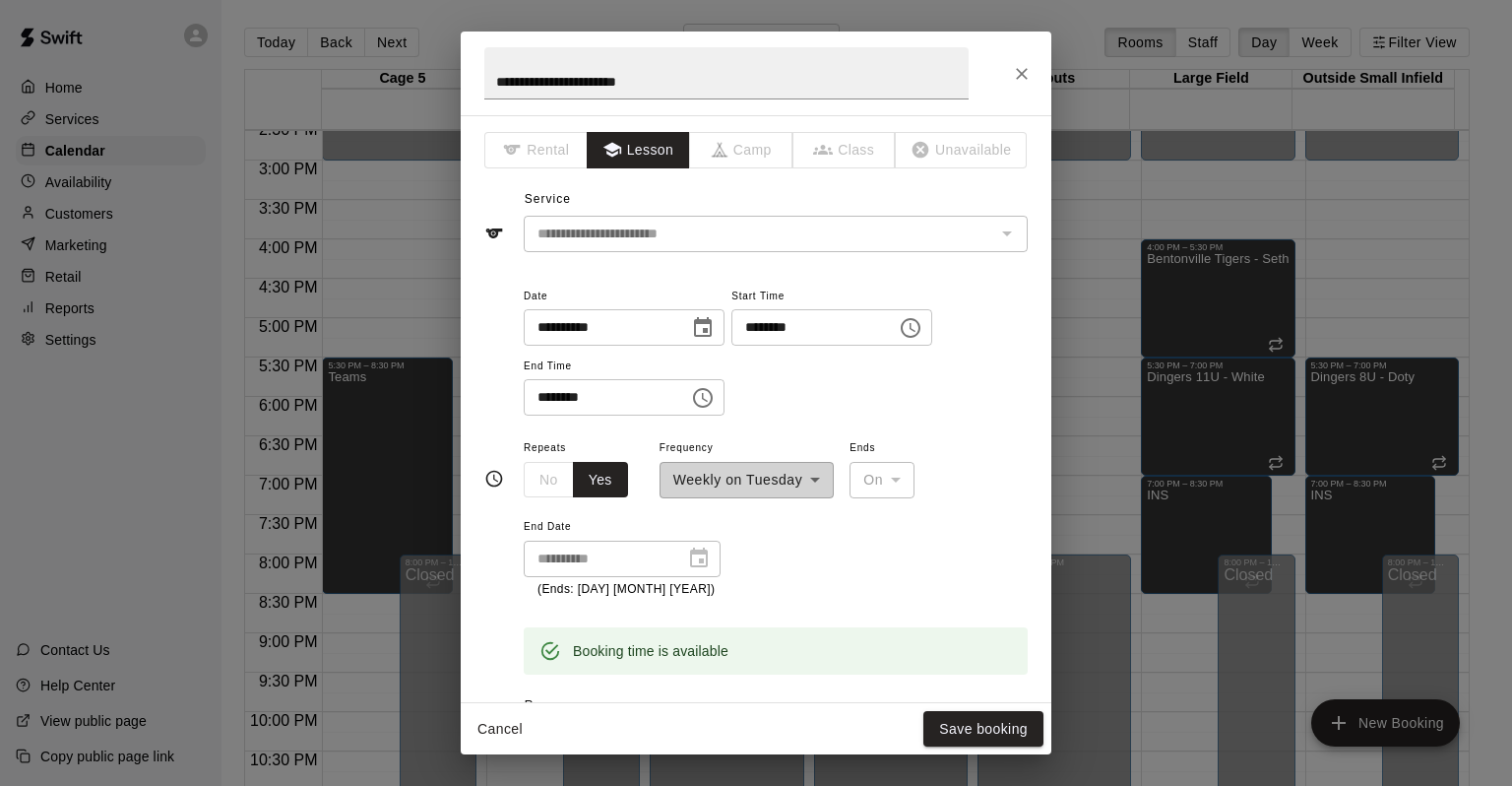 click on "**********" at bounding box center [746, 467] 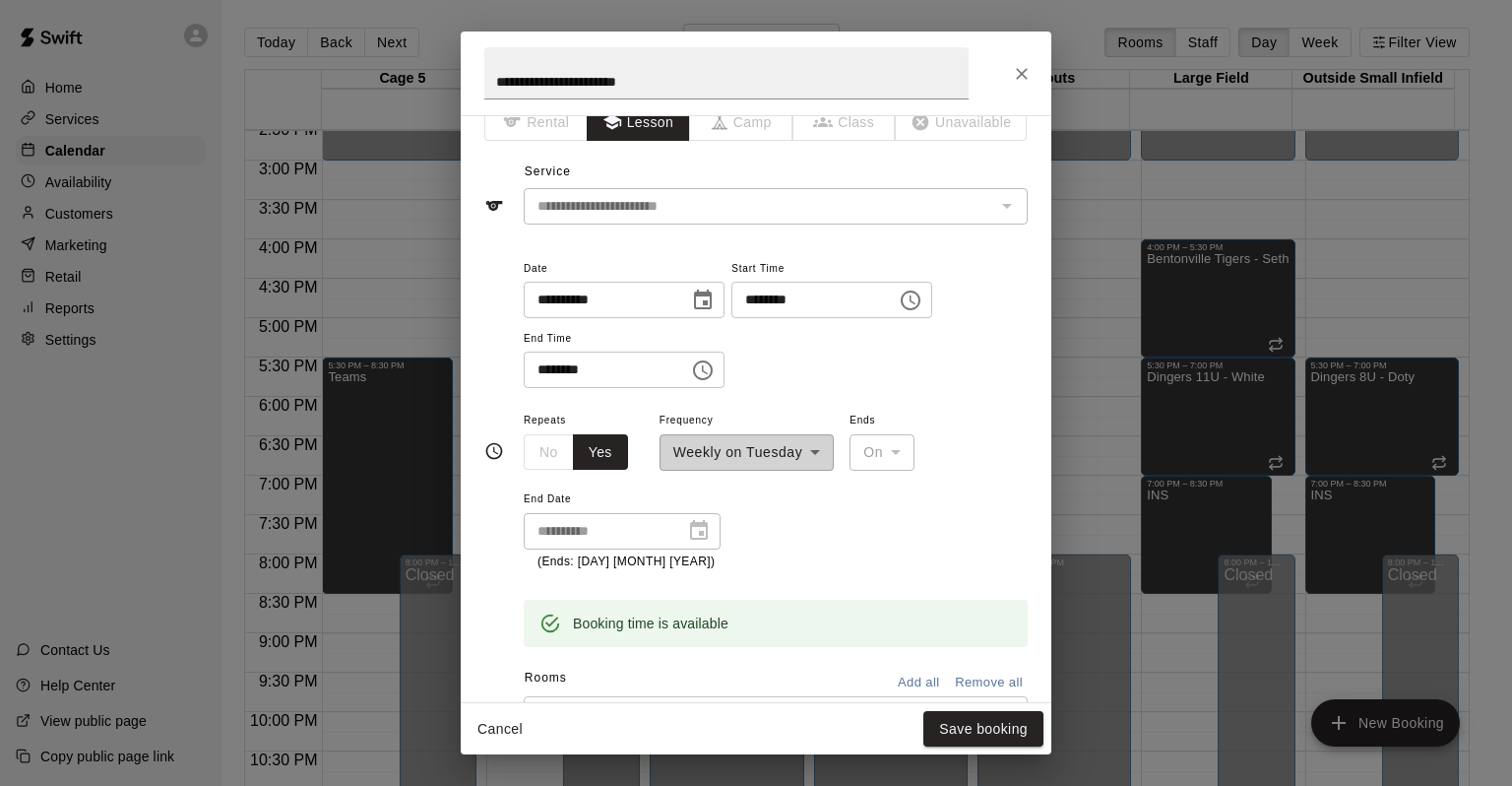 scroll, scrollTop: 0, scrollLeft: 0, axis: both 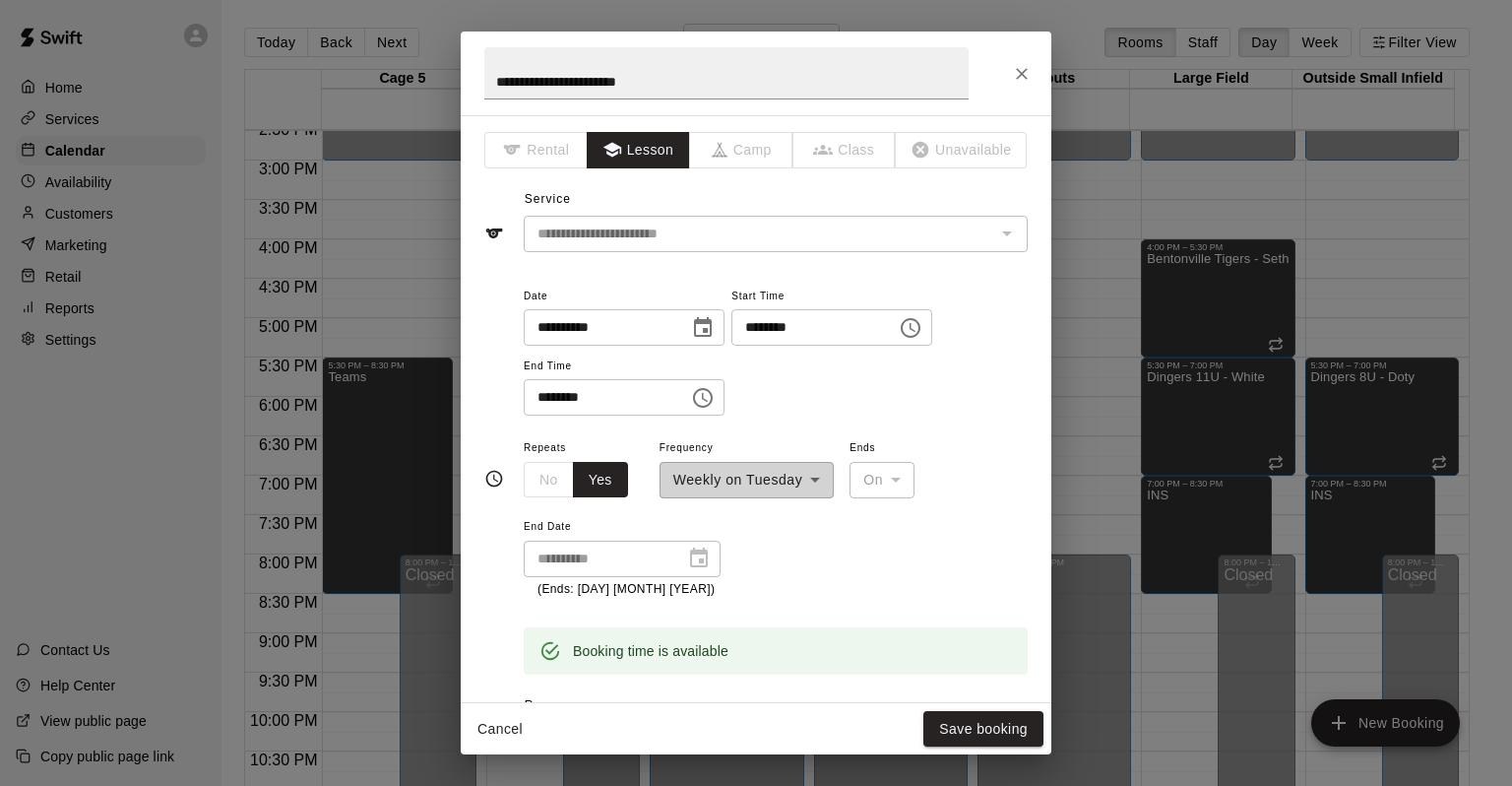 click on "No Yes" at bounding box center (576, 480) 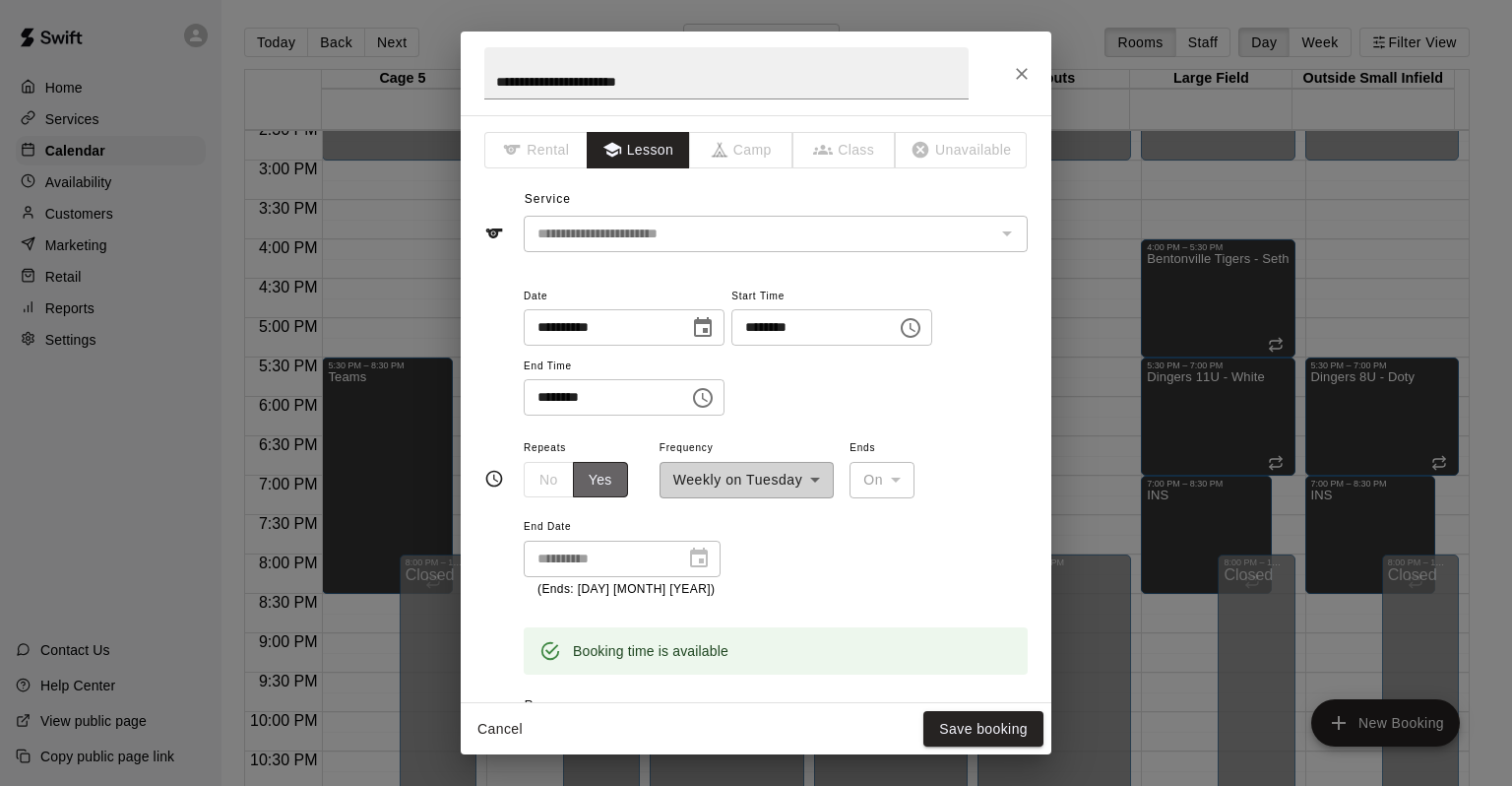 click on "Yes" at bounding box center [600, 480] 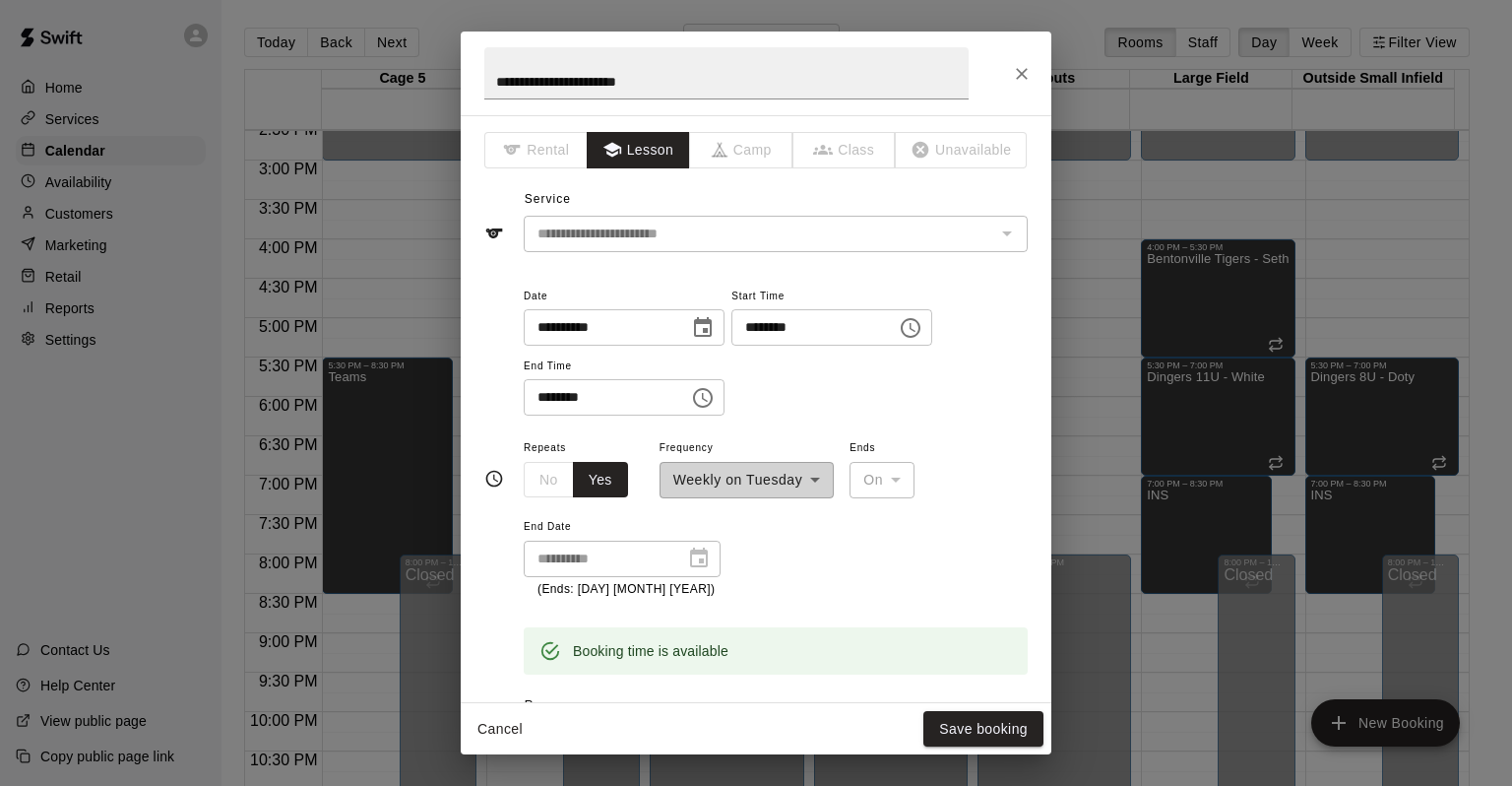 click on "**********" at bounding box center [746, 467] 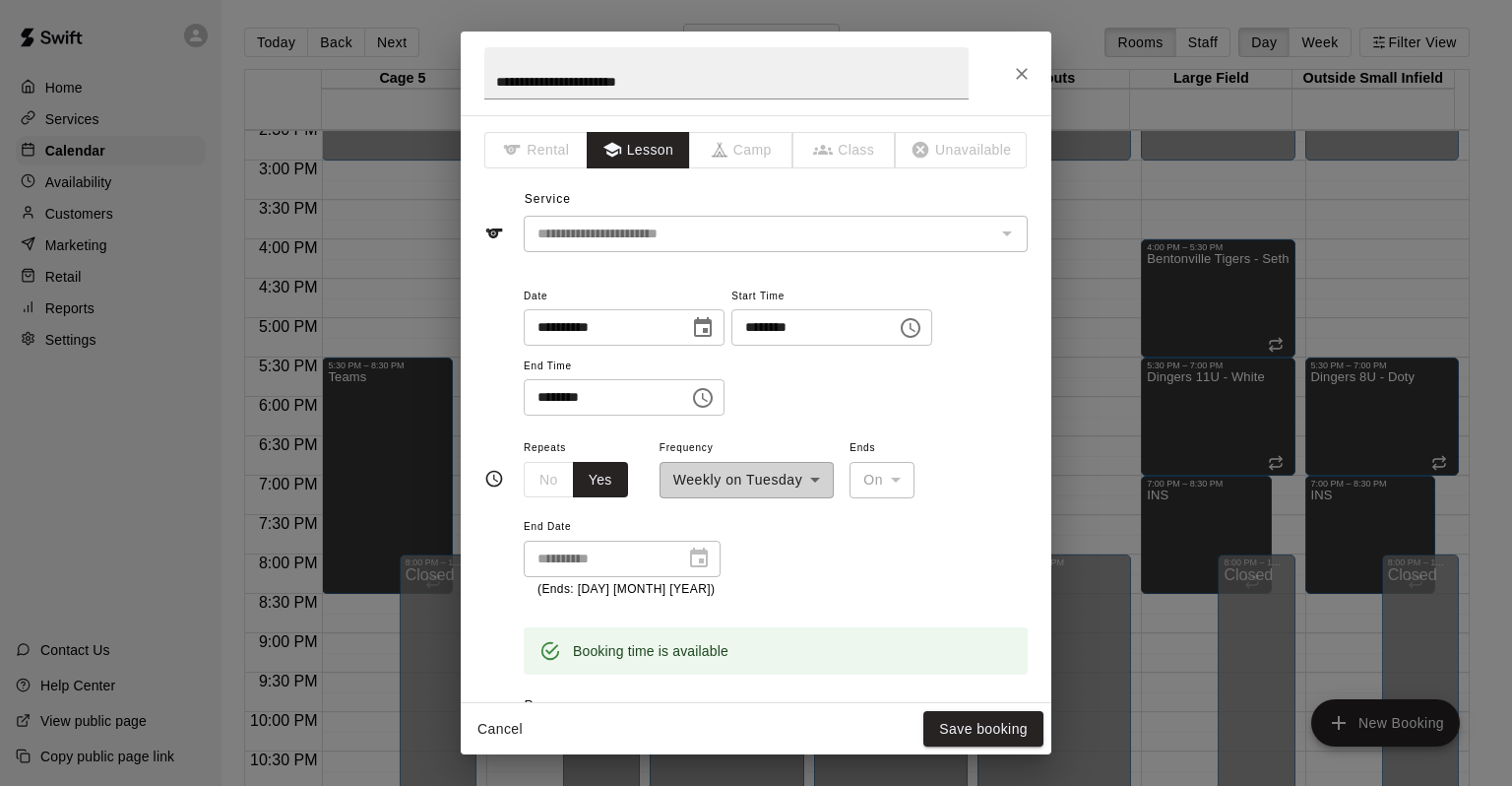 click on "On" at bounding box center [882, 480] 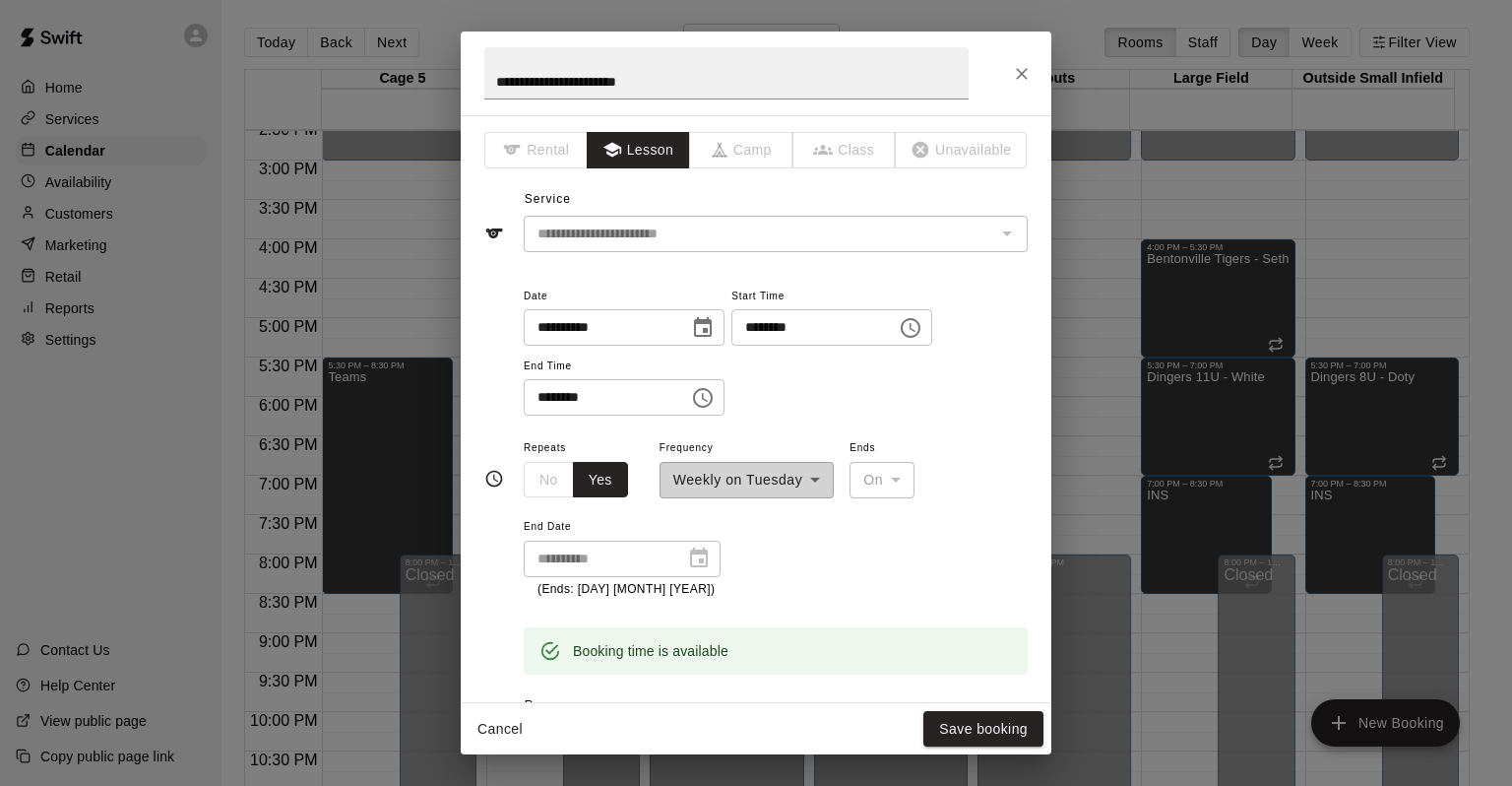 click on "Yes" at bounding box center (600, 480) 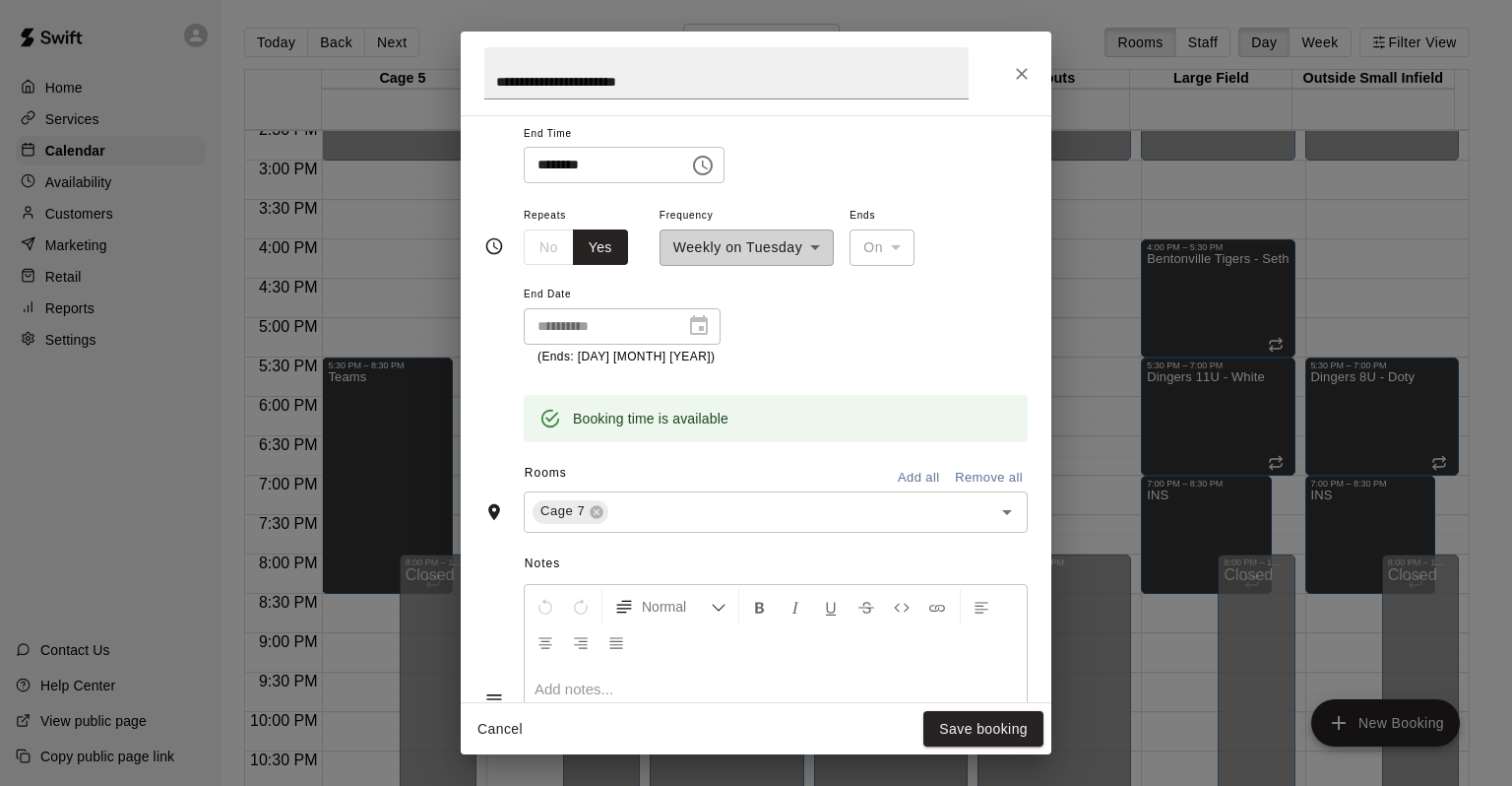 scroll, scrollTop: 0, scrollLeft: 0, axis: both 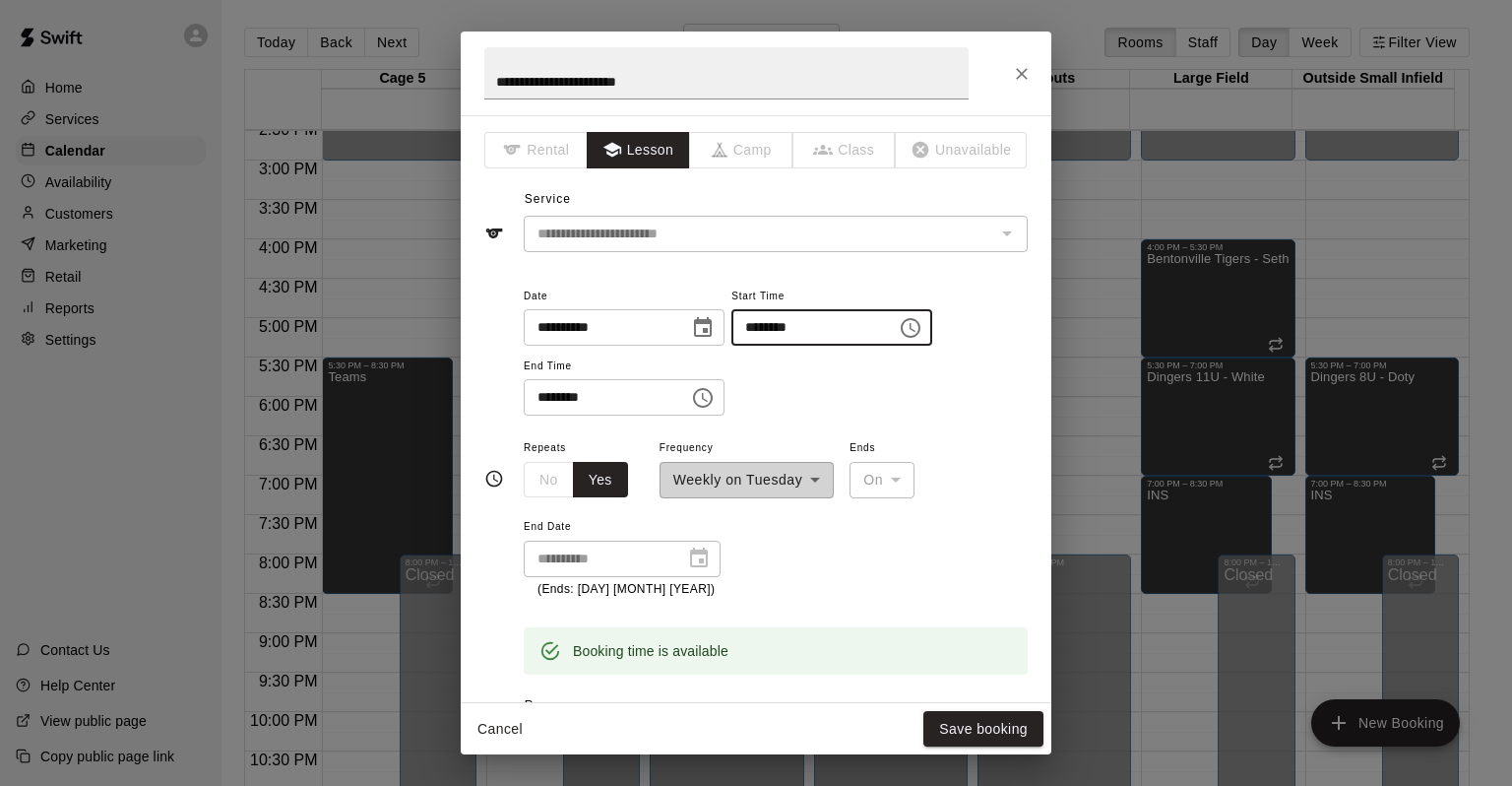 click on "********" at bounding box center (807, 327) 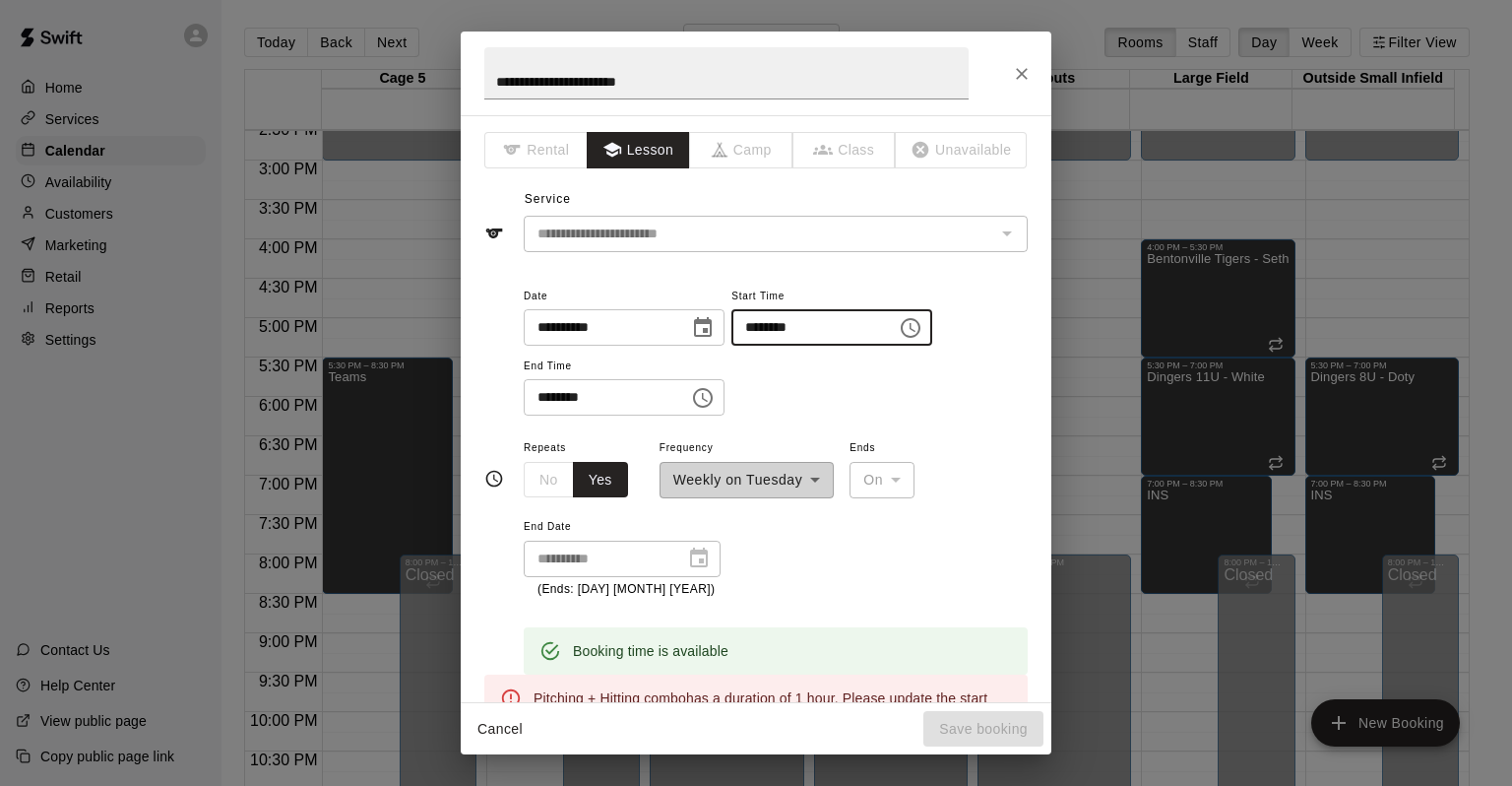 type on "********" 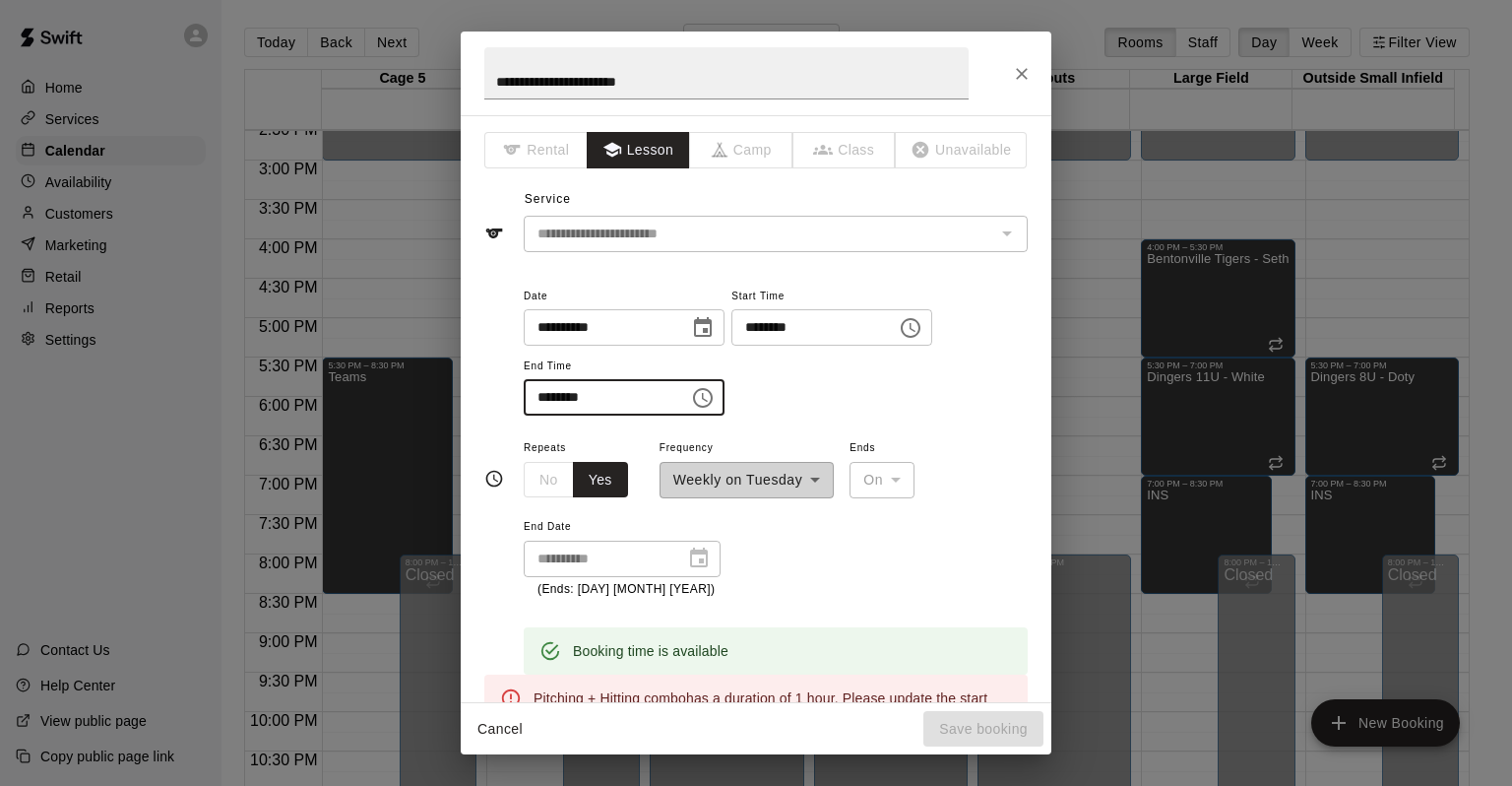 click on "********" at bounding box center [599, 397] 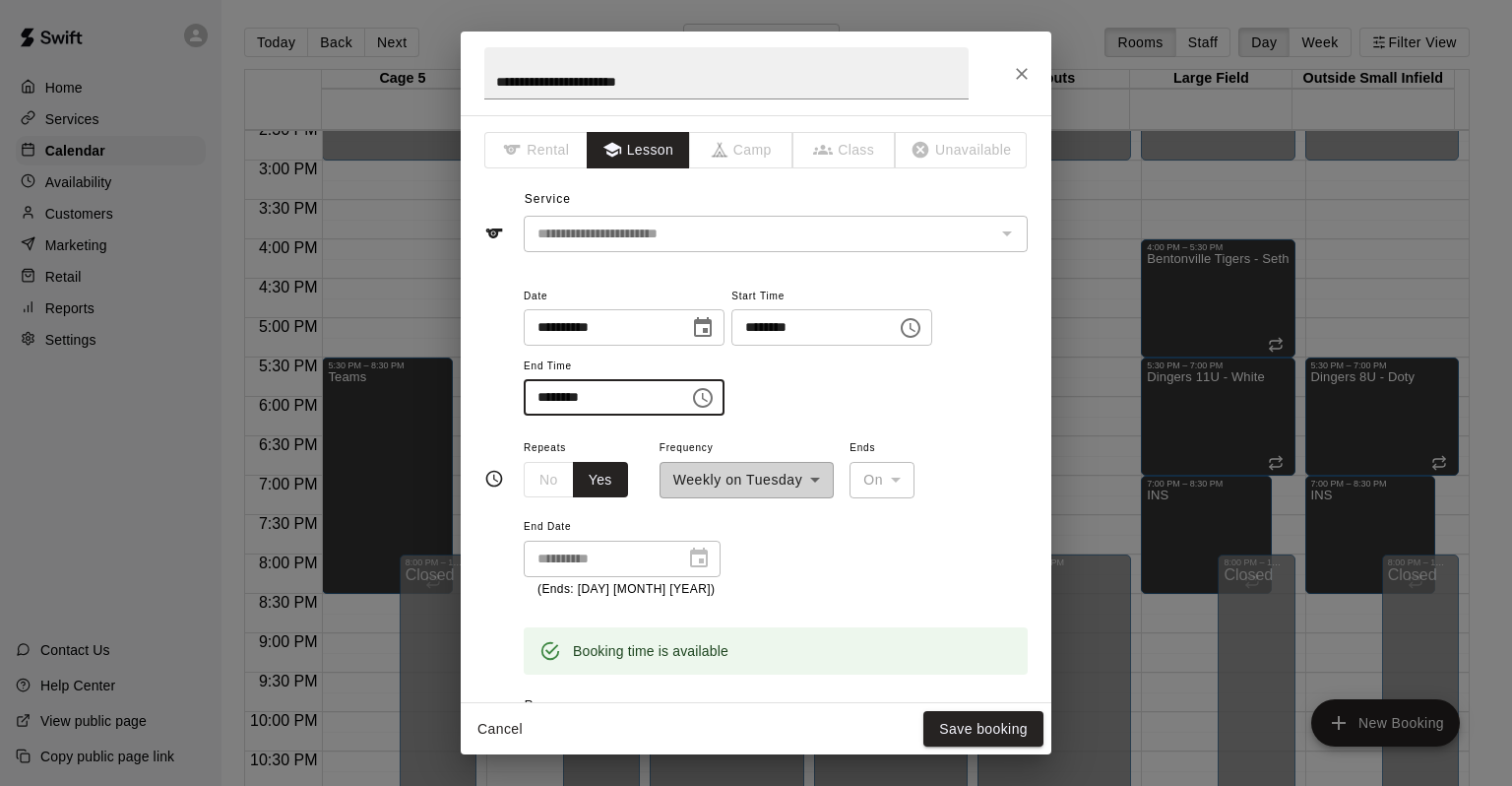 scroll, scrollTop: 0, scrollLeft: 0, axis: both 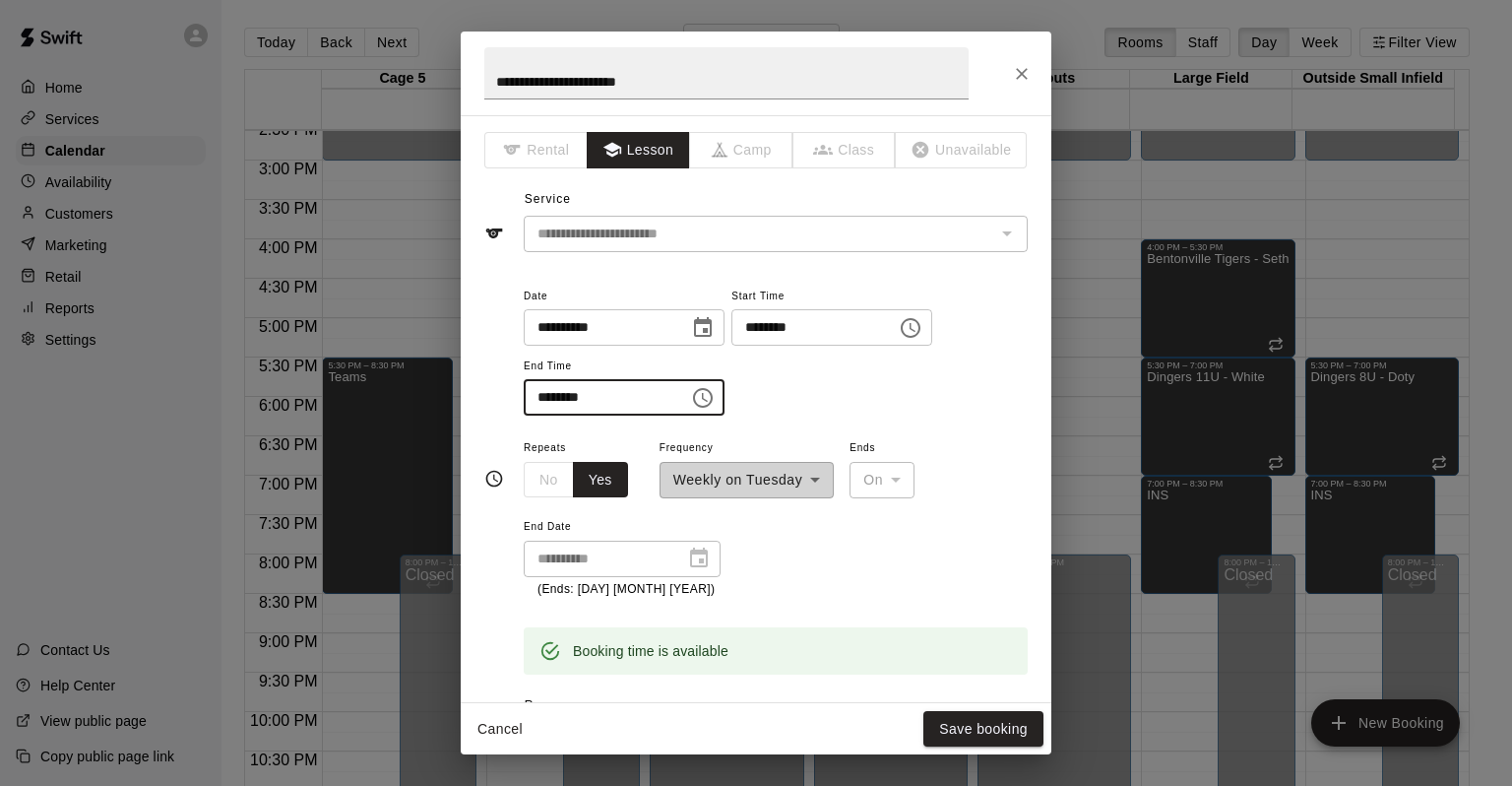 type on "********" 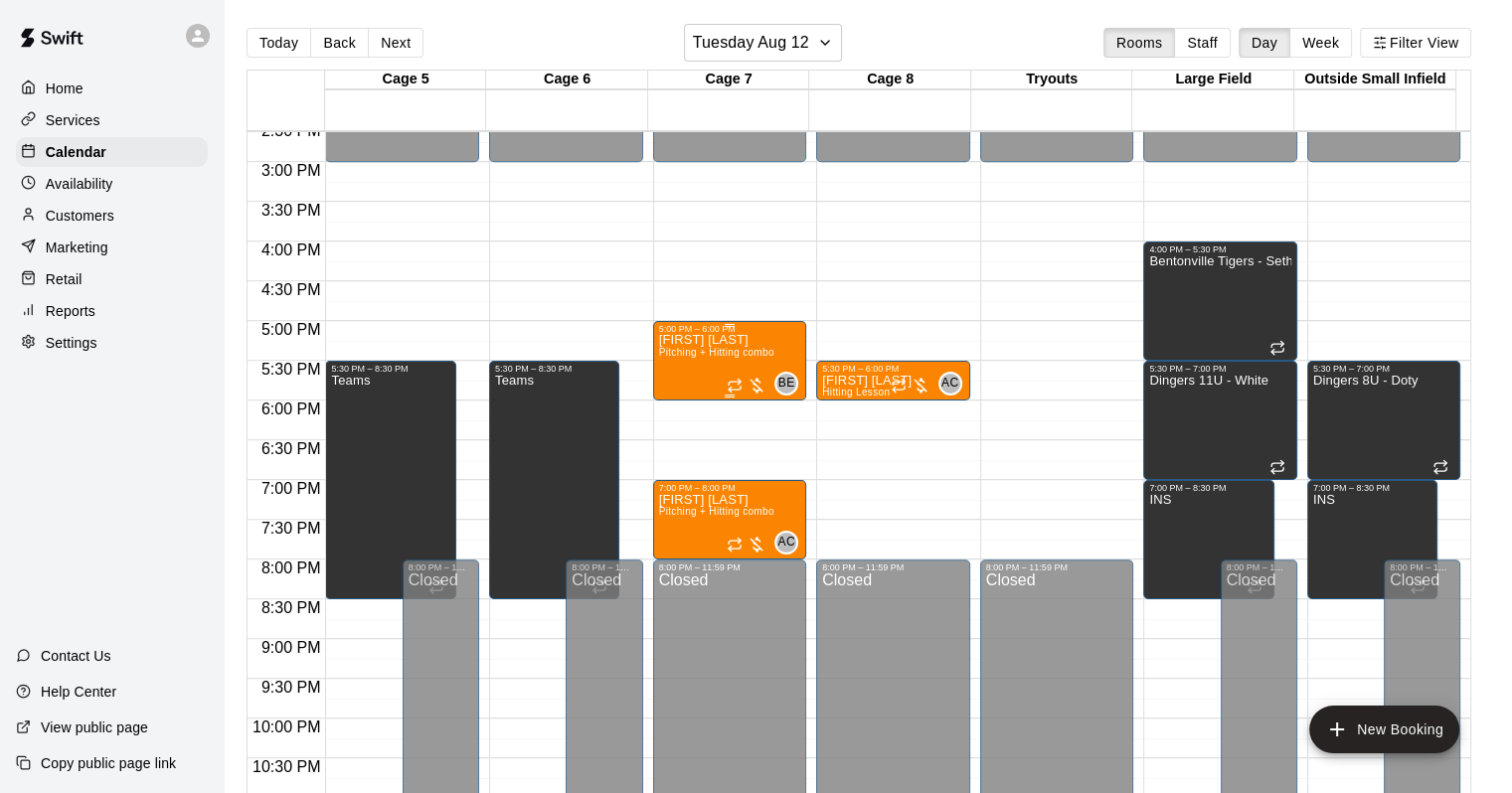 drag, startPoint x: 744, startPoint y: 340, endPoint x: 689, endPoint y: 353, distance: 56.515485 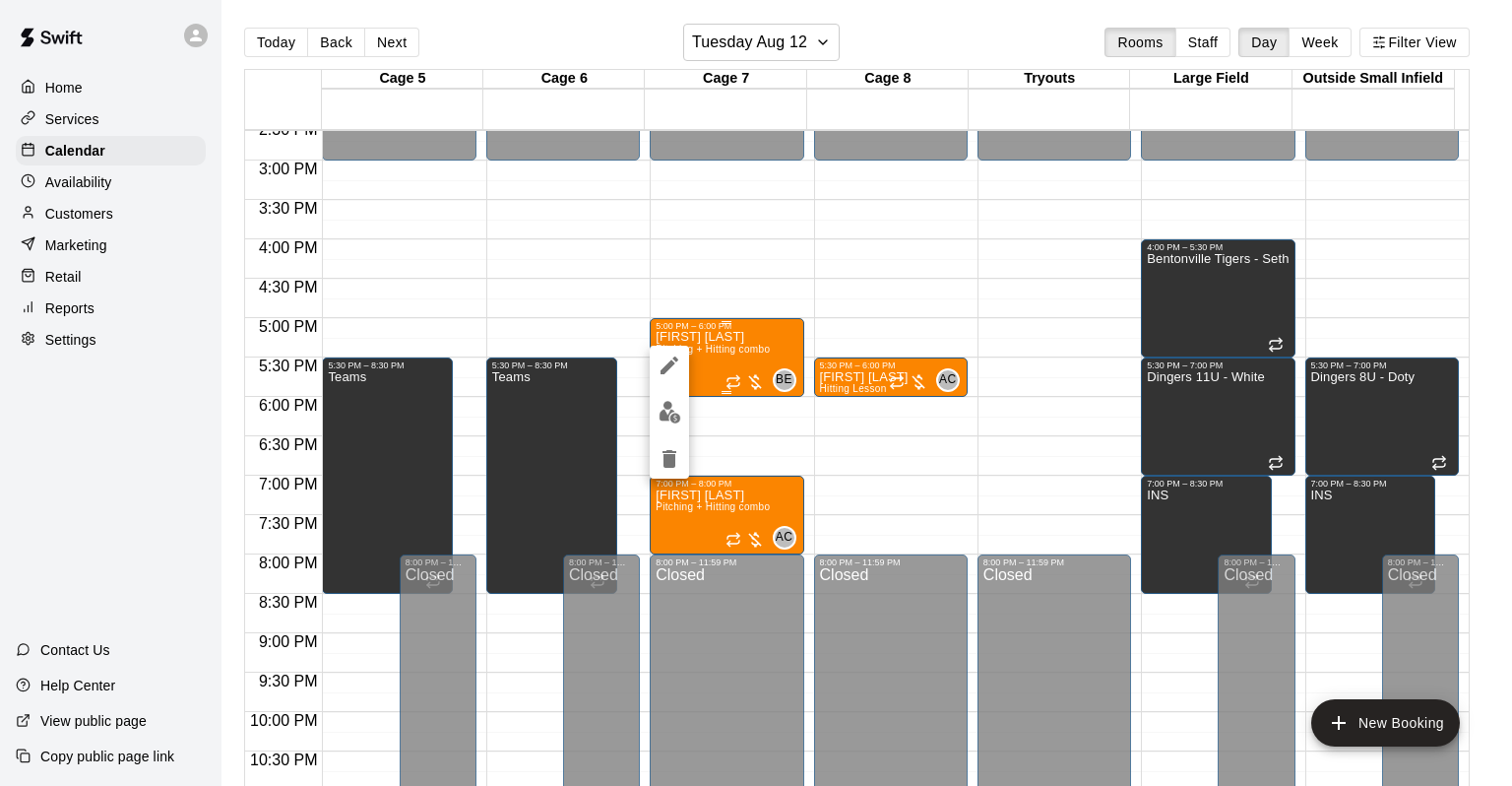 click at bounding box center [756, 393] 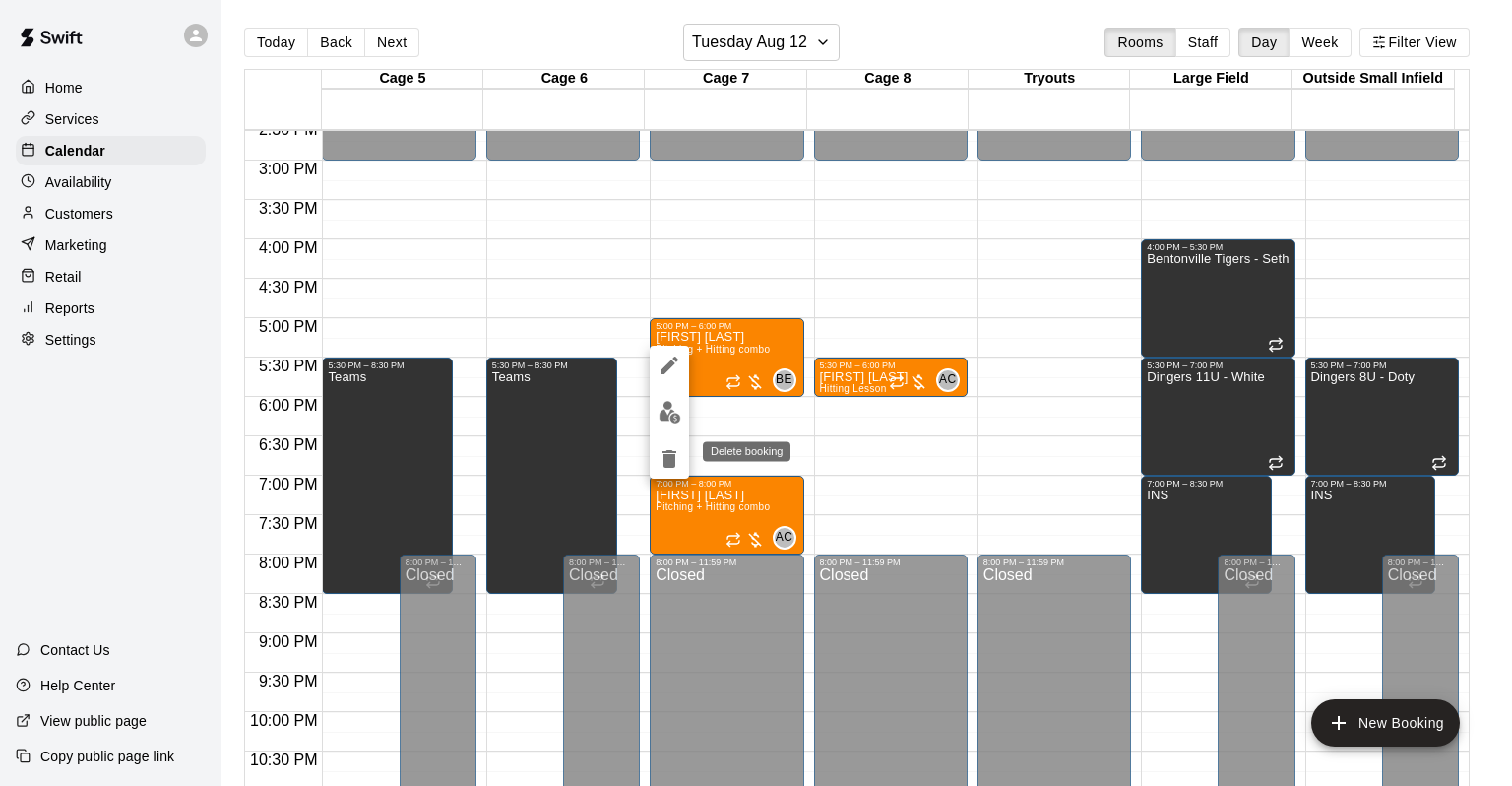 click at bounding box center (669, 459) 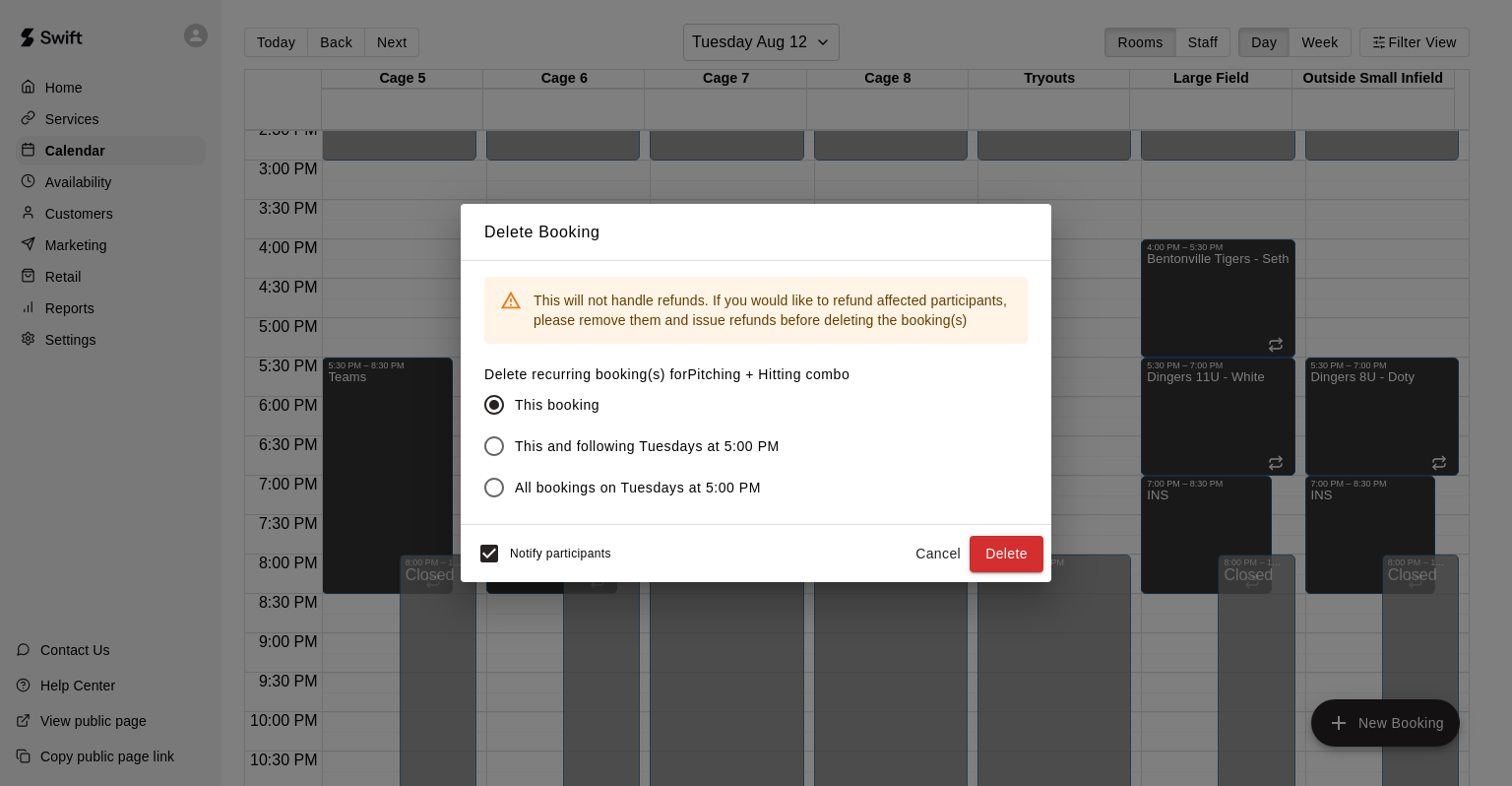 click on "This and following Tuesdays at 5:00 PM" at bounding box center (647, 446) 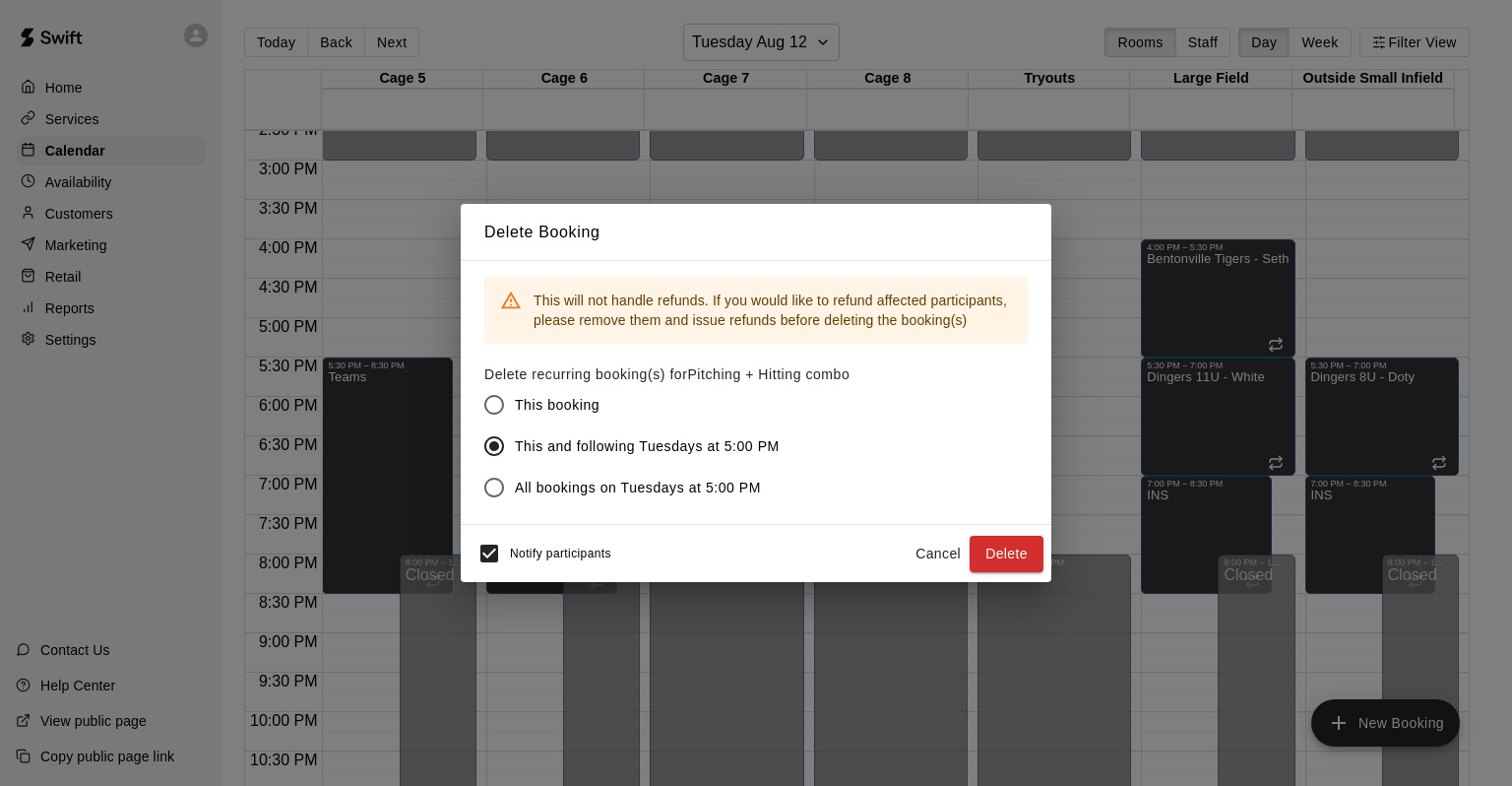 click on "All bookings   on Tuesdays at 5:00 PM" at bounding box center [638, 488] 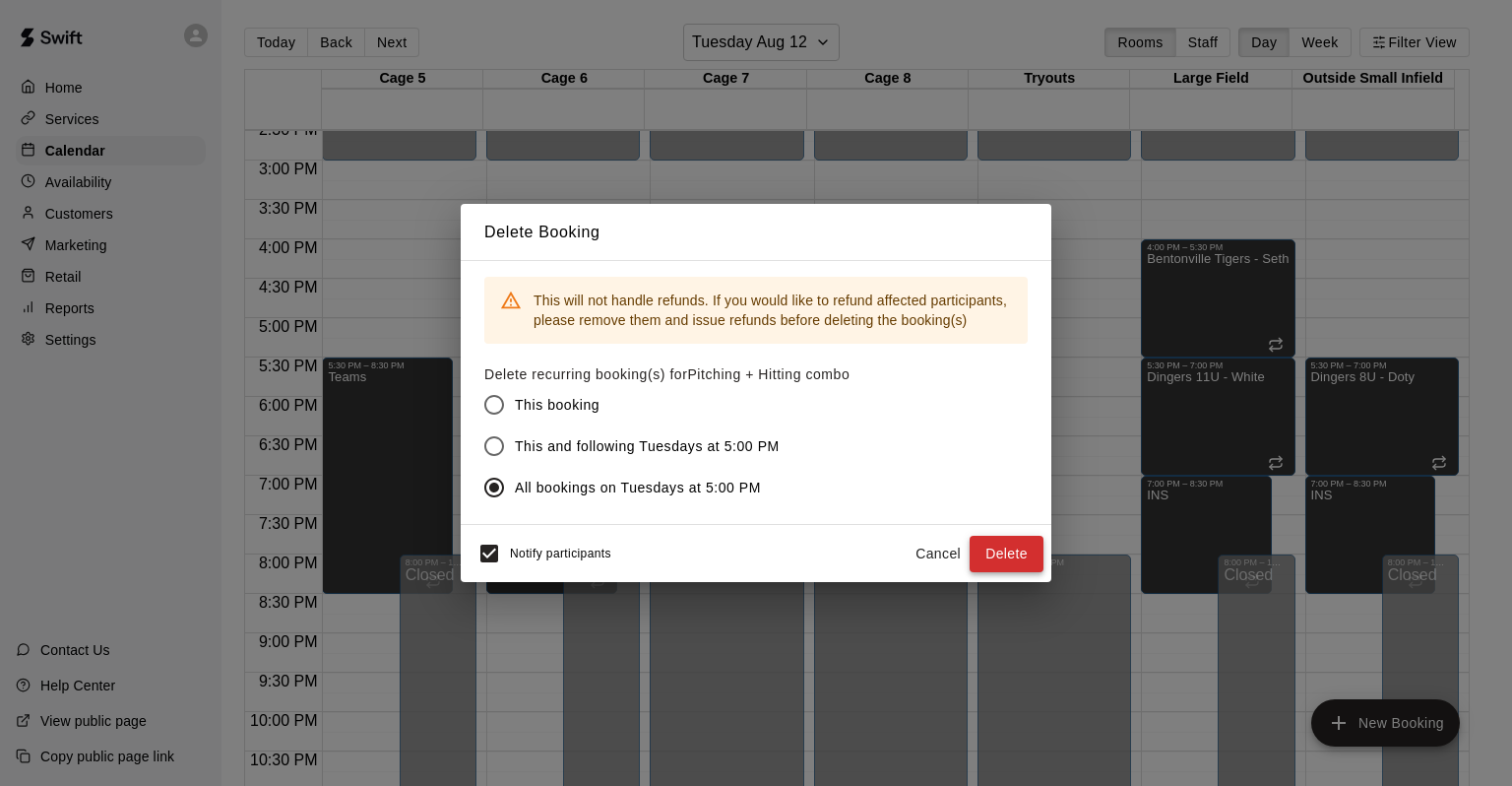 click on "Delete" at bounding box center [1006, 554] 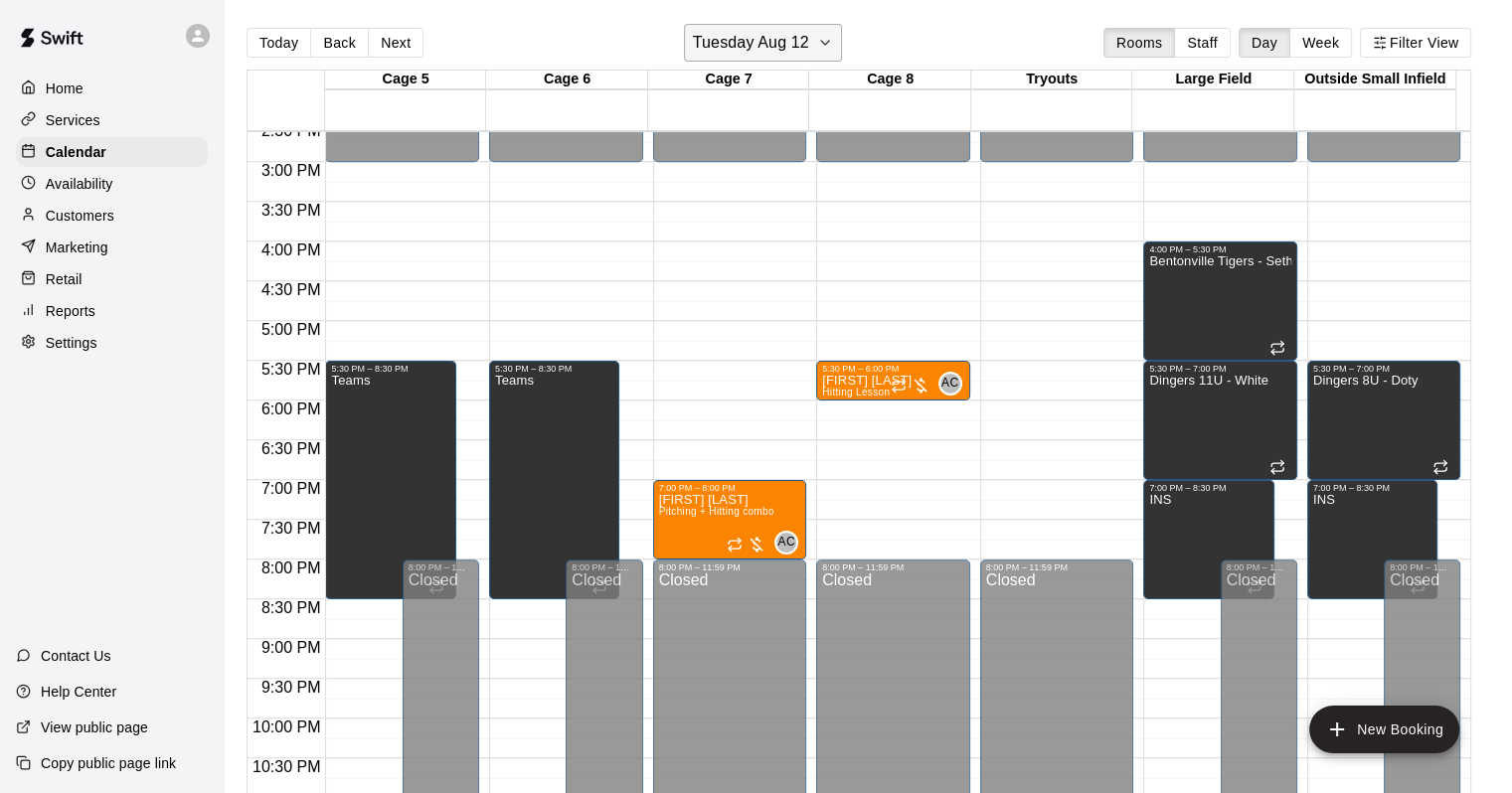 click on "Tuesday Aug 12" at bounding box center (751, 43) 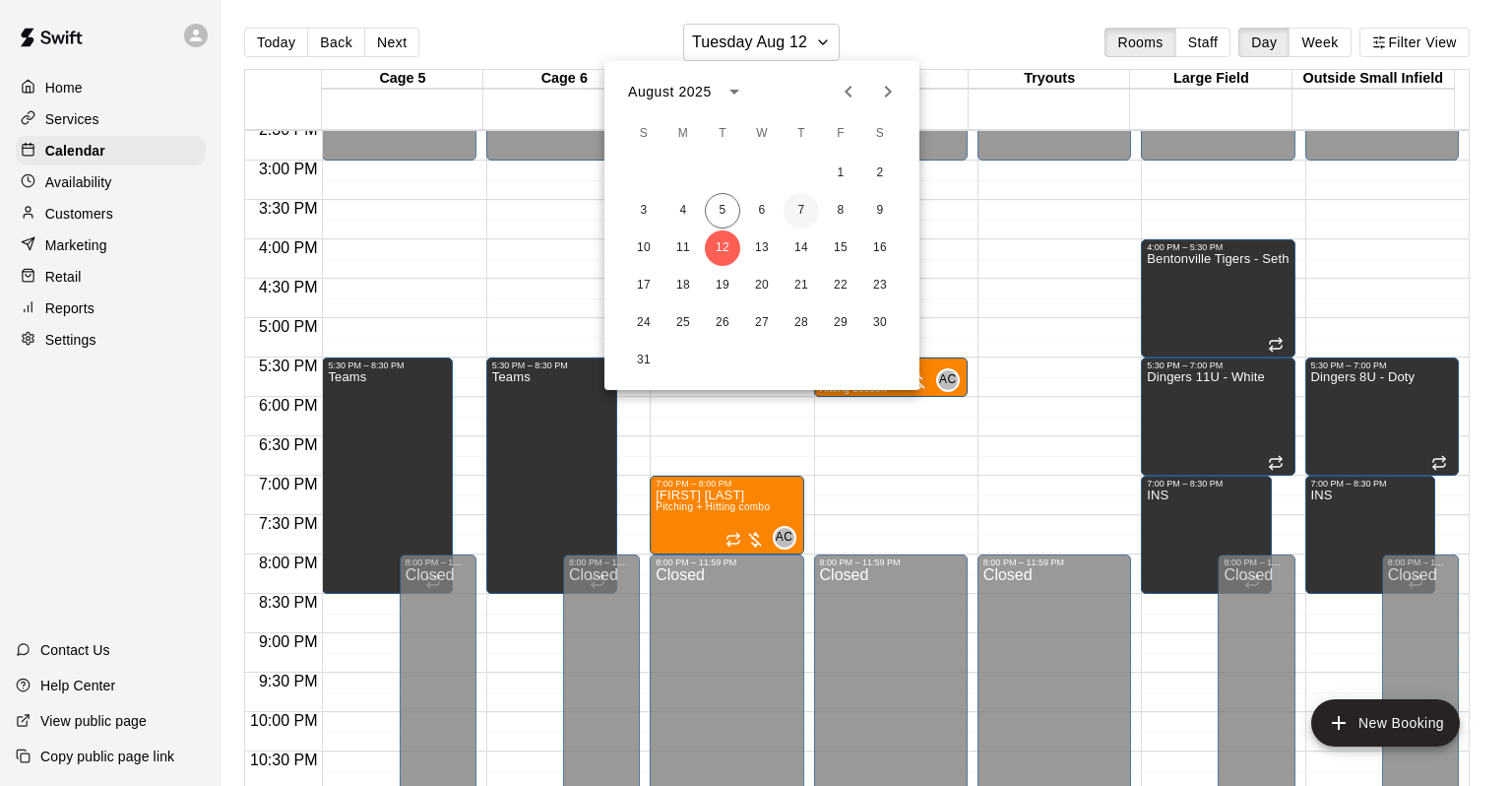 click on "7" at bounding box center (801, 211) 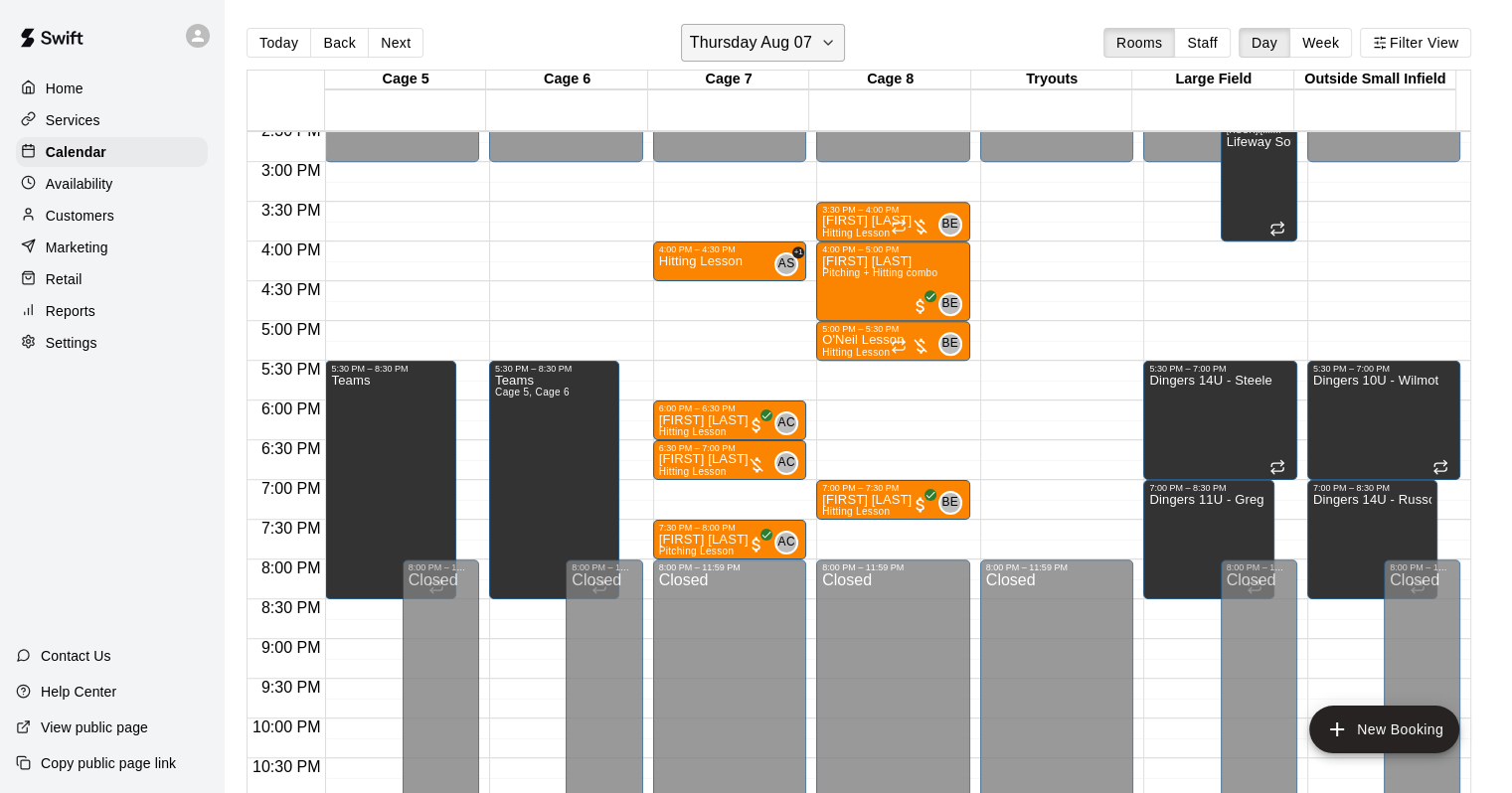 click on "Thursday Aug 07" at bounding box center [751, 43] 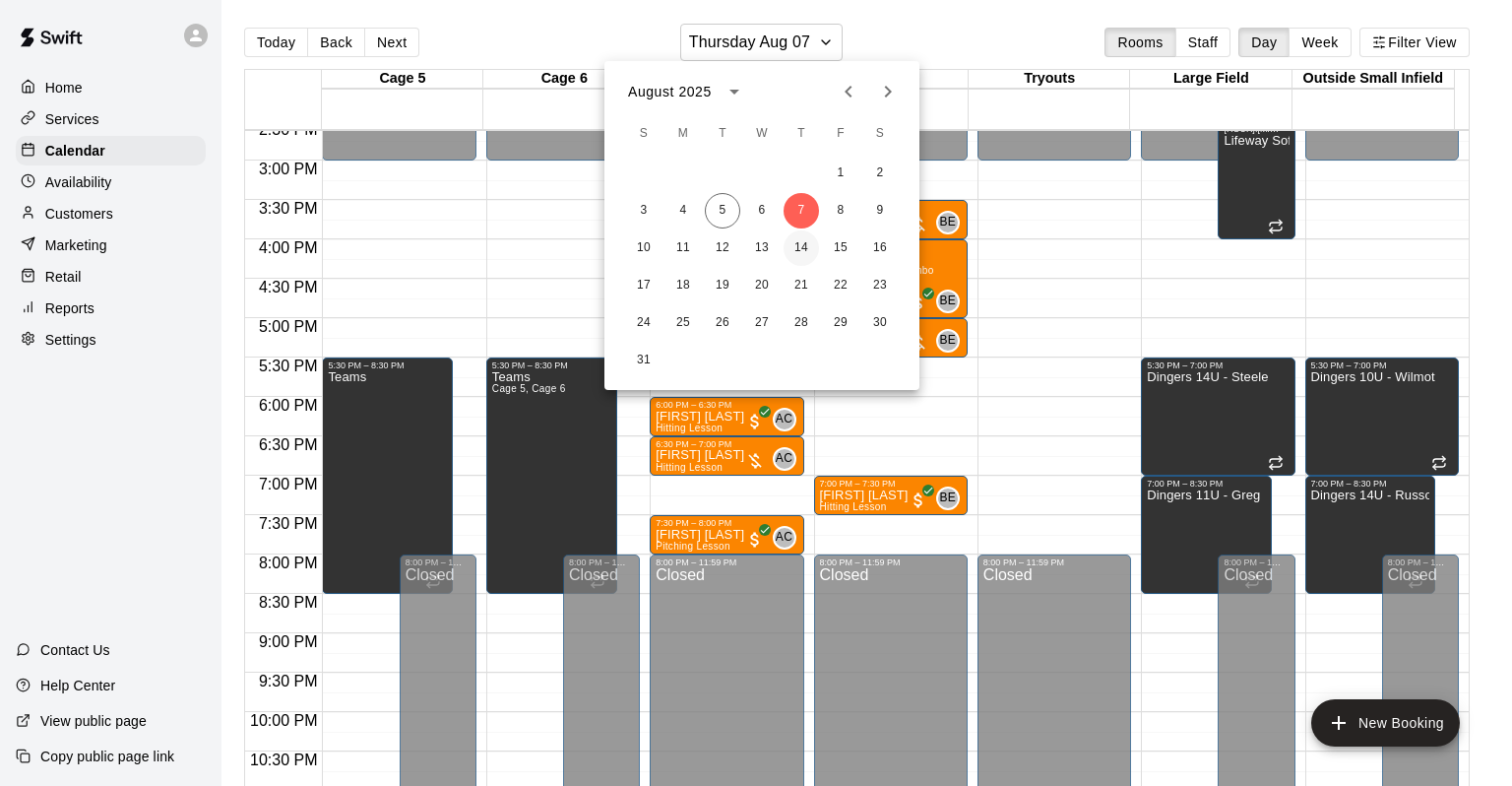 click on "14" at bounding box center [801, 248] 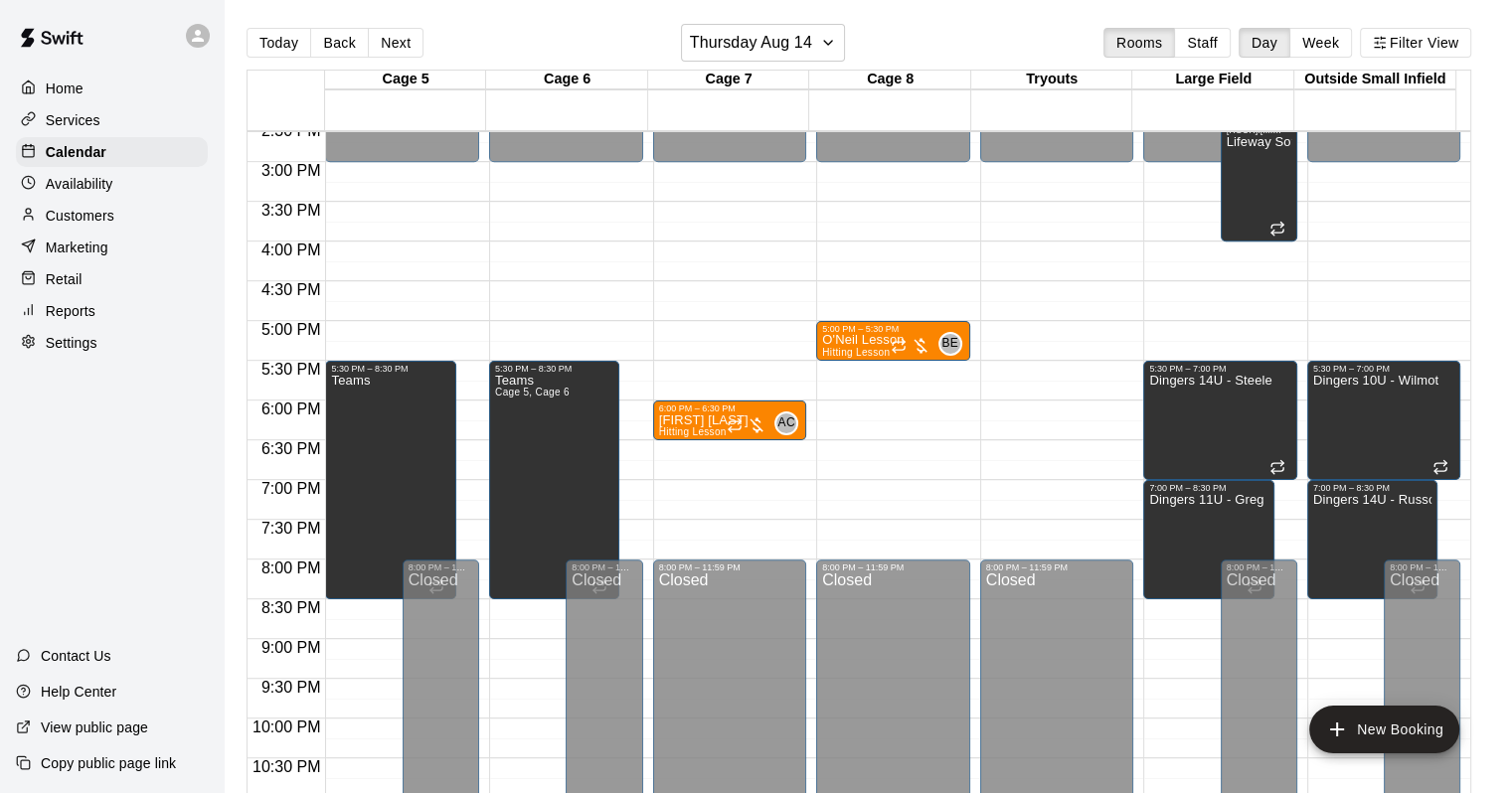 click on "12:00 AM – 3:00 PM Closed 5:00 PM – 5:30 PM O'Neil Lesson Hitting Lesson BE 0 8:00 PM – 11:59 PM Closed" at bounding box center [893, -77] 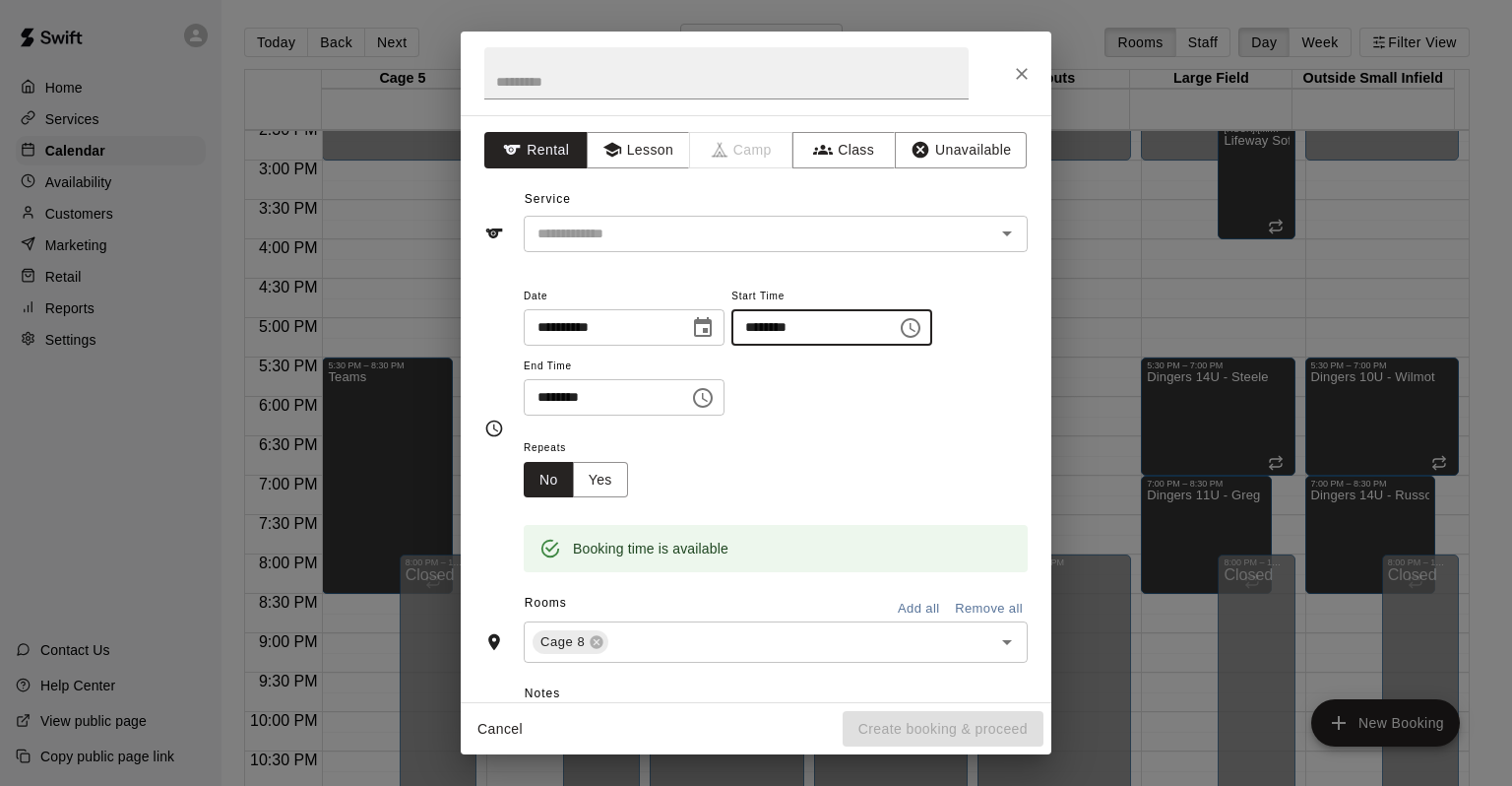 click on "********" at bounding box center (807, 327) 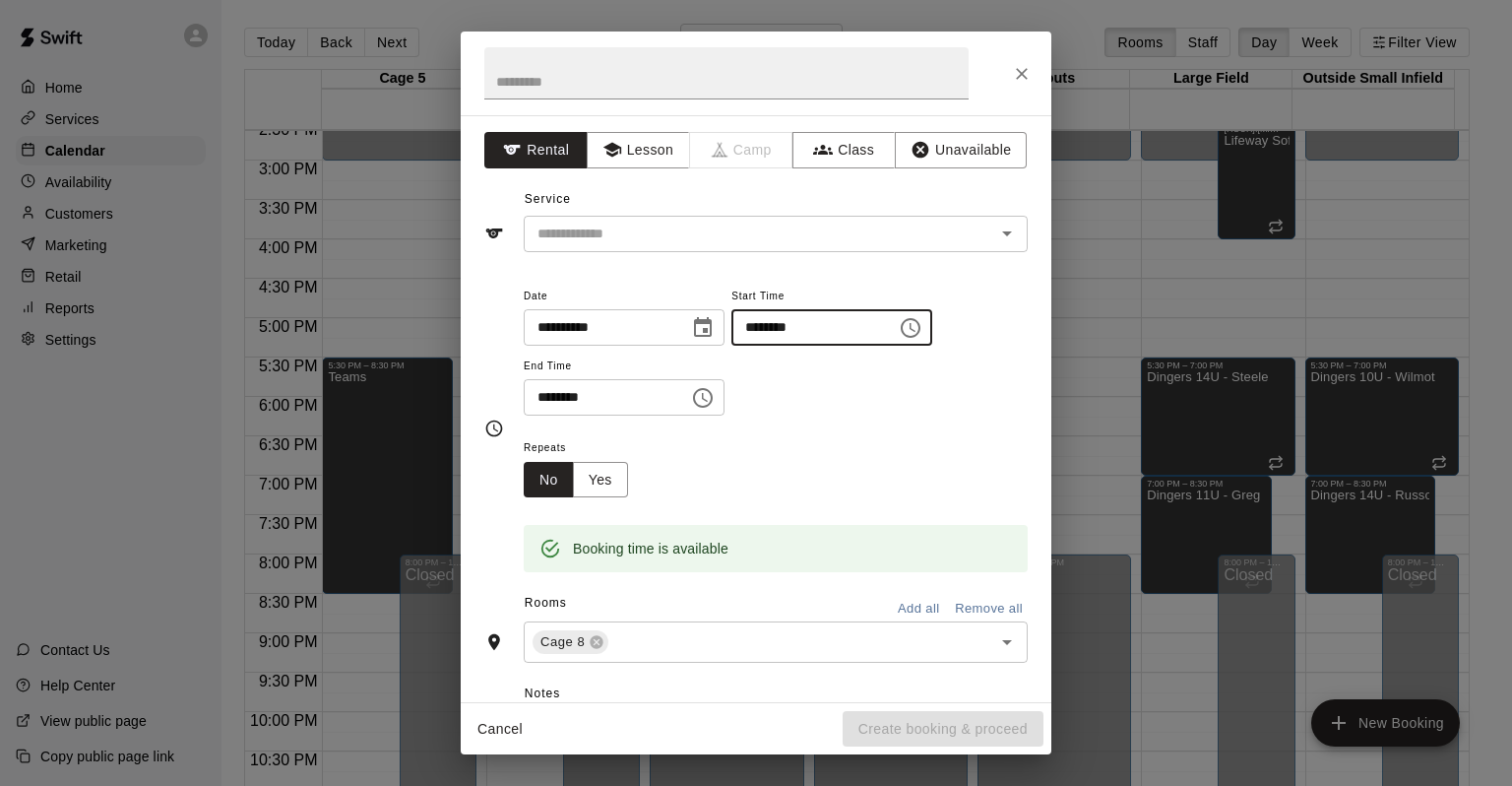 type on "********" 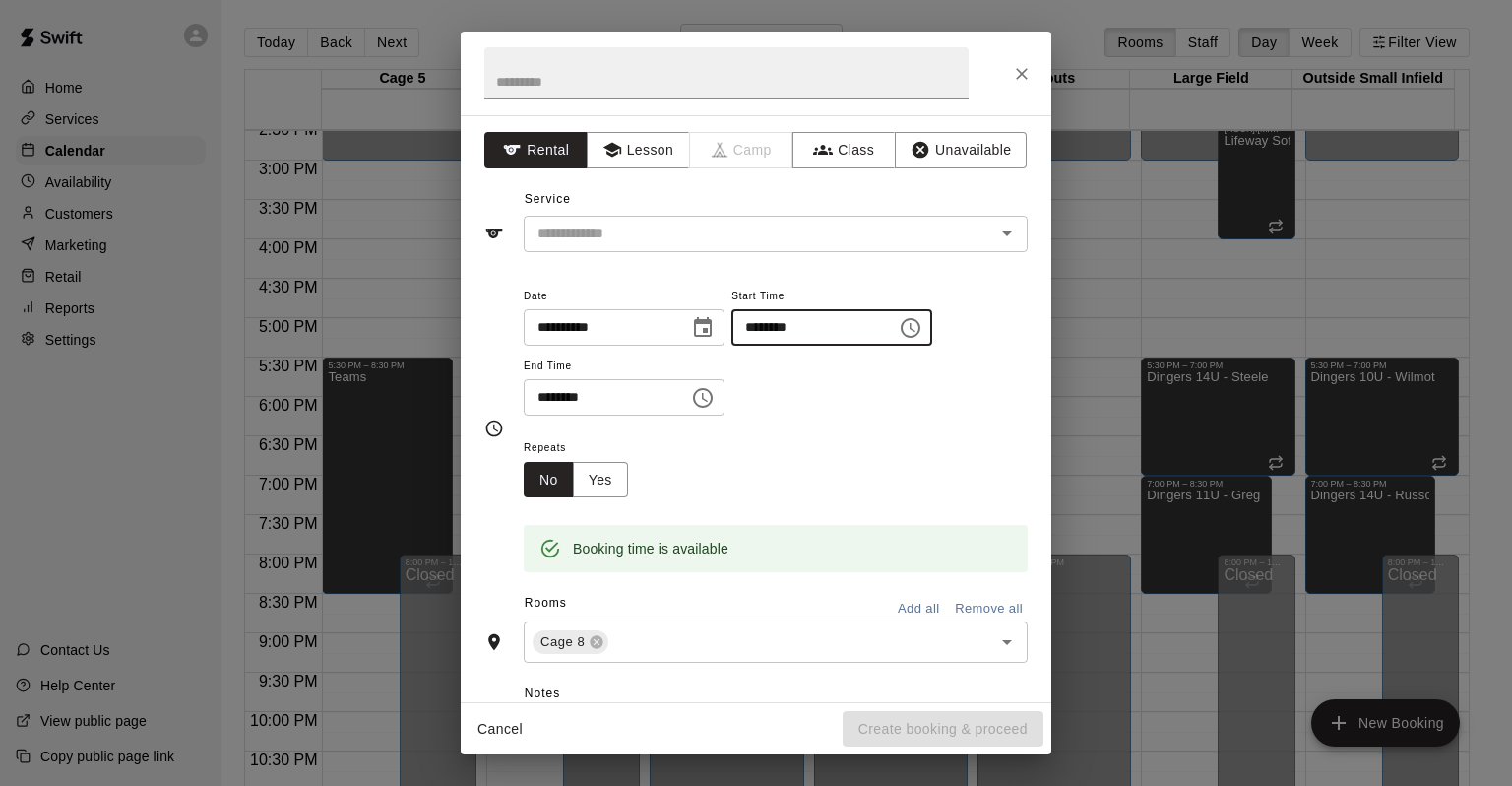 click on "********" at bounding box center (599, 397) 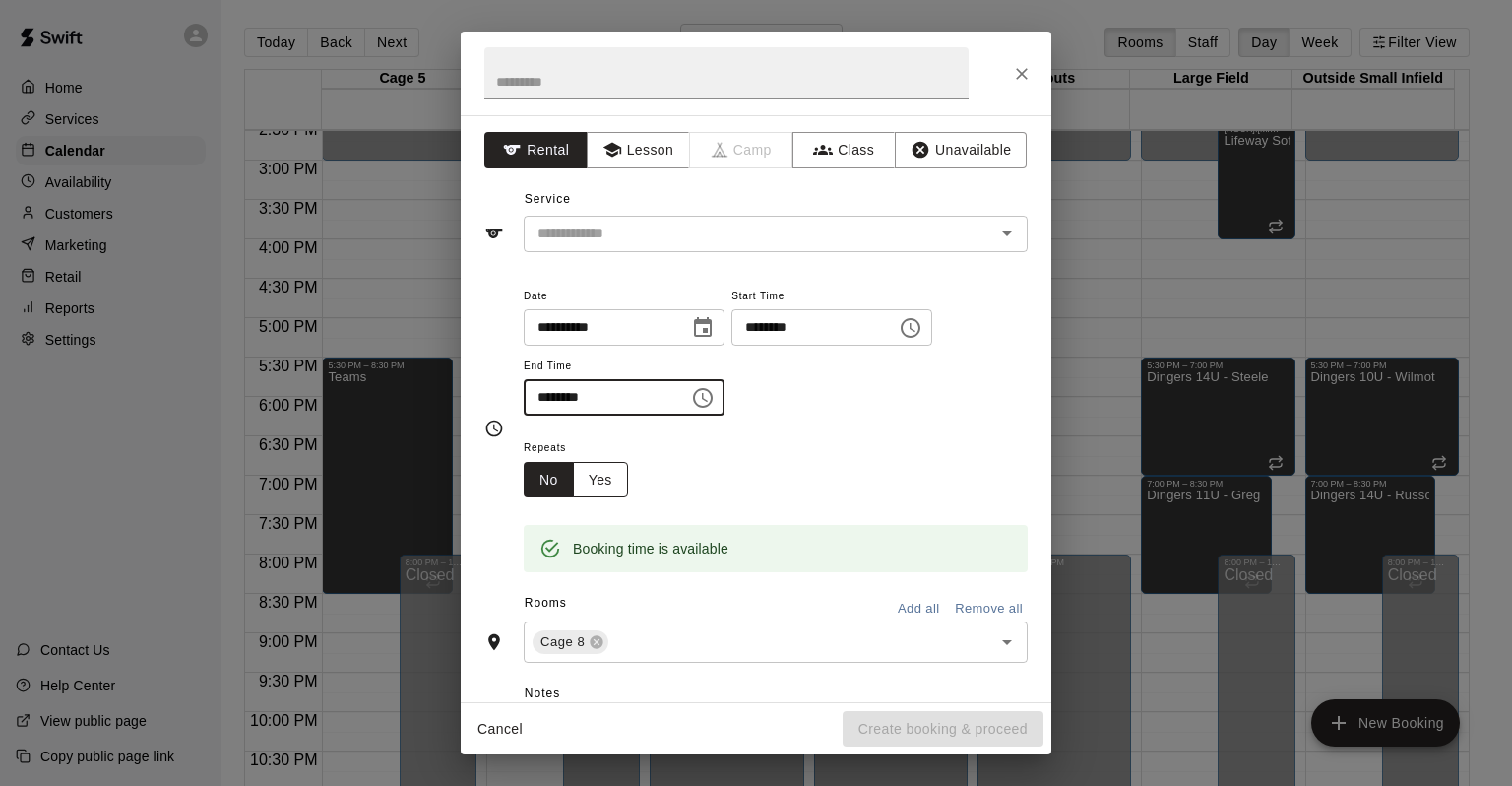type on "********" 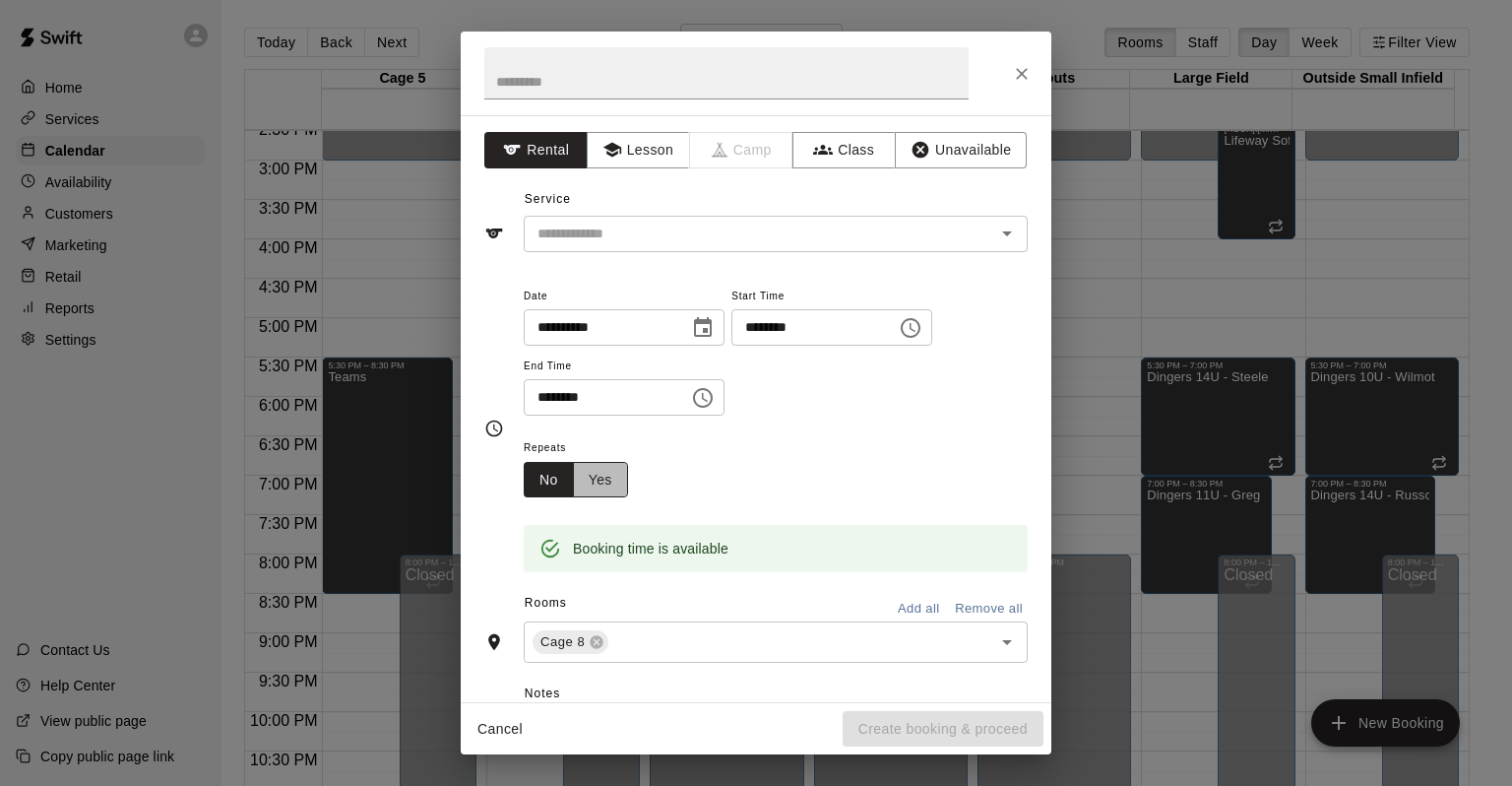click on "Yes" at bounding box center [600, 480] 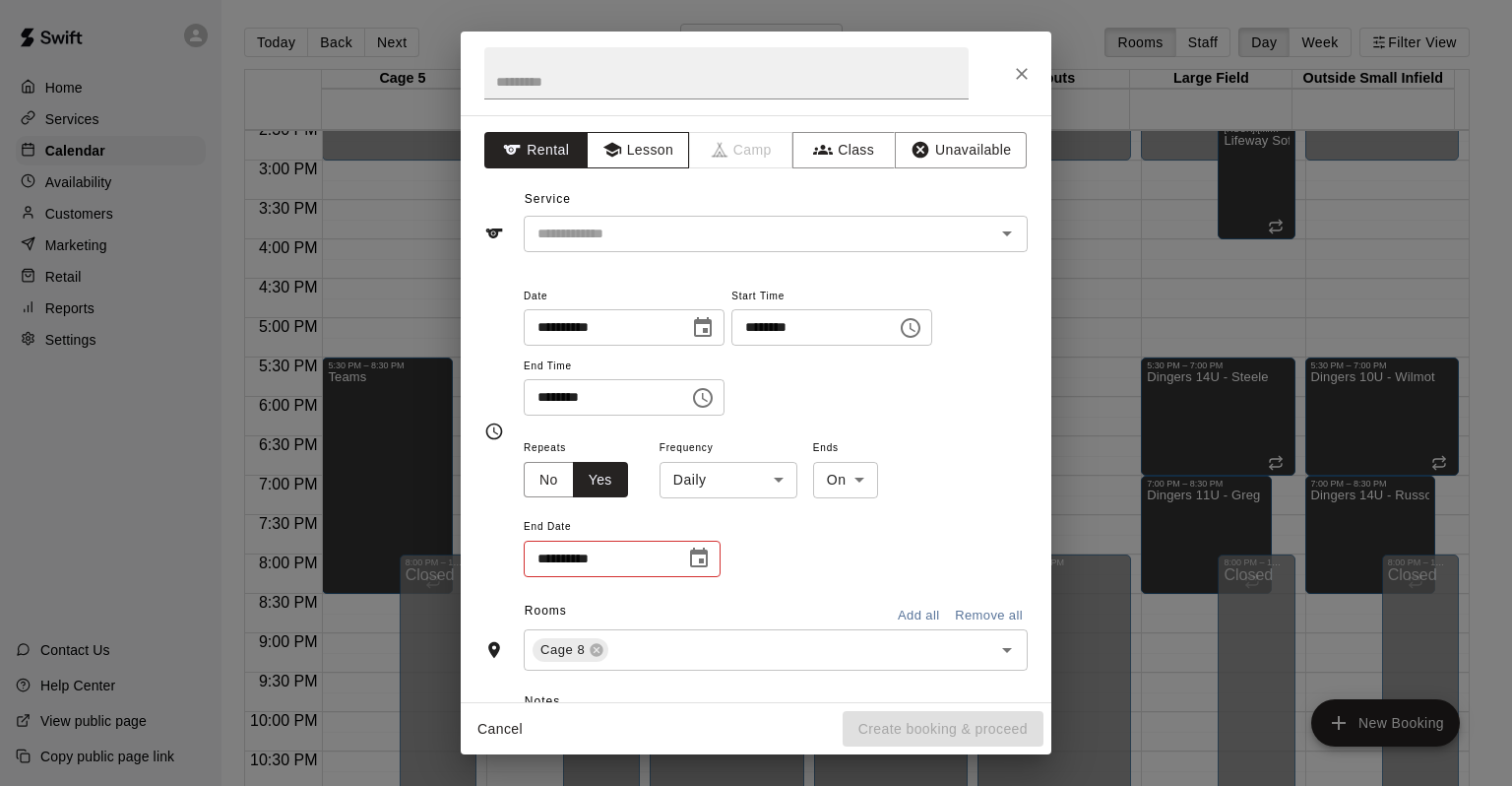 click 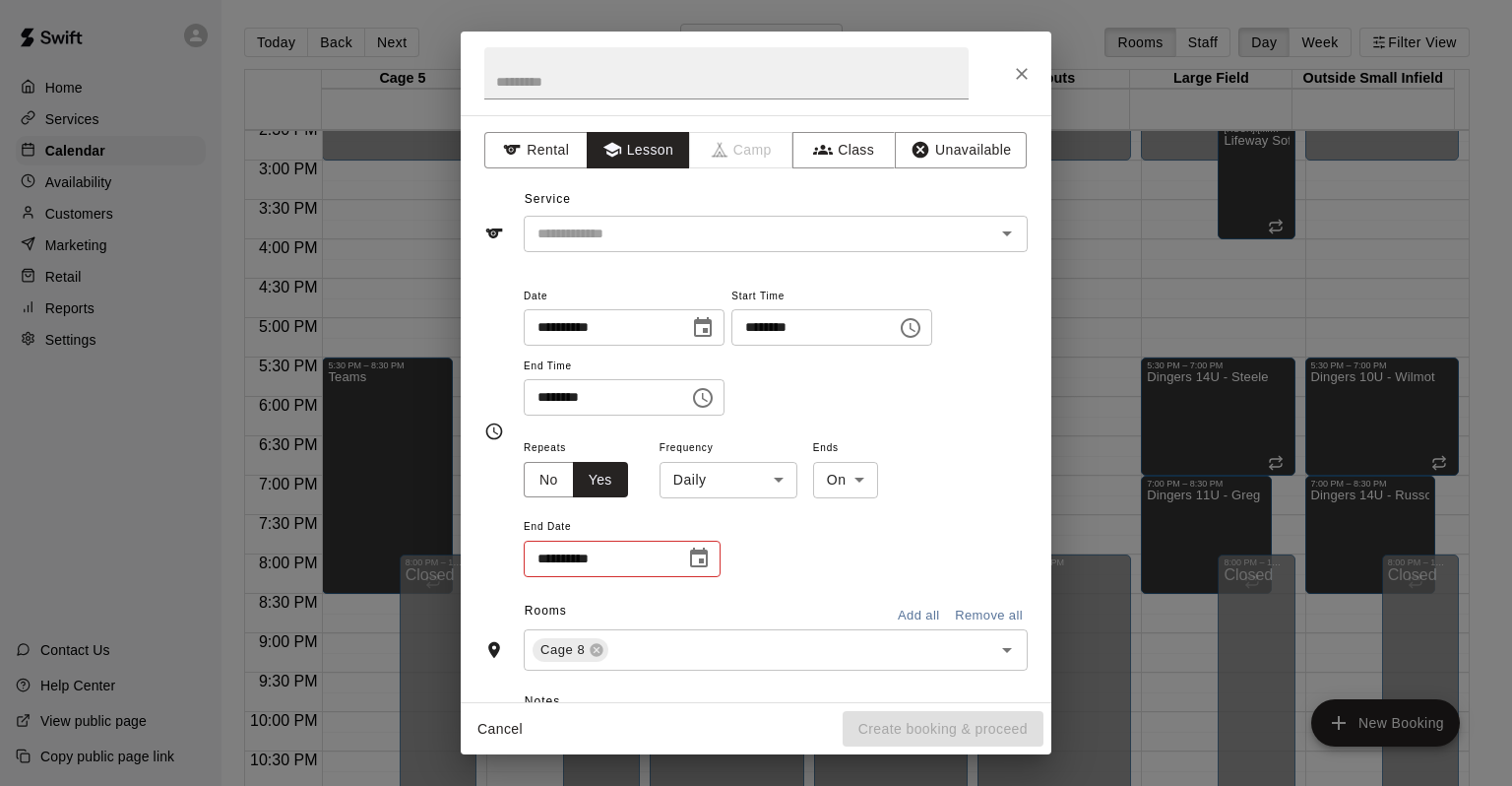 click on "**********" at bounding box center [598, 558] 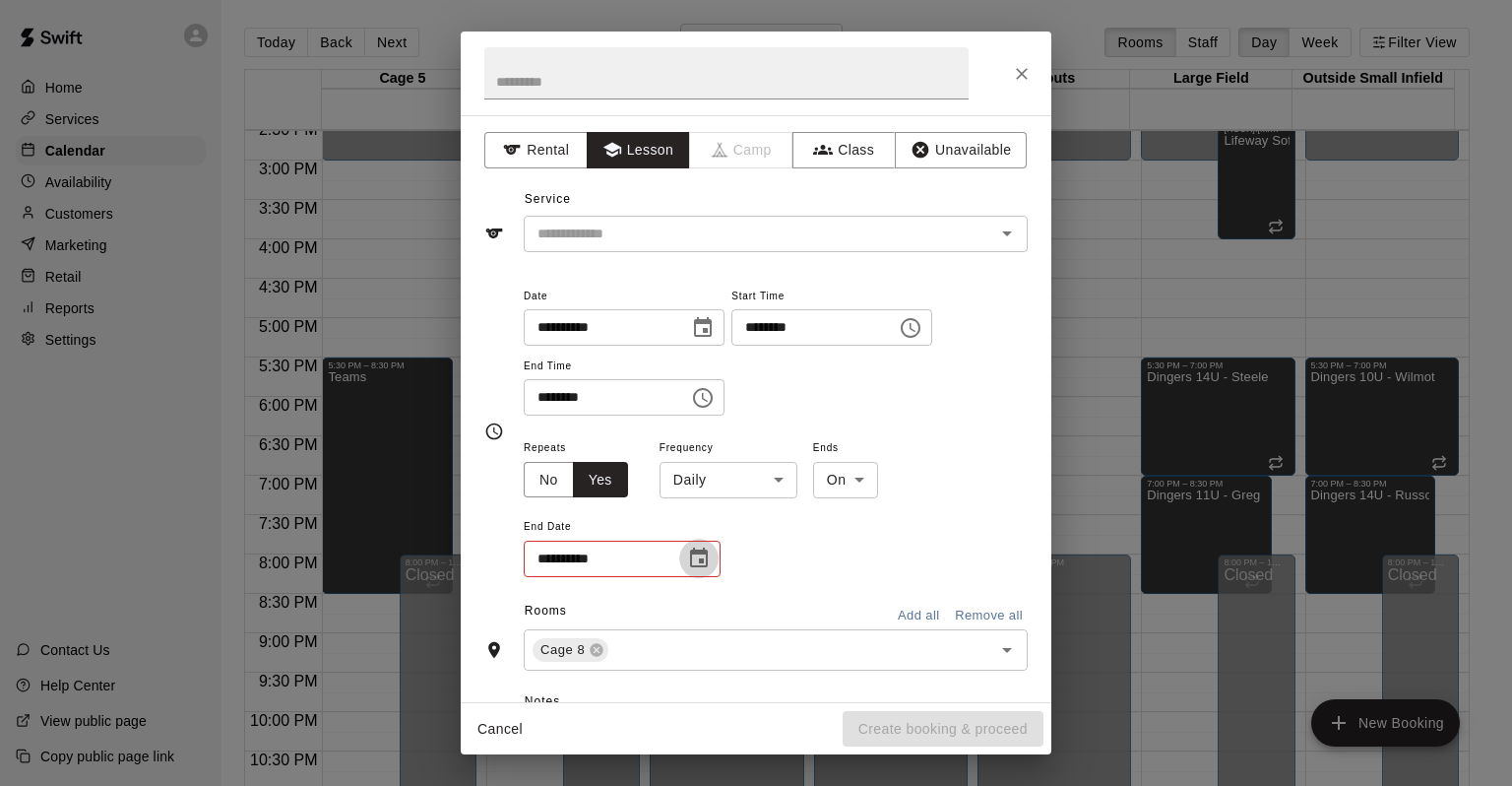 click 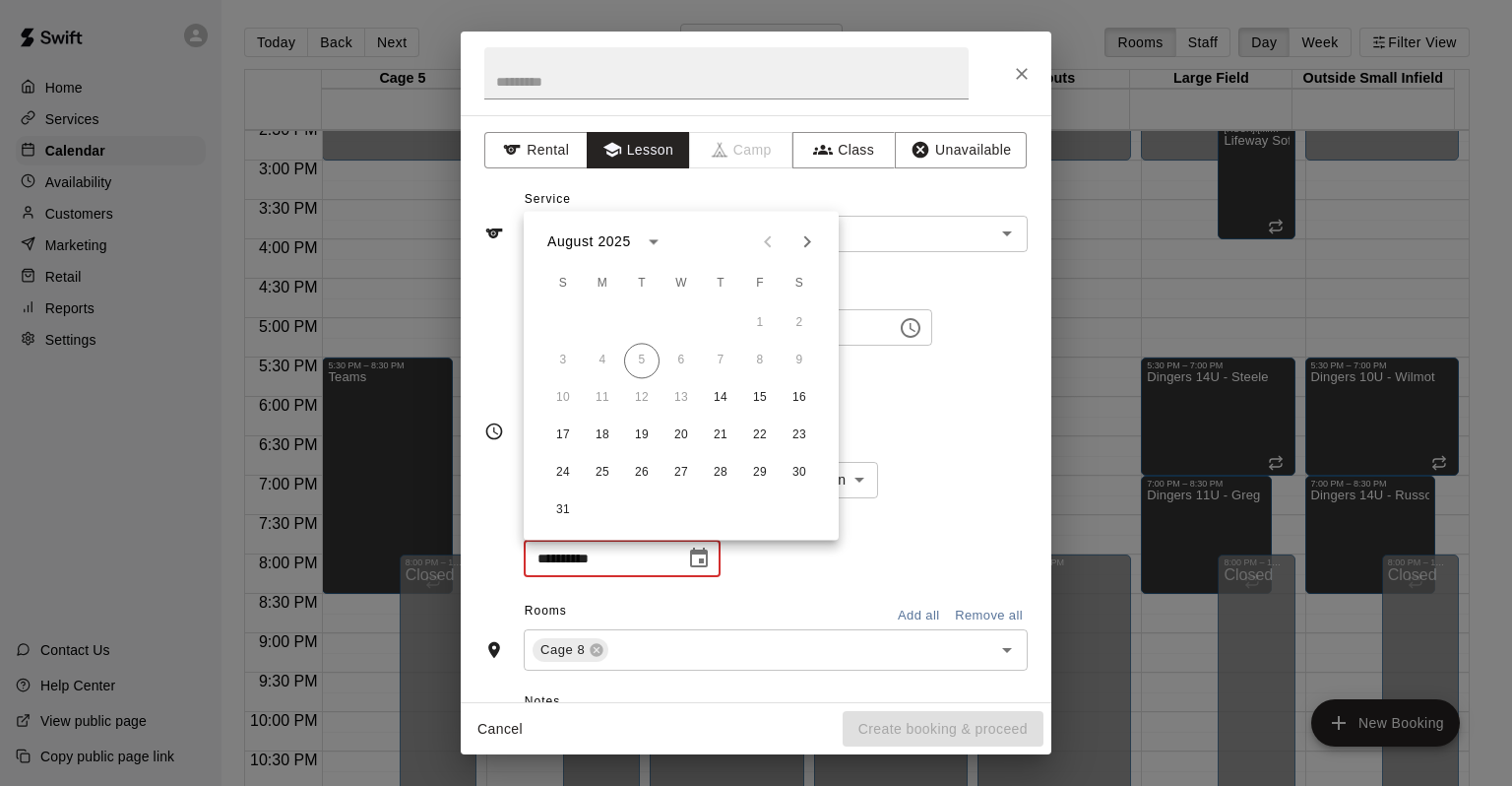 click 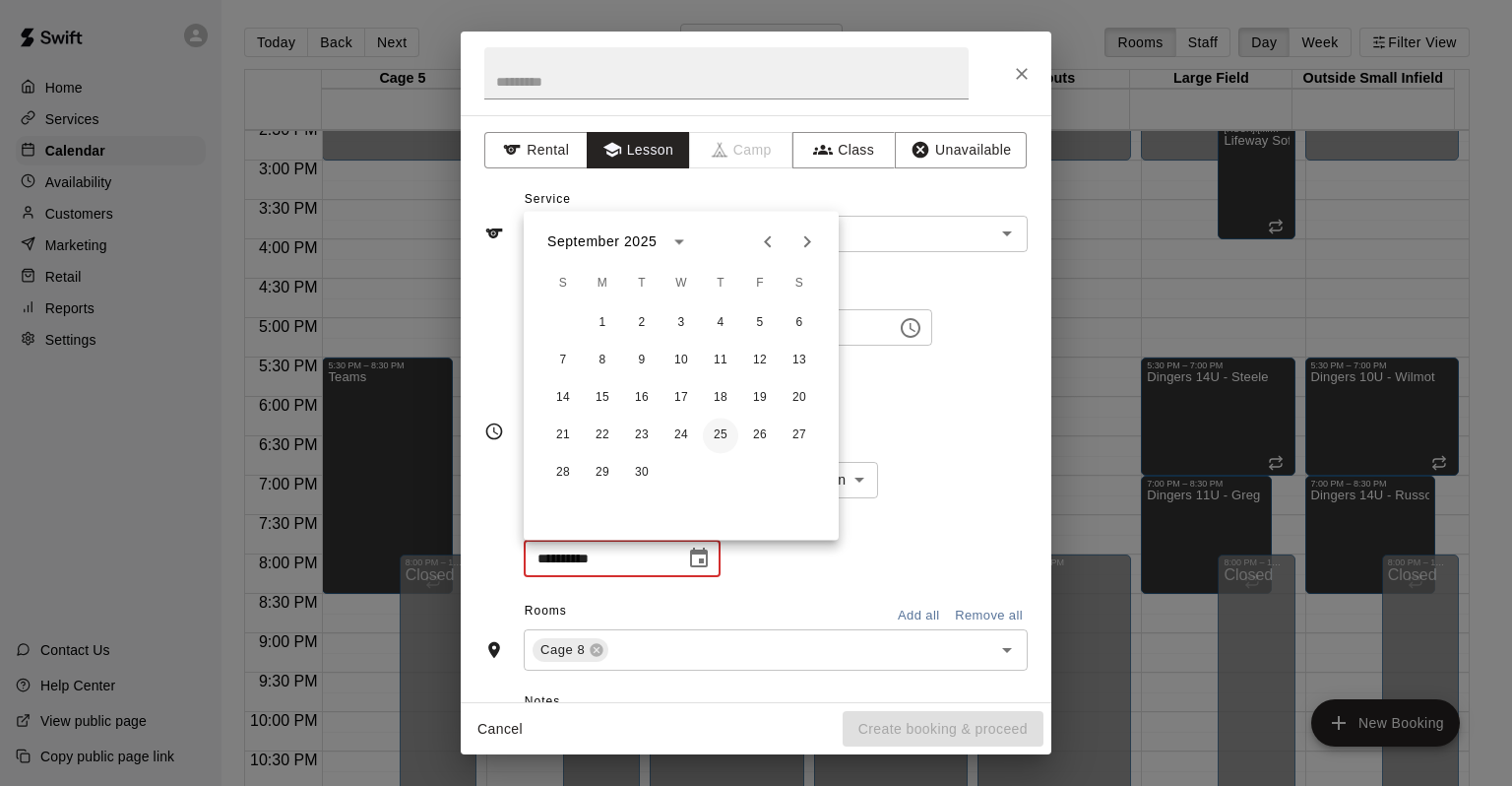 click on "25" at bounding box center (721, 435) 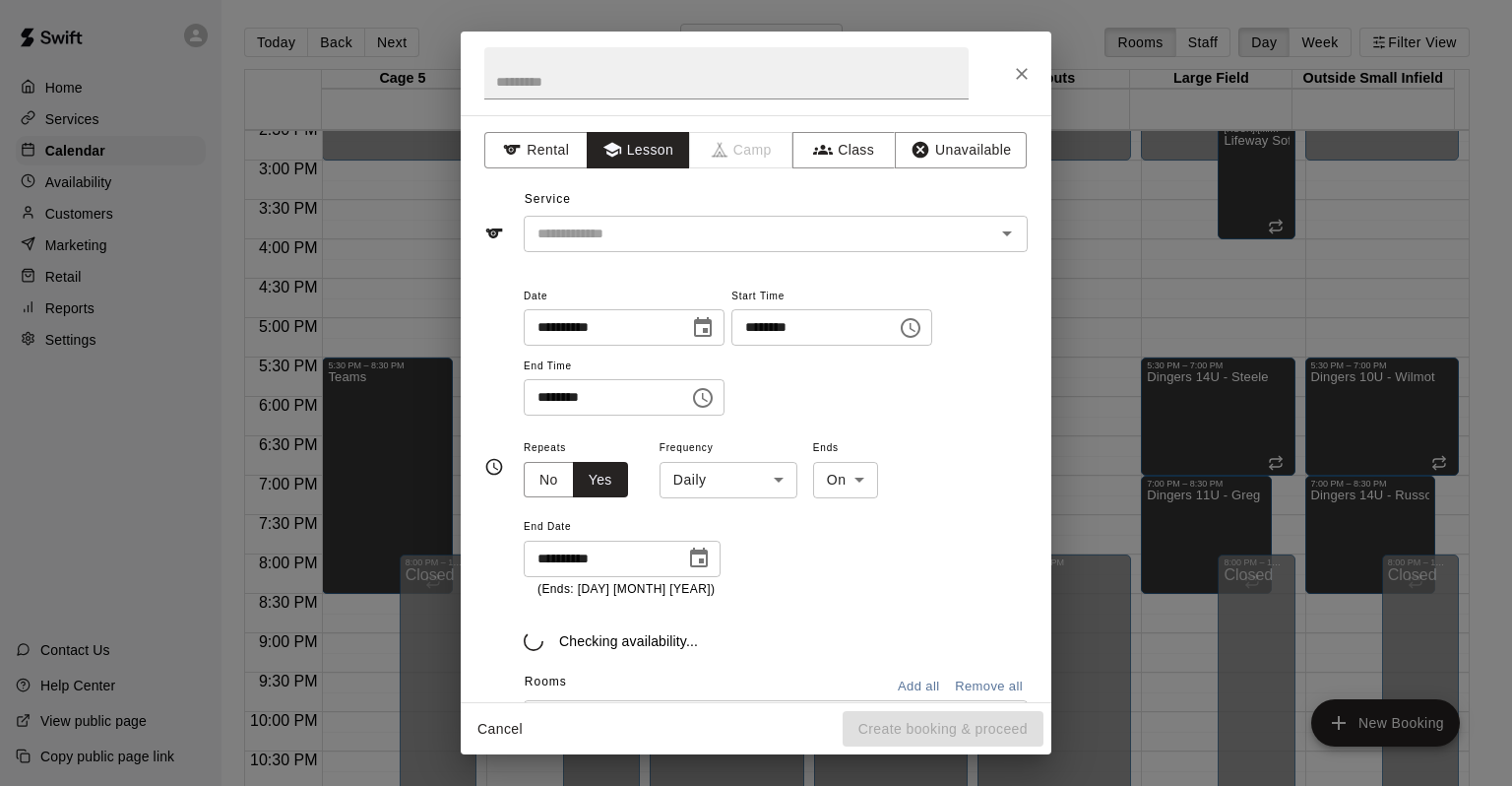 type on "**********" 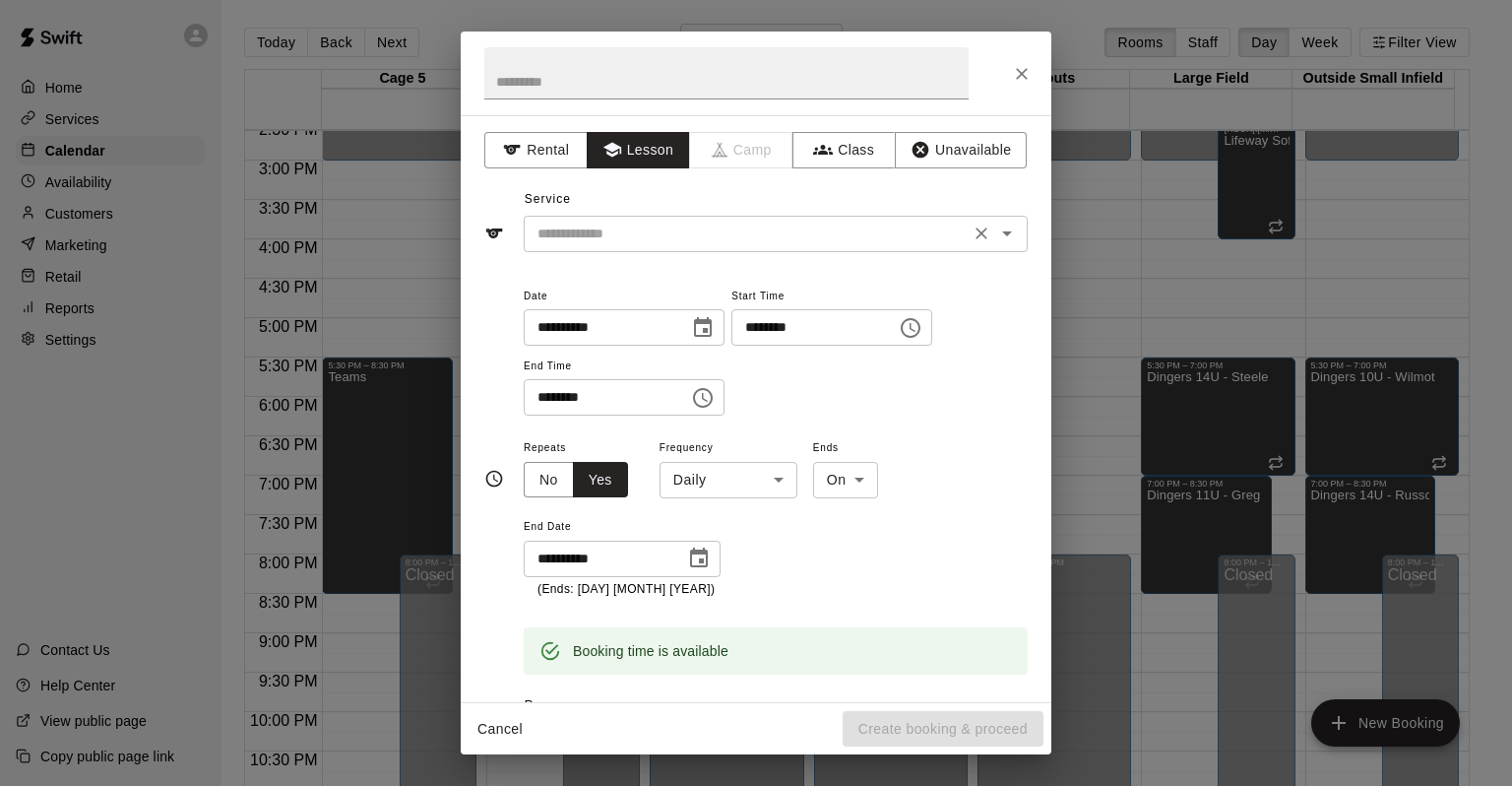 click at bounding box center [746, 233] 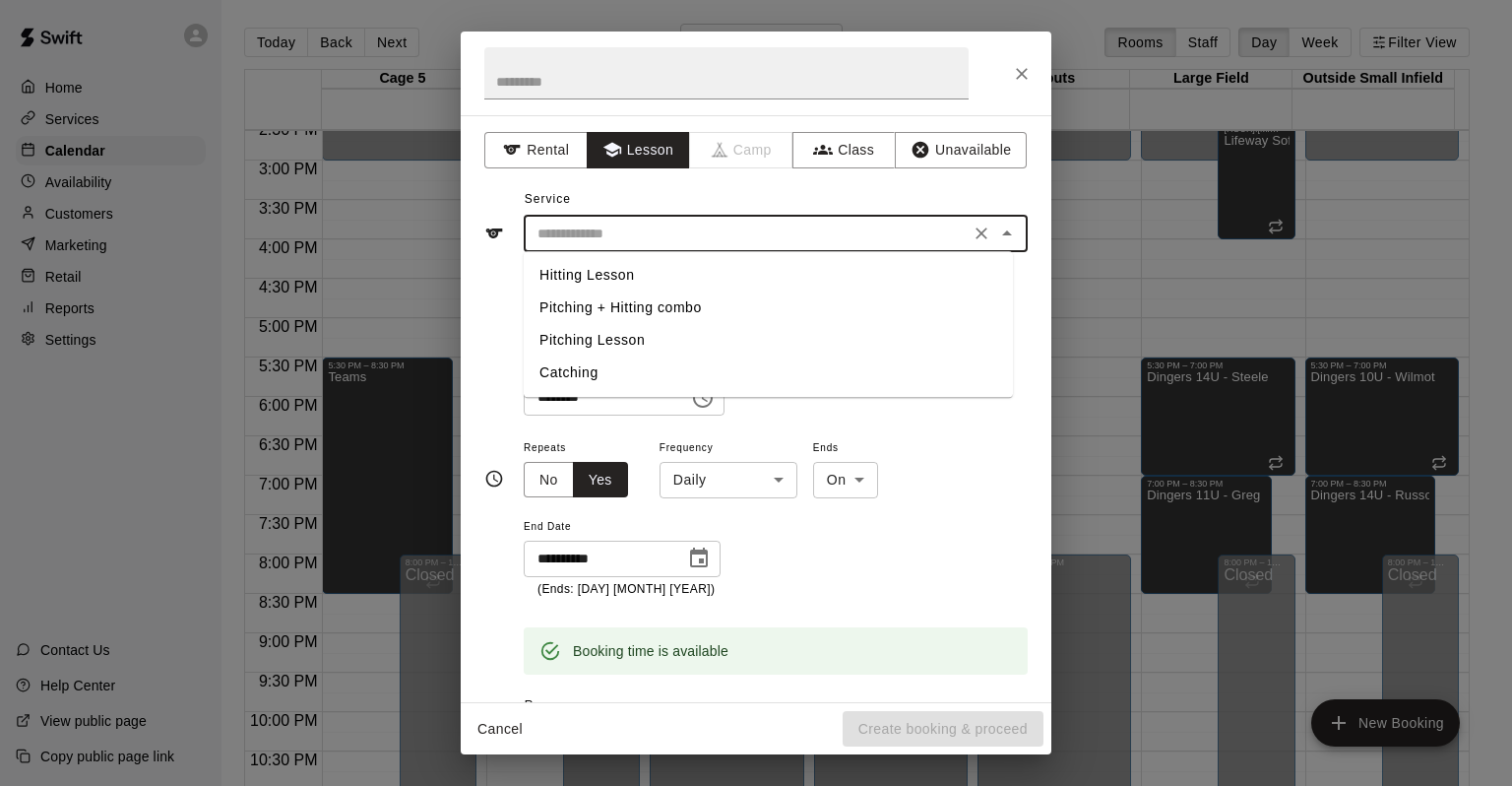 click on "Pitching + Hitting combo" at bounding box center [768, 307] 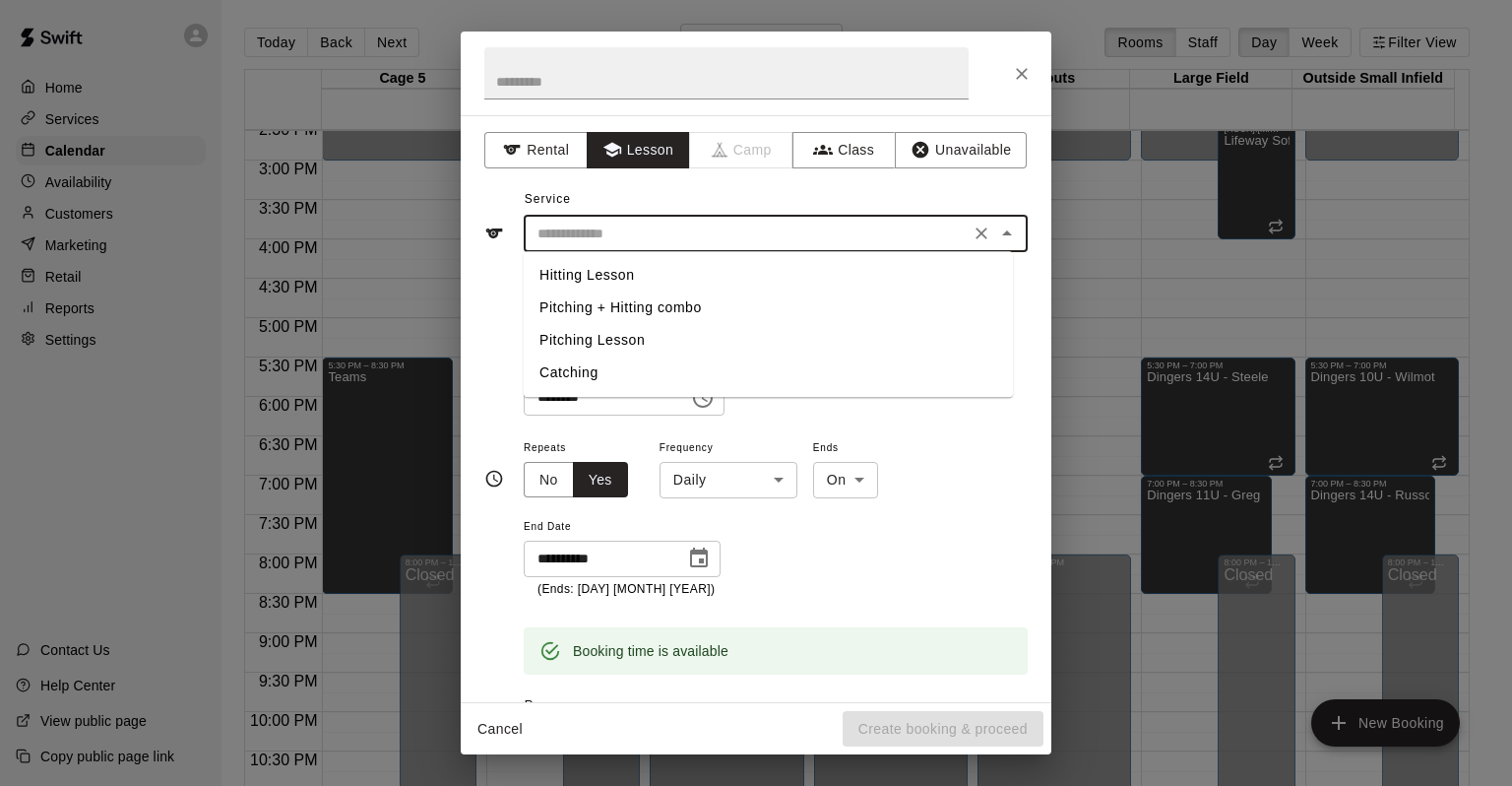 type on "**********" 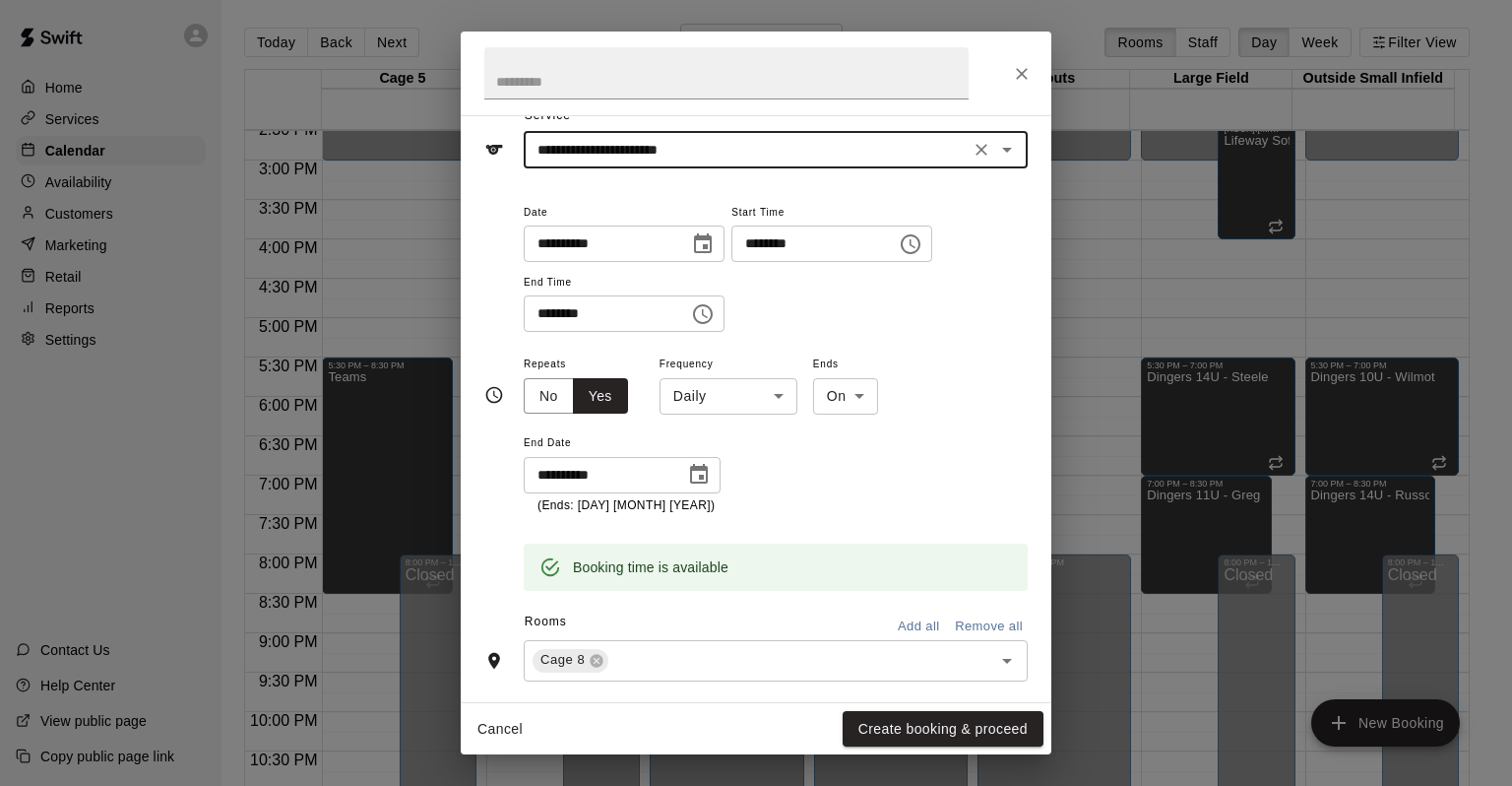 scroll, scrollTop: 0, scrollLeft: 0, axis: both 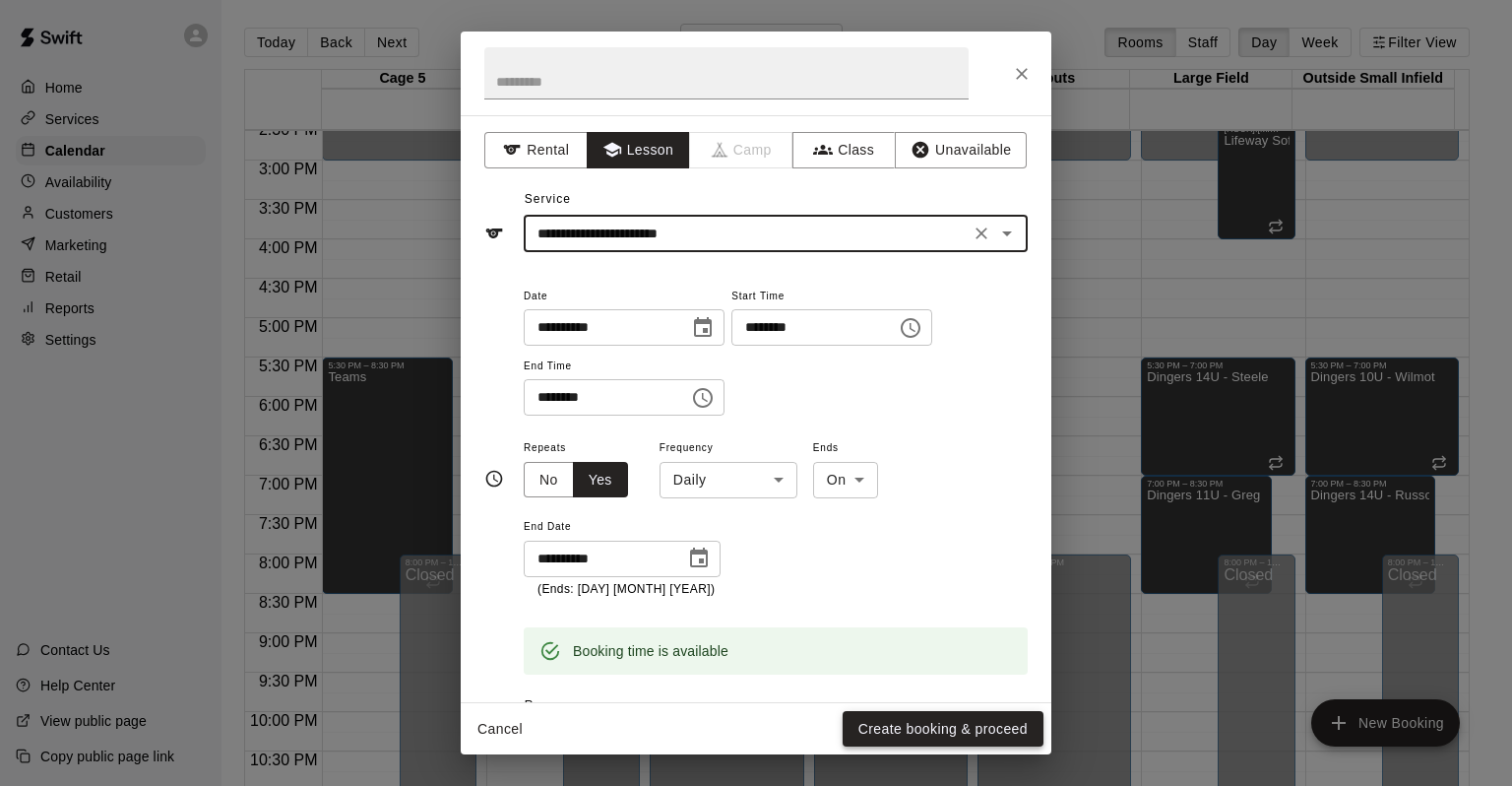 click on "Create booking & proceed" at bounding box center (943, 729) 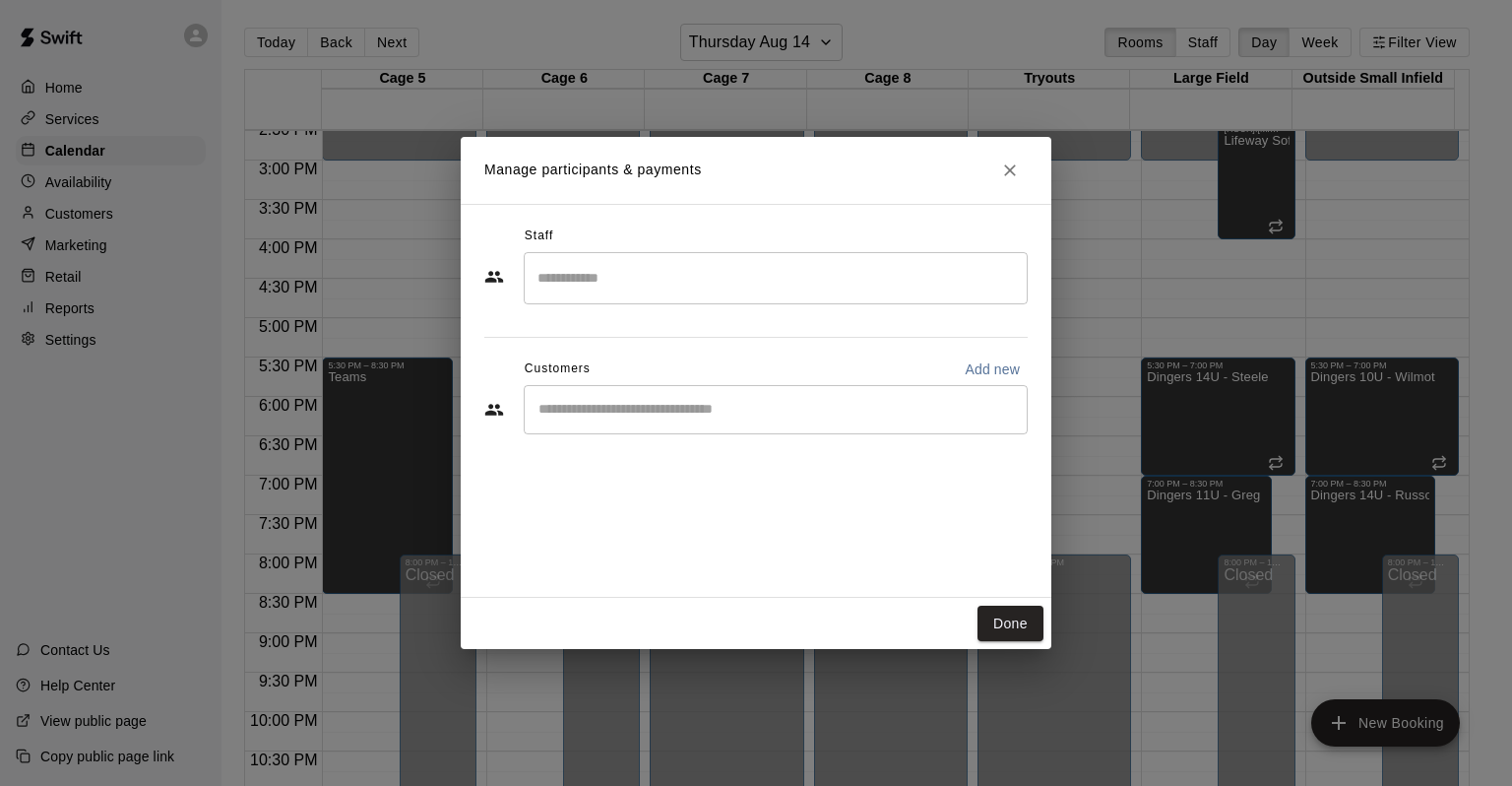 click at bounding box center [776, 278] 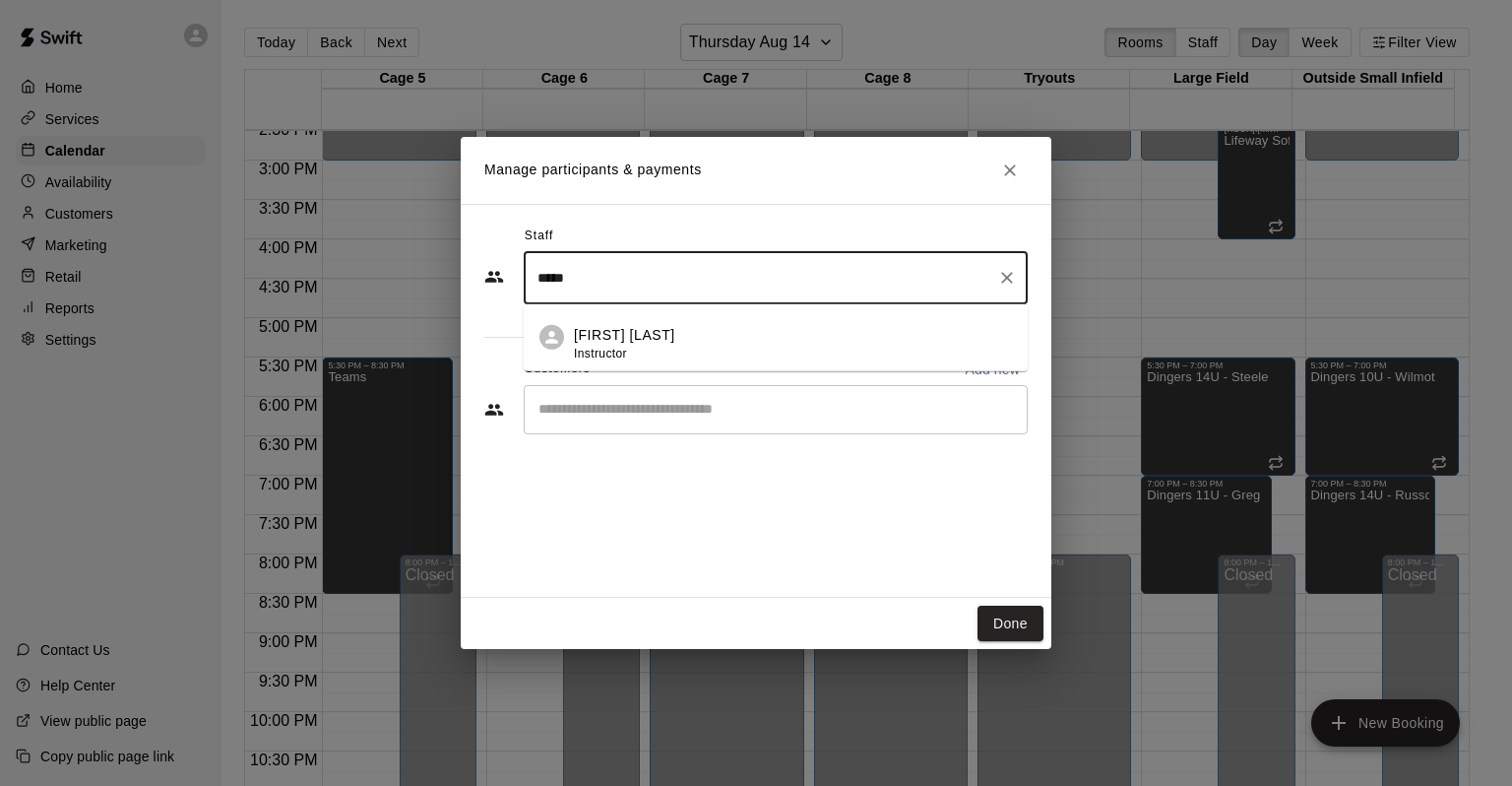 click on "Brian Elkins Instructor" at bounding box center (792, 344) 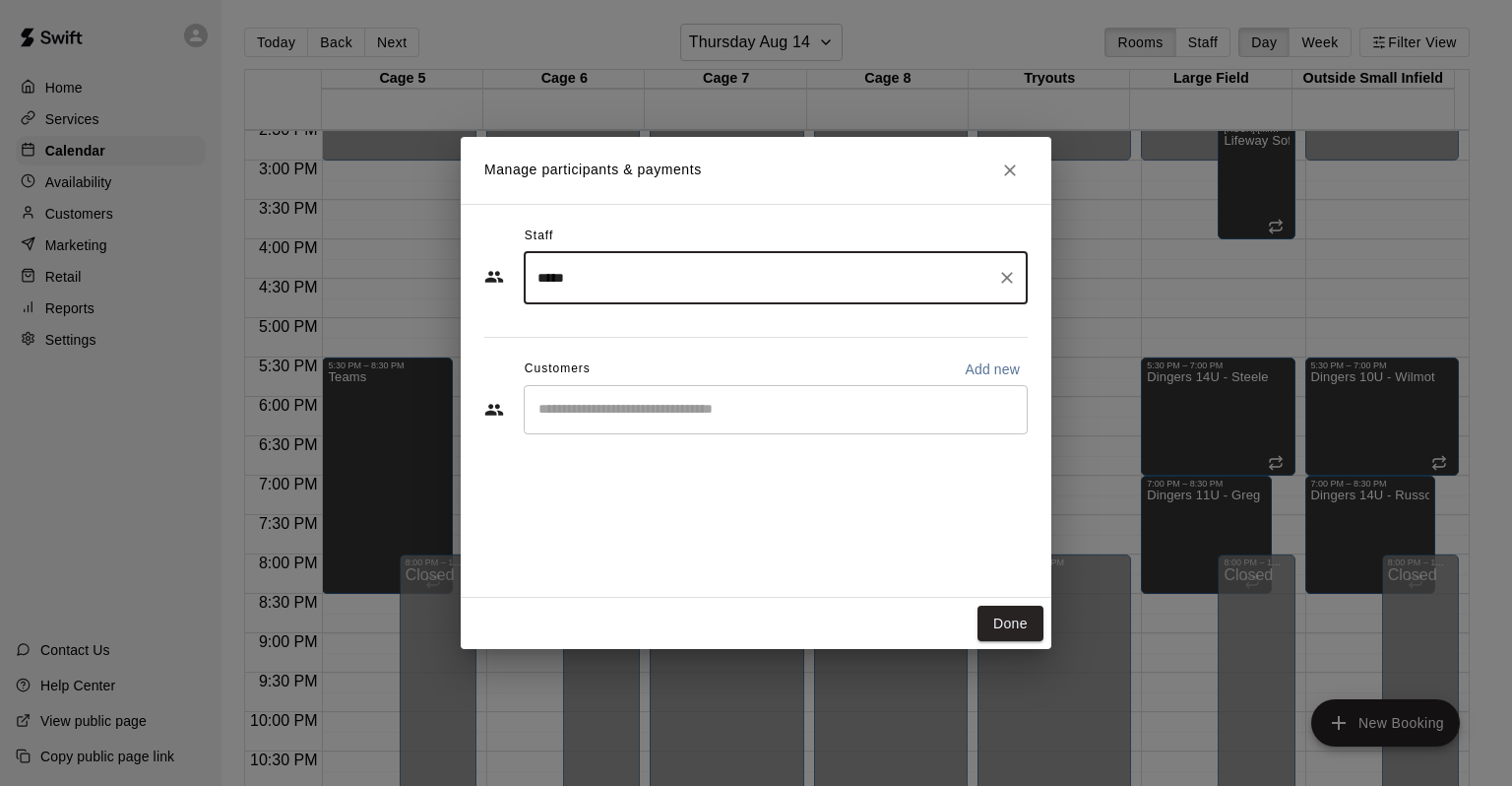 type on "*****" 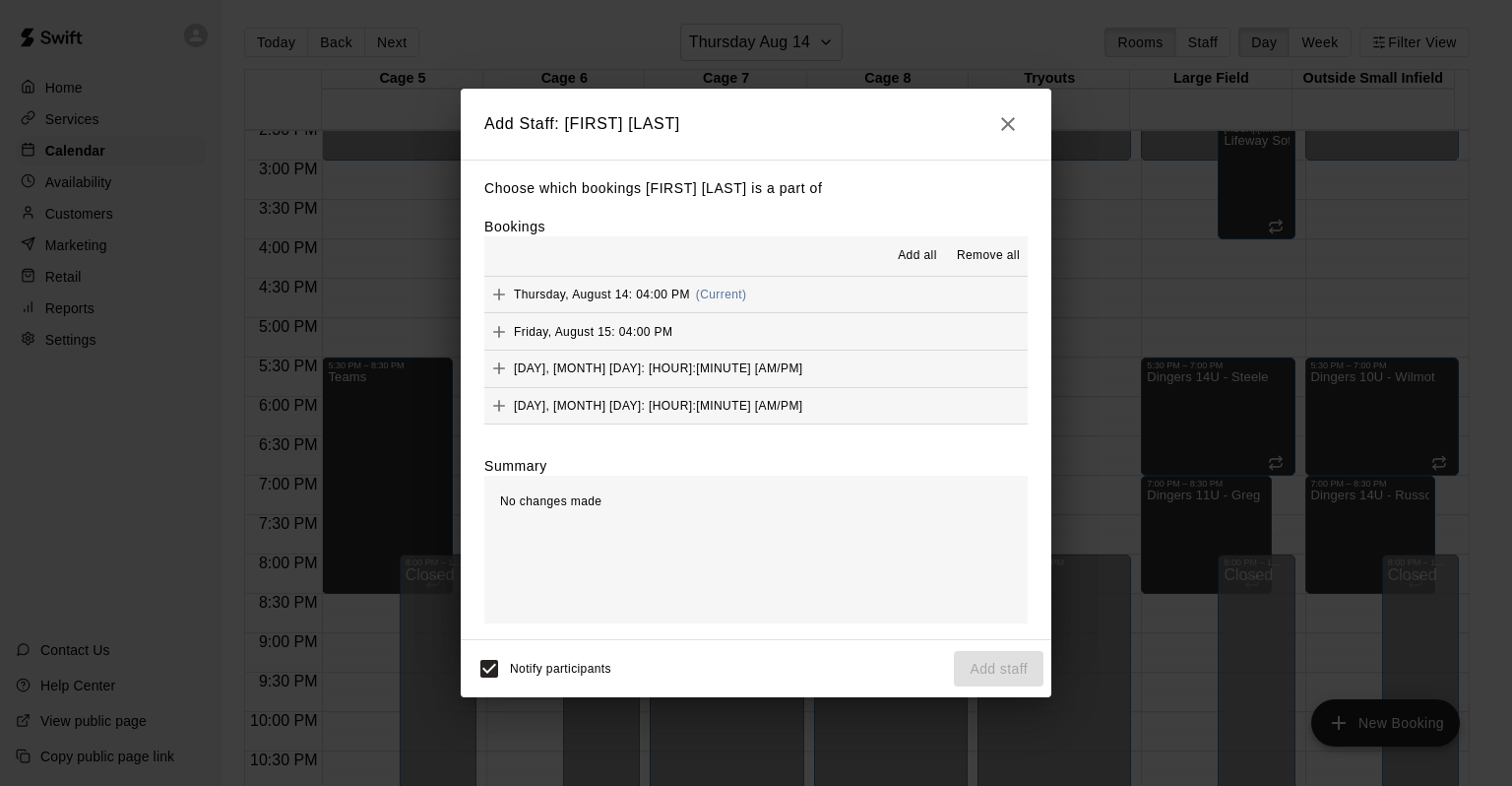 click on "Add all" at bounding box center [917, 256] 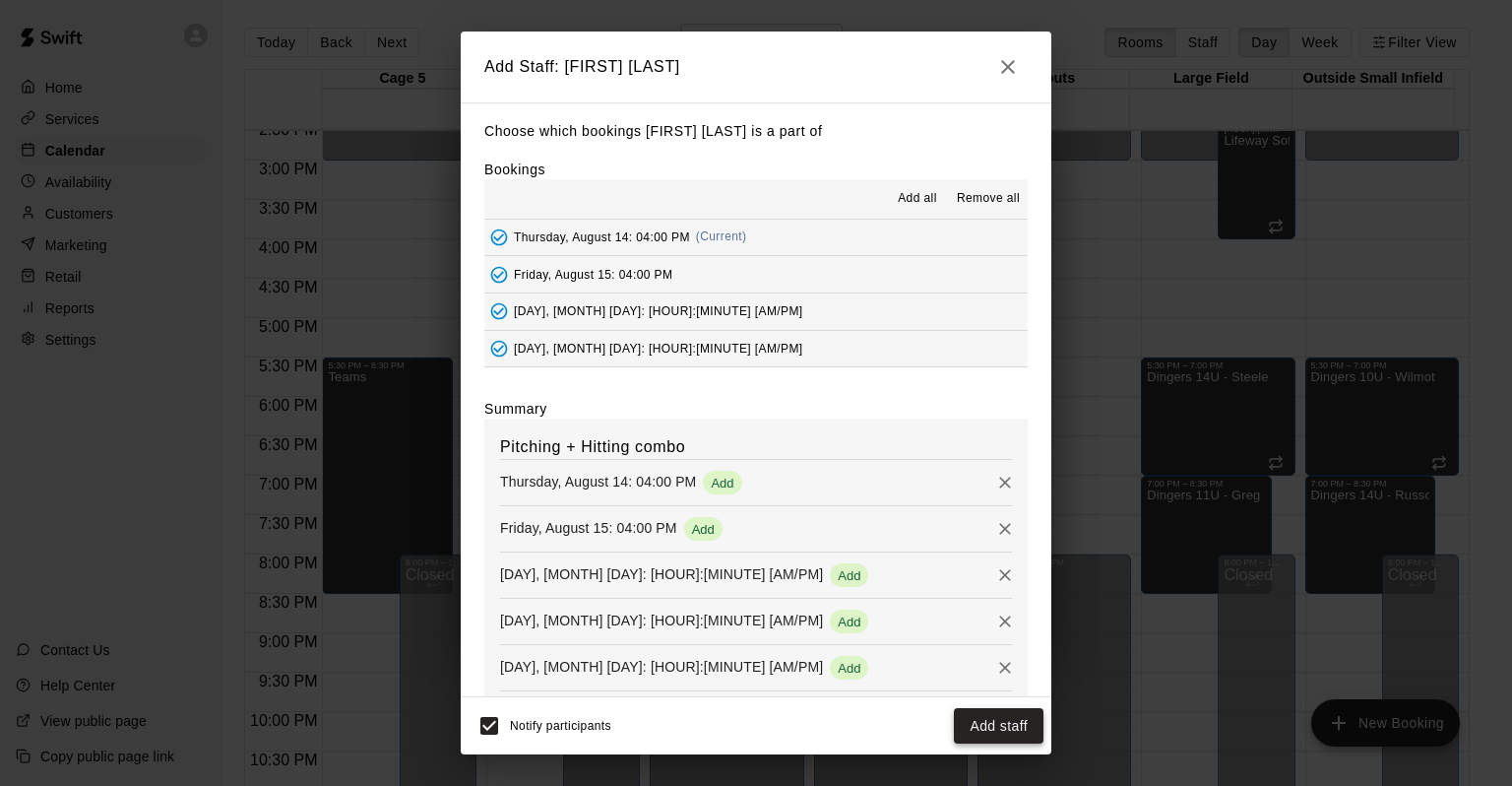 click on "Add staff" at bounding box center (998, 726) 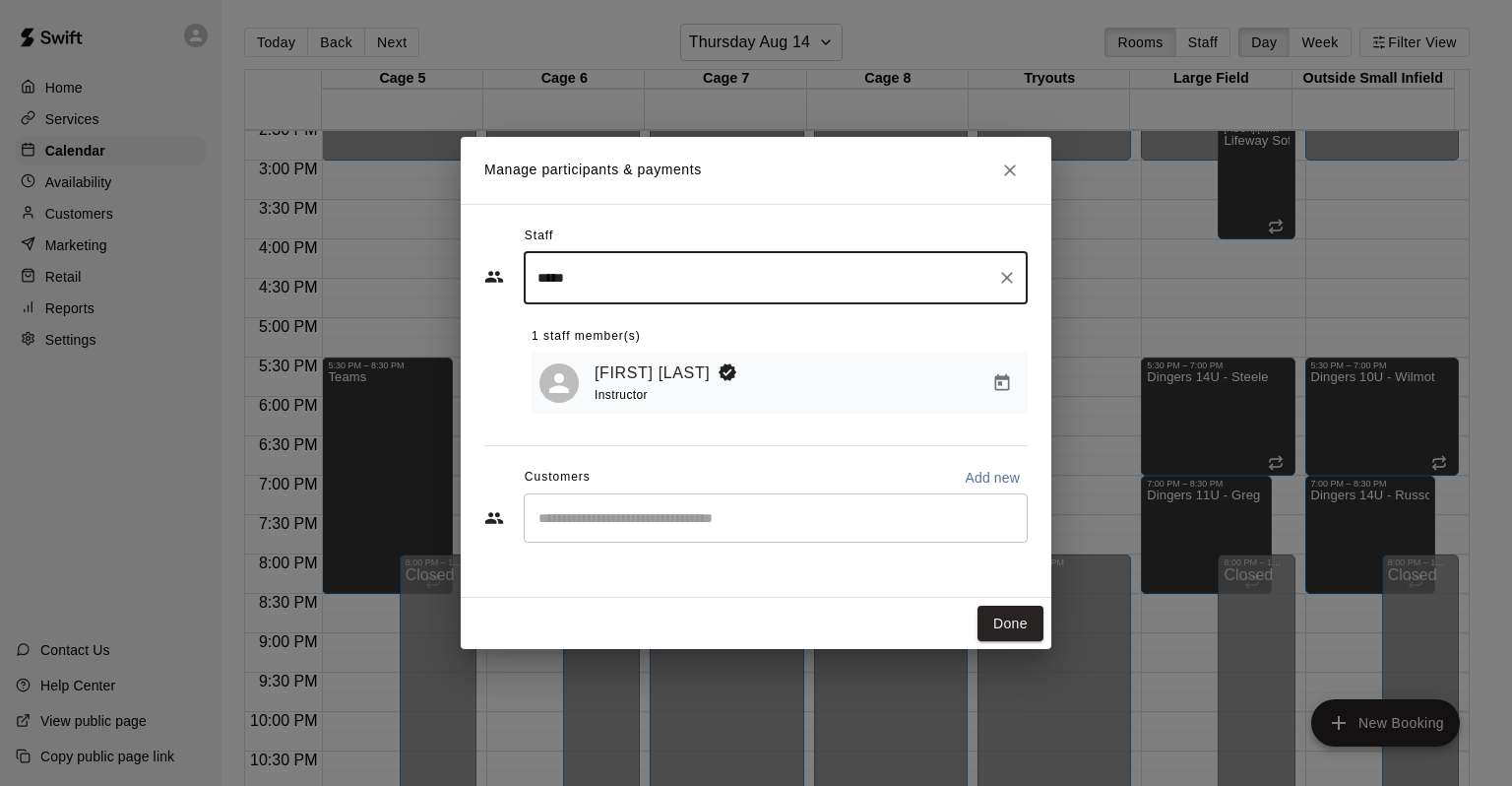 click on "​" at bounding box center [776, 518] 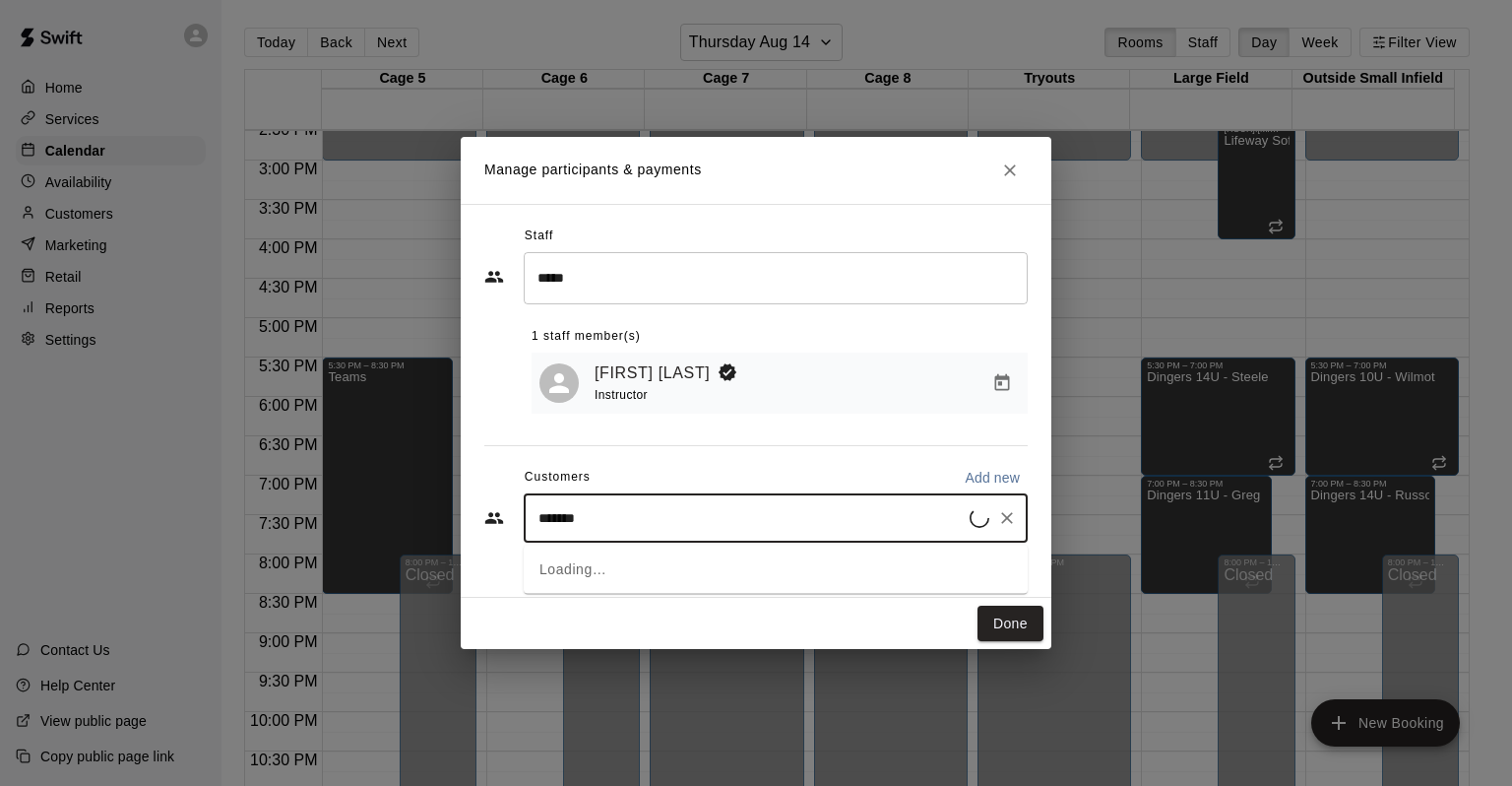 type on "********" 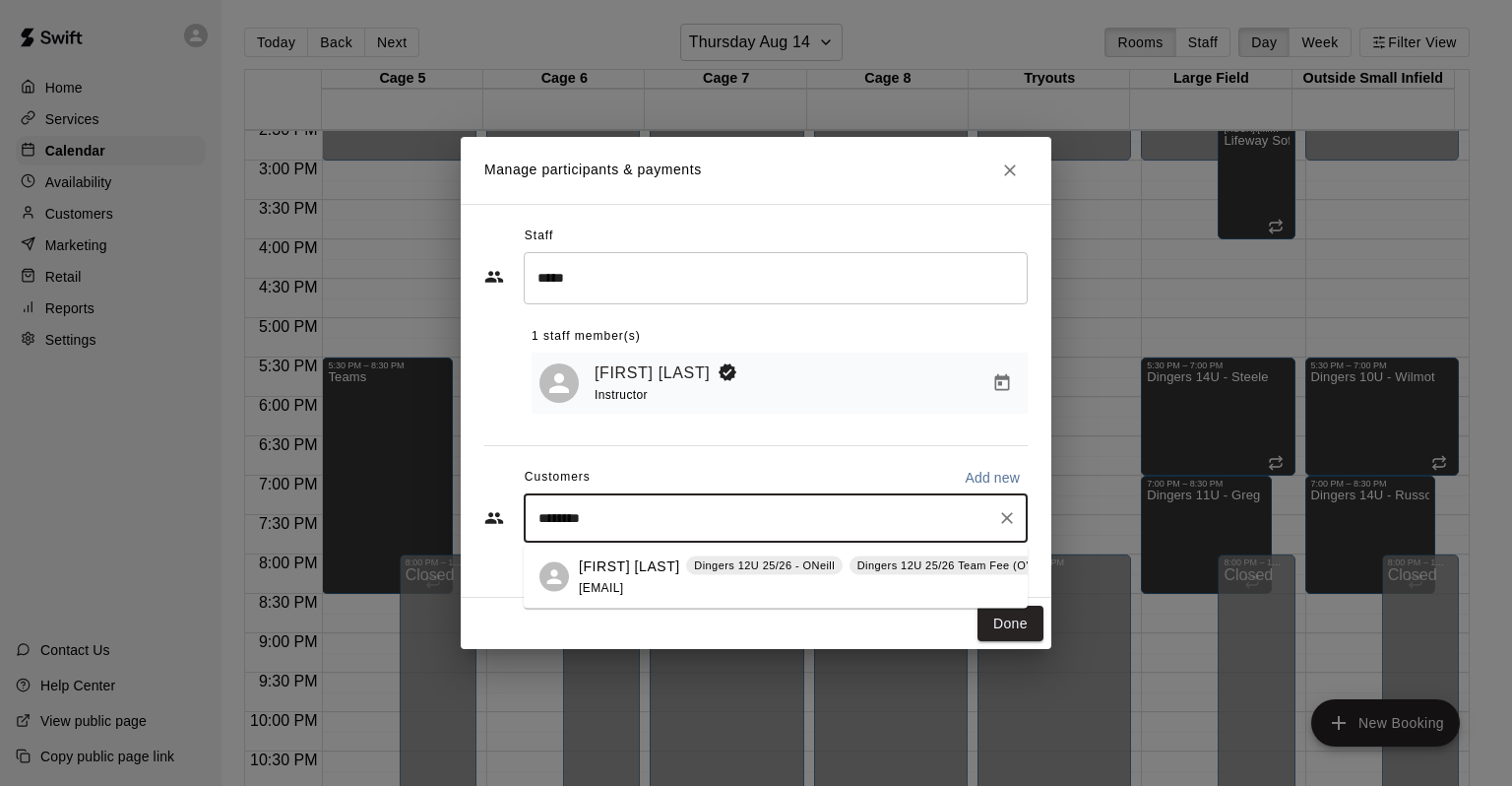 click on "Ty March Dingers 12U 25/26 - ONeill Dingers 12U 25/26 Team Fee (O'Neill)  lindsey.march@gmail.com" at bounding box center (821, 576) 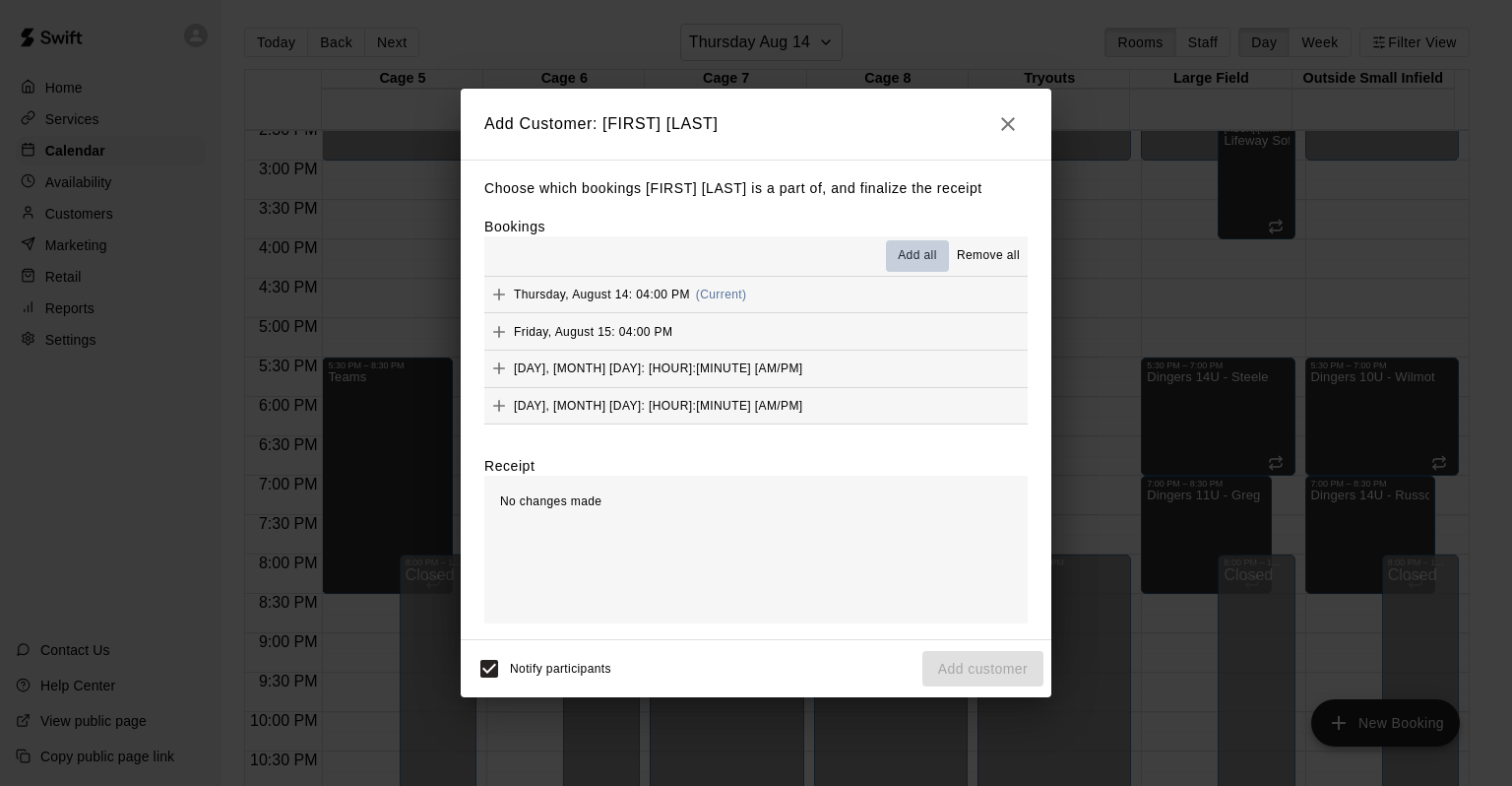 click on "Add all" at bounding box center (917, 256) 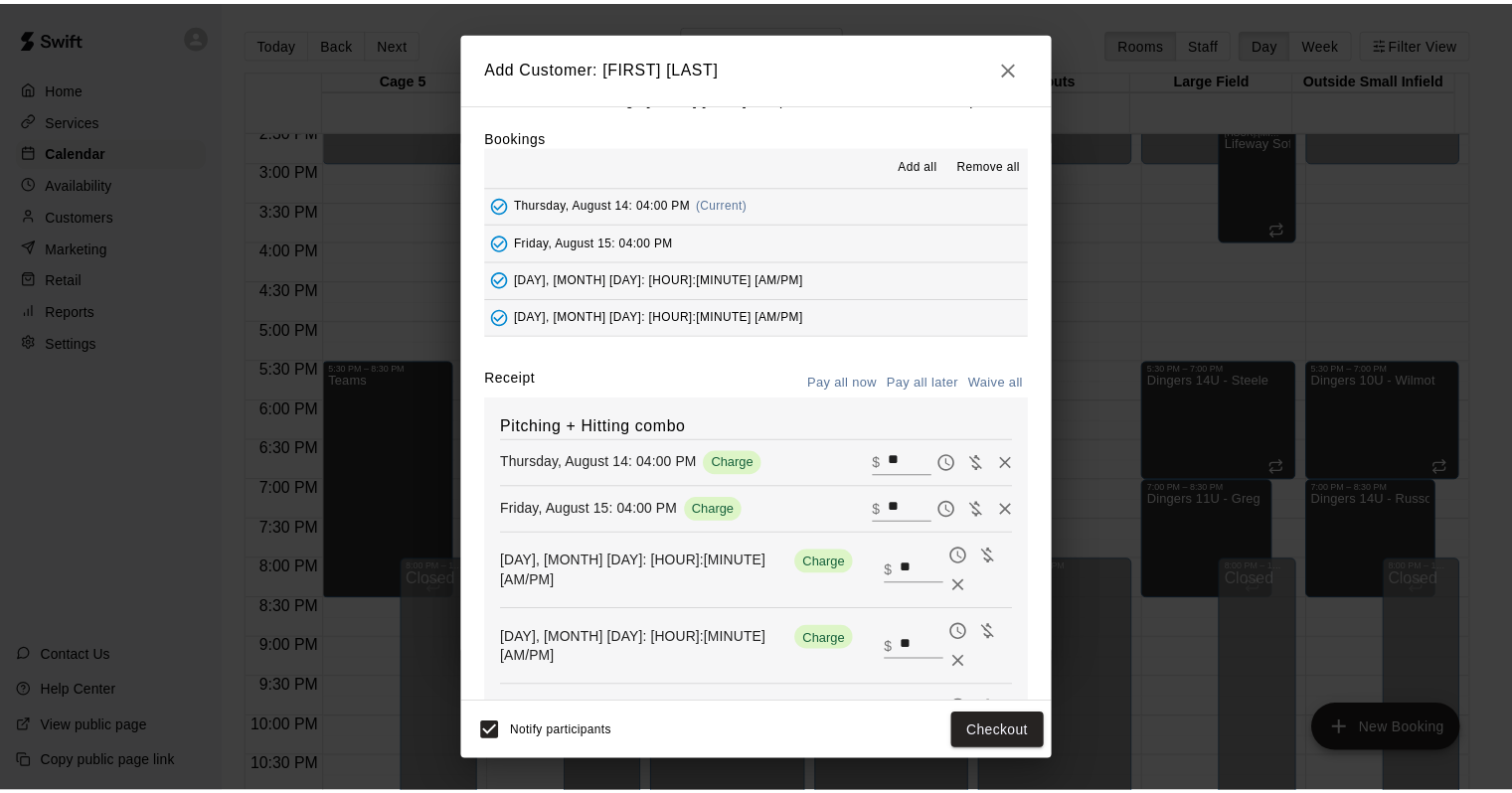 scroll, scrollTop: 0, scrollLeft: 0, axis: both 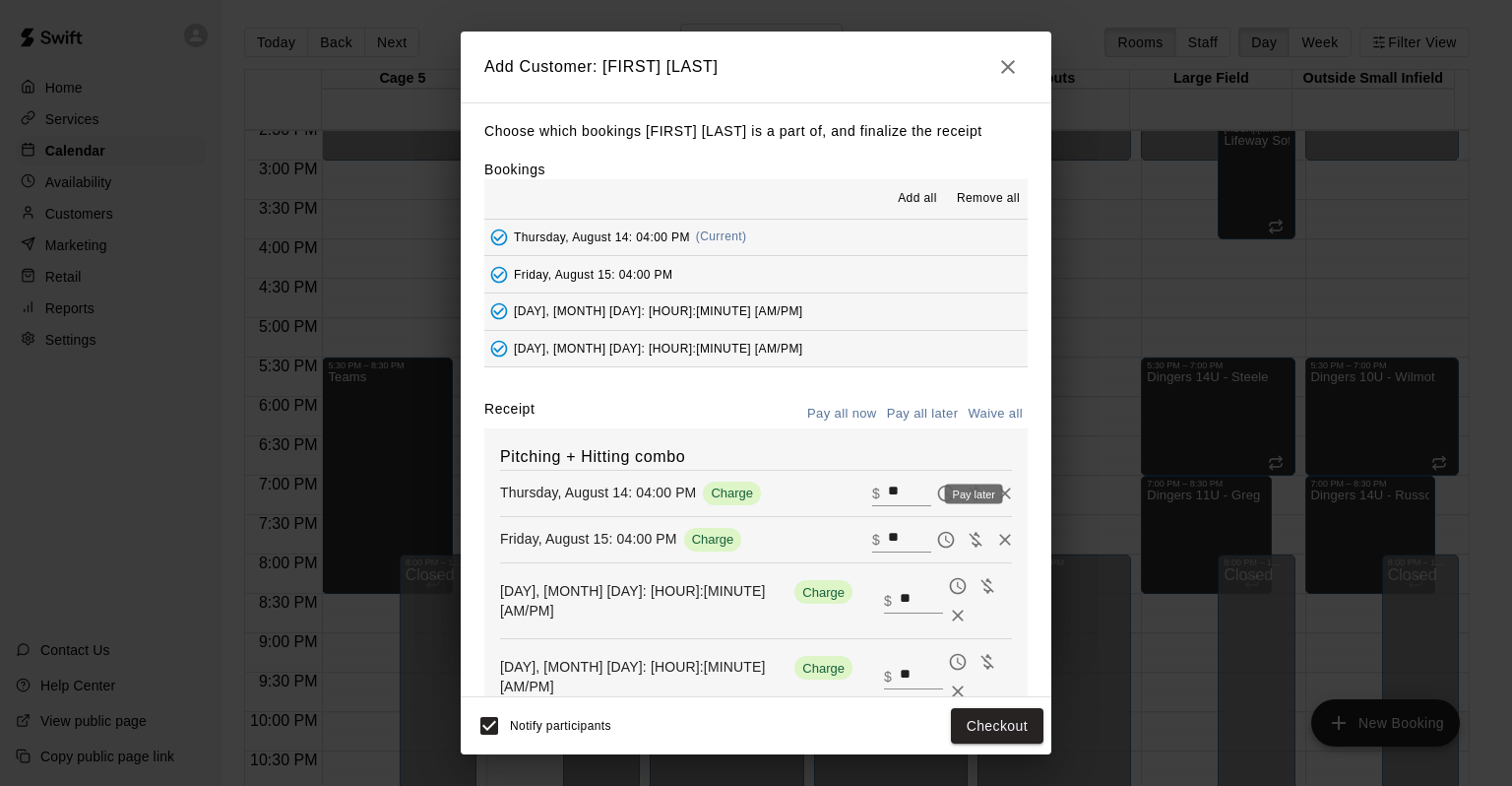 drag, startPoint x: 912, startPoint y: 492, endPoint x: 912, endPoint y: 518, distance: 26 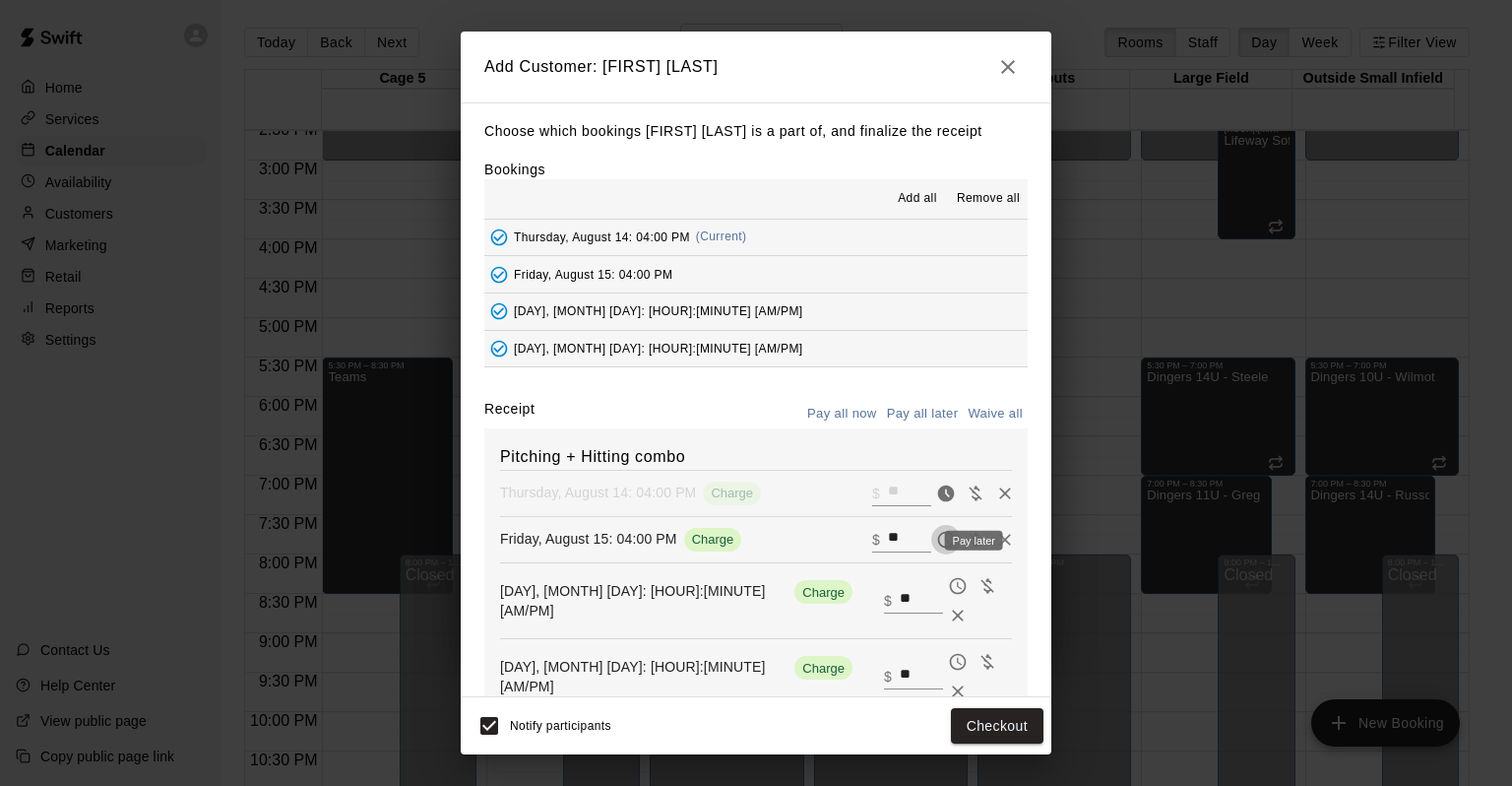 click 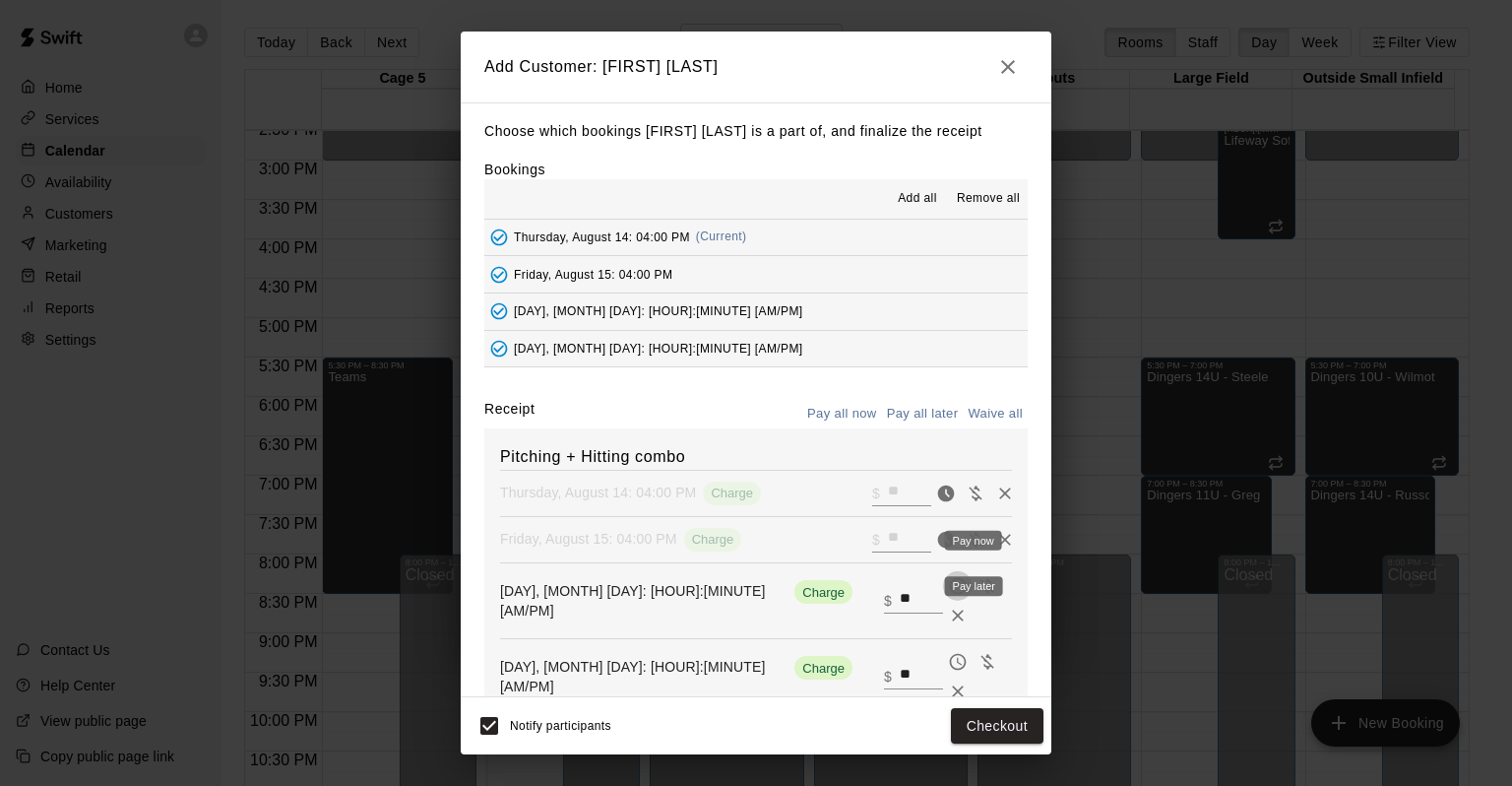 click 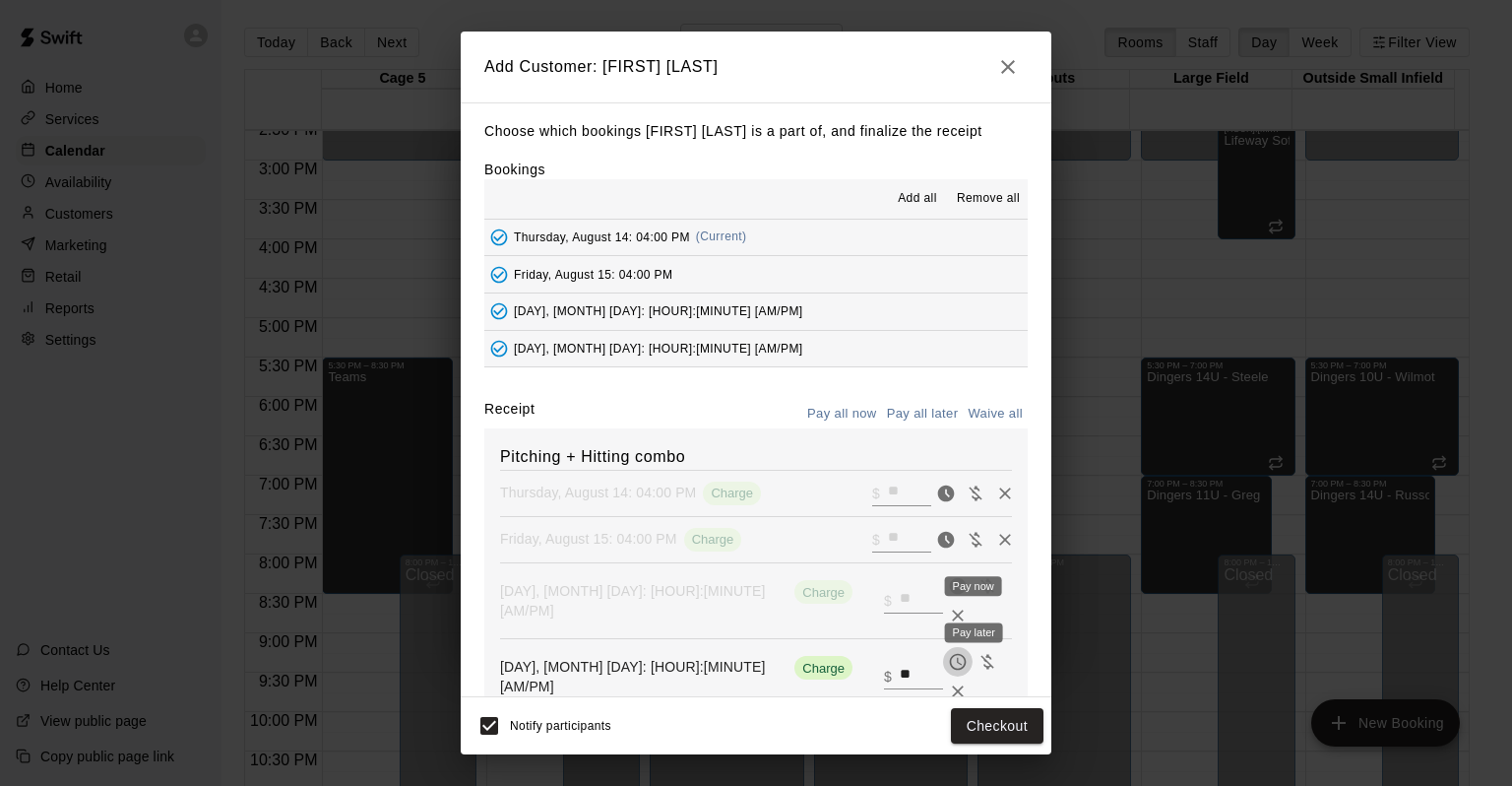drag, startPoint x: 920, startPoint y: 622, endPoint x: 919, endPoint y: 655, distance: 33.01515 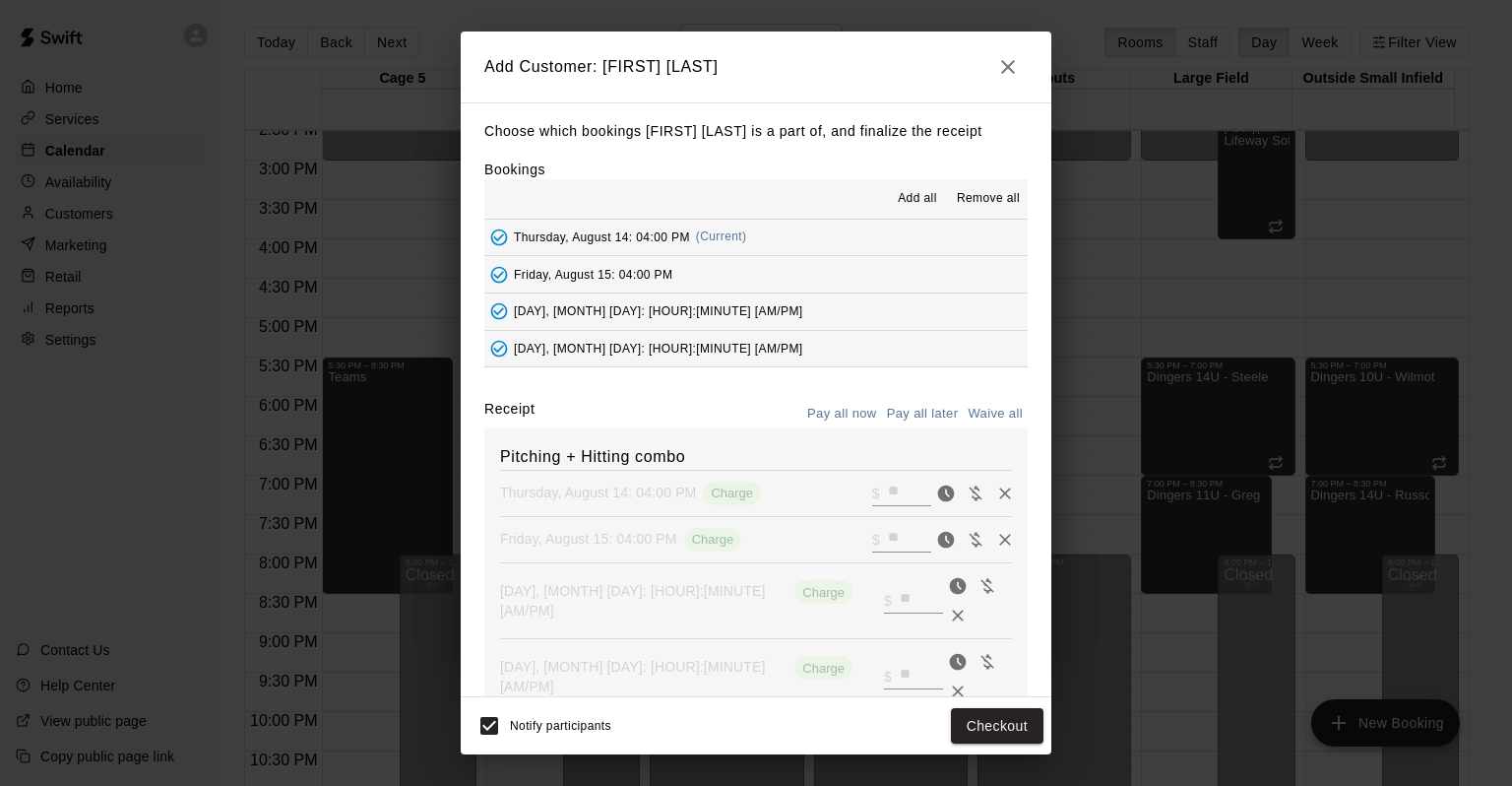 click on "Pay all later" at bounding box center [922, 414] 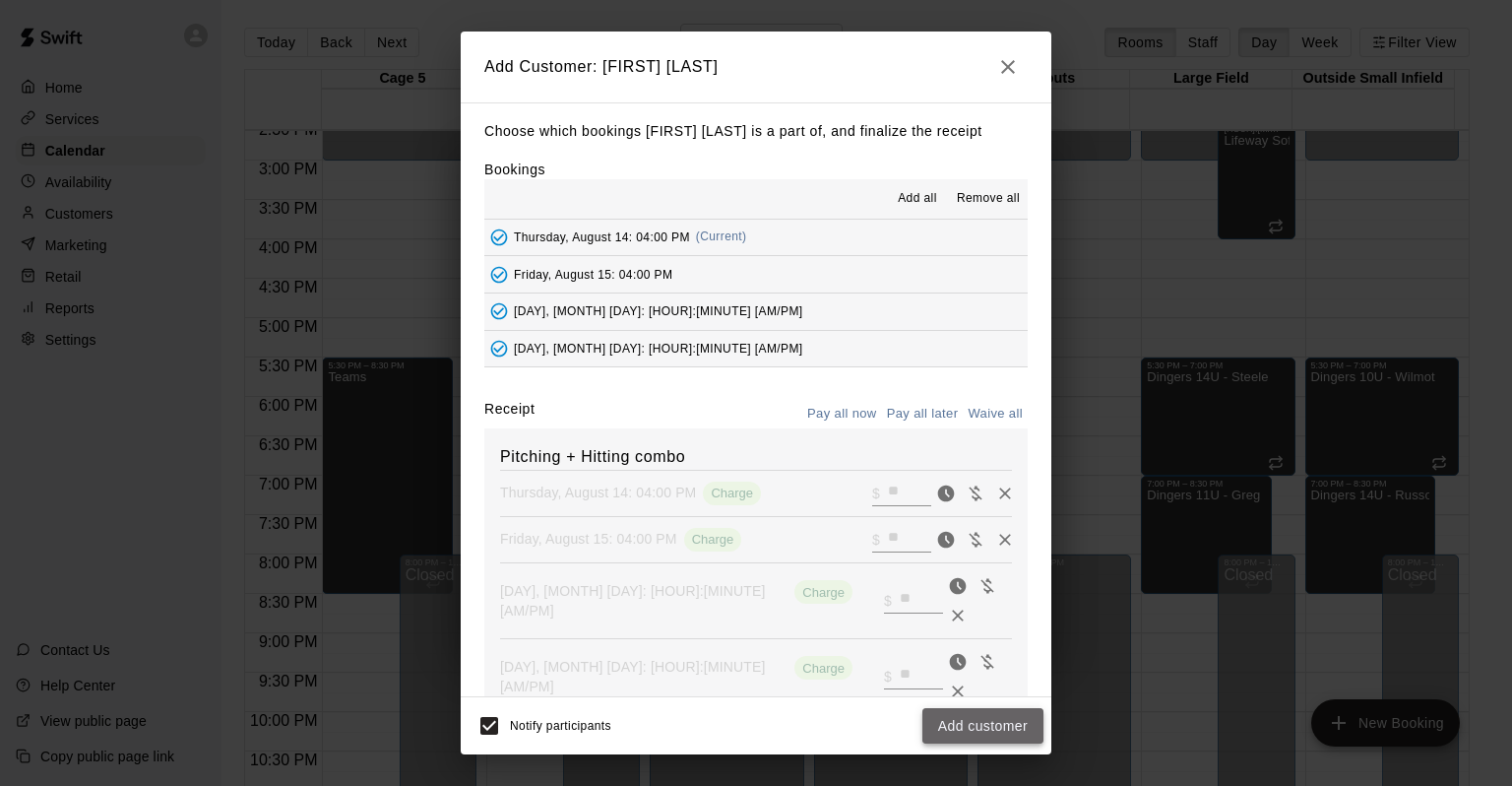 click on "Add customer" at bounding box center (982, 726) 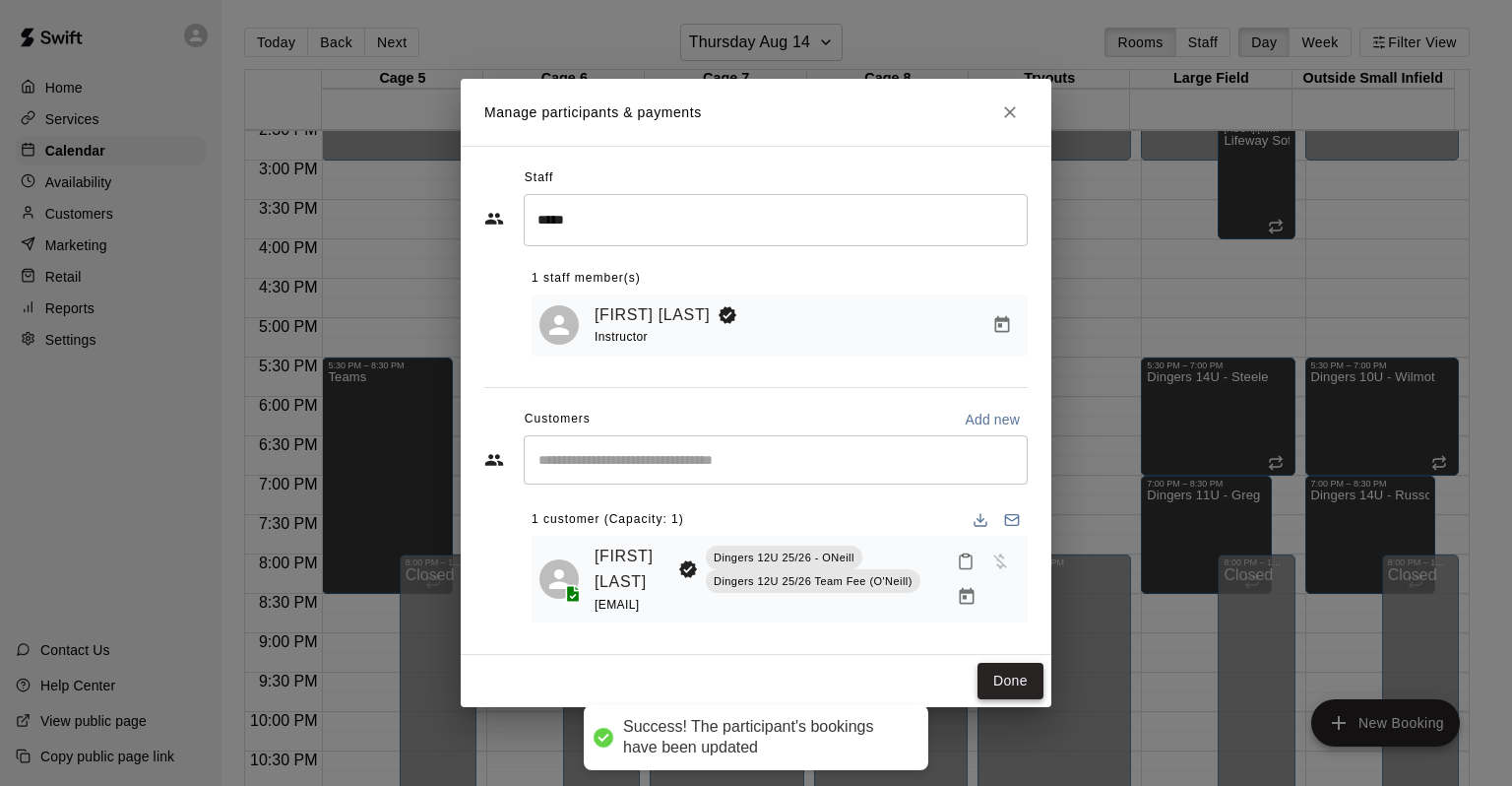 click on "Done" at bounding box center [1010, 681] 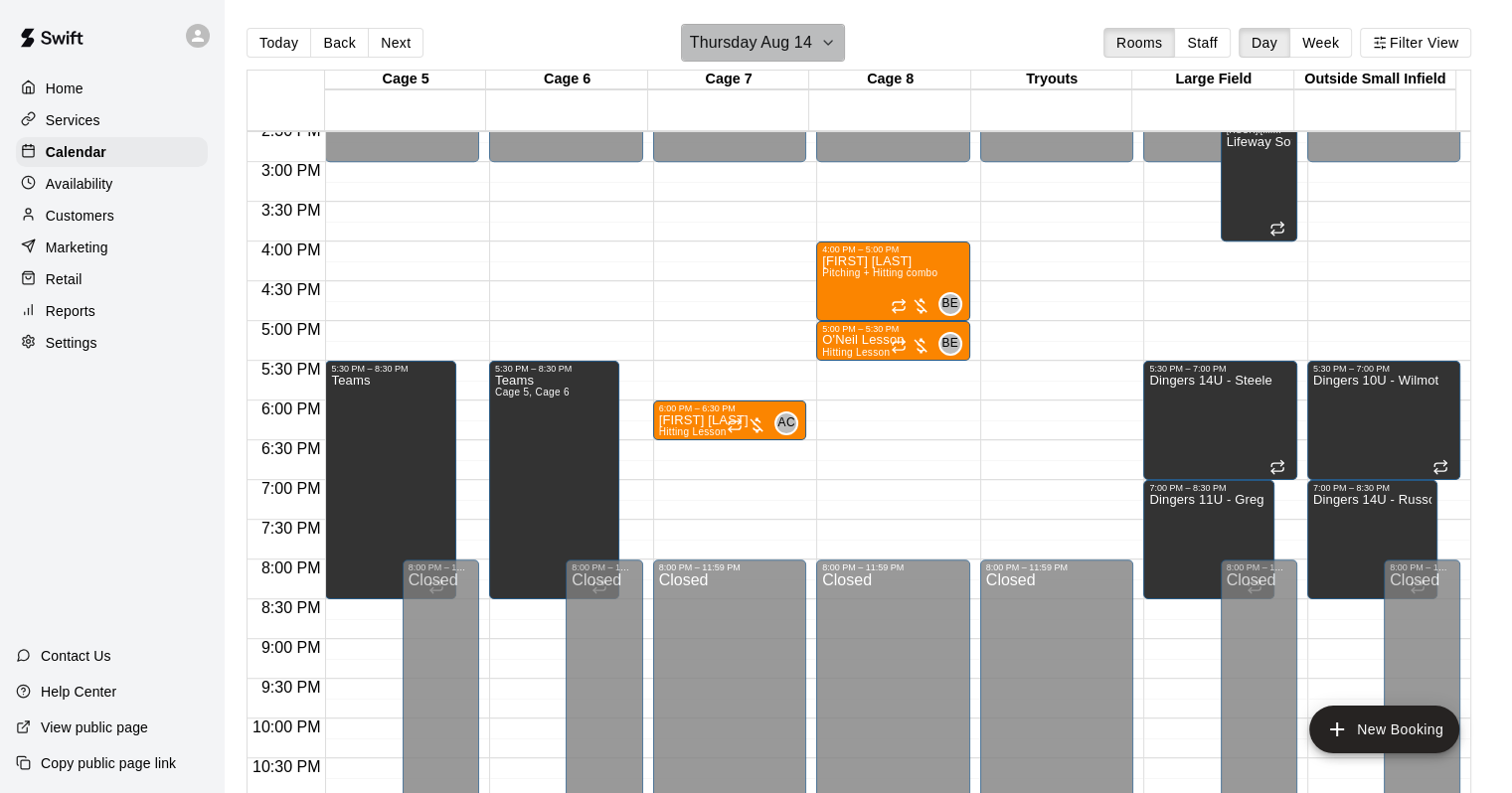 click on "Thursday Aug 14" at bounding box center (751, 43) 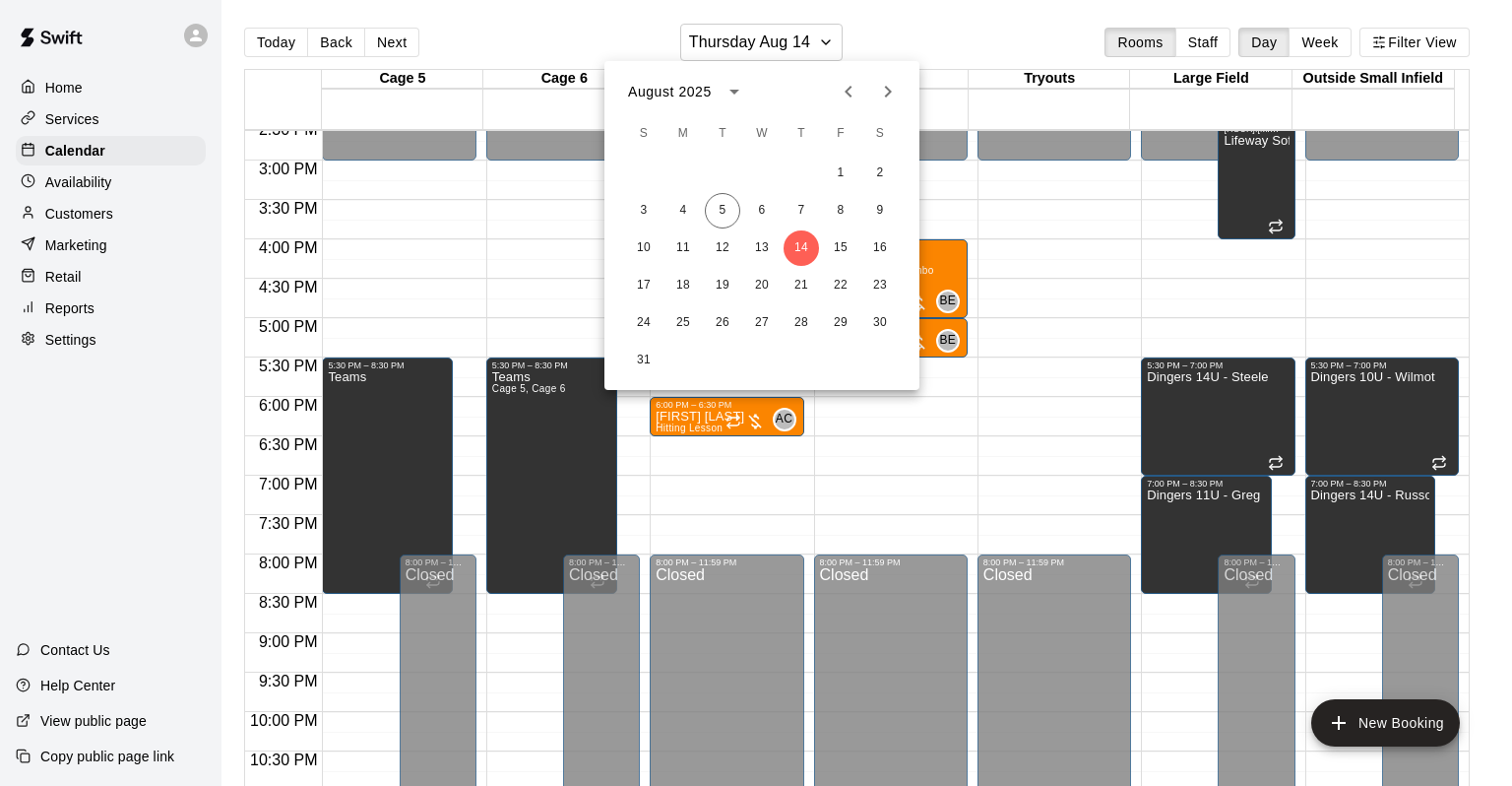 click on "1 2 3 4 5 6 7 8 9 10 11 12 13 14 15 16 17 18 19 20 21 22 23 24 25 26 27 28 29 30 31" at bounding box center (762, 267) 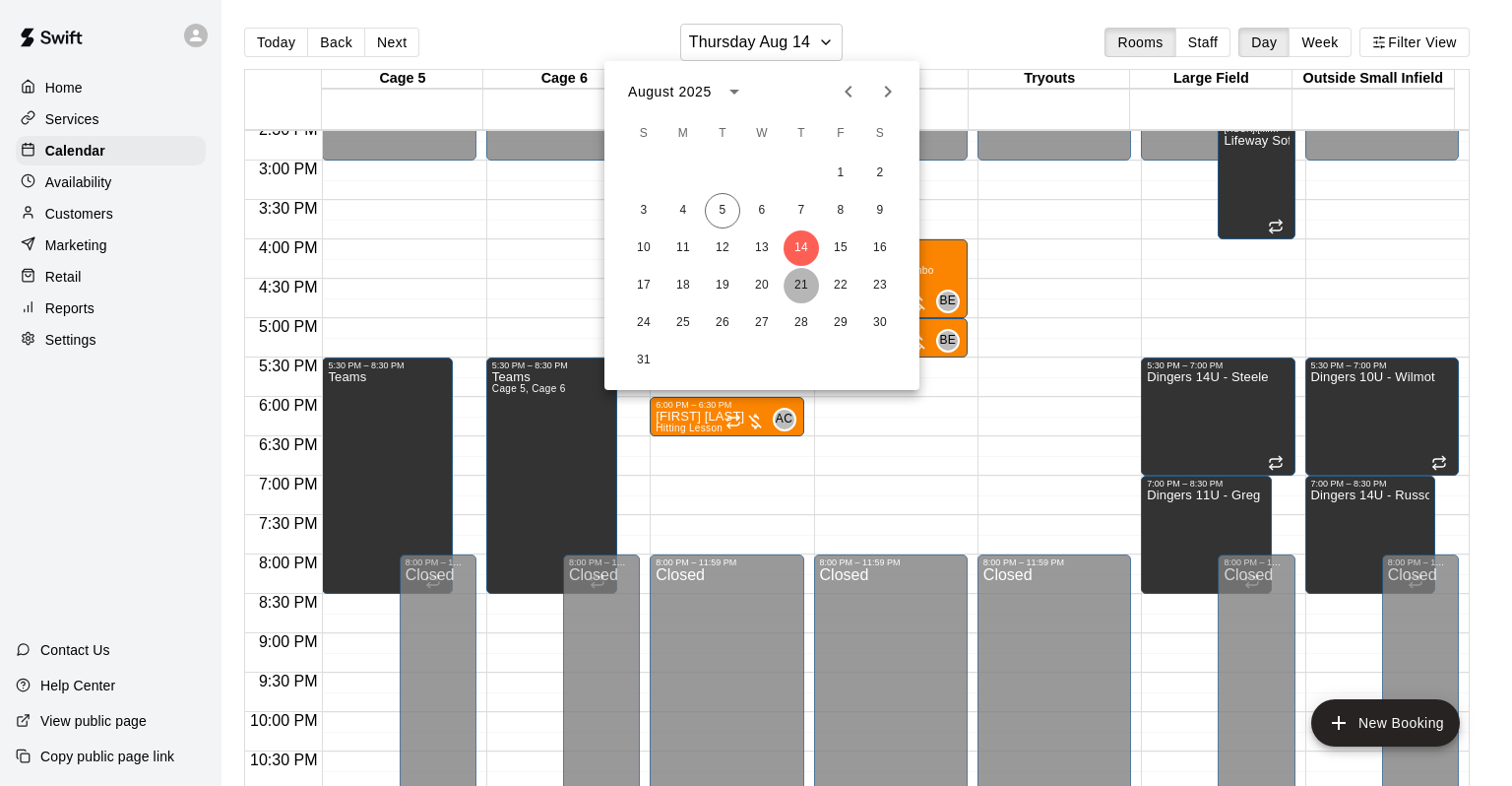 click on "21" at bounding box center [801, 286] 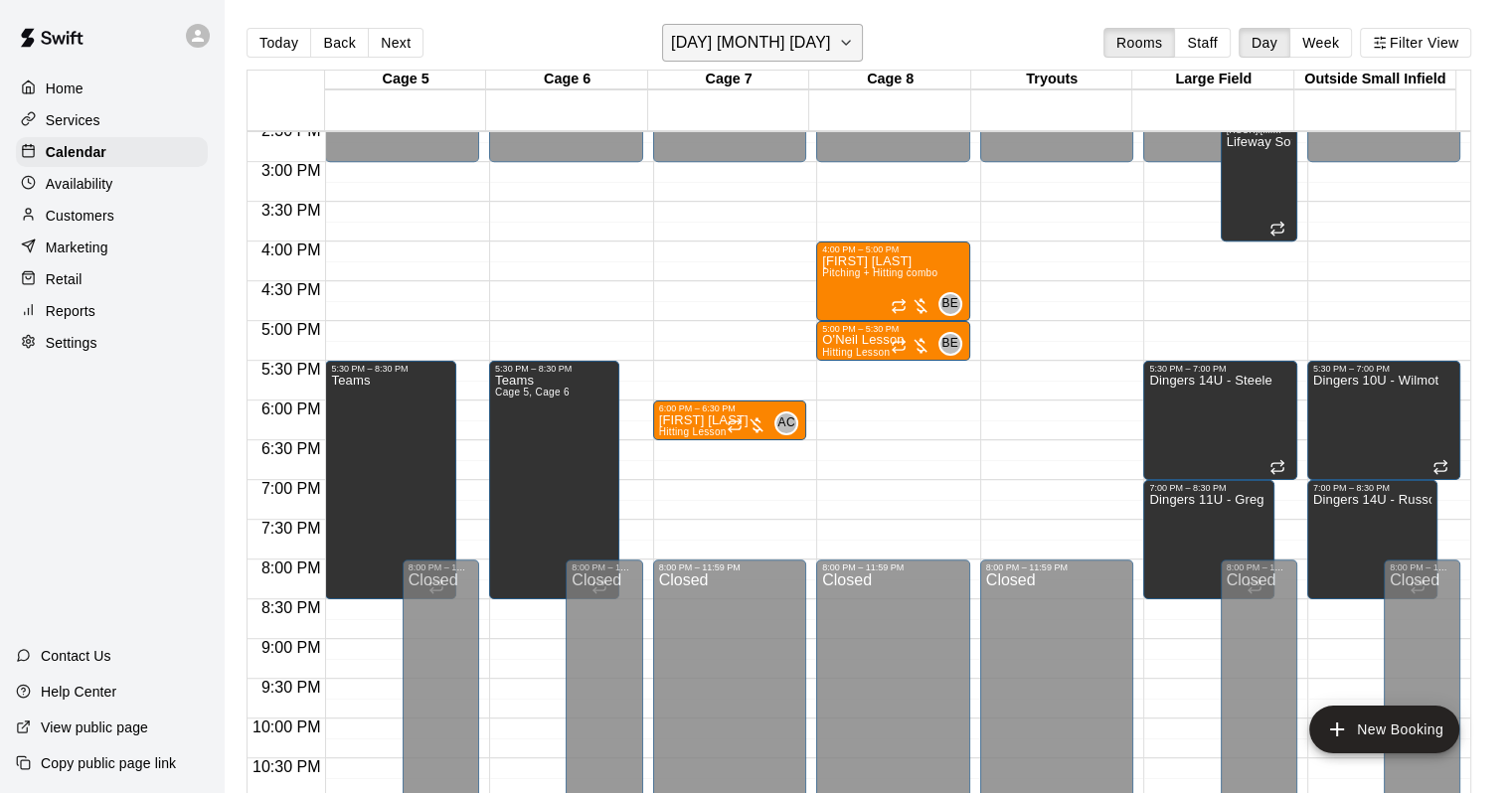 click on "Thursday Aug 21" at bounding box center [751, 43] 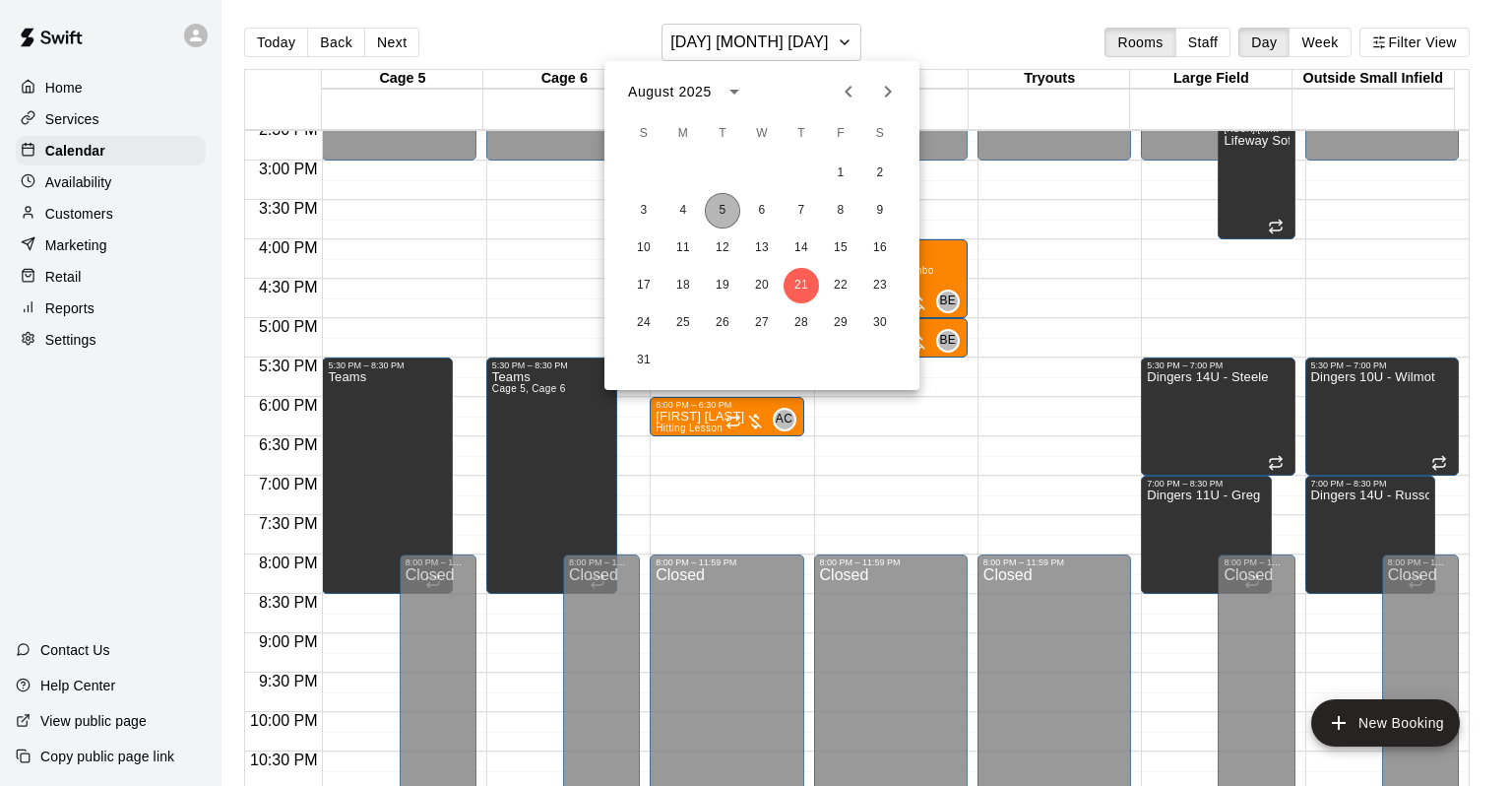 click on "5" at bounding box center [723, 211] 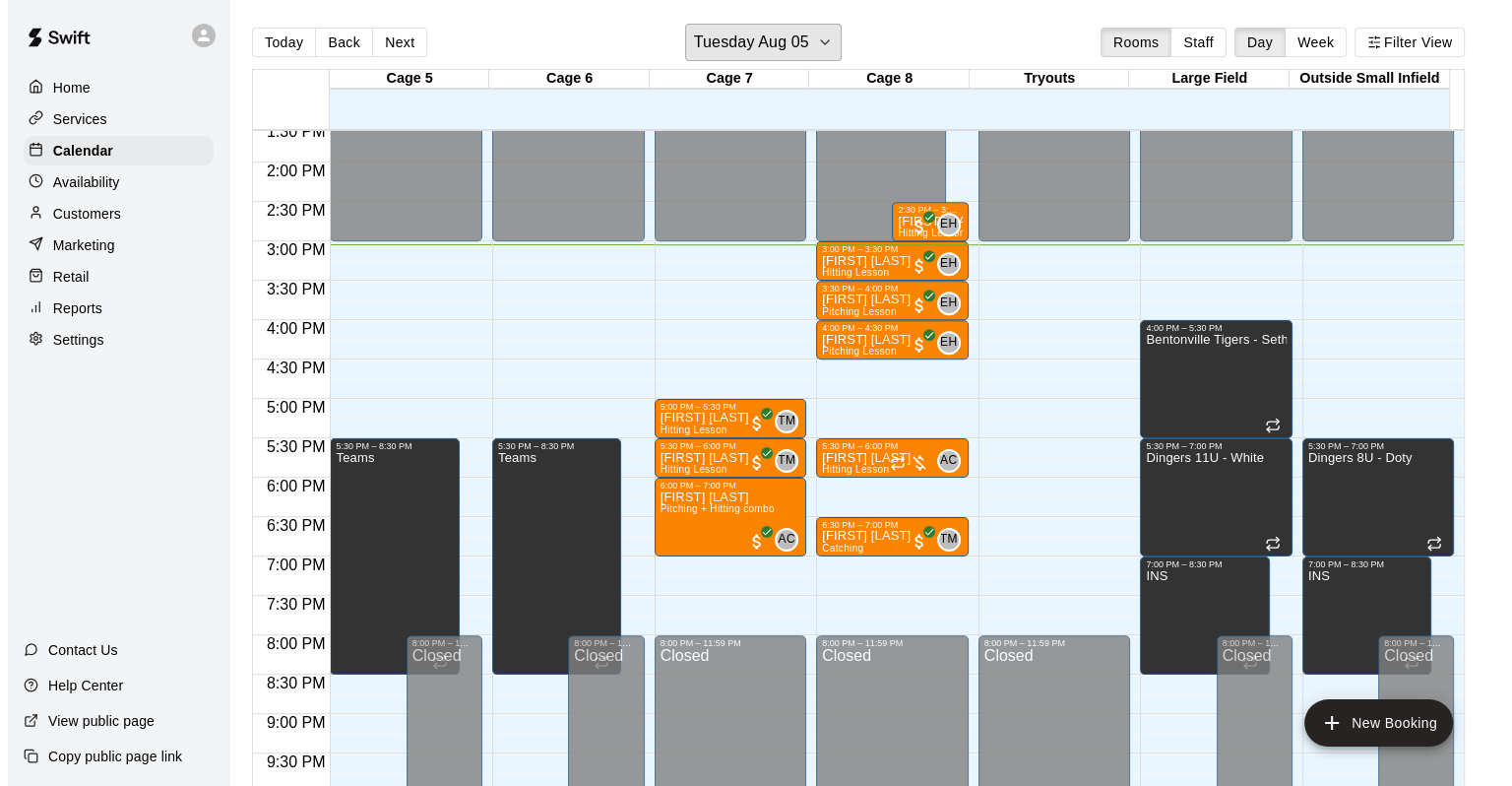 scroll, scrollTop: 955, scrollLeft: 0, axis: vertical 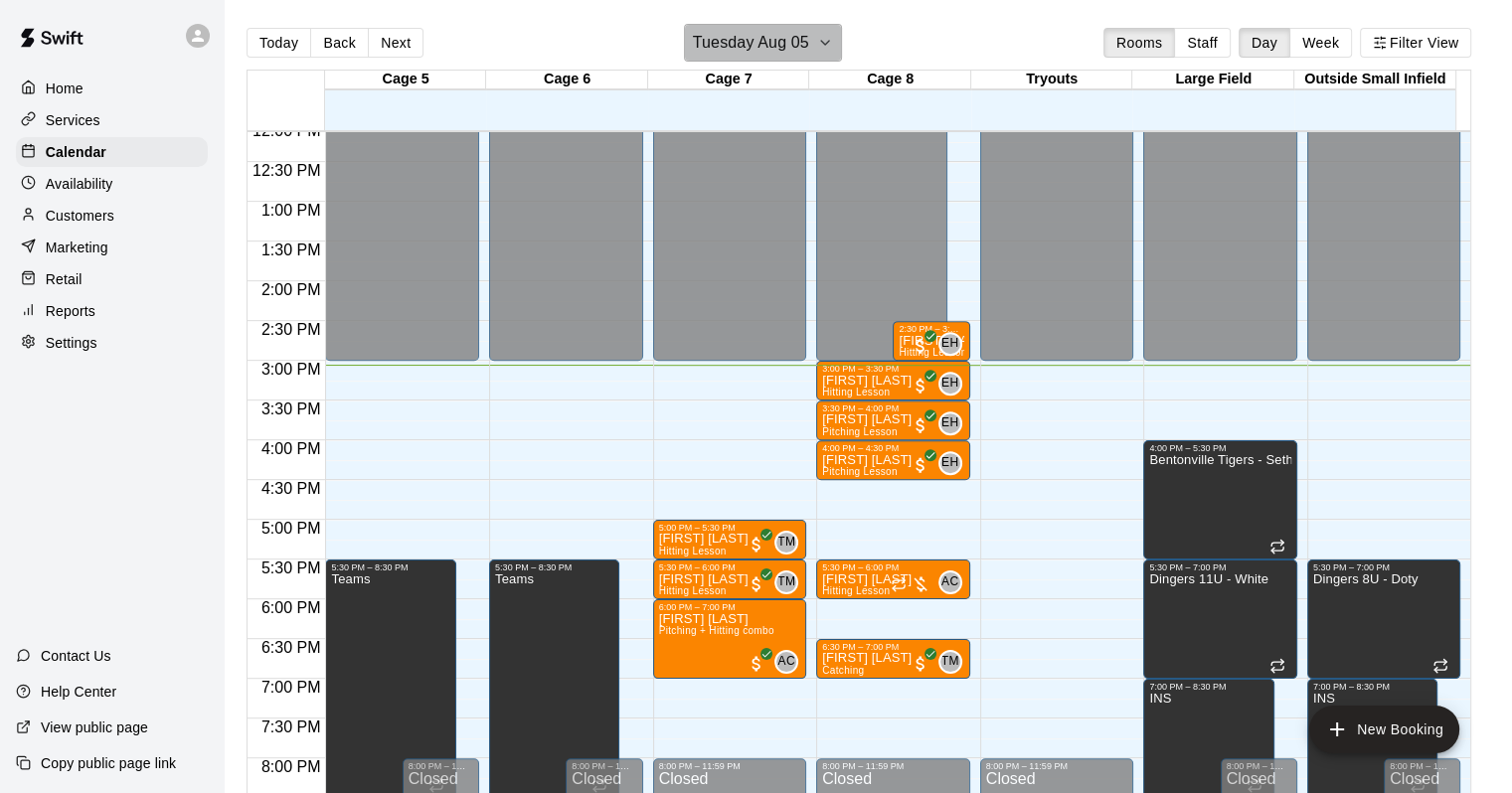 click on "Tuesday Aug 05" at bounding box center (762, 43) 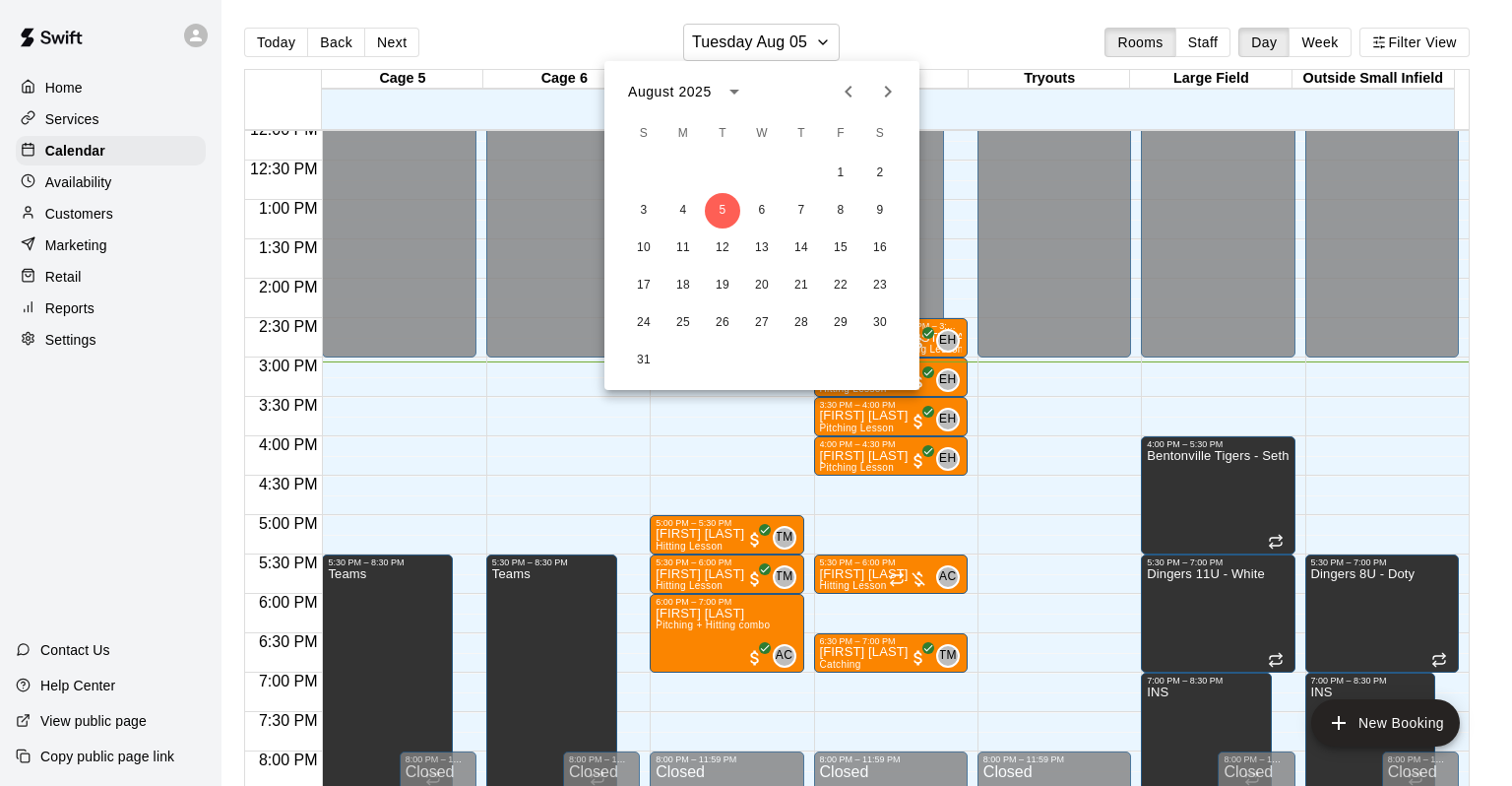 click at bounding box center [756, 393] 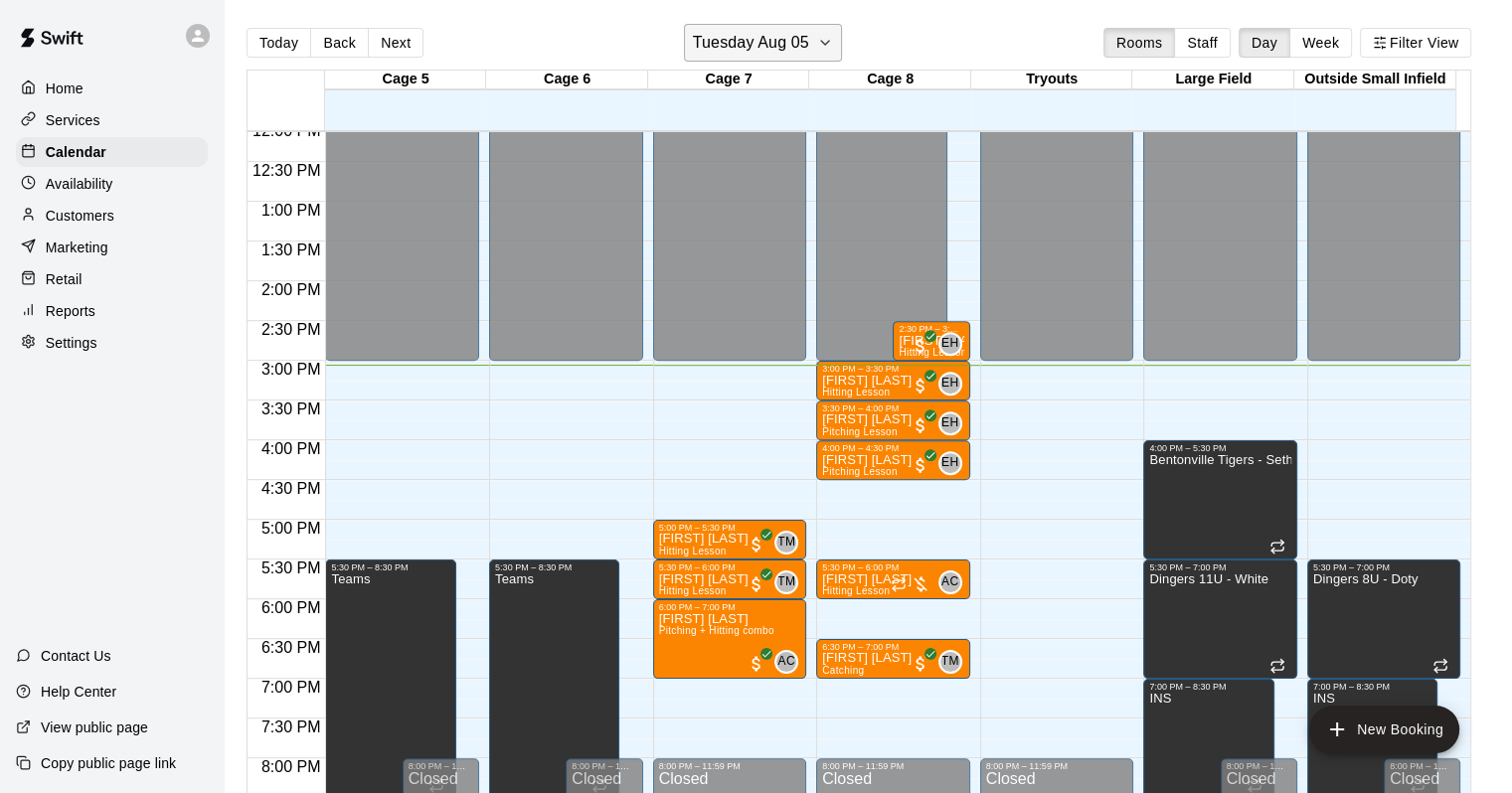 click on "Tuesday Aug 05" at bounding box center (751, 43) 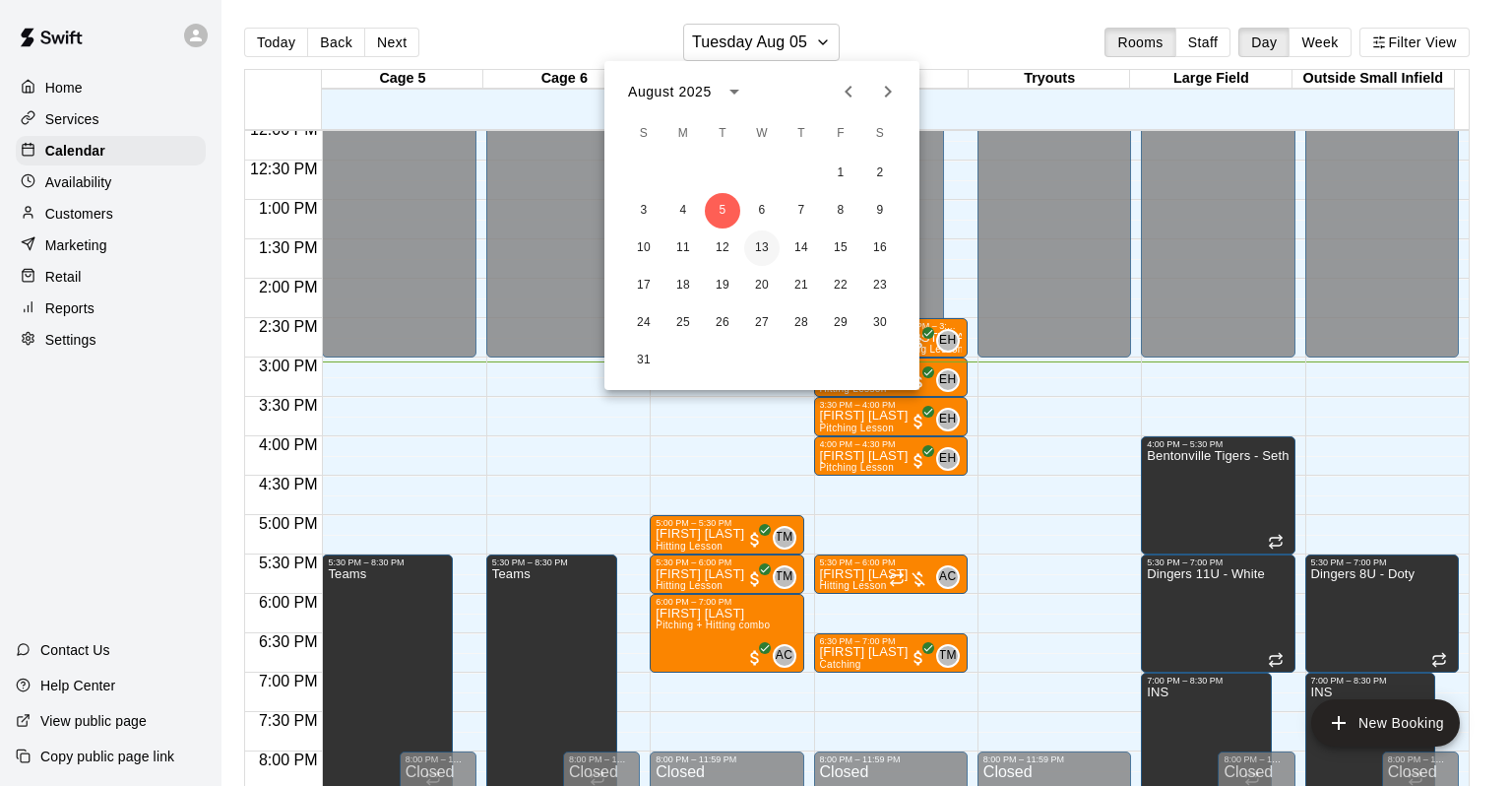 click on "13" at bounding box center [762, 248] 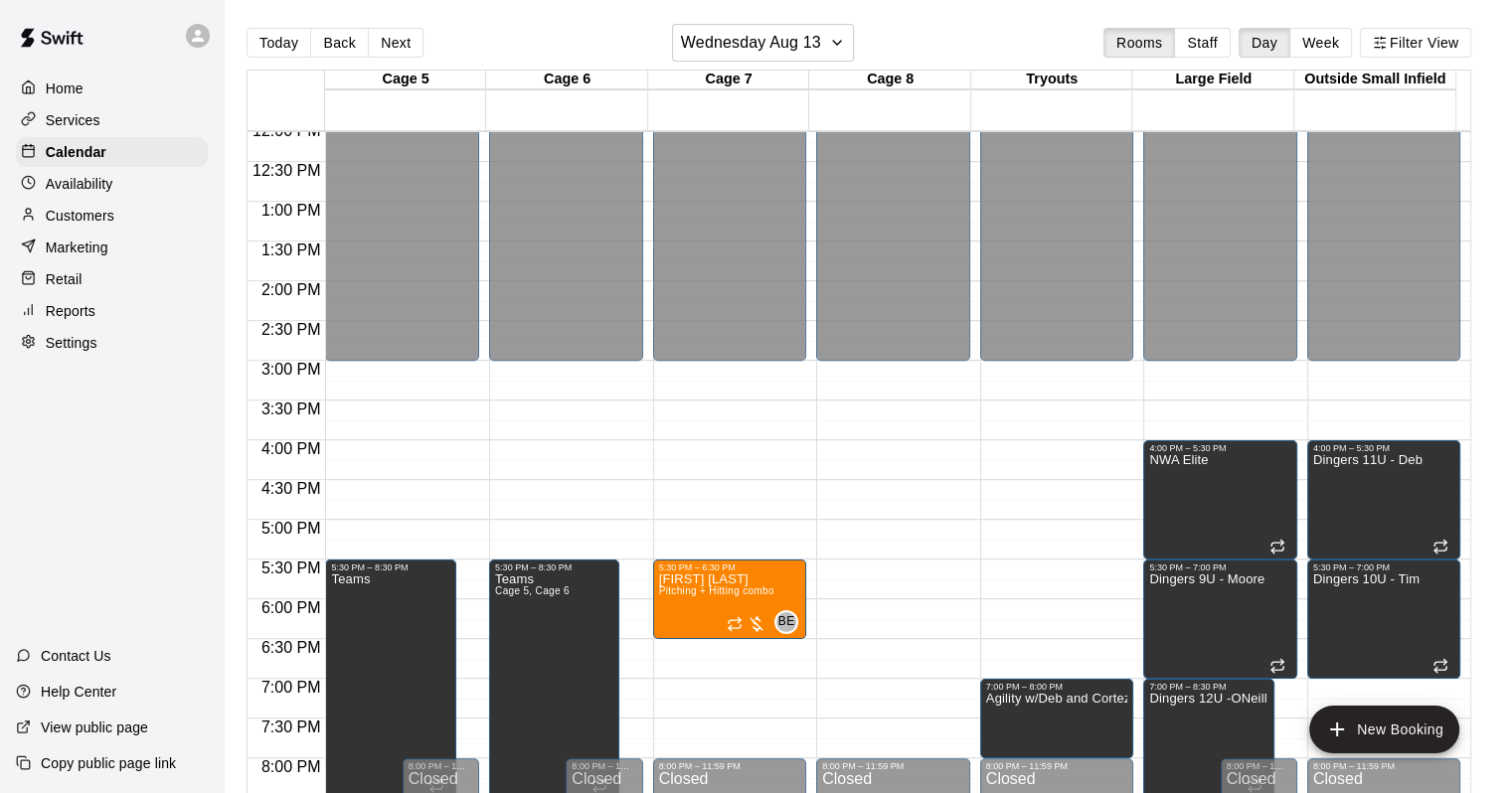click on "12:00 AM – 3:00 PM Closed 8:00 PM – 11:59 PM Closed" at bounding box center [893, 122] 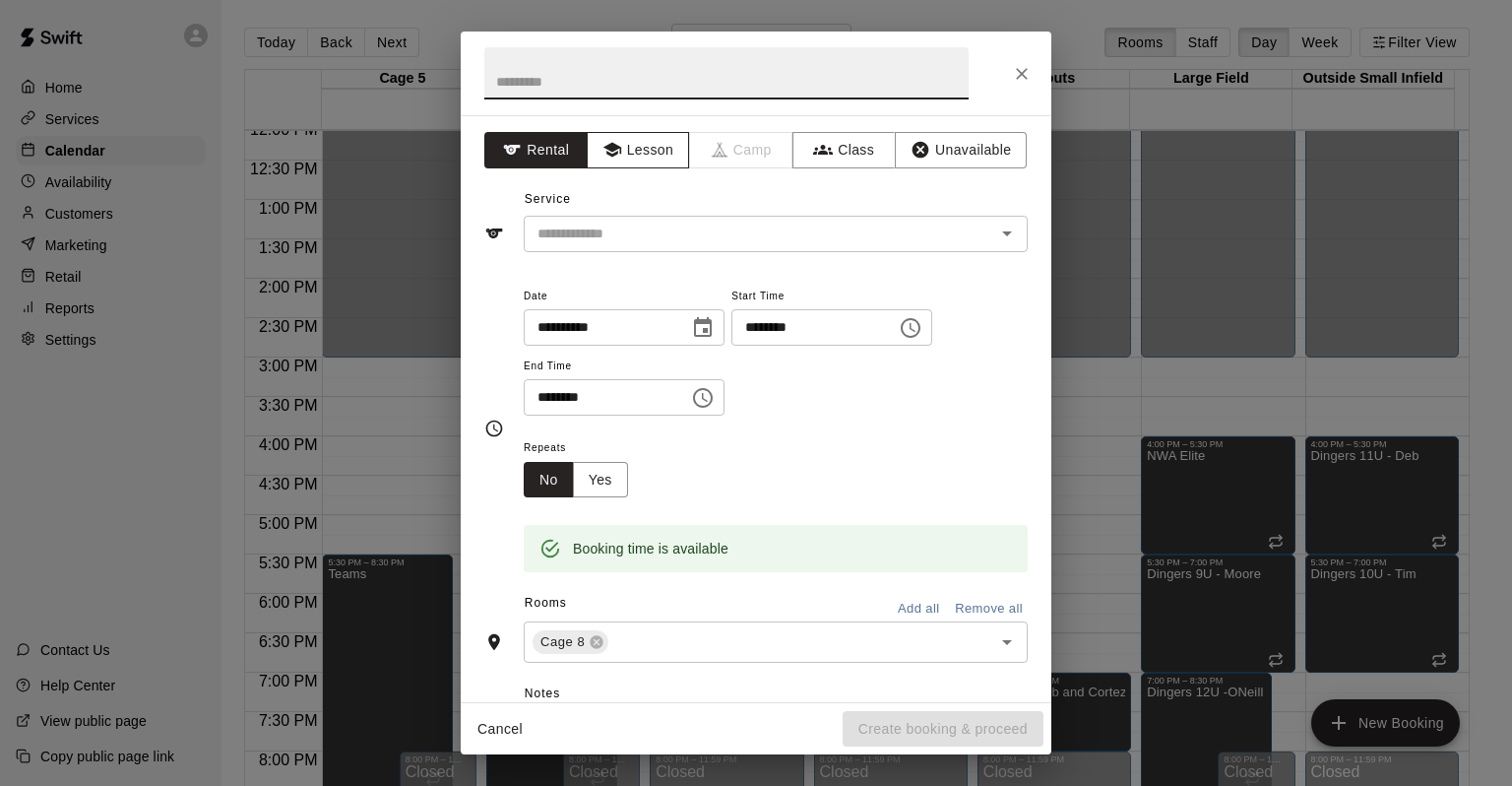 click on "Lesson" at bounding box center [638, 150] 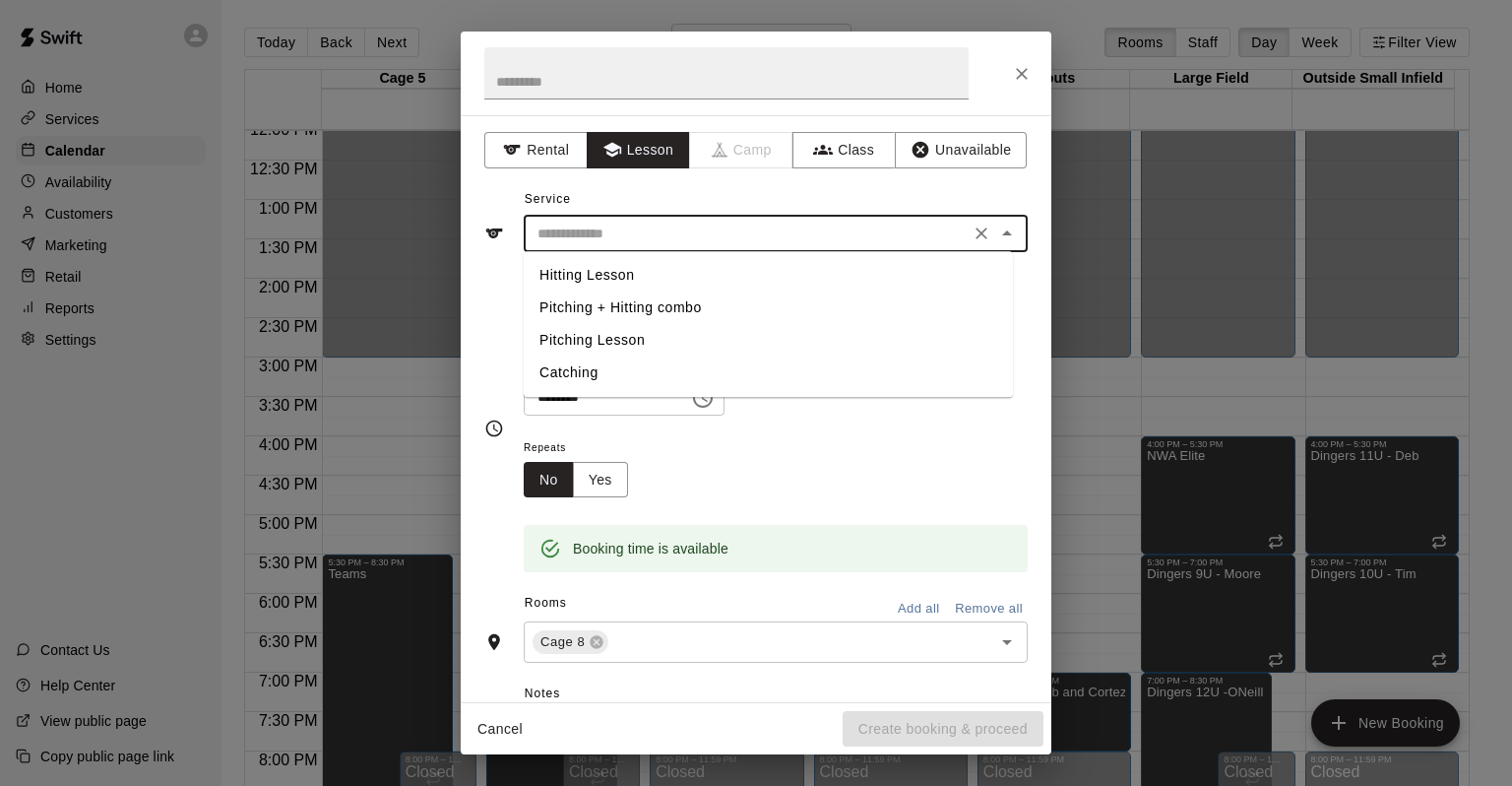 click at bounding box center (746, 233) 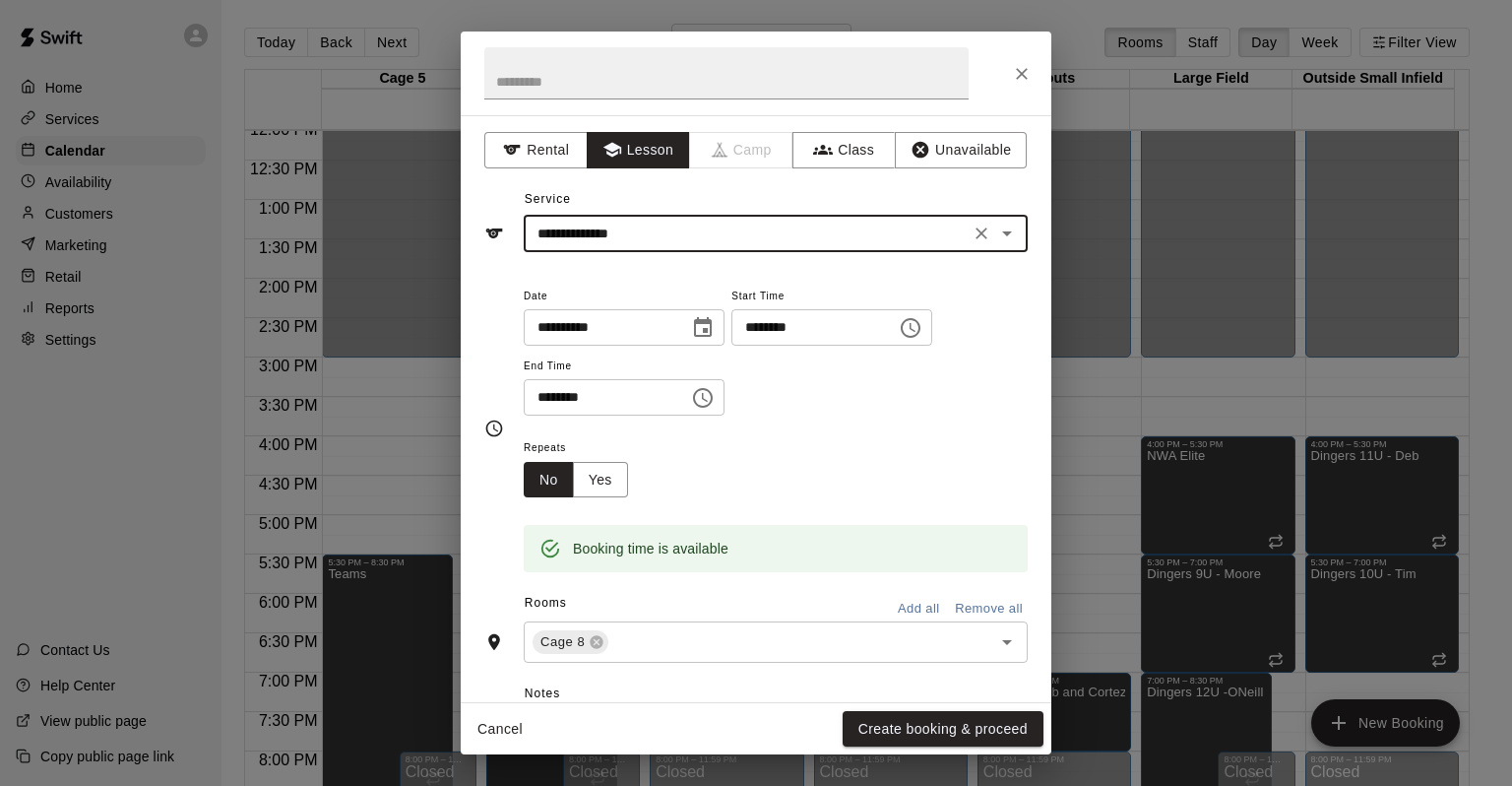 click on "********" at bounding box center [807, 327] 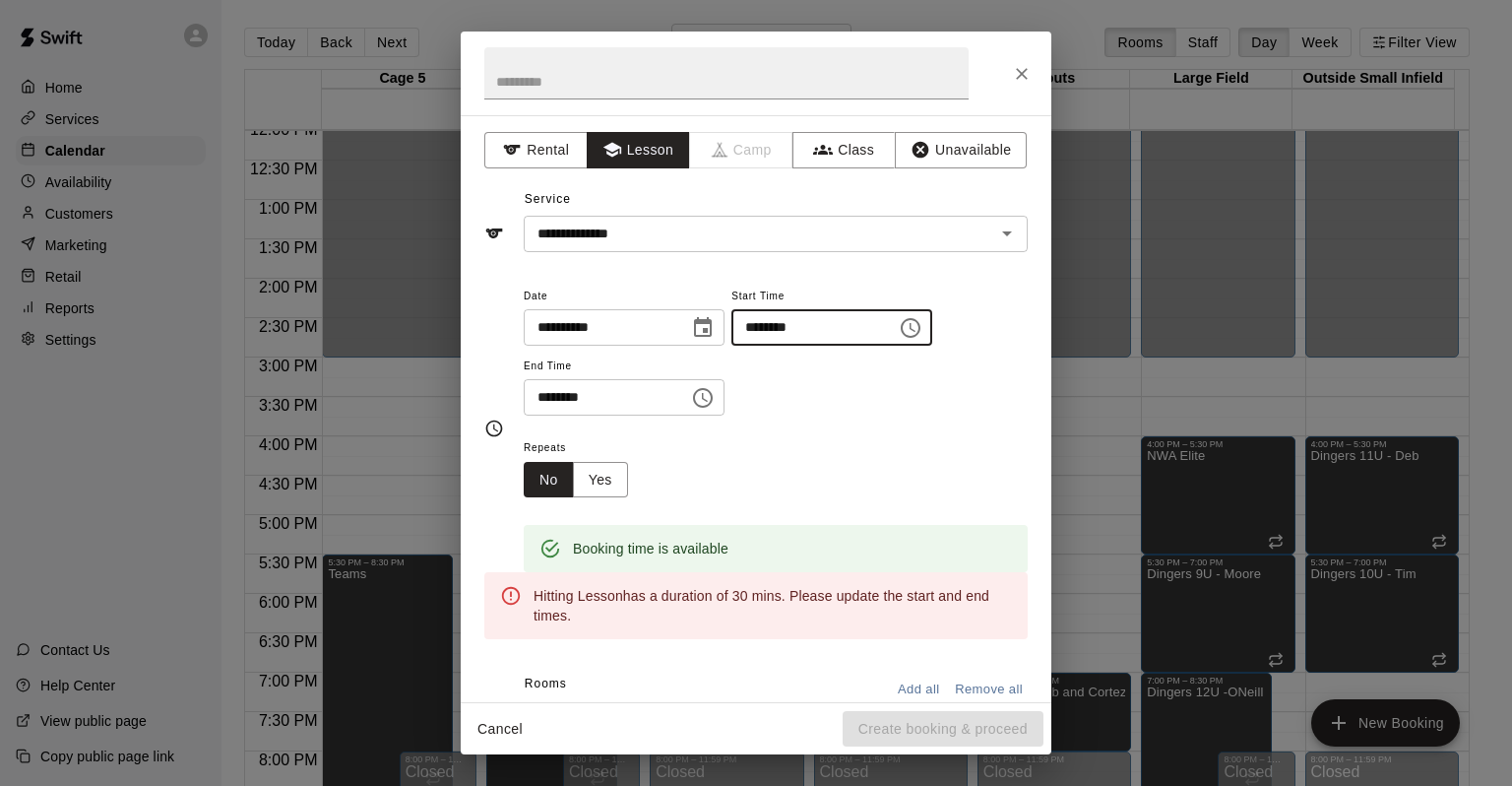 type on "********" 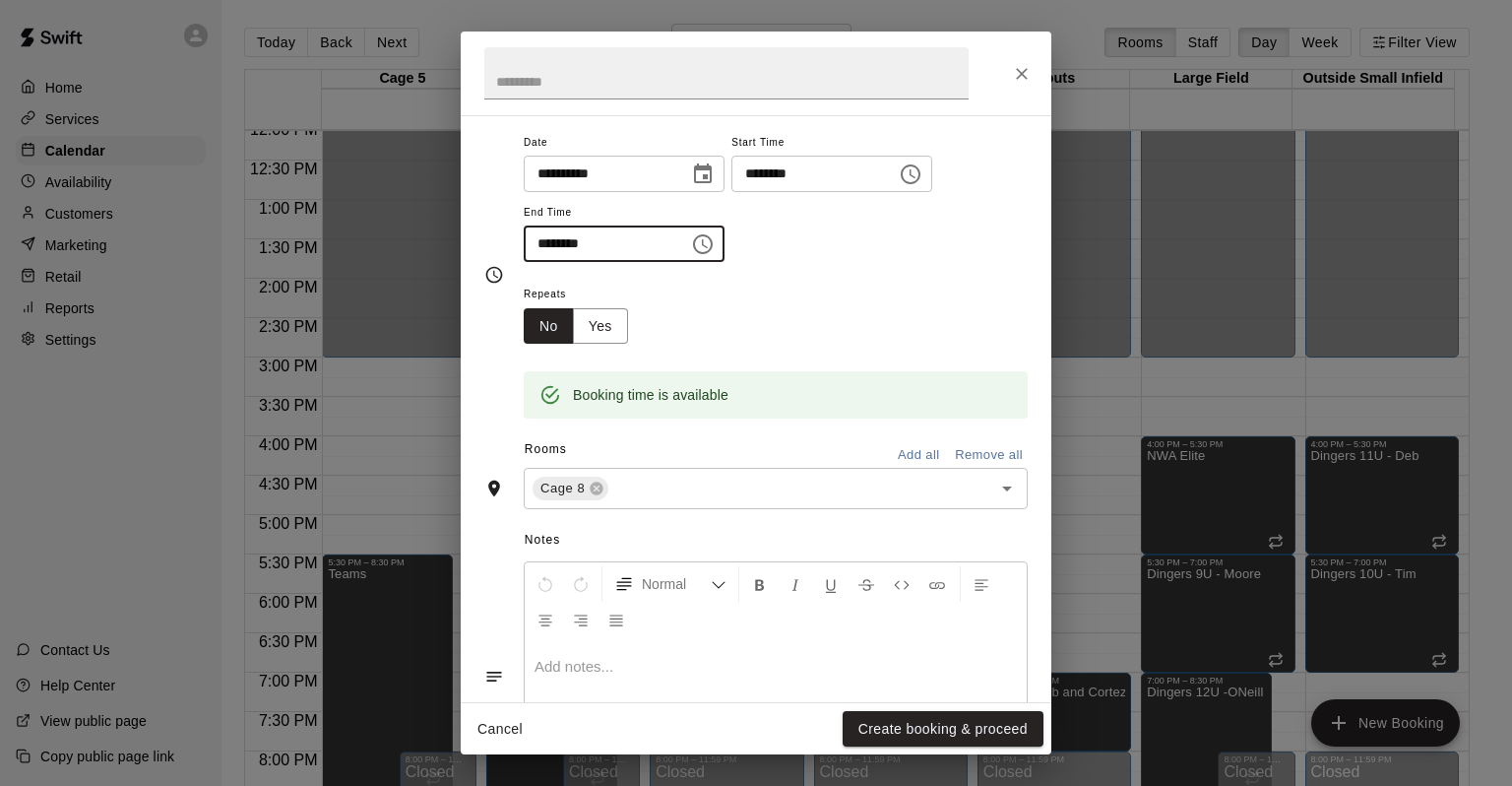 scroll, scrollTop: 0, scrollLeft: 0, axis: both 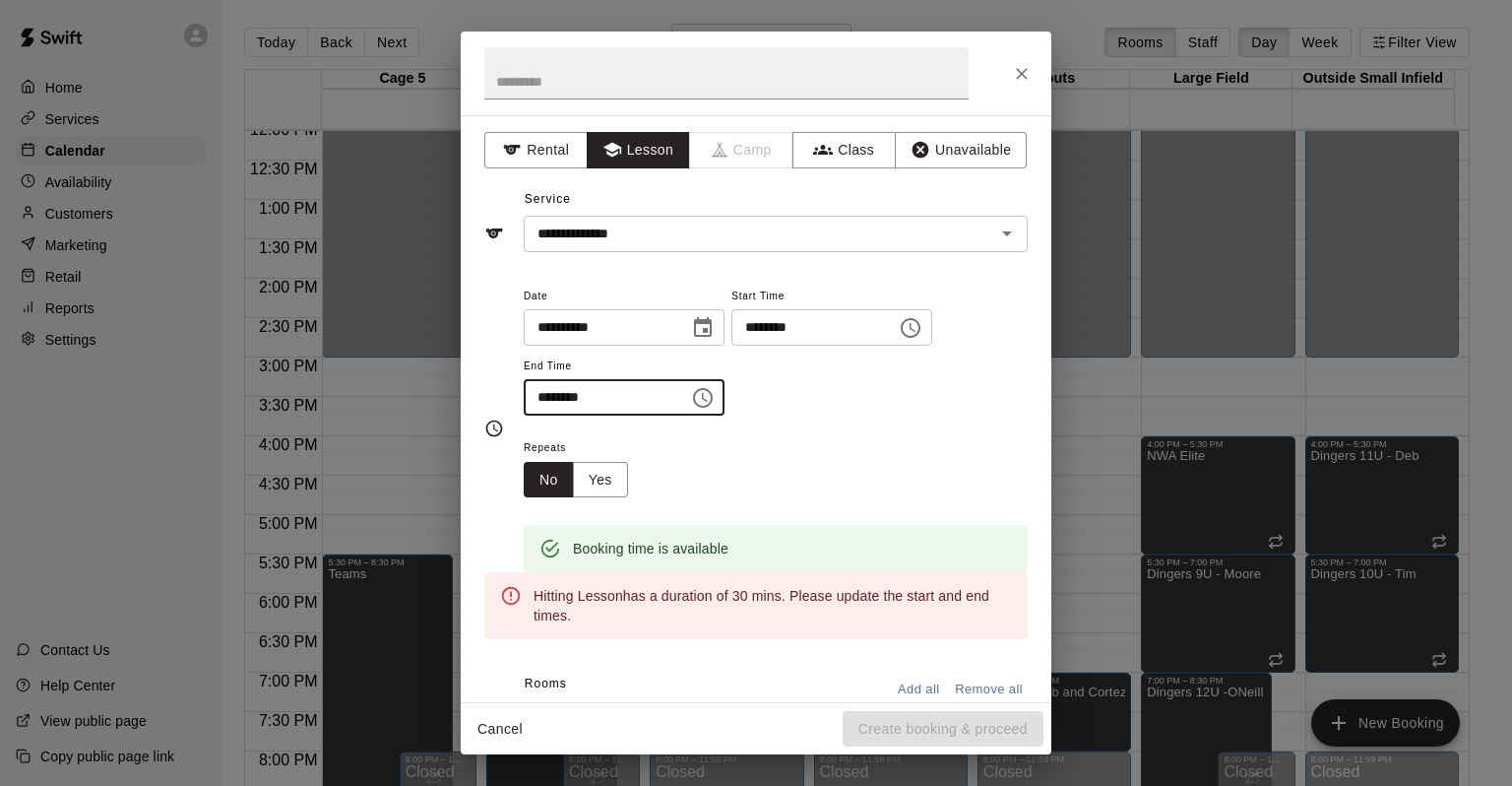 type on "********" 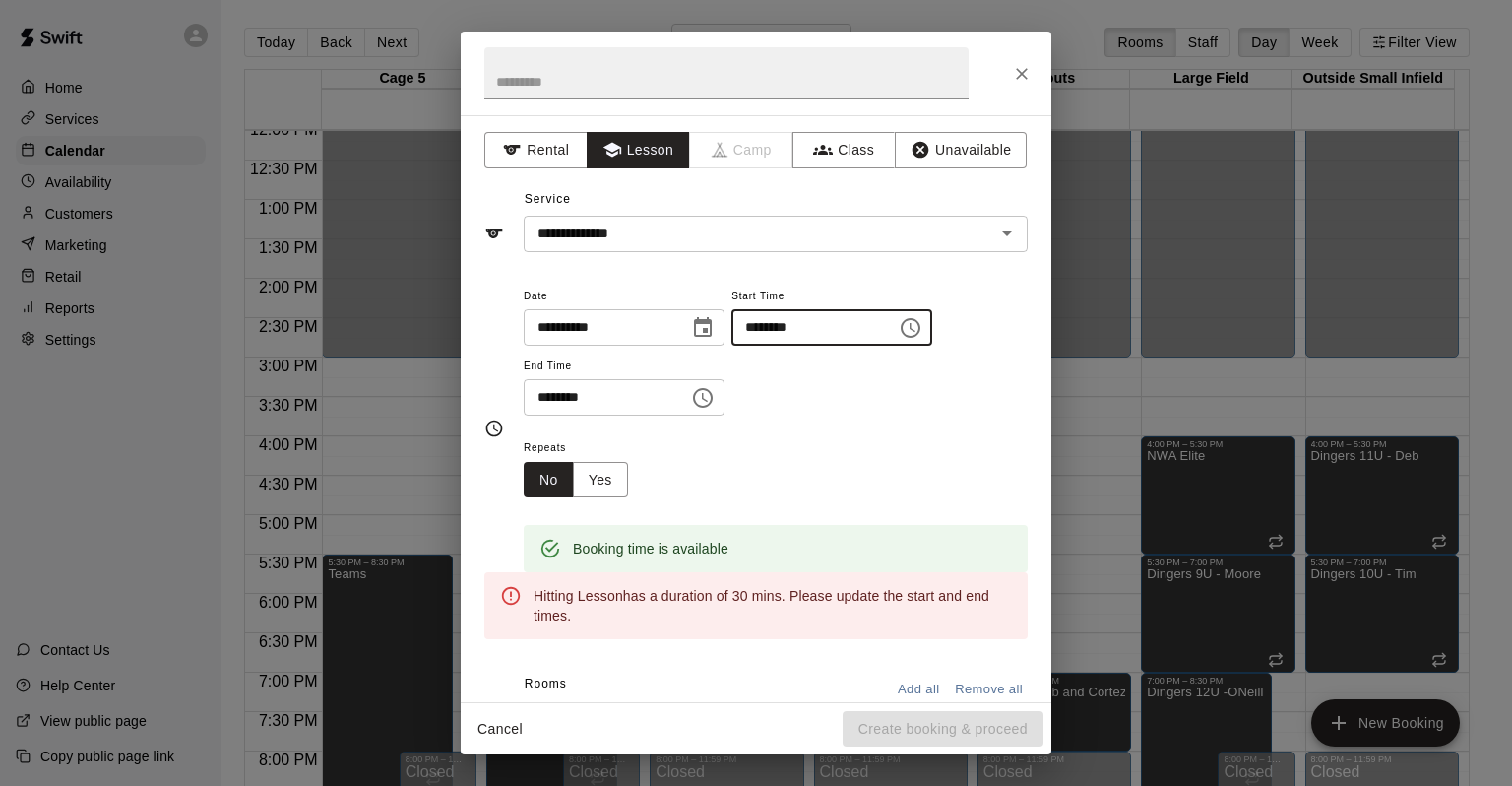 click on "********" at bounding box center [807, 327] 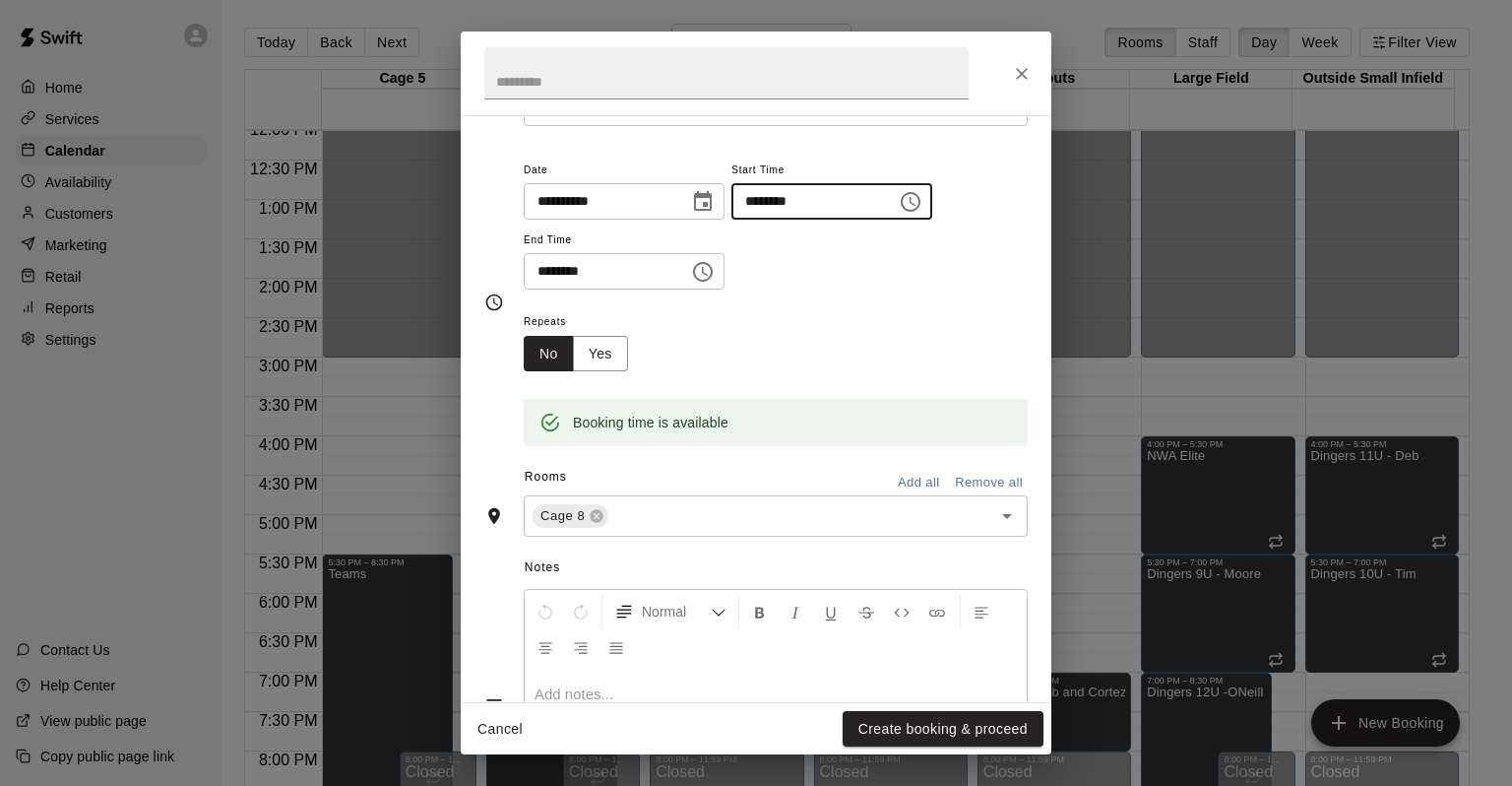 scroll, scrollTop: 277, scrollLeft: 0, axis: vertical 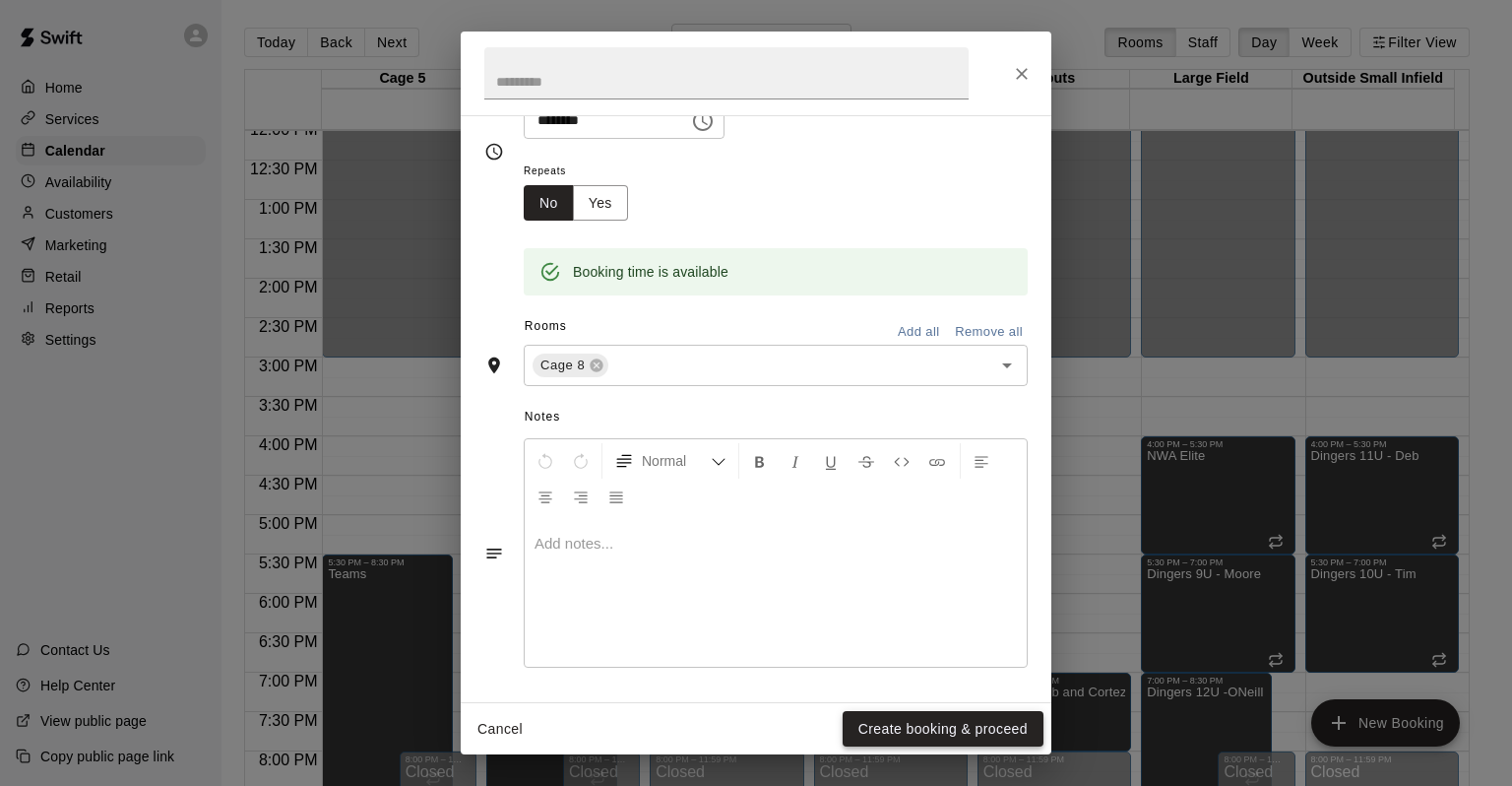 type on "********" 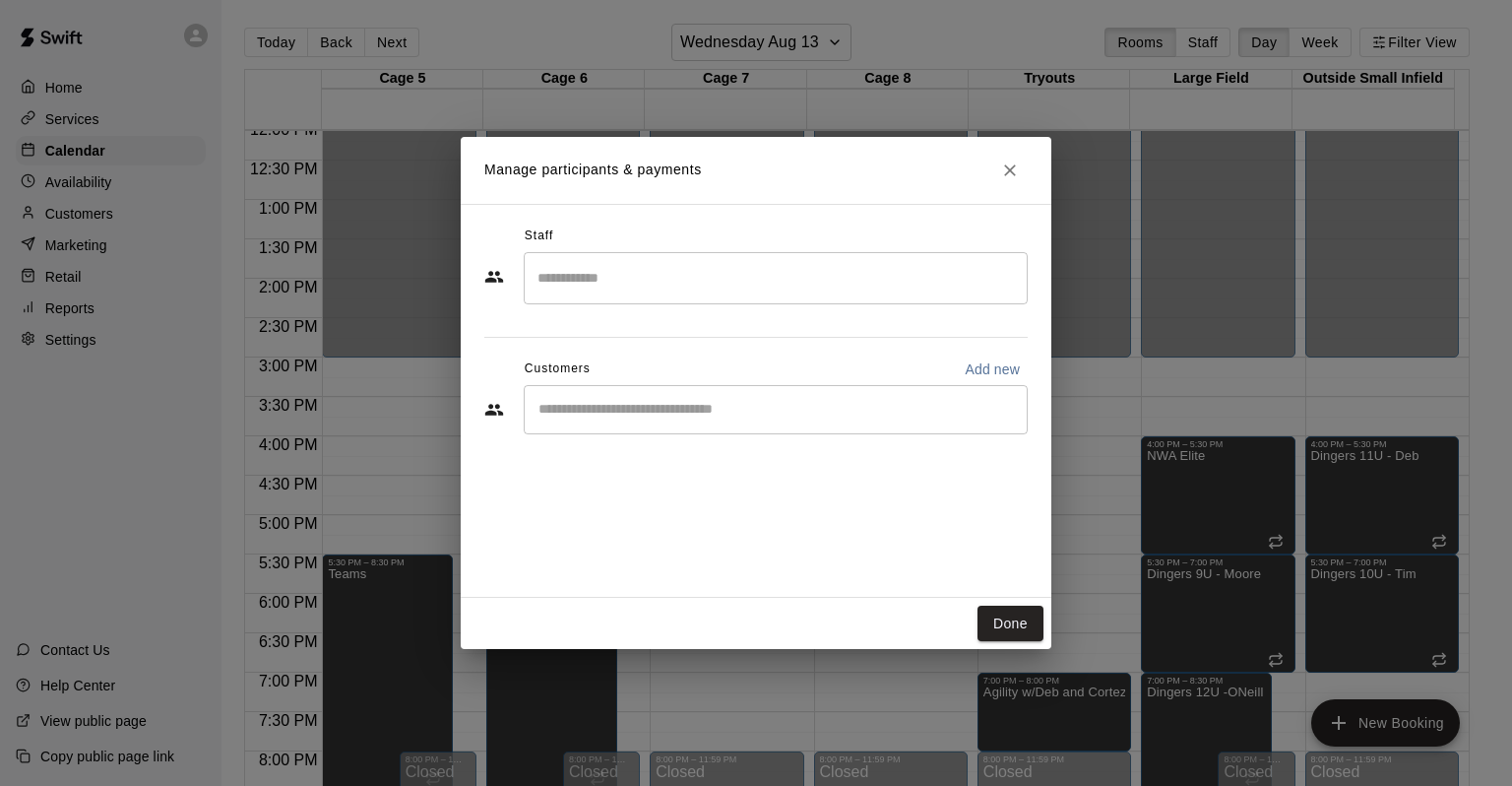 click on "Staff ​ Customers Add new ​" at bounding box center [756, 337] 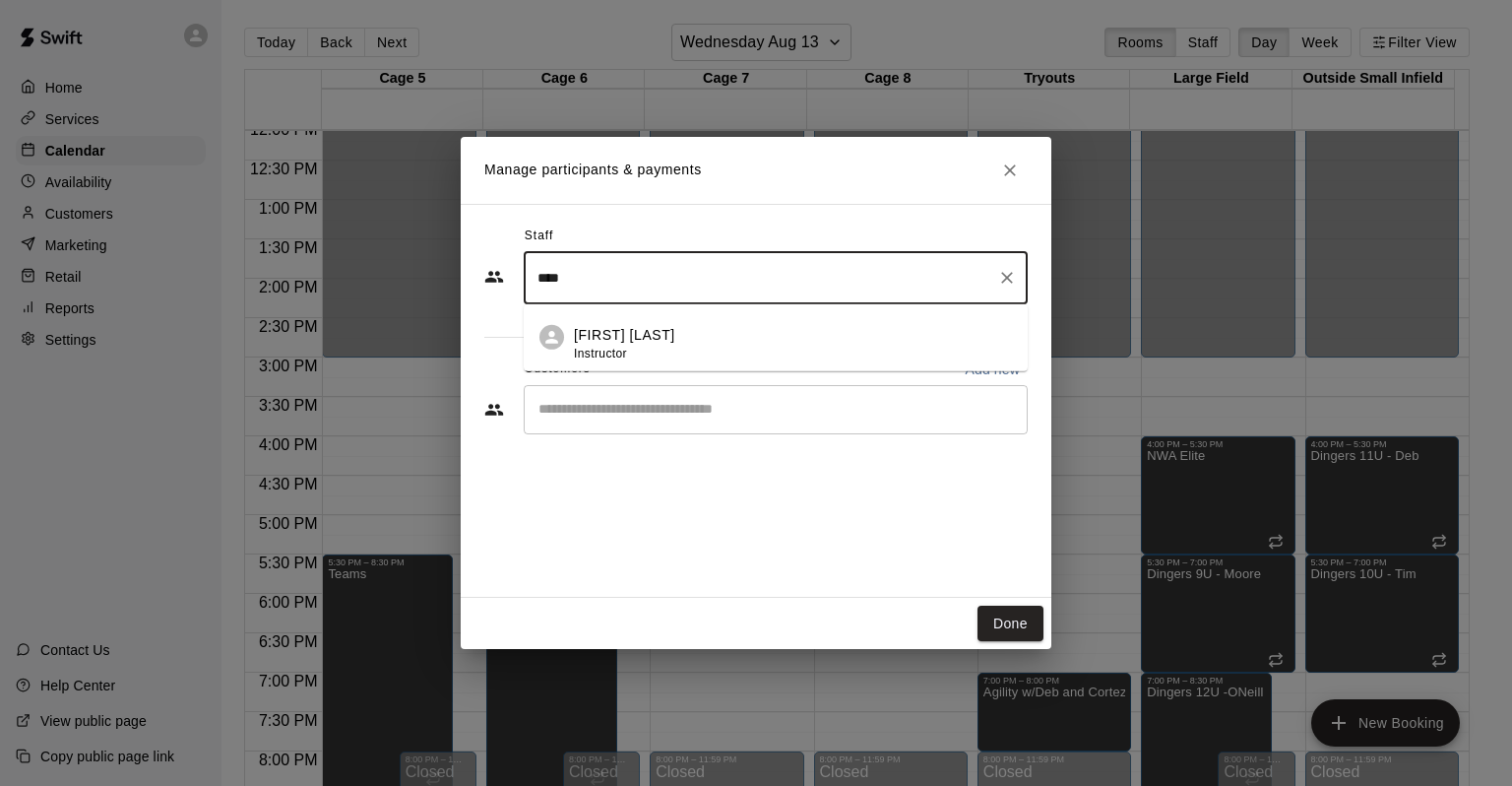 click on "Instructor" at bounding box center [600, 353] 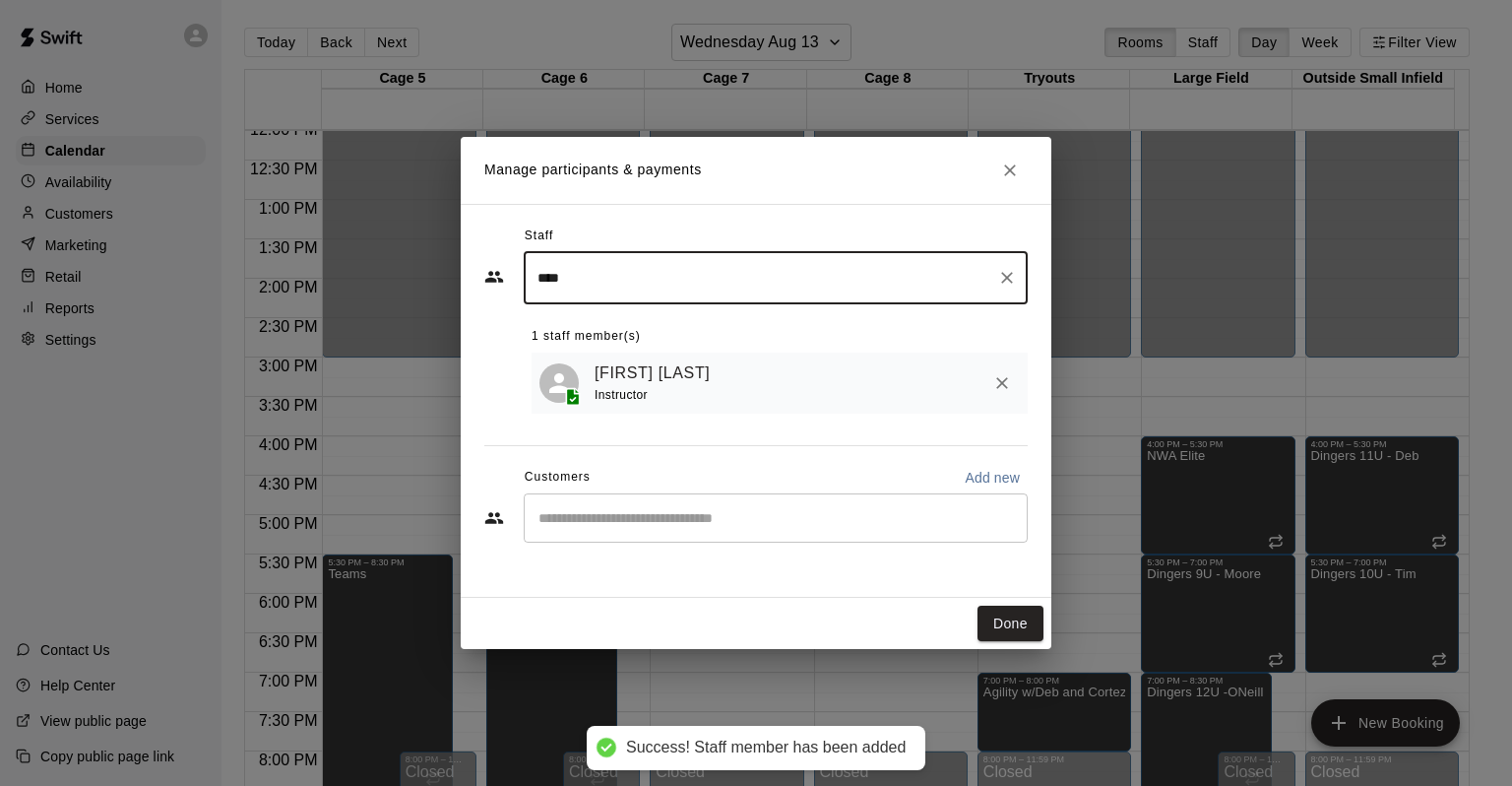 click on "​" at bounding box center [776, 518] 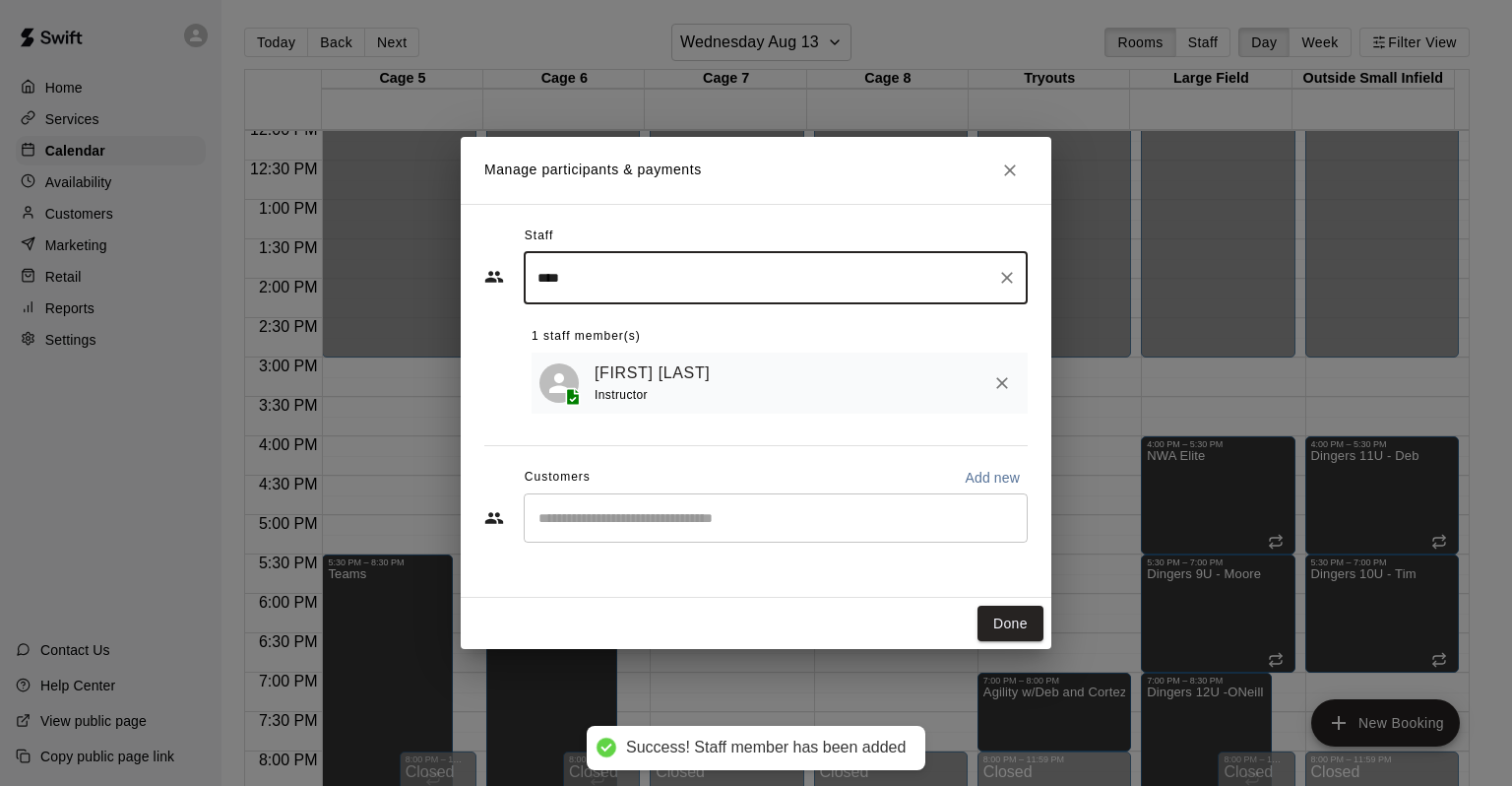 type on "****" 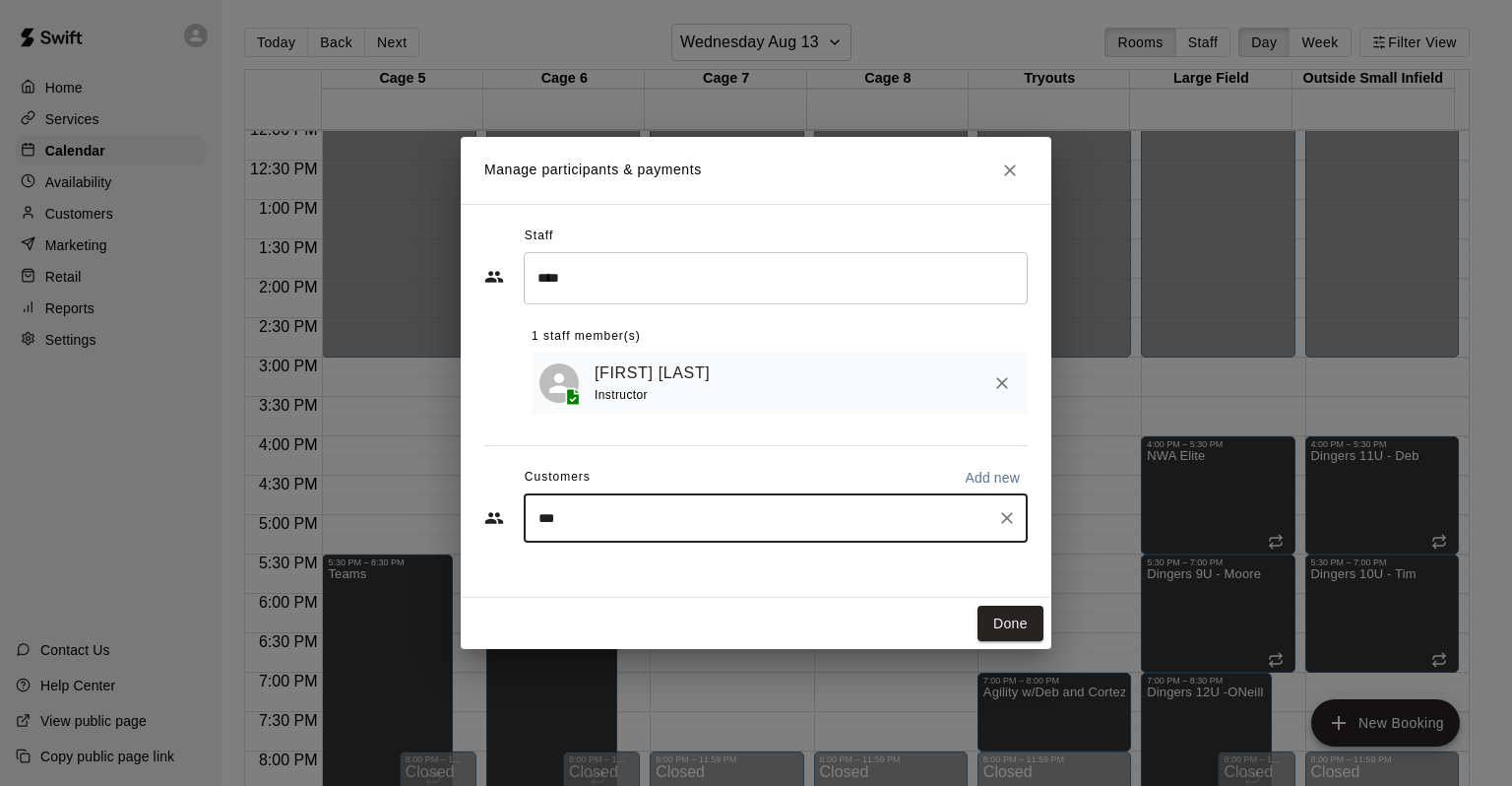 type on "****" 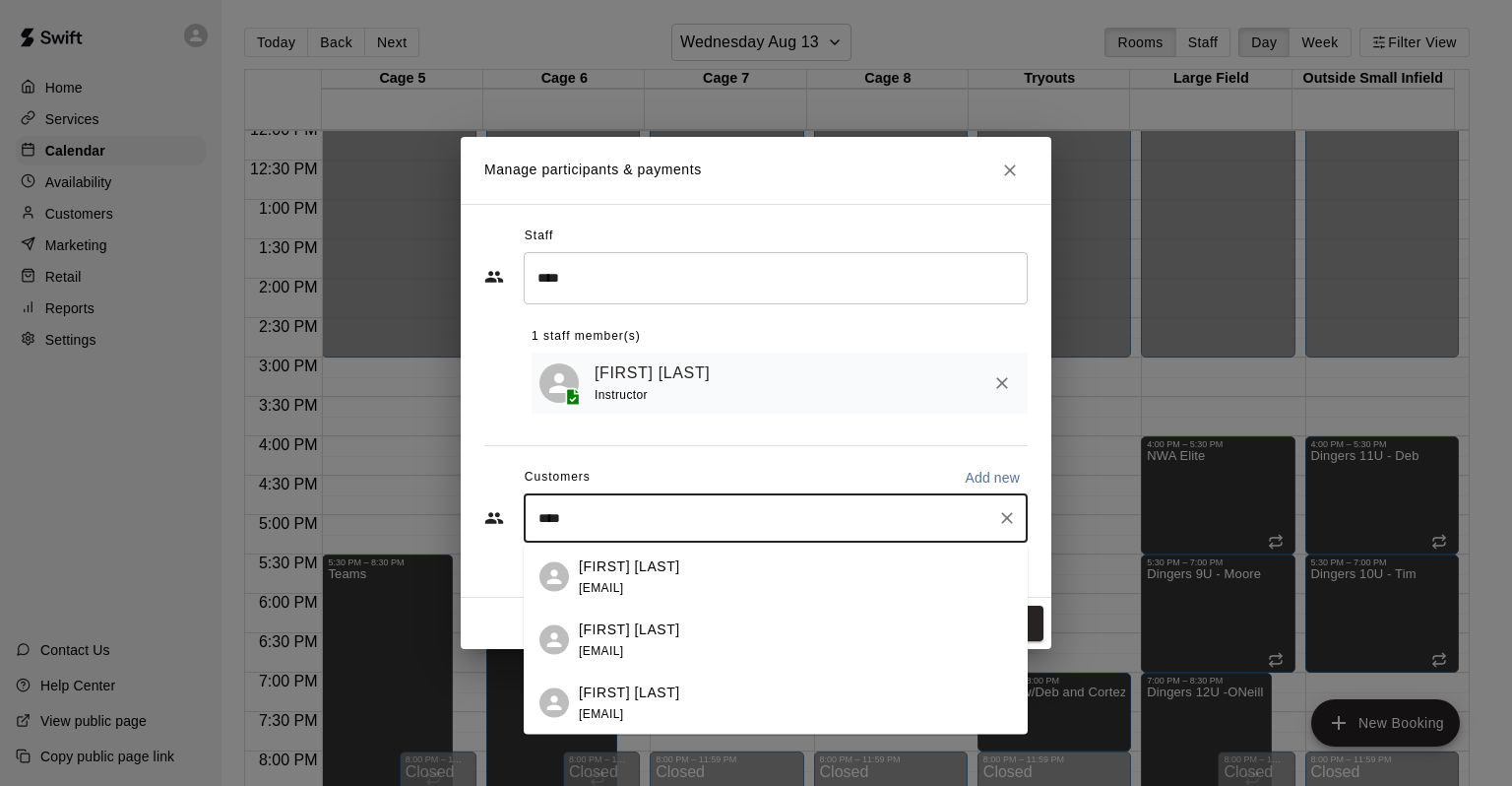 click on "Luis Valdes lysvaldes87@gmail.com" at bounding box center (629, 639) 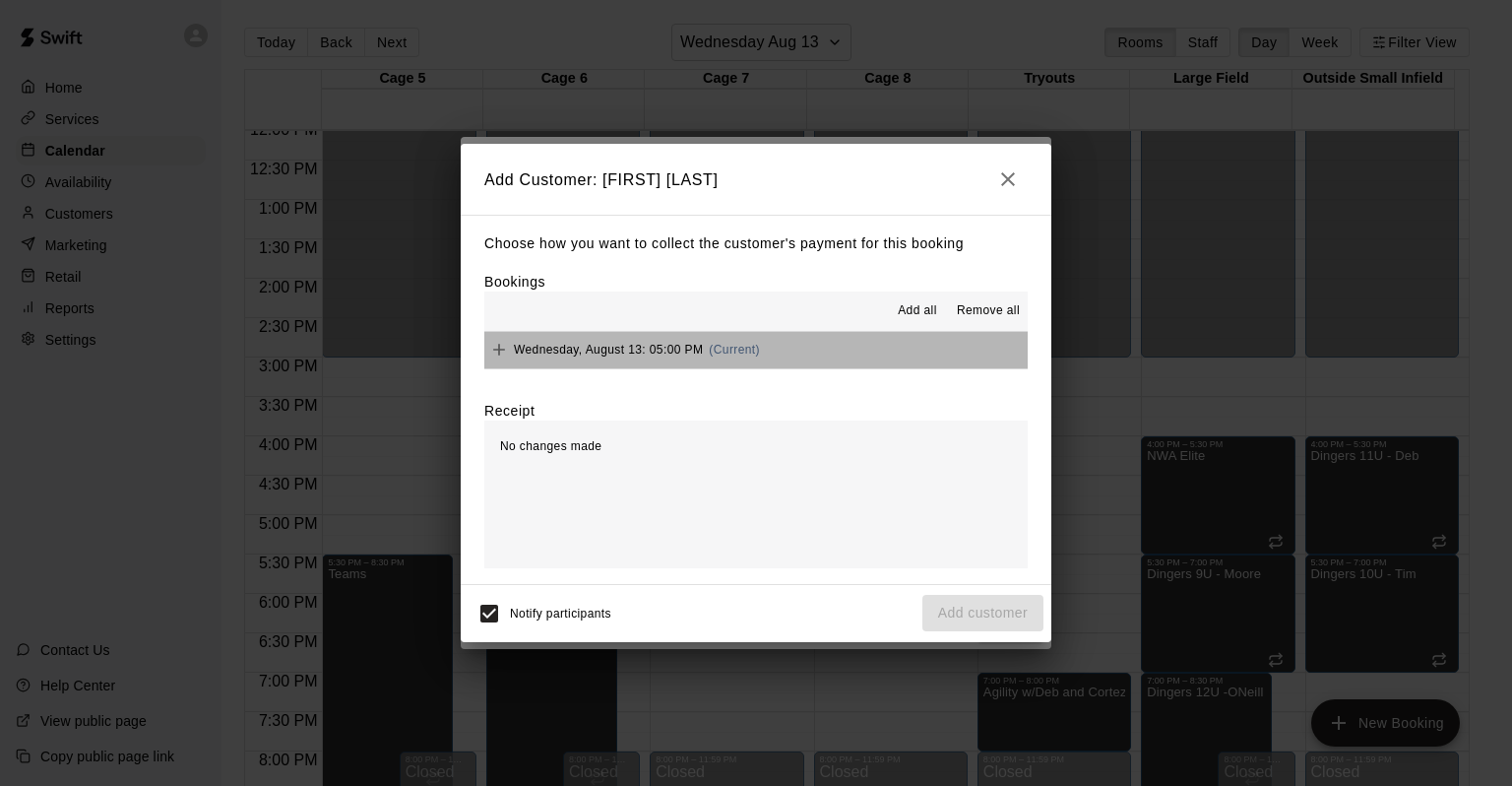 click on "(Current)" at bounding box center (734, 350) 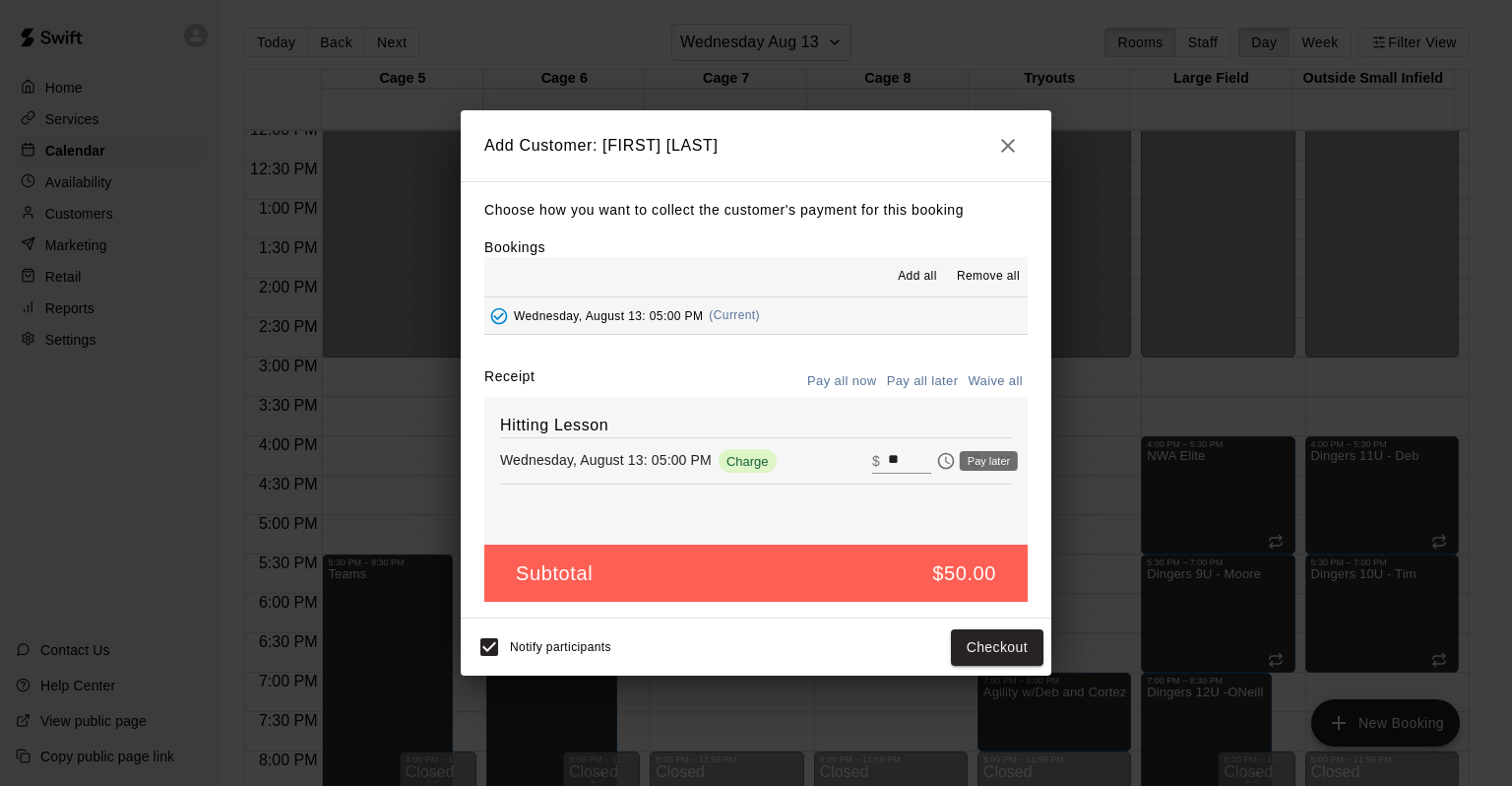 click 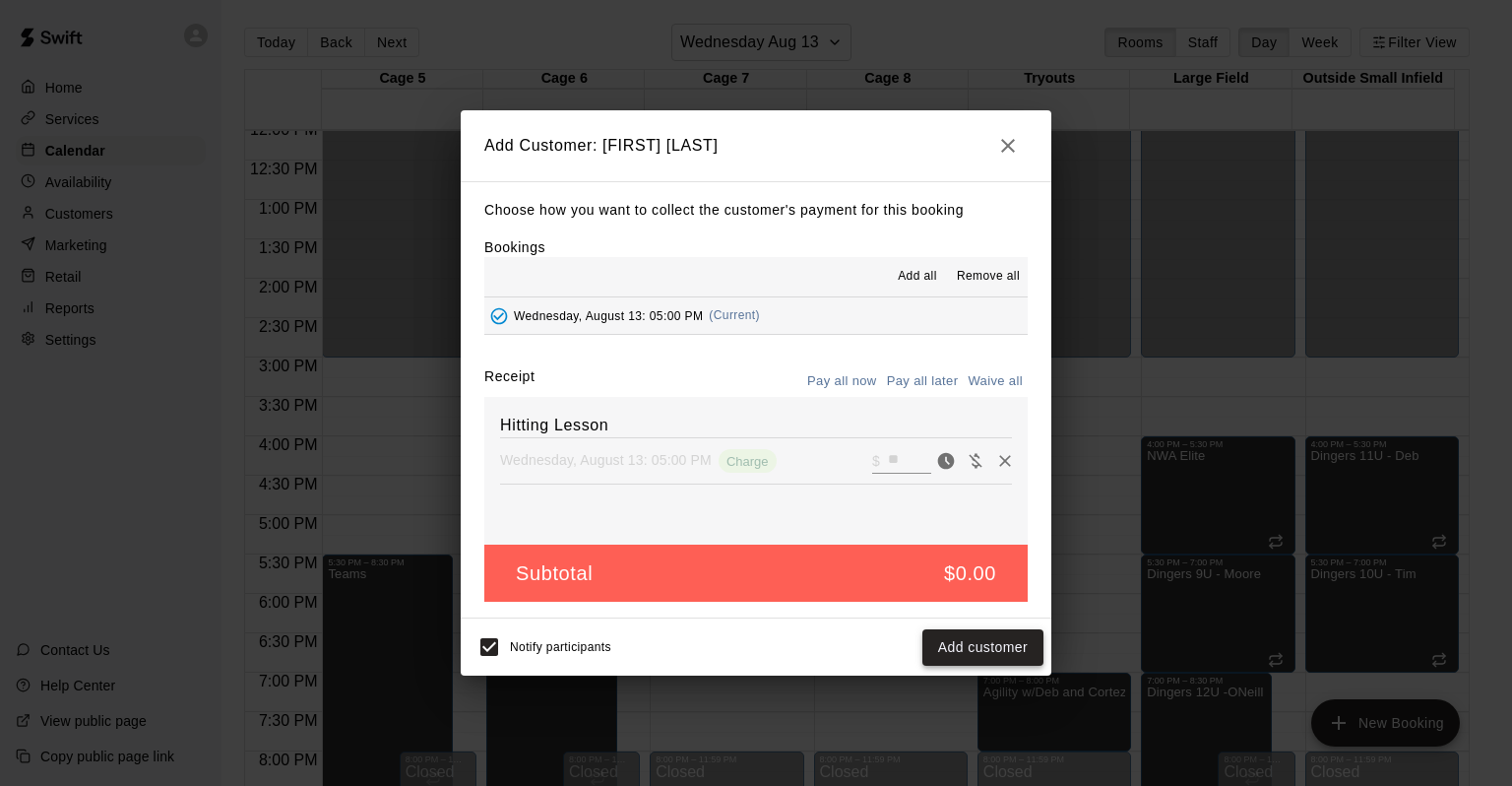 click on "Add customer" at bounding box center (982, 647) 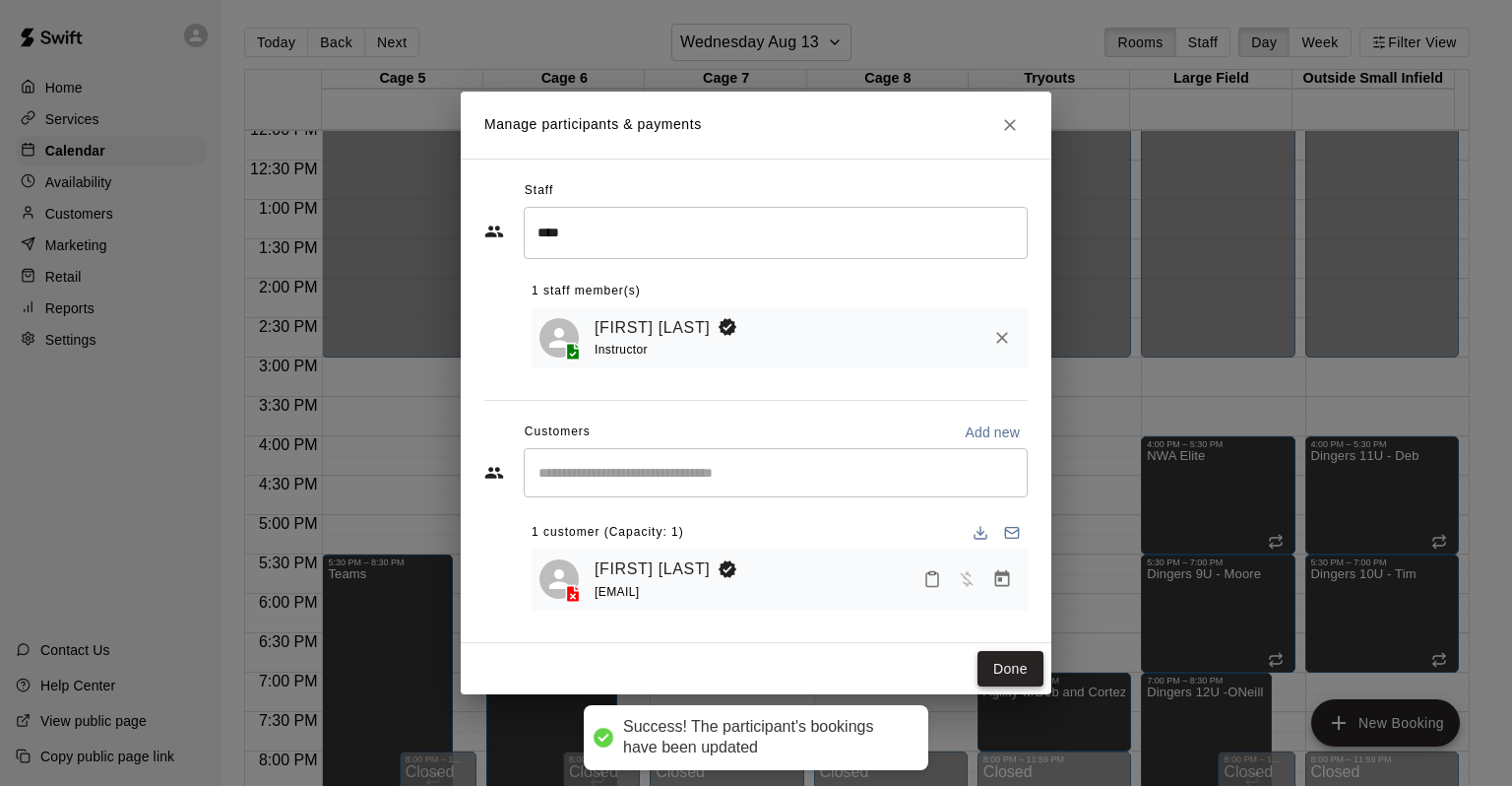 click on "Done" at bounding box center [1010, 669] 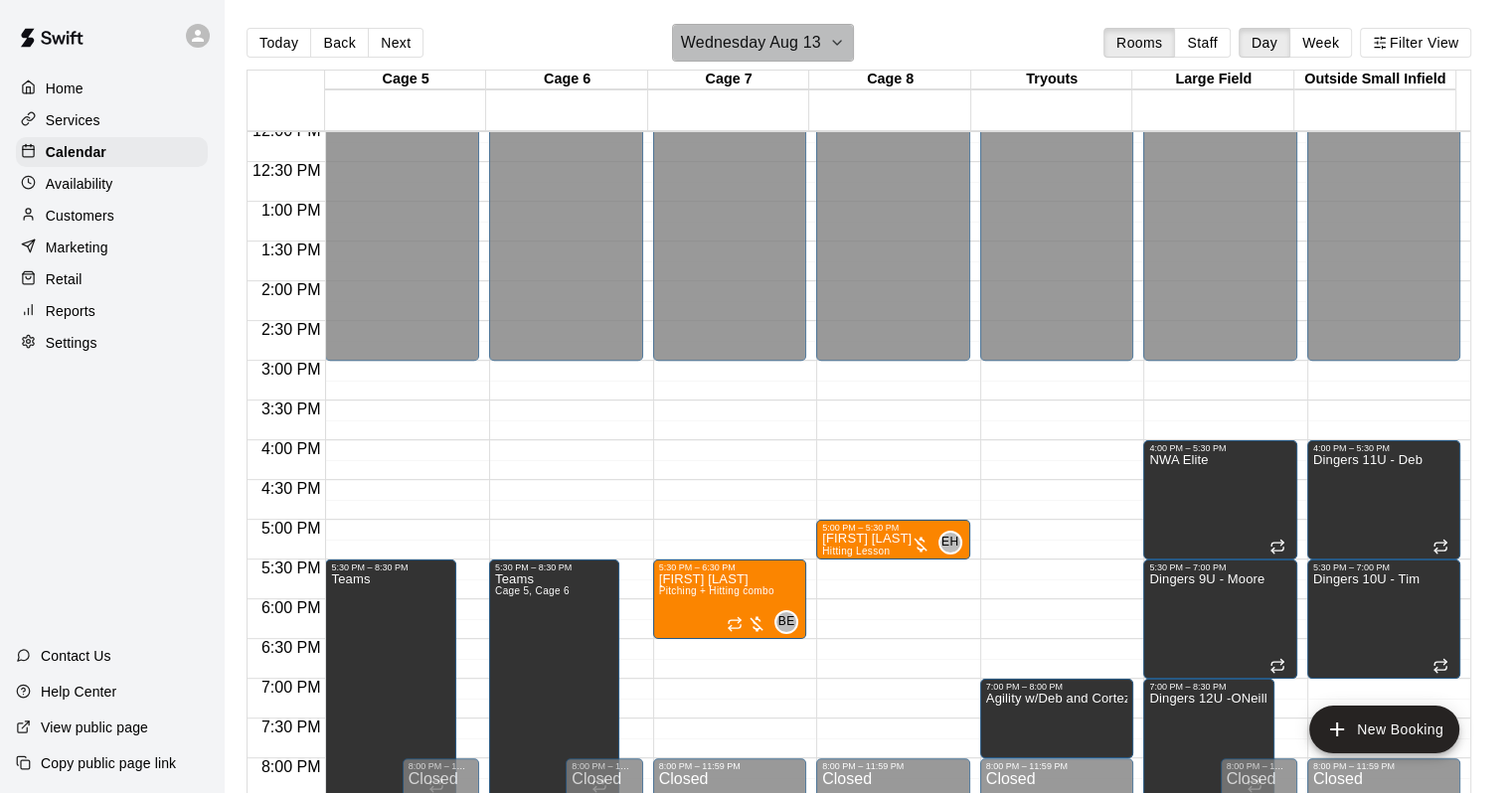 click on "Wednesday Aug 13" at bounding box center (751, 43) 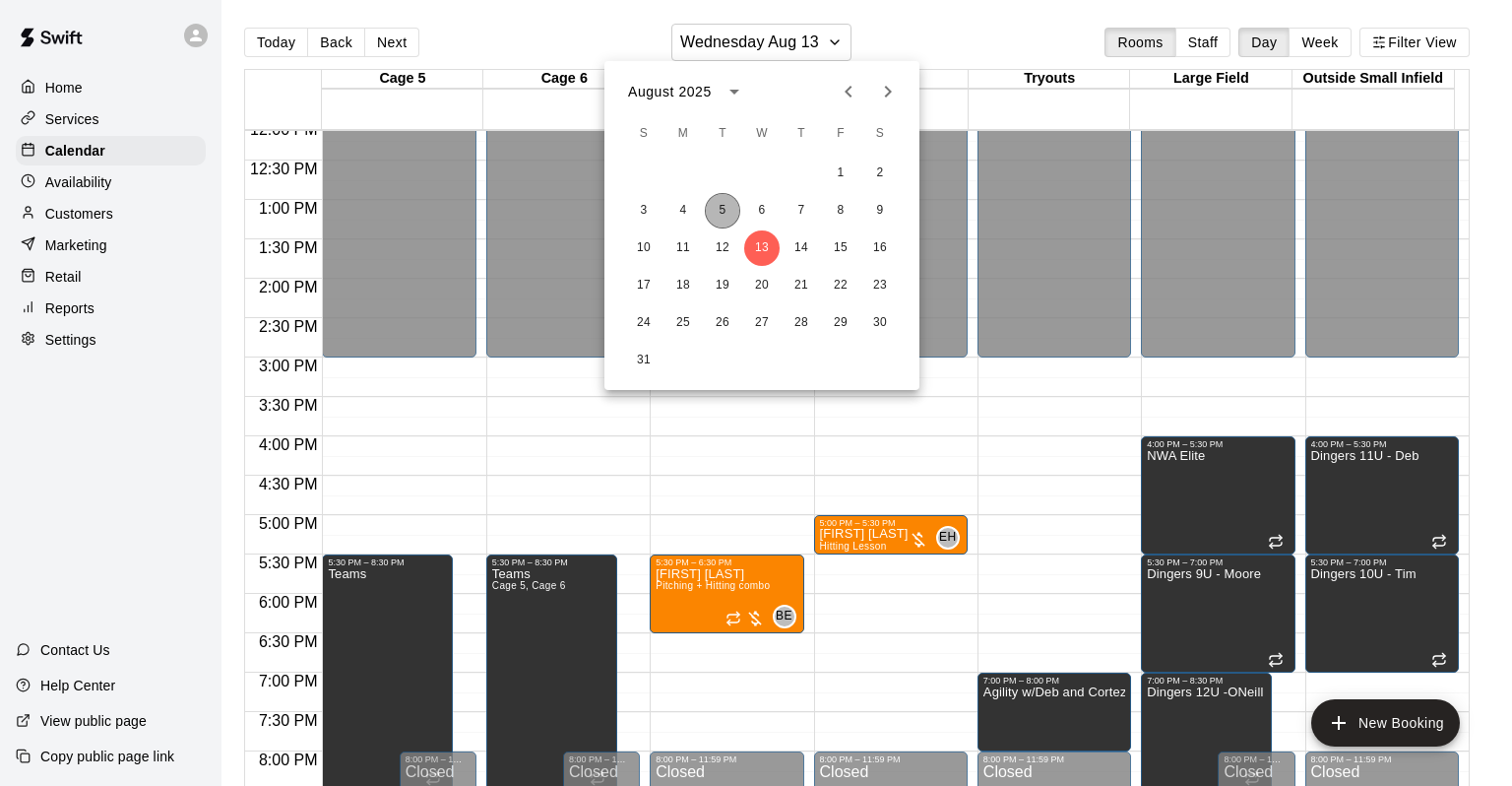 click on "5" at bounding box center (723, 211) 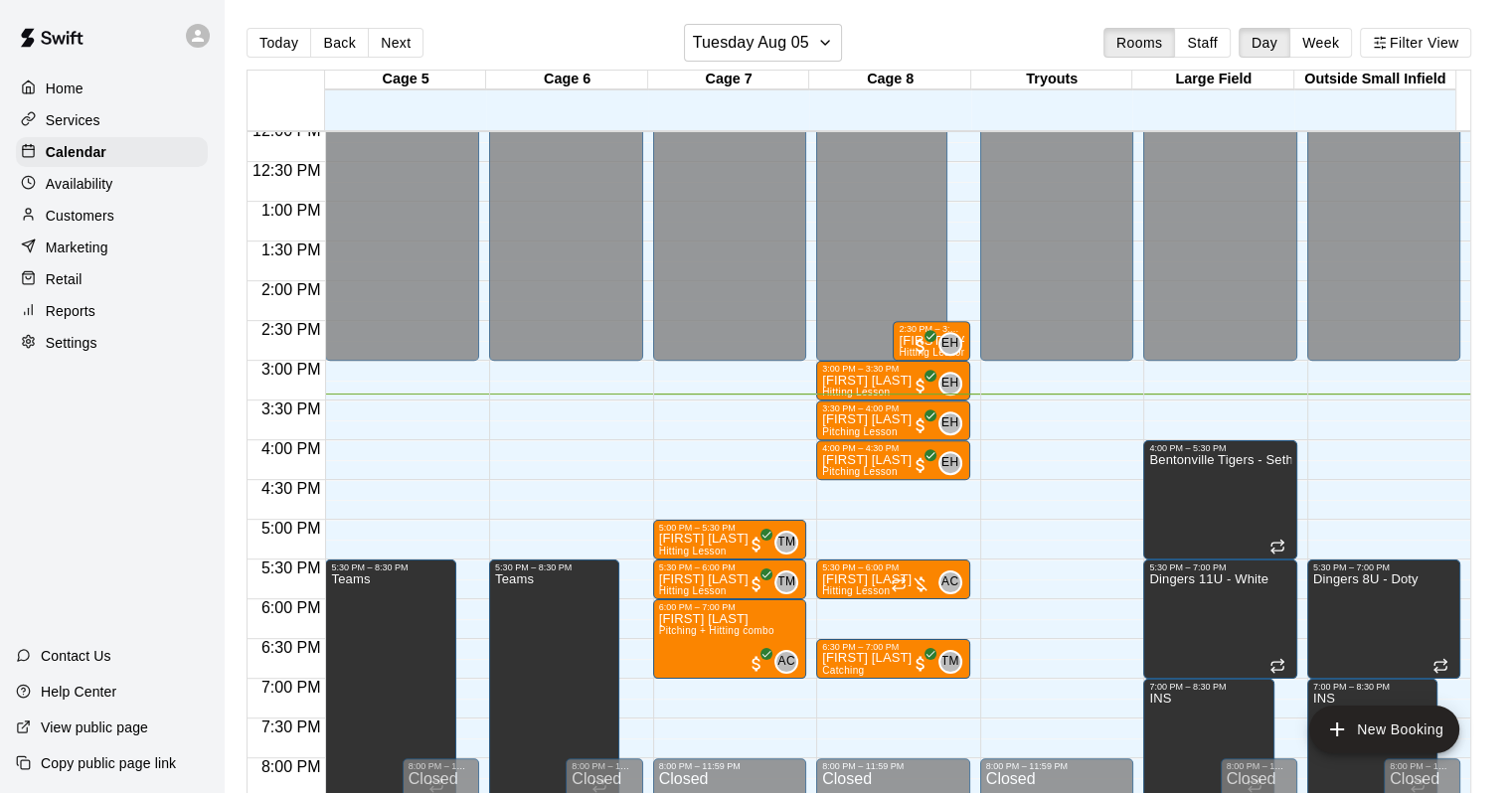click on "Closed" at bounding box center (730, -226) 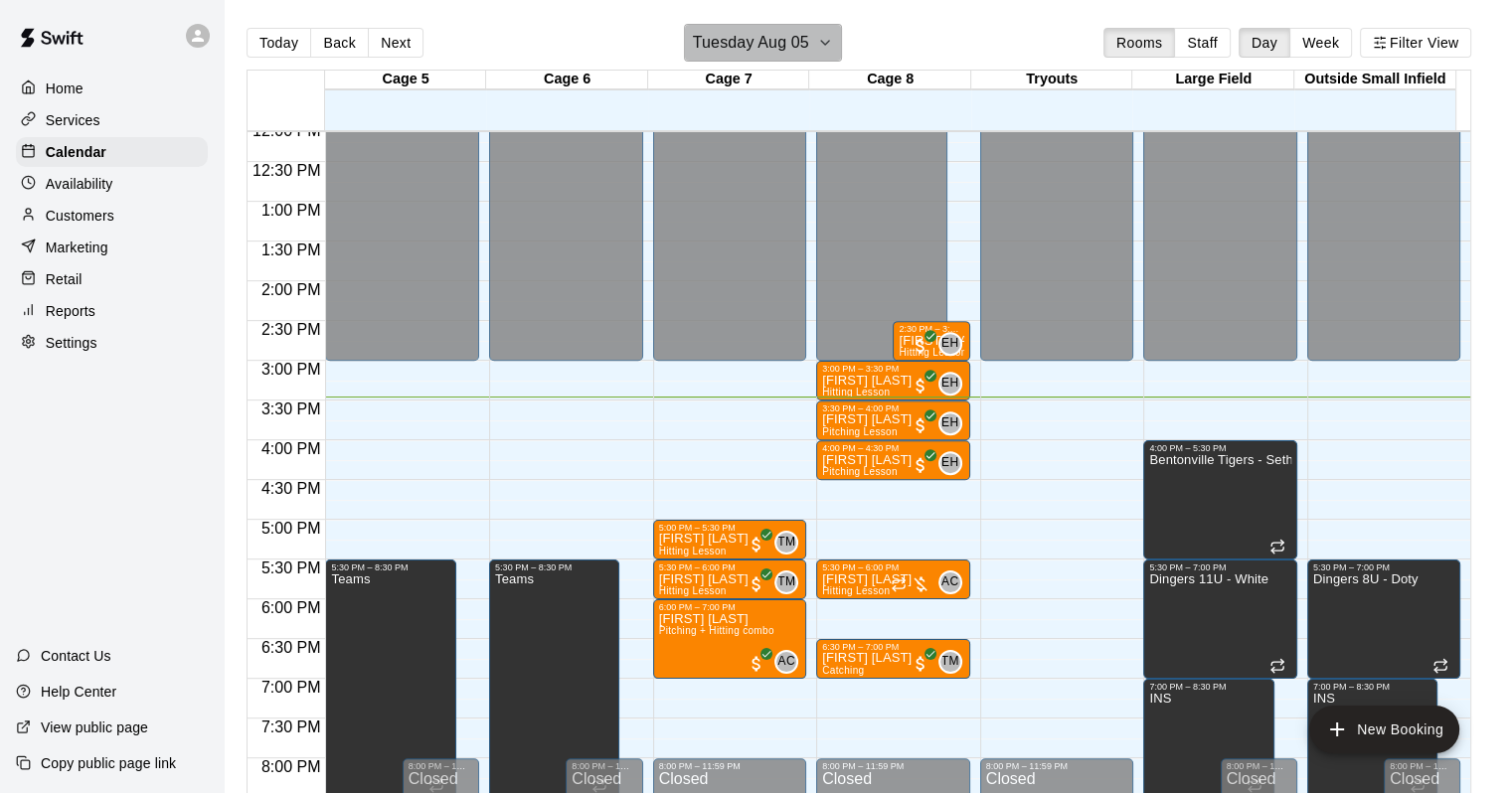 click on "Tuesday Aug 05" at bounding box center (751, 43) 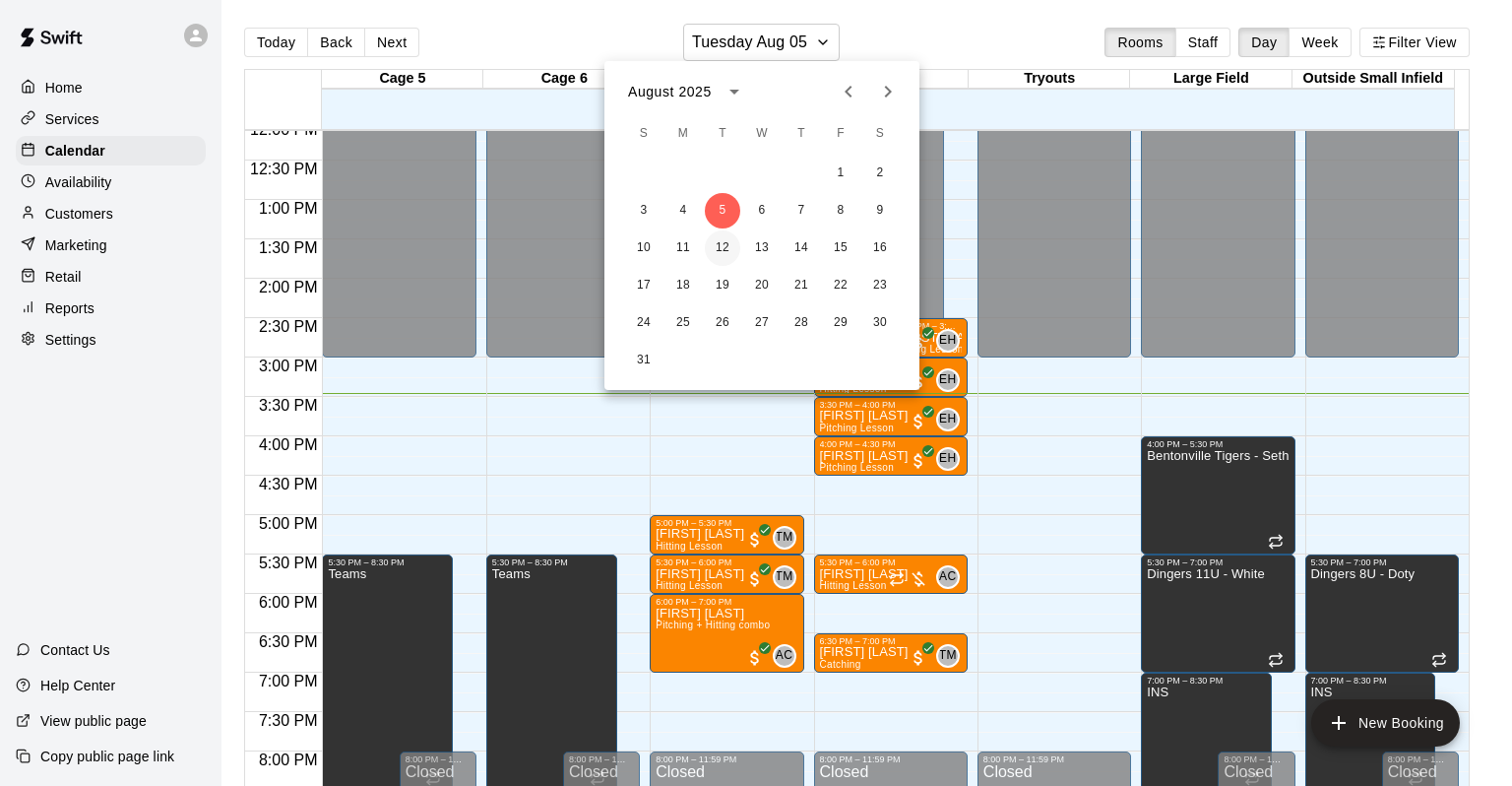 click on "12" at bounding box center (723, 248) 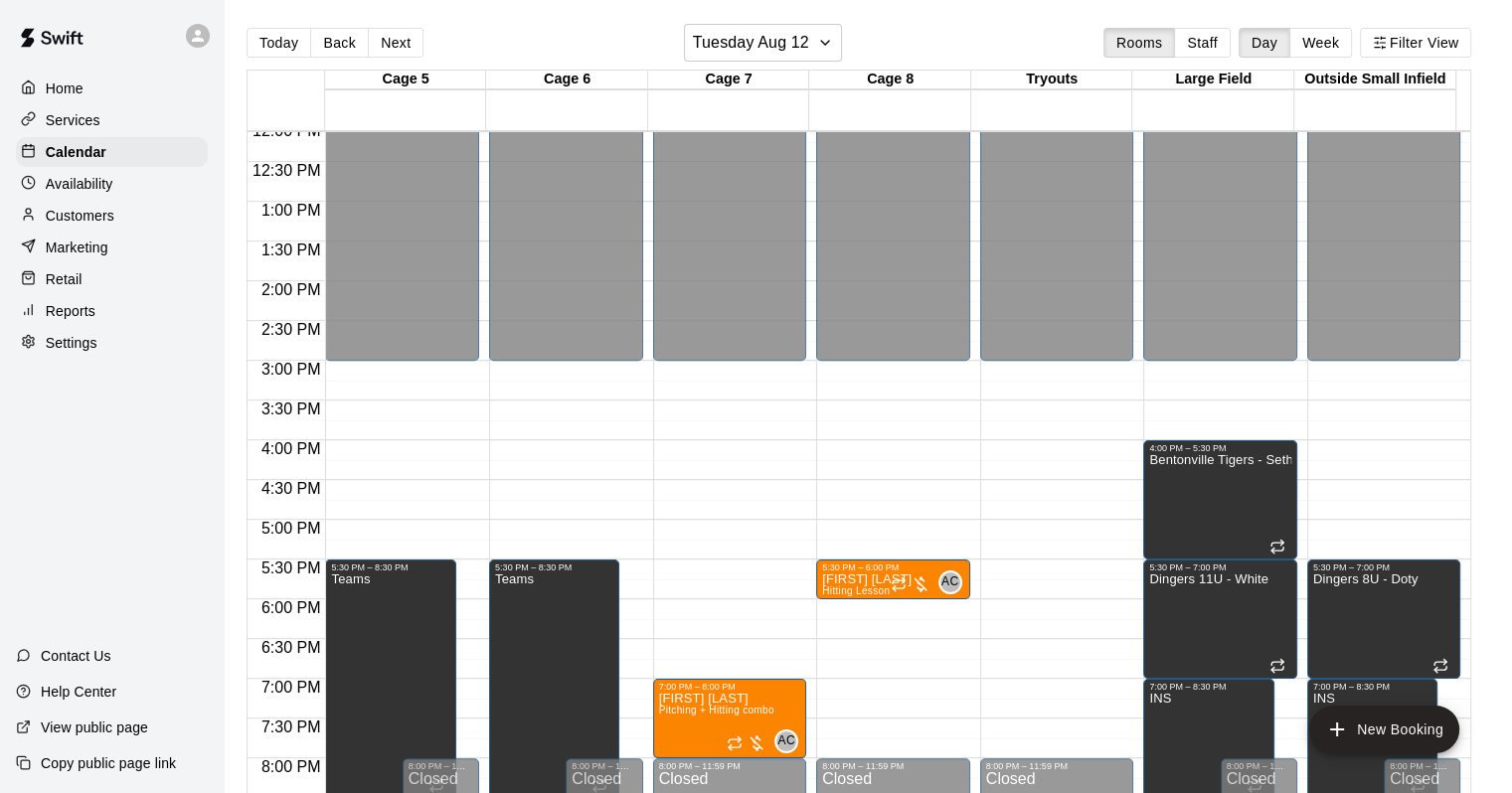 click on "12:00 AM – 3:00 PM Closed 5:30 PM – 6:00 PM Lily  Moser Hitting Lesson AC 0 8:00 PM – 11:59 PM Closed" at bounding box center (893, 122) 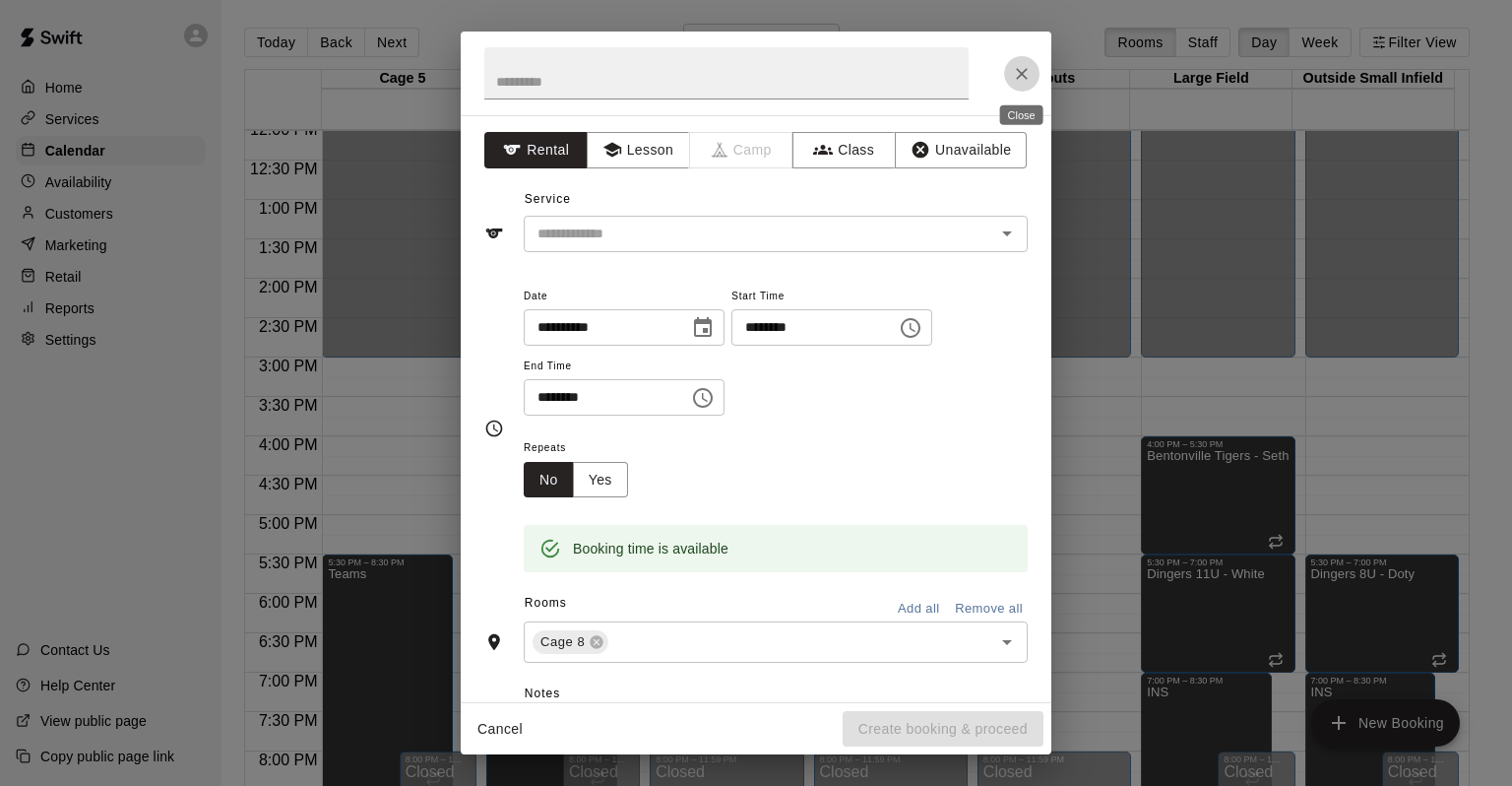 click 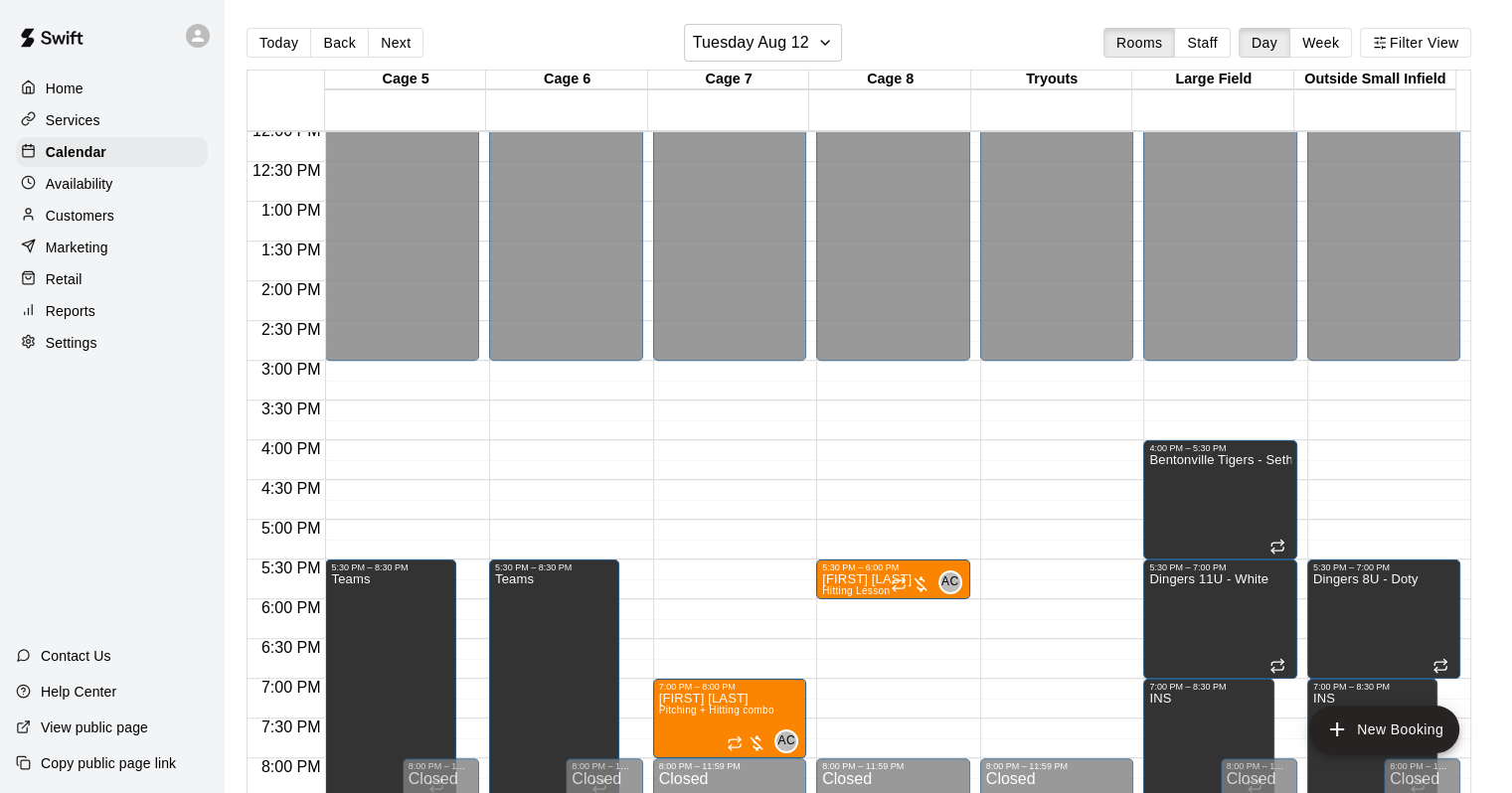click on "12:00 AM – 3:00 PM Closed 5:30 PM – 6:00 PM Lily  Moser Hitting Lesson AC 0 8:00 PM – 11:59 PM Closed" at bounding box center (893, 122) 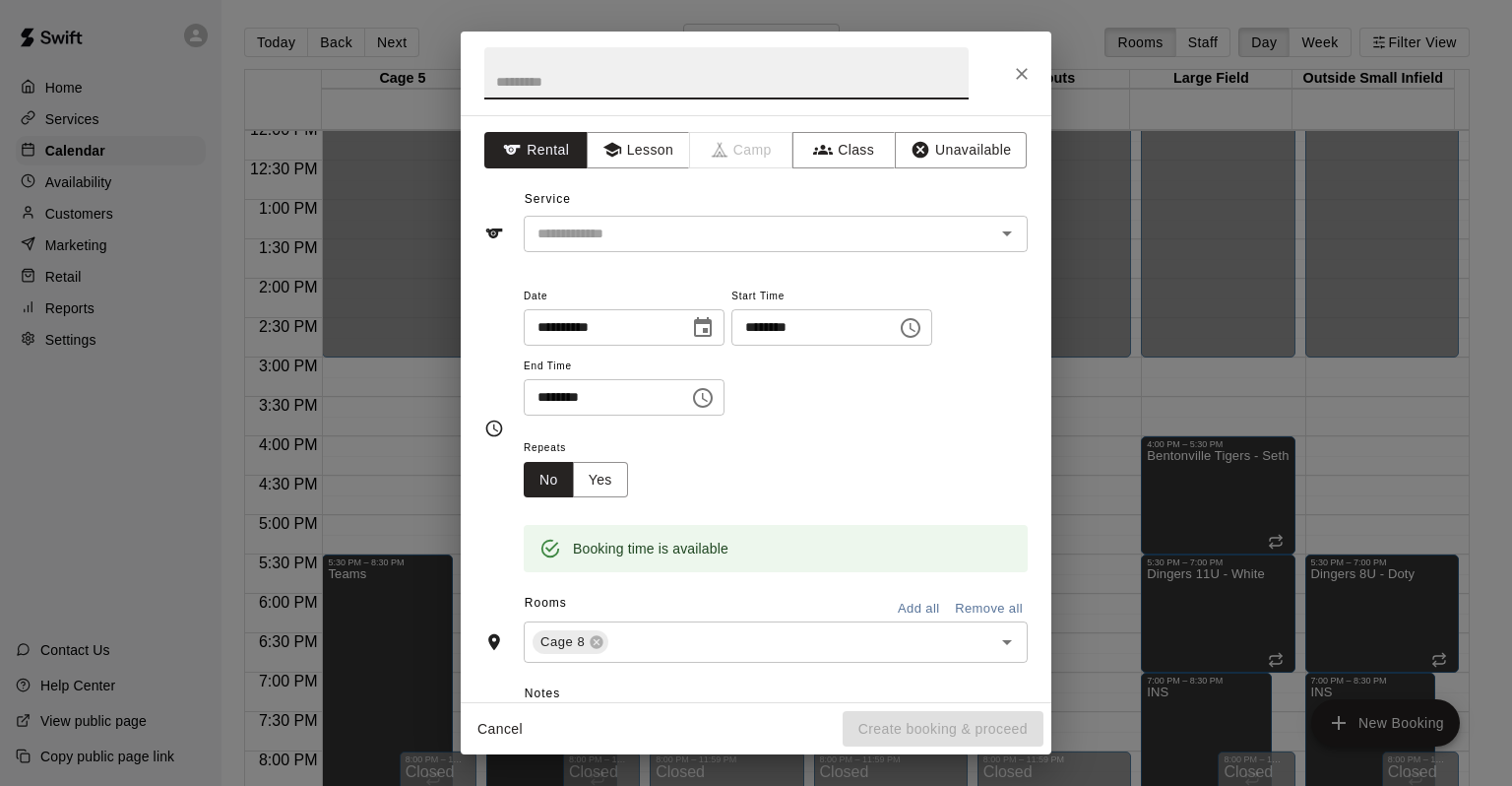 click on "********" at bounding box center [599, 397] 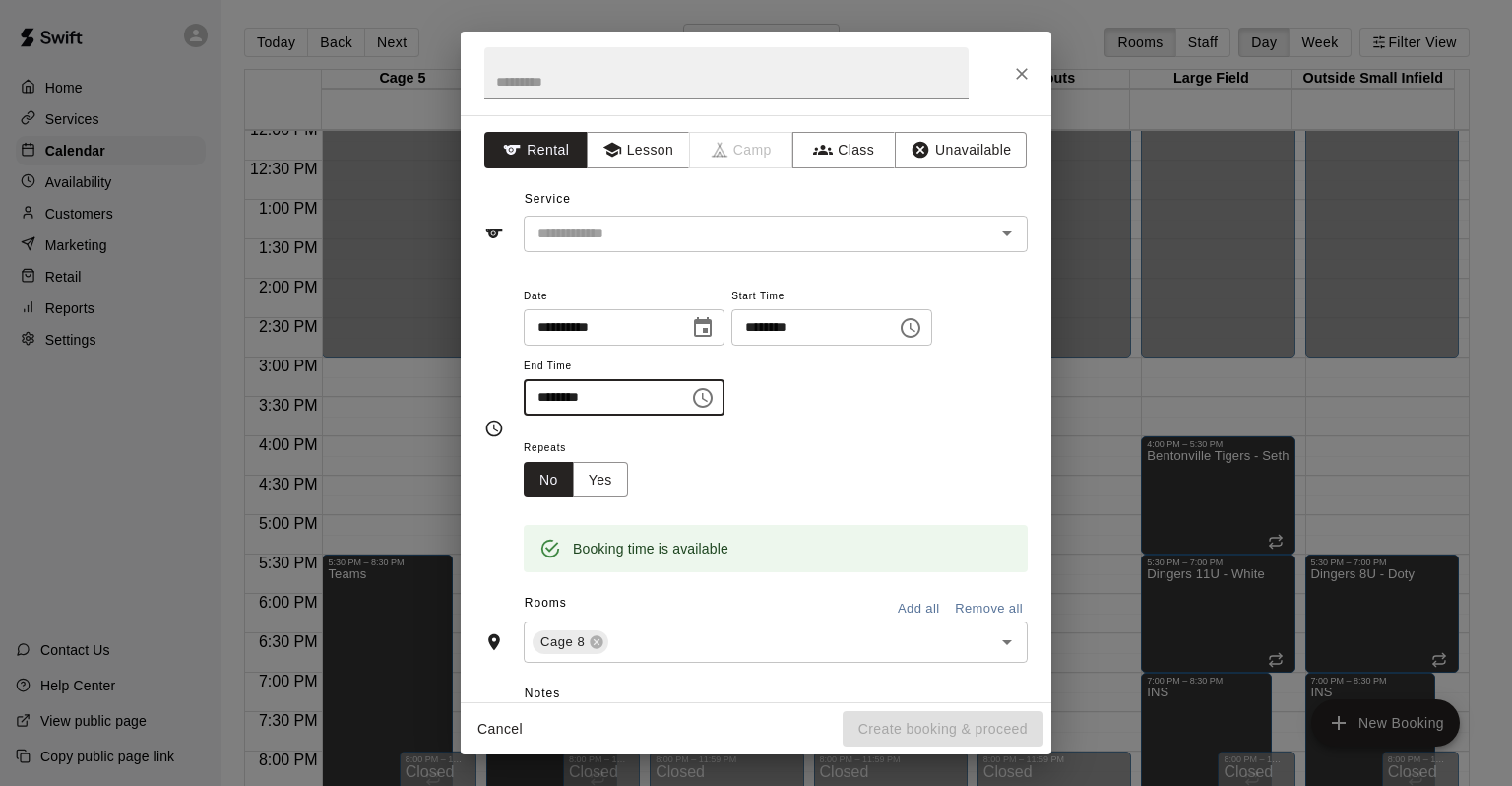 click on "********" at bounding box center [599, 397] 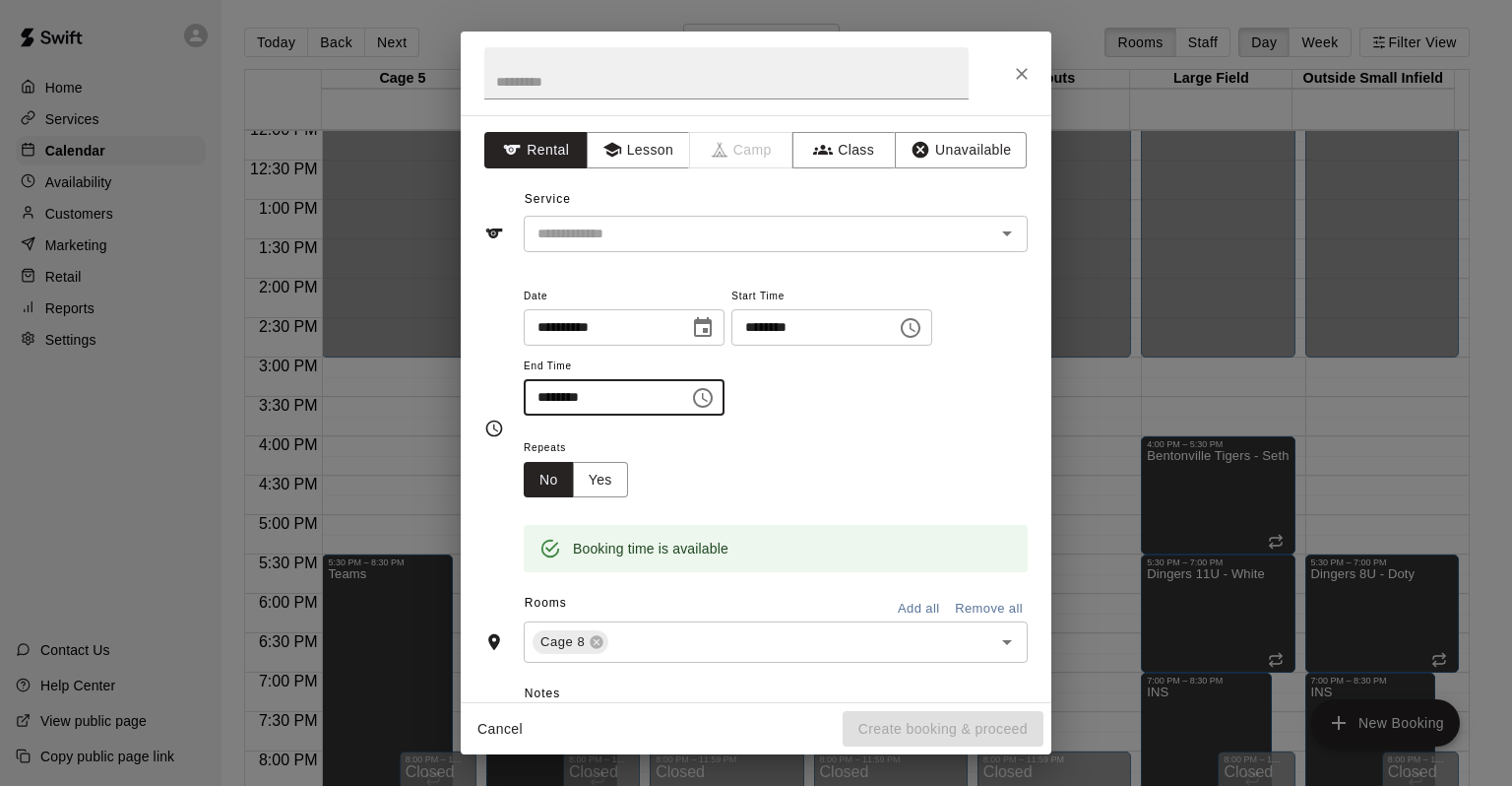 type on "********" 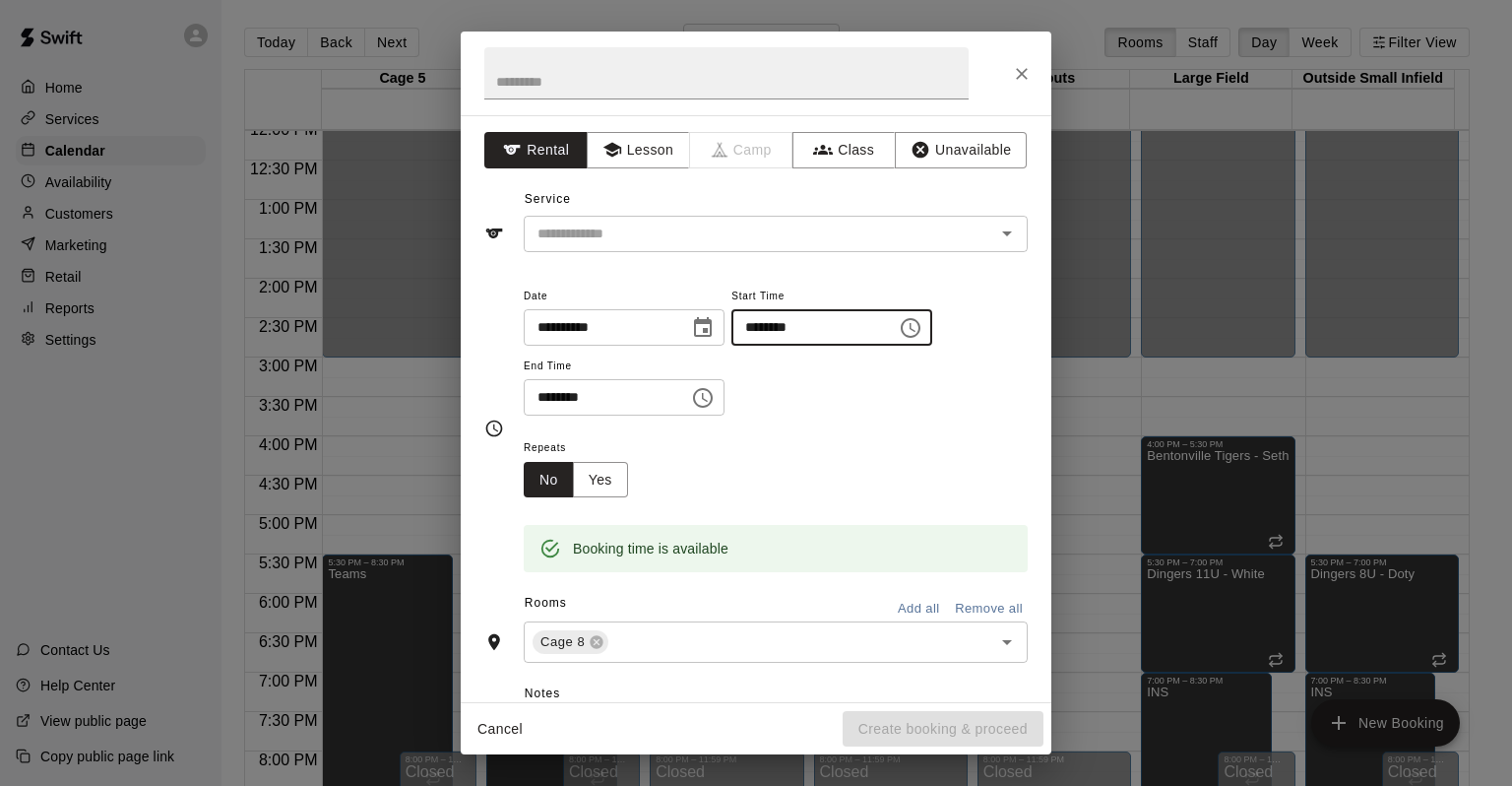 click on "********" at bounding box center [807, 327] 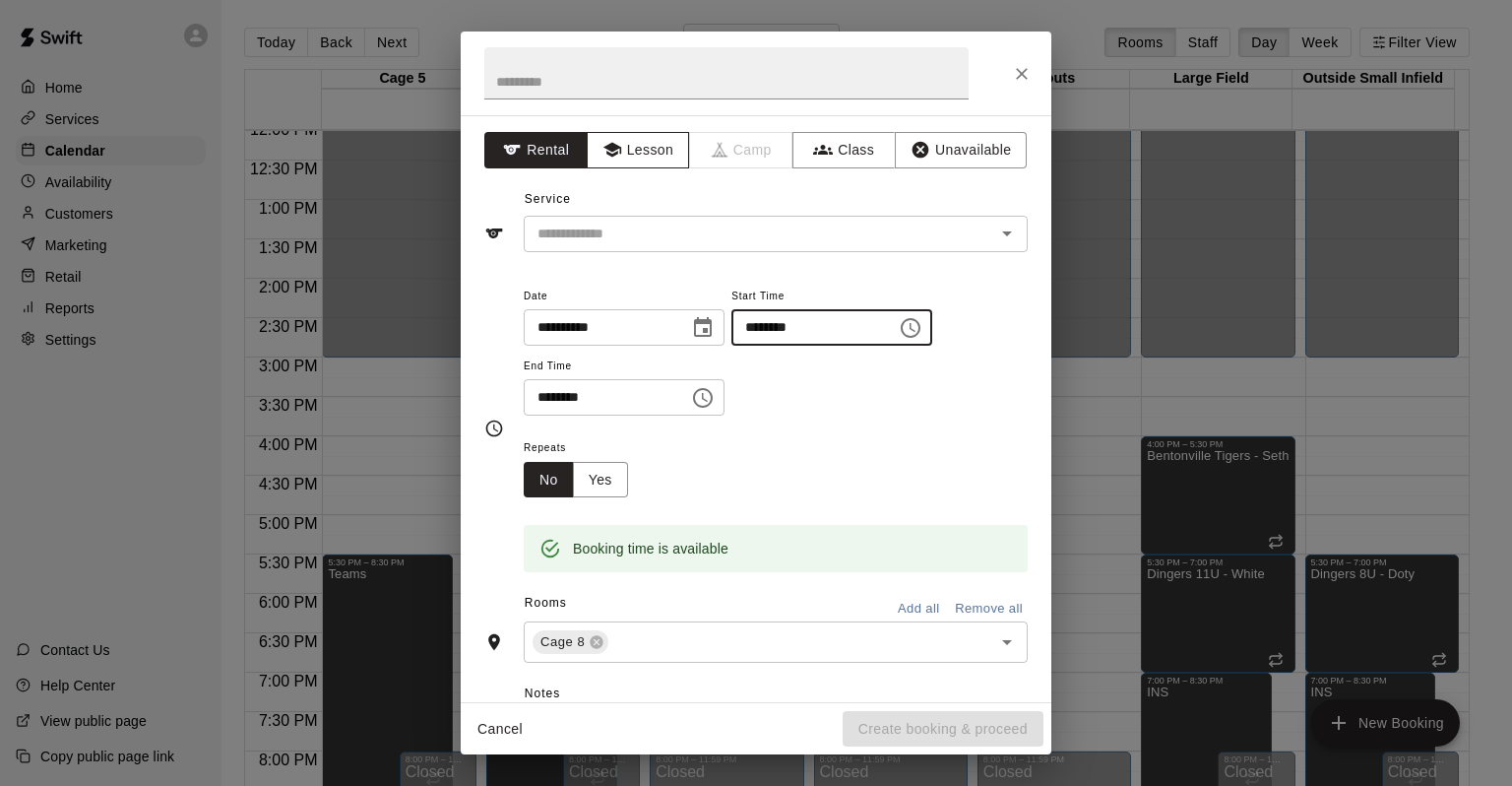 type on "********" 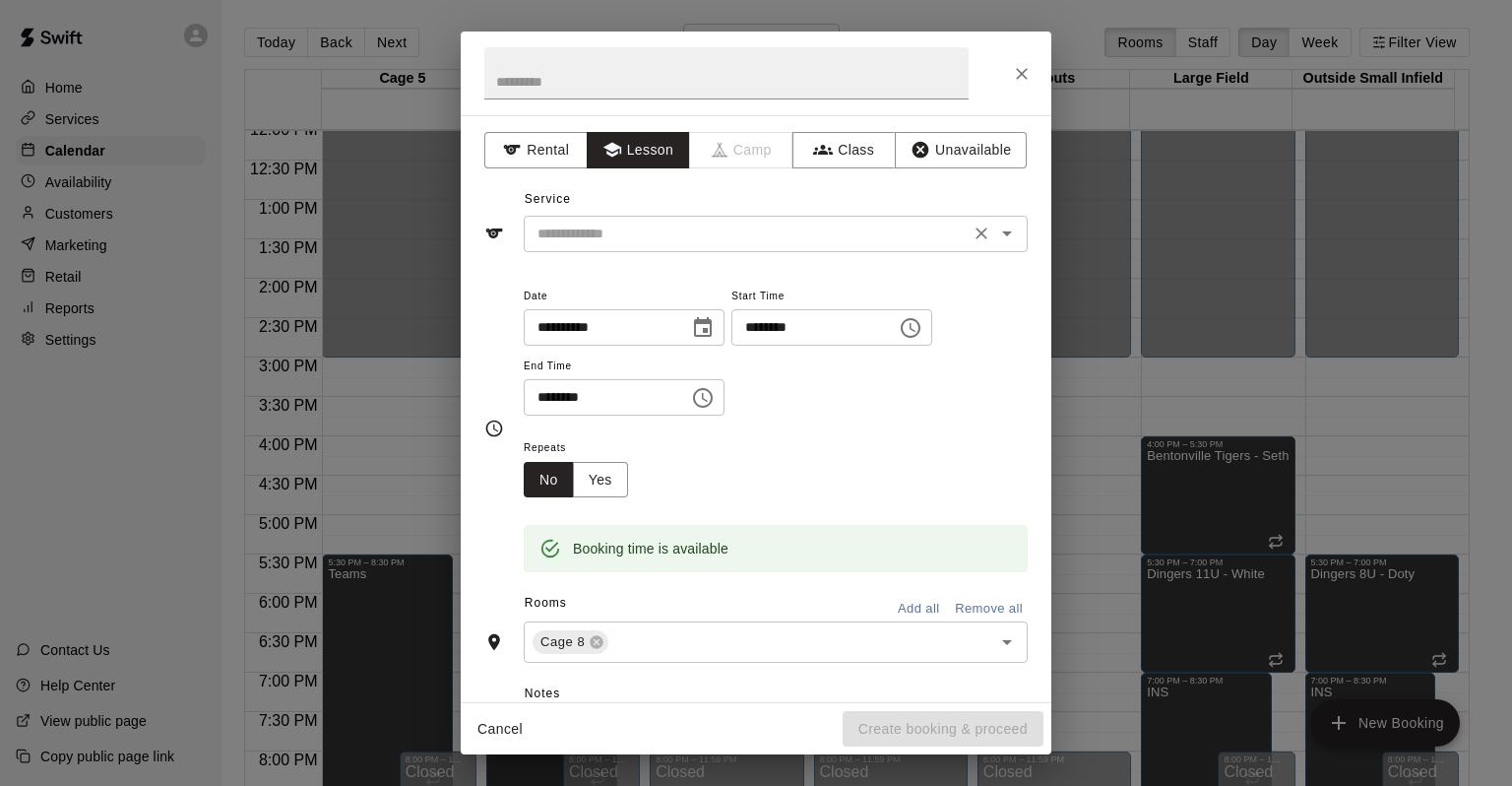 click at bounding box center [746, 233] 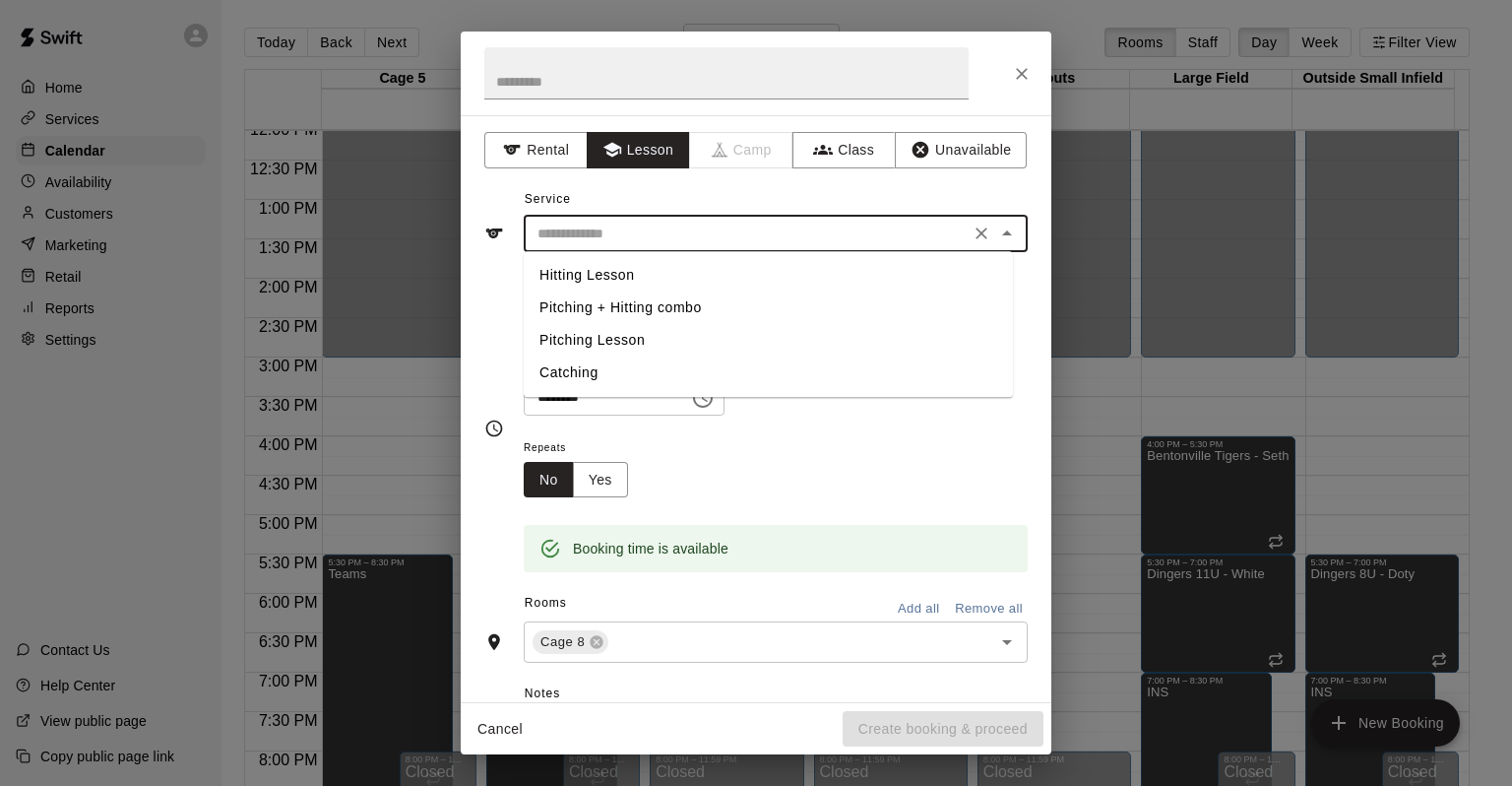click on "Hitting Lesson" at bounding box center (768, 275) 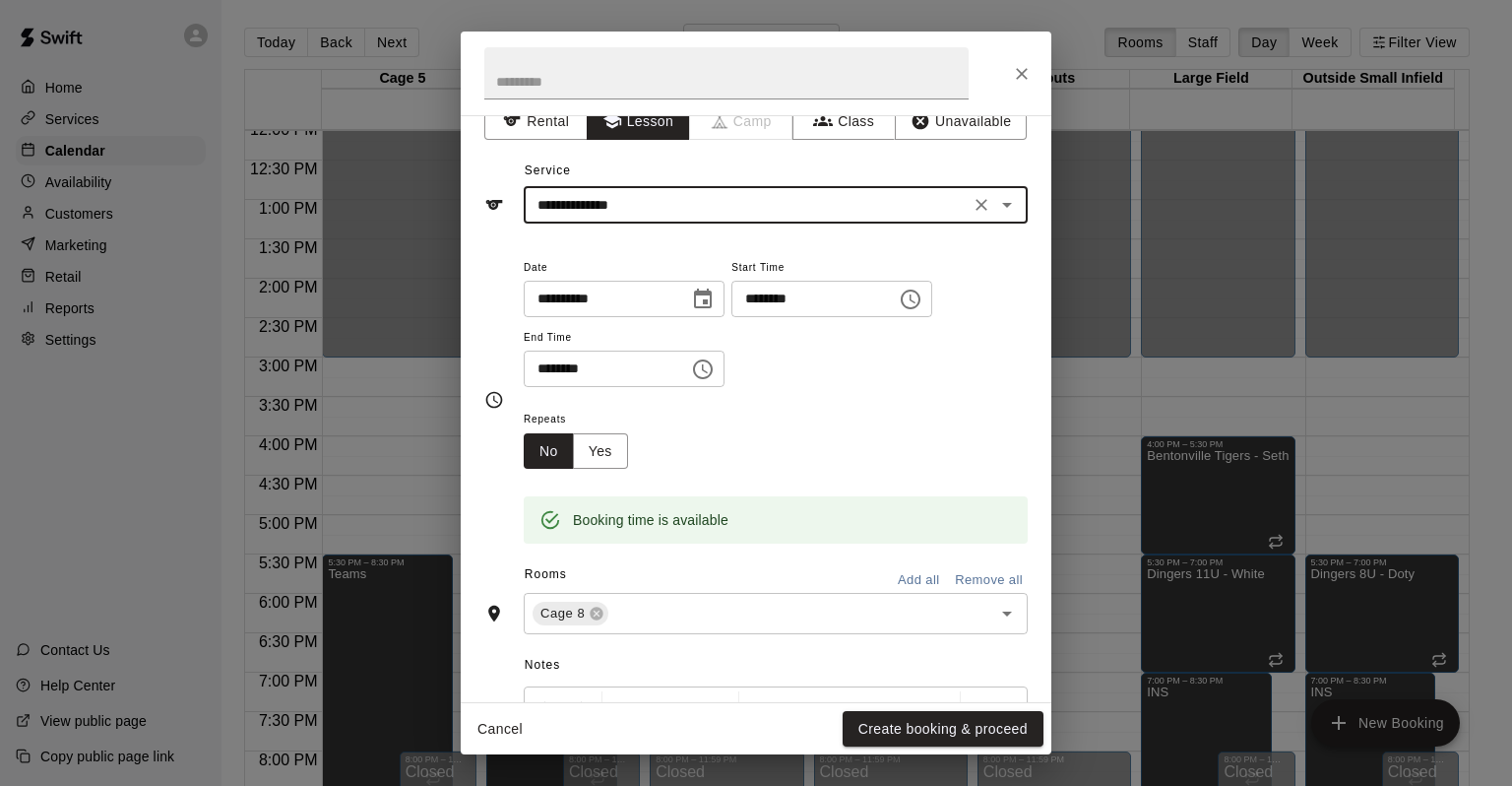 scroll, scrollTop: 0, scrollLeft: 0, axis: both 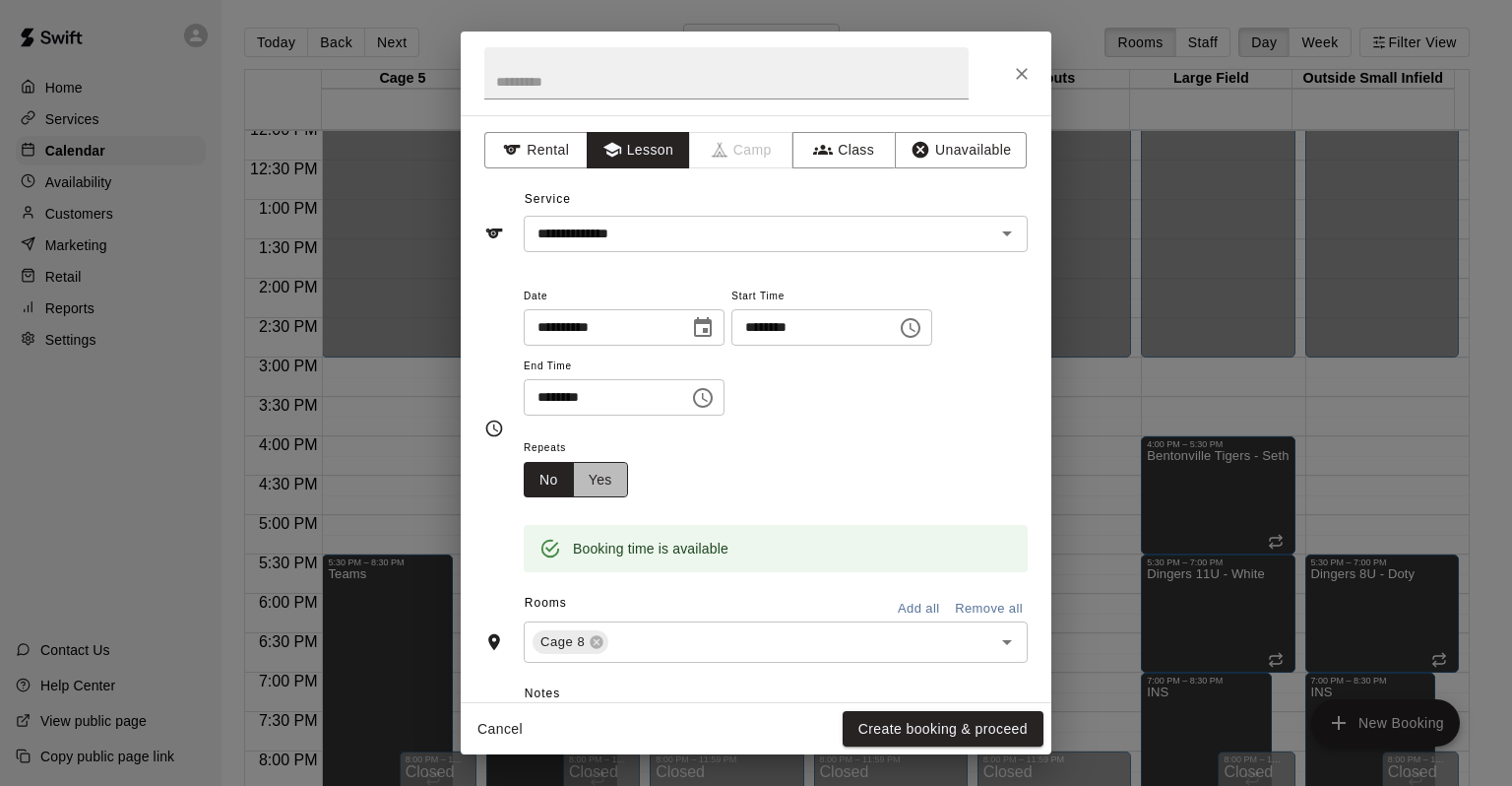 click on "Yes" at bounding box center [600, 480] 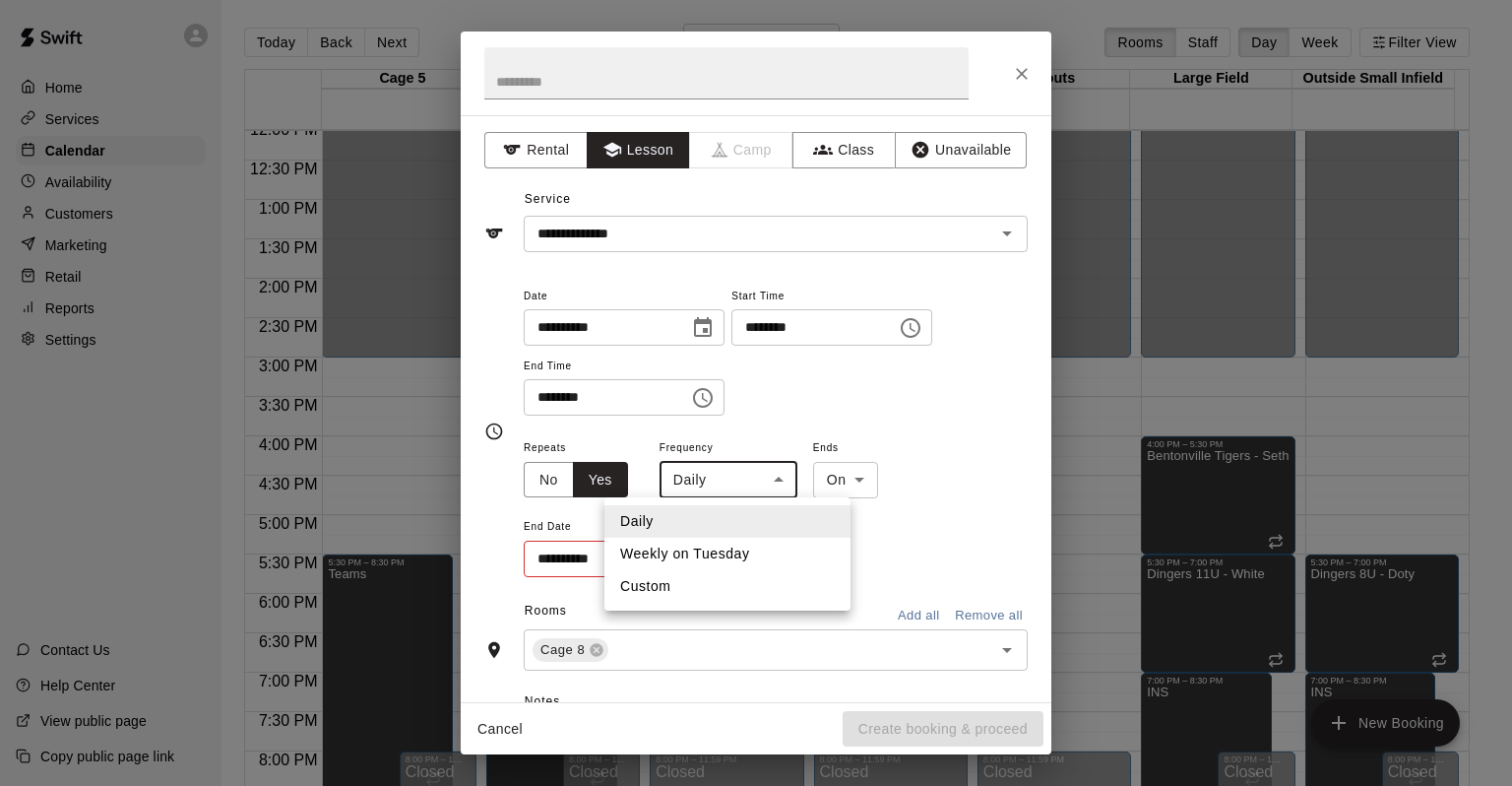 click on "Home Services Calendar Availability Customers Marketing Retail Reports Settings Contact Us Help Center View public page Copy public page link Today Back Next Tuesday Aug 12 Rooms Staff Day Week Filter View Cage 5 12 Tue Cage 6 12 Tue Cage 7 12 Tue Cage 8 12 Tue Tryouts 12 Tue Large Field 12 Tue Outside Small Infield 12 Tue 12:00 AM 12:30 AM 1:00 AM 1:30 AM 2:00 AM 2:30 AM 3:00 AM 3:30 AM 4:00 AM 4:30 AM 5:00 AM 5:30 AM 6:00 AM 6:30 AM 7:00 AM 7:30 AM 8:00 AM 8:30 AM 9:00 AM 9:30 AM 10:00 AM 10:30 AM 11:00 AM 11:30 AM 12:00 PM 12:30 PM 1:00 PM 1:30 PM 2:00 PM 2:30 PM 3:00 PM 3:30 PM 4:00 PM 4:30 PM 5:00 PM 5:30 PM 6:00 PM 6:30 PM 7:00 PM 7:30 PM 8:00 PM 8:30 PM 9:00 PM 9:30 PM 10:00 PM 10:30 PM 11:00 PM 11:30 PM 12:00 AM – 3:00 PM Closed 5:30 PM – 8:30 PM Teams 8:00 PM – 11:59 PM Closed 12:00 AM – 3:00 PM Closed 5:30 PM – 8:30 PM Teams 8:00 PM – 11:59 PM Closed 12:00 AM – 3:00 PM Closed 7:00 PM – 8:00 PM Olivia Tuttle Pitching + Hitting combo AC 0 8:00 PM – 11:59 PM Closed Closed Lily  Moser" at bounding box center [756, 409] 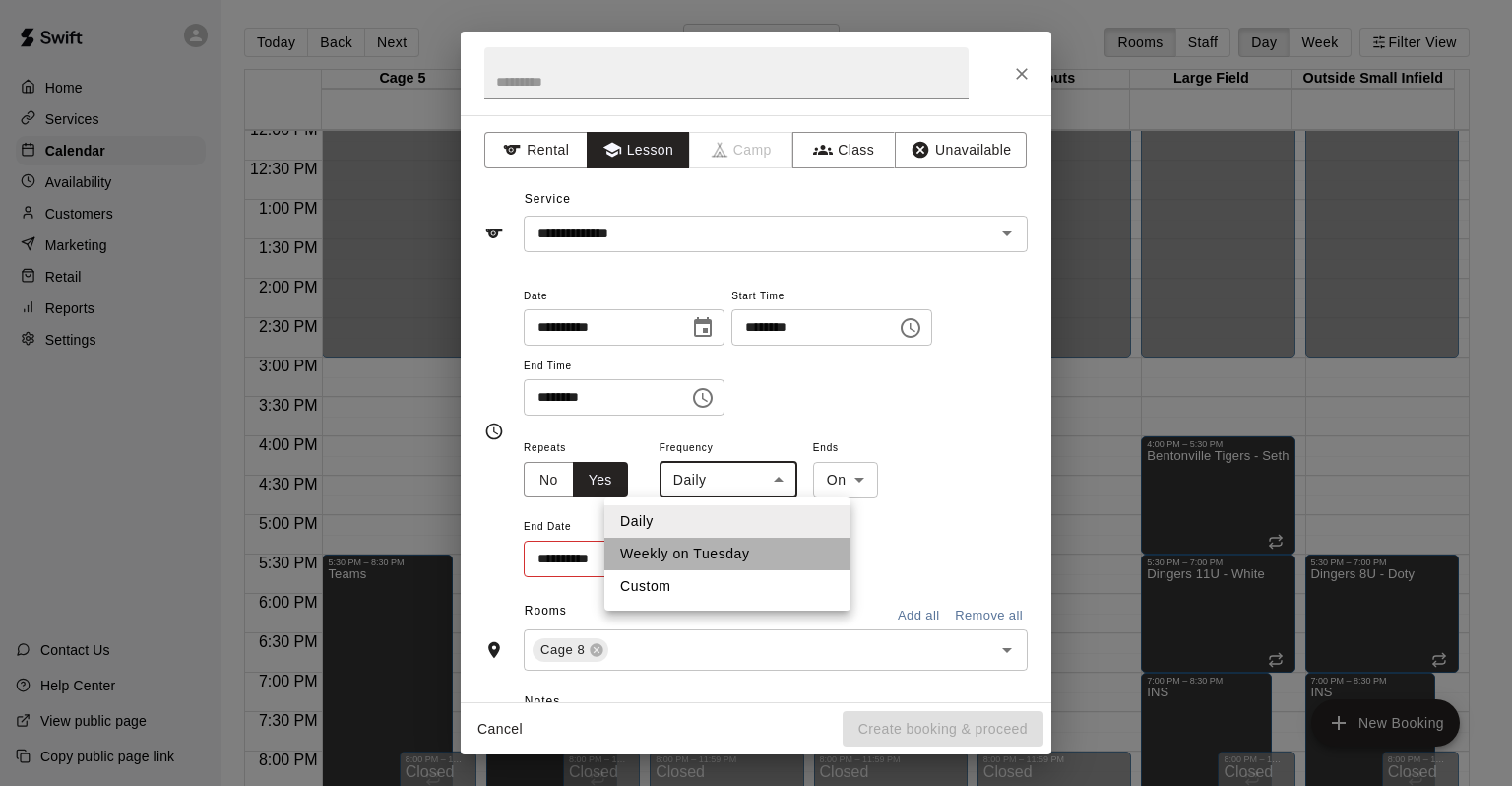 click on "Weekly on Tuesday" at bounding box center [727, 554] 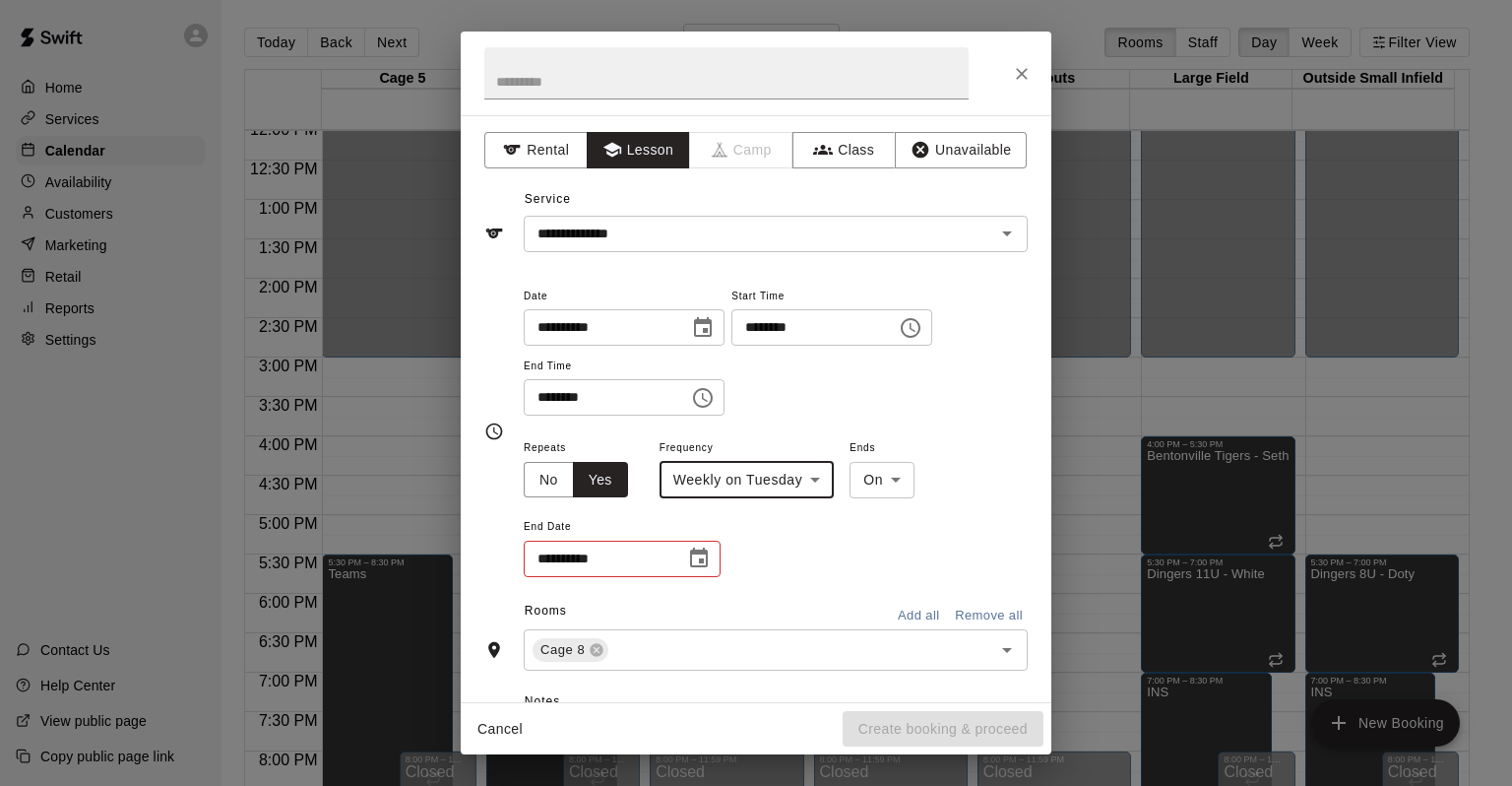 click on "**********" at bounding box center [598, 558] 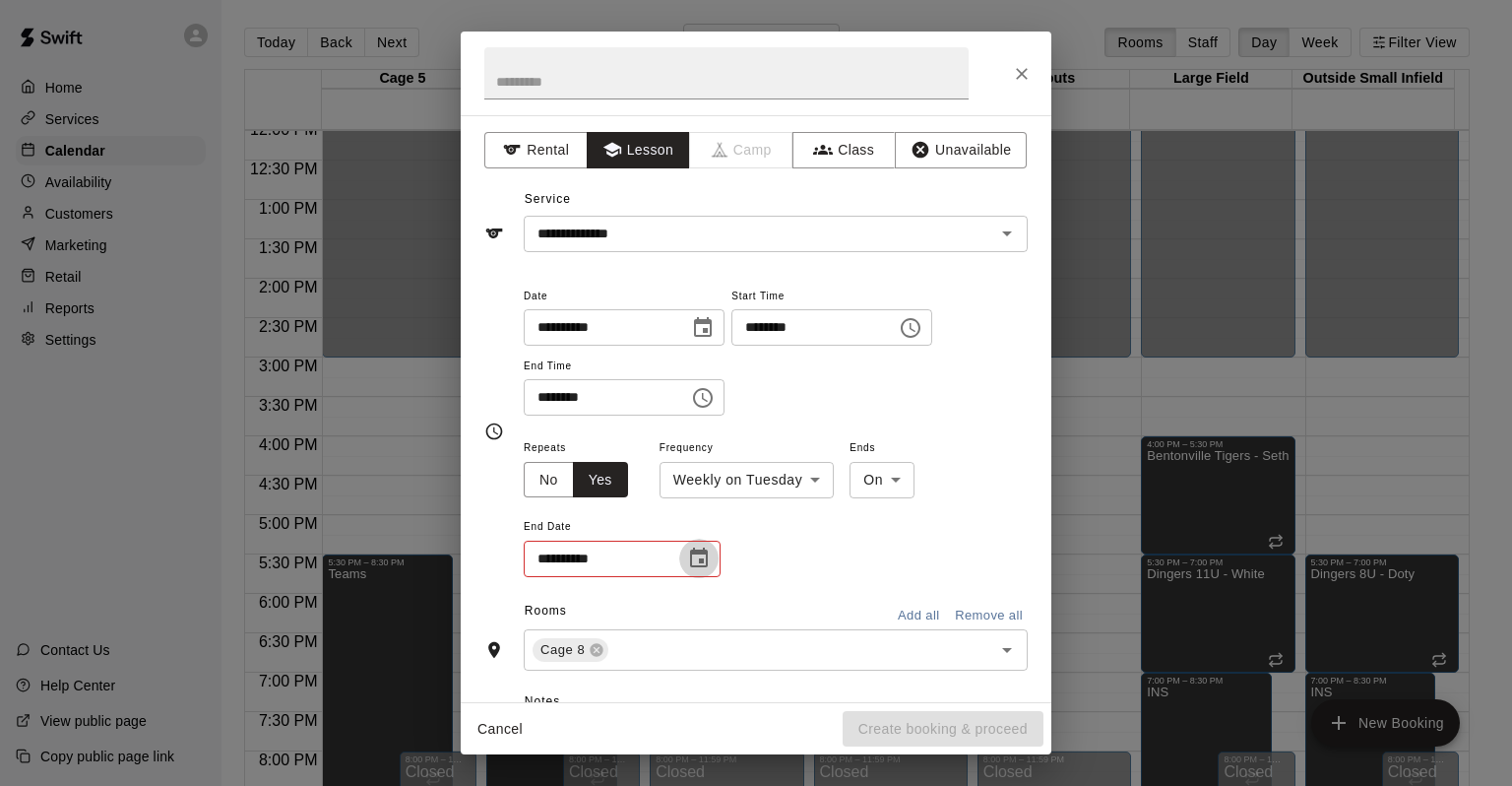 click 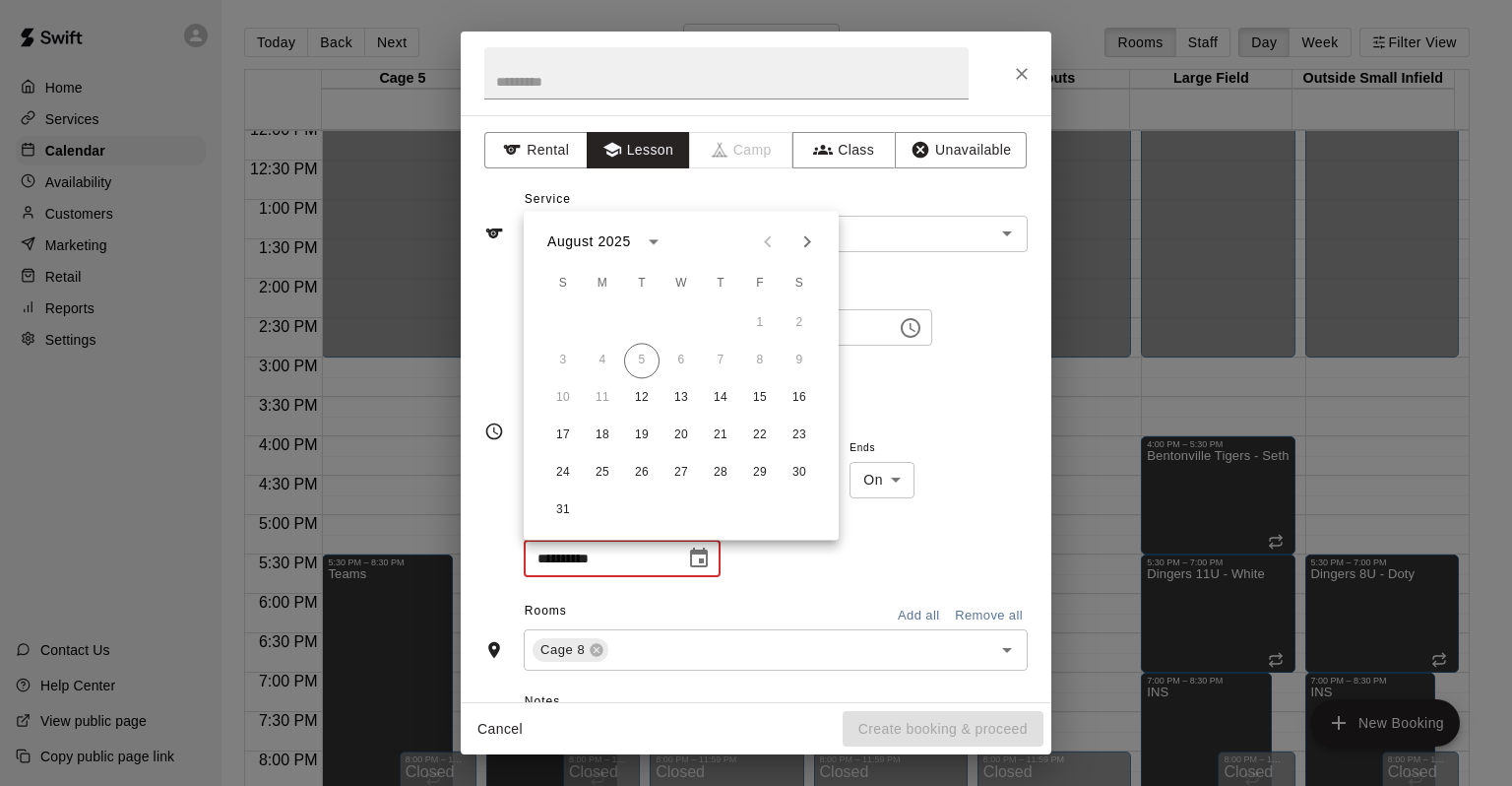 click 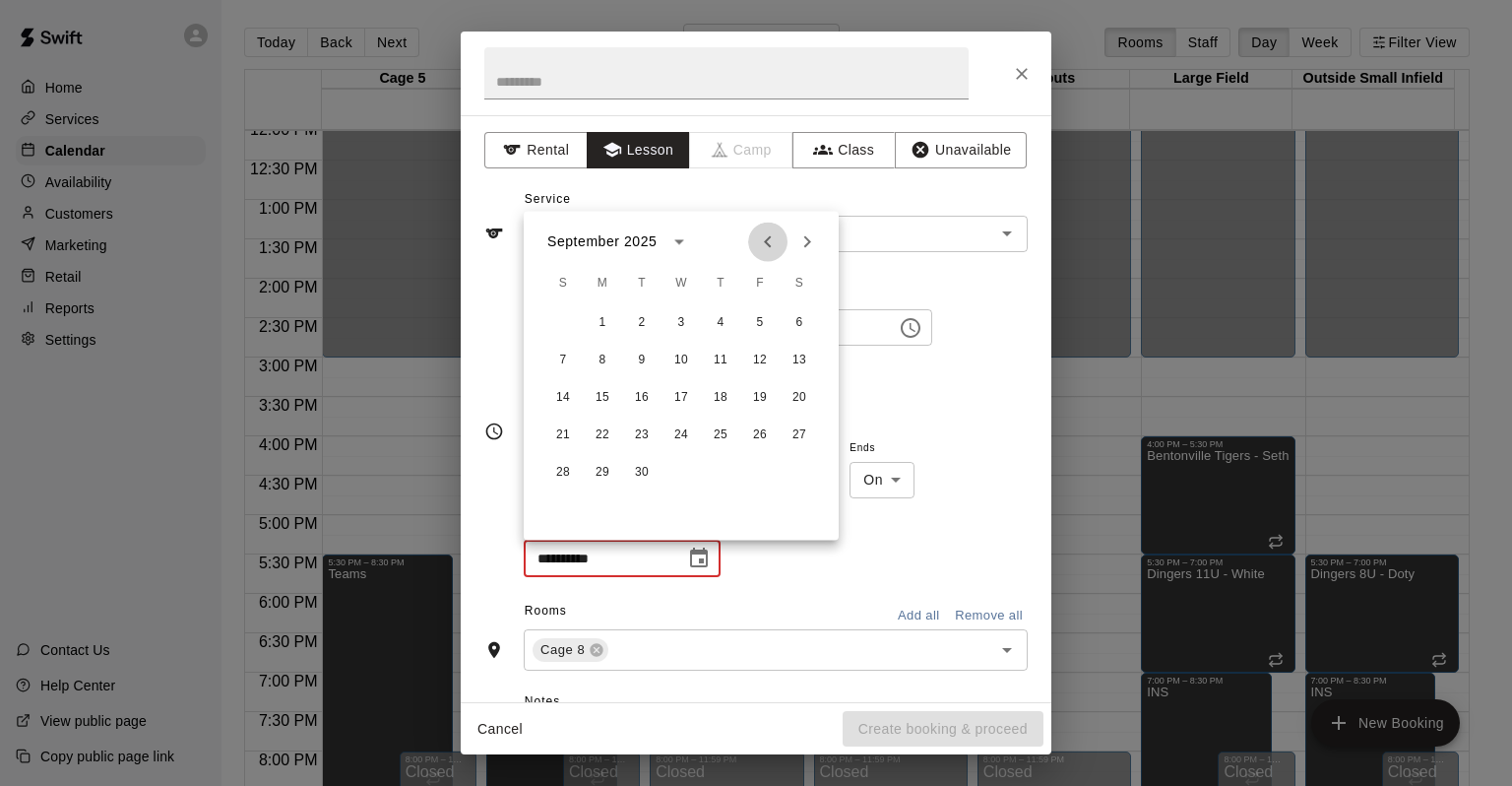 click at bounding box center (768, 241) 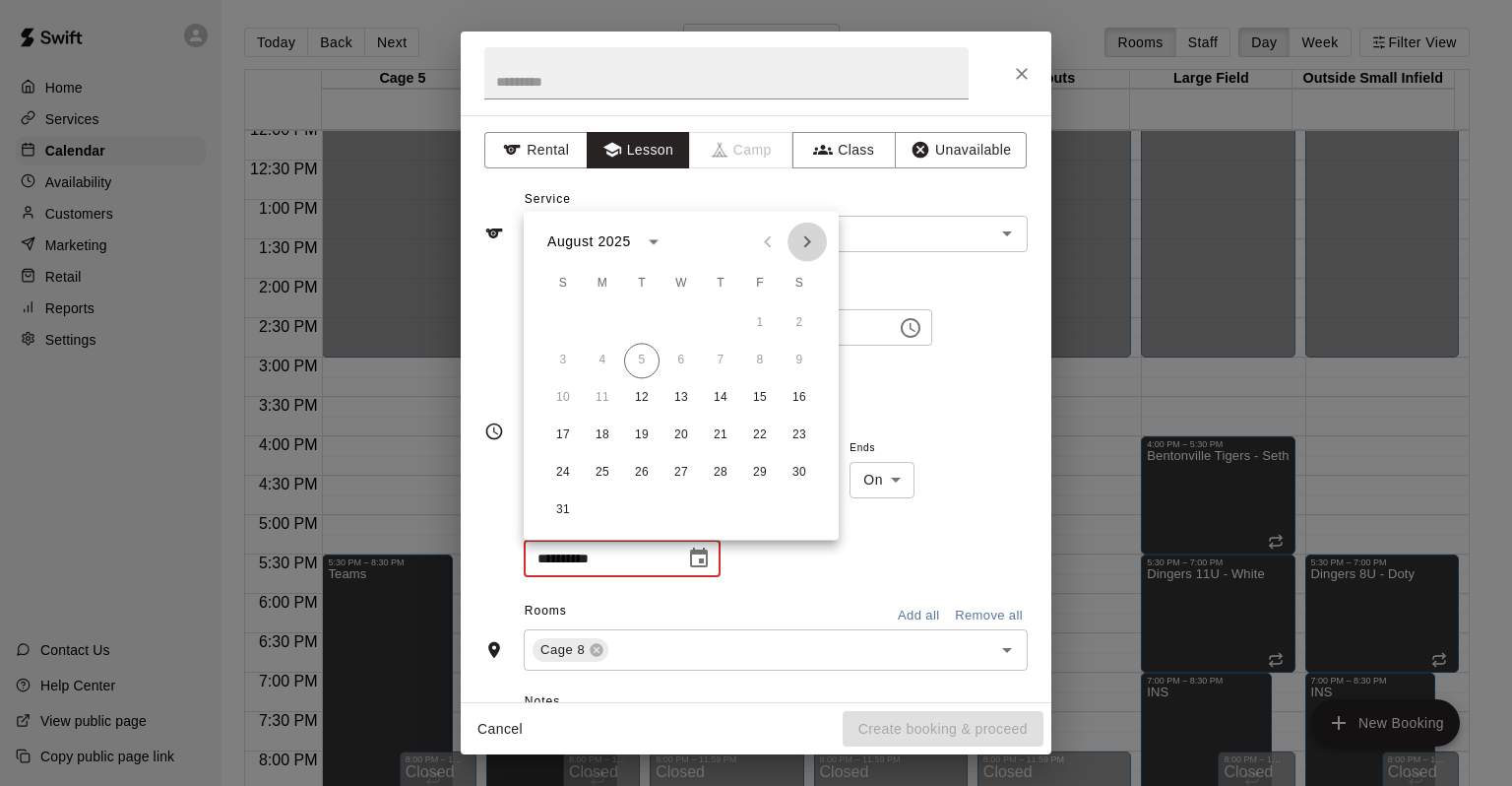 click 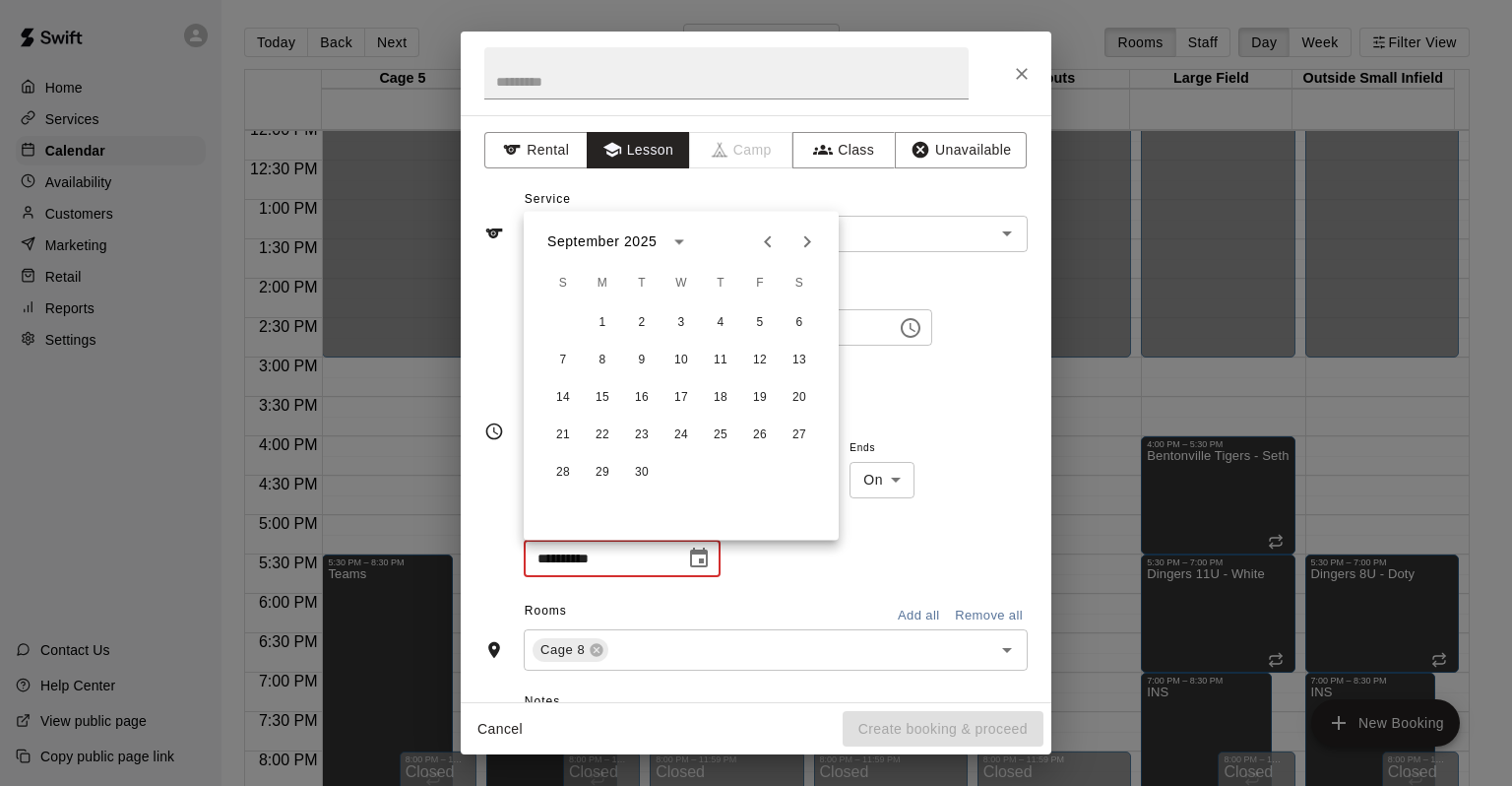 click 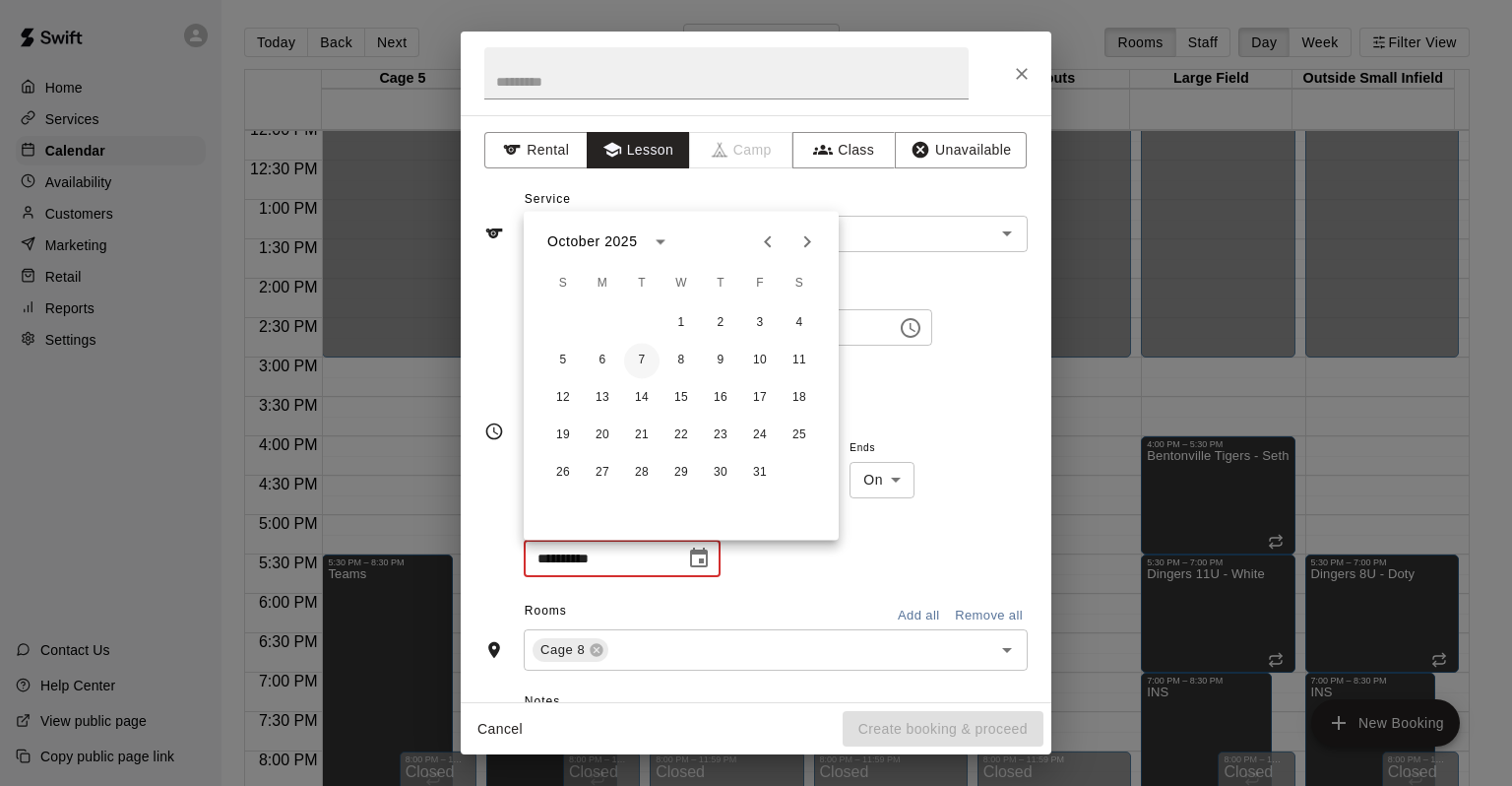 click on "7" at bounding box center [642, 360] 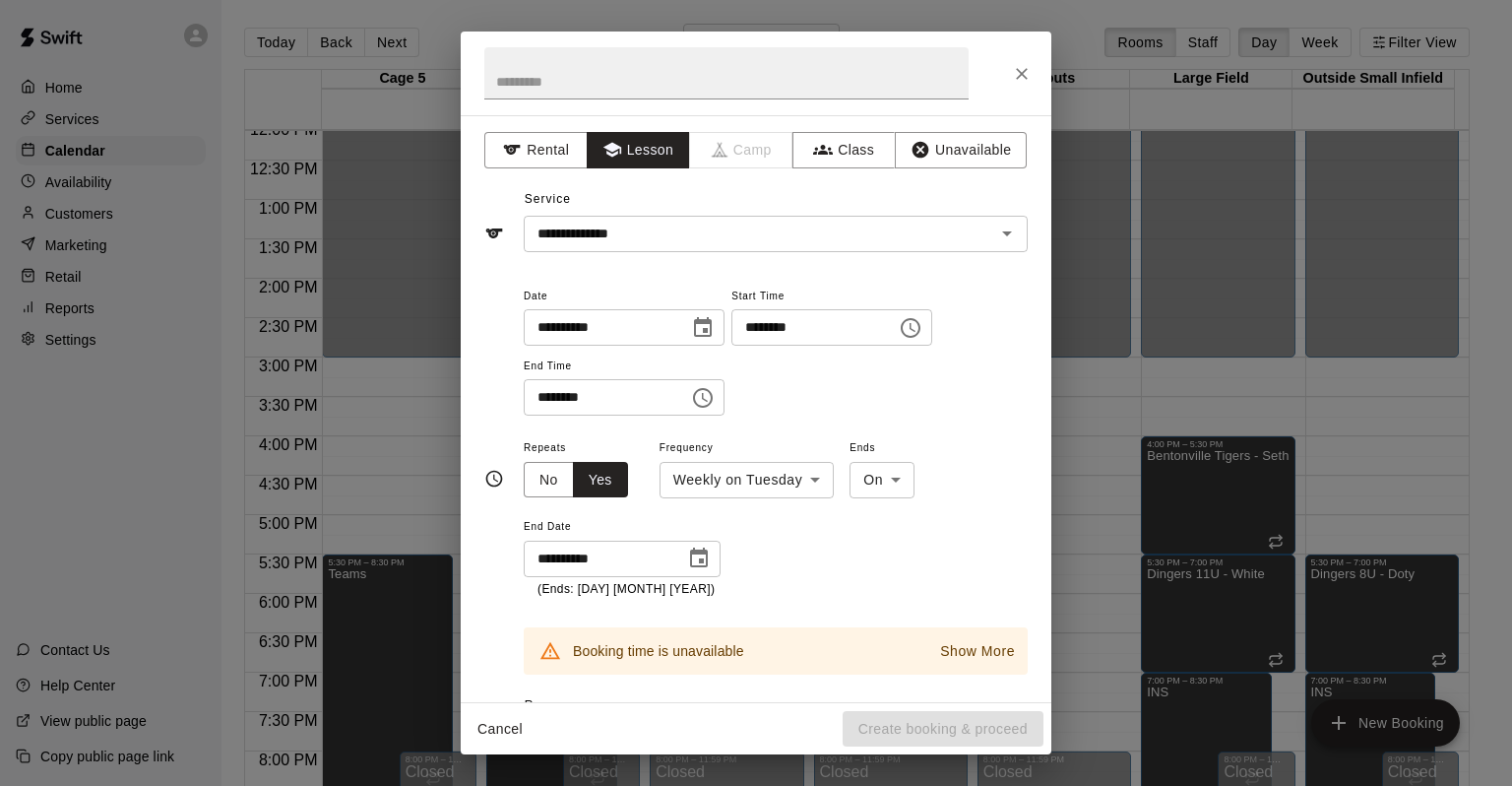 scroll, scrollTop: 98, scrollLeft: 0, axis: vertical 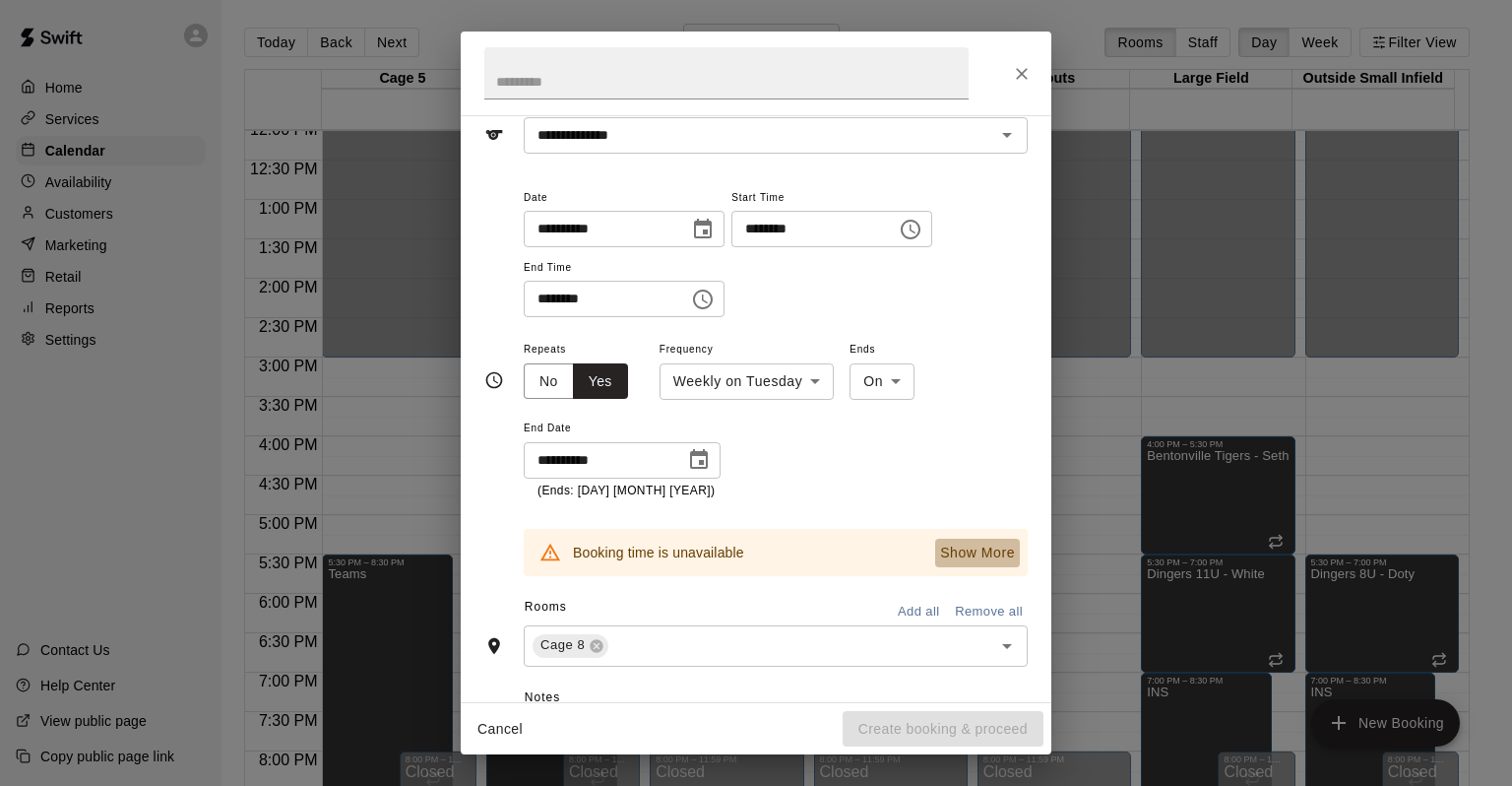 click on "Show More" at bounding box center [977, 553] 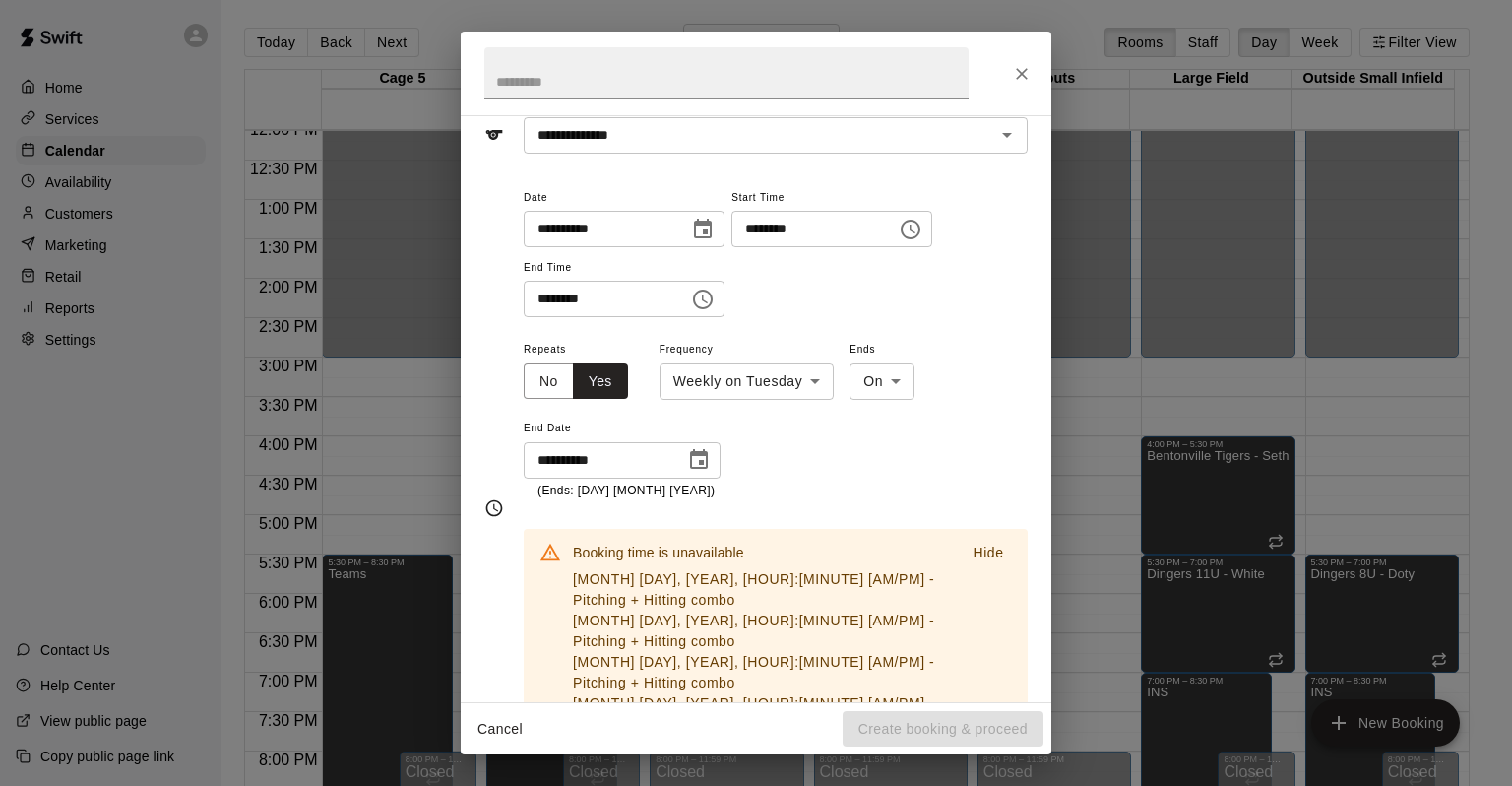 click on "Hide" at bounding box center (987, 553) 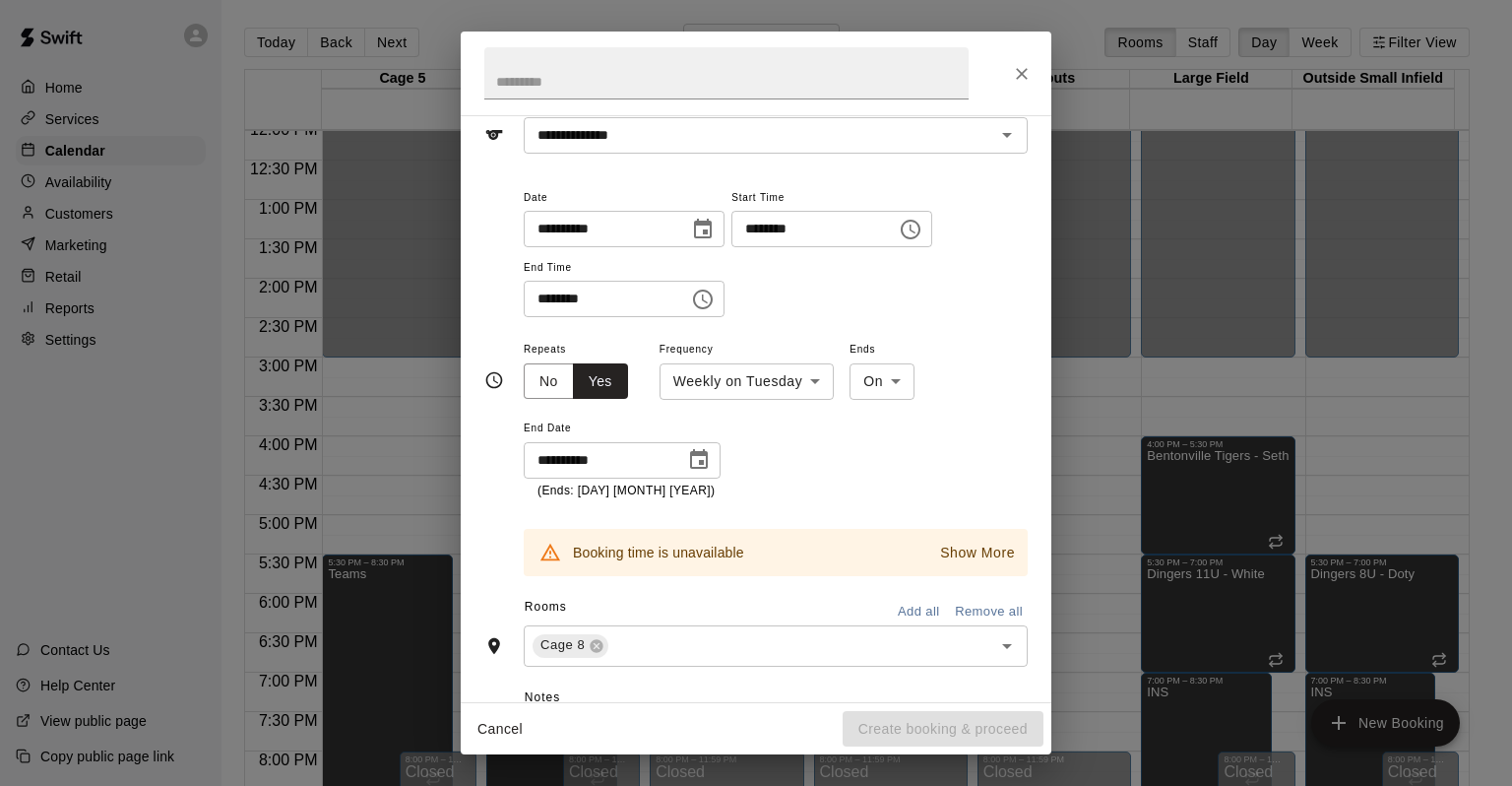 scroll, scrollTop: 0, scrollLeft: 0, axis: both 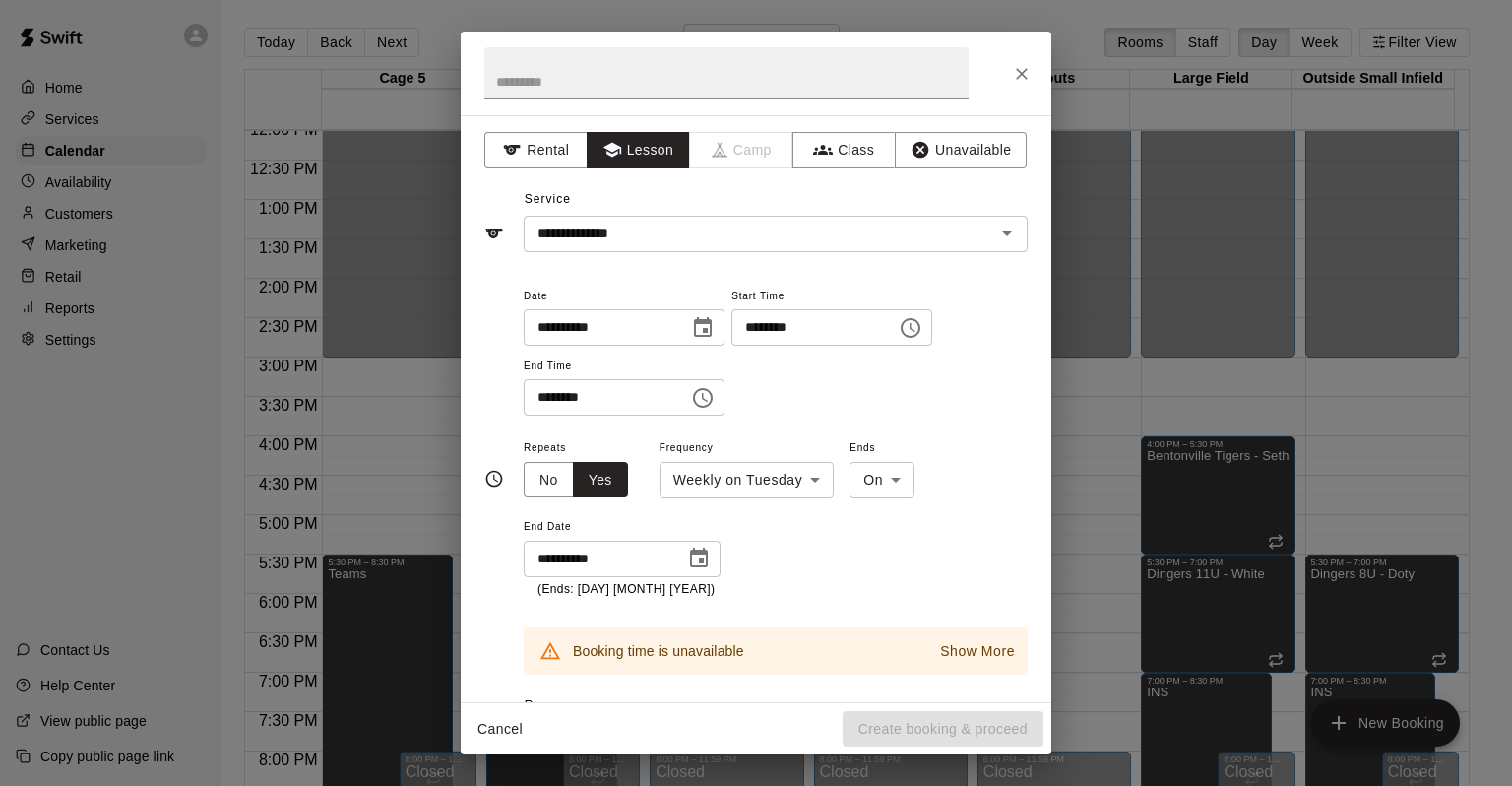 click on "**********" at bounding box center [598, 558] 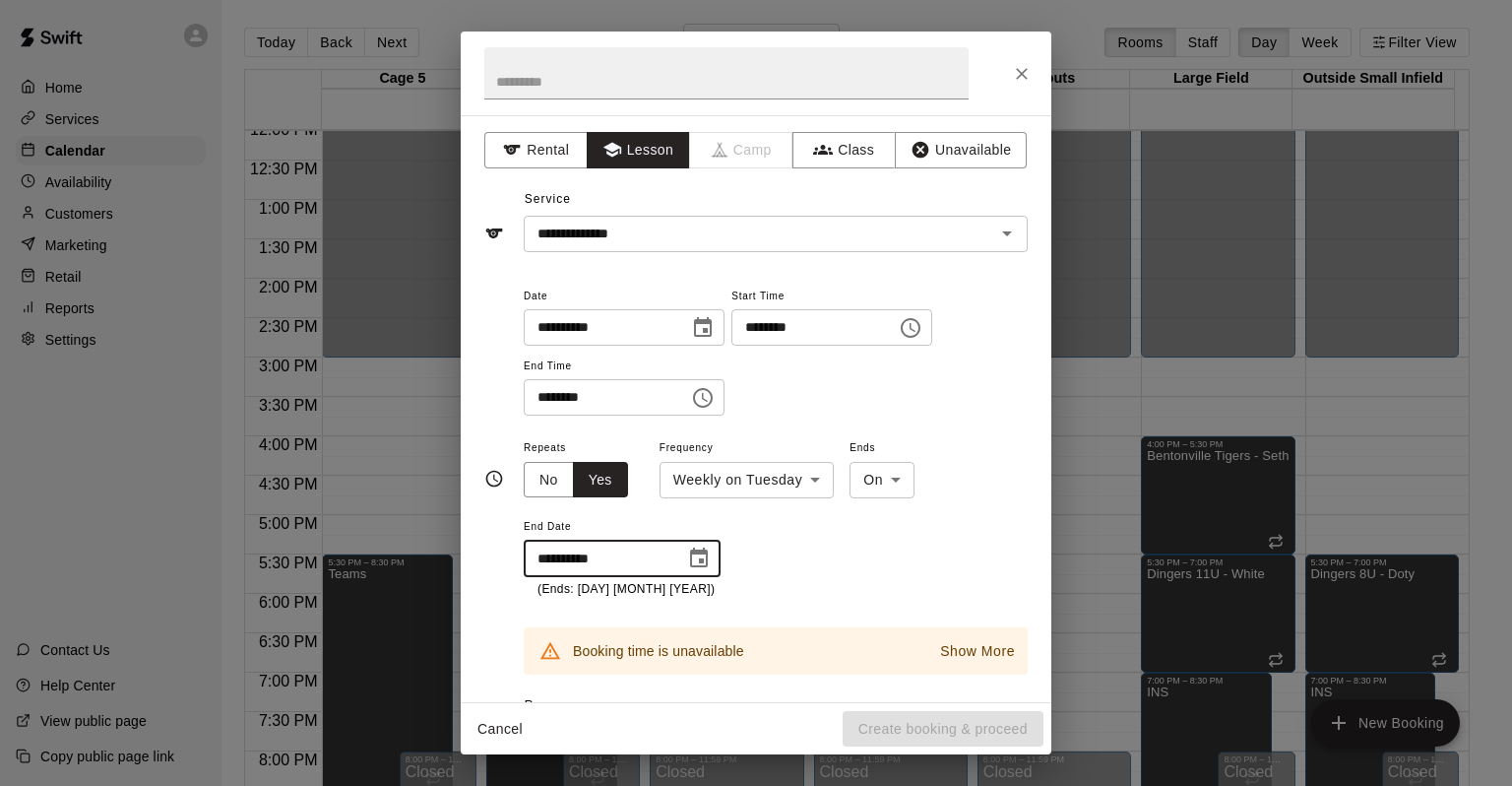 click on "**********" at bounding box center [598, 558] 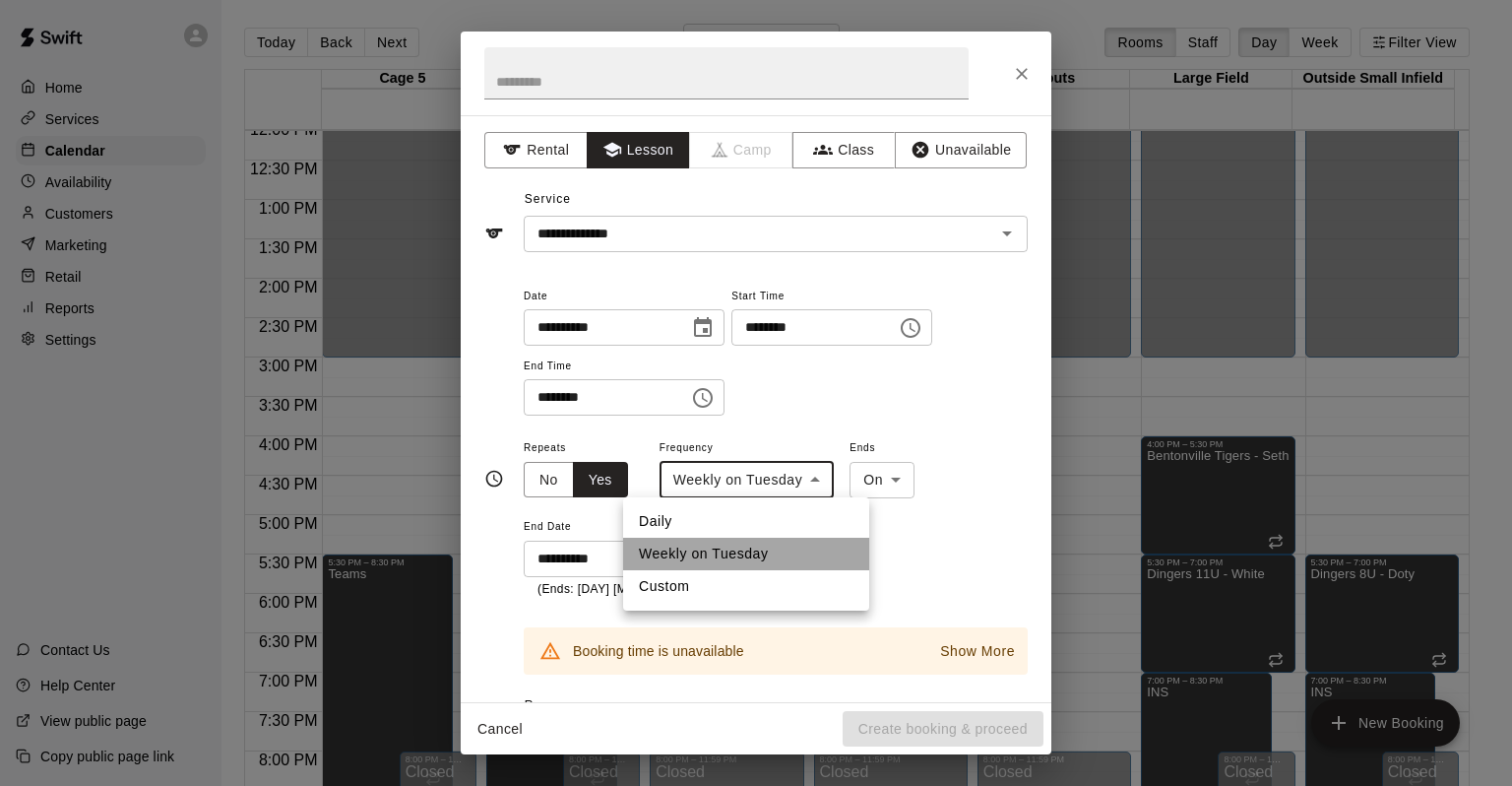 click on "Weekly on Tuesday" at bounding box center [746, 554] 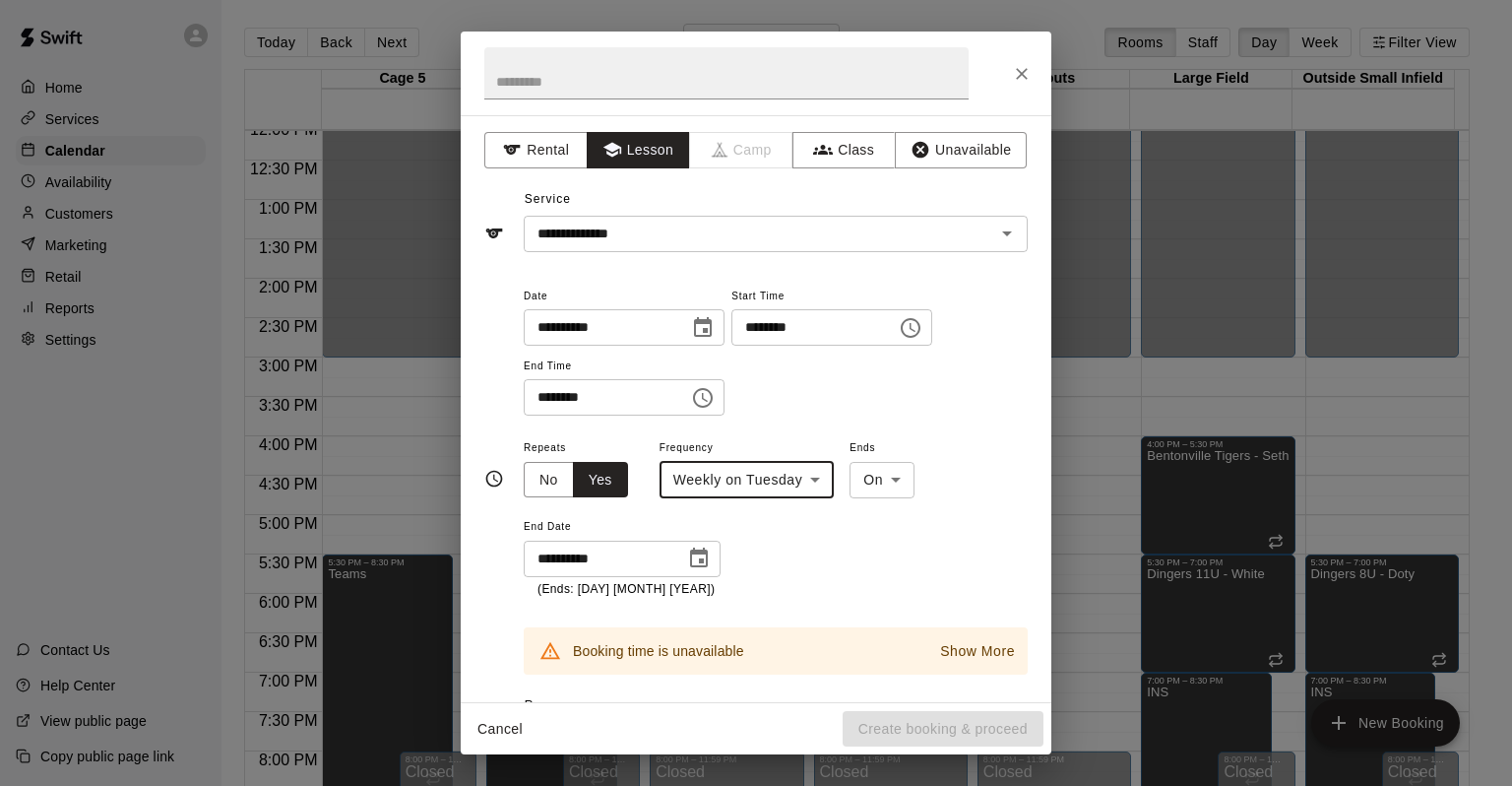 click on "Home Services Calendar Availability Customers Marketing Retail Reports Settings Contact Us Help Center View public page Copy public page link Today Back Next Tuesday Aug 12 Rooms Staff Day Week Filter View Cage 5 12 Tue Cage 6 12 Tue Cage 7 12 Tue Cage 8 12 Tue Tryouts 12 Tue Large Field 12 Tue Outside Small Infield 12 Tue 12:00 AM 12:30 AM 1:00 AM 1:30 AM 2:00 AM 2:30 AM 3:00 AM 3:30 AM 4:00 AM 4:30 AM 5:00 AM 5:30 AM 6:00 AM 6:30 AM 7:00 AM 7:30 AM 8:00 AM 8:30 AM 9:00 AM 9:30 AM 10:00 AM 10:30 AM 11:00 AM 11:30 AM 12:00 PM 12:30 PM 1:00 PM 1:30 PM 2:00 PM 2:30 PM 3:00 PM 3:30 PM 4:00 PM 4:30 PM 5:00 PM 5:30 PM 6:00 PM 6:30 PM 7:00 PM 7:30 PM 8:00 PM 8:30 PM 9:00 PM 9:30 PM 10:00 PM 10:30 PM 11:00 PM 11:30 PM 12:00 AM – 3:00 PM Closed 5:30 PM – 8:30 PM Teams 8:00 PM – 11:59 PM Closed 12:00 AM – 3:00 PM Closed 5:30 PM – 8:30 PM Teams 8:00 PM – 11:59 PM Closed 12:00 AM – 3:00 PM Closed 7:00 PM – 8:00 PM Olivia Tuttle Pitching + Hitting combo AC 0 8:00 PM – 11:59 PM Closed Closed Lily  Moser" at bounding box center [756, 409] 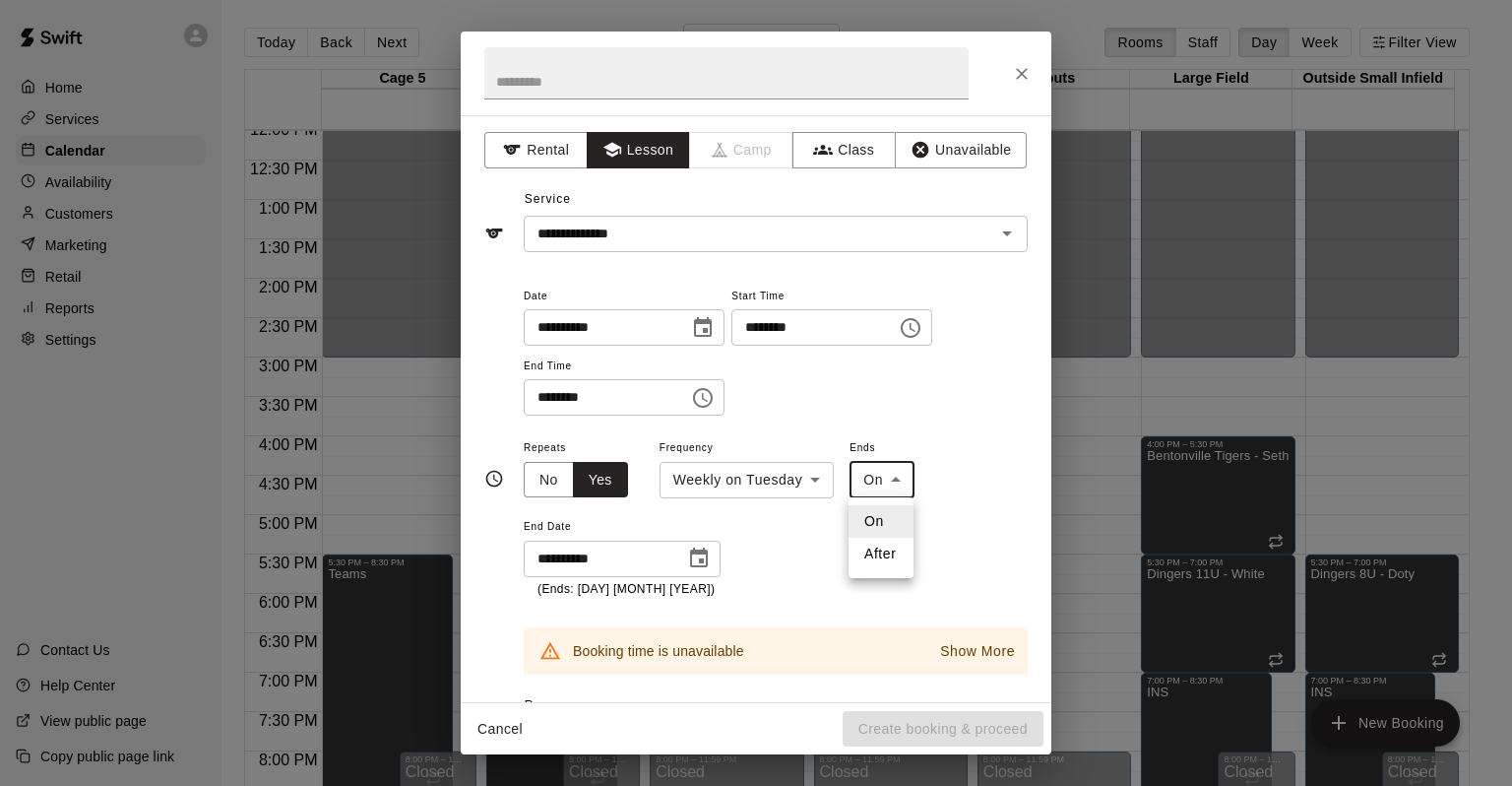 click on "On" at bounding box center (881, 521) 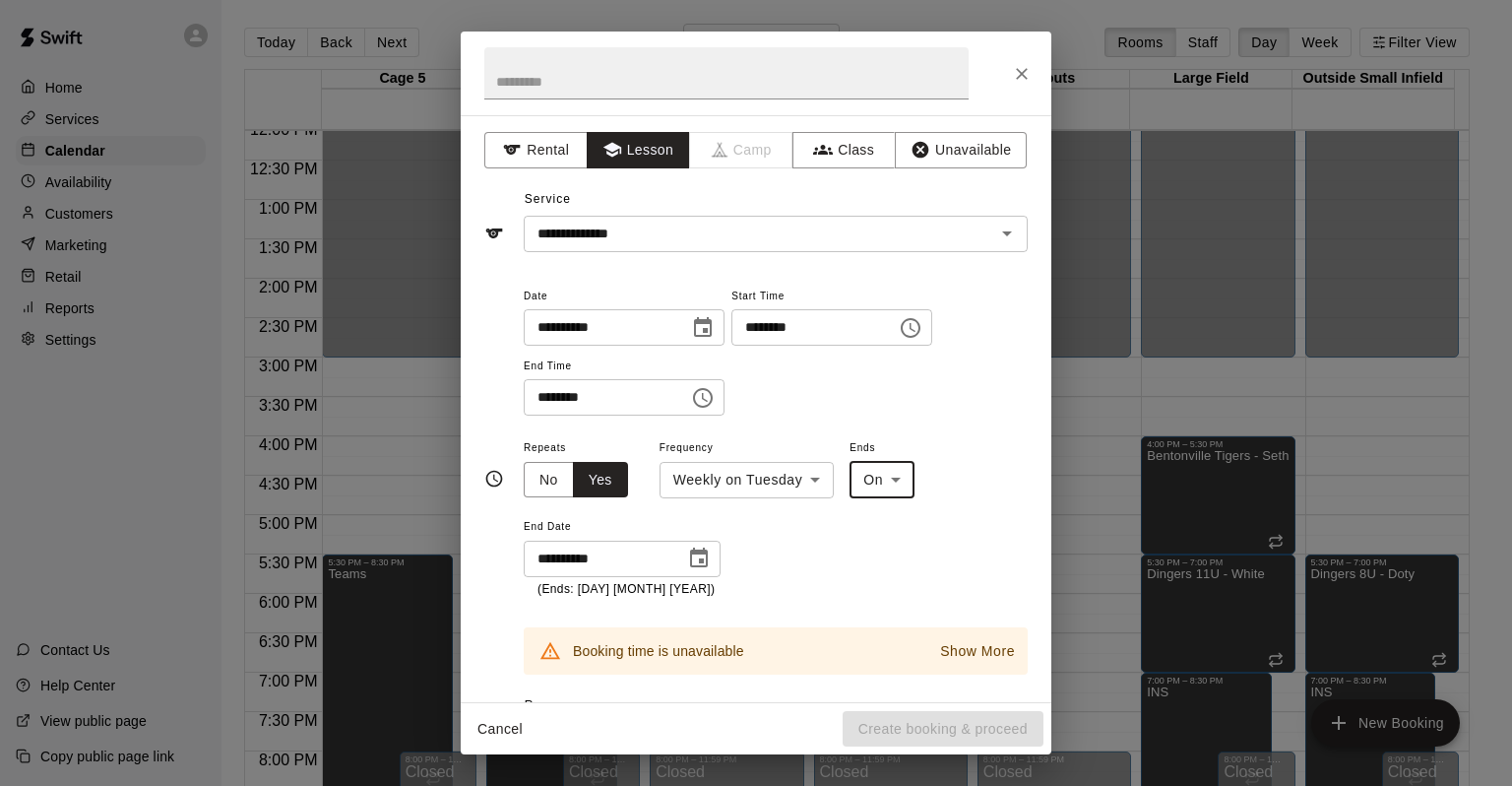 click on "Home Services Calendar Availability Customers Marketing Retail Reports Settings Contact Us Help Center View public page Copy public page link Today Back Next Tuesday Aug 12 Rooms Staff Day Week Filter View Cage 5 12 Tue Cage 6 12 Tue Cage 7 12 Tue Cage 8 12 Tue Tryouts 12 Tue Large Field 12 Tue Outside Small Infield 12 Tue 12:00 AM 12:30 AM 1:00 AM 1:30 AM 2:00 AM 2:30 AM 3:00 AM 3:30 AM 4:00 AM 4:30 AM 5:00 AM 5:30 AM 6:00 AM 6:30 AM 7:00 AM 7:30 AM 8:00 AM 8:30 AM 9:00 AM 9:30 AM 10:00 AM 10:30 AM 11:00 AM 11:30 AM 12:00 PM 12:30 PM 1:00 PM 1:30 PM 2:00 PM 2:30 PM 3:00 PM 3:30 PM 4:00 PM 4:30 PM 5:00 PM 5:30 PM 6:00 PM 6:30 PM 7:00 PM 7:30 PM 8:00 PM 8:30 PM 9:00 PM 9:30 PM 10:00 PM 10:30 PM 11:00 PM 11:30 PM 12:00 AM – 3:00 PM Closed 5:30 PM – 8:30 PM Teams 8:00 PM – 11:59 PM Closed 12:00 AM – 3:00 PM Closed 5:30 PM – 8:30 PM Teams 8:00 PM – 11:59 PM Closed 12:00 AM – 3:00 PM Closed 7:00 PM – 8:00 PM Olivia Tuttle Pitching + Hitting combo AC 0 8:00 PM – 11:59 PM Closed Closed Lily  Moser" at bounding box center (756, 409) 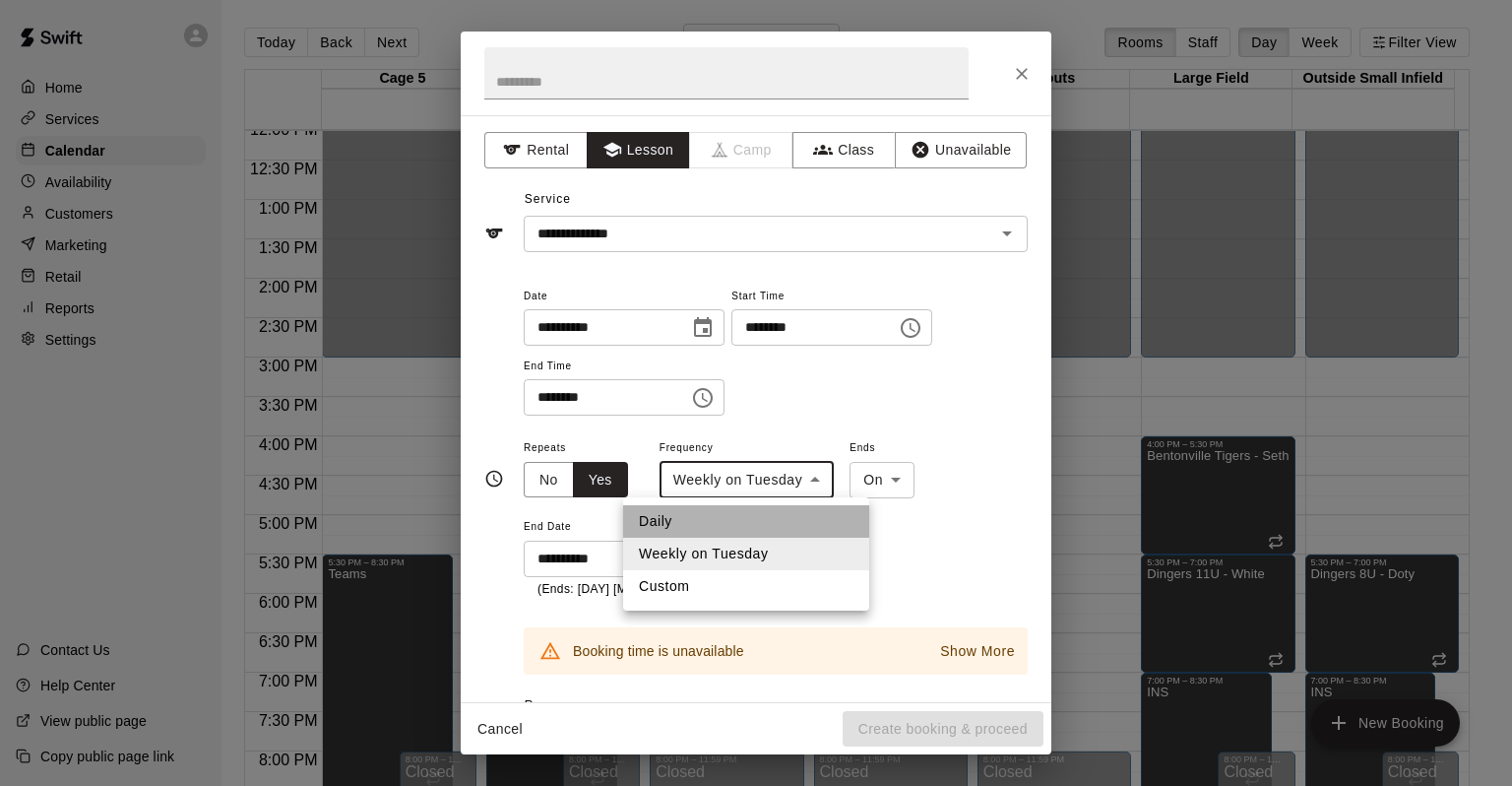 click on "Daily" at bounding box center (746, 521) 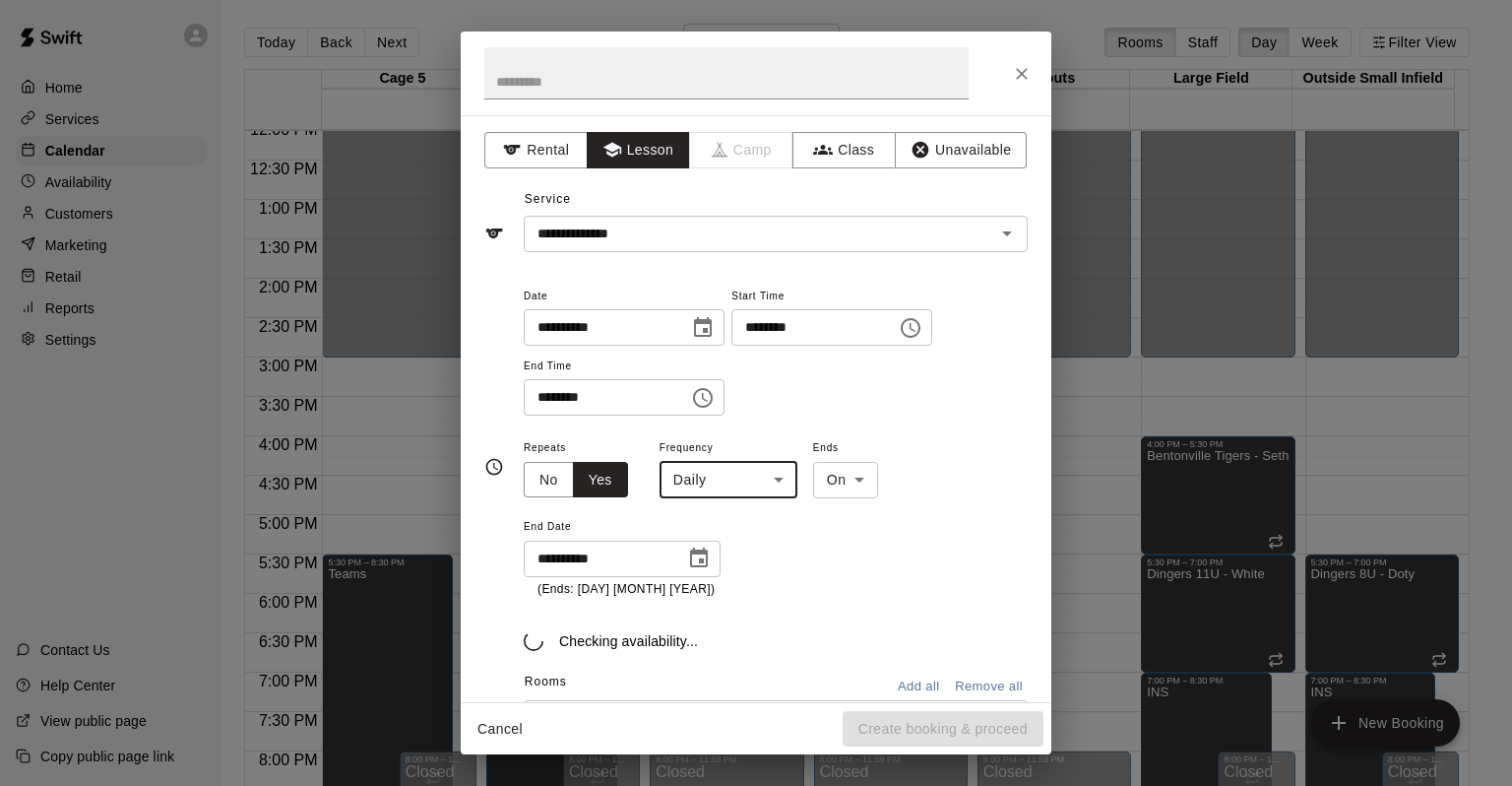 click at bounding box center (699, 558) 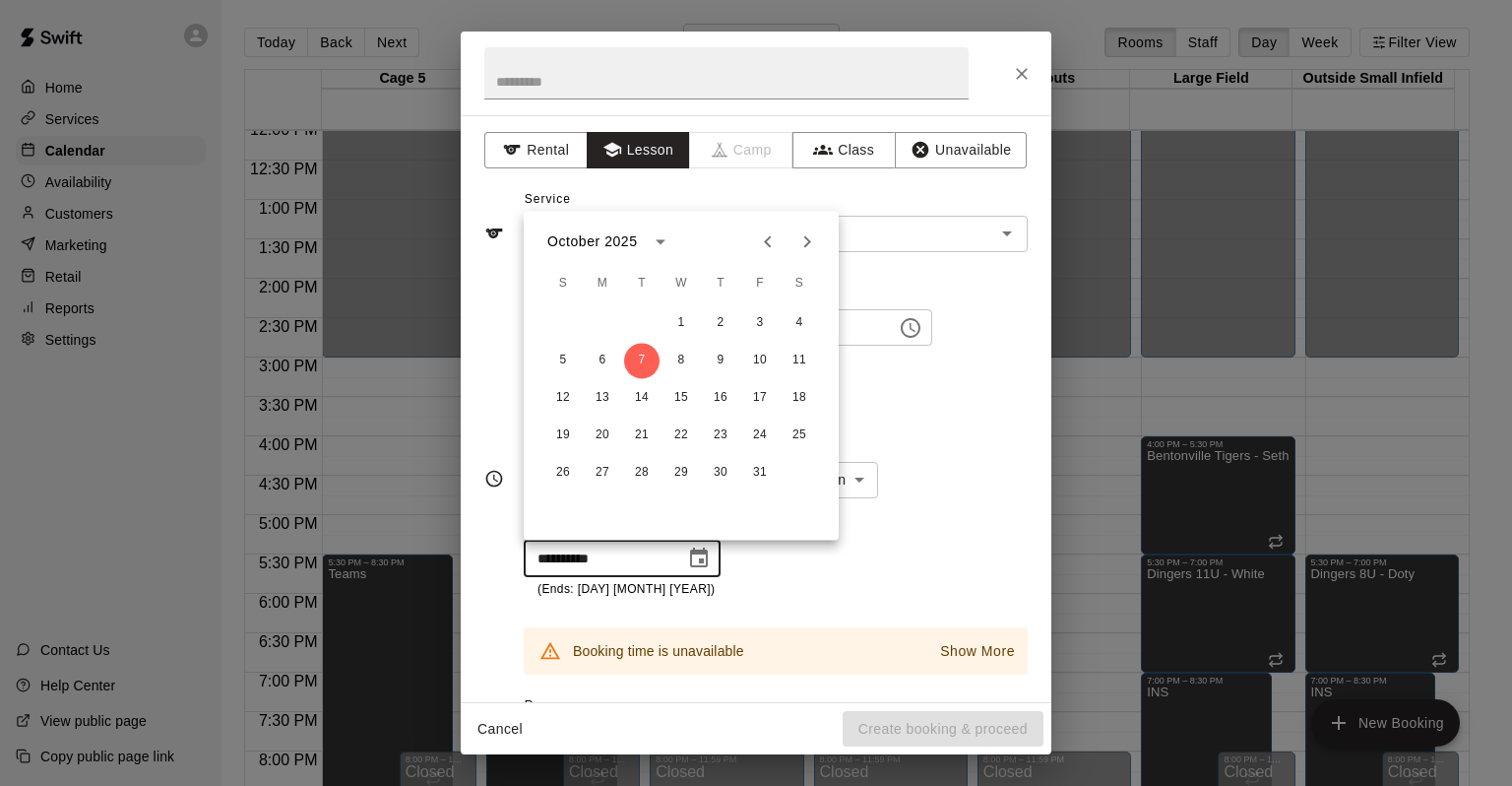 click 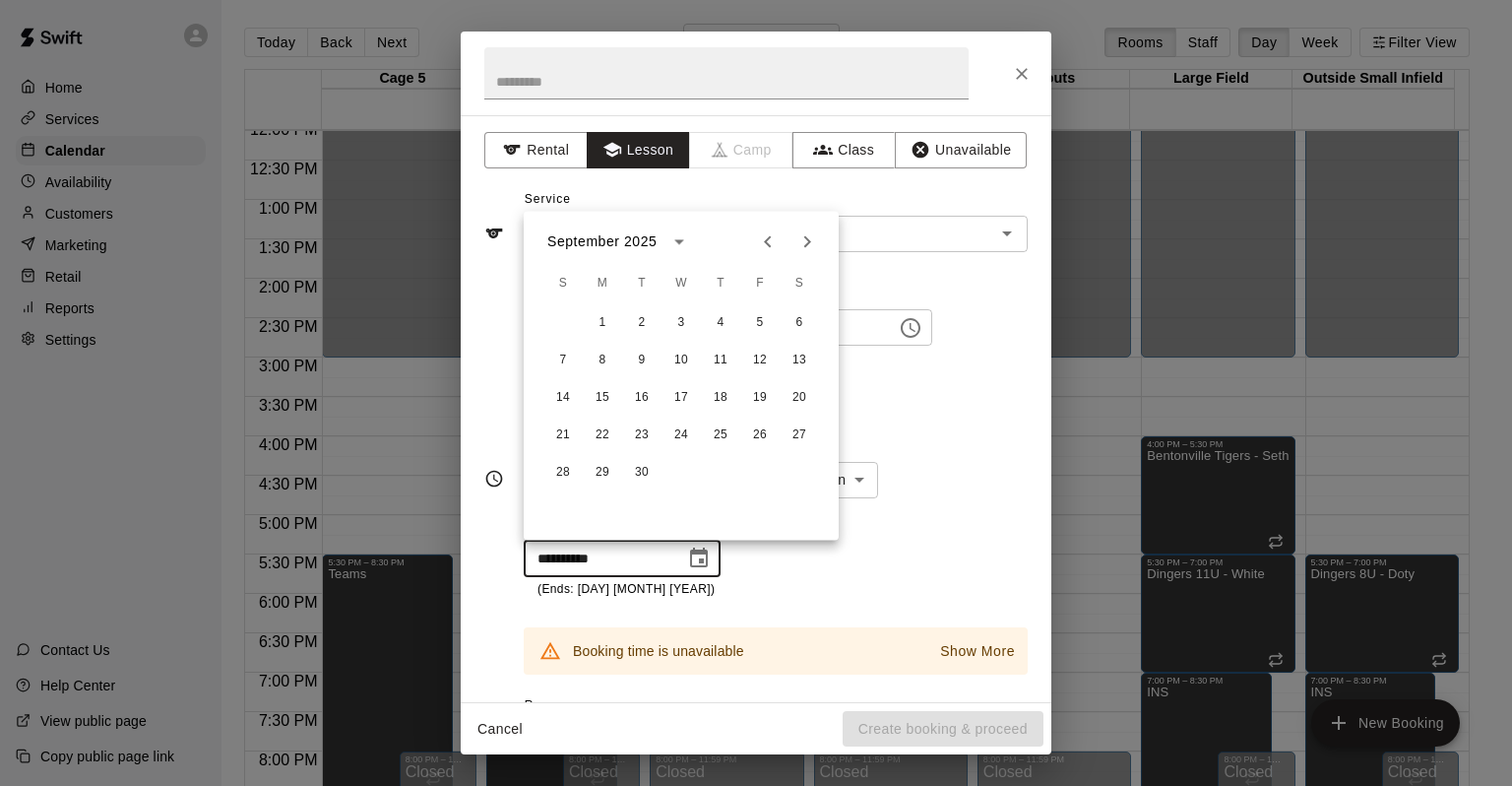 click 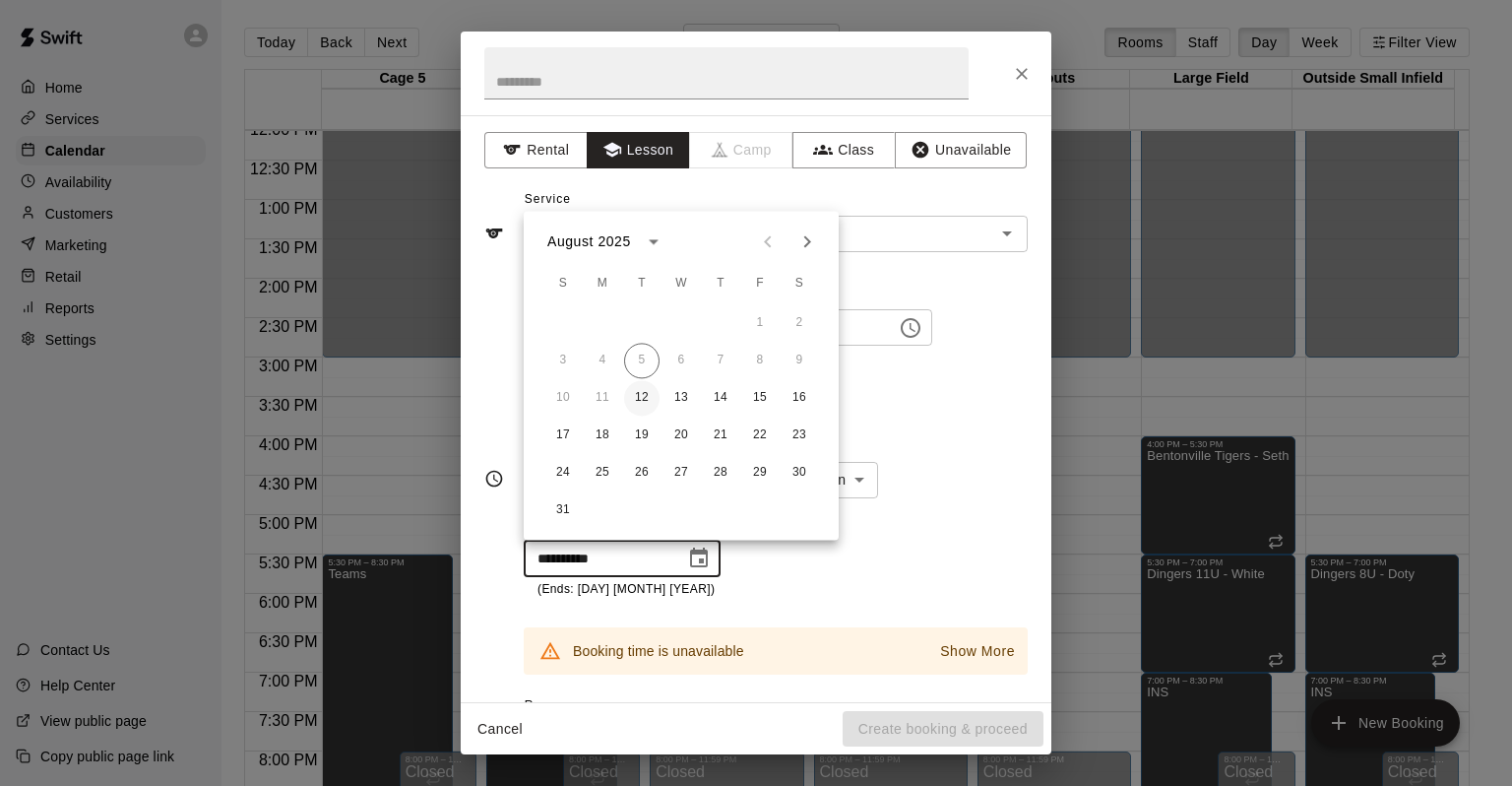click on "12" at bounding box center (642, 398) 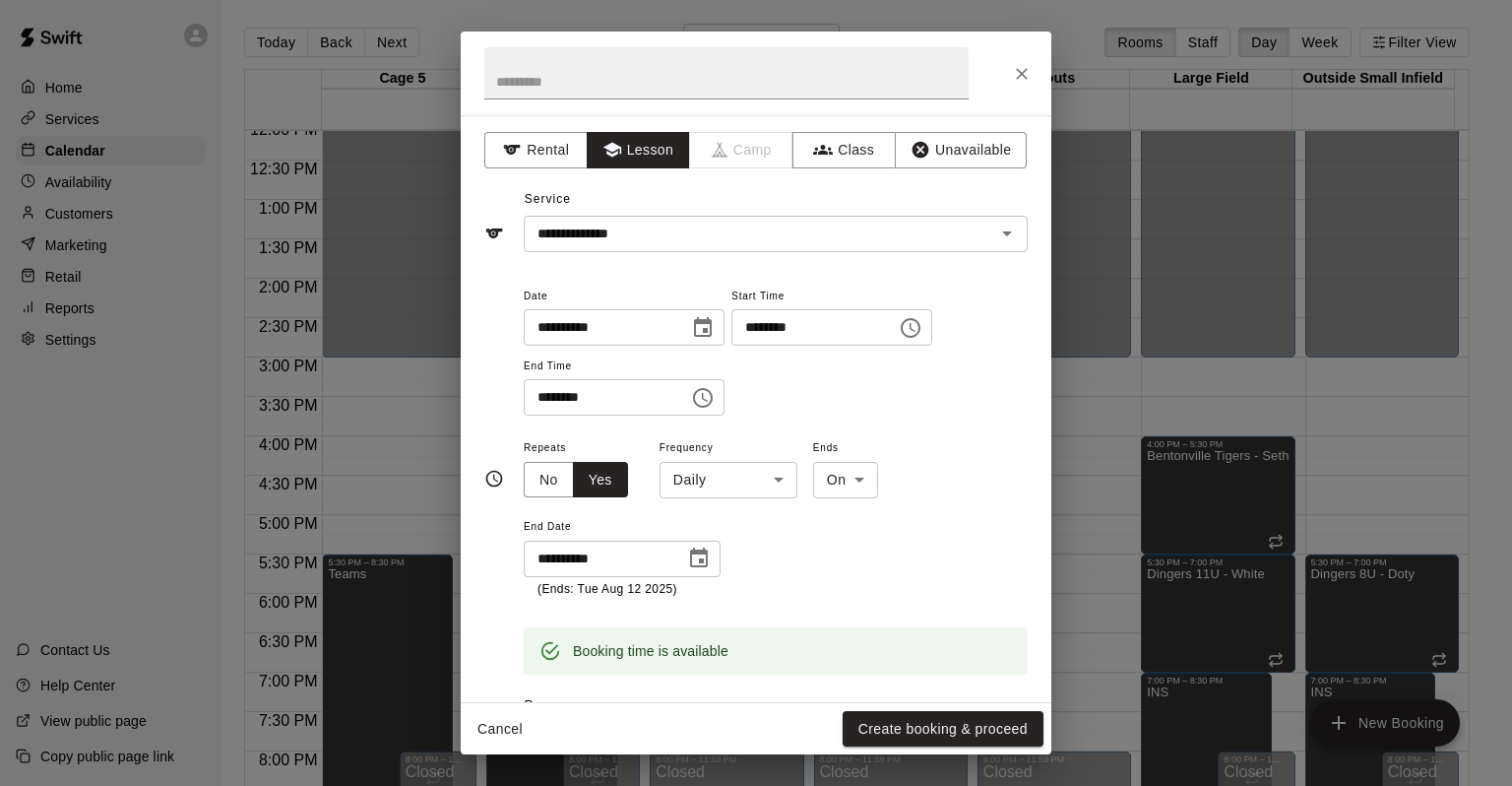 click on "Home Services Calendar Availability Customers Marketing Retail Reports Settings Contact Us Help Center View public page Copy public page link Today Back Next Tuesday Aug 12 Rooms Staff Day Week Filter View Cage 5 12 Tue Cage 6 12 Tue Cage 7 12 Tue Cage 8 12 Tue Tryouts 12 Tue Large Field 12 Tue Outside Small Infield 12 Tue 12:00 AM 12:30 AM 1:00 AM 1:30 AM 2:00 AM 2:30 AM 3:00 AM 3:30 AM 4:00 AM 4:30 AM 5:00 AM 5:30 AM 6:00 AM 6:30 AM 7:00 AM 7:30 AM 8:00 AM 8:30 AM 9:00 AM 9:30 AM 10:00 AM 10:30 AM 11:00 AM 11:30 AM 12:00 PM 12:30 PM 1:00 PM 1:30 PM 2:00 PM 2:30 PM 3:00 PM 3:30 PM 4:00 PM 4:30 PM 5:00 PM 5:30 PM 6:00 PM 6:30 PM 7:00 PM 7:30 PM 8:00 PM 8:30 PM 9:00 PM 9:30 PM 10:00 PM 10:30 PM 11:00 PM 11:30 PM 12:00 AM – 3:00 PM Closed 5:30 PM – 8:30 PM Teams 8:00 PM – 11:59 PM Closed 12:00 AM – 3:00 PM Closed 5:30 PM – 8:30 PM Teams 8:00 PM – 11:59 PM Closed 12:00 AM – 3:00 PM Closed 7:00 PM – 8:00 PM Olivia Tuttle Pitching + Hitting combo AC 0 8:00 PM – 11:59 PM Closed Closed Lily  Moser" at bounding box center [756, 409] 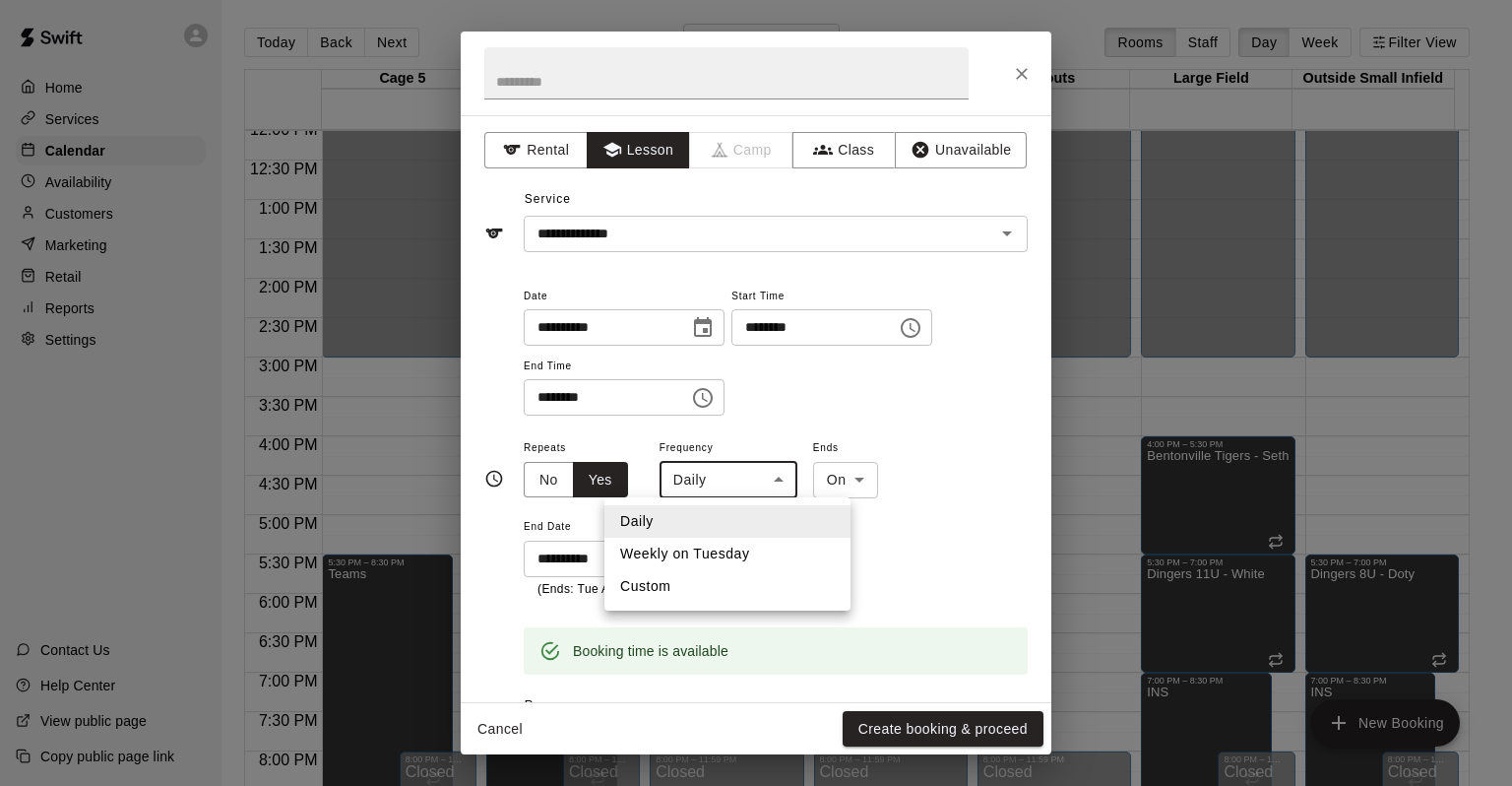 click on "Weekly on Tuesday" at bounding box center (727, 554) 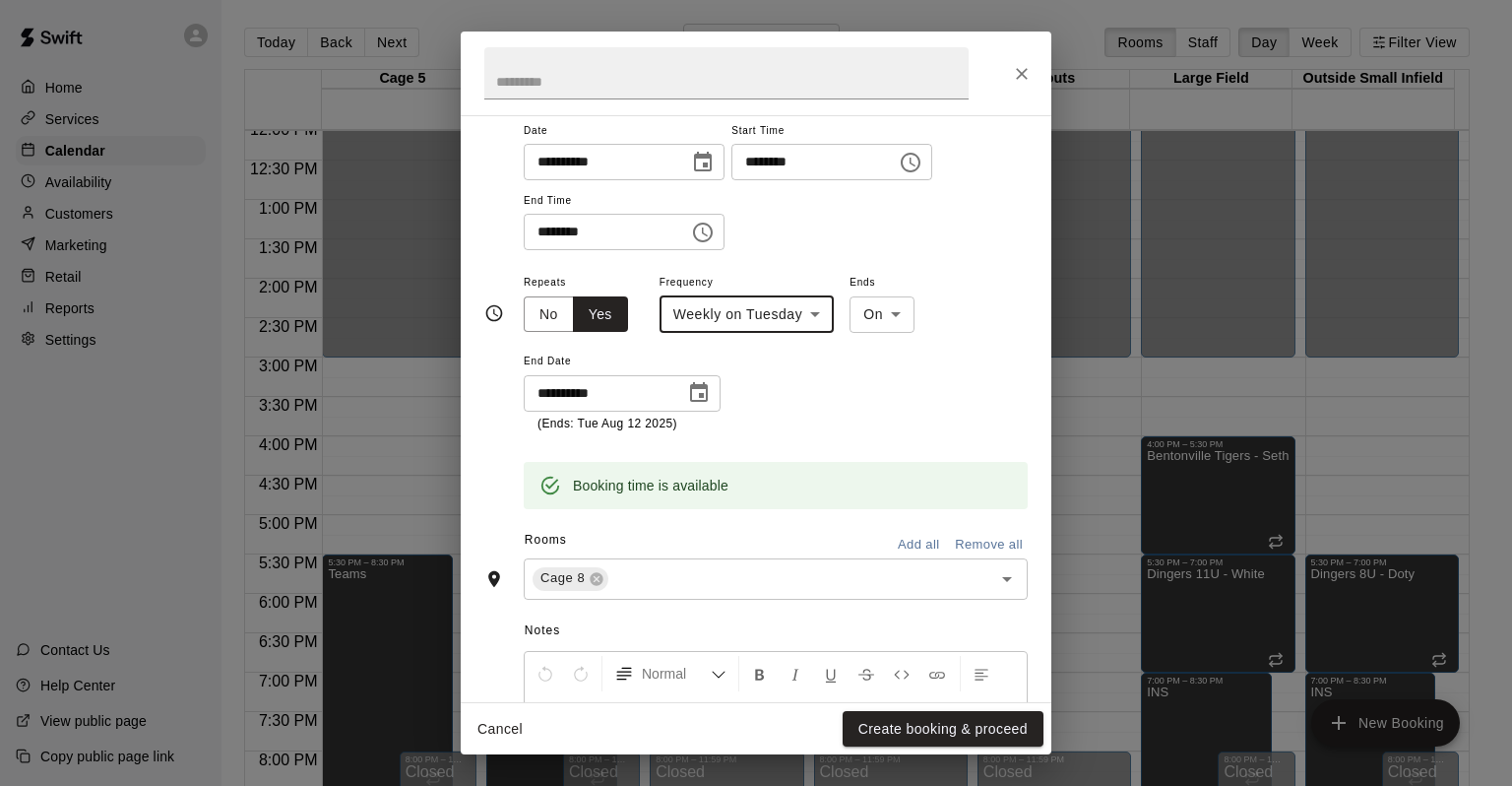 scroll, scrollTop: 0, scrollLeft: 0, axis: both 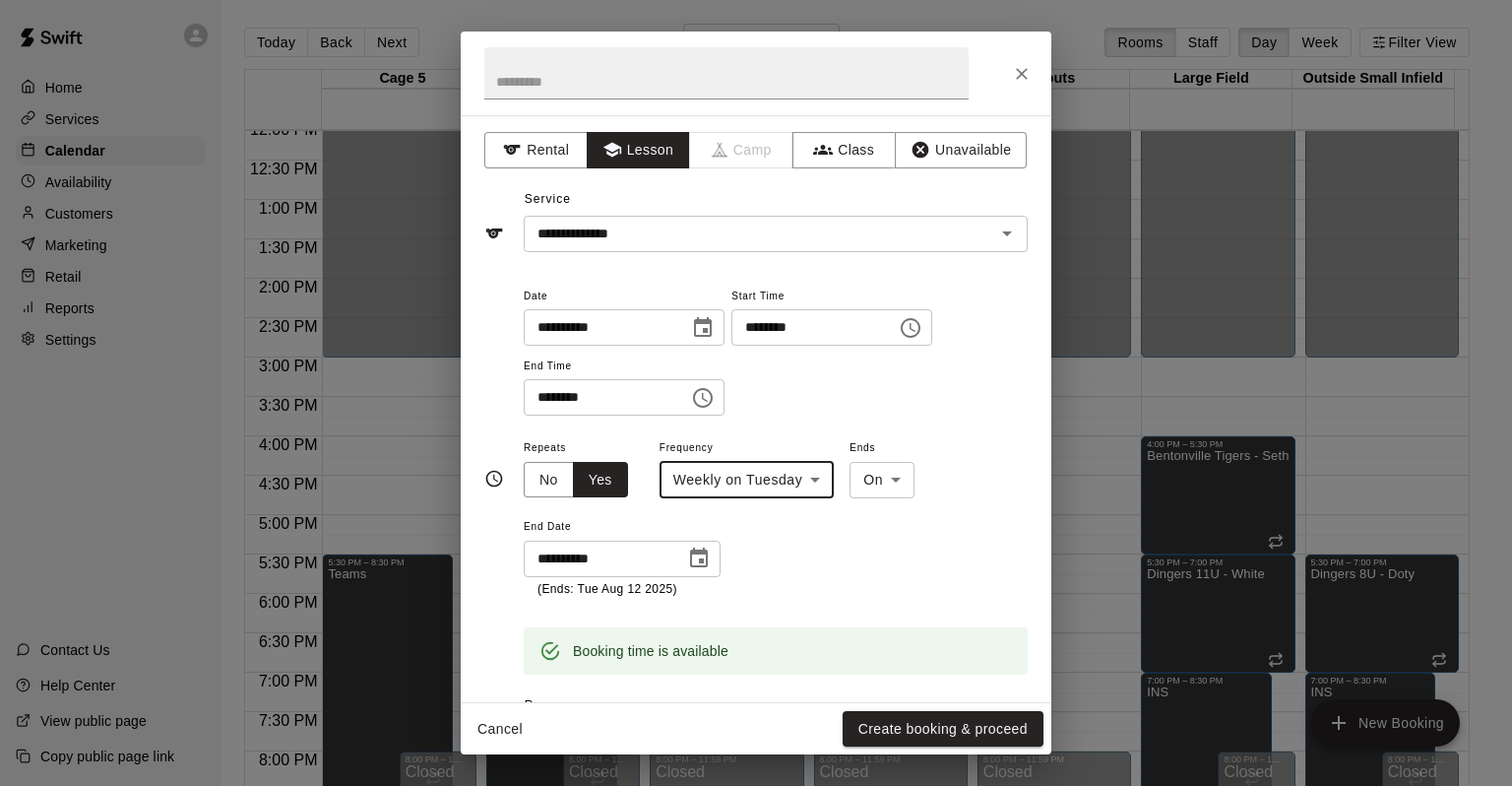 click on "**********" at bounding box center [756, 393] 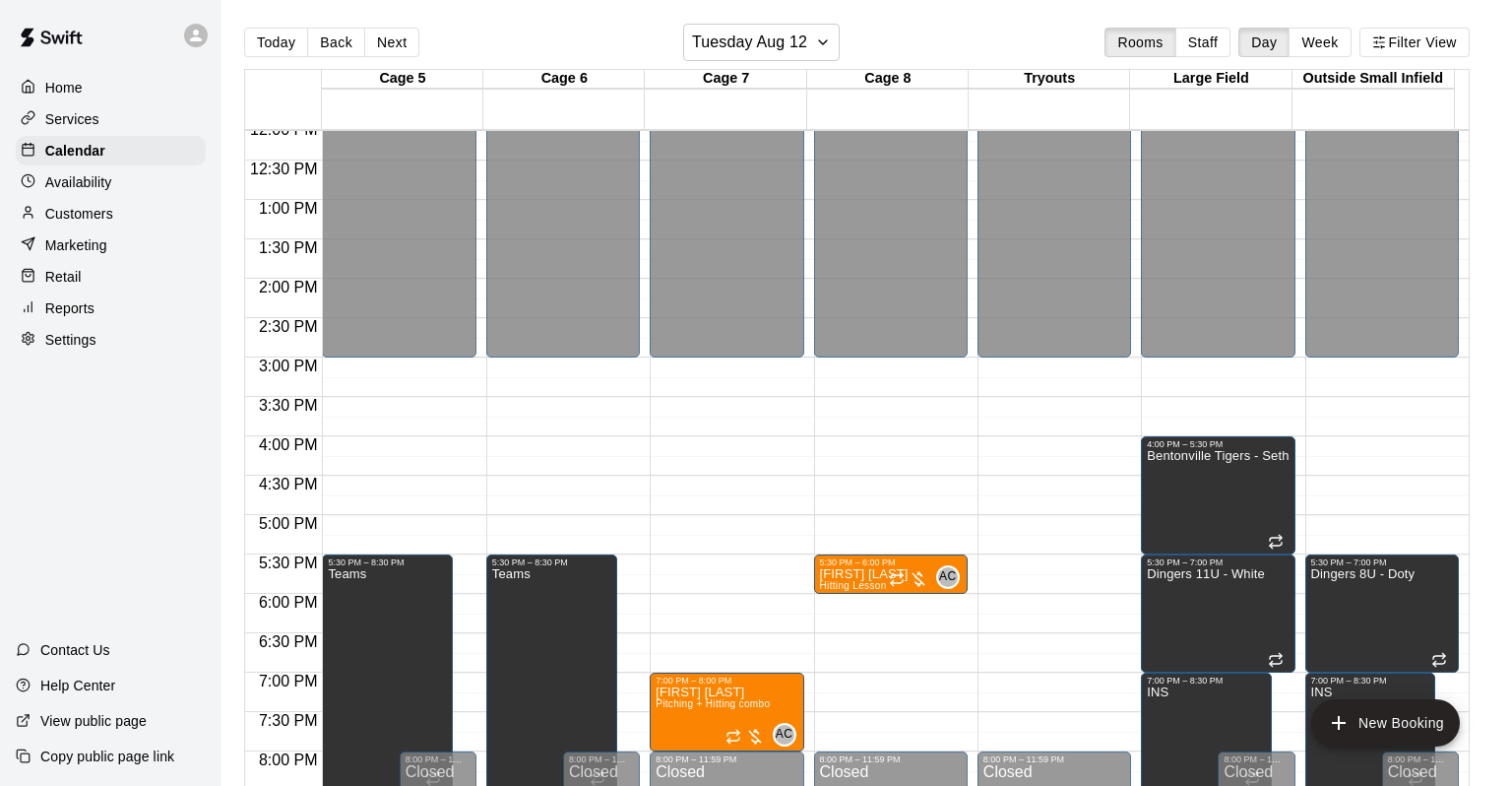 click on "12:00 AM – 3:00 PM Closed 5:30 PM – 6:00 PM Lily  Moser Hitting Lesson AC 0 8:00 PM – 11:59 PM Closed" at bounding box center (891, 121) 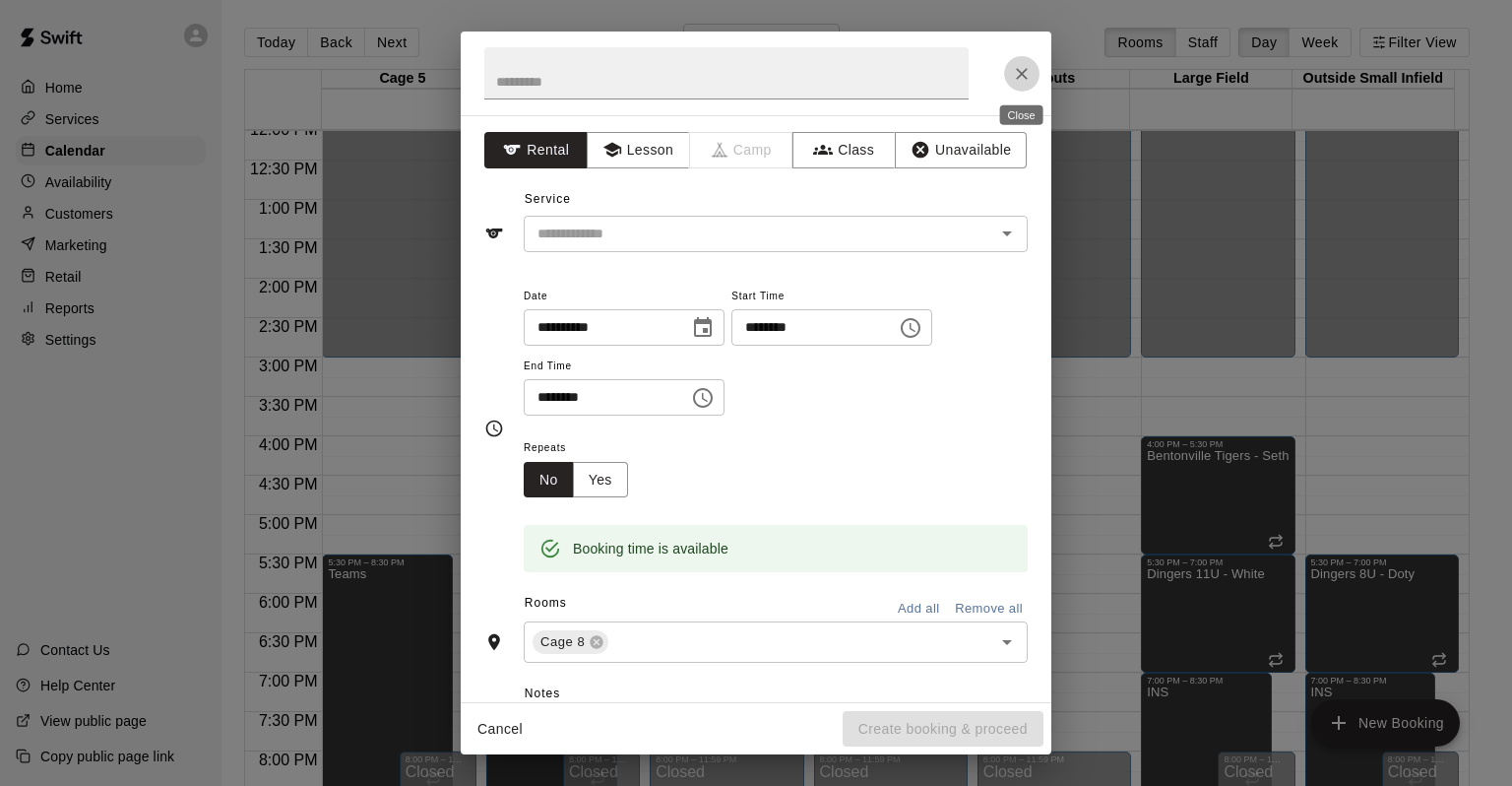 click at bounding box center [1022, 74] 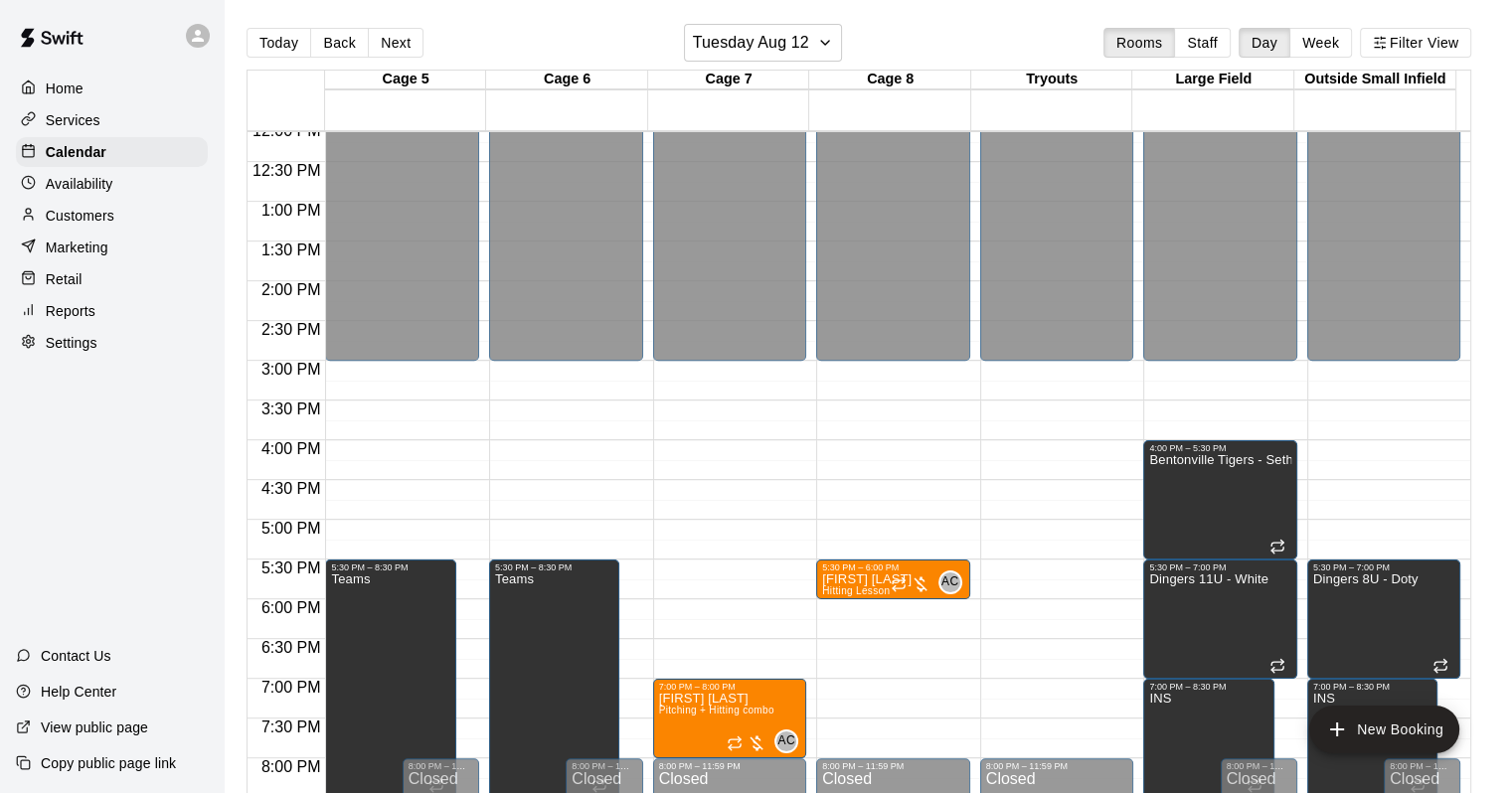 click on "12:00 AM – 3:00 PM Closed 5:30 PM – 6:00 PM Lily  Moser Hitting Lesson AC 0 8:00 PM – 11:59 PM Closed" at bounding box center (893, 122) 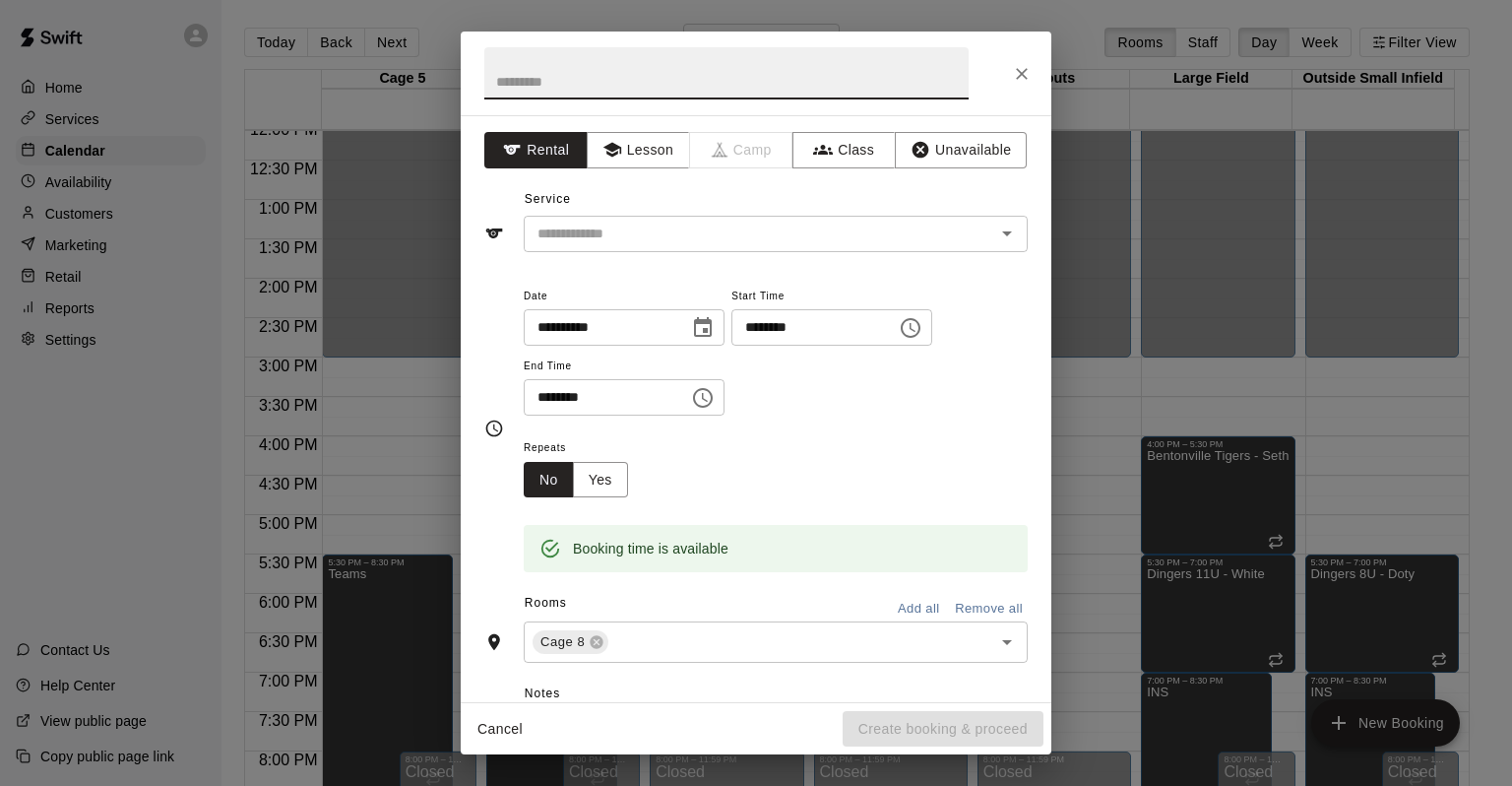 click on "********" at bounding box center (807, 327) 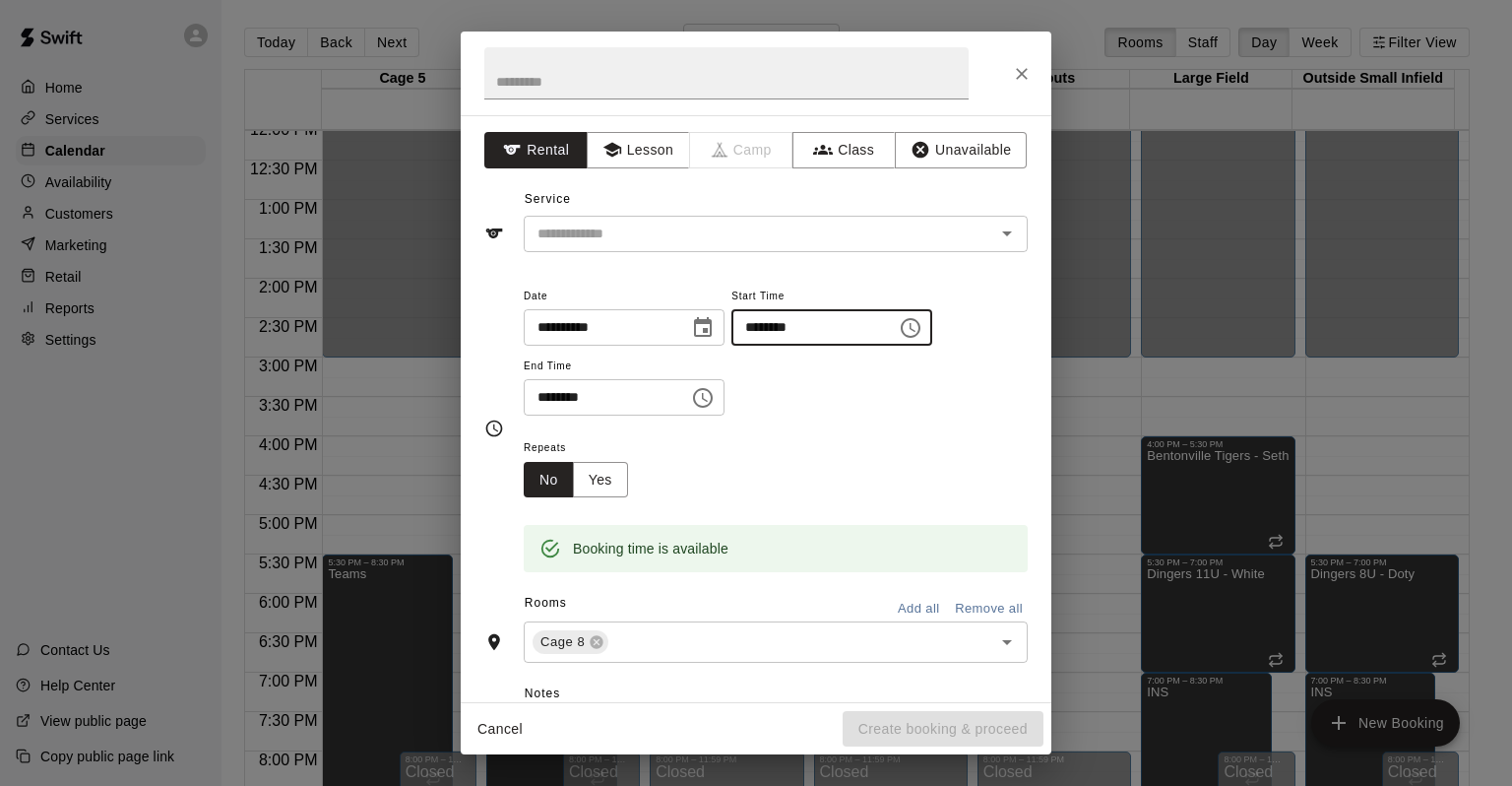 type on "********" 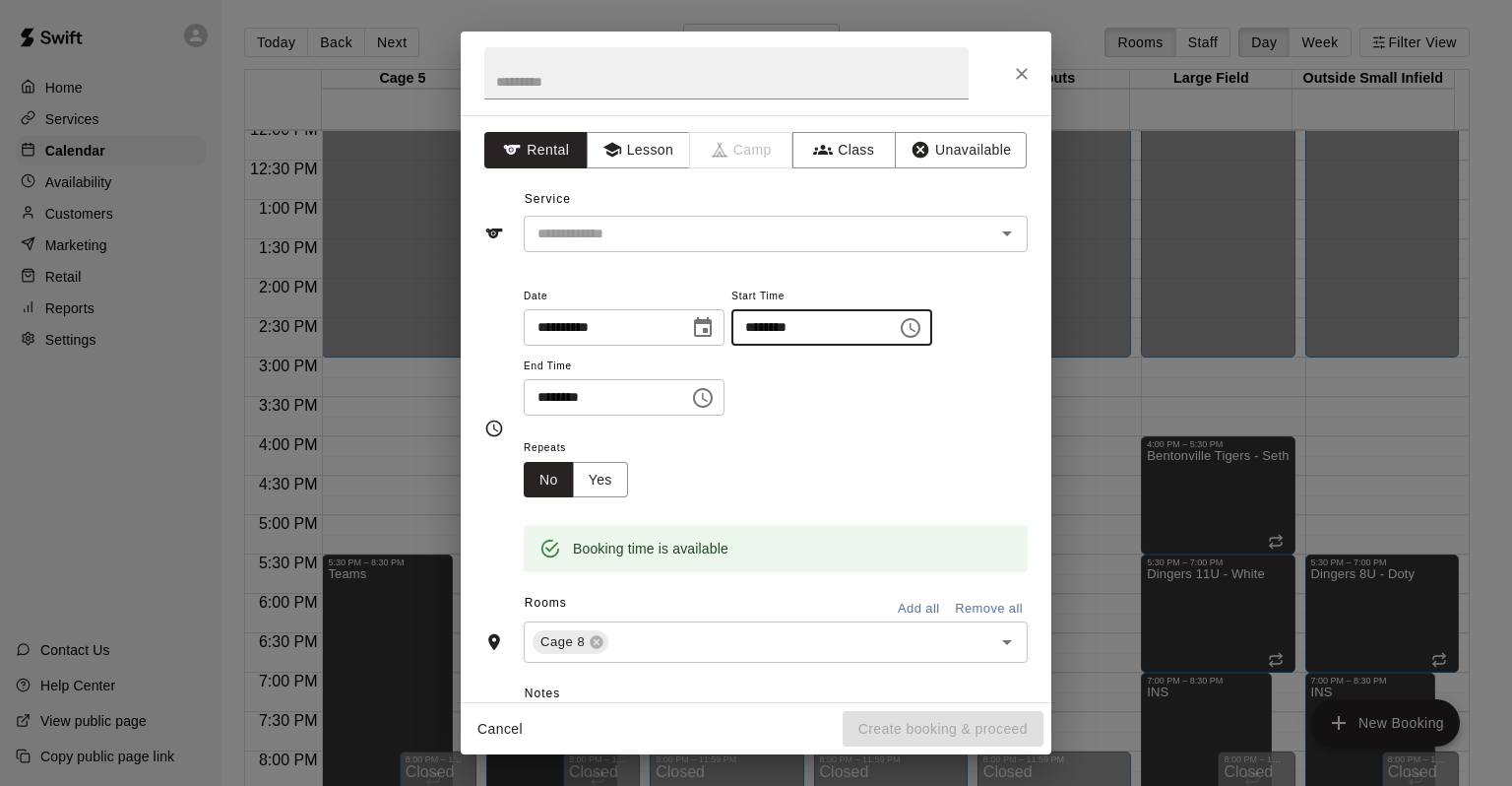 click on "********" at bounding box center [599, 397] 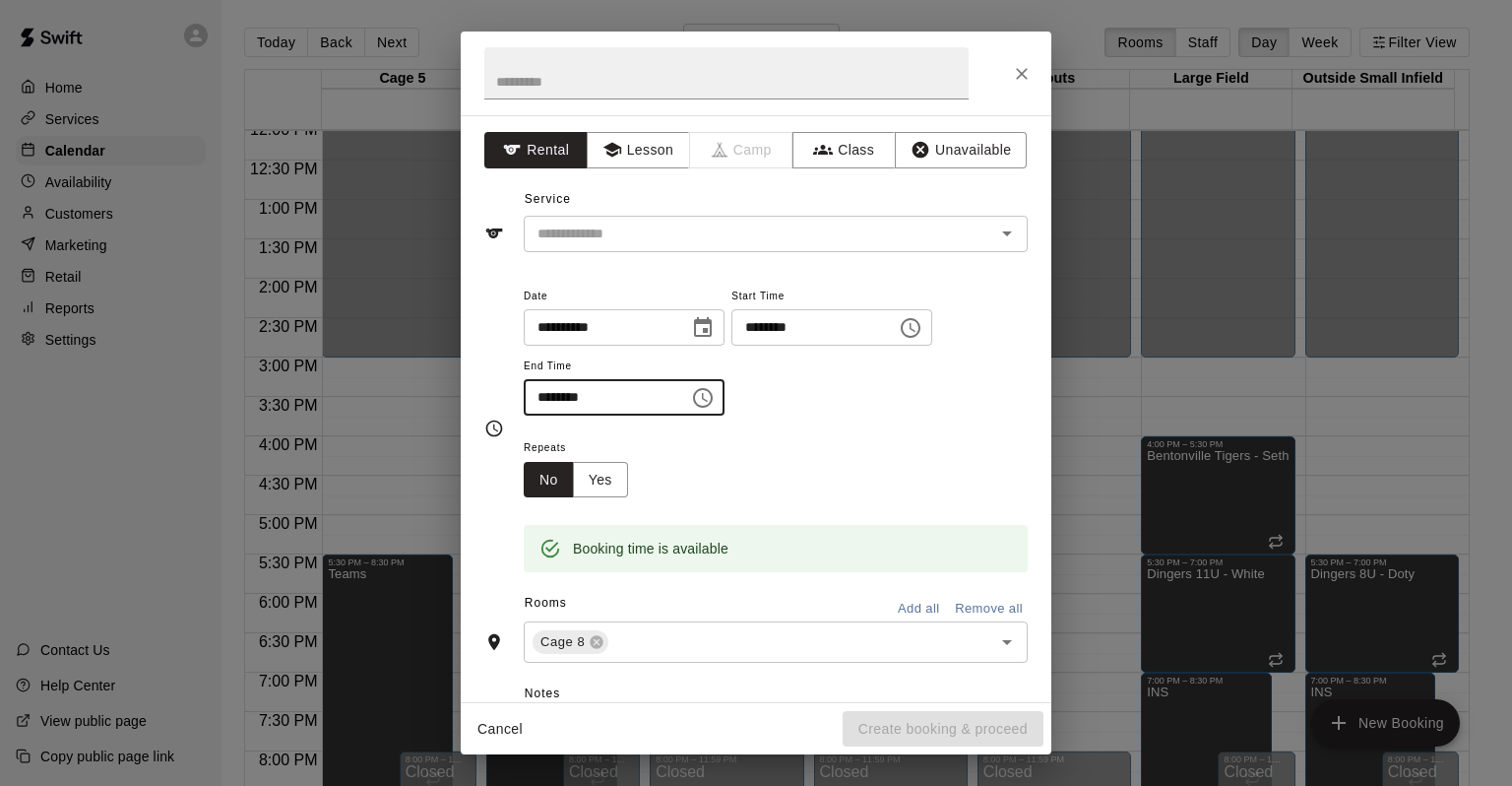 type on "********" 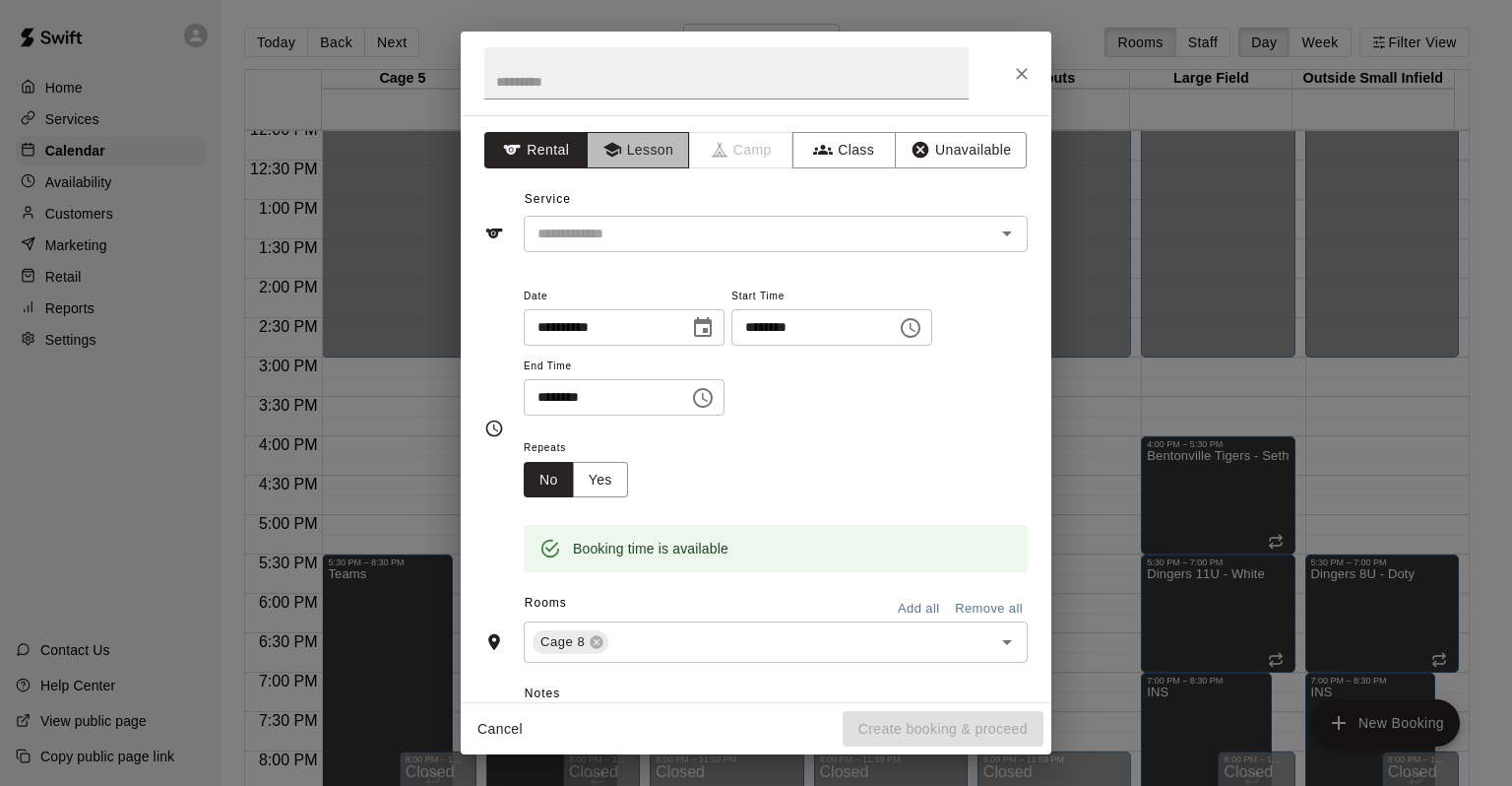 click 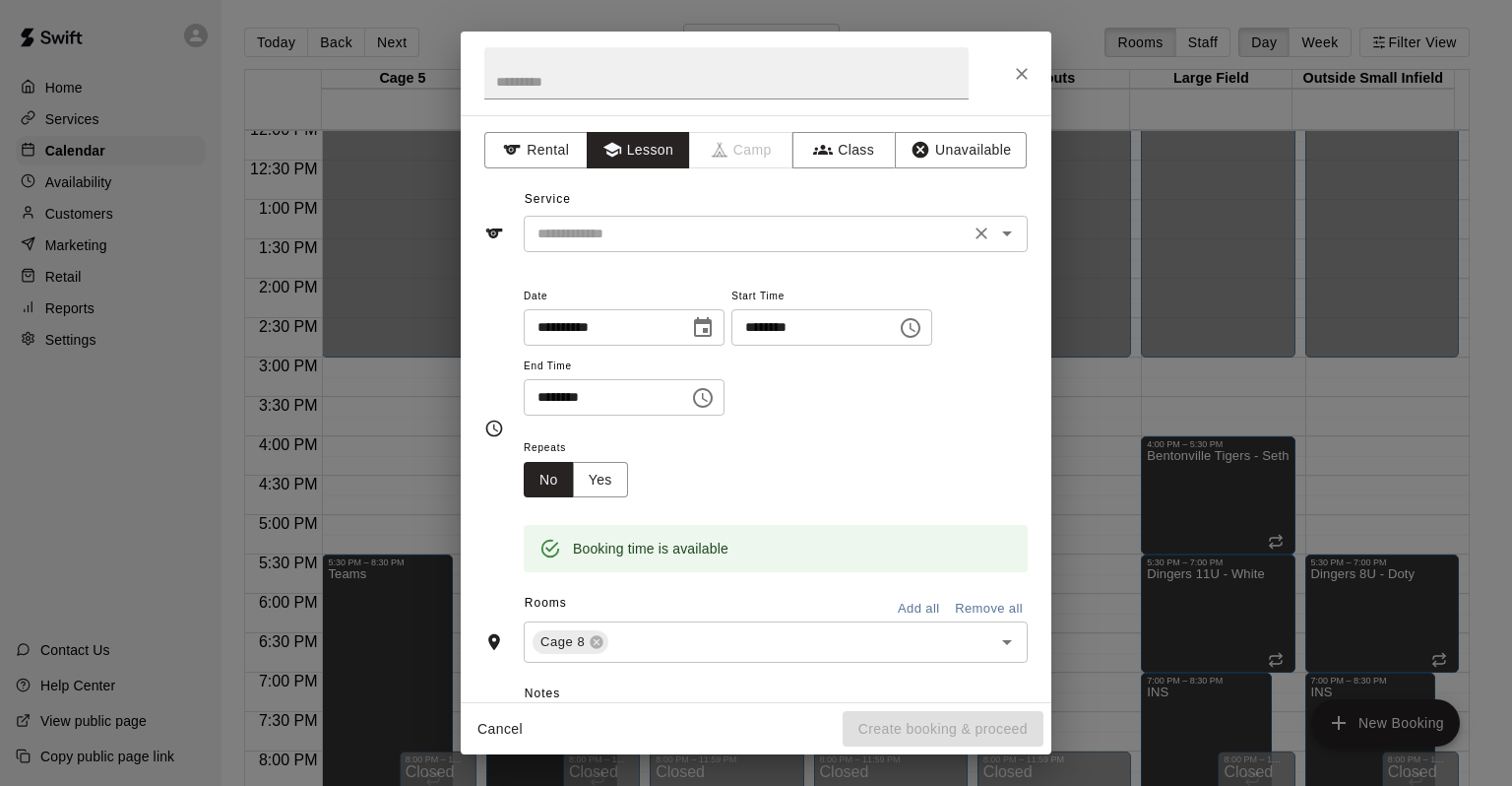 click at bounding box center (746, 233) 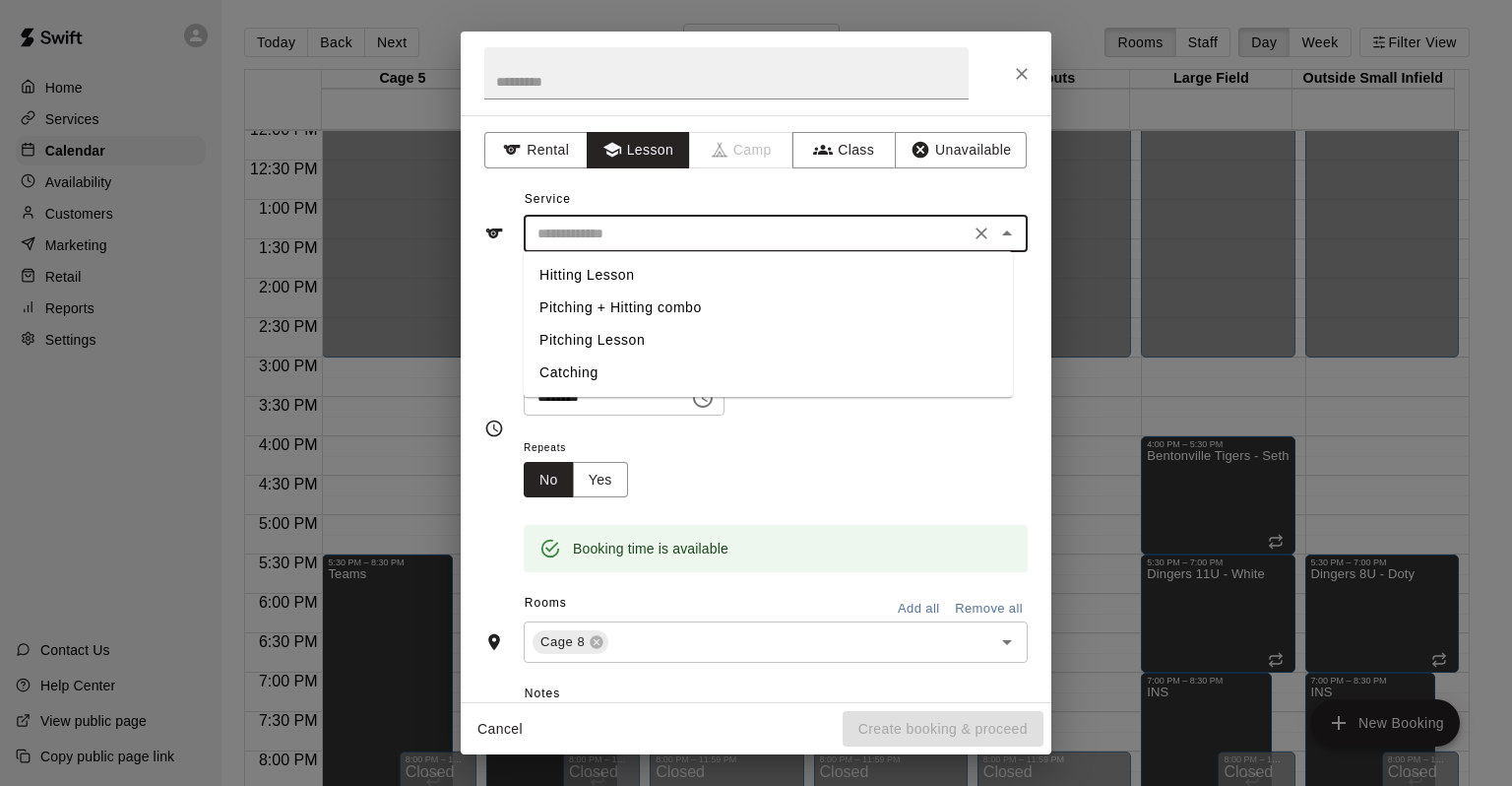 click on "Hitting Lesson" at bounding box center (768, 275) 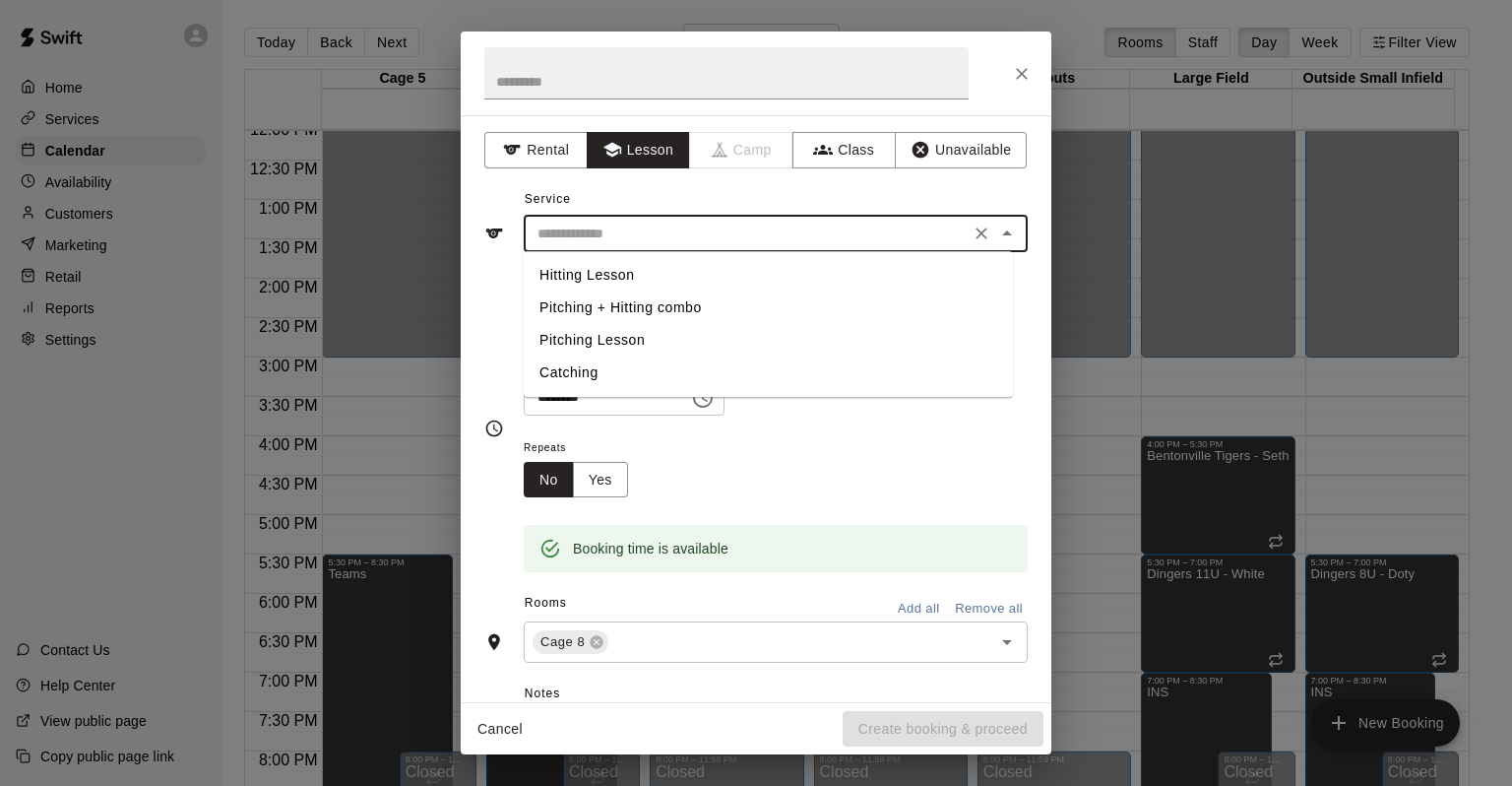 type on "**********" 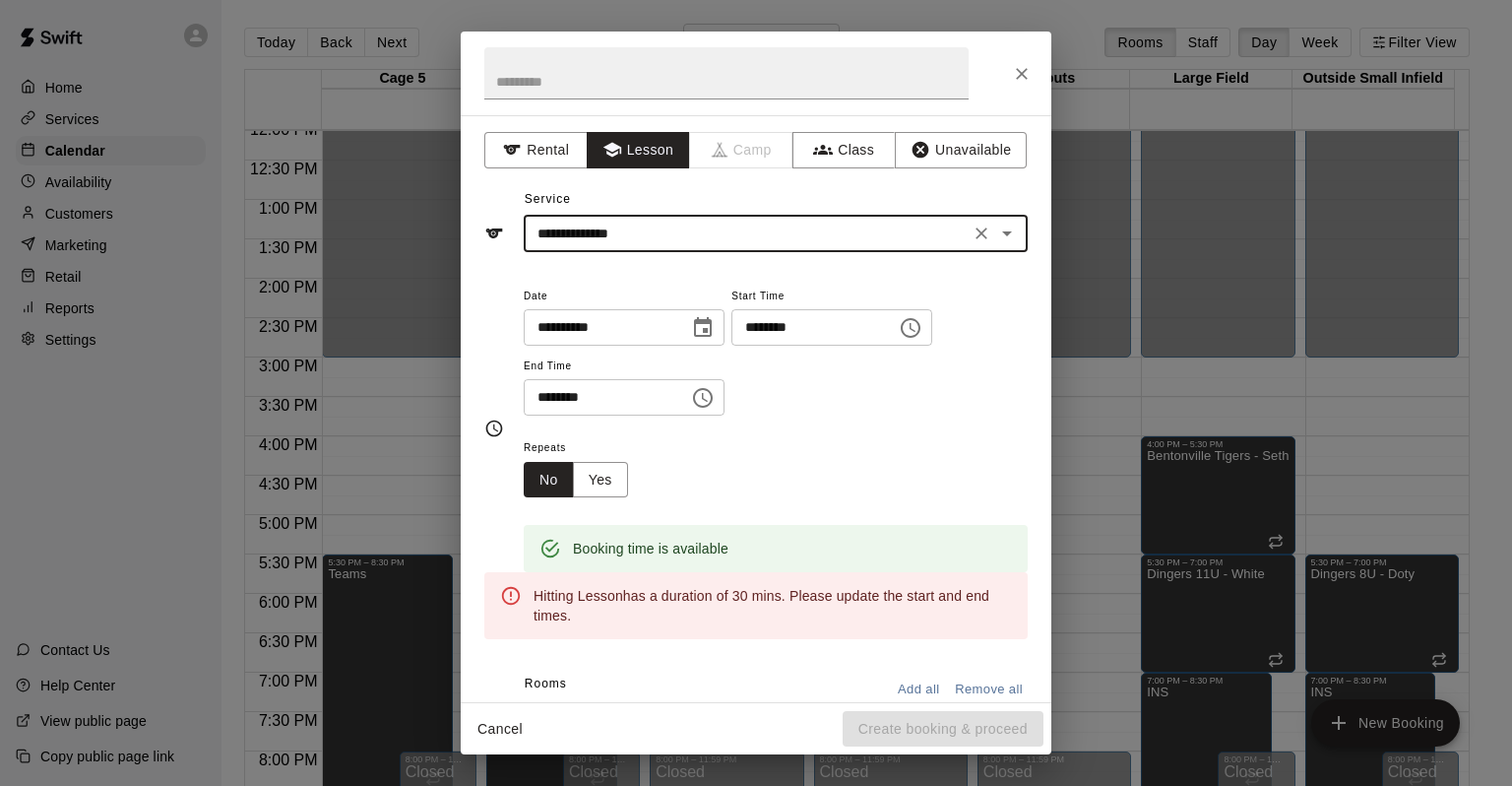 click on "********" at bounding box center (599, 397) 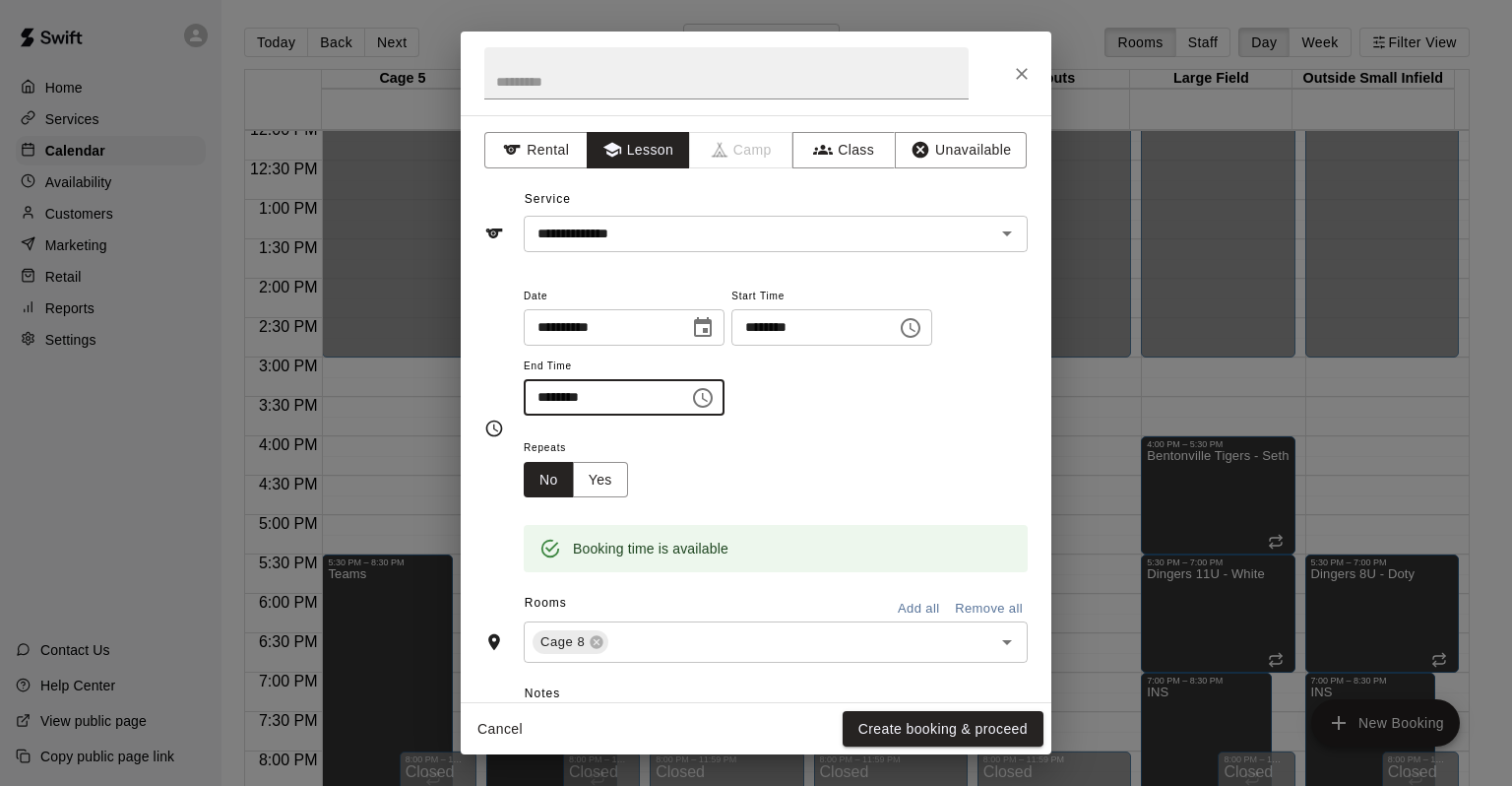 type on "********" 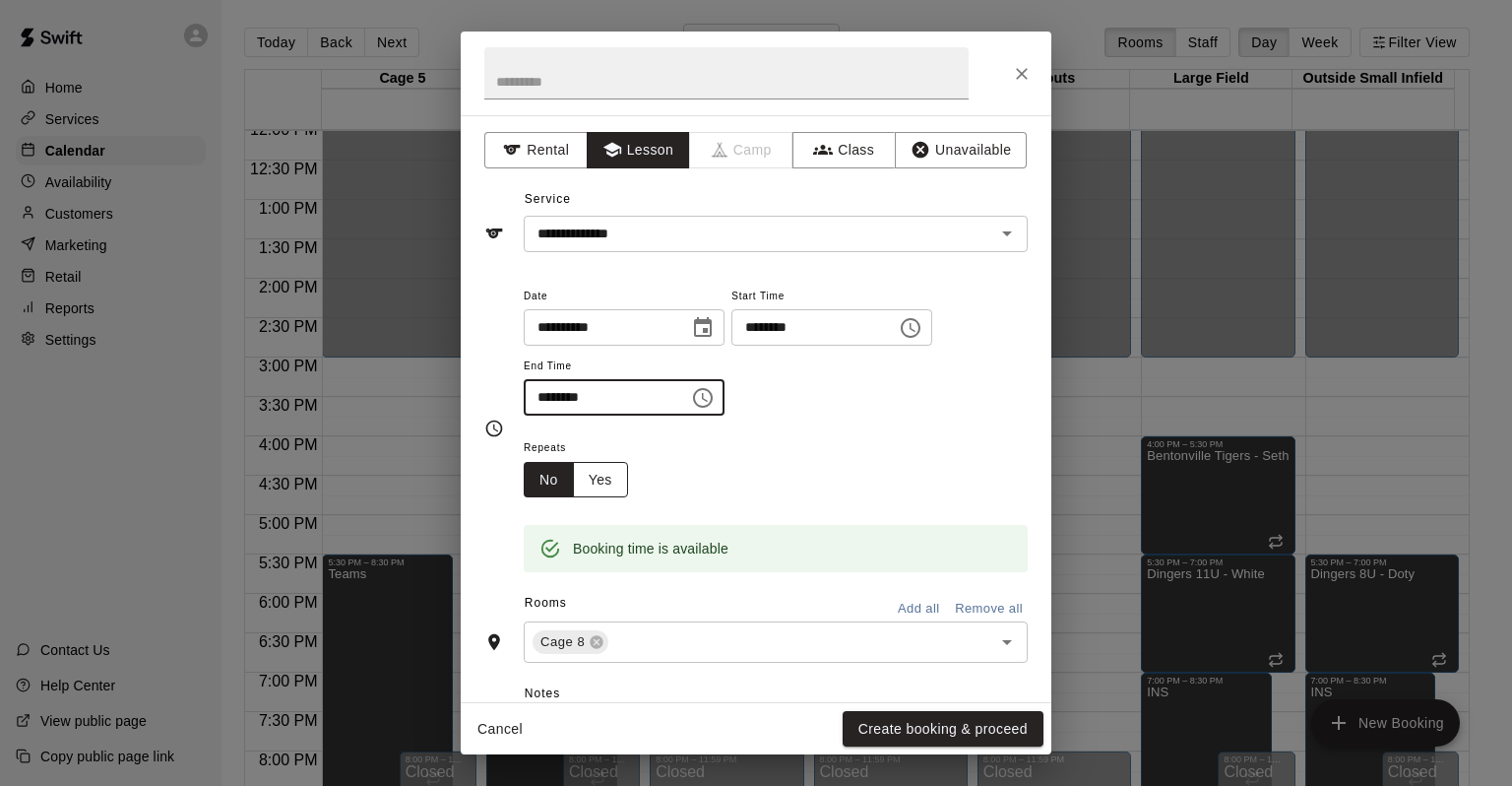 click on "Yes" at bounding box center [600, 480] 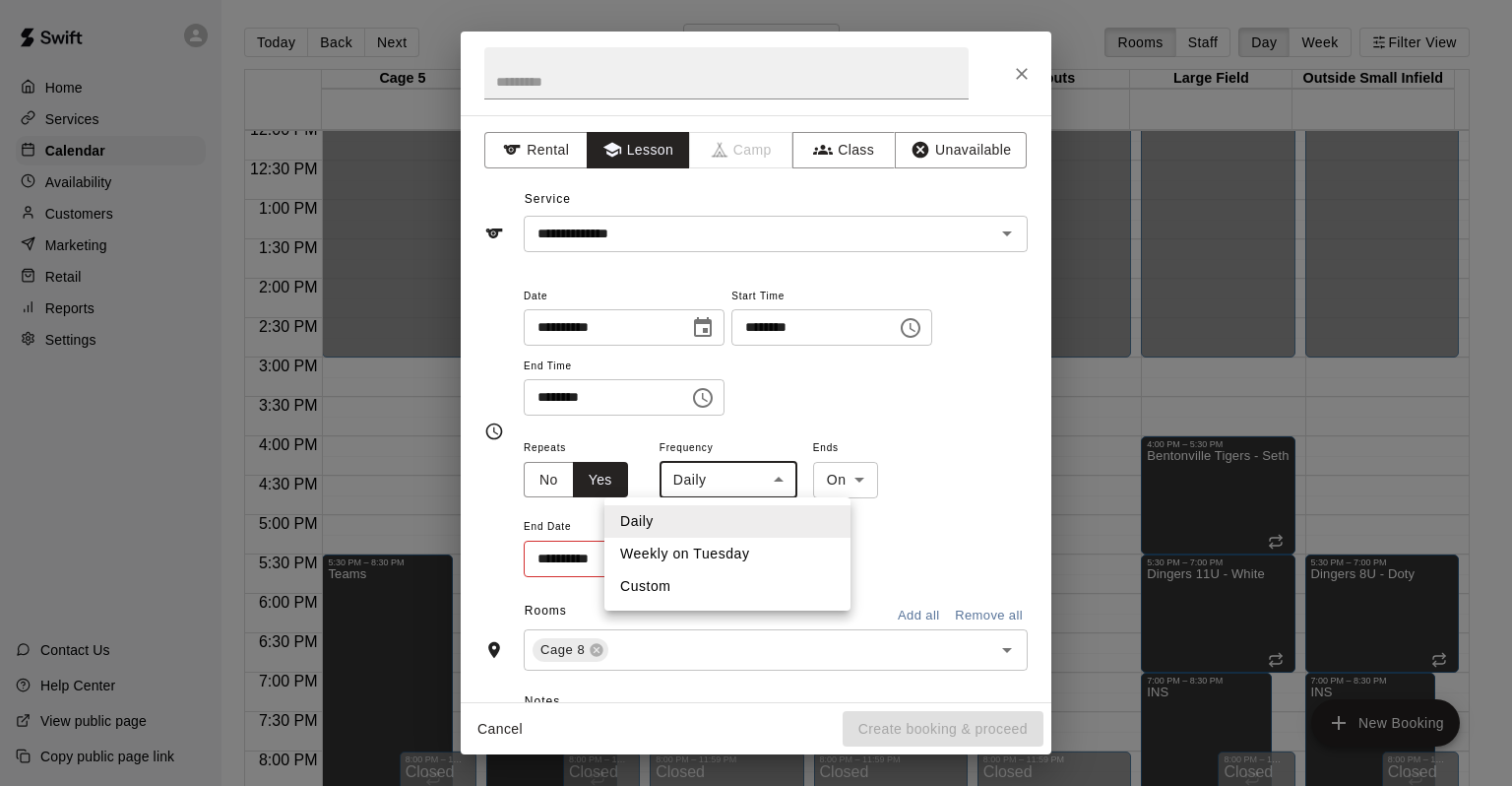click on "Home Services Calendar Availability Customers Marketing Retail Reports Settings Contact Us Help Center View public page Copy public page link Today Back Next Tuesday Aug 12 Rooms Staff Day Week Filter View Cage 5 12 Tue Cage 6 12 Tue Cage 7 12 Tue Cage 8 12 Tue Tryouts 12 Tue Large Field 12 Tue Outside Small Infield 12 Tue 12:00 AM 12:30 AM 1:00 AM 1:30 AM 2:00 AM 2:30 AM 3:00 AM 3:30 AM 4:00 AM 4:30 AM 5:00 AM 5:30 AM 6:00 AM 6:30 AM 7:00 AM 7:30 AM 8:00 AM 8:30 AM 9:00 AM 9:30 AM 10:00 AM 10:30 AM 11:00 AM 11:30 AM 12:00 PM 12:30 PM 1:00 PM 1:30 PM 2:00 PM 2:30 PM 3:00 PM 3:30 PM 4:00 PM 4:30 PM 5:00 PM 5:30 PM 6:00 PM 6:30 PM 7:00 PM 7:30 PM 8:00 PM 8:30 PM 9:00 PM 9:30 PM 10:00 PM 10:30 PM 11:00 PM 11:30 PM 12:00 AM – 3:00 PM Closed 5:30 PM – 8:30 PM Teams 8:00 PM – 11:59 PM Closed 12:00 AM – 3:00 PM Closed 5:30 PM – 8:30 PM Teams 8:00 PM – 11:59 PM Closed 12:00 AM – 3:00 PM Closed 7:00 PM – 8:00 PM Olivia Tuttle Pitching + Hitting combo AC 0 8:00 PM – 11:59 PM Closed Closed Lily  Moser" at bounding box center (756, 409) 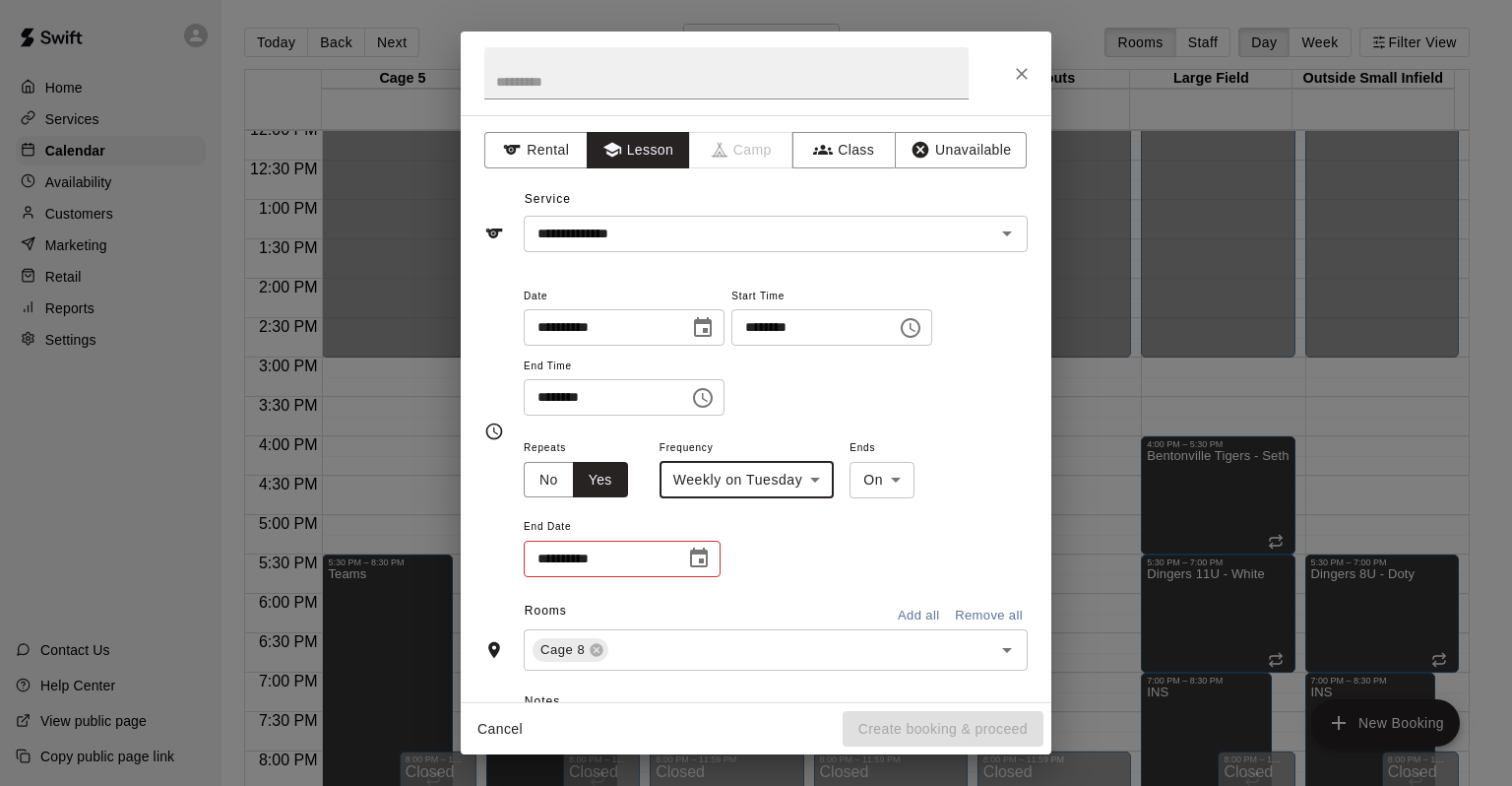 click on "**********" at bounding box center [622, 558] 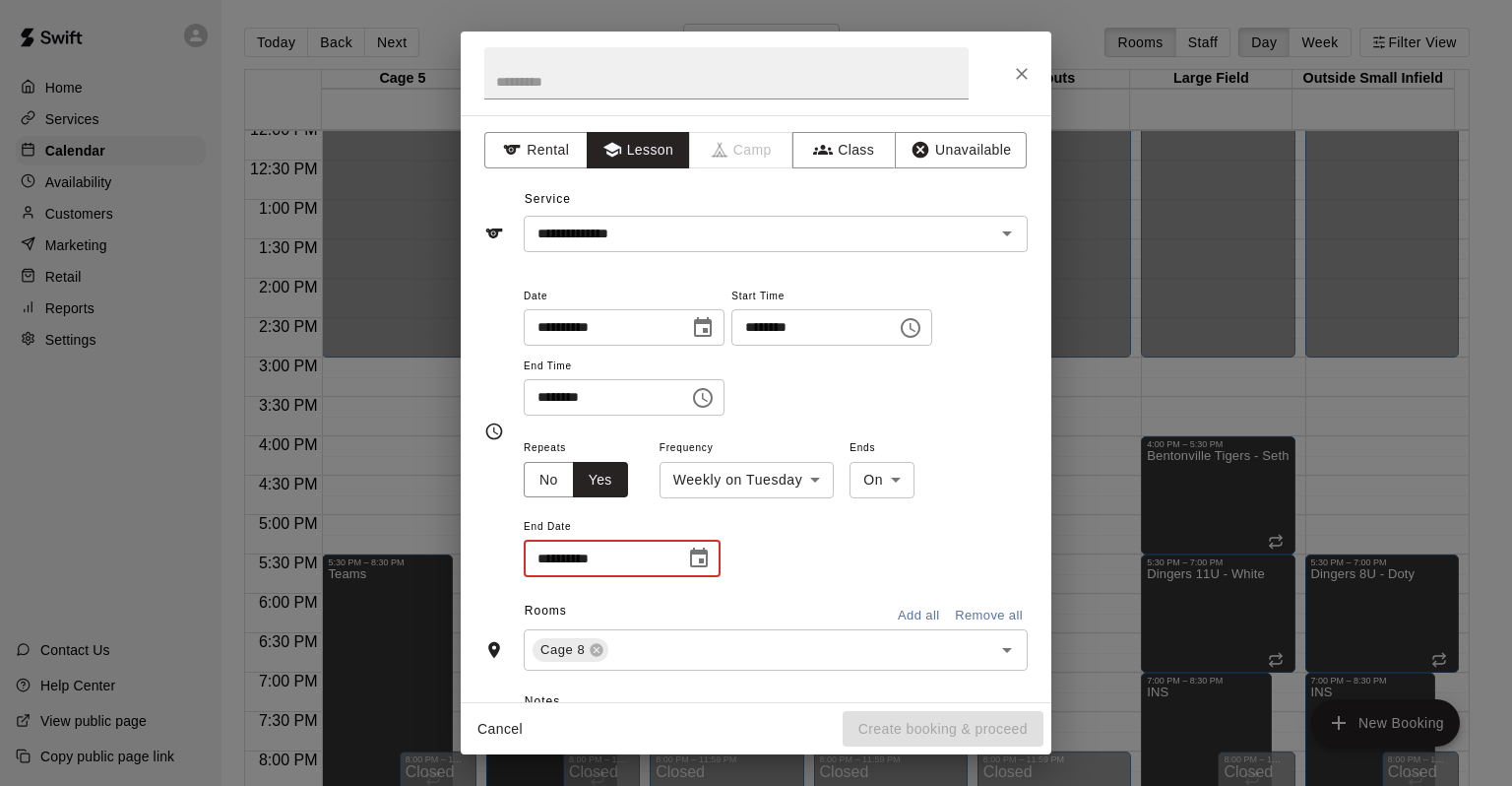 click 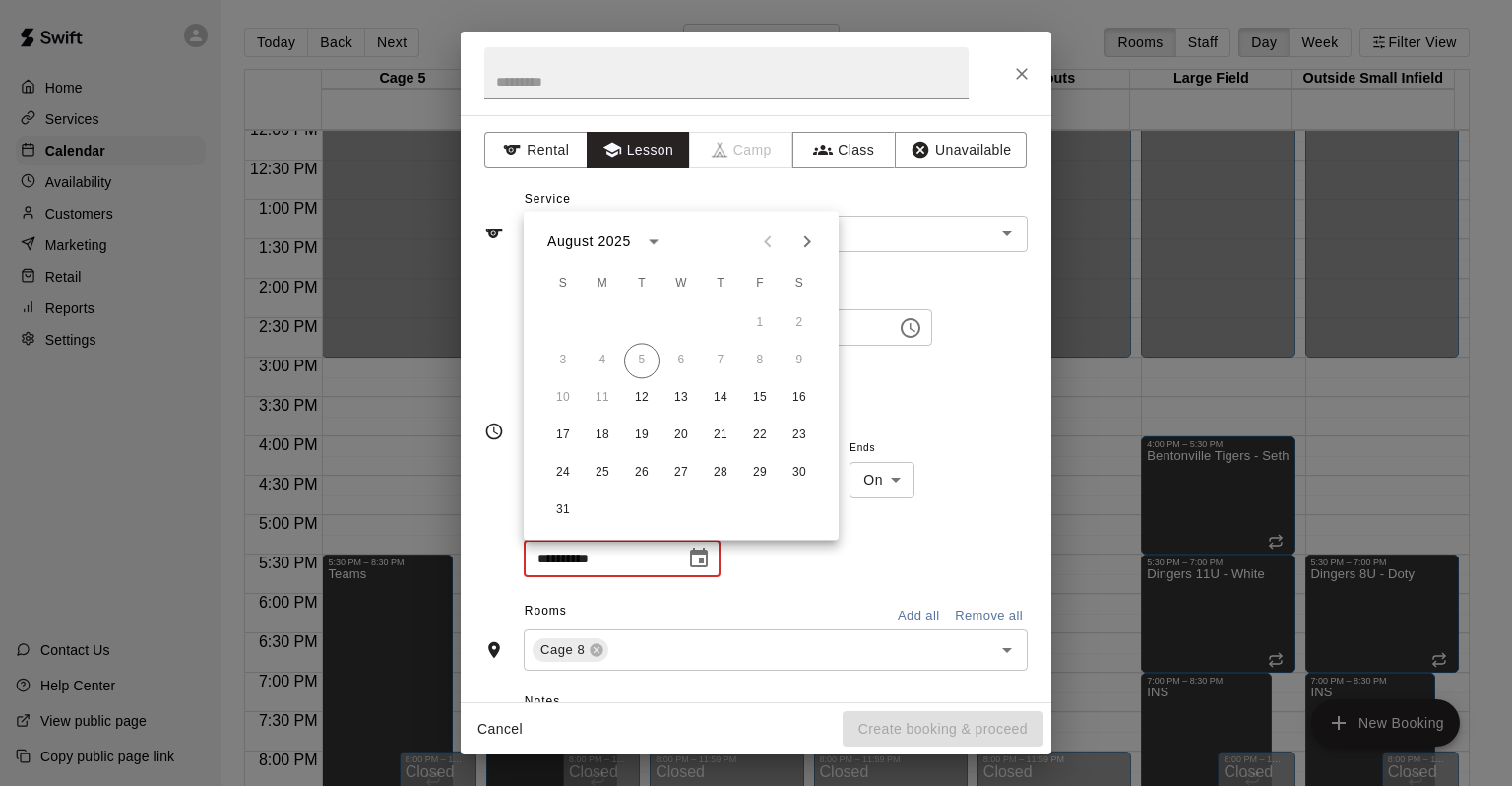 drag, startPoint x: 642, startPoint y: 405, endPoint x: 618, endPoint y: 313, distance: 95.07891 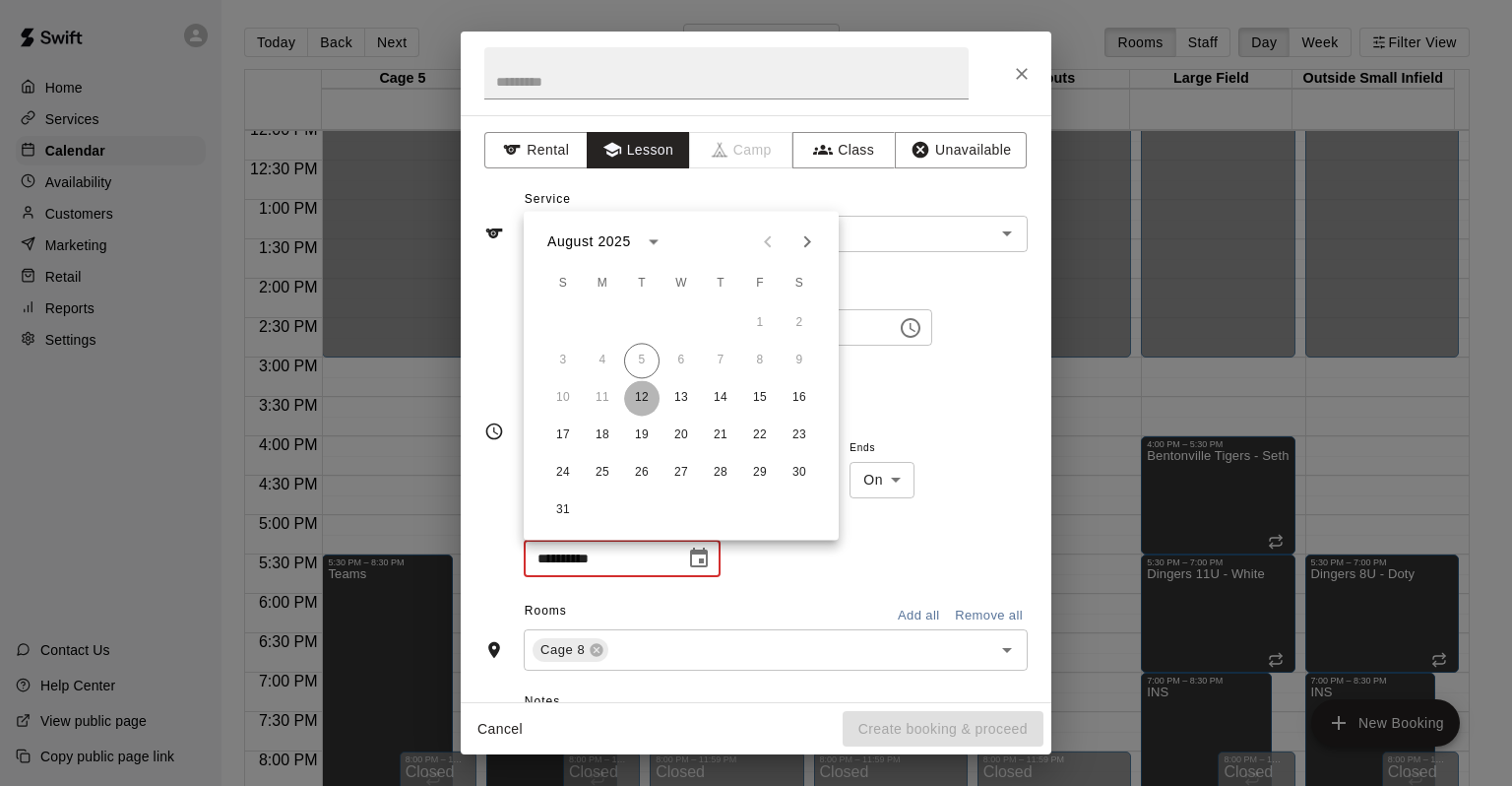 click on "12" at bounding box center (642, 398) 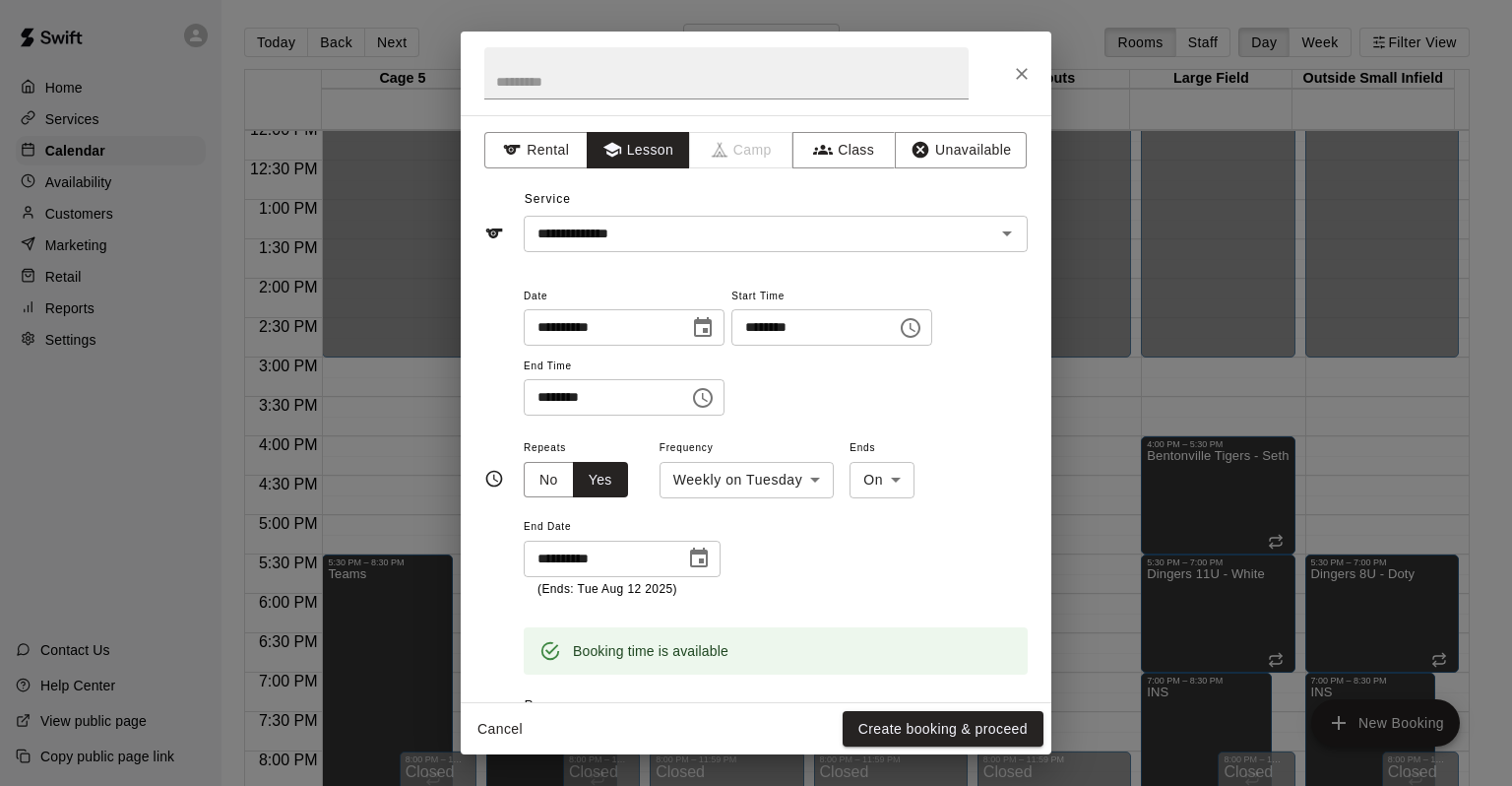 click on "**********" at bounding box center [598, 558] 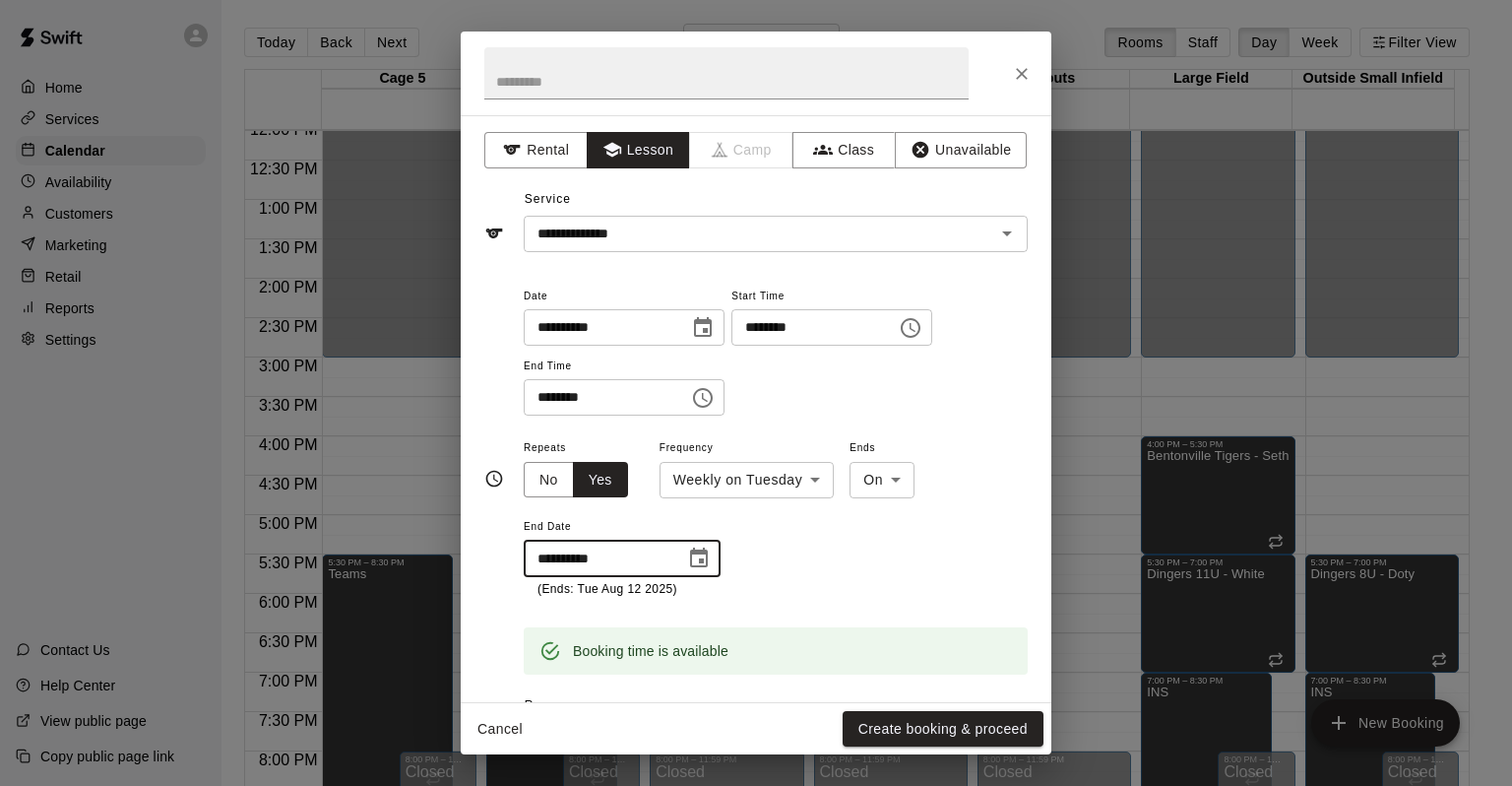click 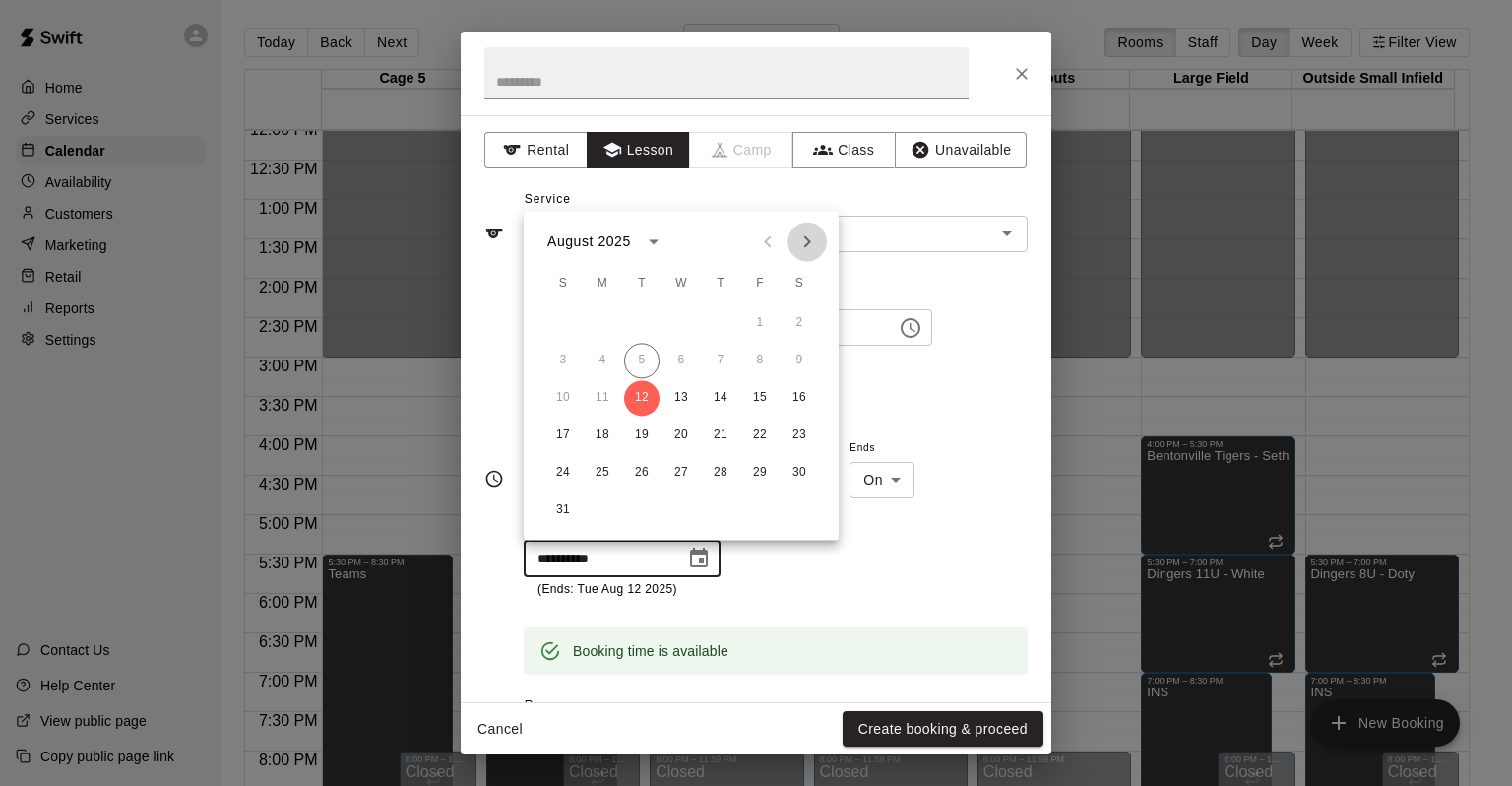click 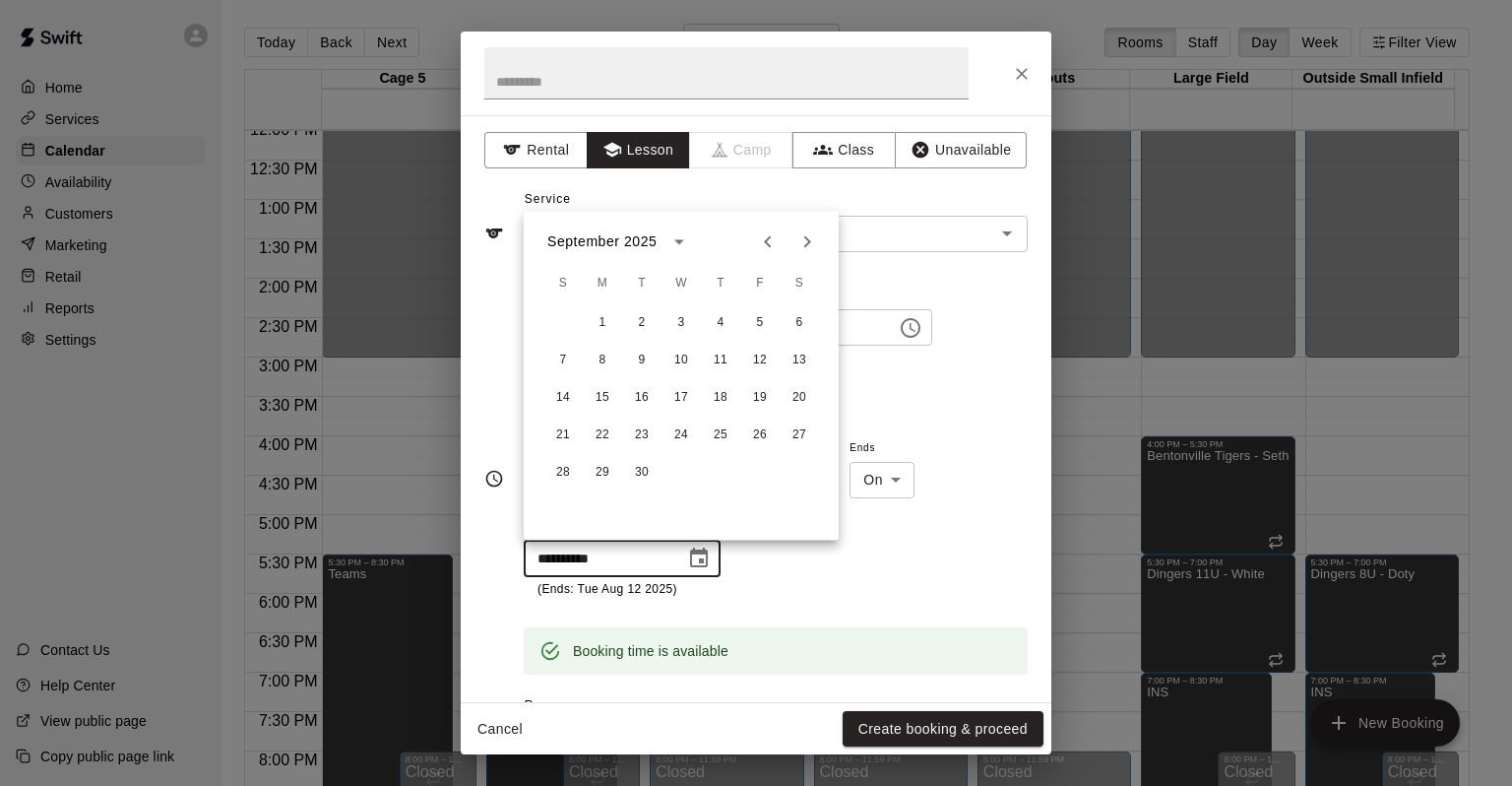 click 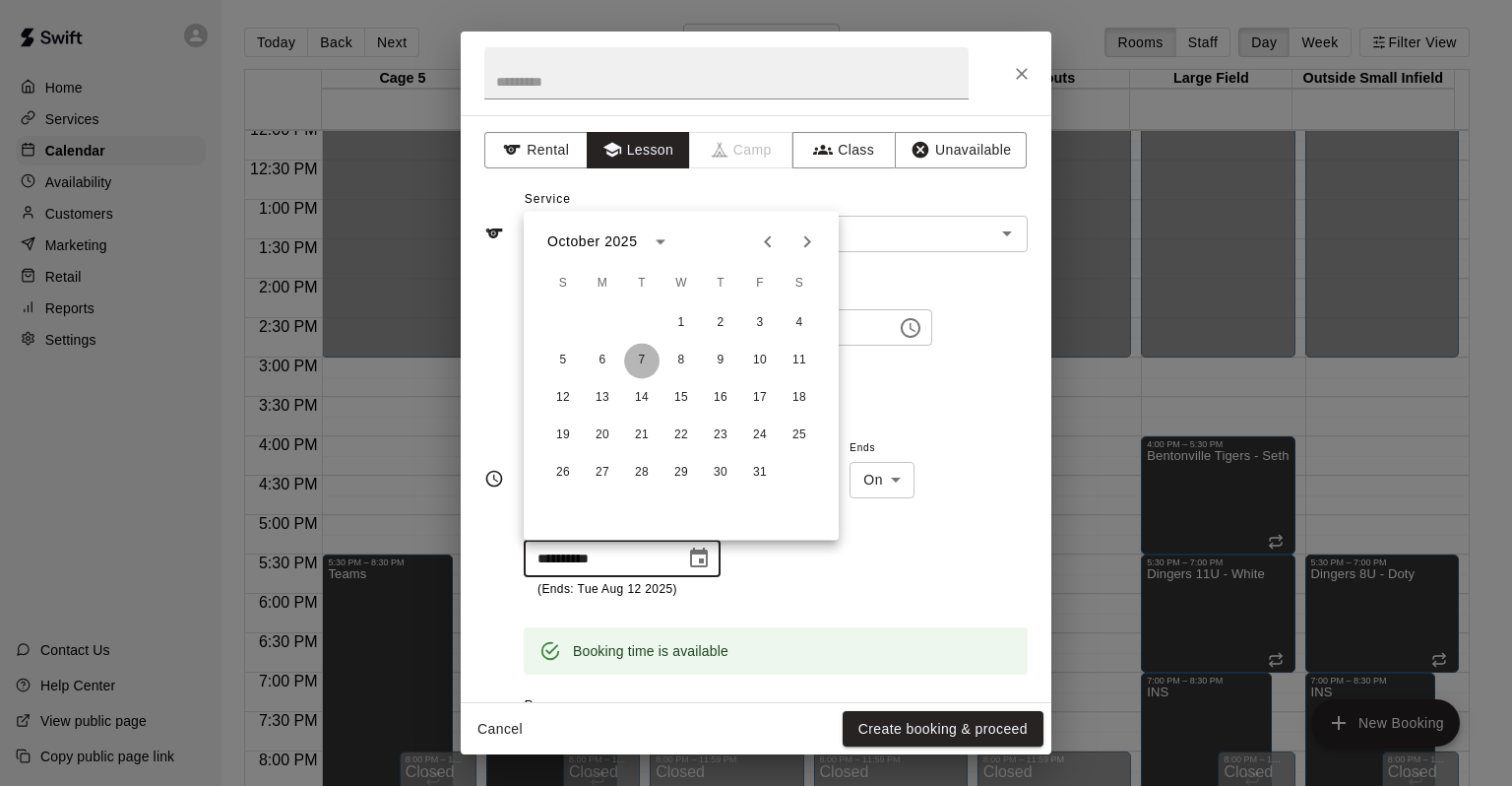 click on "7" at bounding box center (642, 360) 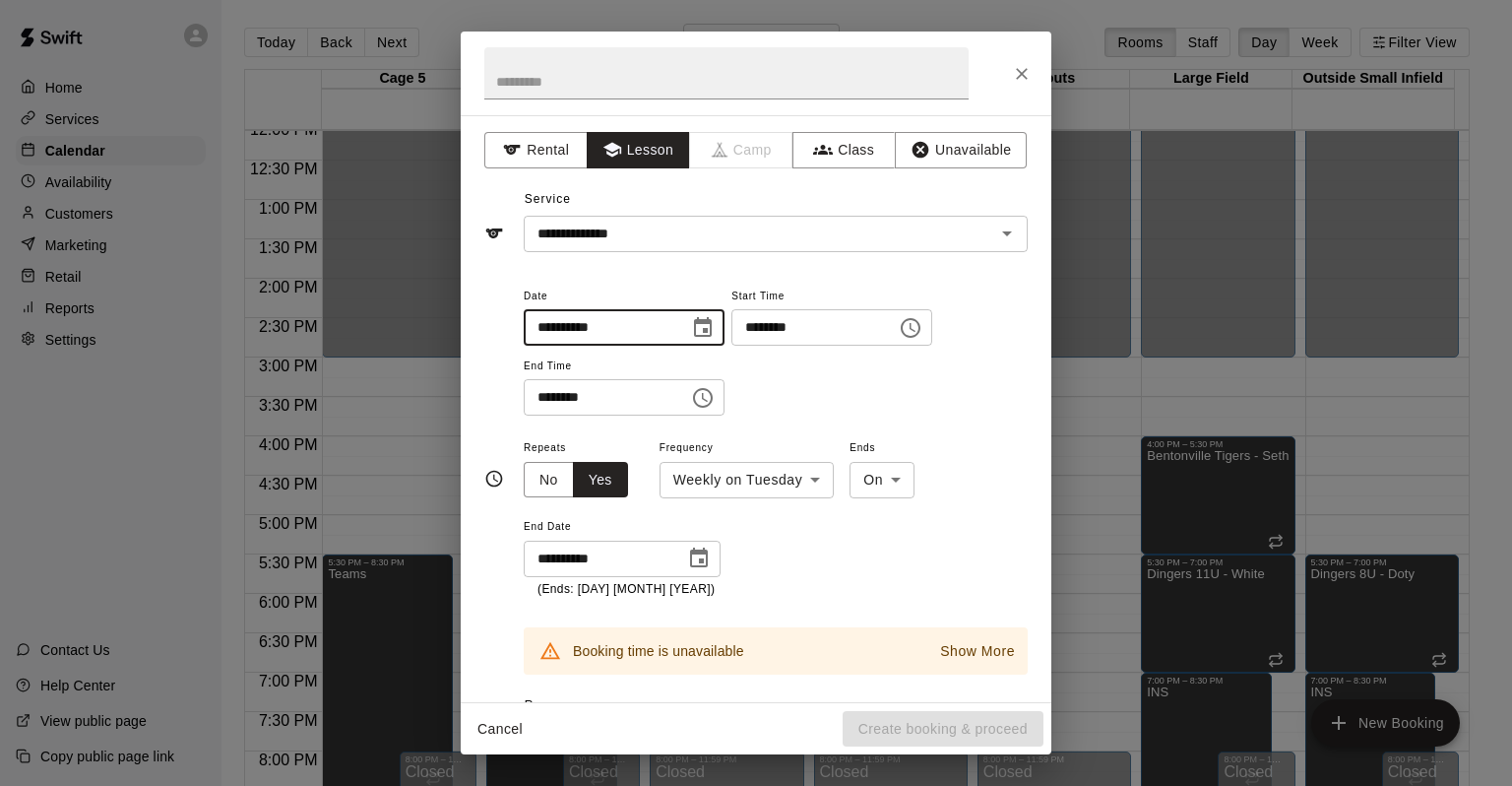 click on "**********" at bounding box center (599, 327) 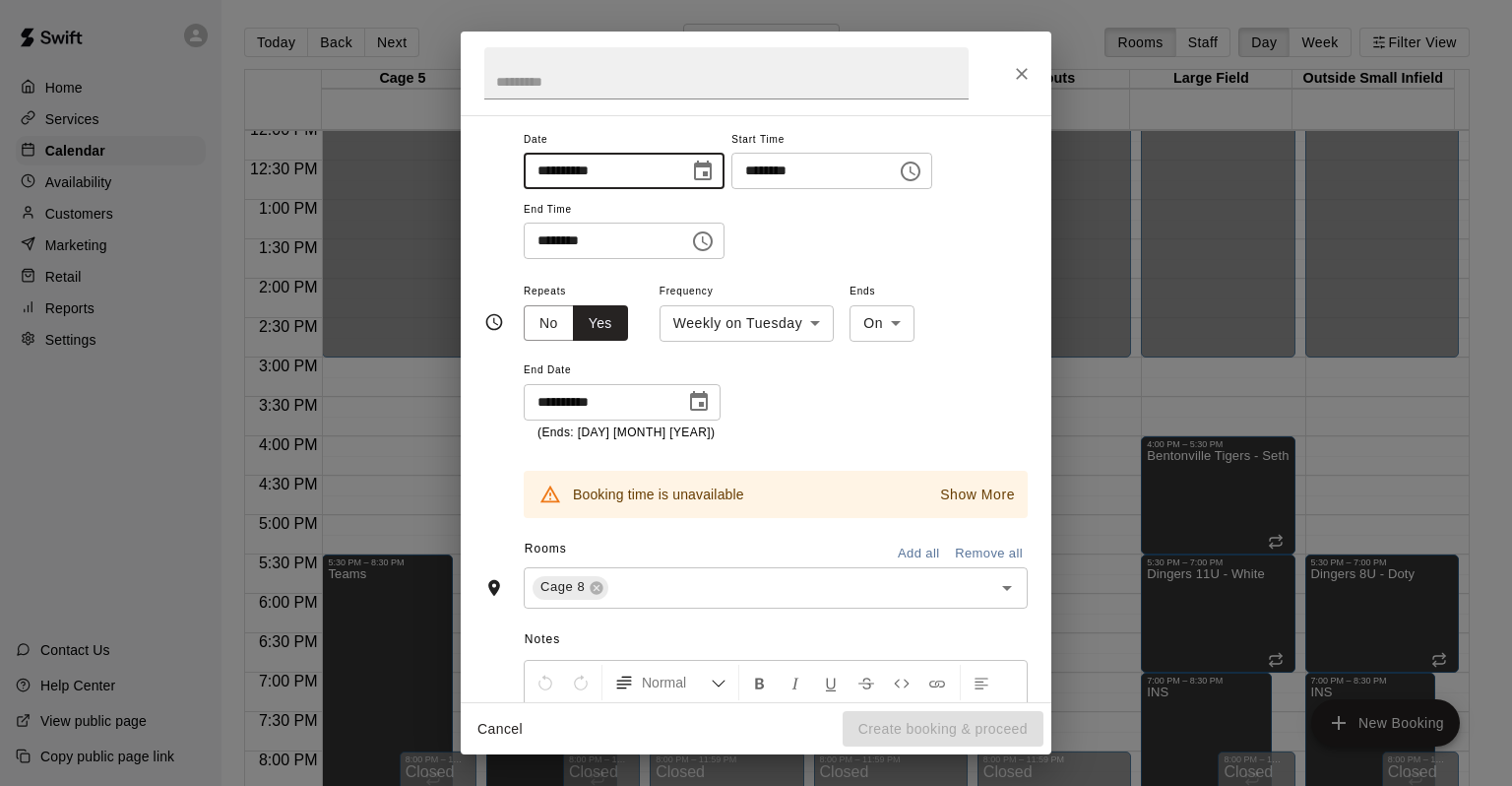 scroll, scrollTop: 98, scrollLeft: 0, axis: vertical 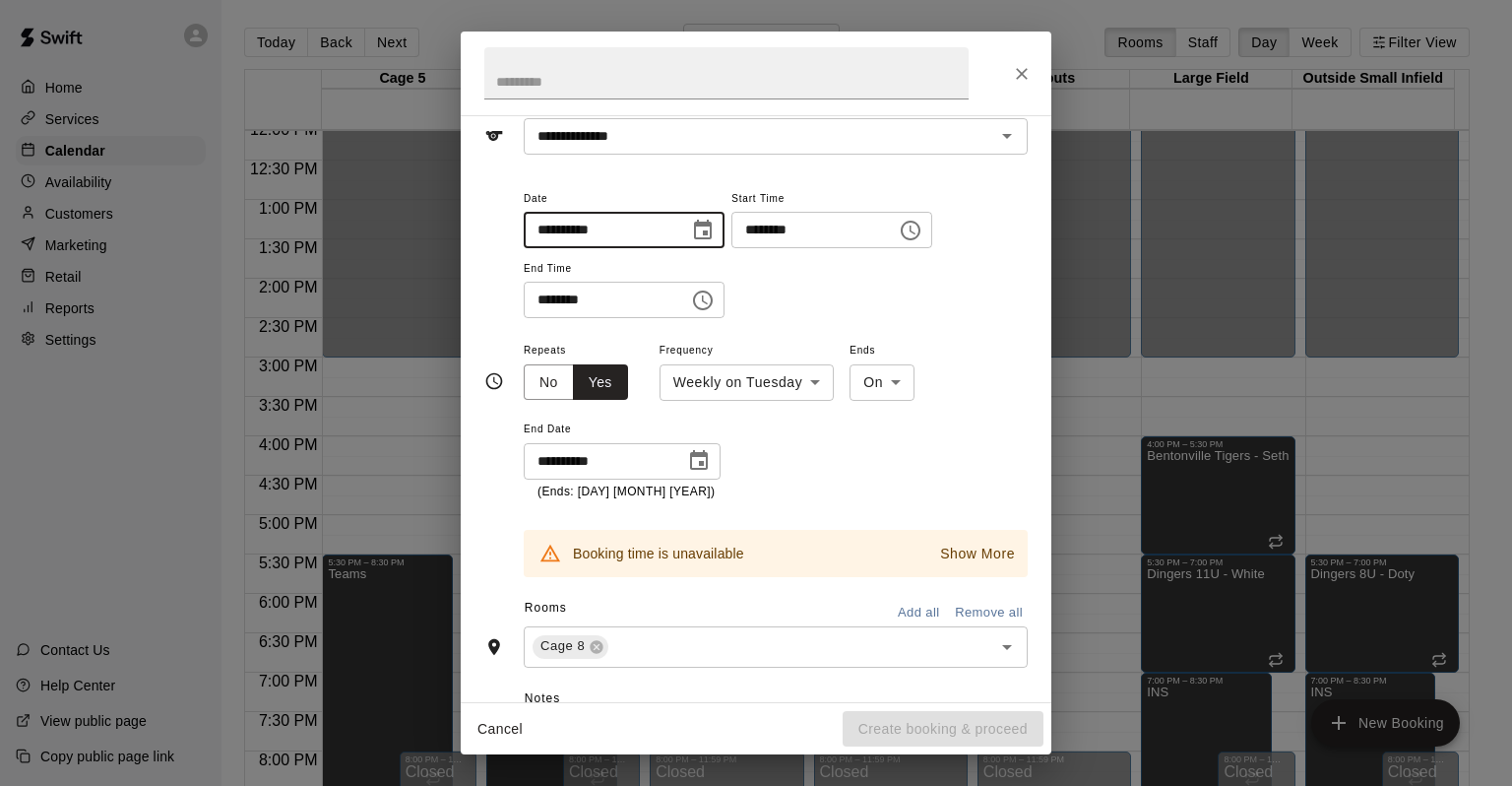 click on "**********" at bounding box center (598, 461) 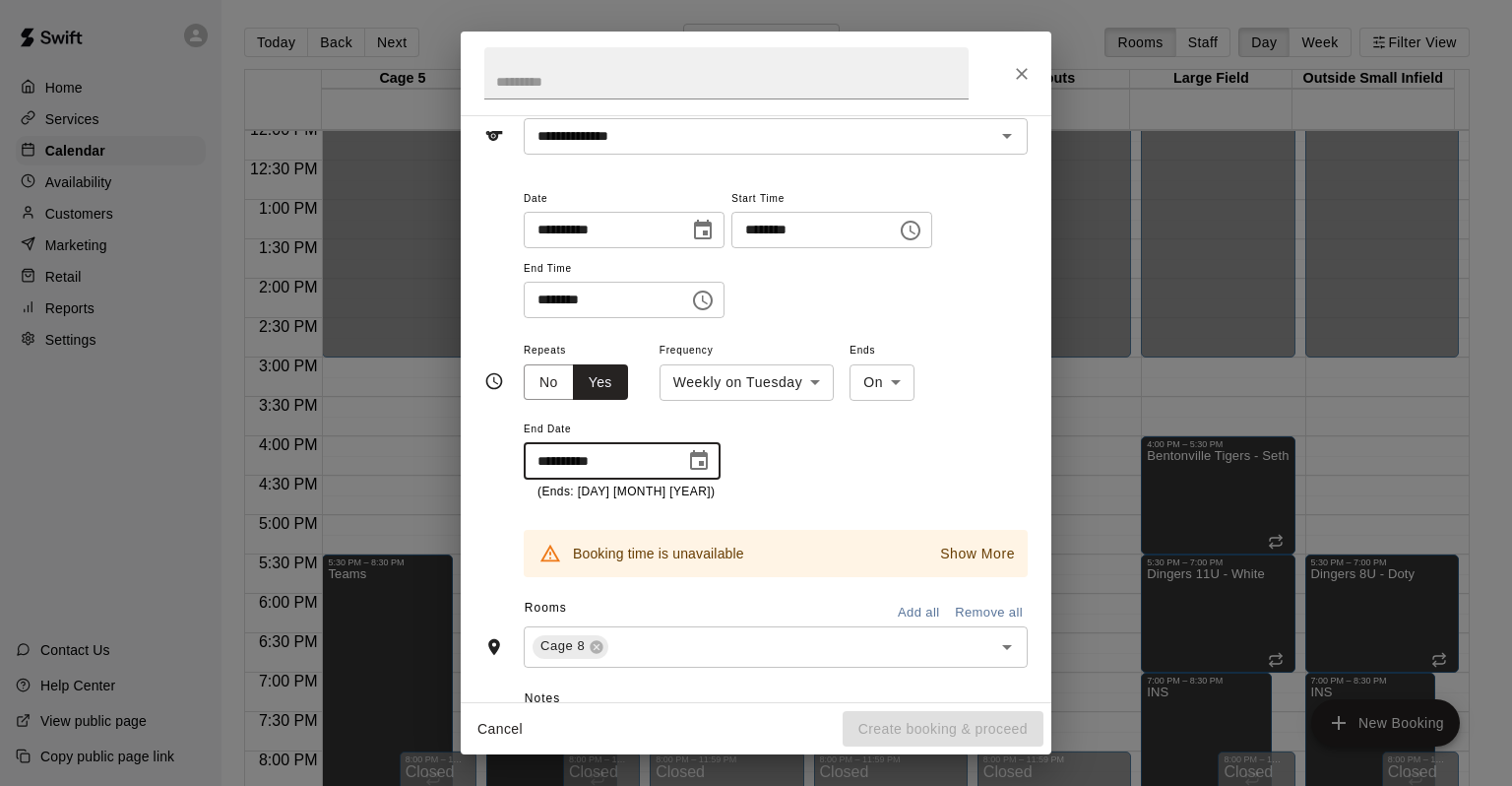 click at bounding box center (699, 461) 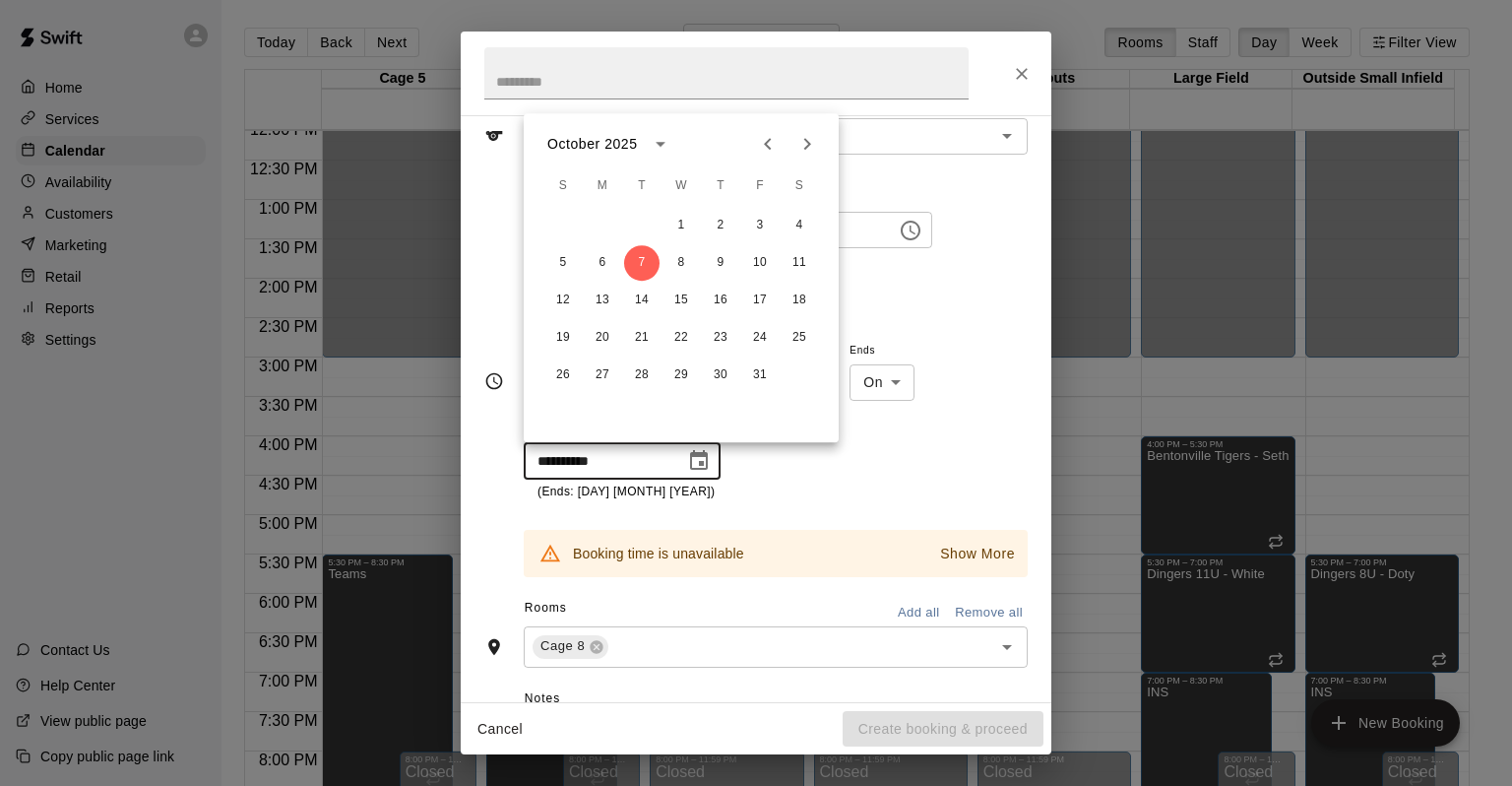 click 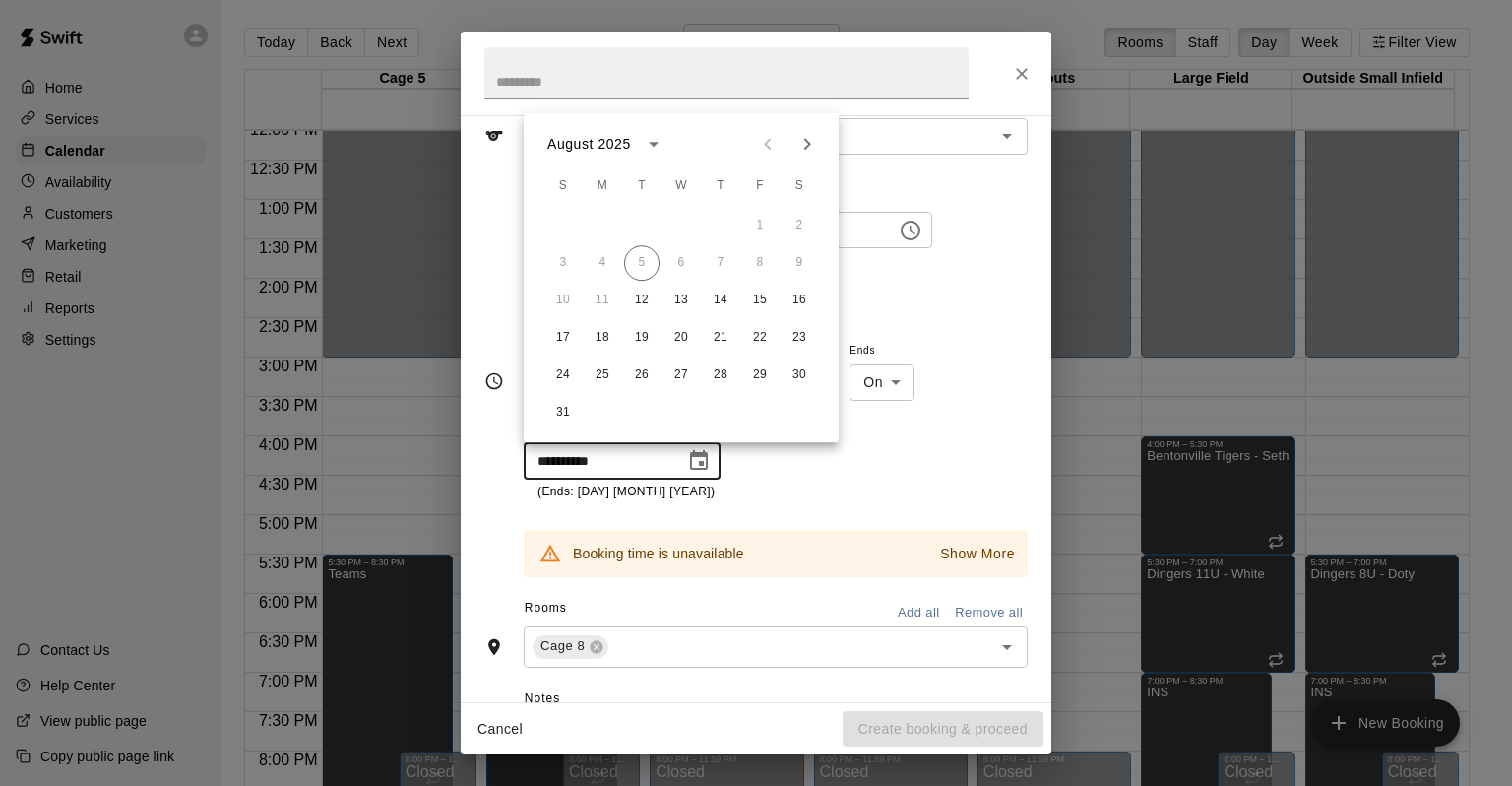 click on "3 4 5 6 7 8 9" at bounding box center (681, 263) 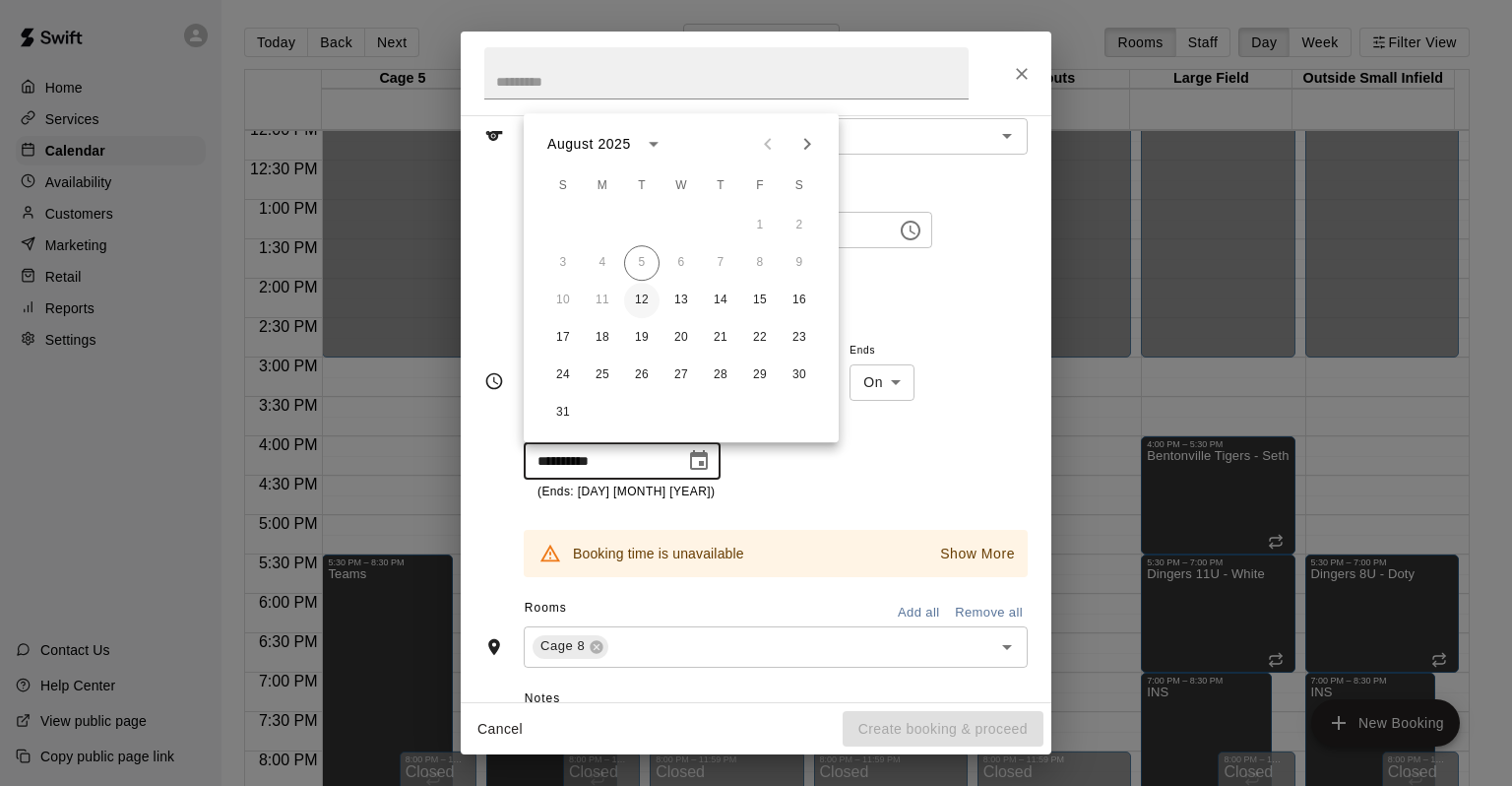 click on "12" at bounding box center (642, 300) 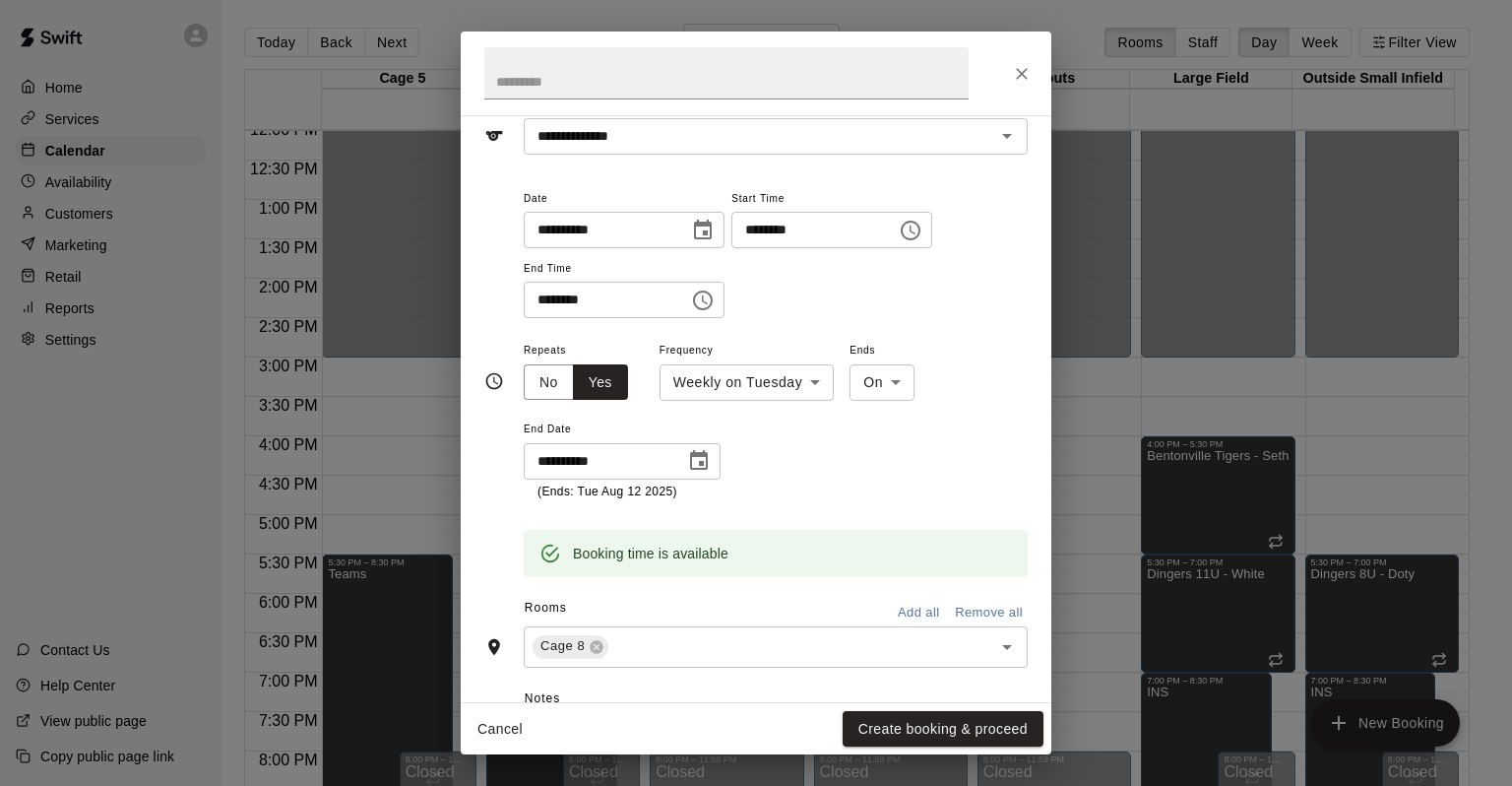 click at bounding box center [699, 461] 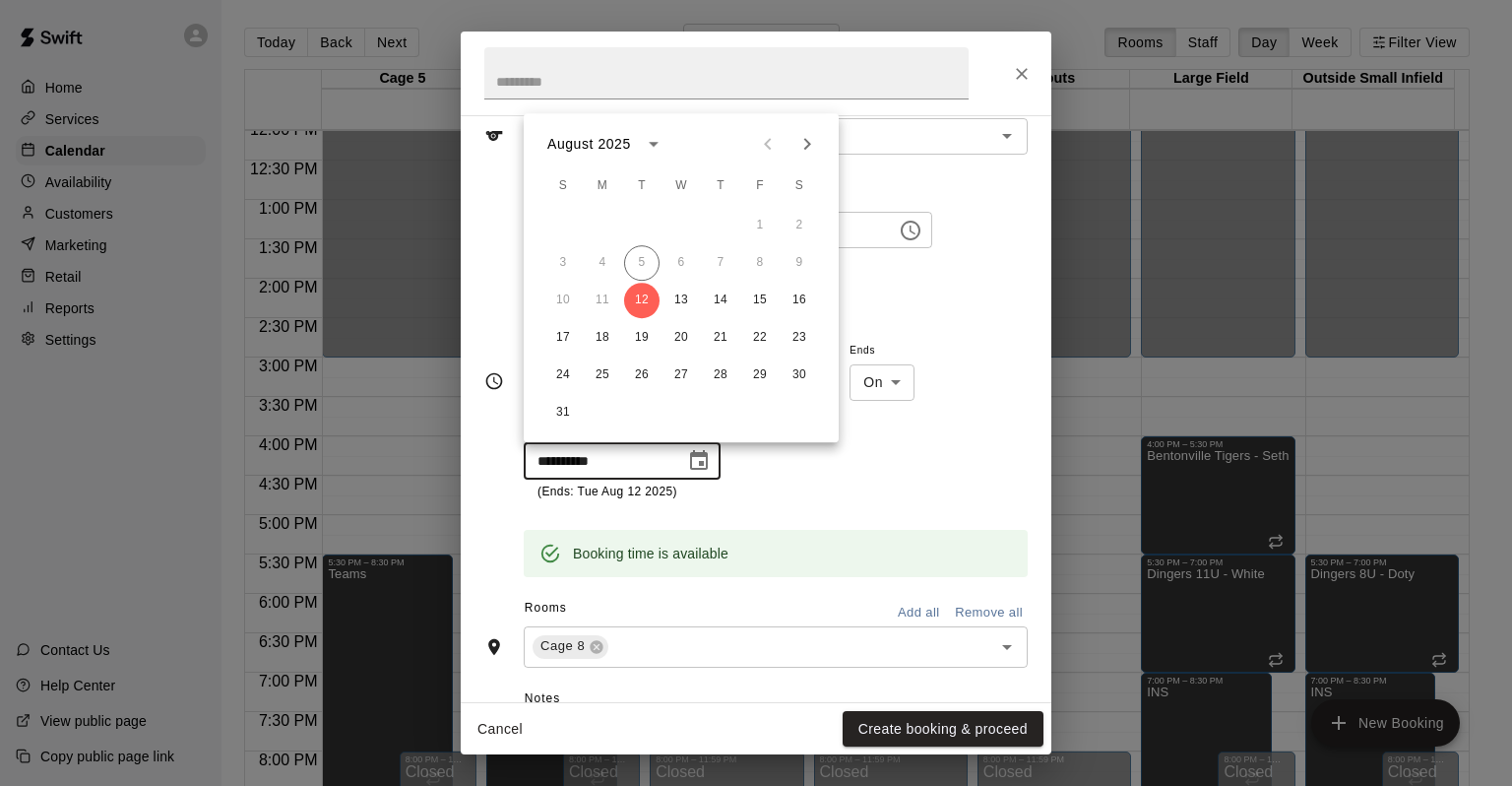 click 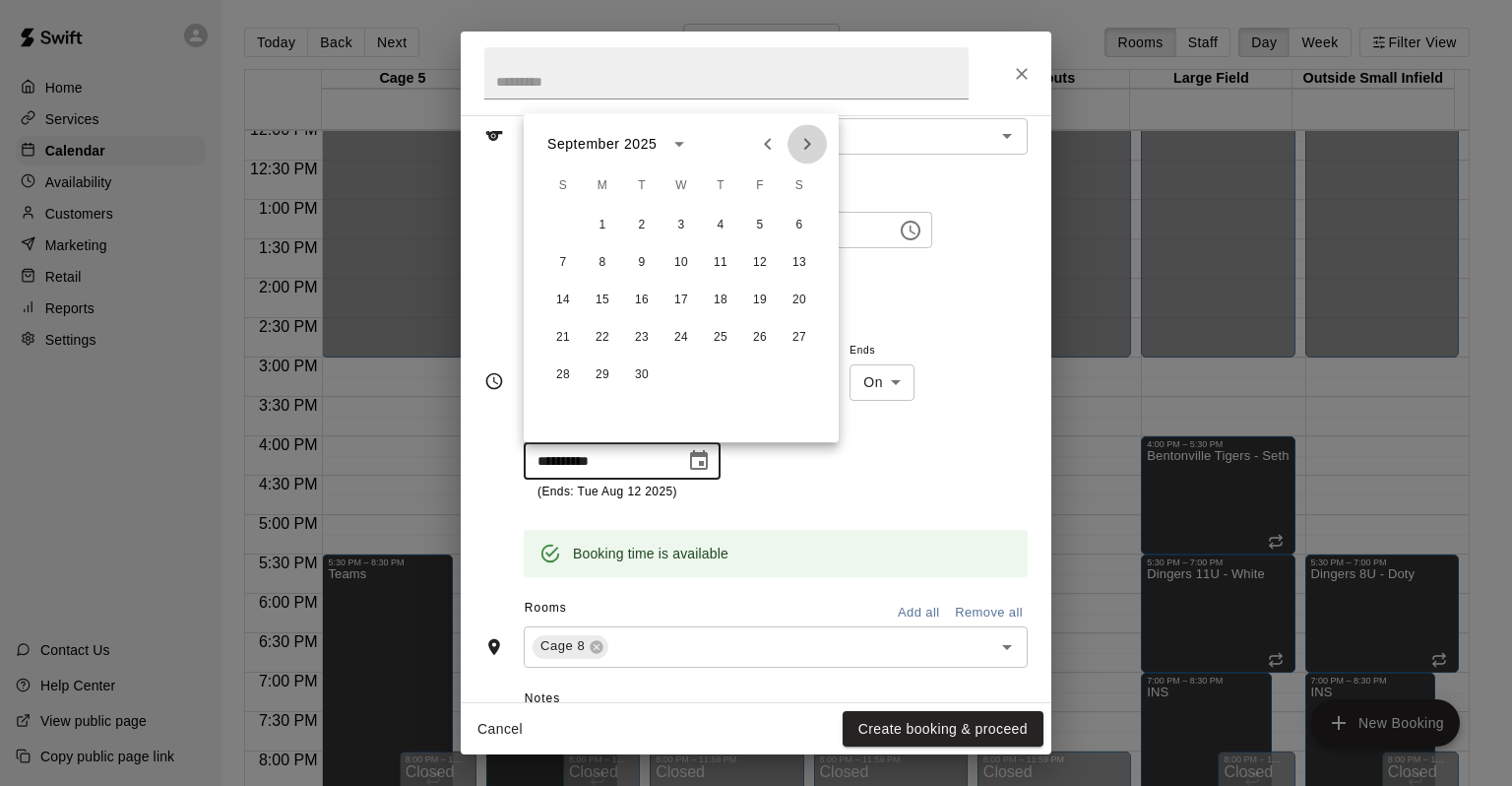 click 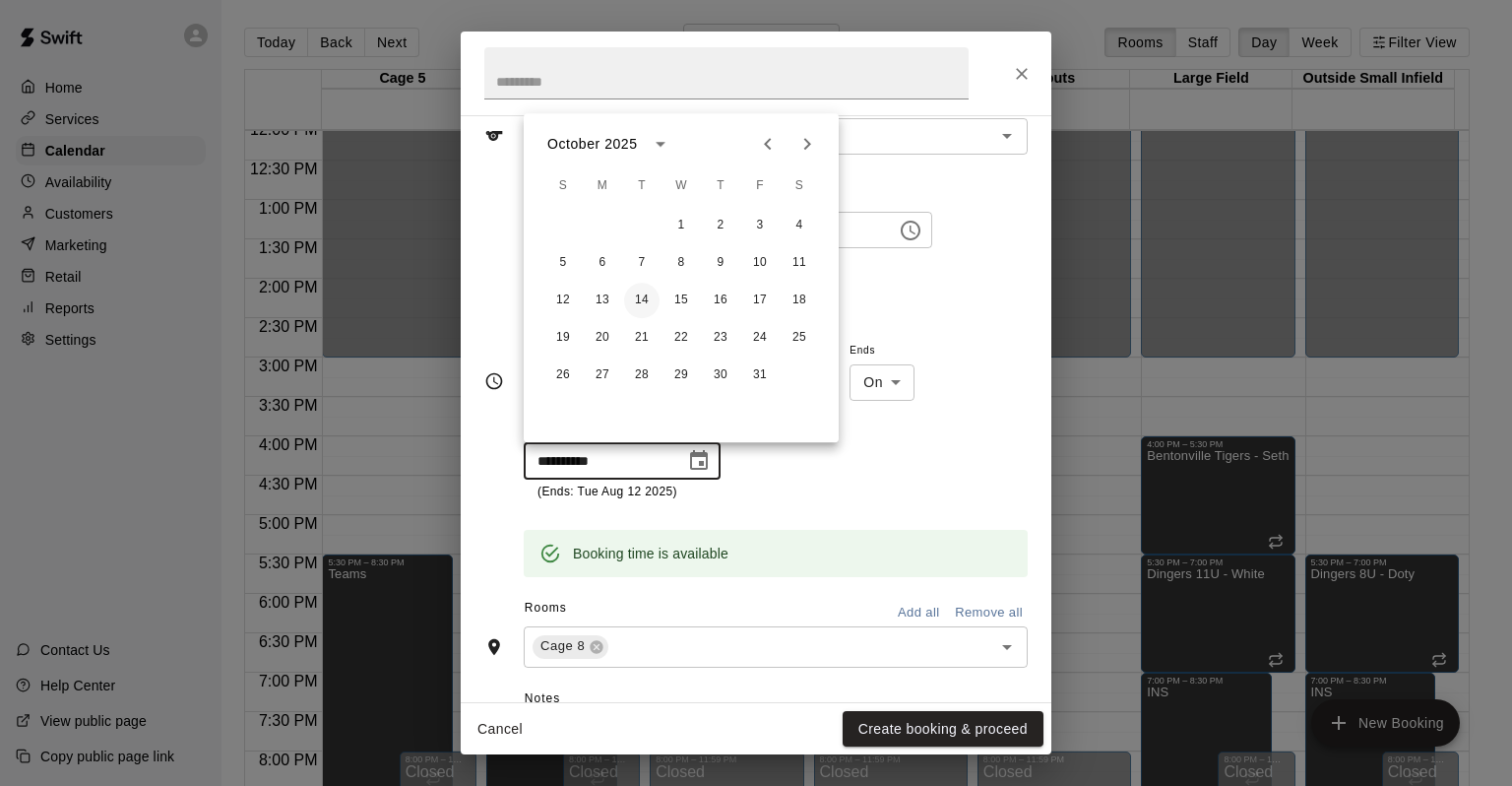click on "14" at bounding box center (642, 300) 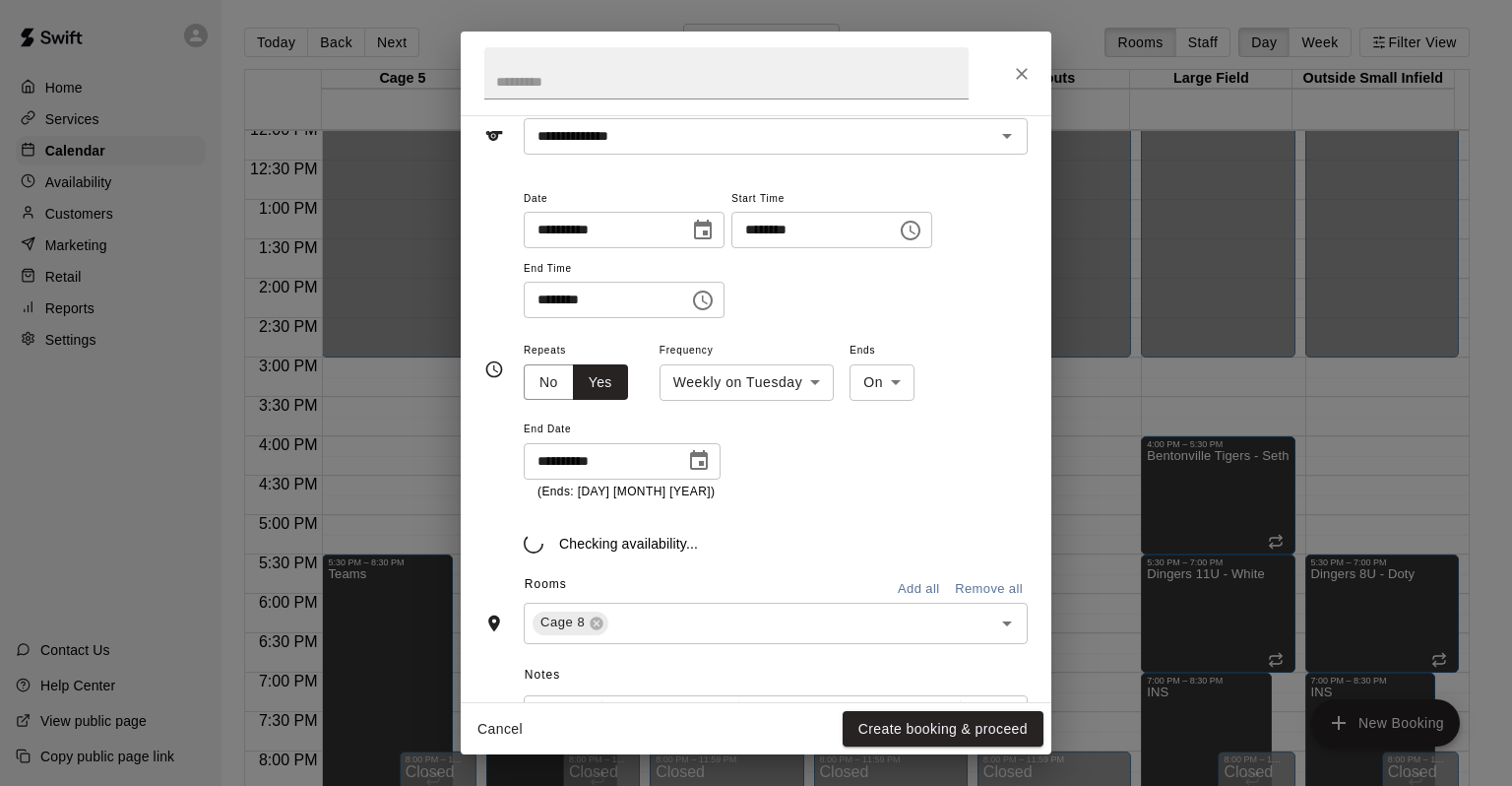 type on "**********" 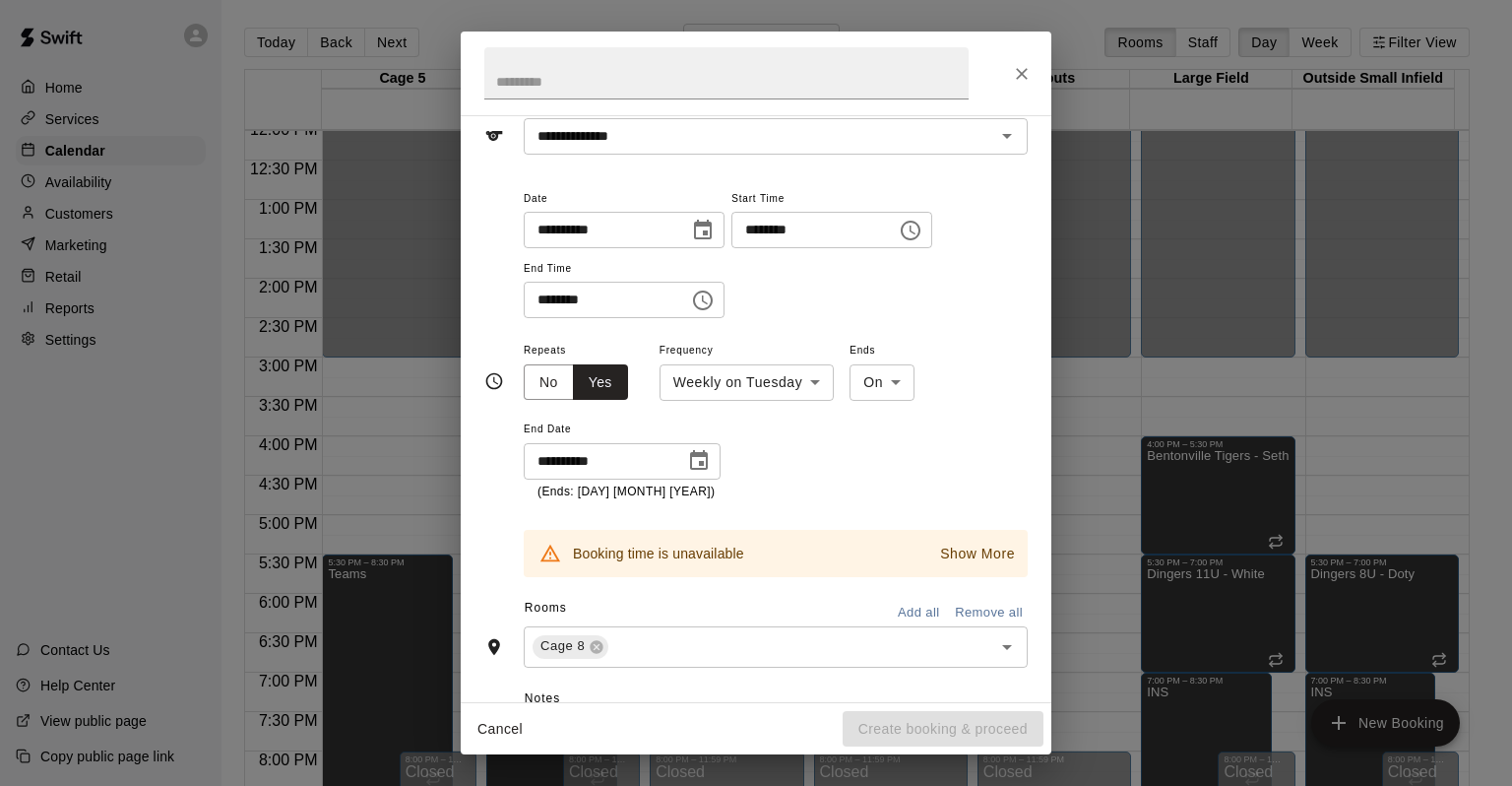 click on "Show More" at bounding box center [977, 554] 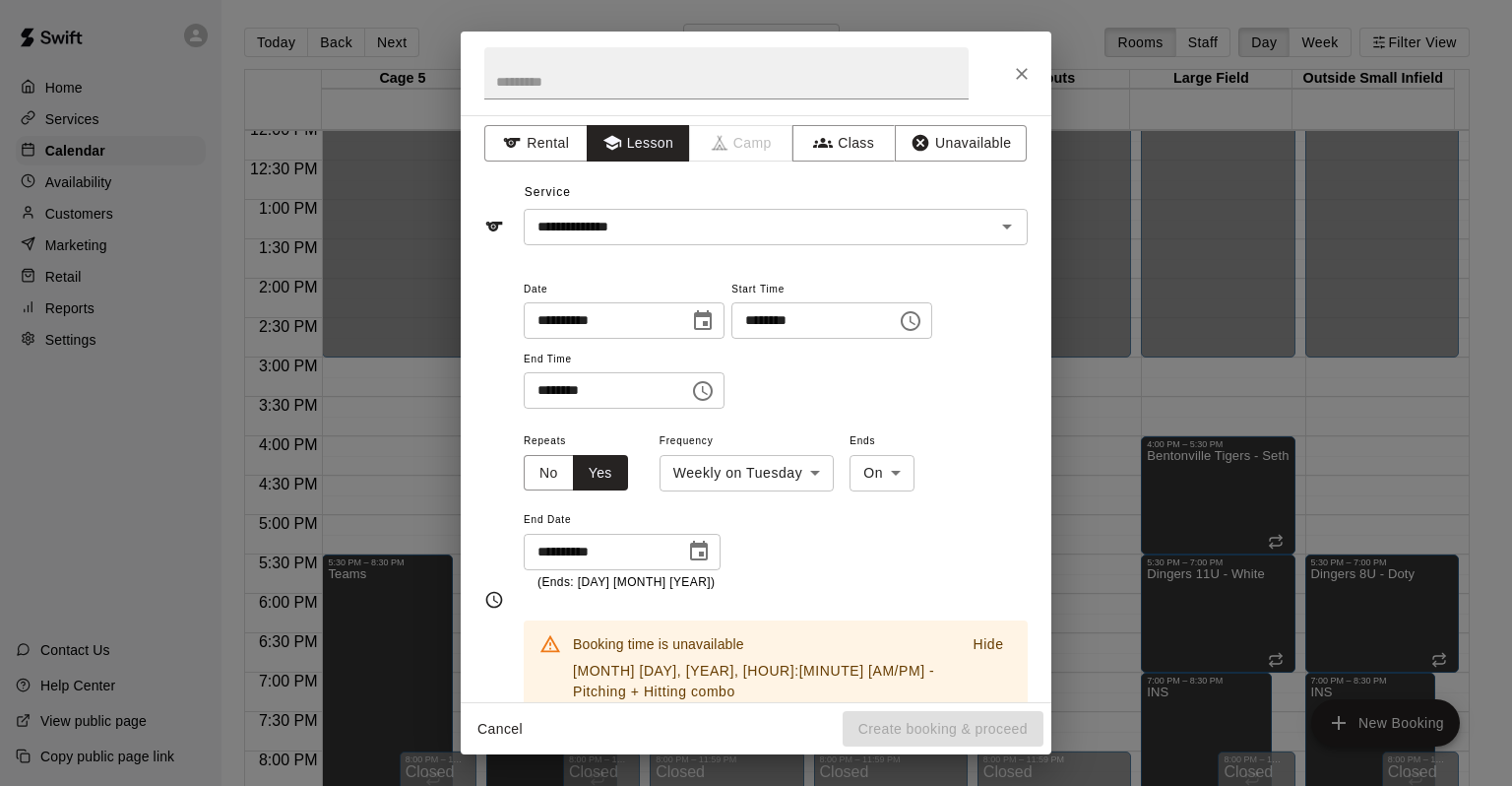 scroll, scrollTop: 0, scrollLeft: 0, axis: both 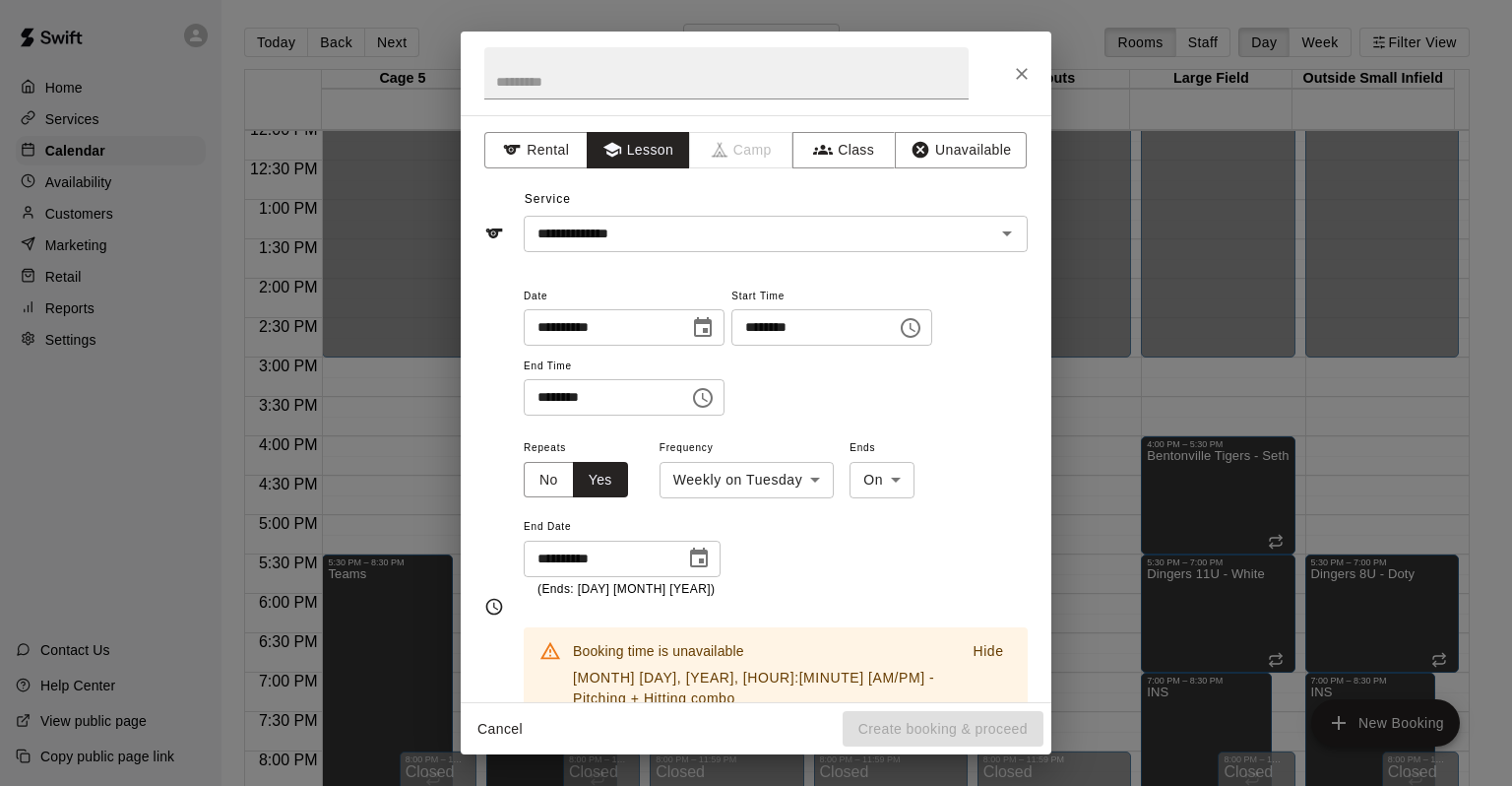 click on "**********" at bounding box center (599, 327) 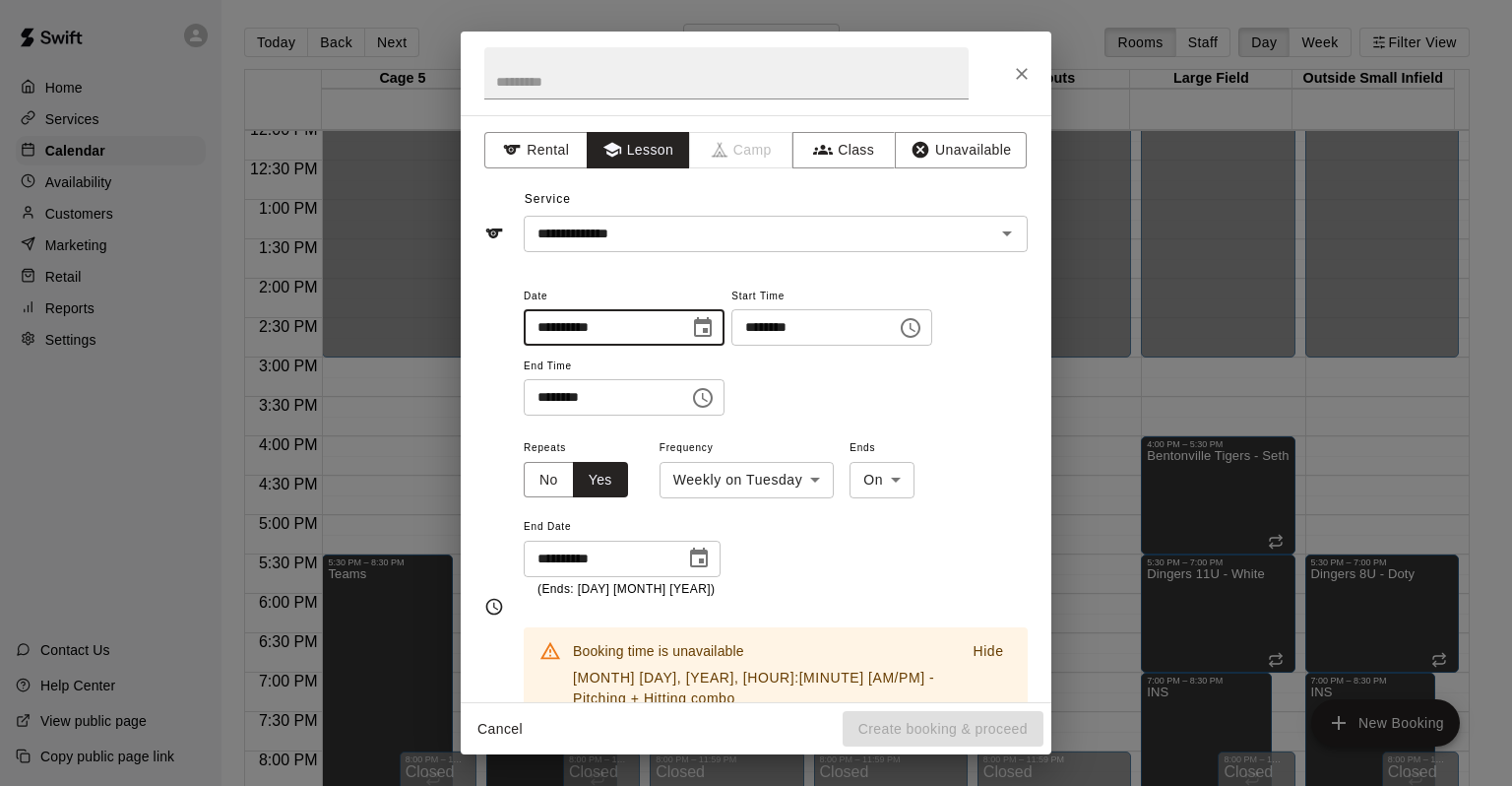 click on "**********" at bounding box center (599, 327) 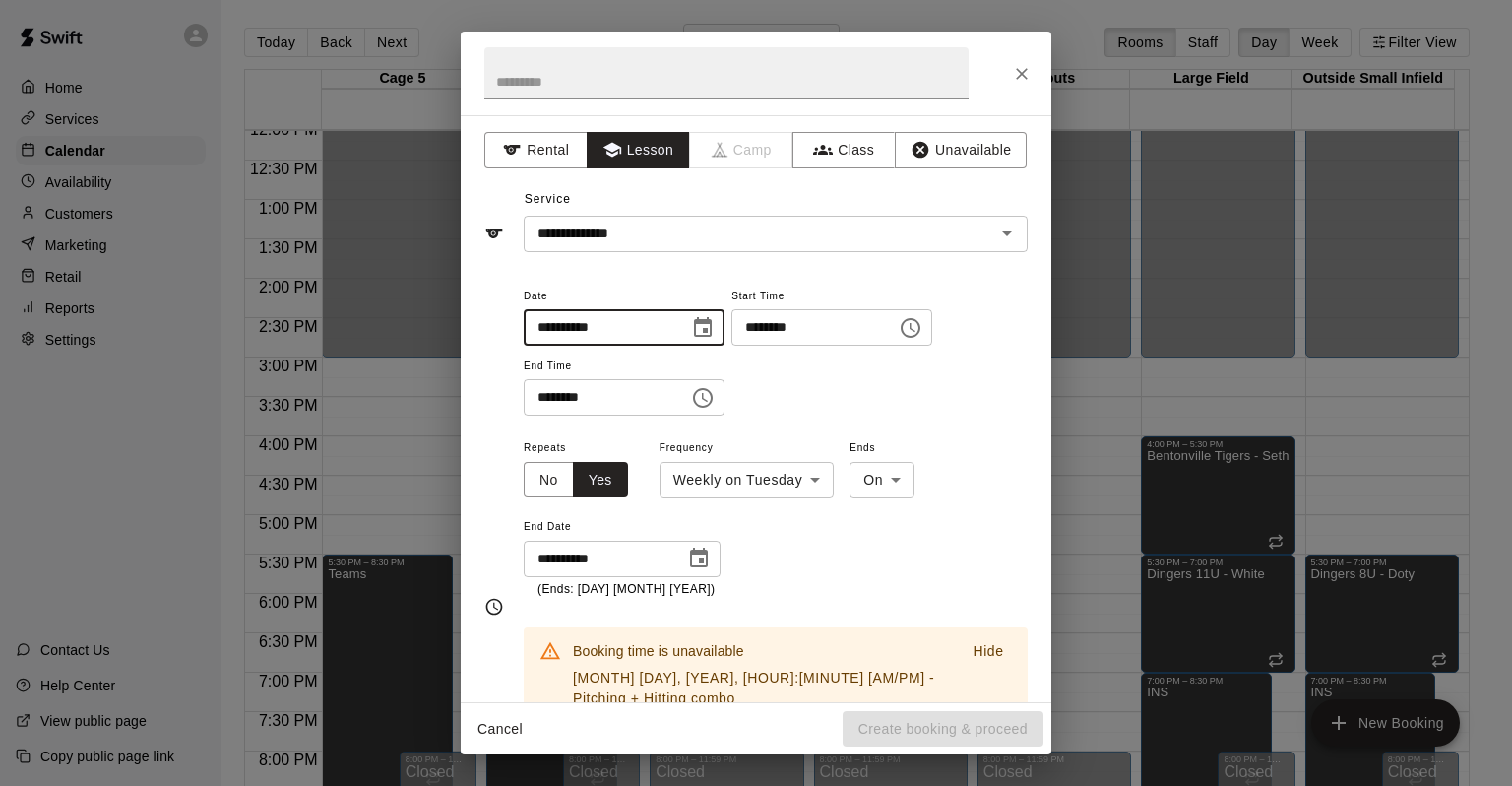 type on "**********" 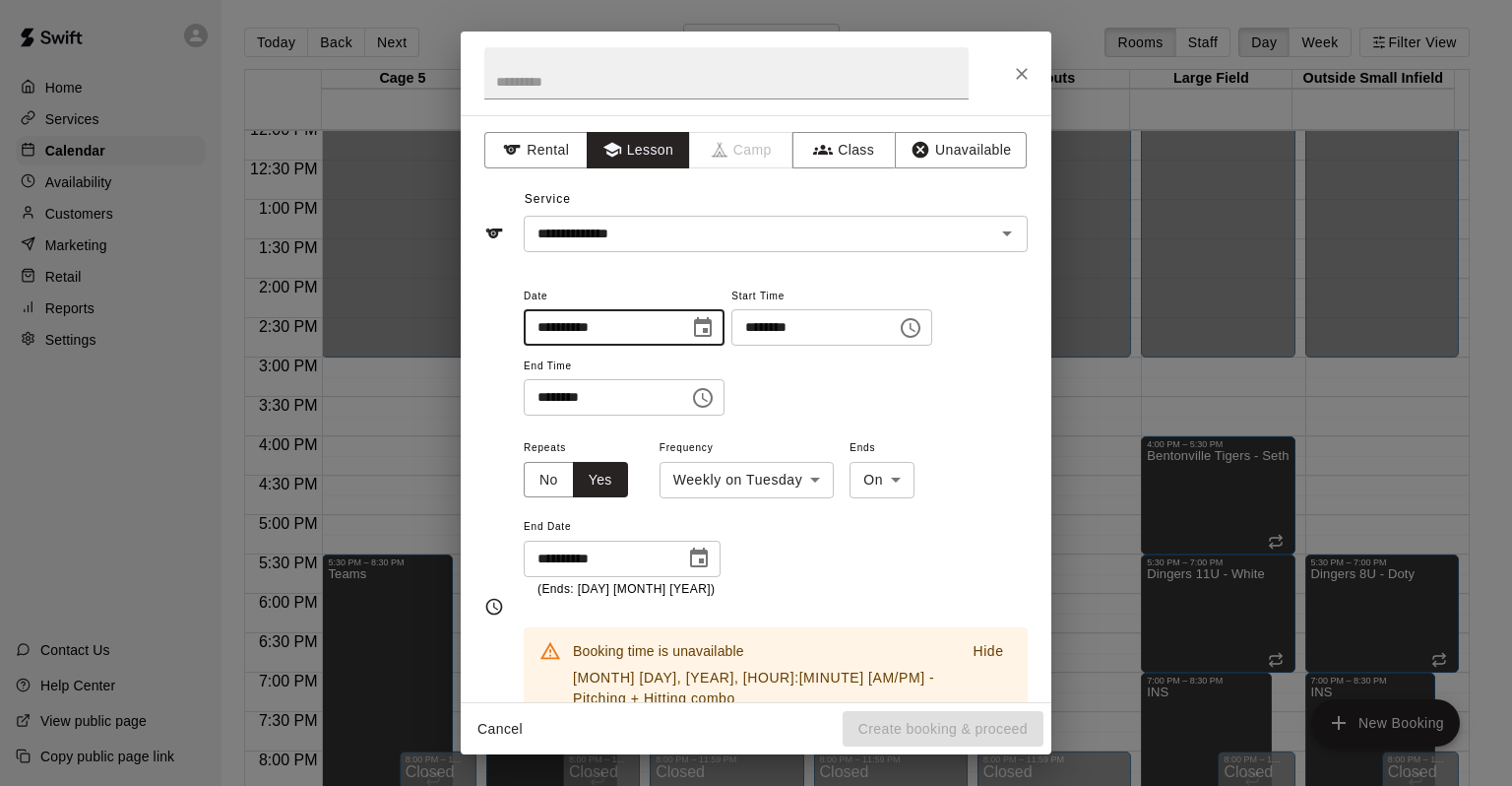 click on "********" at bounding box center (599, 397) 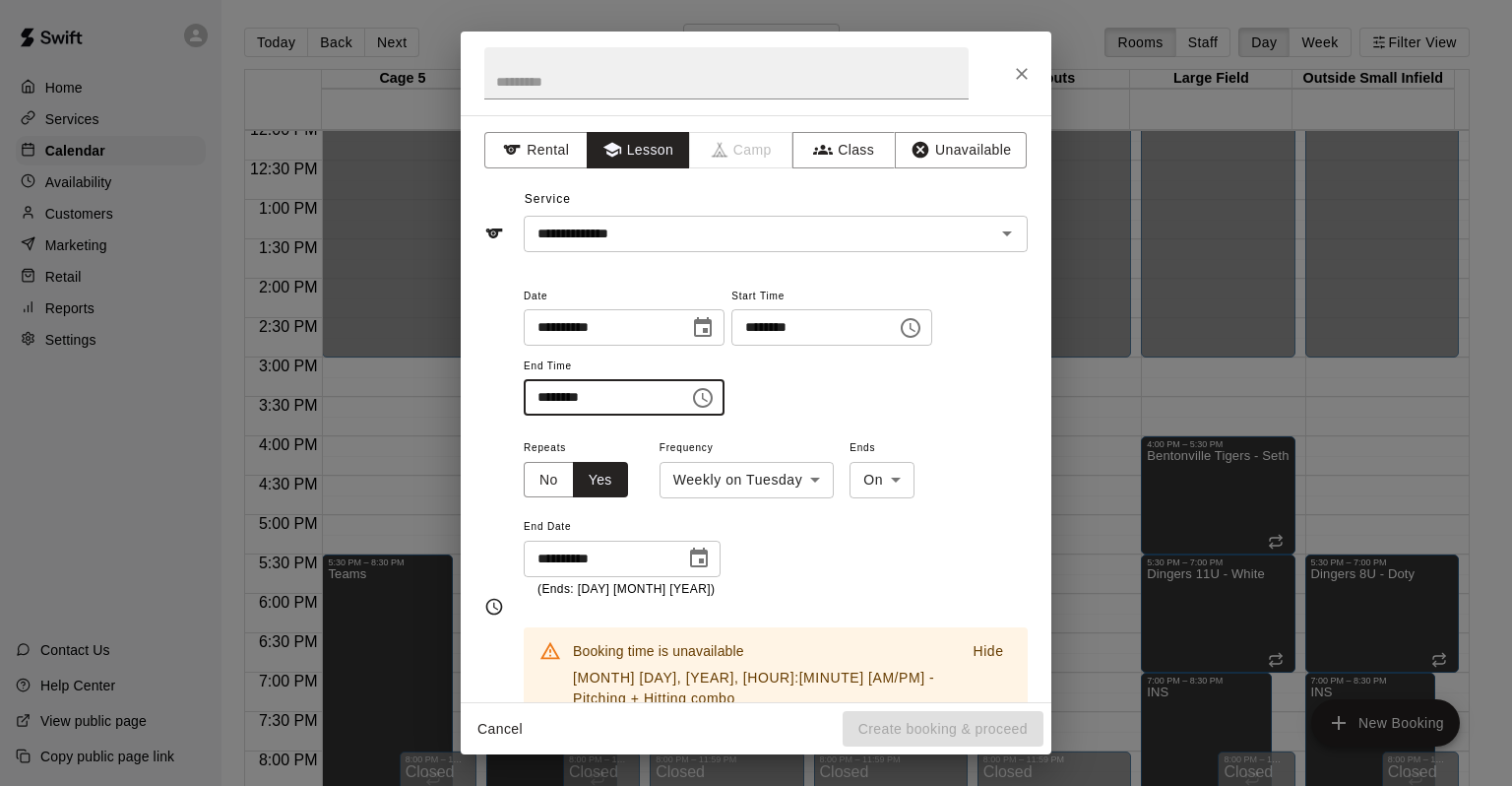 click at bounding box center (756, 73) 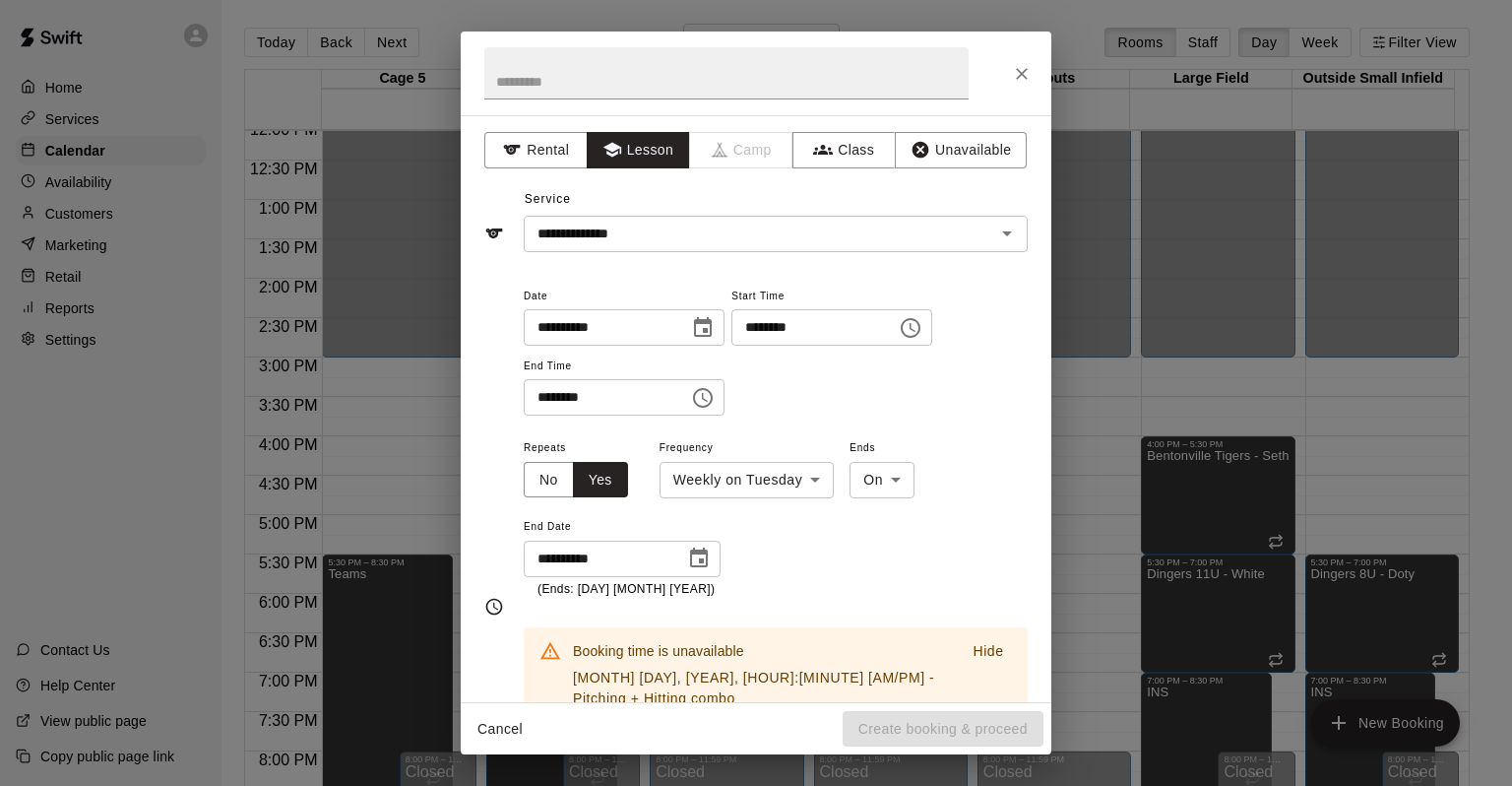 click 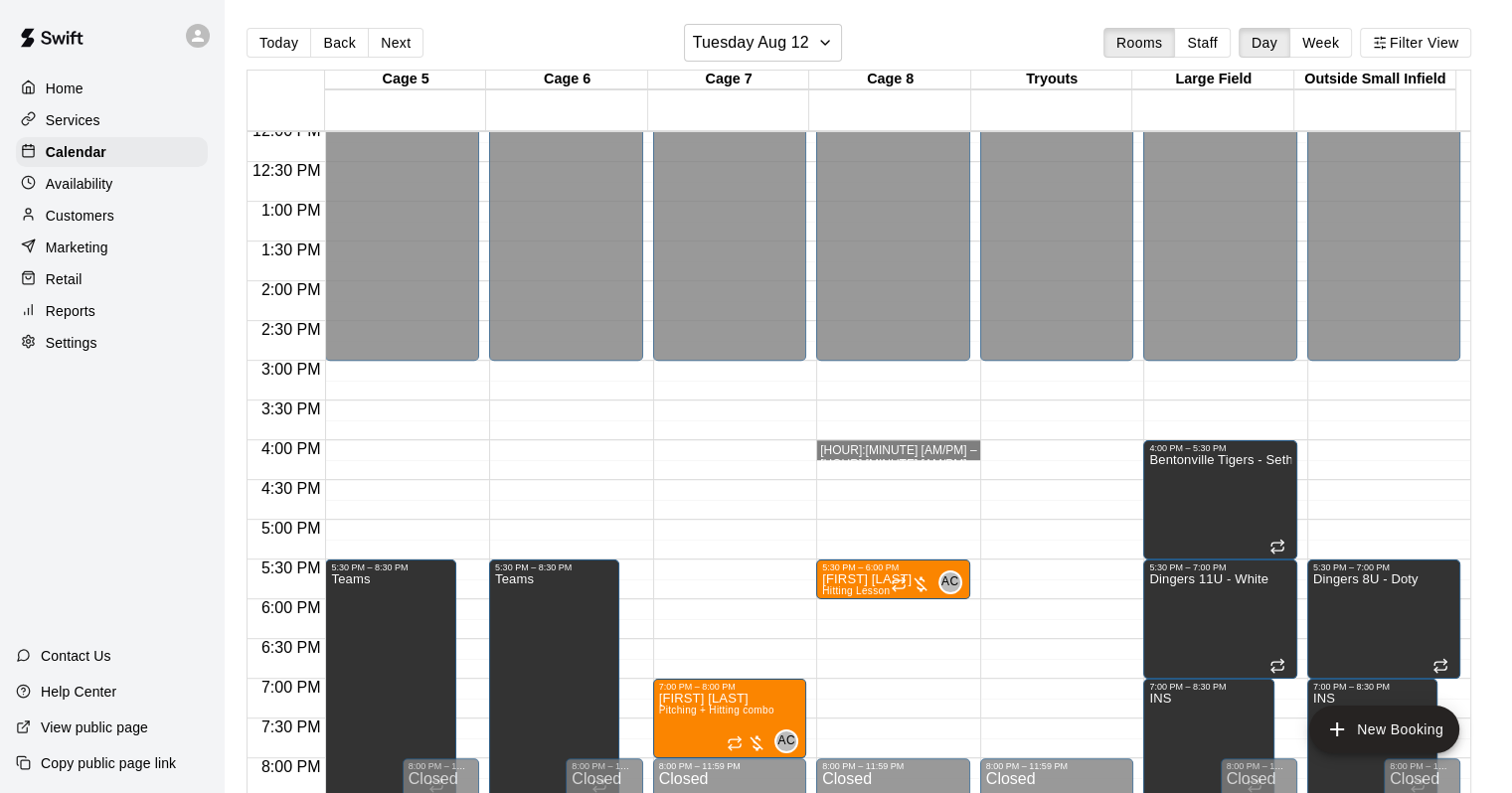 drag, startPoint x: 860, startPoint y: 459, endPoint x: 846, endPoint y: 446, distance: 19.104973 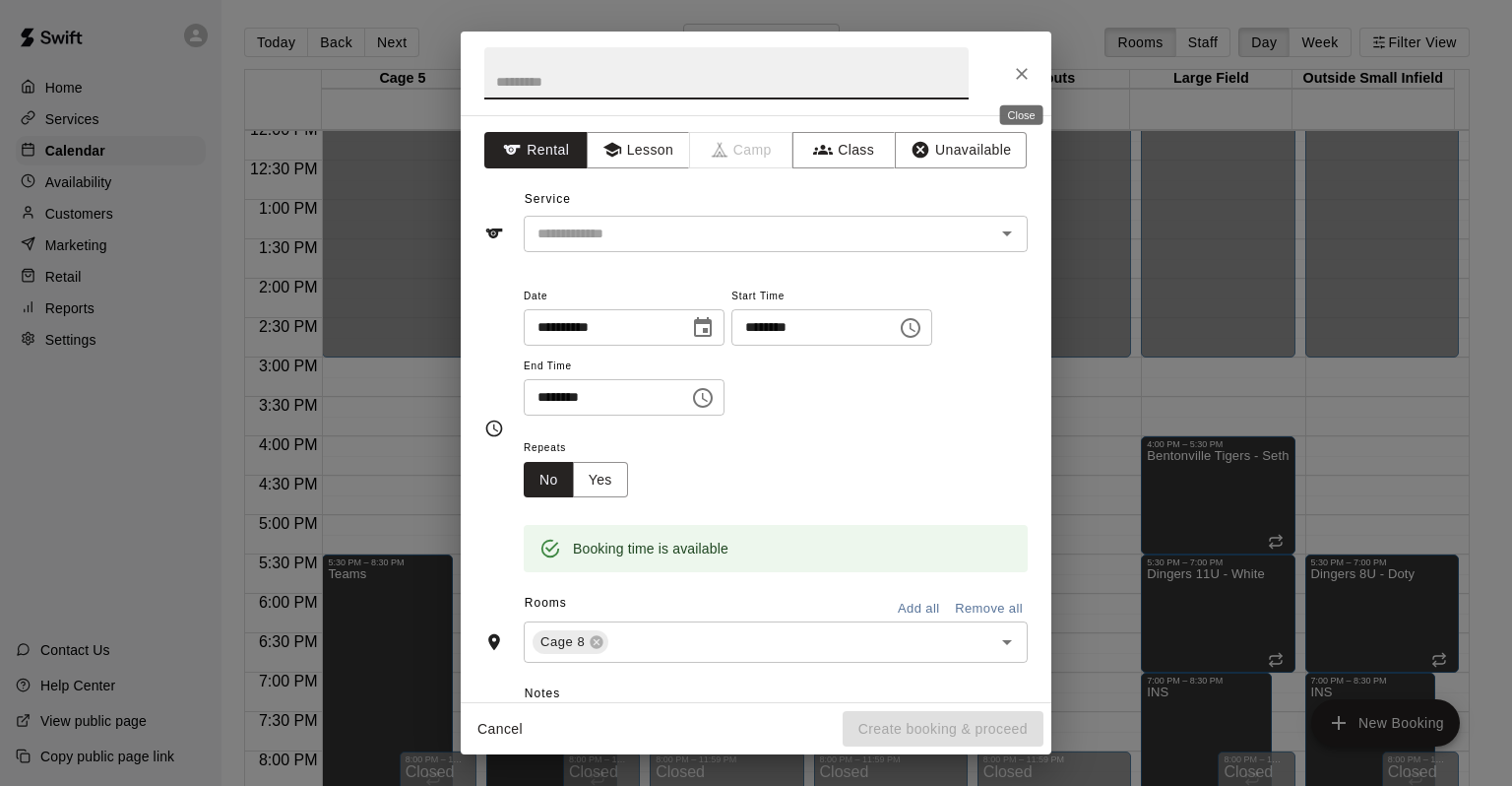 click at bounding box center [1022, 74] 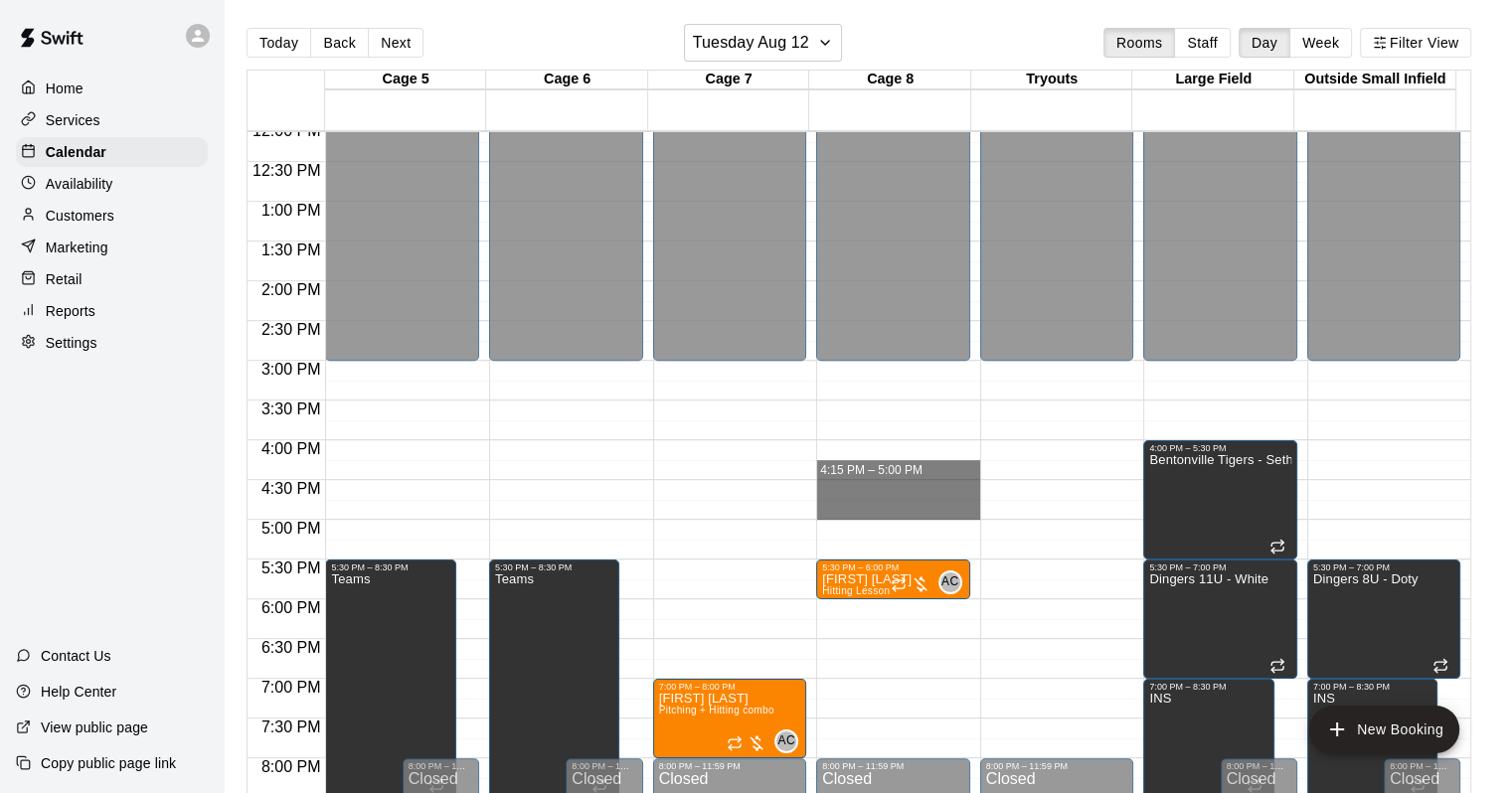 drag, startPoint x: 861, startPoint y: 479, endPoint x: 859, endPoint y: 513, distance: 34.058773 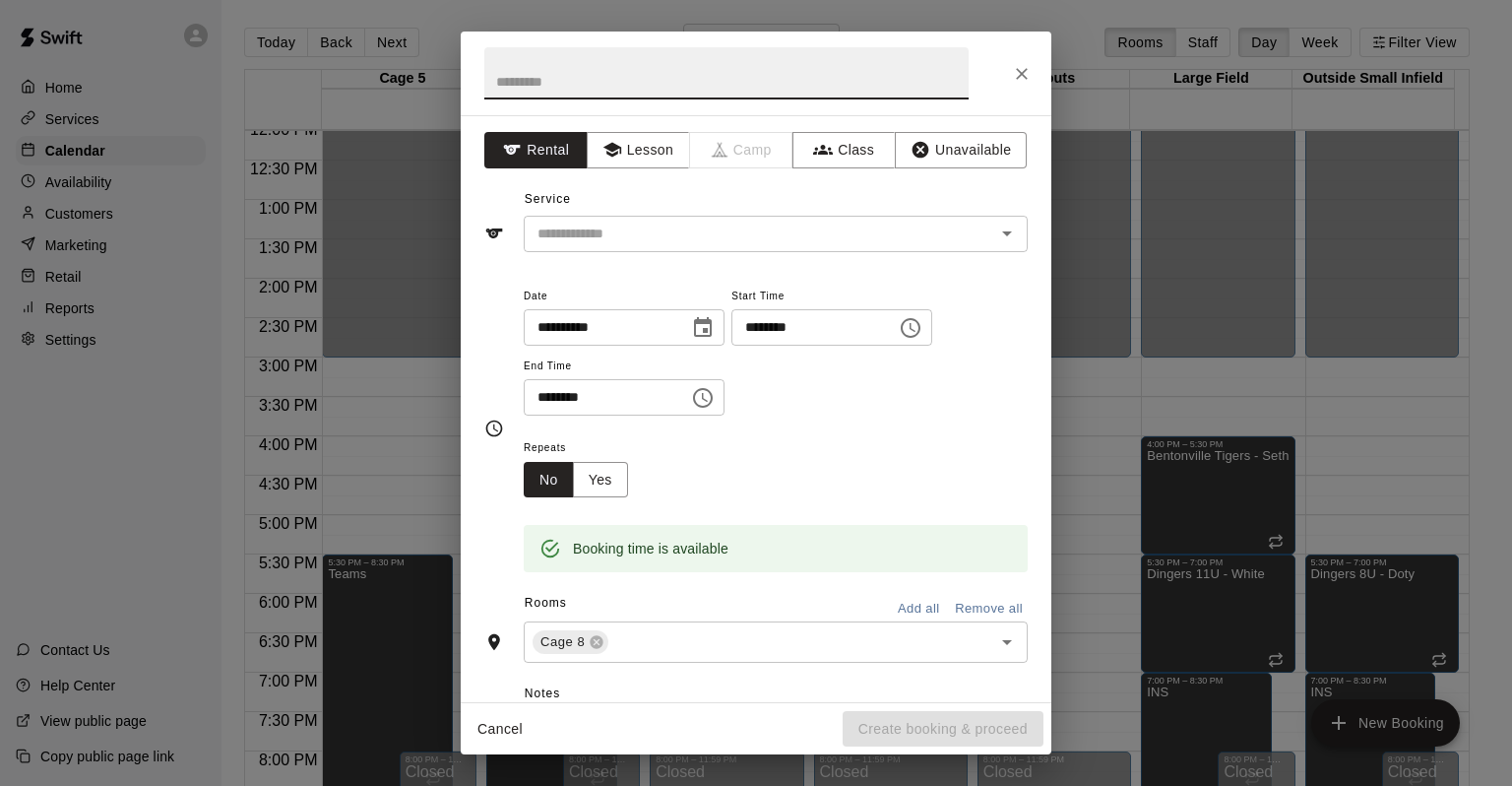 click on "********" at bounding box center (807, 327) 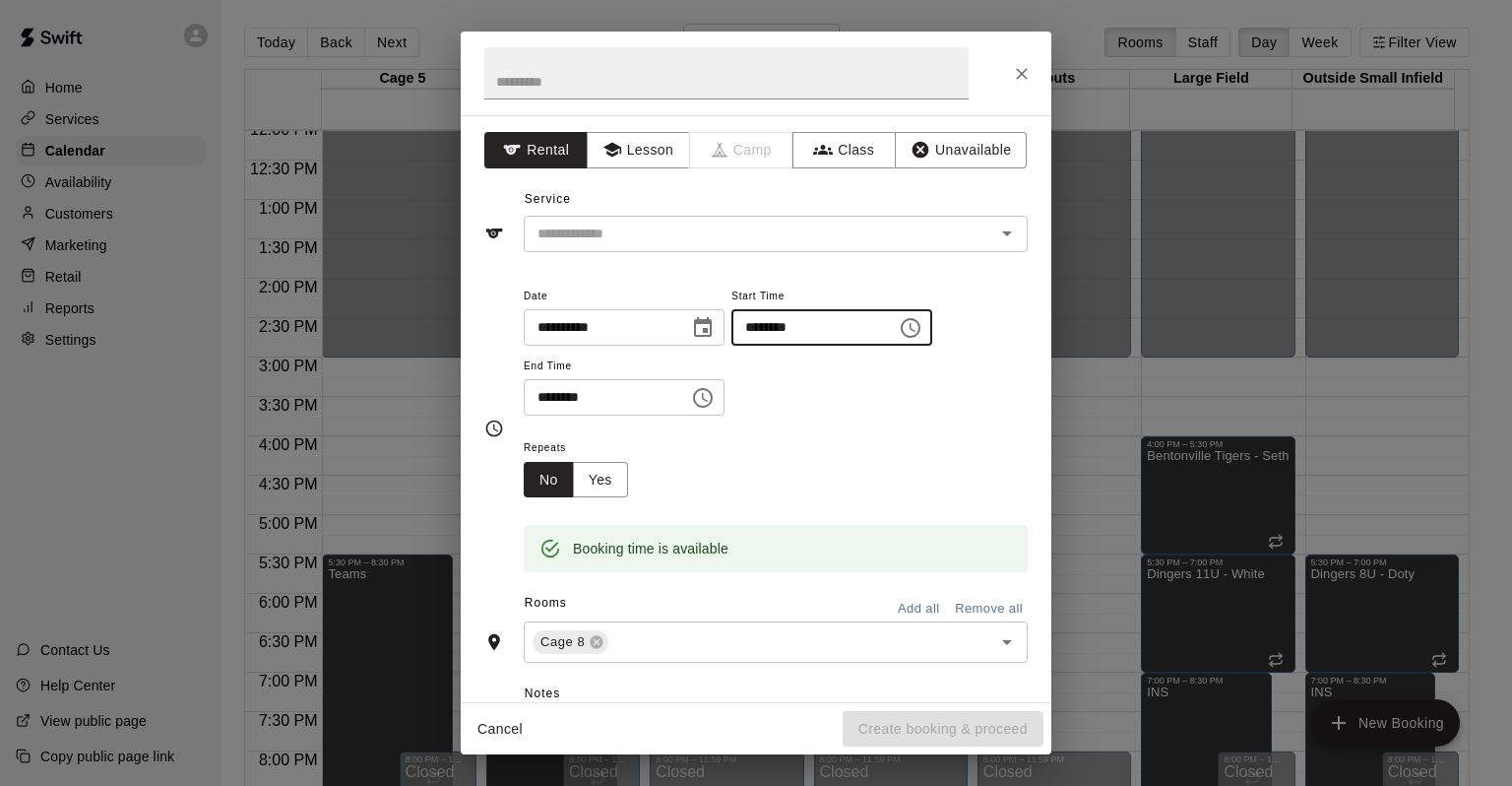 type on "********" 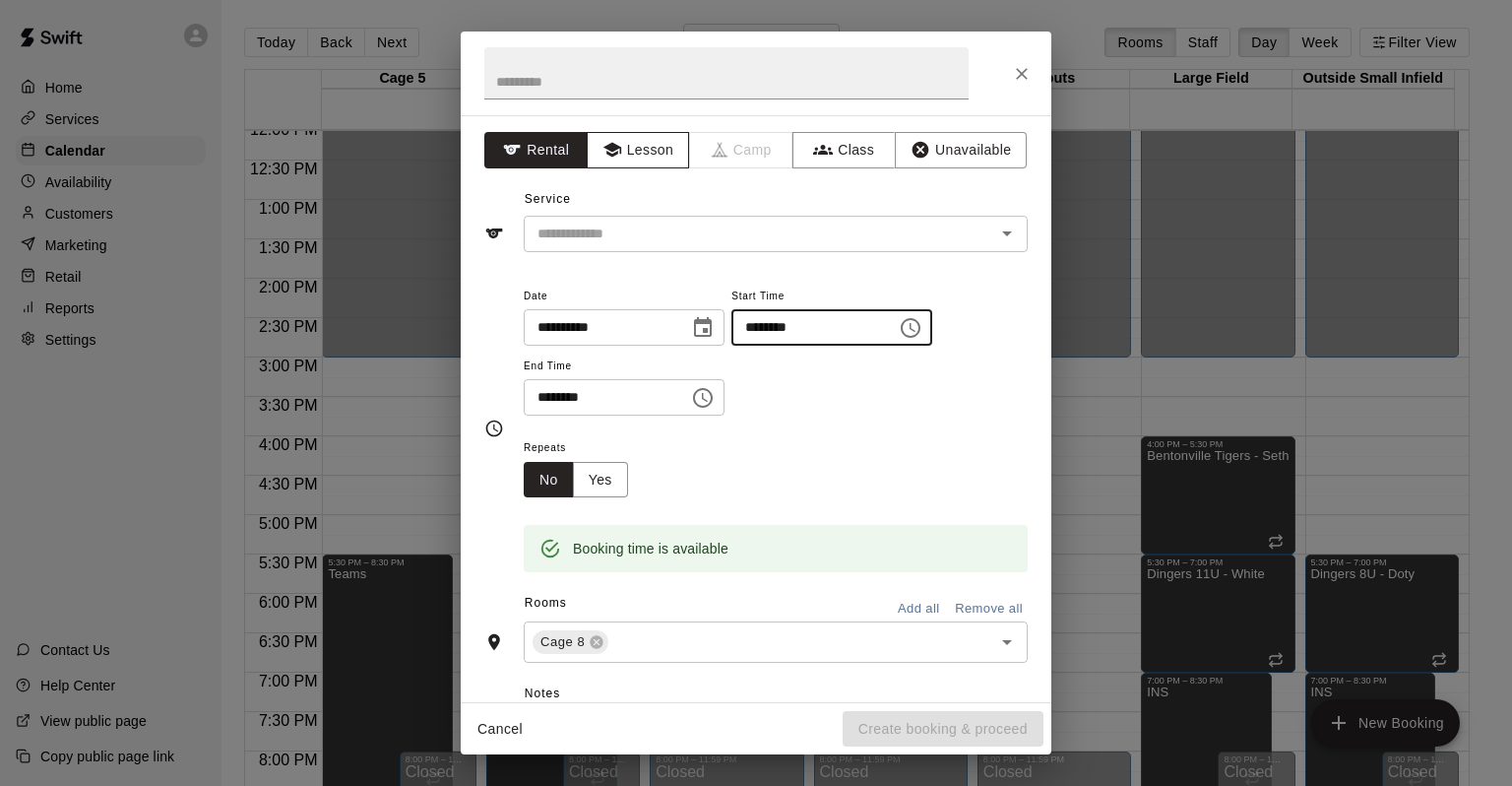 click 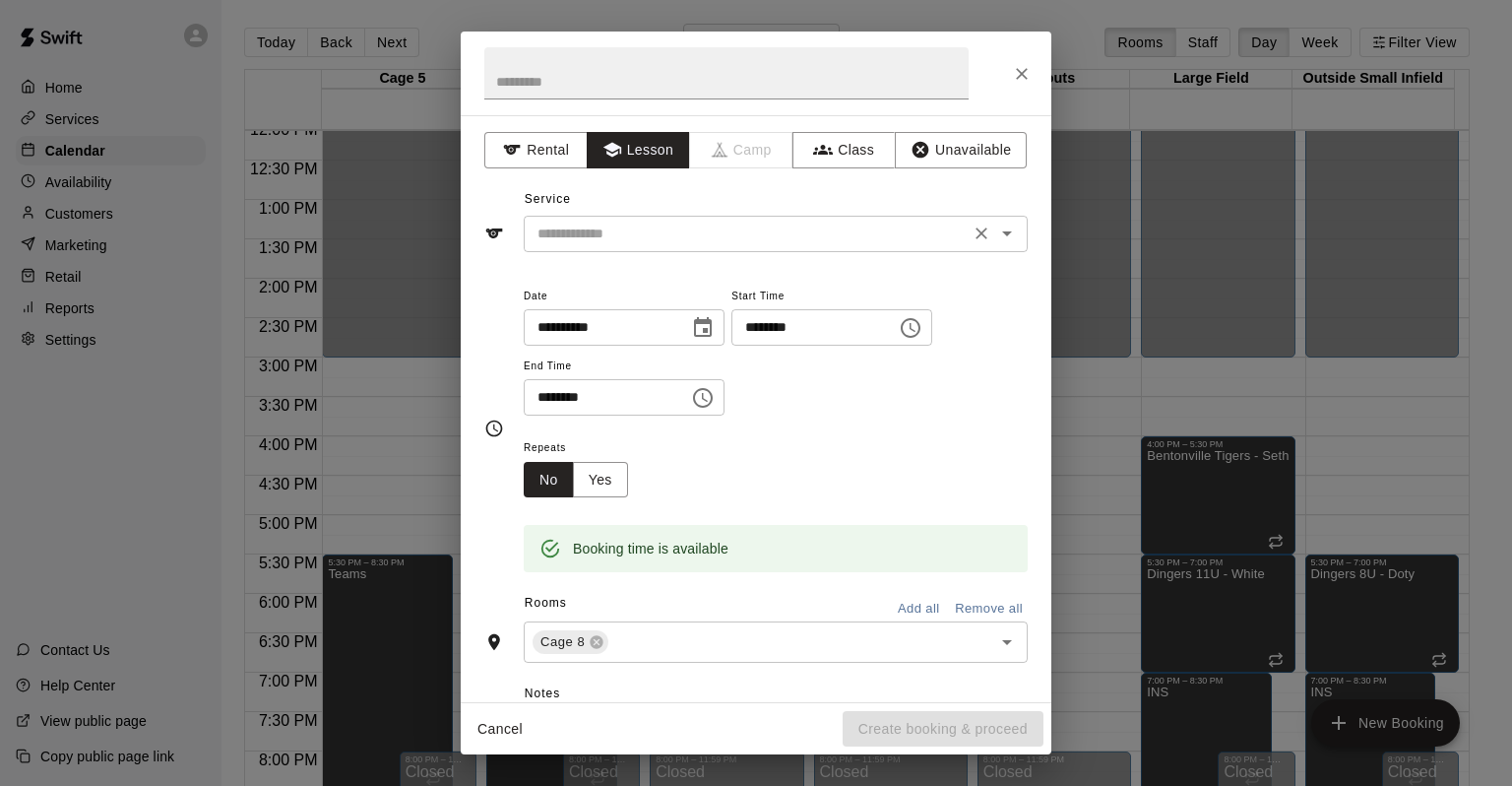 click at bounding box center [746, 233] 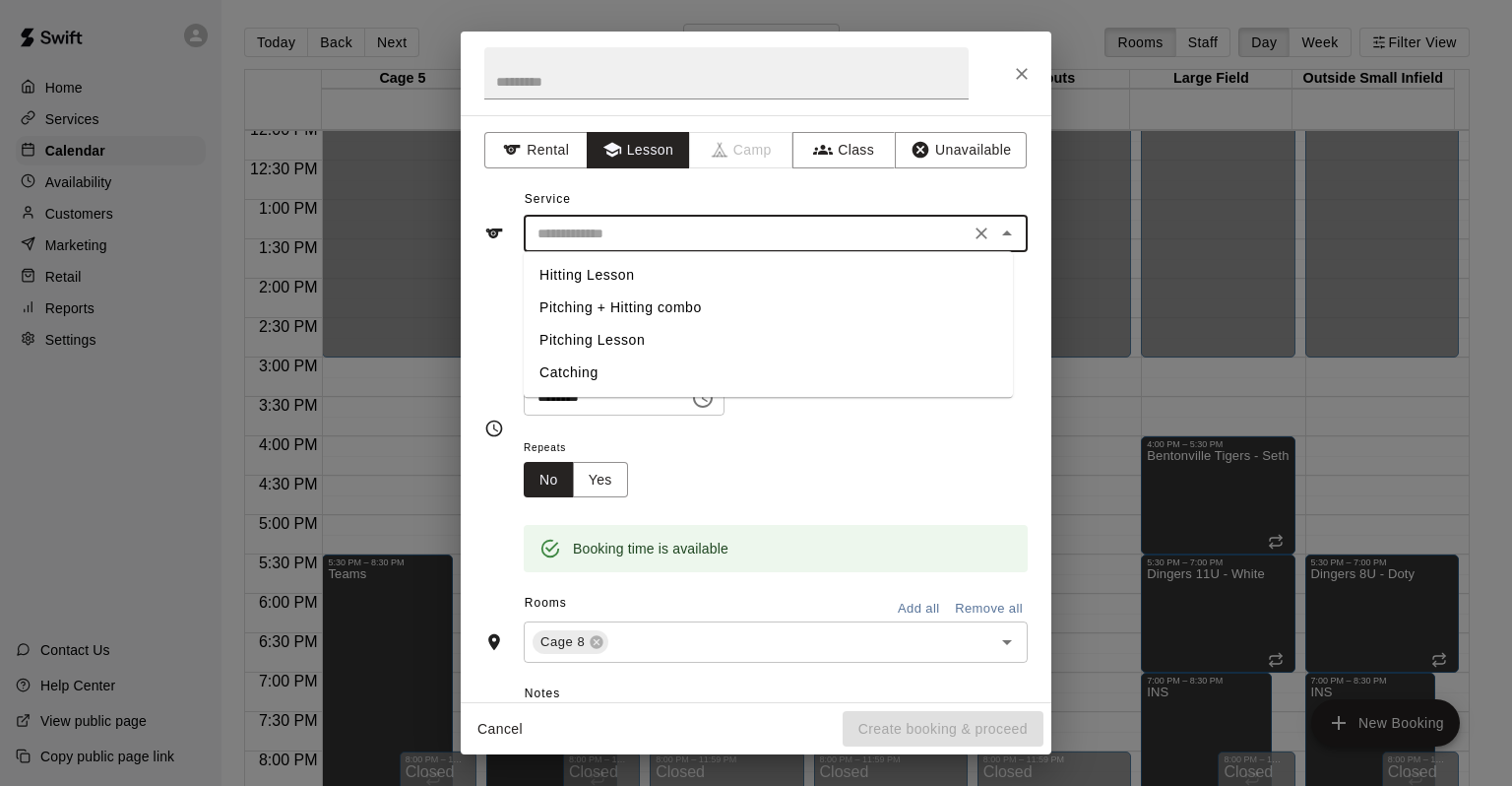 click on "Hitting Lesson" at bounding box center (768, 275) 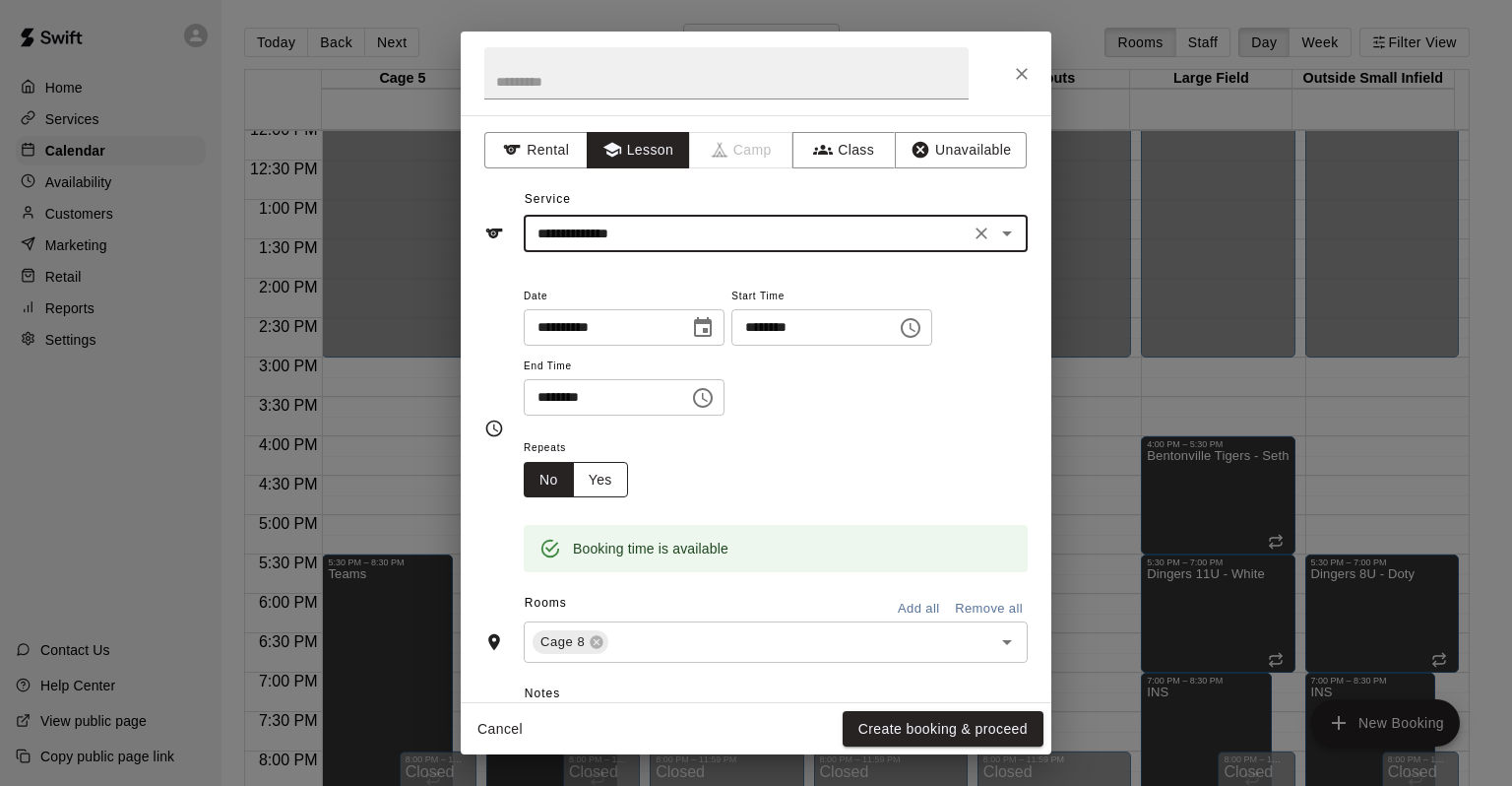 click on "Yes" at bounding box center [600, 480] 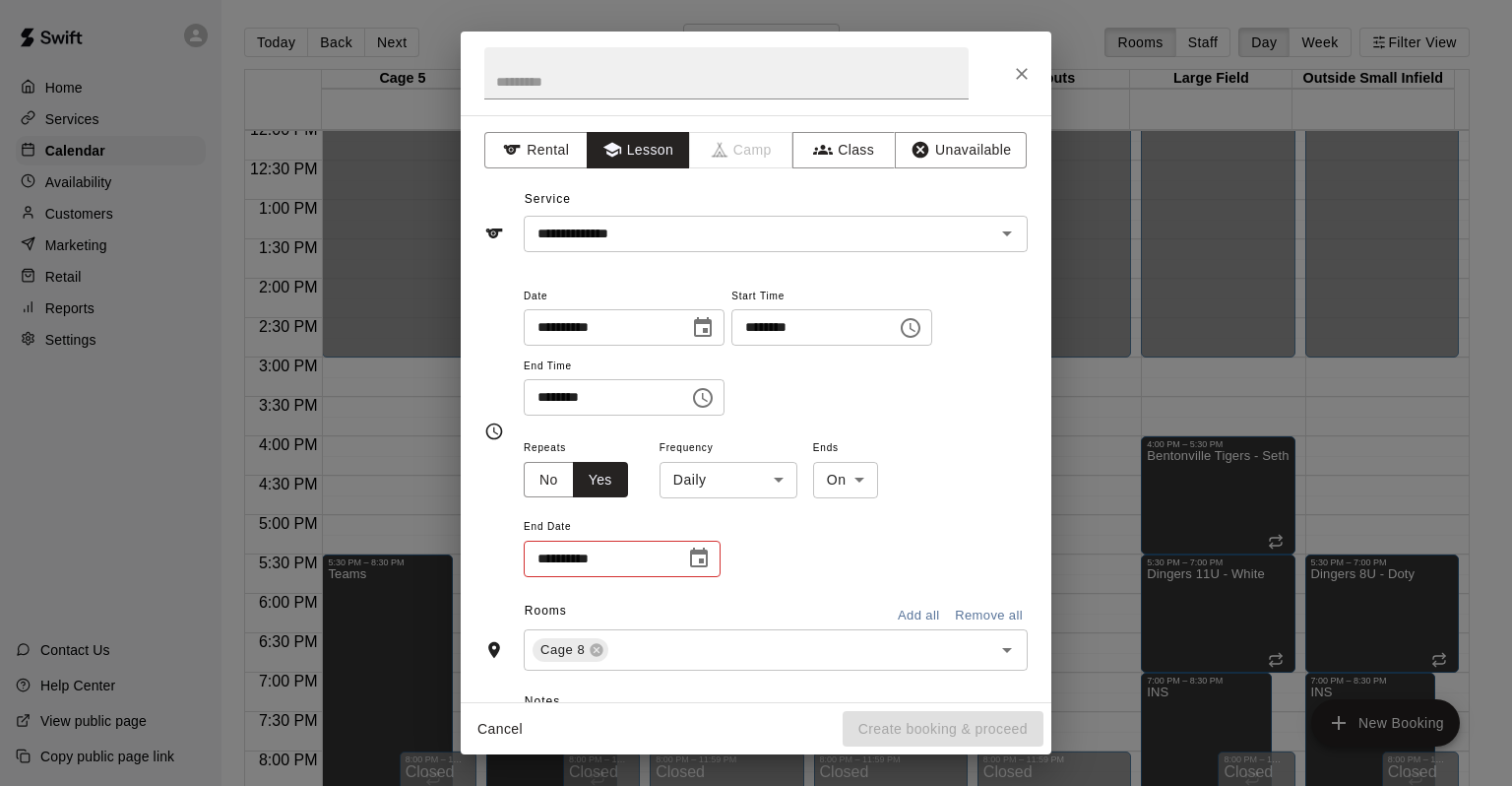 click on "Home Services Calendar Availability Customers Marketing Retail Reports Settings Contact Us Help Center View public page Copy public page link Today Back Next Tuesday Aug 12 Rooms Staff Day Week Filter View Cage 5 12 Tue Cage 6 12 Tue Cage 7 12 Tue Cage 8 12 Tue Tryouts 12 Tue Large Field 12 Tue Outside Small Infield 12 Tue 12:00 AM 12:30 AM 1:00 AM 1:30 AM 2:00 AM 2:30 AM 3:00 AM 3:30 AM 4:00 AM 4:30 AM 5:00 AM 5:30 AM 6:00 AM 6:30 AM 7:00 AM 7:30 AM 8:00 AM 8:30 AM 9:00 AM 9:30 AM 10:00 AM 10:30 AM 11:00 AM 11:30 AM 12:00 PM 12:30 PM 1:00 PM 1:30 PM 2:00 PM 2:30 PM 3:00 PM 3:30 PM 4:00 PM 4:30 PM 5:00 PM 5:30 PM 6:00 PM 6:30 PM 7:00 PM 7:30 PM 8:00 PM 8:30 PM 9:00 PM 9:30 PM 10:00 PM 10:30 PM 11:00 PM 11:30 PM 12:00 AM – 3:00 PM Closed 5:30 PM – 8:30 PM Teams 8:00 PM – 11:59 PM Closed 12:00 AM – 3:00 PM Closed 5:30 PM – 8:30 PM Teams 8:00 PM – 11:59 PM Closed 12:00 AM – 3:00 PM Closed 7:00 PM – 8:00 PM Olivia Tuttle Pitching + Hitting combo AC 0 8:00 PM – 11:59 PM Closed Closed Lily  Moser" at bounding box center [756, 409] 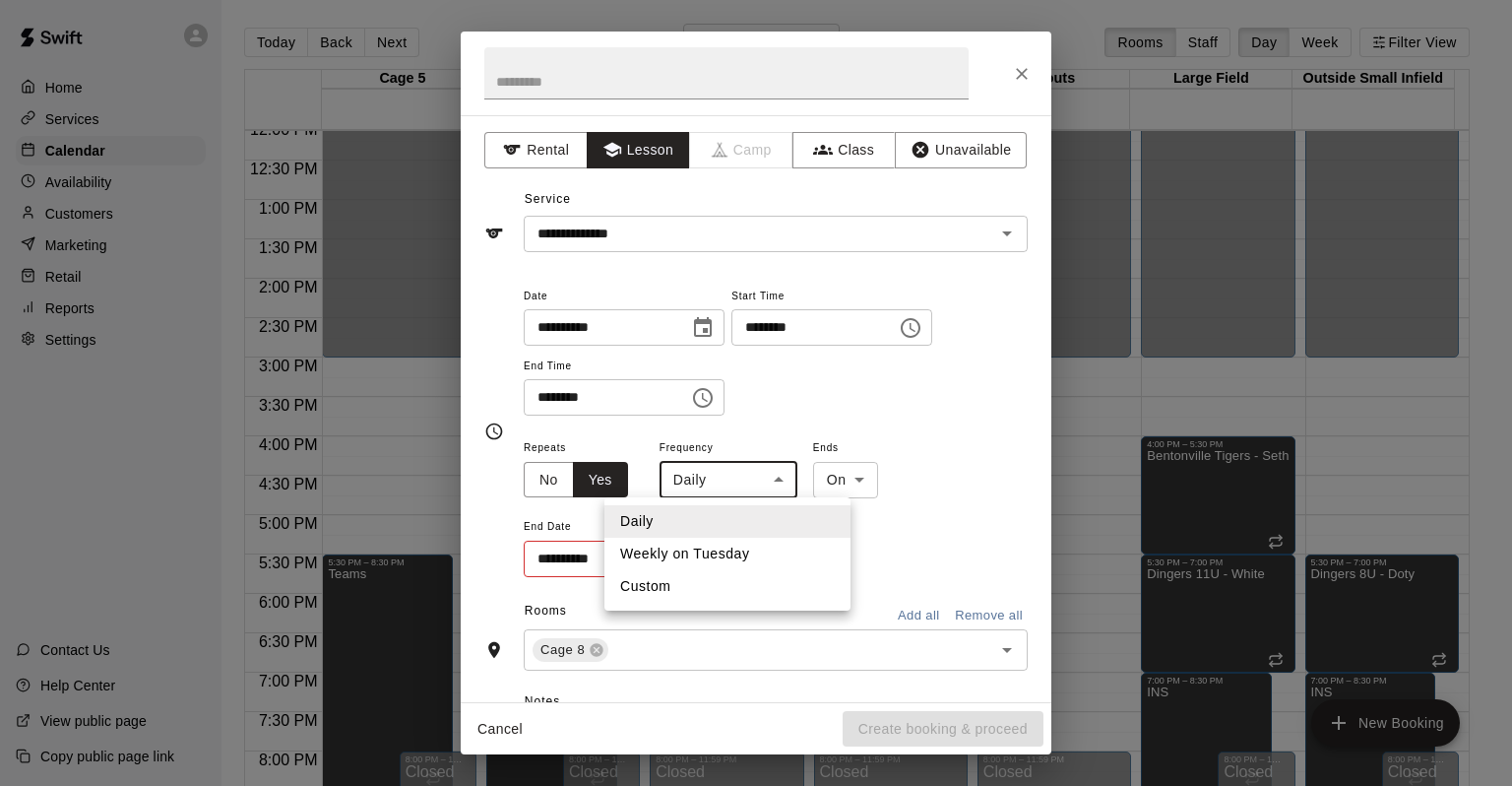 click on "Weekly on Tuesday" at bounding box center (727, 554) 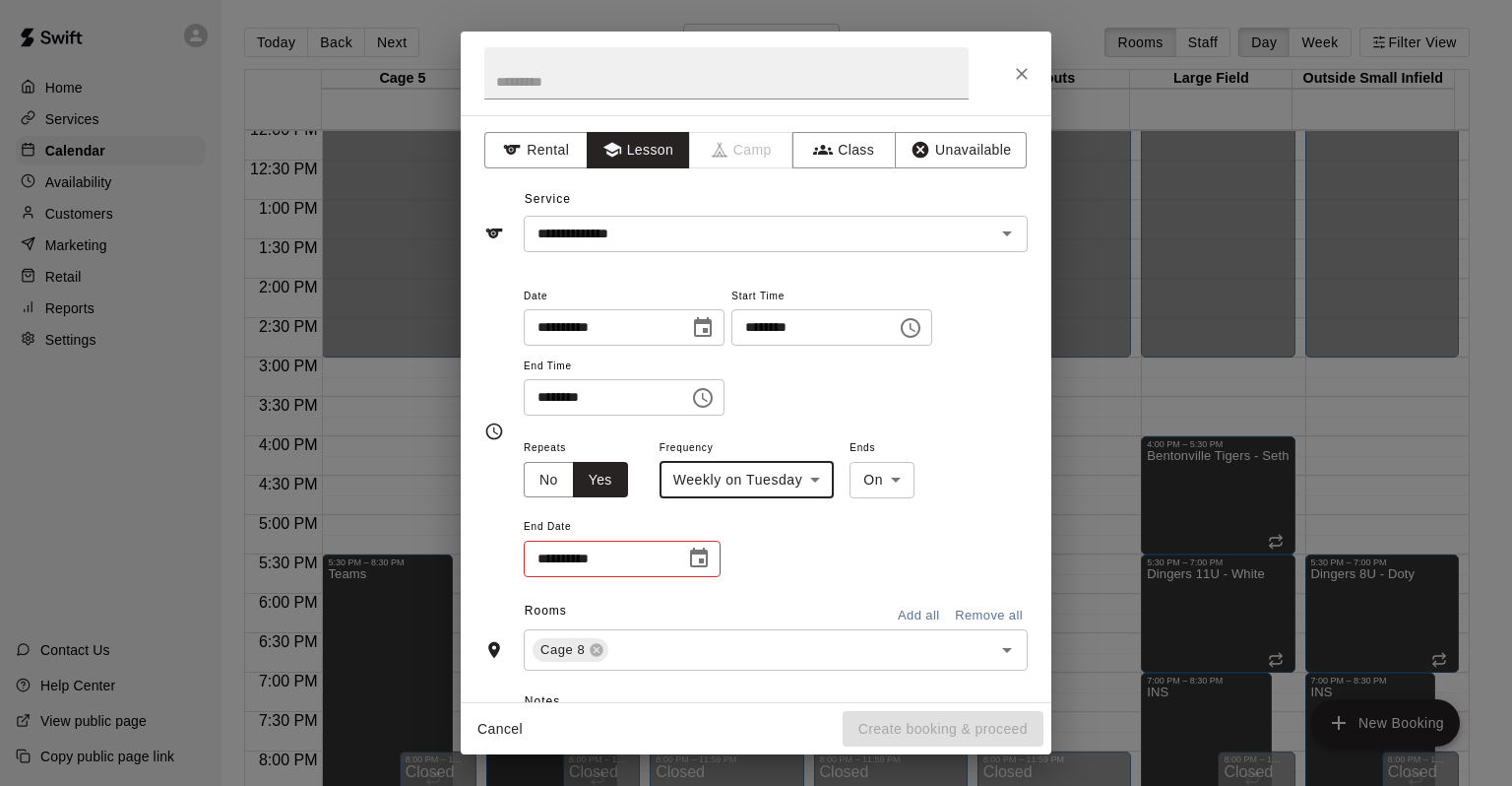 click on "Home Services Calendar Availability Customers Marketing Retail Reports Settings Contact Us Help Center View public page Copy public page link Today Back Next Tuesday Aug 12 Rooms Staff Day Week Filter View Cage 5 12 Tue Cage 6 12 Tue Cage 7 12 Tue Cage 8 12 Tue Tryouts 12 Tue Large Field 12 Tue Outside Small Infield 12 Tue 12:00 AM 12:30 AM 1:00 AM 1:30 AM 2:00 AM 2:30 AM 3:00 AM 3:30 AM 4:00 AM 4:30 AM 5:00 AM 5:30 AM 6:00 AM 6:30 AM 7:00 AM 7:30 AM 8:00 AM 8:30 AM 9:00 AM 9:30 AM 10:00 AM 10:30 AM 11:00 AM 11:30 AM 12:00 PM 12:30 PM 1:00 PM 1:30 PM 2:00 PM 2:30 PM 3:00 PM 3:30 PM 4:00 PM 4:30 PM 5:00 PM 5:30 PM 6:00 PM 6:30 PM 7:00 PM 7:30 PM 8:00 PM 8:30 PM 9:00 PM 9:30 PM 10:00 PM 10:30 PM 11:00 PM 11:30 PM 12:00 AM – 3:00 PM Closed 5:30 PM – 8:30 PM Teams 8:00 PM – 11:59 PM Closed 12:00 AM – 3:00 PM Closed 5:30 PM – 8:30 PM Teams 8:00 PM – 11:59 PM Closed 12:00 AM – 3:00 PM Closed 7:00 PM – 8:00 PM Olivia Tuttle Pitching + Hitting combo AC 0 8:00 PM – 11:59 PM Closed Closed Lily  Moser" at bounding box center (756, 409) 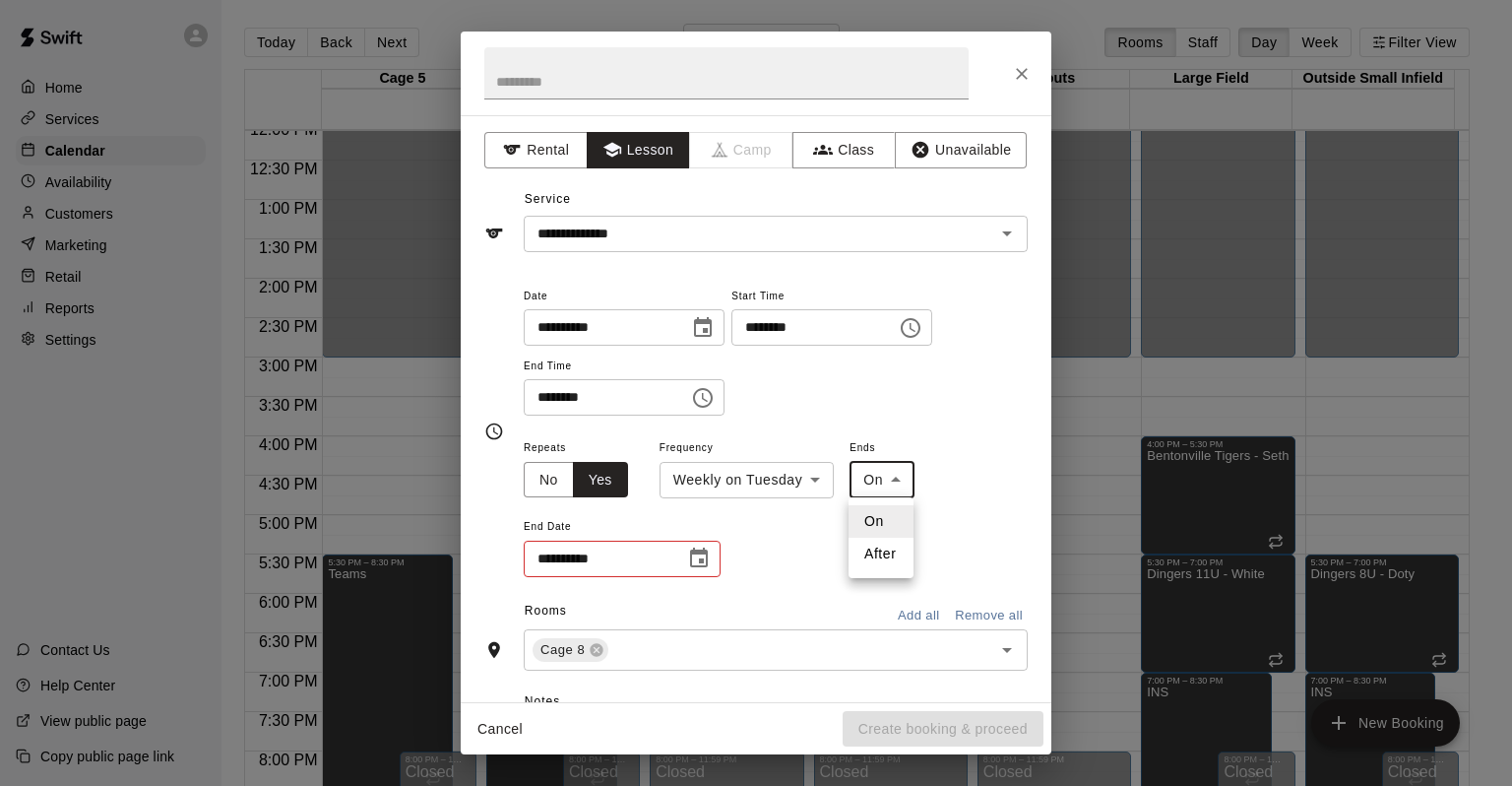 click on "On After" at bounding box center (881, 538) 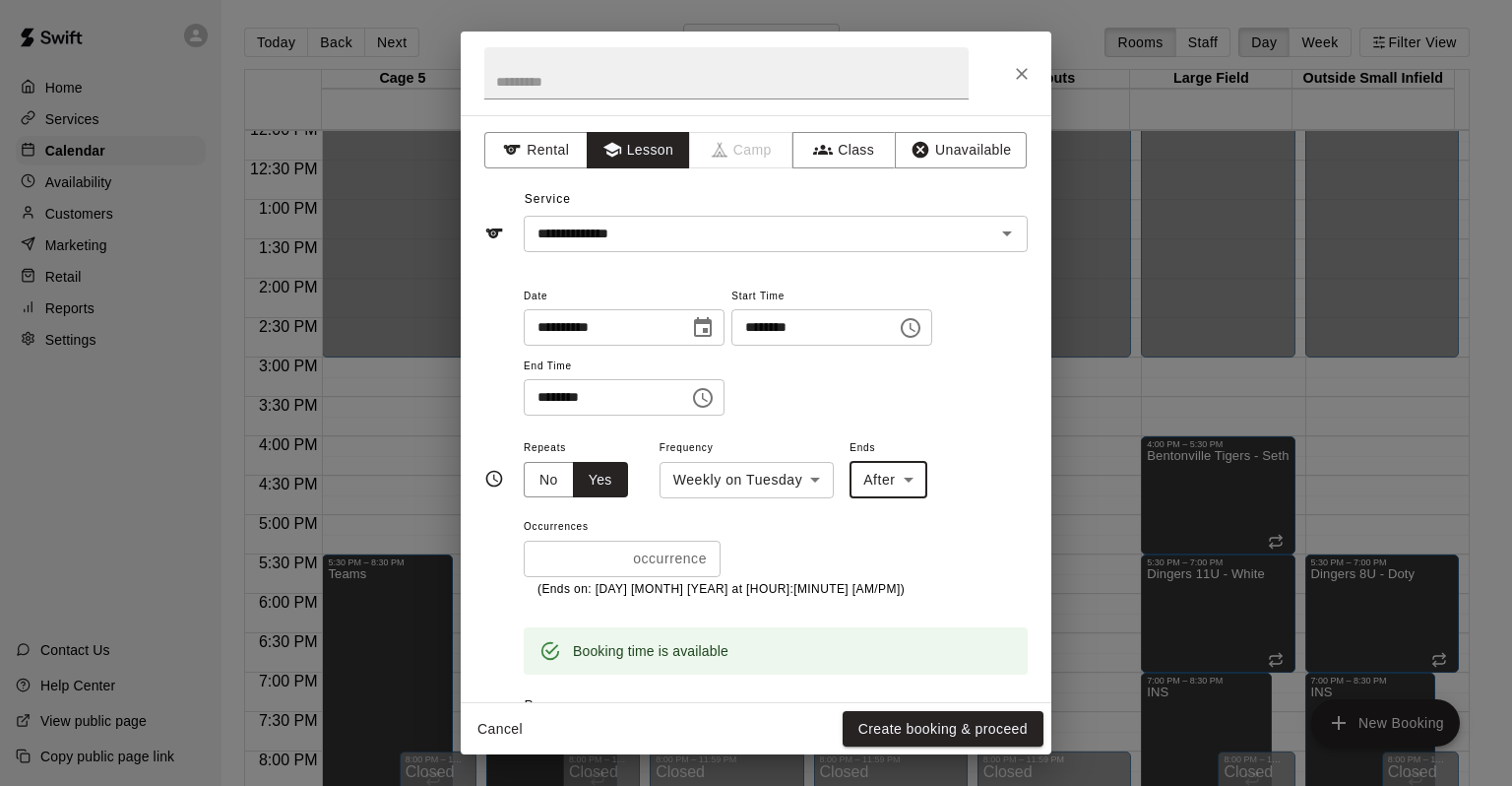 click on "Home Services Calendar Availability Customers Marketing Retail Reports Settings Contact Us Help Center View public page Copy public page link Today Back Next Tuesday Aug 12 Rooms Staff Day Week Filter View Cage 5 12 Tue Cage 6 12 Tue Cage 7 12 Tue Cage 8 12 Tue Tryouts 12 Tue Large Field 12 Tue Outside Small Infield 12 Tue 12:00 AM 12:30 AM 1:00 AM 1:30 AM 2:00 AM 2:30 AM 3:00 AM 3:30 AM 4:00 AM 4:30 AM 5:00 AM 5:30 AM 6:00 AM 6:30 AM 7:00 AM 7:30 AM 8:00 AM 8:30 AM 9:00 AM 9:30 AM 10:00 AM 10:30 AM 11:00 AM 11:30 AM 12:00 PM 12:30 PM 1:00 PM 1:30 PM 2:00 PM 2:30 PM 3:00 PM 3:30 PM 4:00 PM 4:30 PM 5:00 PM 5:30 PM 6:00 PM 6:30 PM 7:00 PM 7:30 PM 8:00 PM 8:30 PM 9:00 PM 9:30 PM 10:00 PM 10:30 PM 11:00 PM 11:30 PM 12:00 AM – 3:00 PM Closed 5:30 PM – 8:30 PM Teams 8:00 PM – 11:59 PM Closed 12:00 AM – 3:00 PM Closed 5:30 PM – 8:30 PM Teams 8:00 PM – 11:59 PM Closed 12:00 AM – 3:00 PM Closed 7:00 PM – 8:00 PM Olivia Tuttle Pitching + Hitting combo AC 0 8:00 PM – 11:59 PM Closed Closed Lily  Moser" at bounding box center (756, 409) 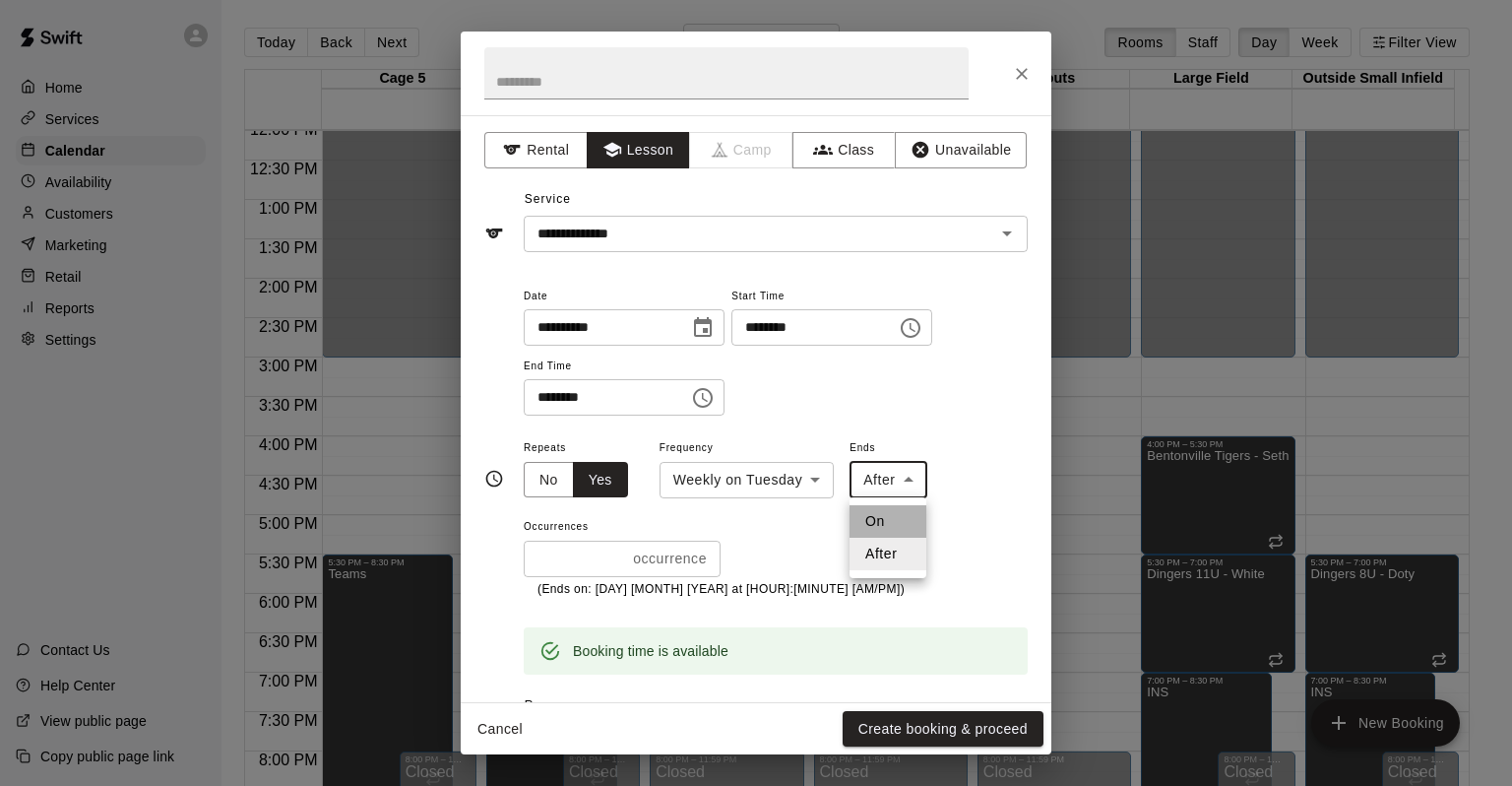 click on "On" at bounding box center [888, 521] 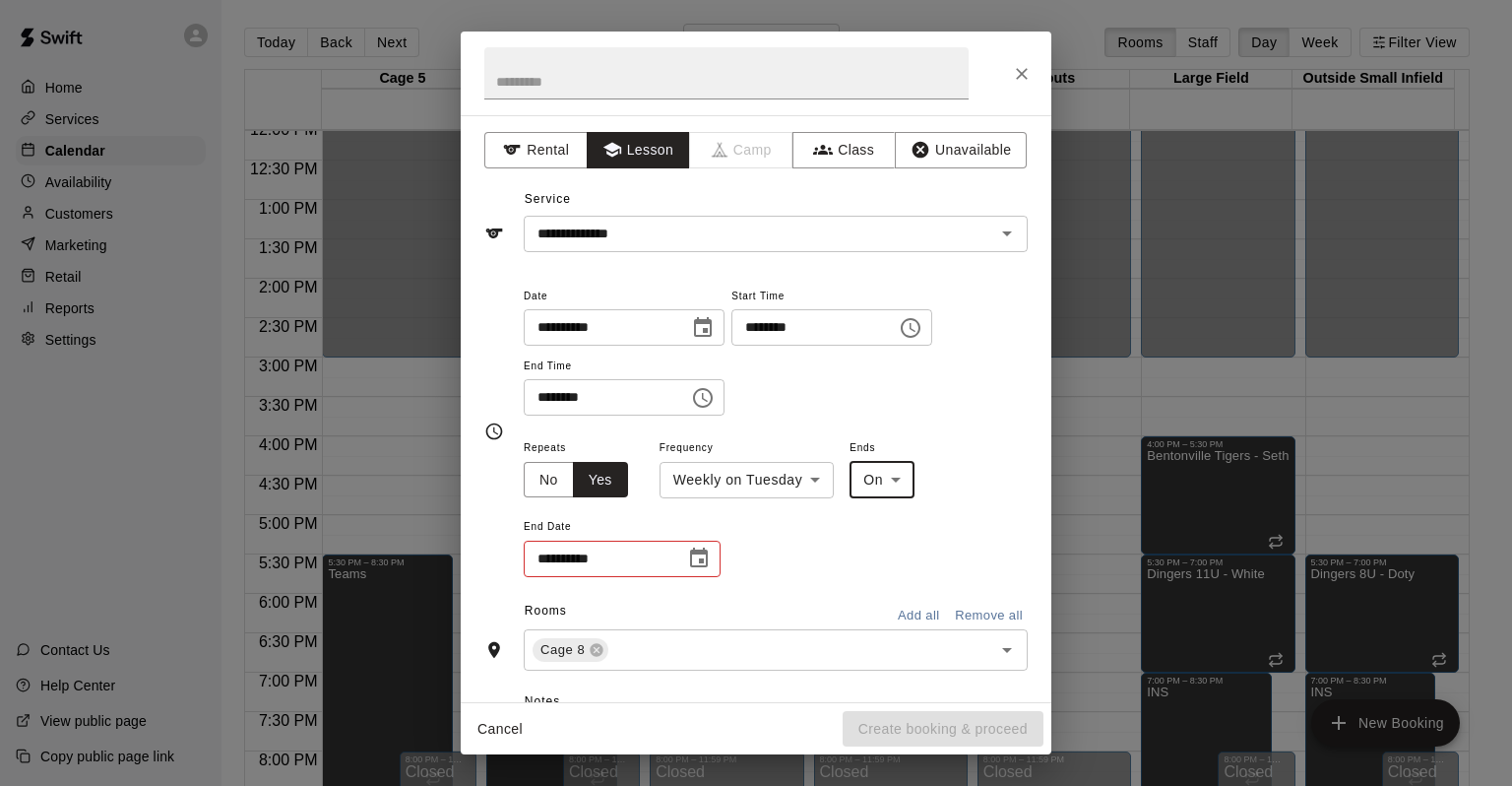 click on "**********" at bounding box center (598, 558) 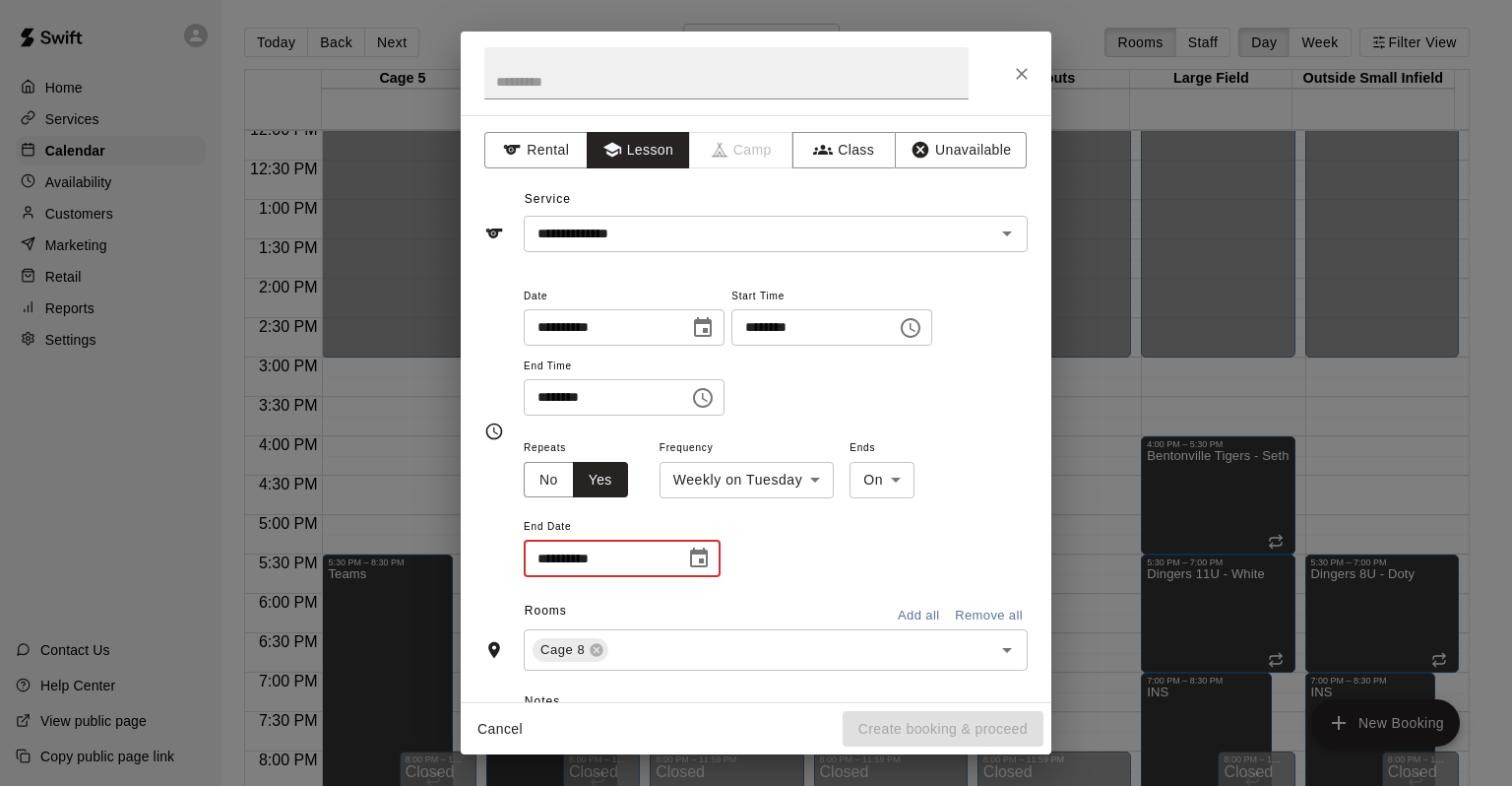 click at bounding box center [699, 558] 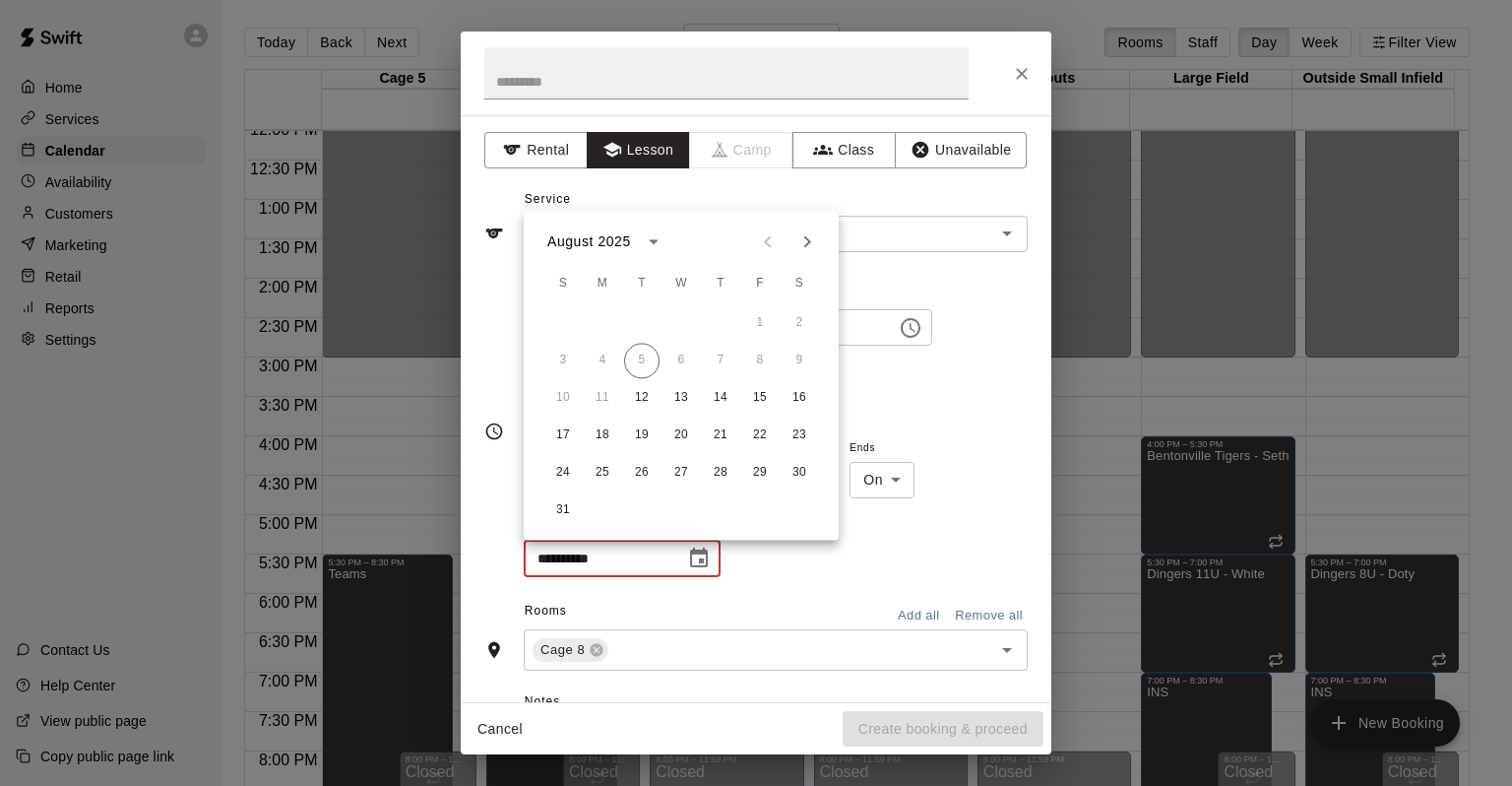 click 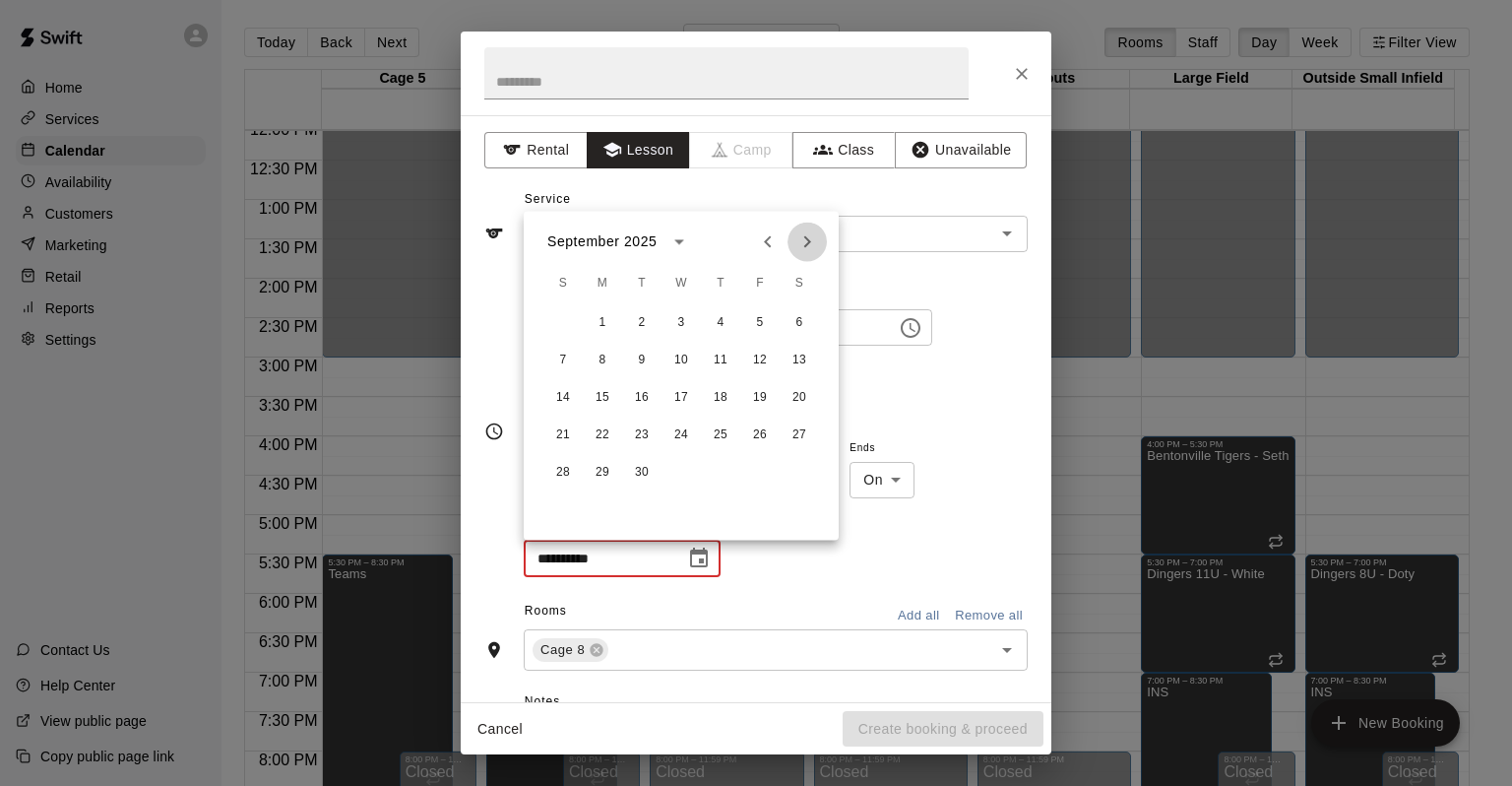 click at bounding box center [807, 241] 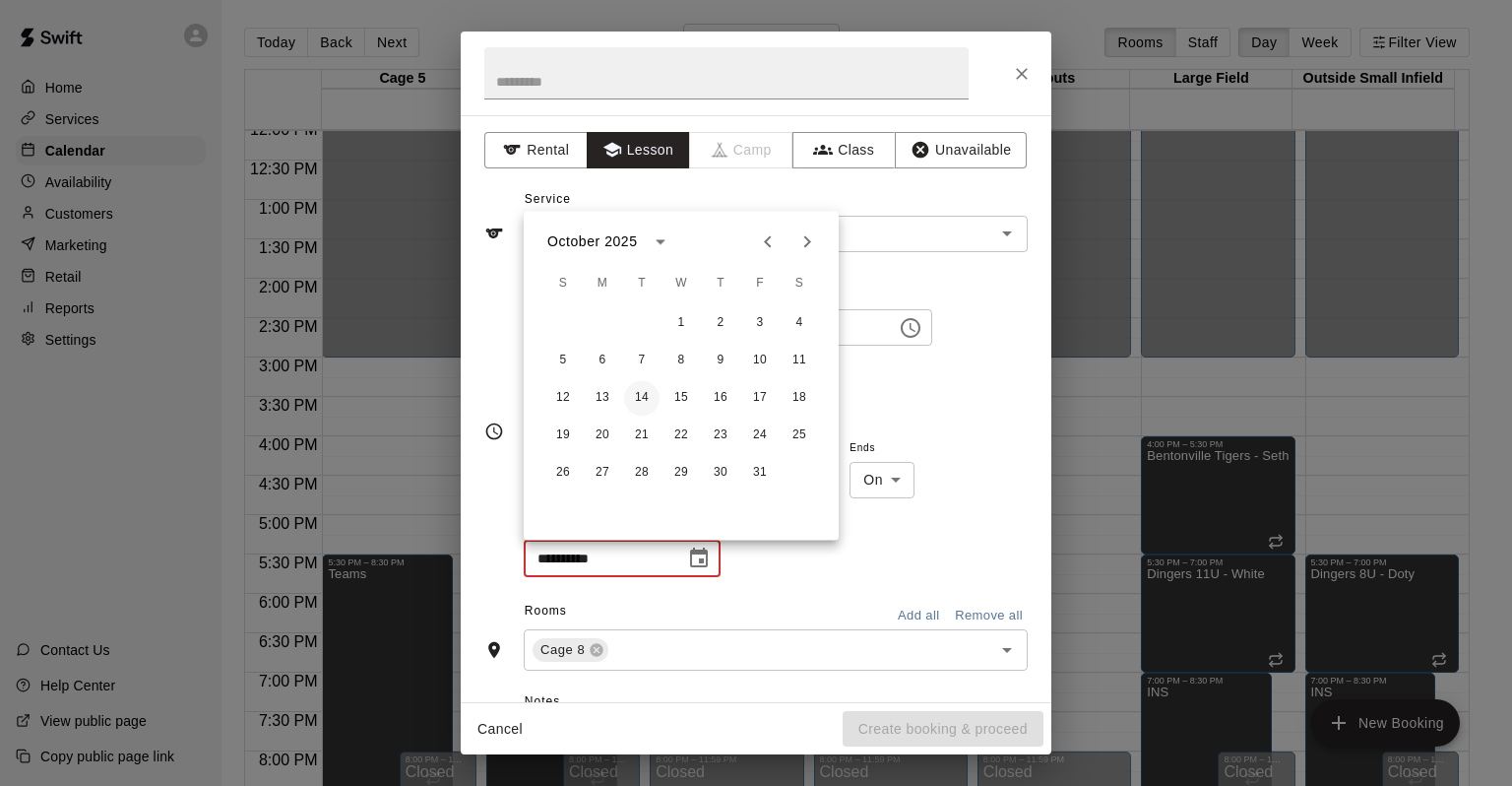 click on "14" at bounding box center [642, 398] 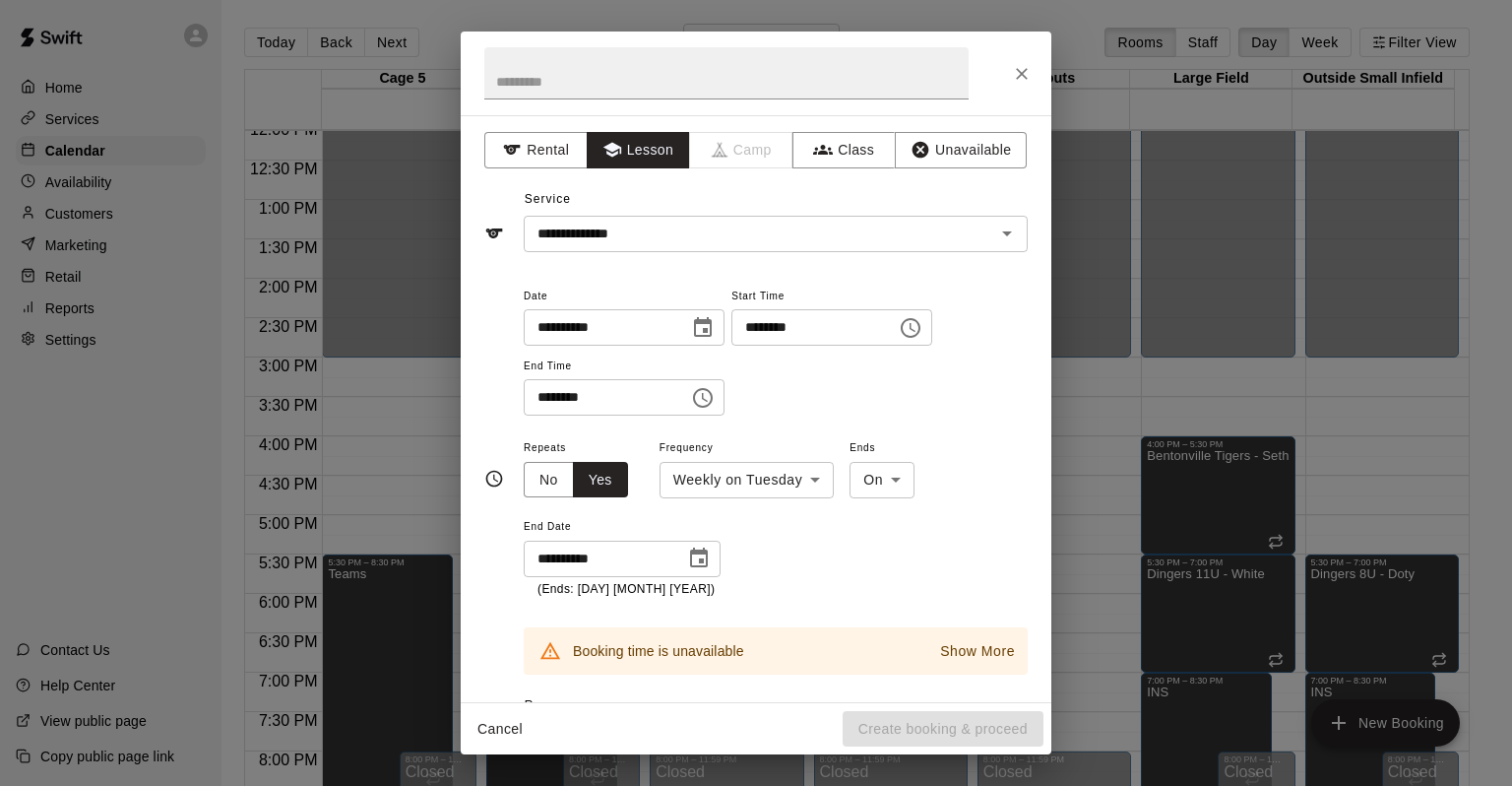 click on "**********" at bounding box center (599, 327) 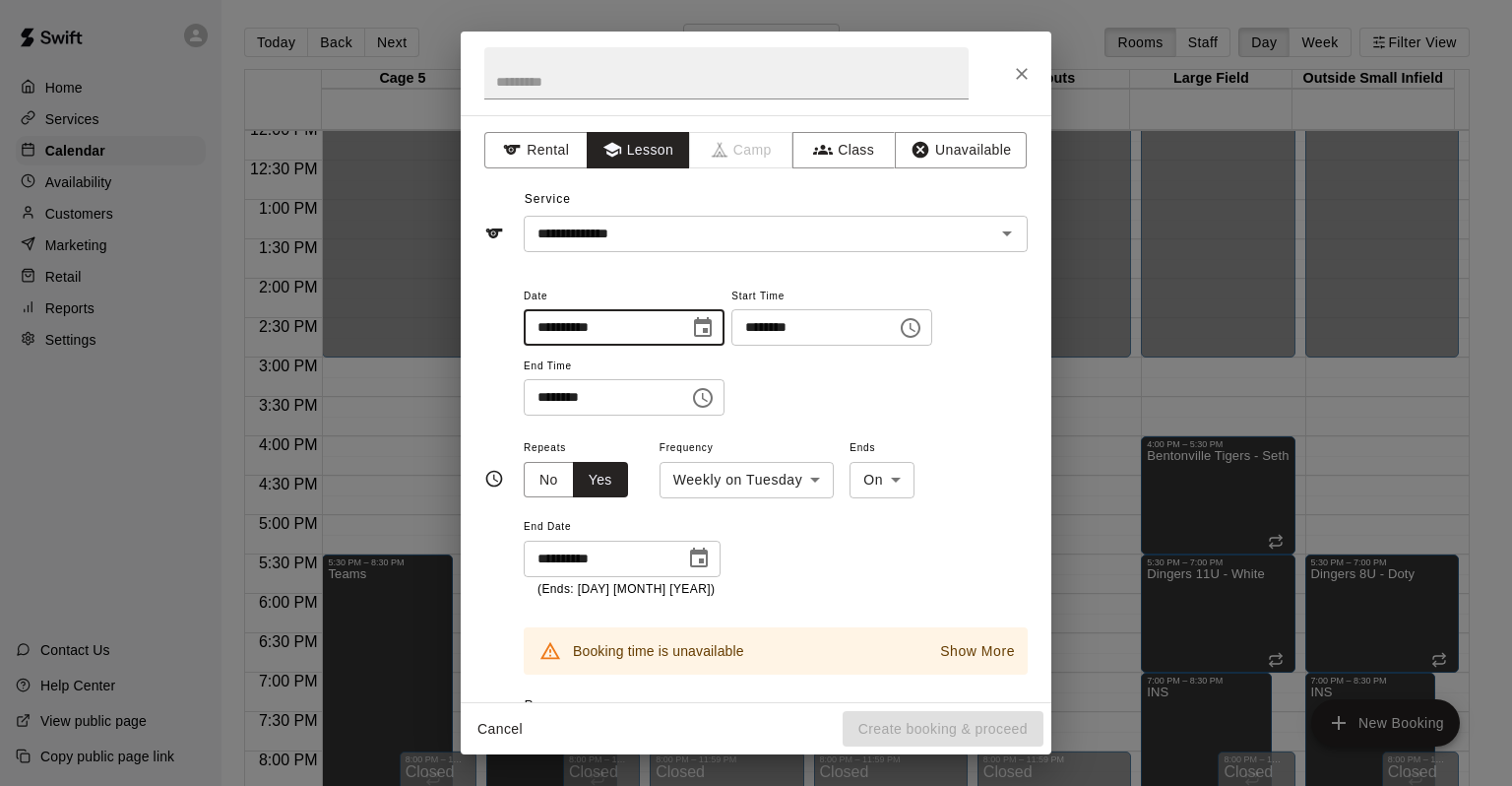 click on "**********" at bounding box center (599, 327) 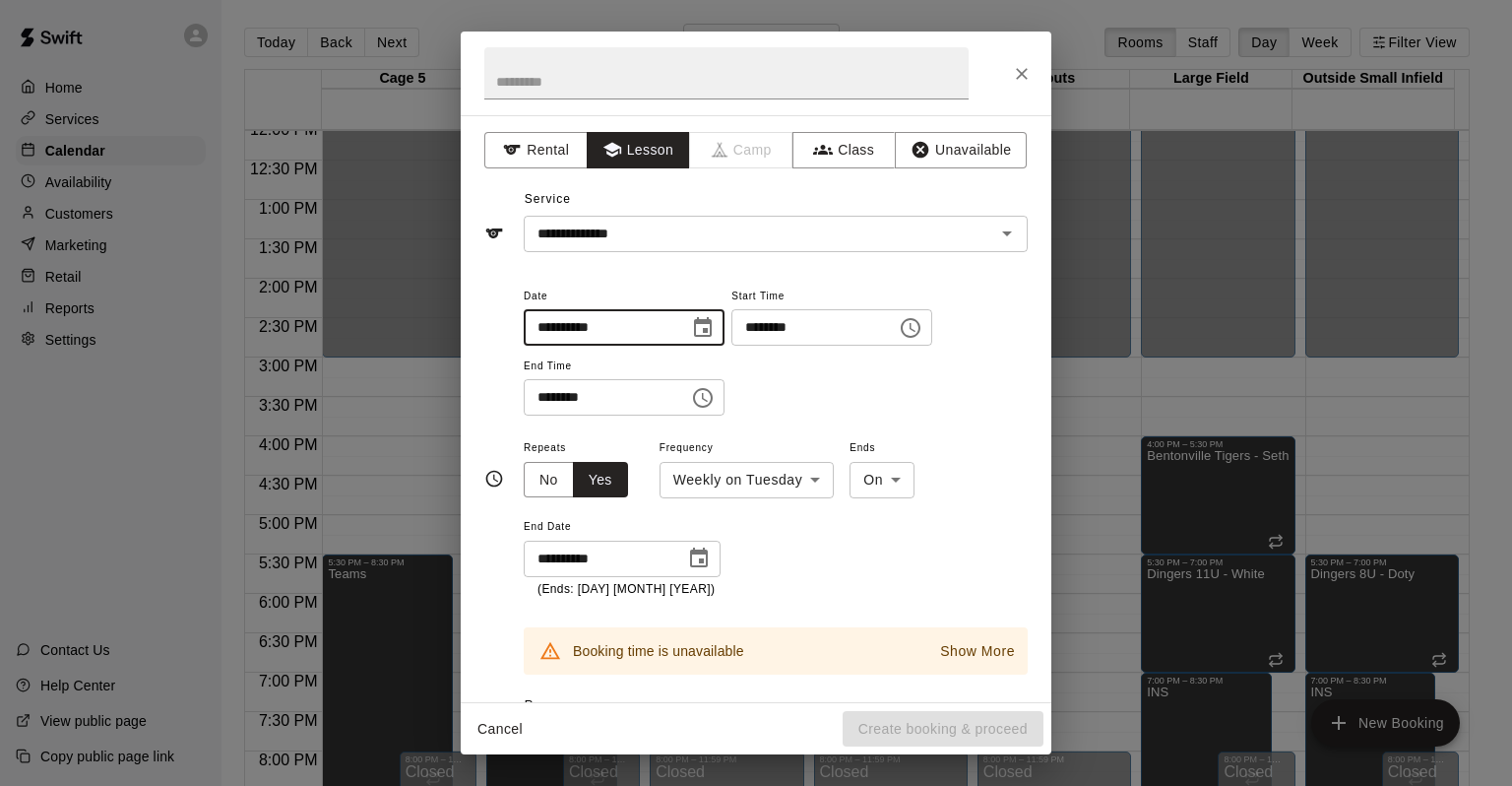 click on "**********" at bounding box center (599, 327) 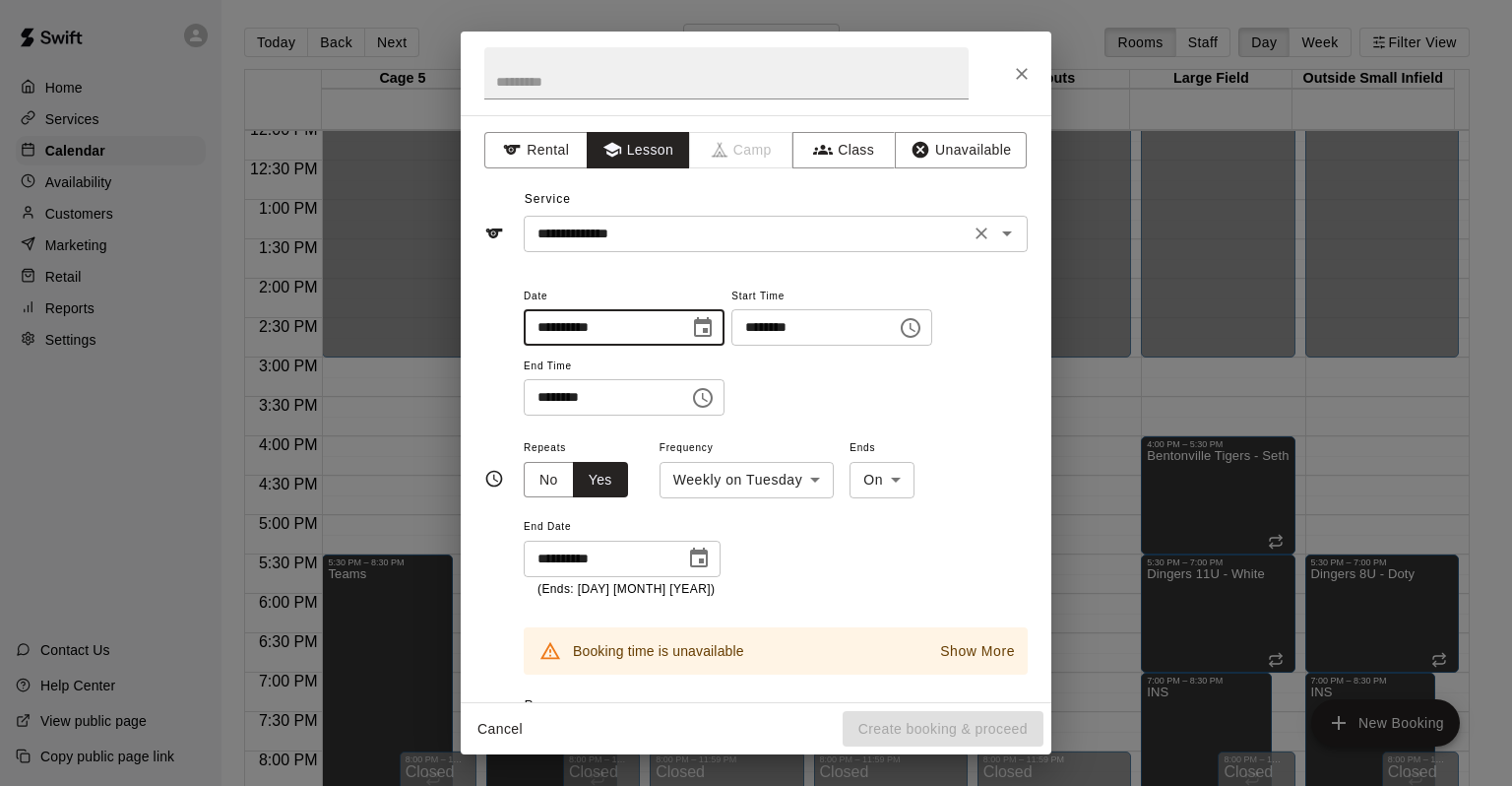 type on "**********" 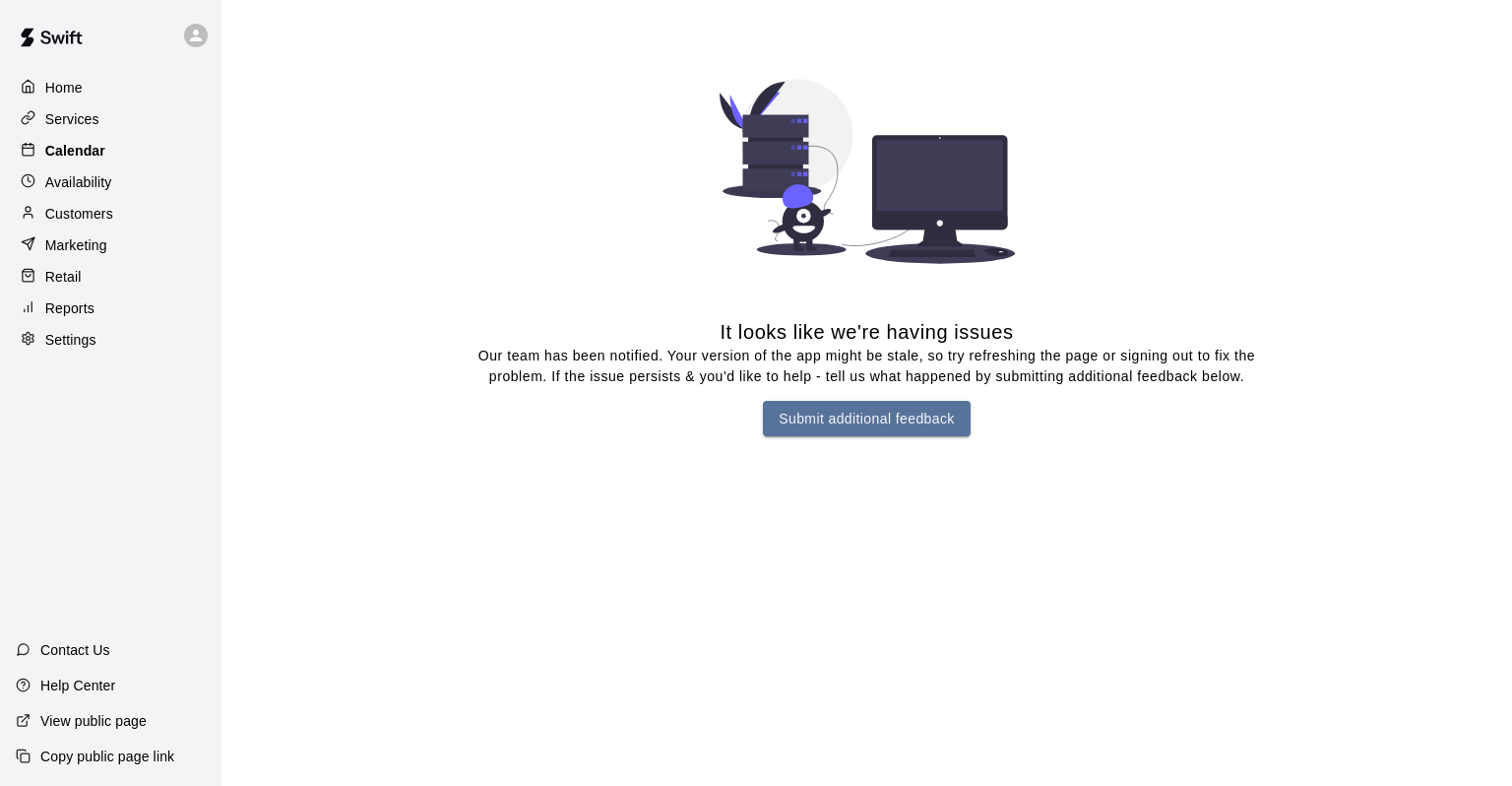 click on "Calendar" at bounding box center (75, 151) 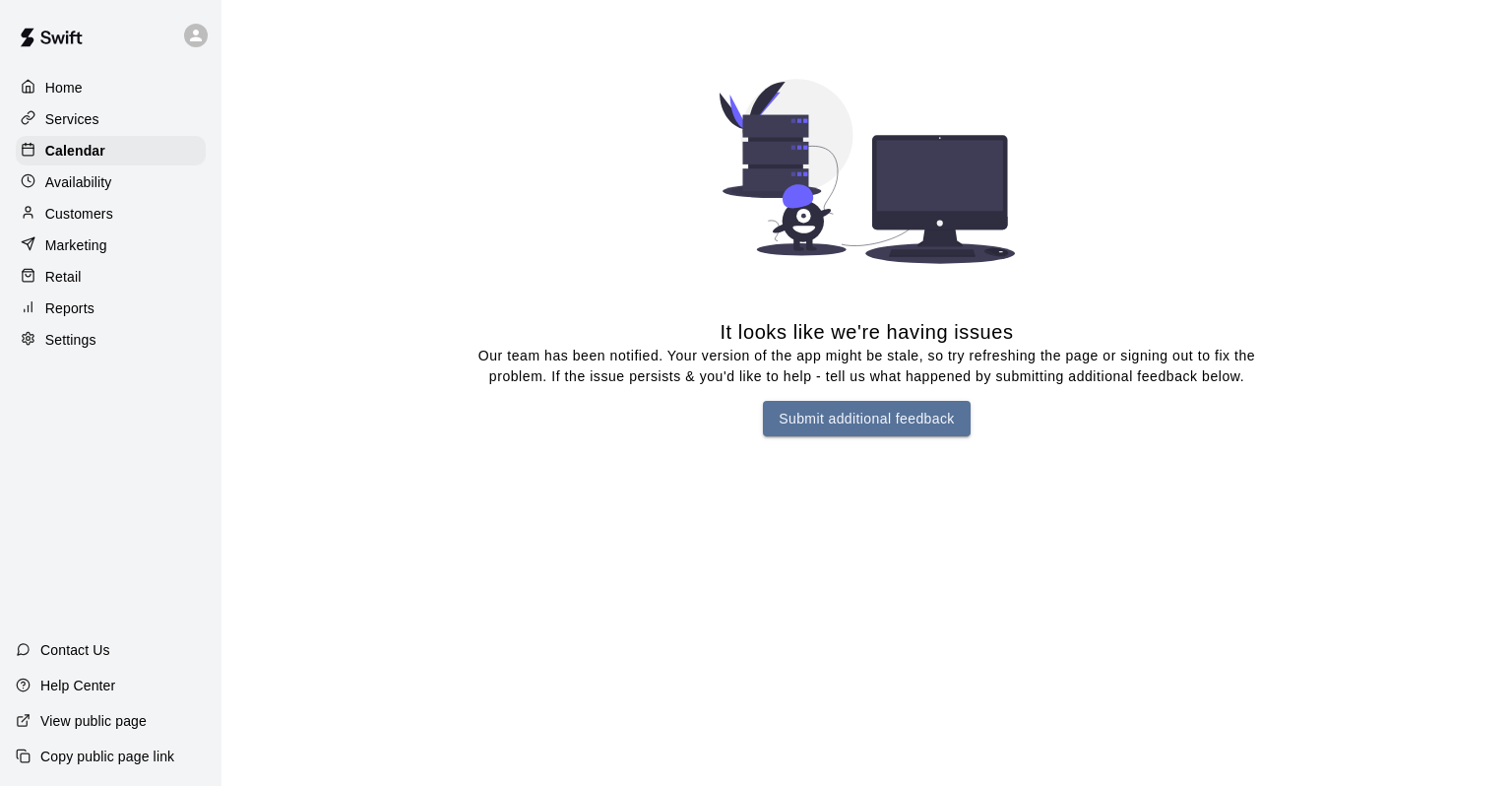 click on "Home Services Calendar Availability Customers Marketing Retail Reports Settings" at bounding box center (110, 214) 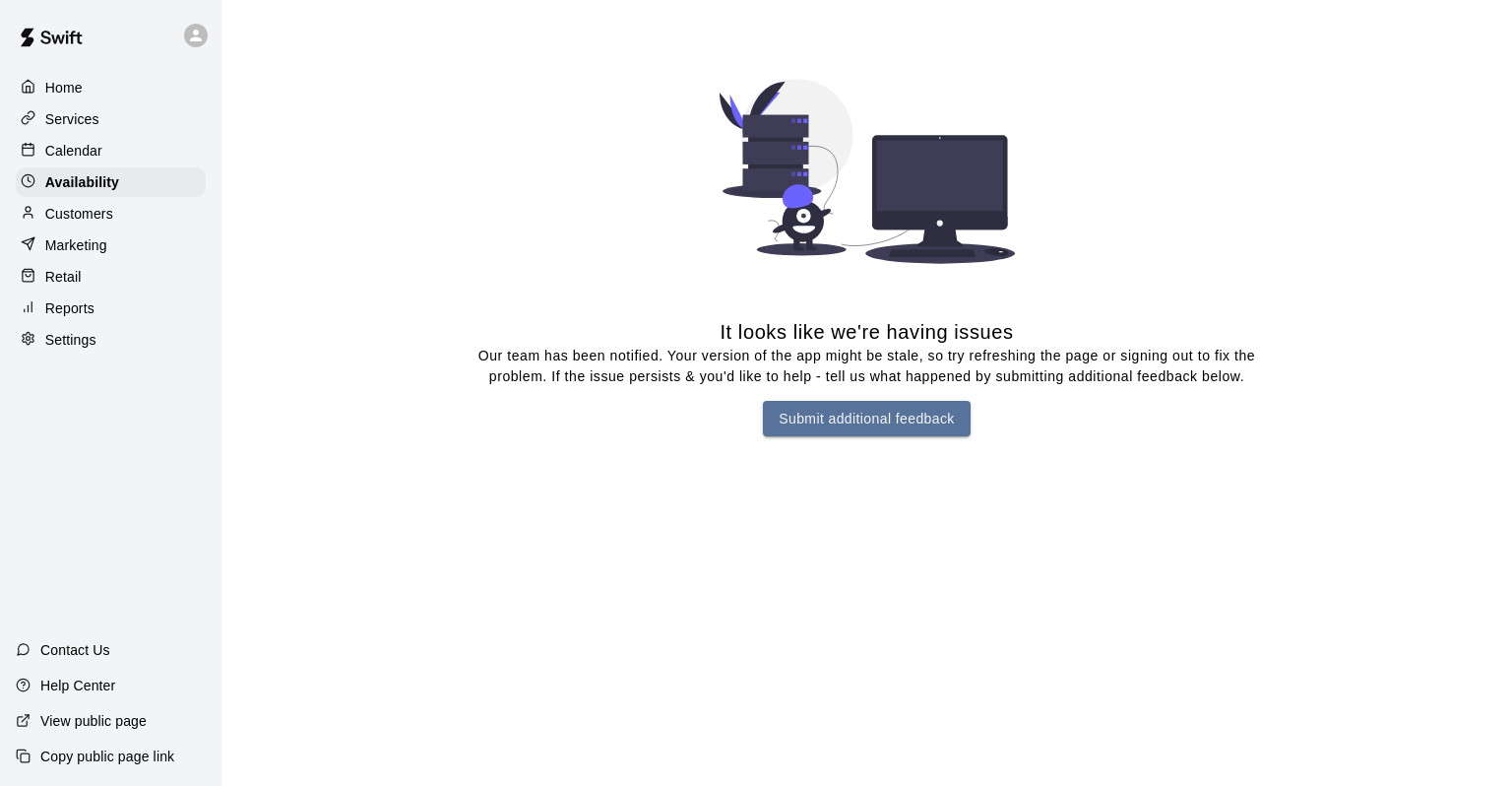 click on "Calendar" at bounding box center (74, 151) 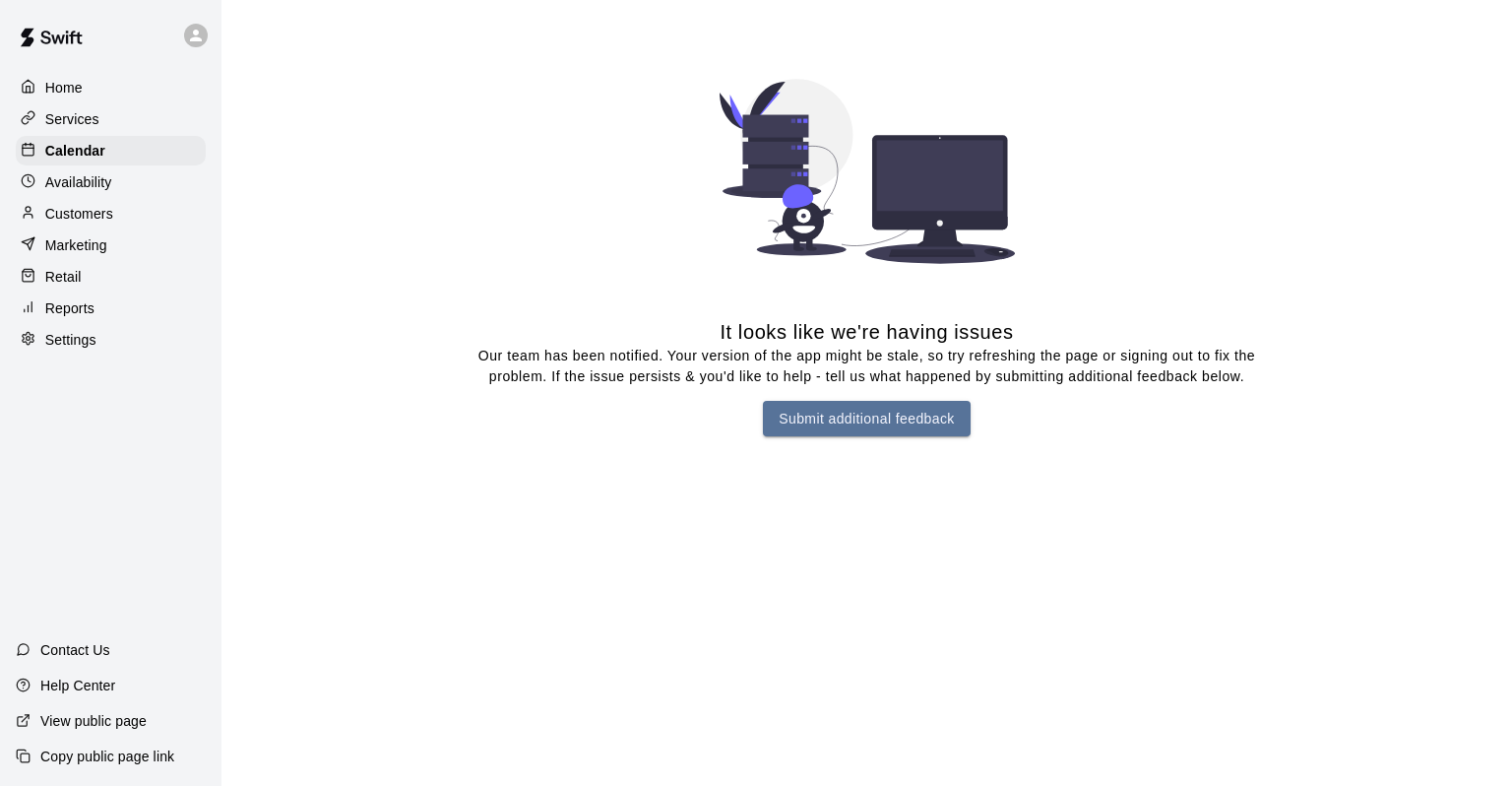 drag, startPoint x: 564, startPoint y: 154, endPoint x: 1264, endPoint y: -26, distance: 722.7724 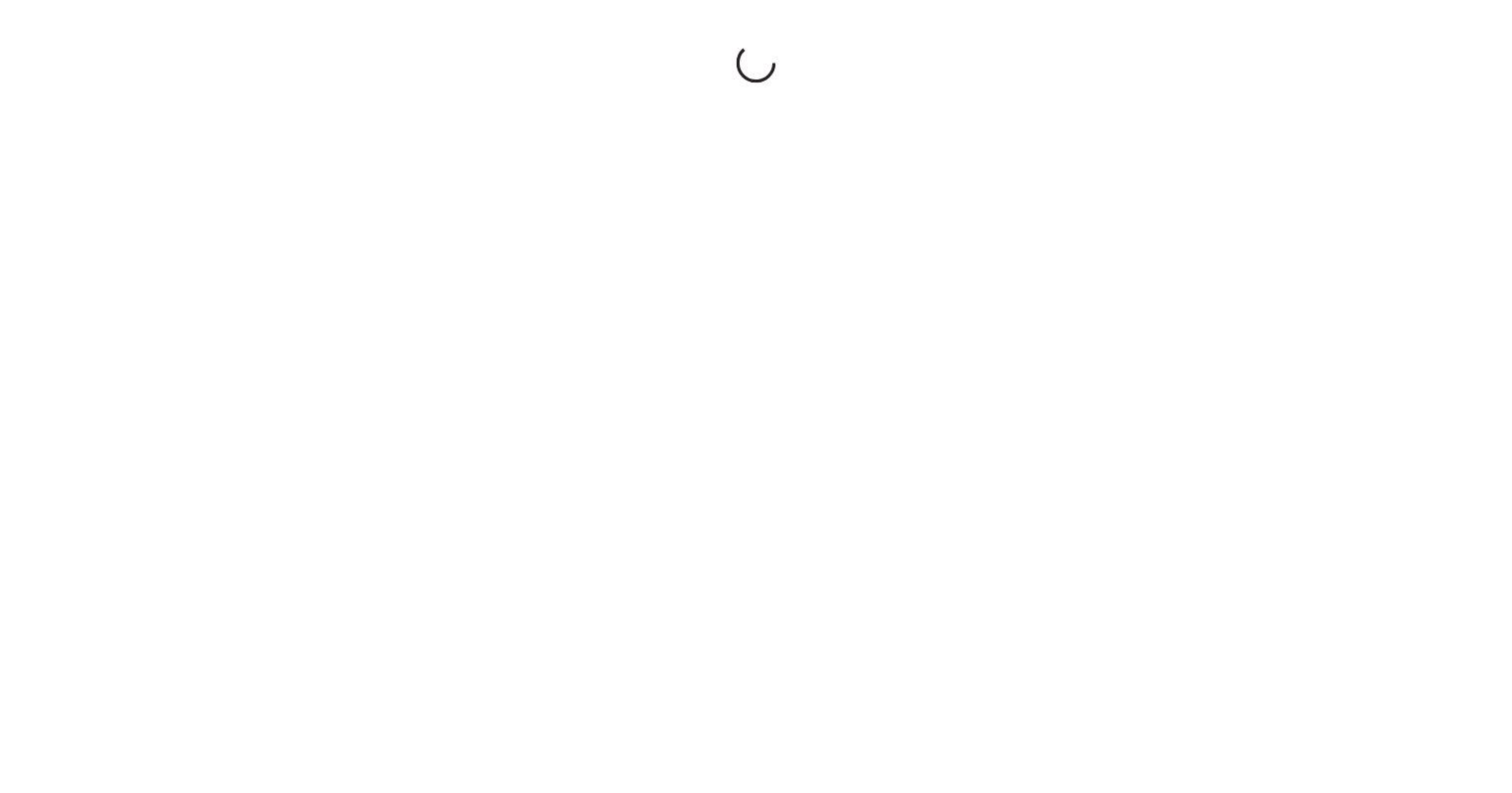 scroll, scrollTop: 0, scrollLeft: 0, axis: both 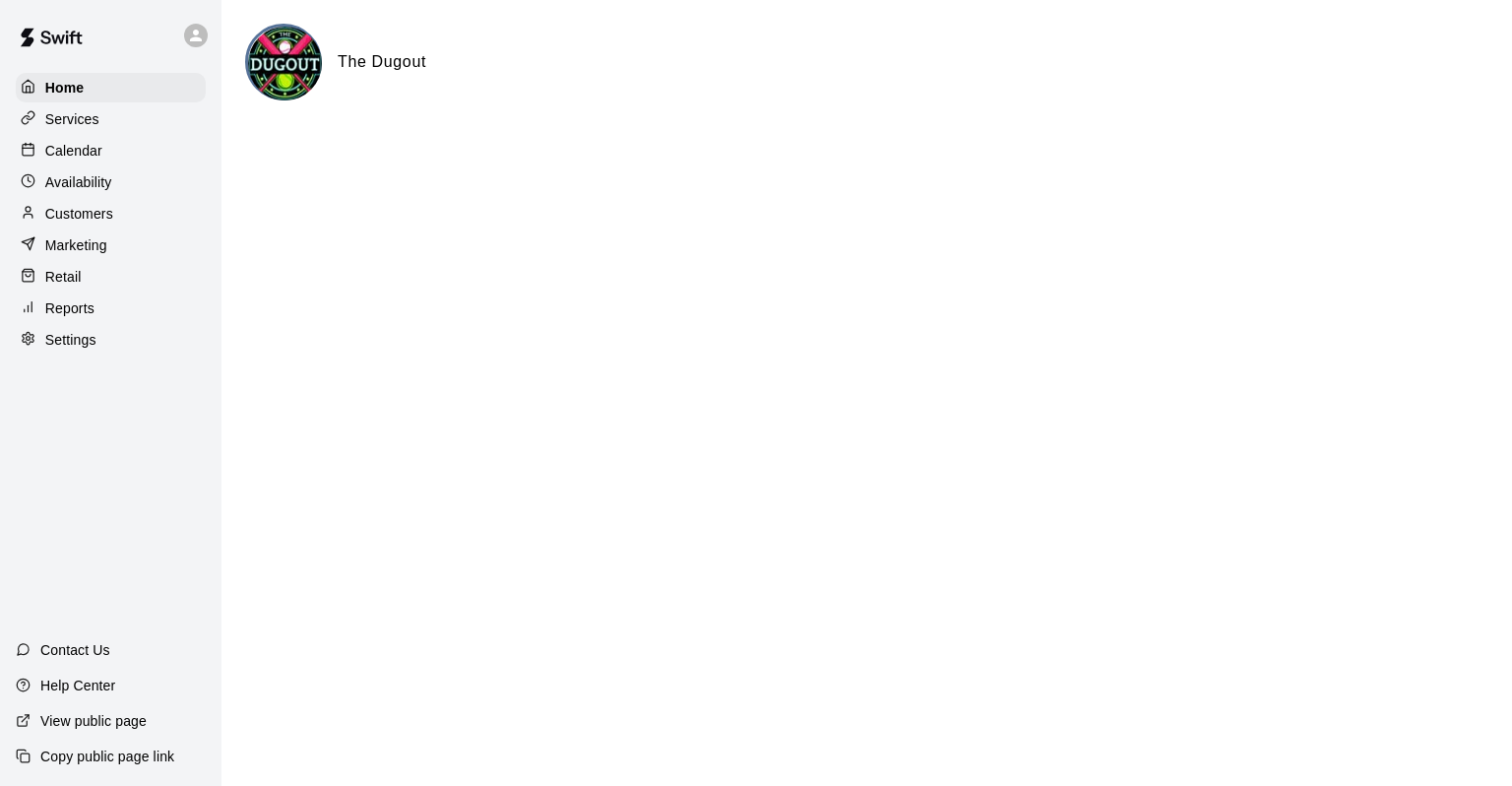 click on "Availability" at bounding box center [79, 182] 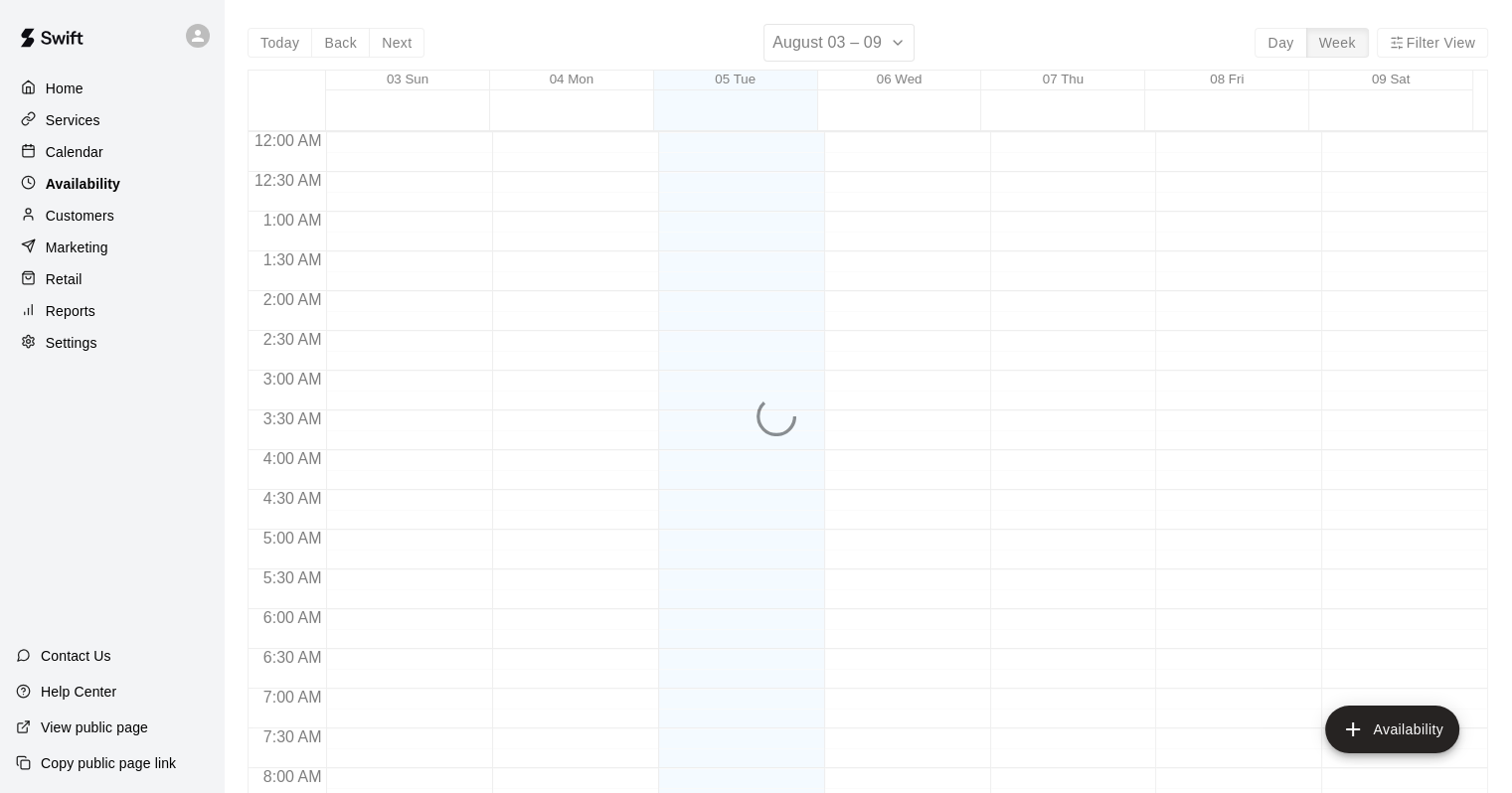 scroll, scrollTop: 1222, scrollLeft: 0, axis: vertical 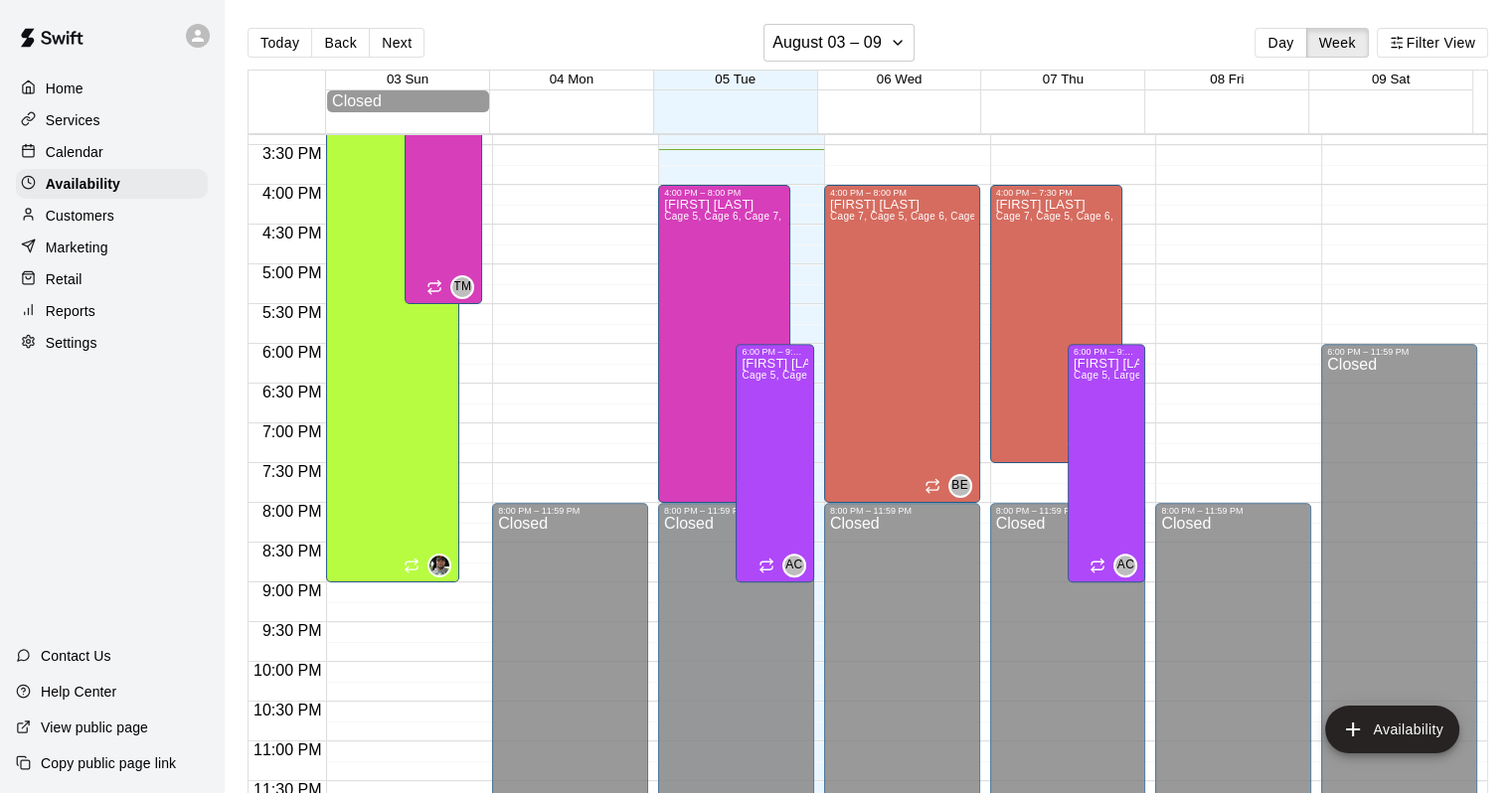 click on "Calendar" at bounding box center [111, 152] 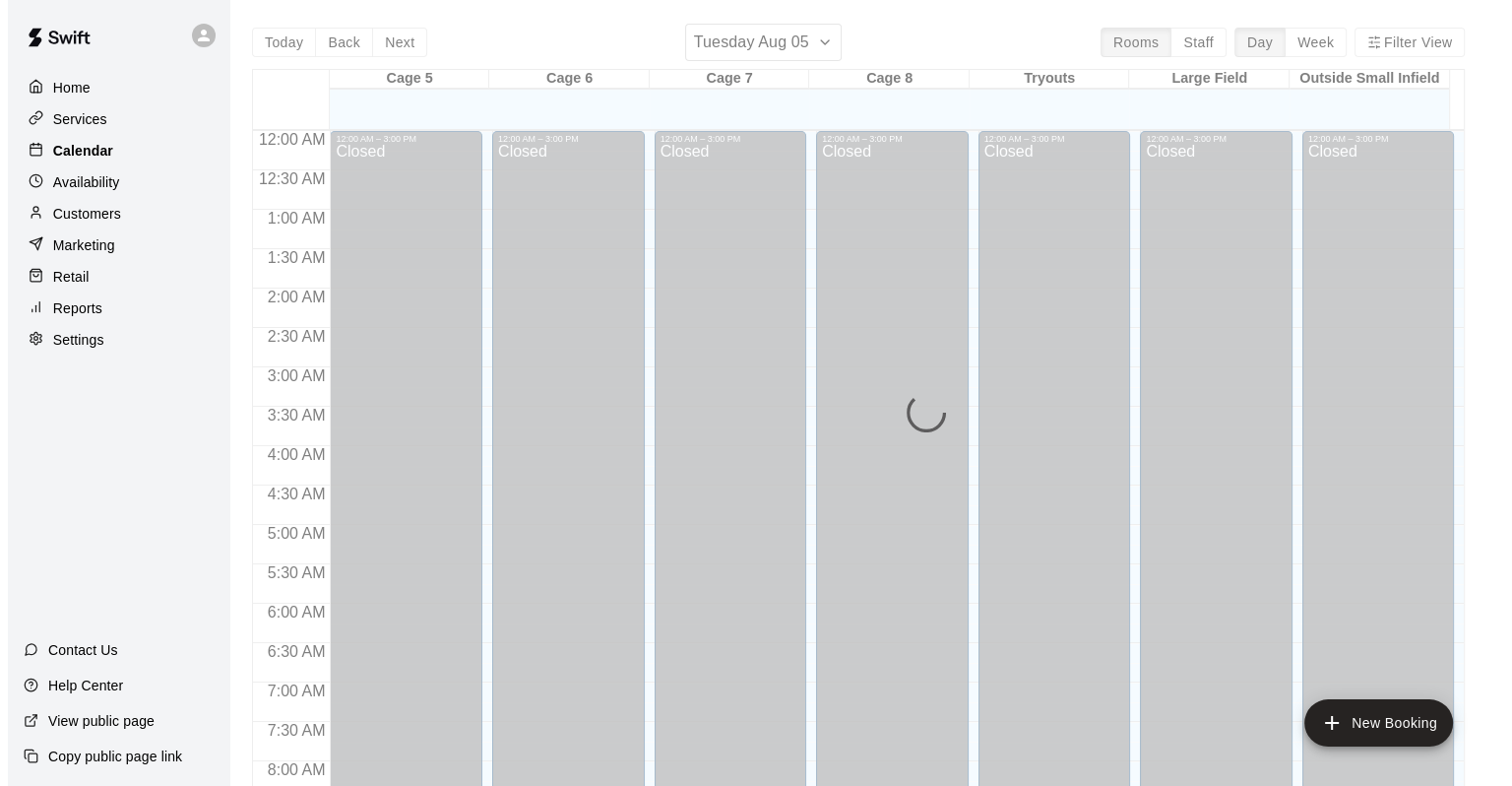 scroll, scrollTop: 1152, scrollLeft: 0, axis: vertical 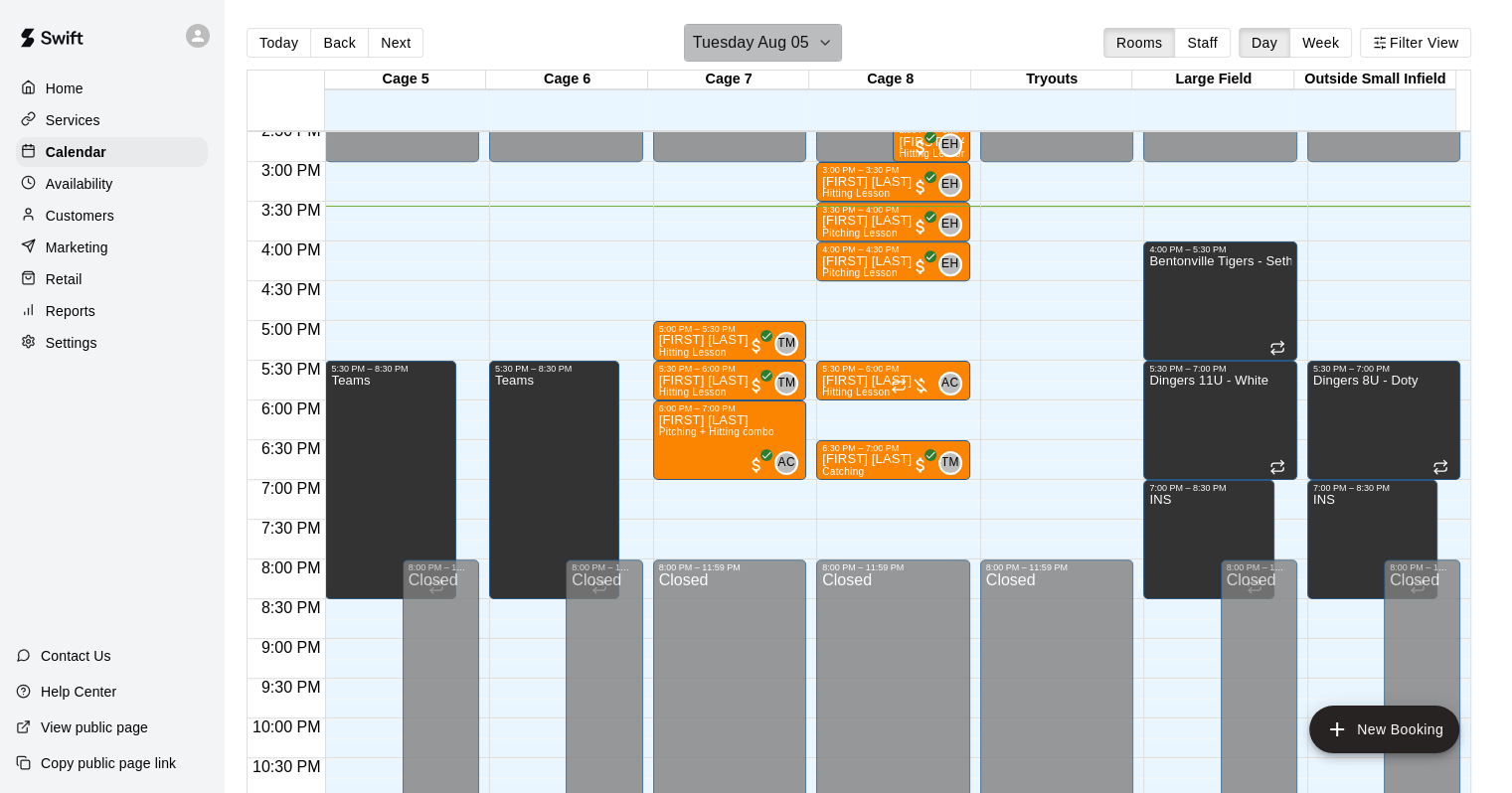 click on "Tuesday Aug 05" at bounding box center [751, 43] 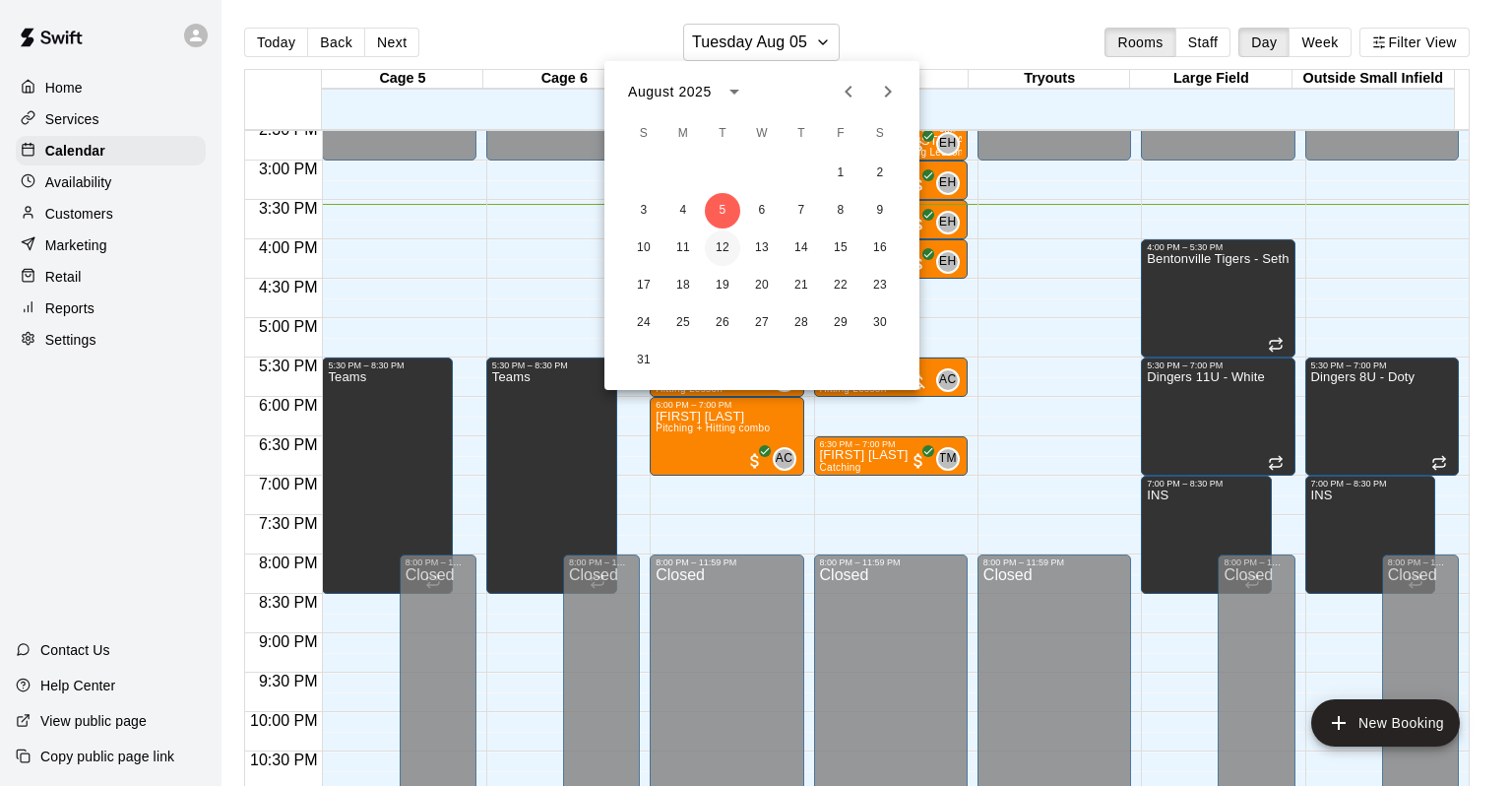 click on "12" at bounding box center [723, 248] 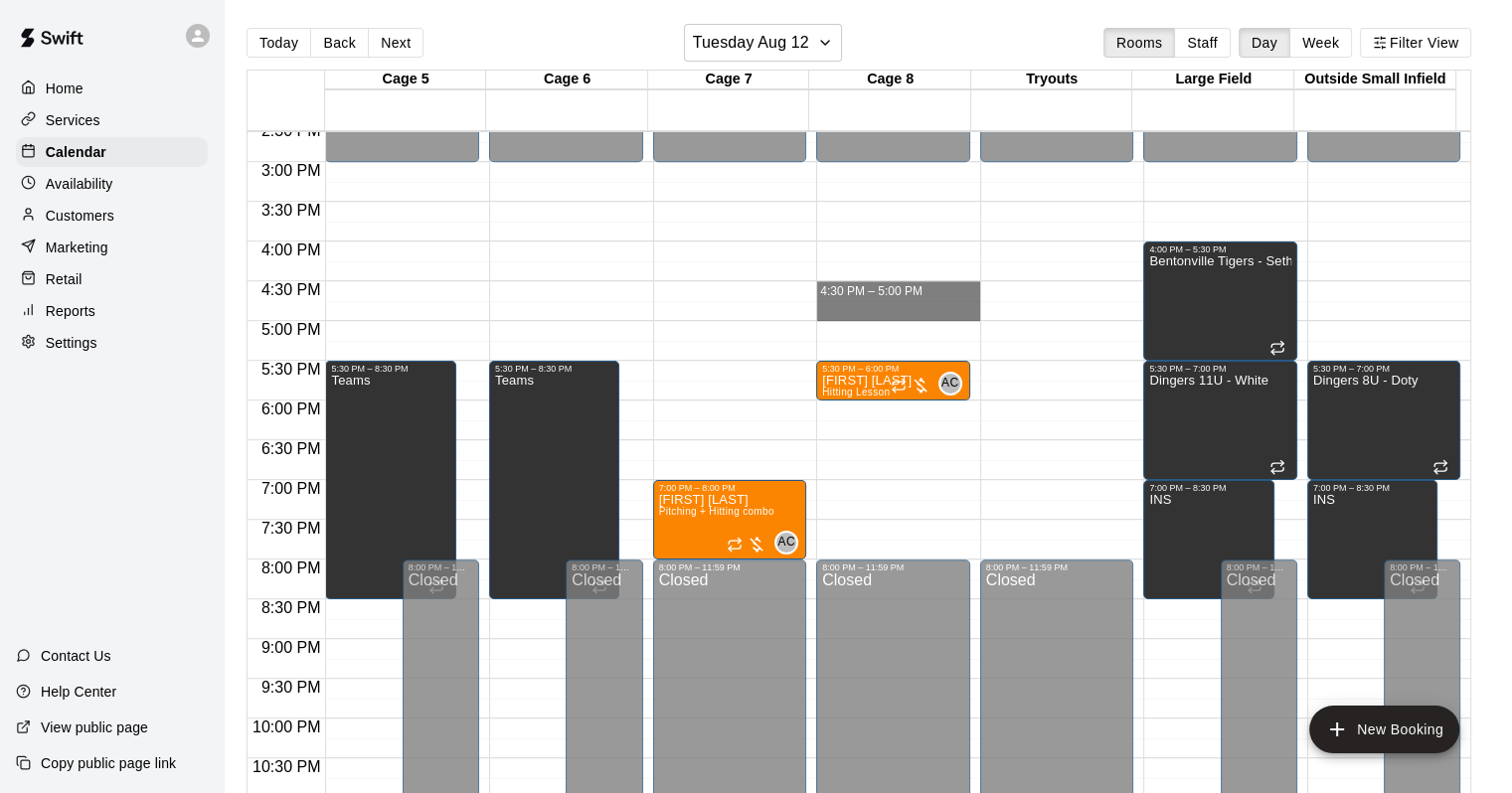 drag, startPoint x: 852, startPoint y: 285, endPoint x: 854, endPoint y: 304, distance: 19.104973 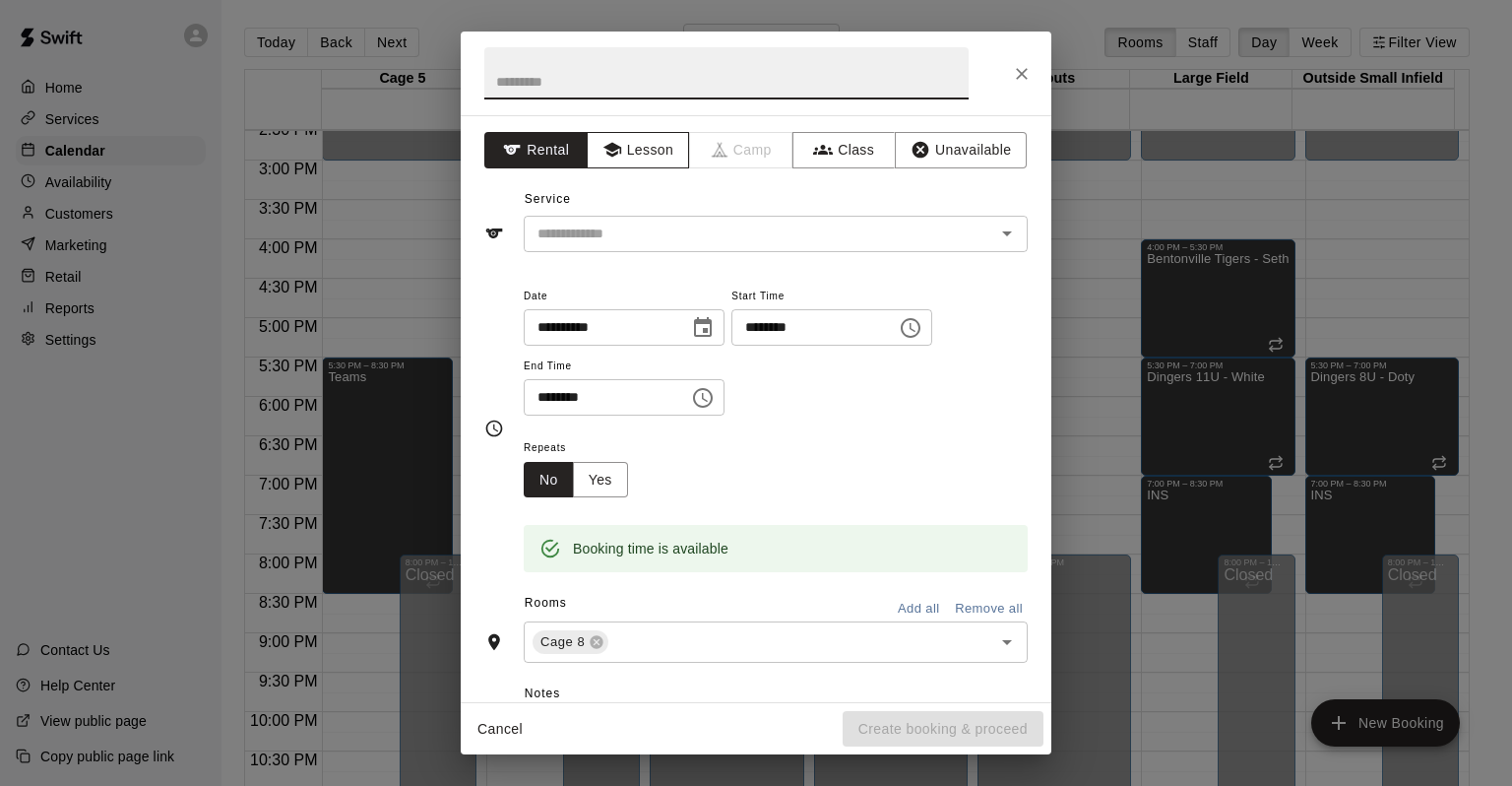 click on "Lesson" at bounding box center [638, 150] 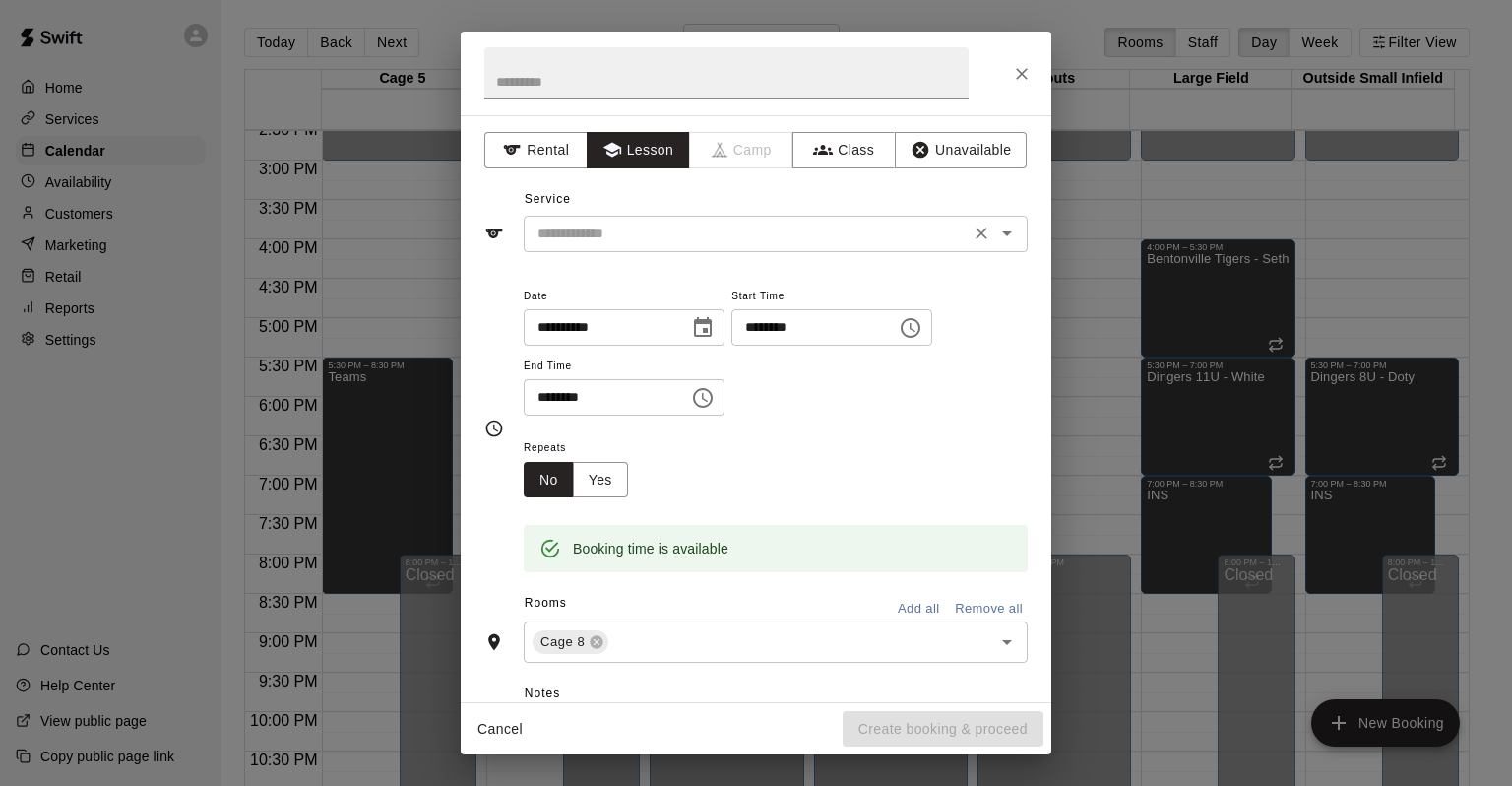 click on "​" at bounding box center [776, 233] 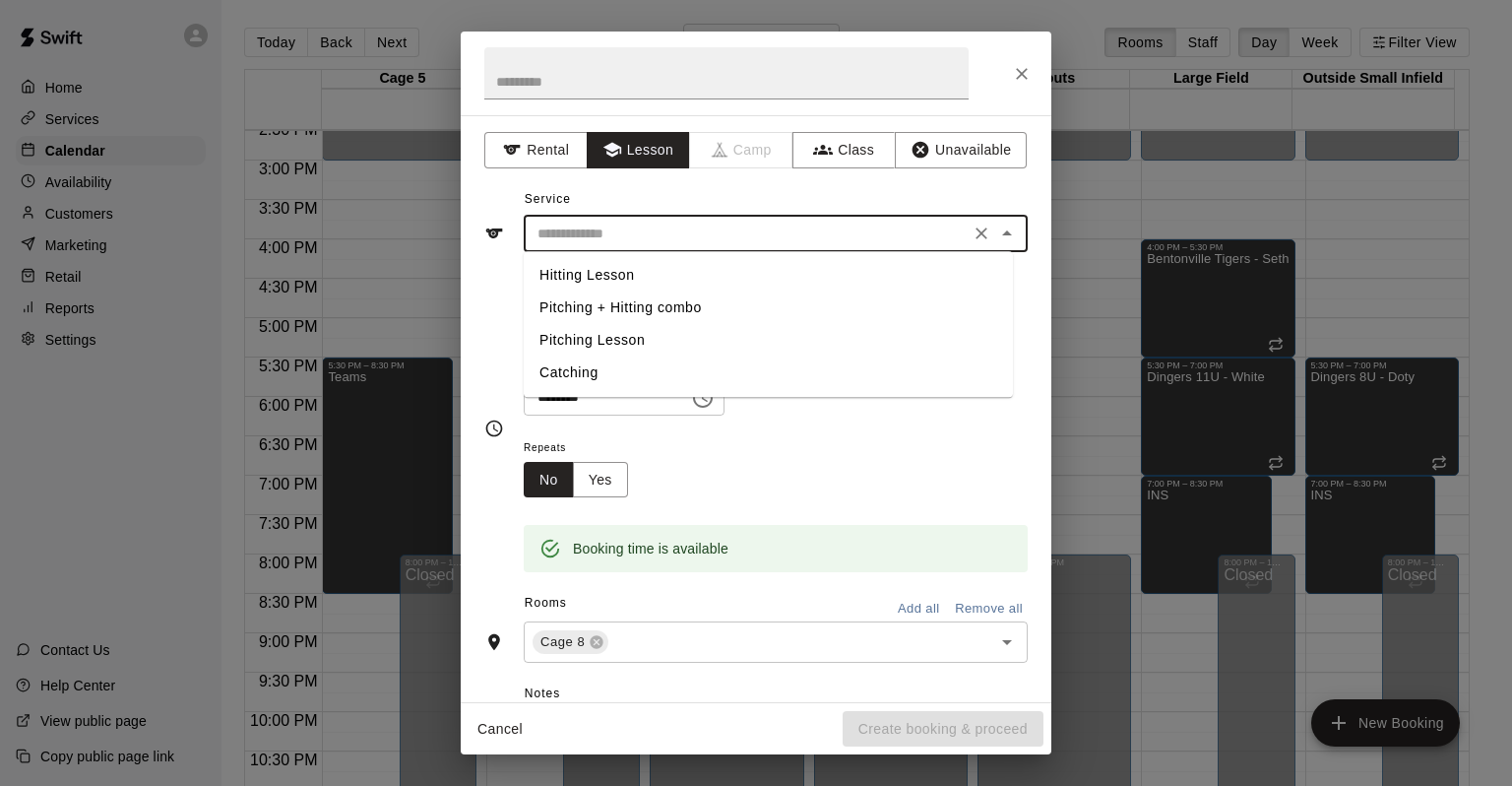 click on "Hitting Lesson" at bounding box center (768, 275) 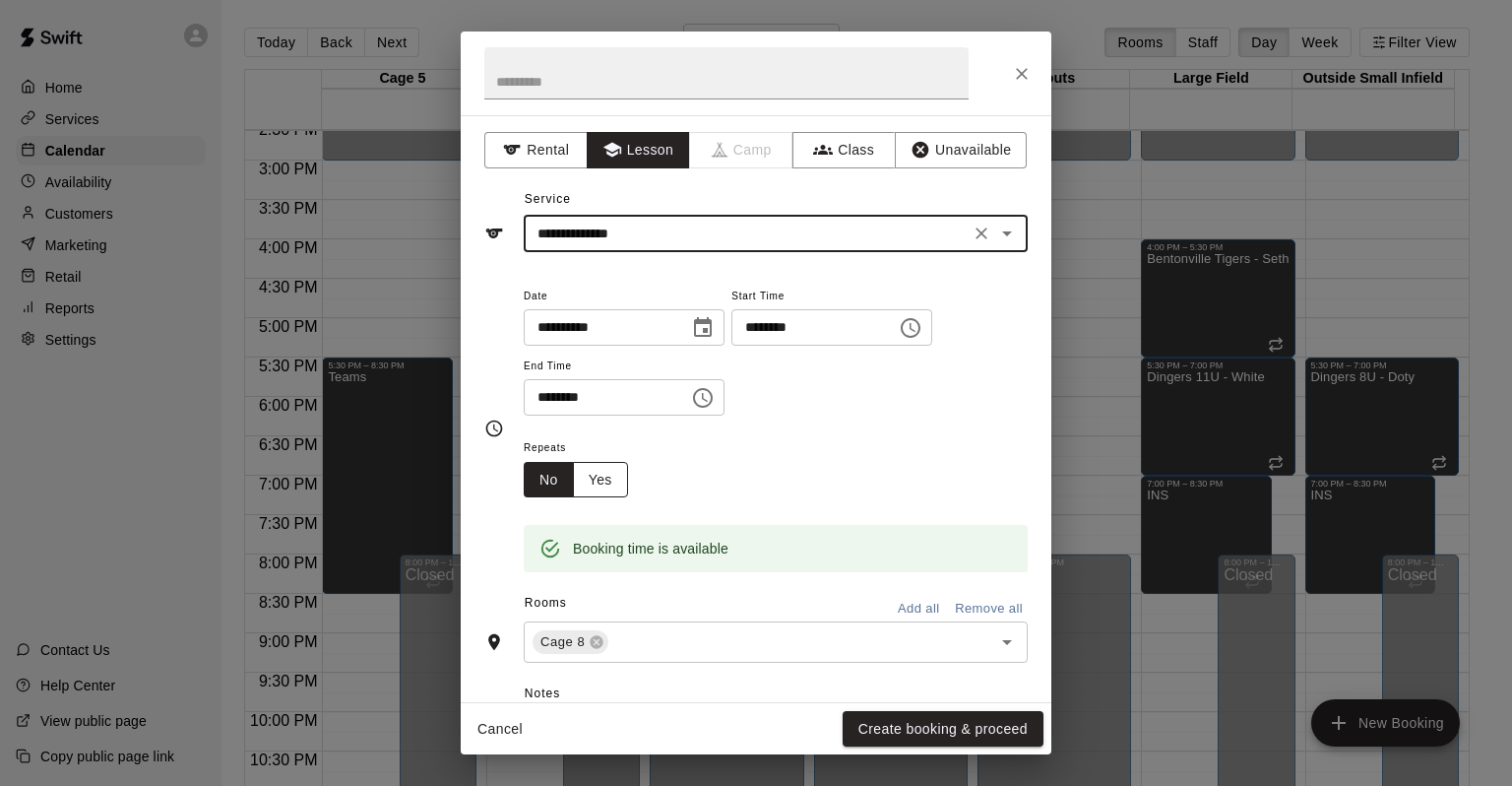 click on "Yes" at bounding box center (600, 480) 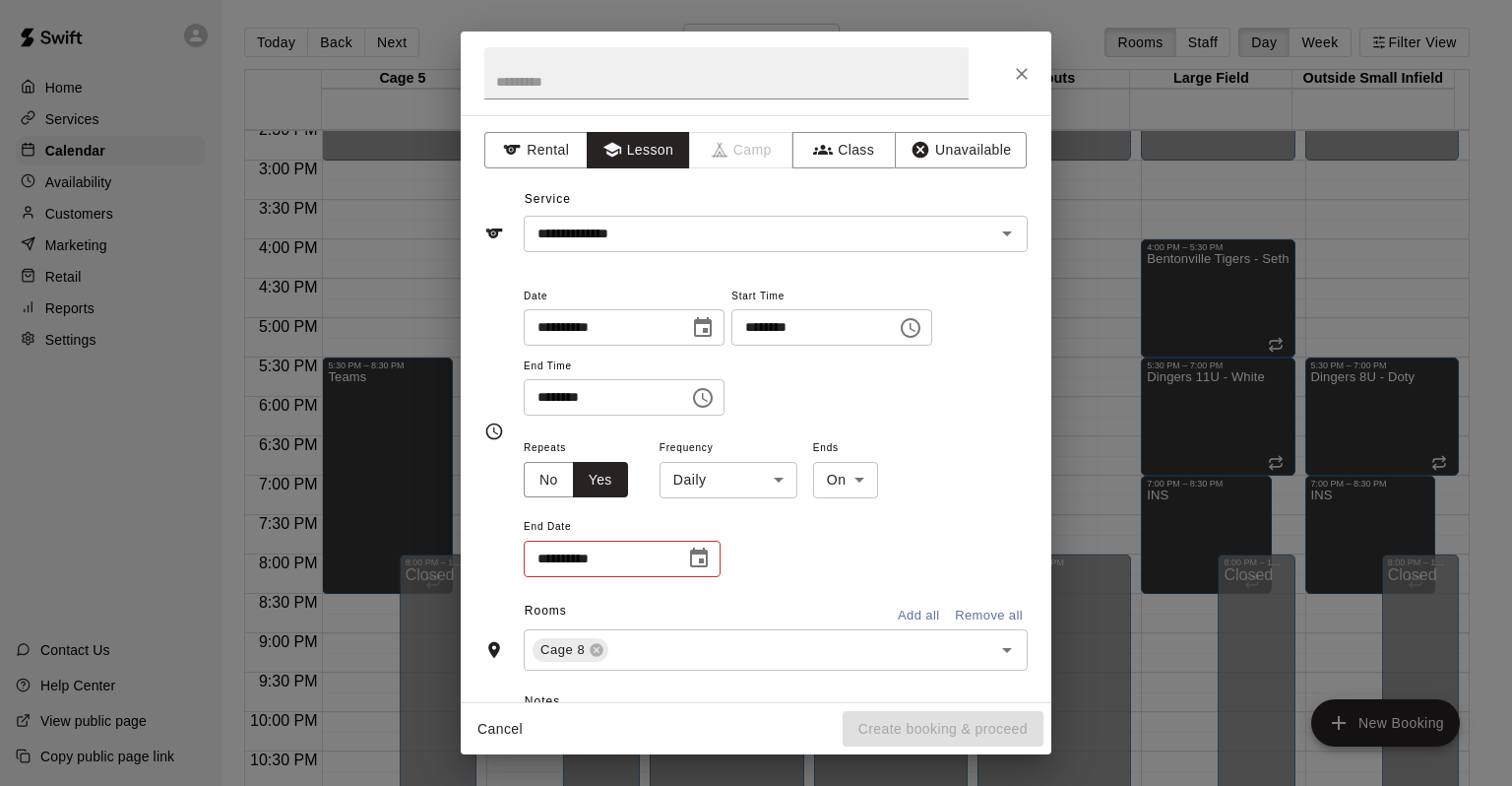 click 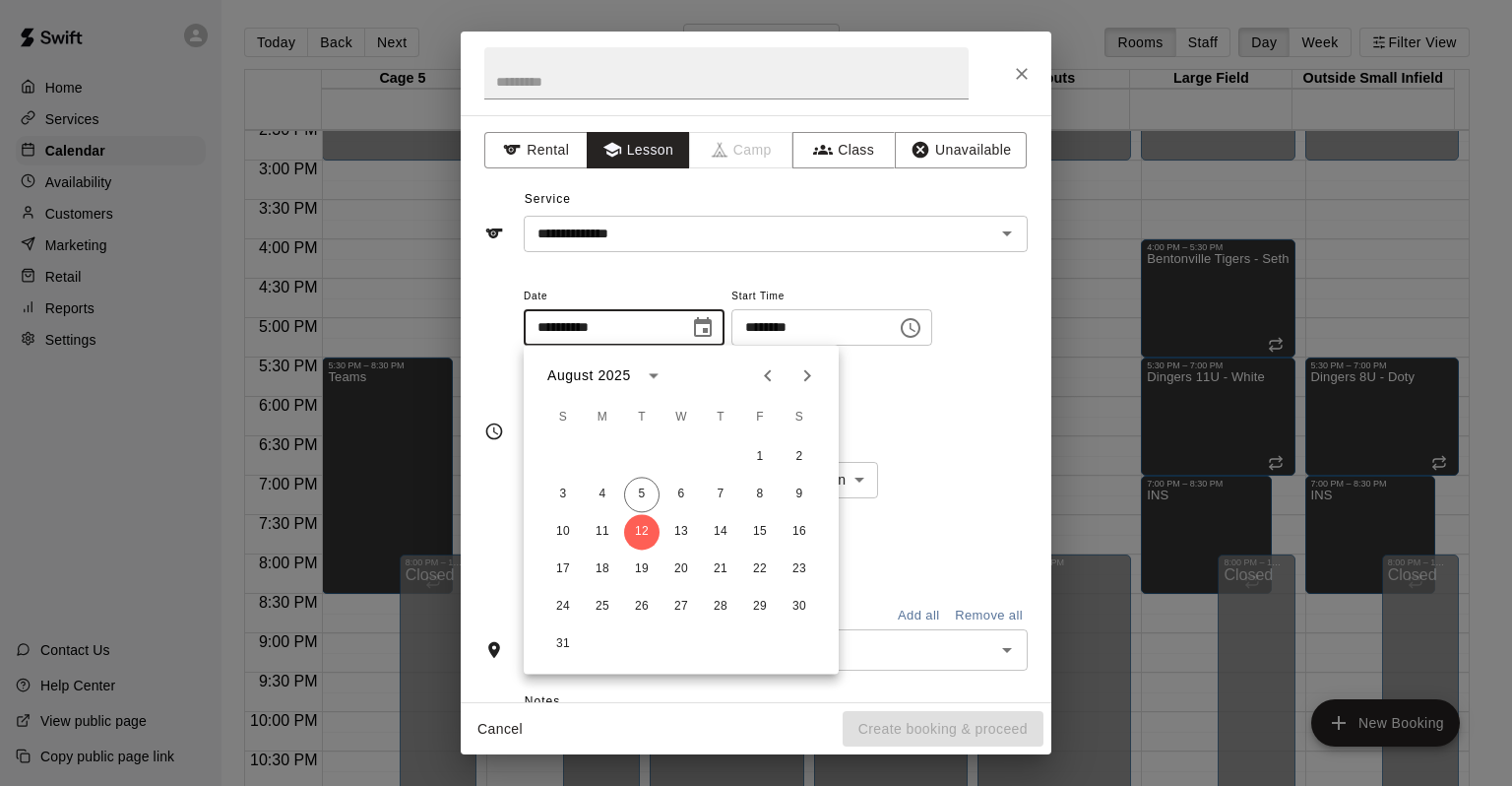 click 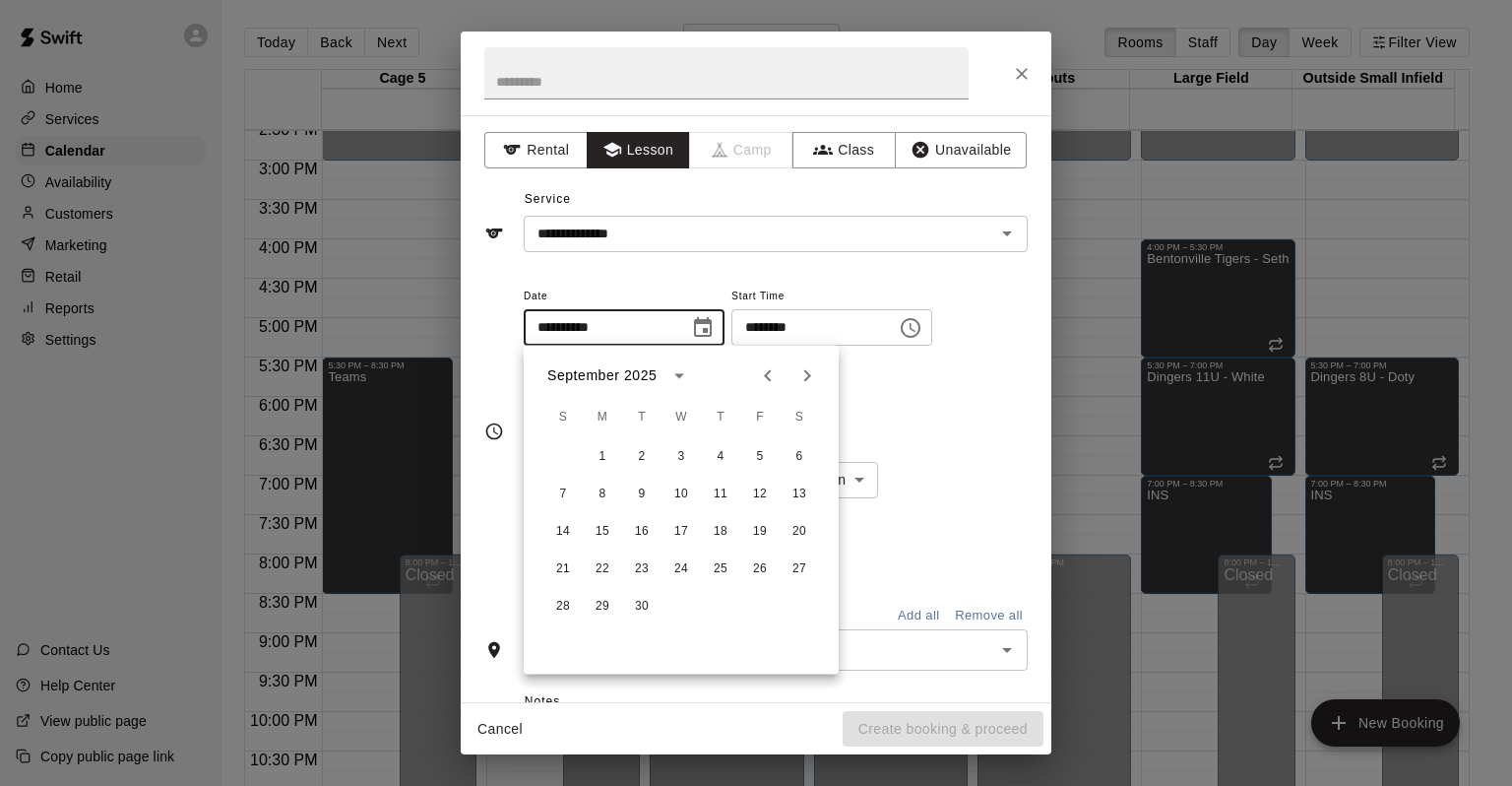 click 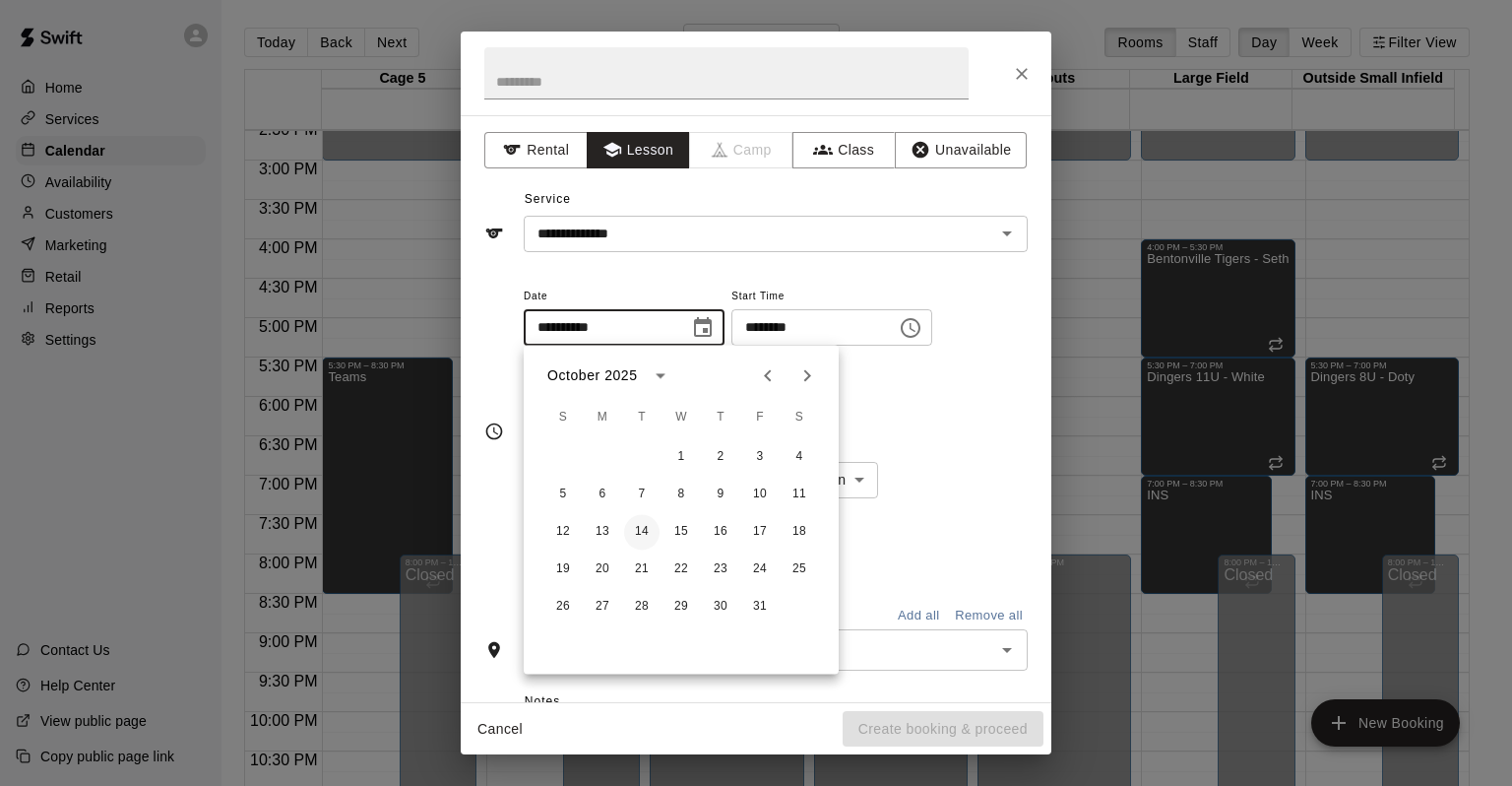 click on "14" at bounding box center (642, 532) 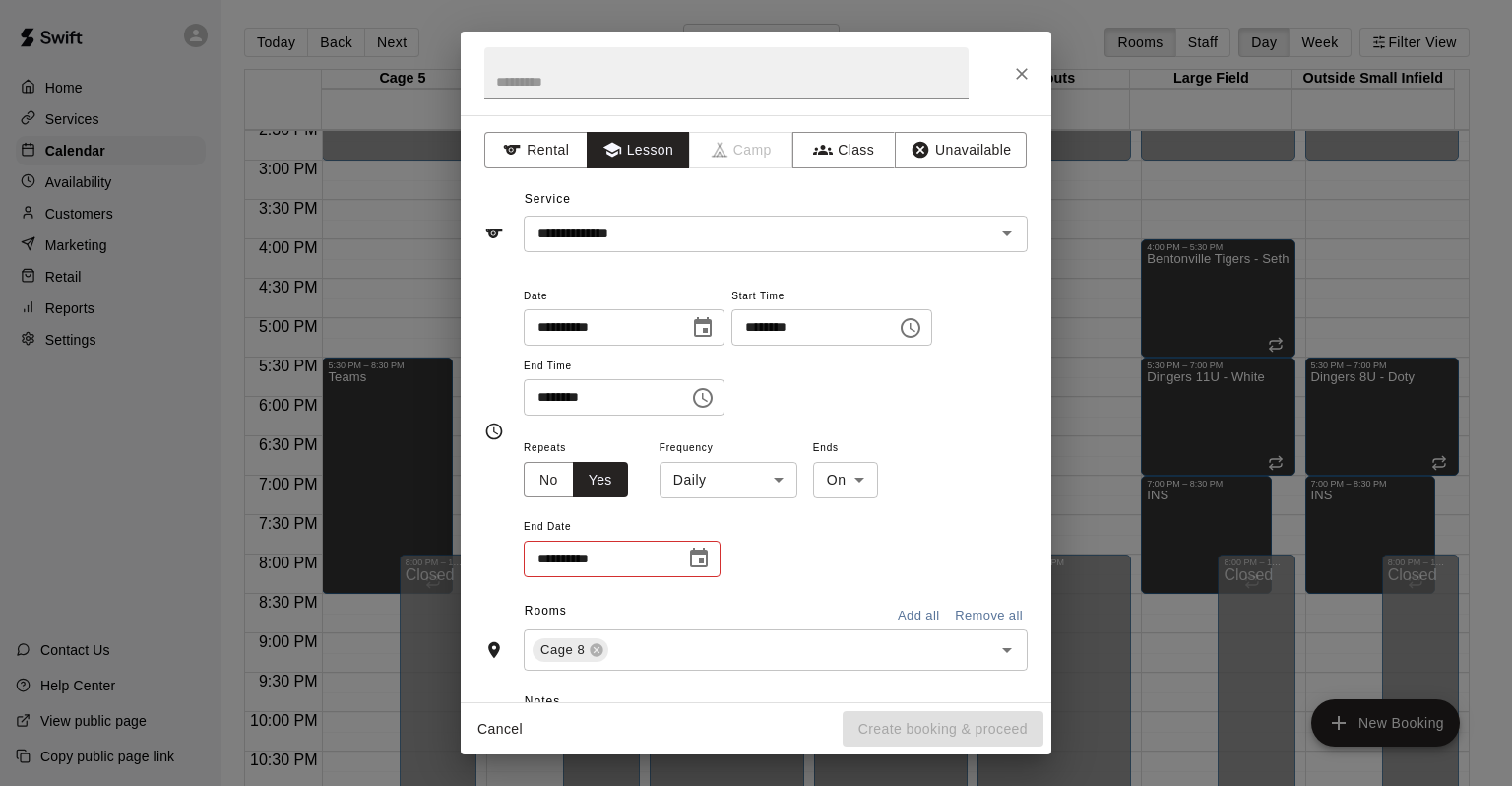 click at bounding box center (699, 558) 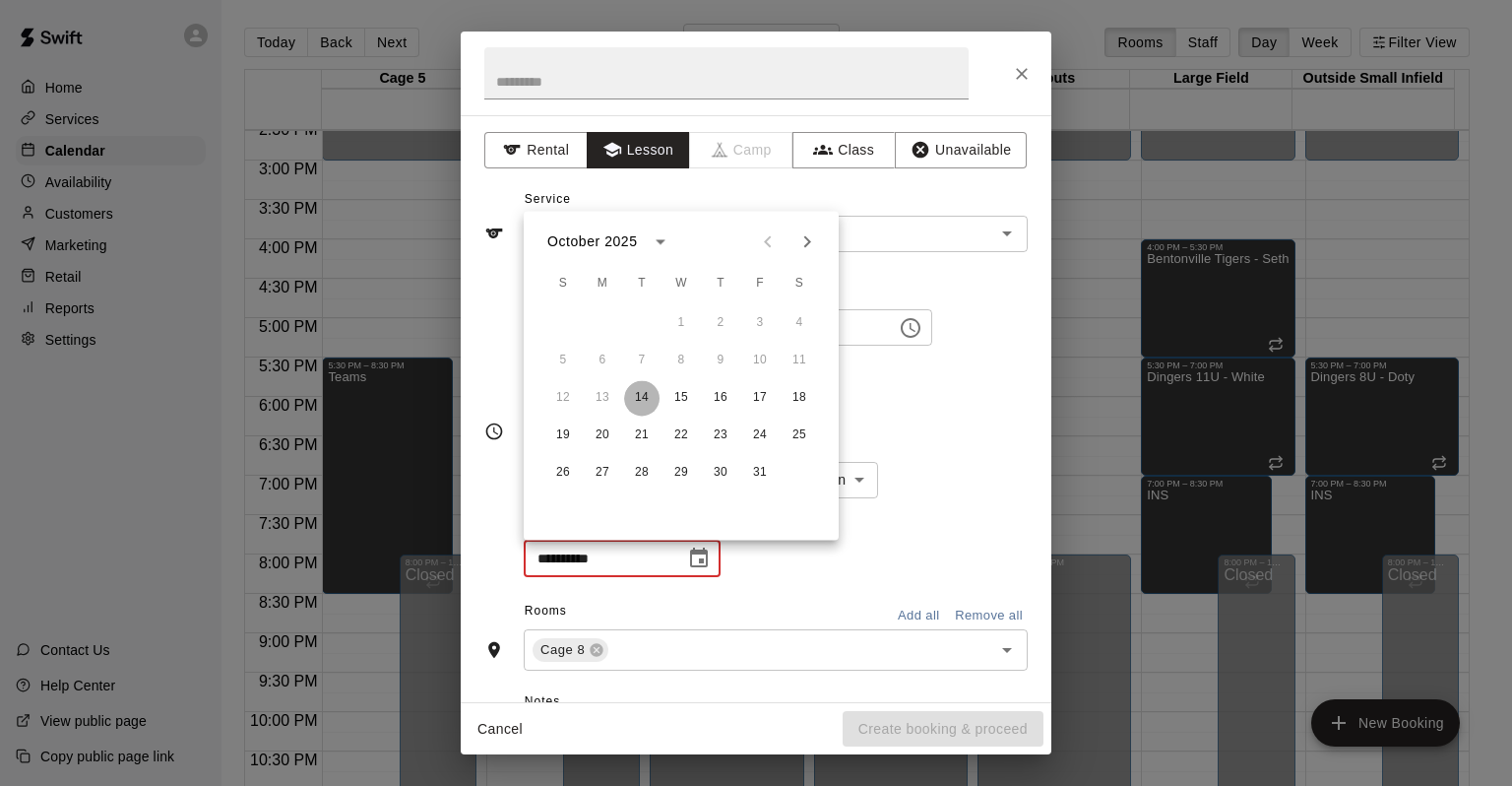 click on "14" at bounding box center (642, 398) 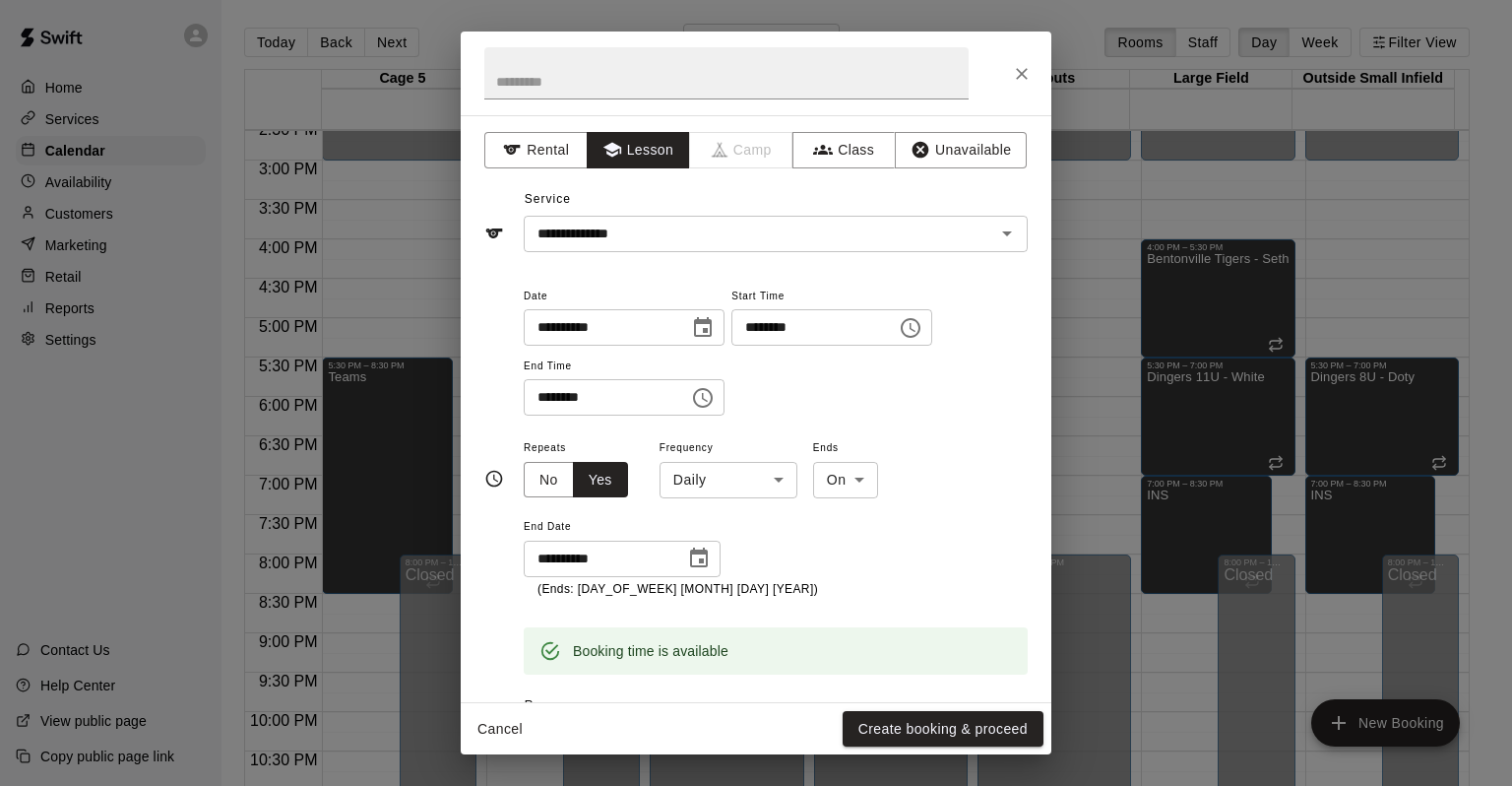 click 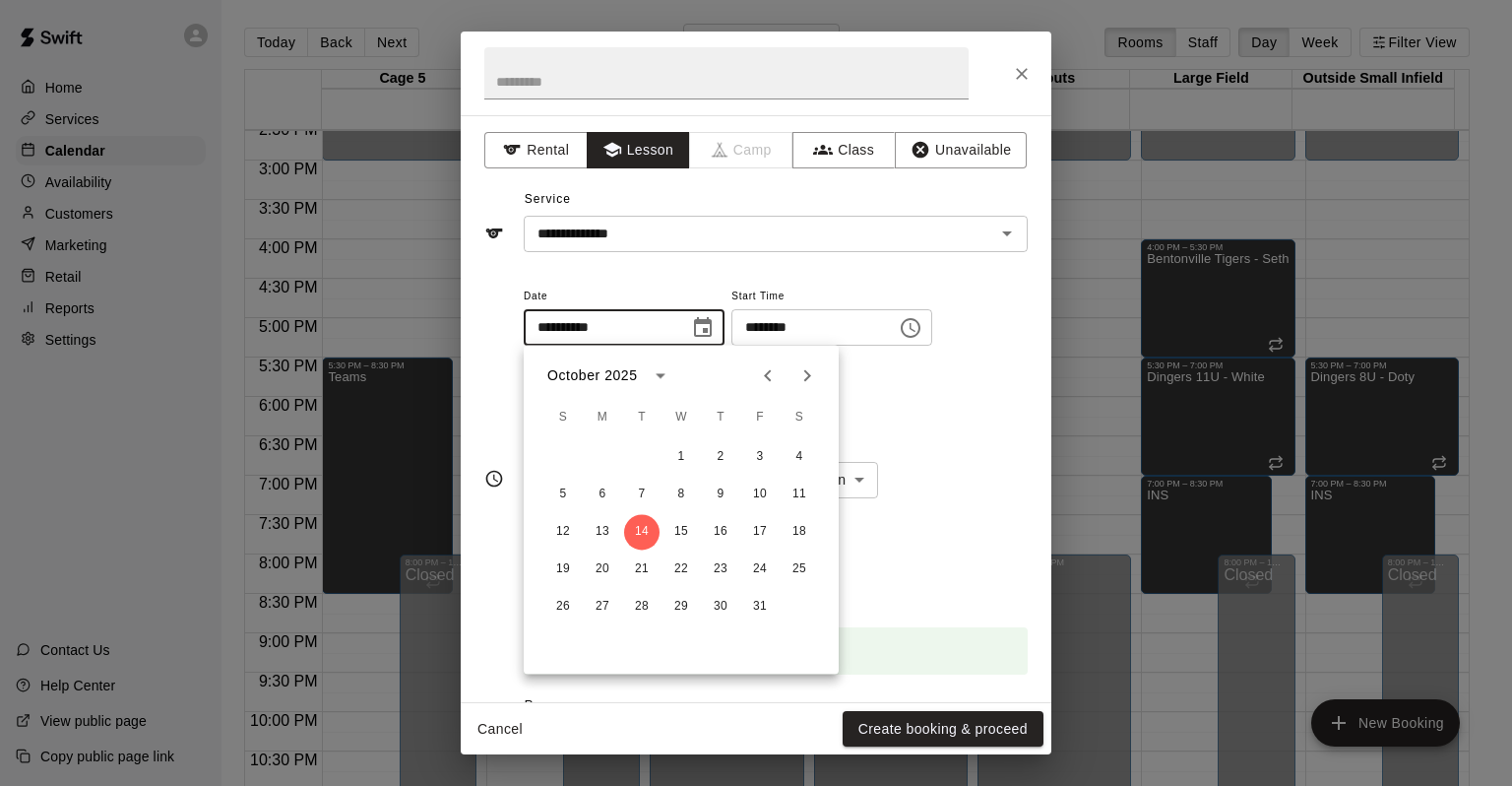 click 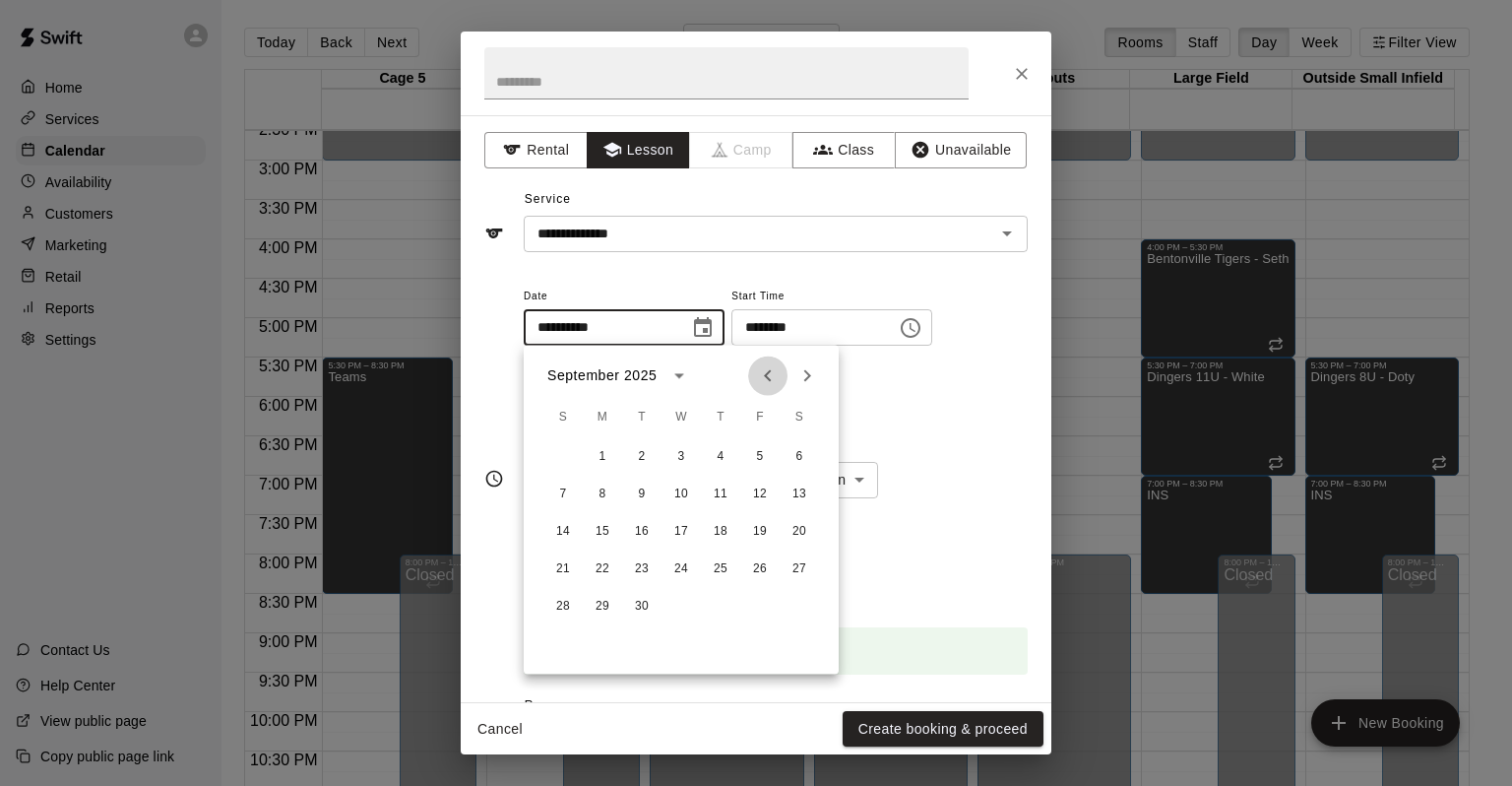 click 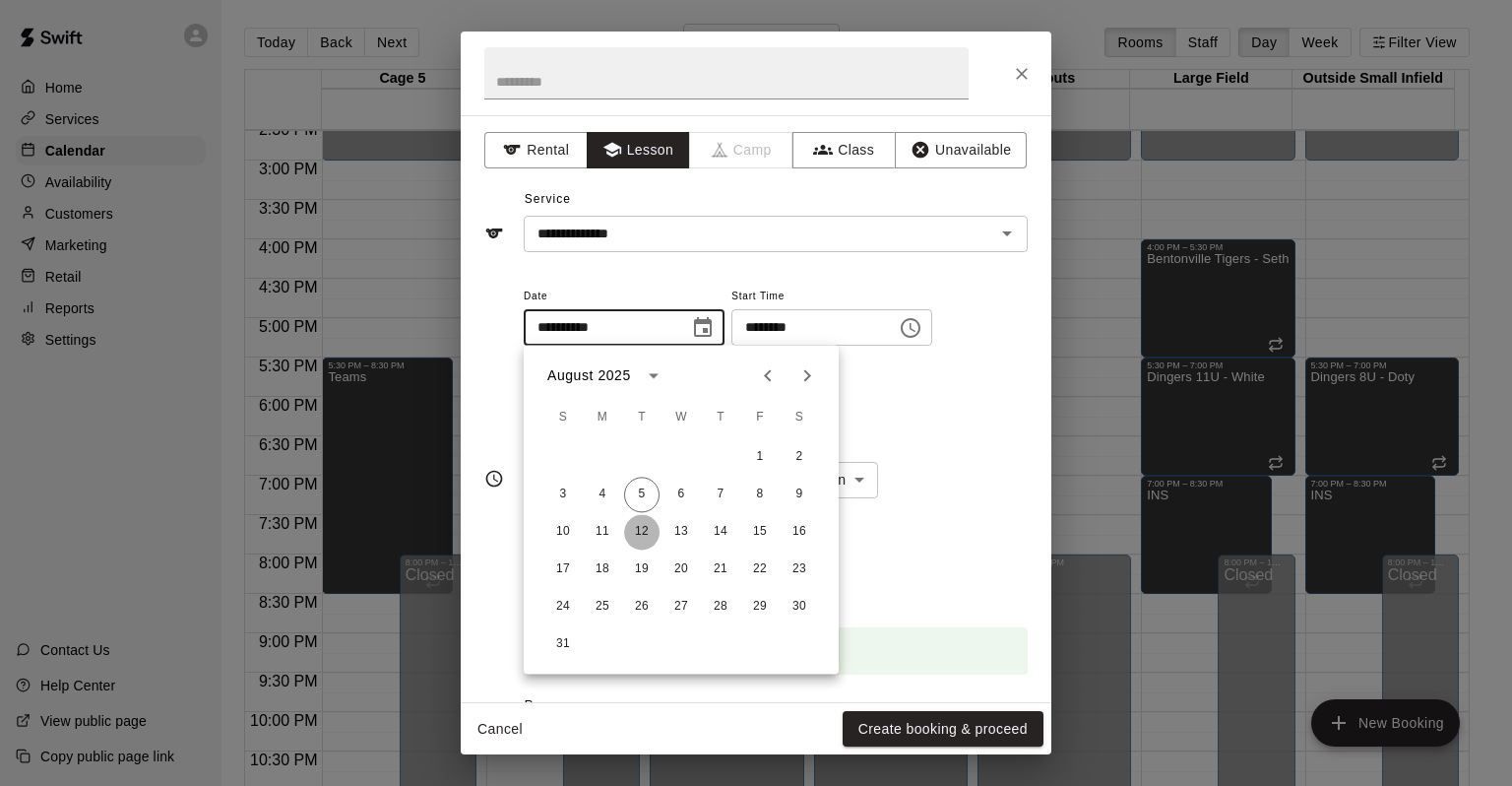 click on "12" at bounding box center (642, 532) 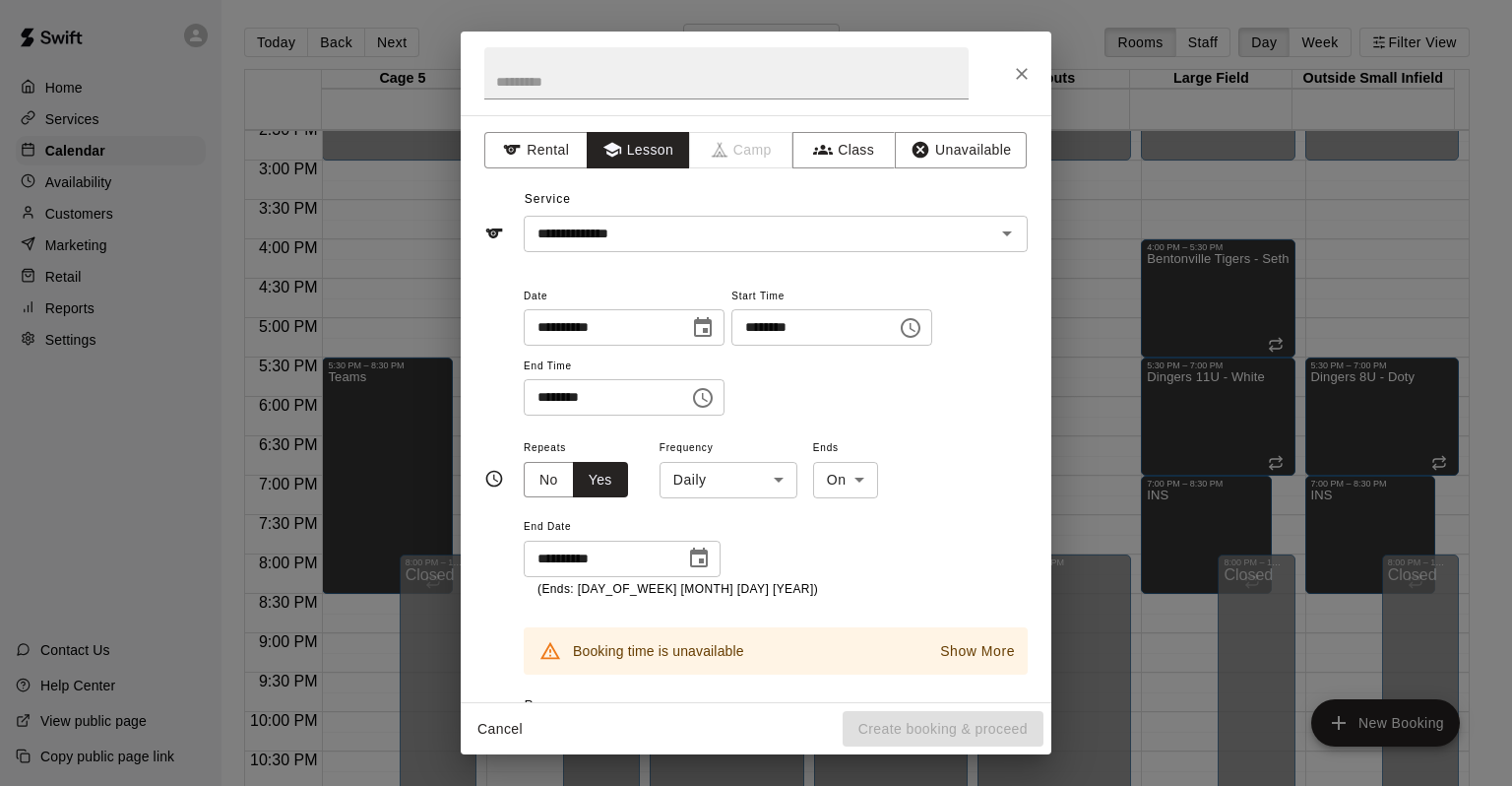 click on "Home Services Calendar Availability Customers Marketing Retail Reports Settings Contact Us Help Center View public page Copy public page link Today Back Next Tuesday Aug 12 Rooms Staff Day Week Filter View Cage 5 12 Tue Cage 6 12 Tue Cage 7 12 Tue Cage 8 12 Tue Tryouts 12 Tue Large Field 12 Tue Outside Small Infield 12 Tue 12:00 AM 12:30 AM 1:00 AM 1:30 AM 2:00 AM 2:30 AM 3:00 AM 3:30 AM 4:00 AM 4:30 AM 5:00 AM 5:30 AM 6:00 AM 6:30 AM 7:00 AM 7:30 AM 8:00 AM 8:30 AM 9:00 AM 9:30 AM 10:00 AM 10:30 AM 11:00 AM 11:30 AM 12:00 PM 12:30 PM 1:00 PM 1:30 PM 2:00 PM 2:30 PM 3:00 PM 3:30 PM 4:00 PM 4:30 PM 5:00 PM 5:30 PM 6:00 PM 6:30 PM 7:00 PM 7:30 PM 8:00 PM 8:30 PM 9:00 PM 9:30 PM 10:00 PM 10:30 PM 11:00 PM 11:30 PM 12:00 AM – 3:00 PM Closed 5:30 PM – 8:30 PM Teams 8:00 PM – 11:59 PM Closed 12:00 AM – 3:00 PM Closed 5:30 PM – 8:30 PM Teams 8:00 PM – 11:59 PM Closed 12:00 AM – 3:00 PM Closed 7:00 PM – 8:00 PM Olivia Tuttle Pitching + Hitting combo AC 0 8:00 PM – 11:59 PM Closed Closed Lily  Moser" at bounding box center (756, 409) 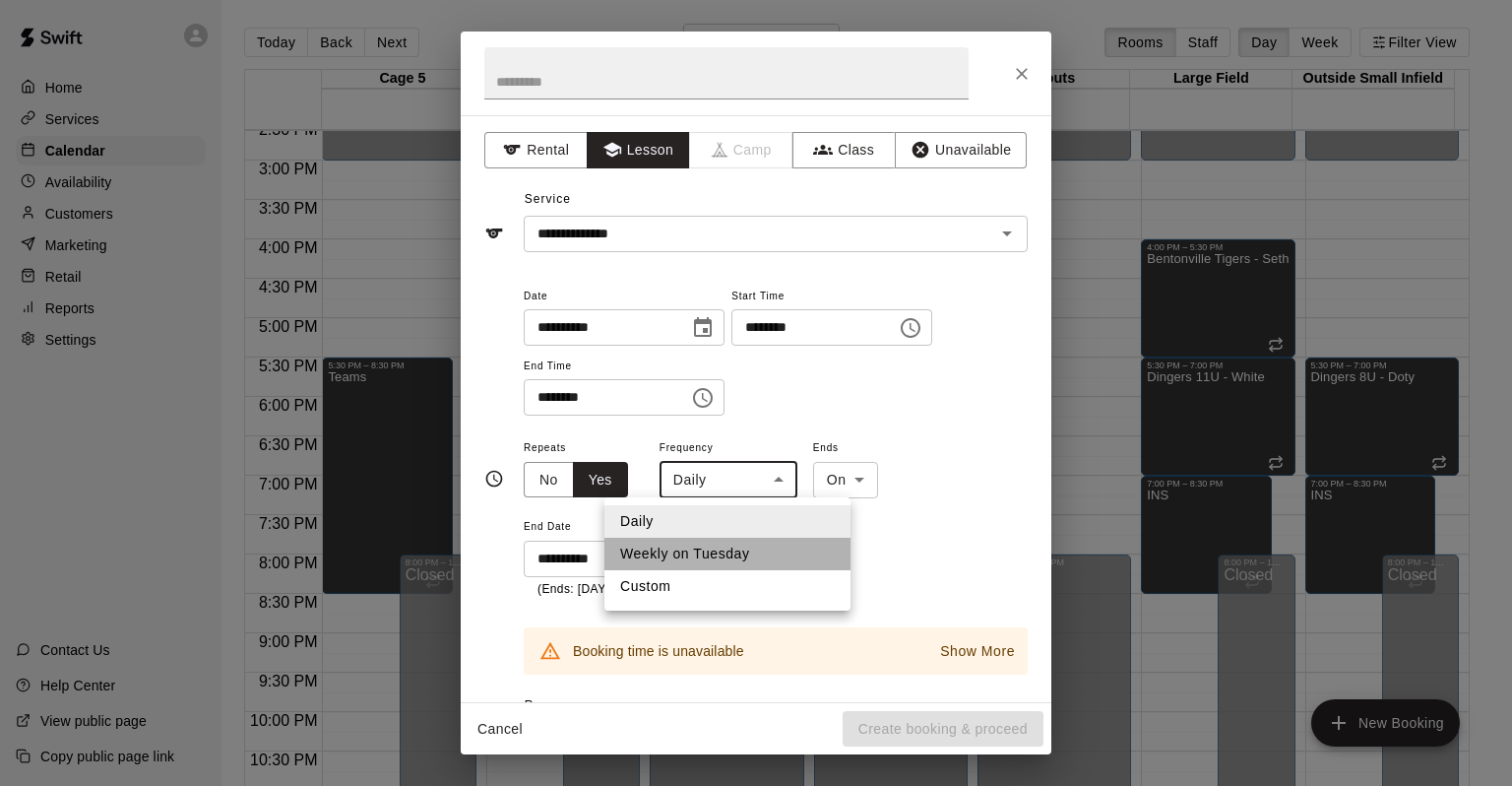 click on "Weekly on Tuesday" at bounding box center [727, 554] 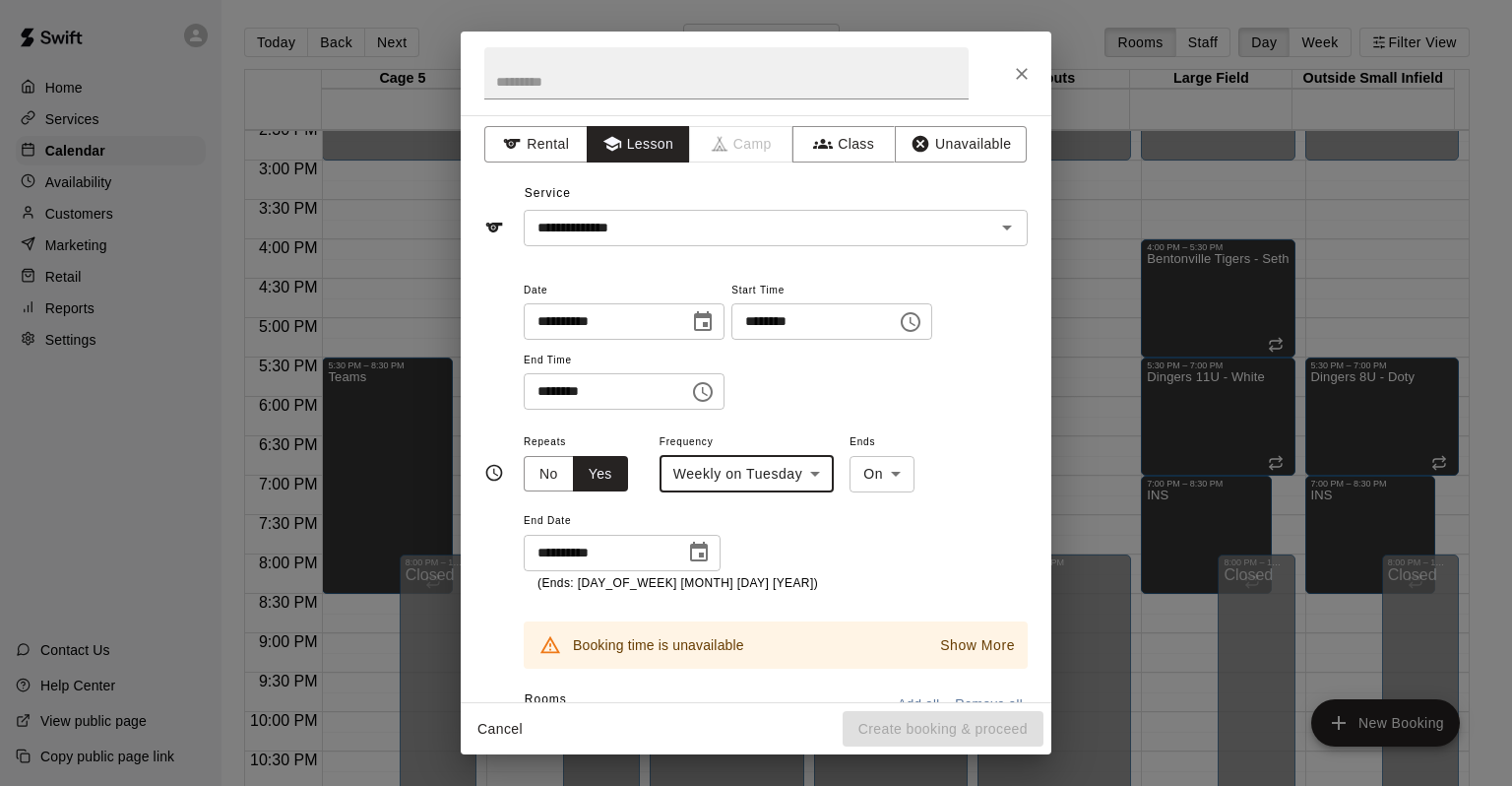 scroll, scrollTop: 0, scrollLeft: 0, axis: both 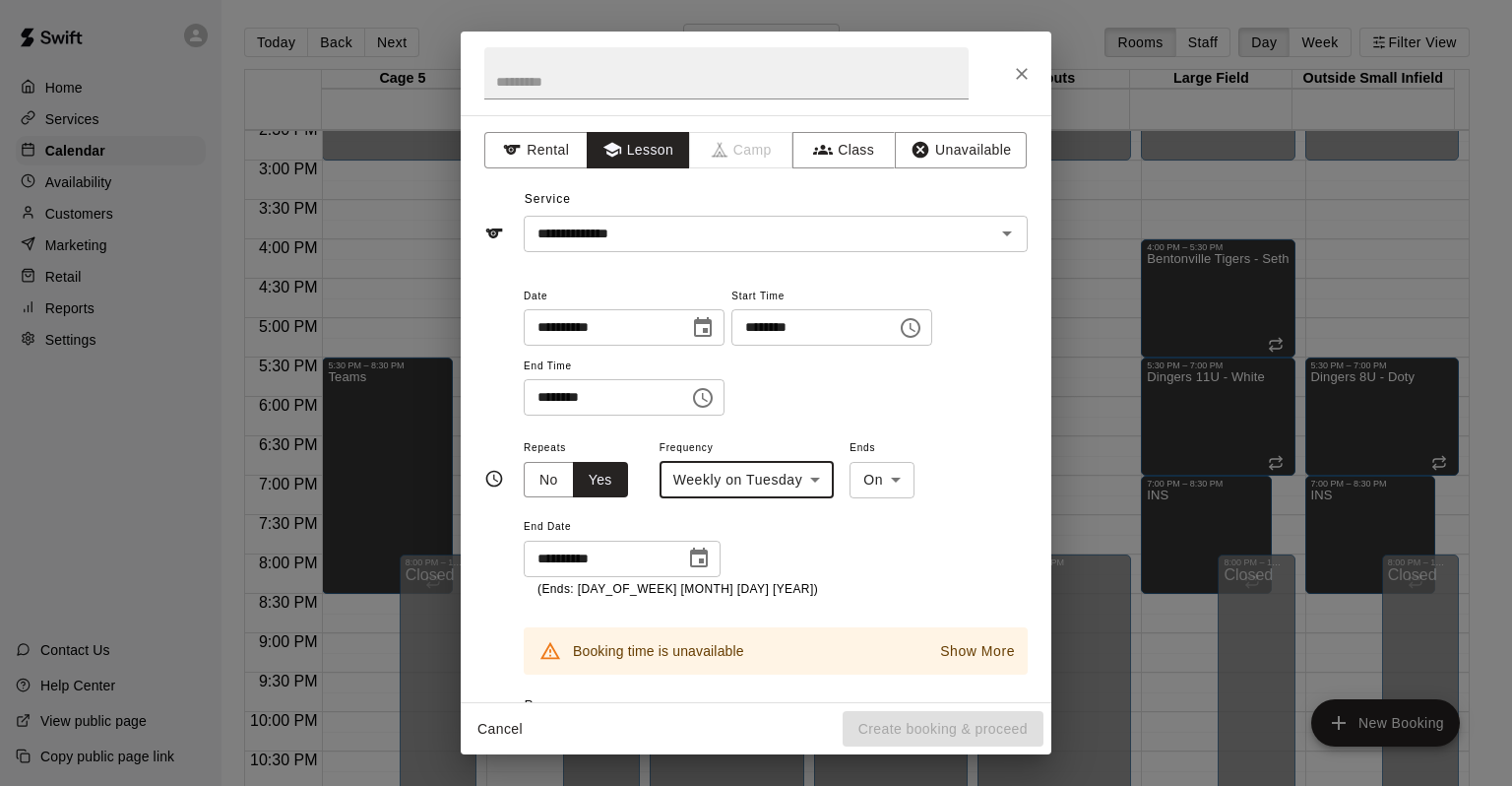 click on "Home Services Calendar Availability Customers Marketing Retail Reports Settings Contact Us Help Center View public page Copy public page link Today Back Next Tuesday Aug 12 Rooms Staff Day Week Filter View Cage 5 12 Tue Cage 6 12 Tue Cage 7 12 Tue Cage 8 12 Tue Tryouts 12 Tue Large Field 12 Tue Outside Small Infield 12 Tue 12:00 AM 12:30 AM 1:00 AM 1:30 AM 2:00 AM 2:30 AM 3:00 AM 3:30 AM 4:00 AM 4:30 AM 5:00 AM 5:30 AM 6:00 AM 6:30 AM 7:00 AM 7:30 AM 8:00 AM 8:30 AM 9:00 AM 9:30 AM 10:00 AM 10:30 AM 11:00 AM 11:30 AM 12:00 PM 12:30 PM 1:00 PM 1:30 PM 2:00 PM 2:30 PM 3:00 PM 3:30 PM 4:00 PM 4:30 PM 5:00 PM 5:30 PM 6:00 PM 6:30 PM 7:00 PM 7:30 PM 8:00 PM 8:30 PM 9:00 PM 9:30 PM 10:00 PM 10:30 PM 11:00 PM 11:30 PM 12:00 AM – 3:00 PM Closed 5:30 PM – 8:30 PM Teams 8:00 PM – 11:59 PM Closed 12:00 AM – 3:00 PM Closed 5:30 PM – 8:30 PM Teams 8:00 PM – 11:59 PM Closed 12:00 AM – 3:00 PM Closed 7:00 PM – 8:00 PM Olivia Tuttle Pitching + Hitting combo AC 0 8:00 PM – 11:59 PM Closed Closed Lily  Moser" at bounding box center (756, 409) 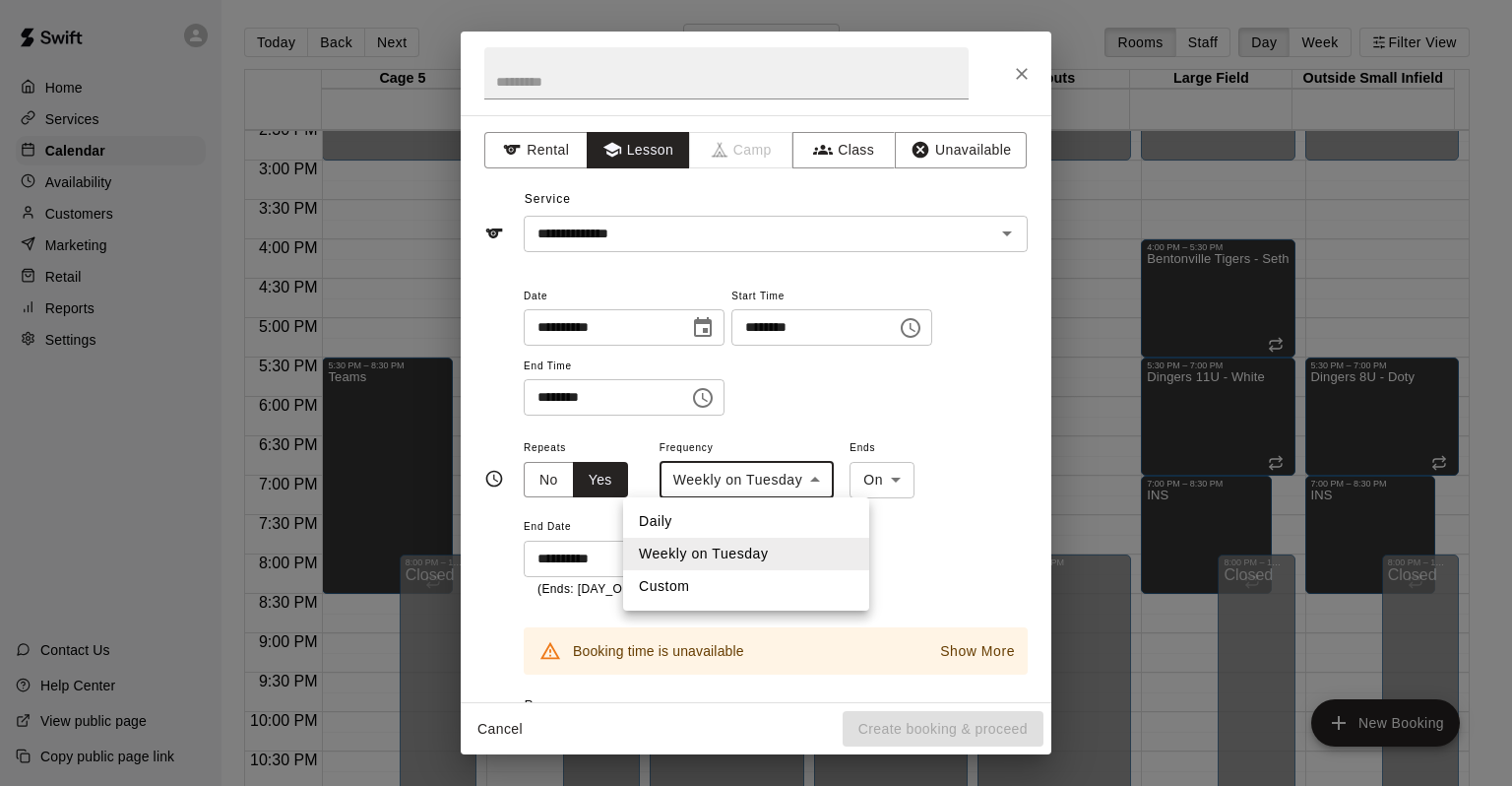 drag, startPoint x: 723, startPoint y: 500, endPoint x: 717, endPoint y: 512, distance: 13.416408 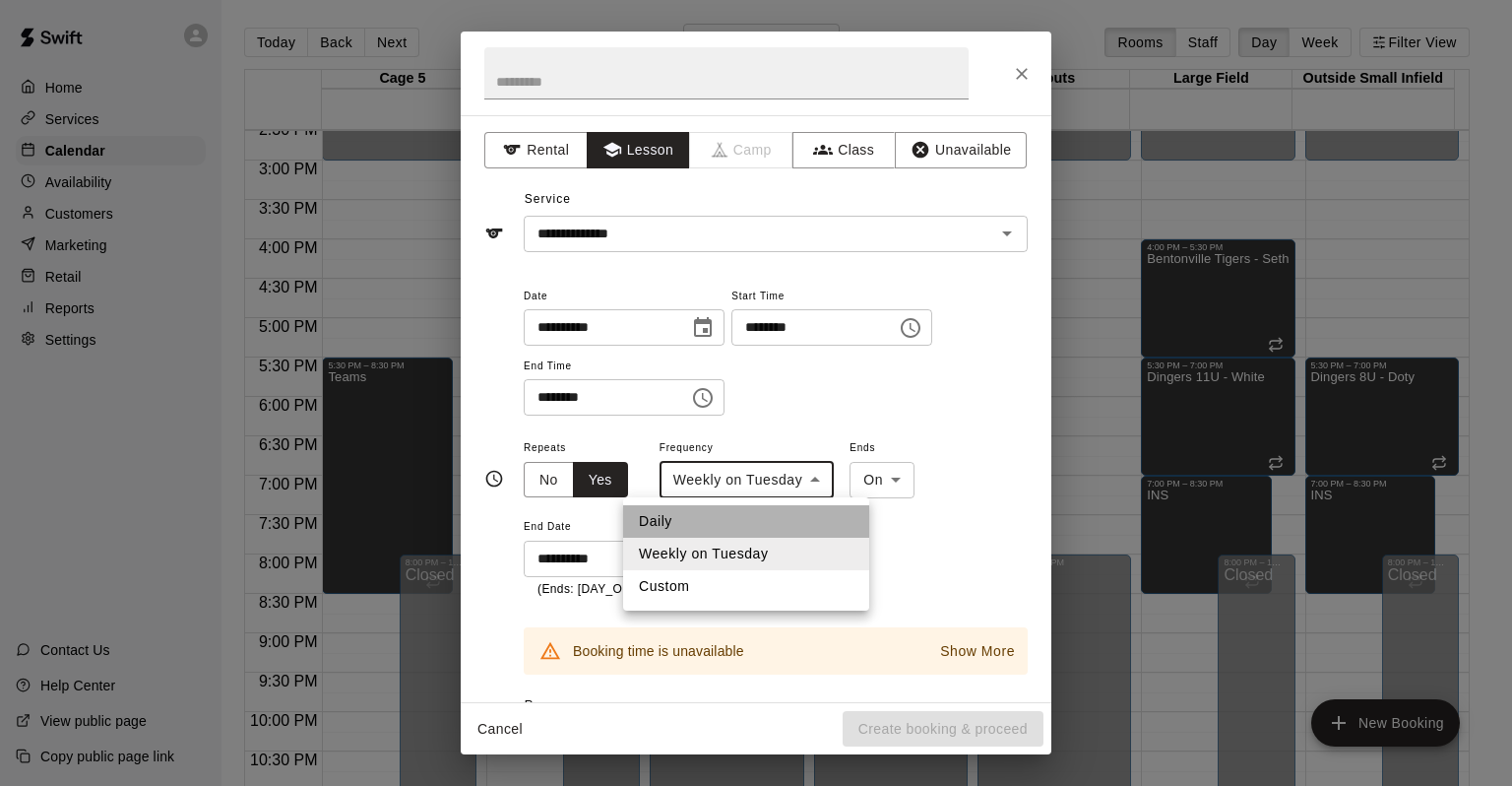 drag, startPoint x: 717, startPoint y: 512, endPoint x: 642, endPoint y: 528, distance: 76.687678 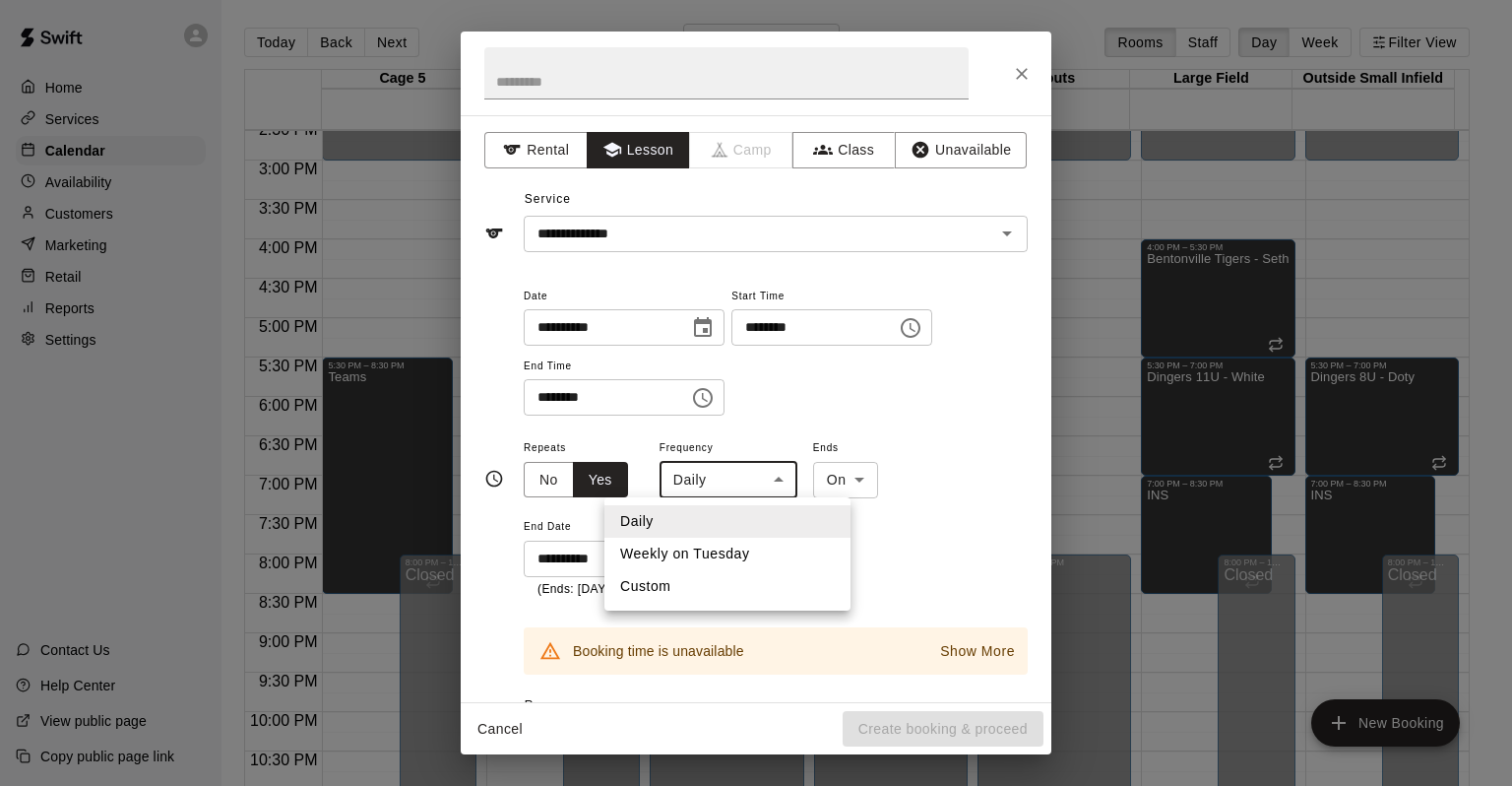 click on "Home Services Calendar Availability Customers Marketing Retail Reports Settings Contact Us Help Center View public page Copy public page link Today Back Next Tuesday Aug 12 Rooms Staff Day Week Filter View Cage 5 12 Tue Cage 6 12 Tue Cage 7 12 Tue Cage 8 12 Tue Tryouts 12 Tue Large Field 12 Tue Outside Small Infield 12 Tue 12:00 AM 12:30 AM 1:00 AM 1:30 AM 2:00 AM 2:30 AM 3:00 AM 3:30 AM 4:00 AM 4:30 AM 5:00 AM 5:30 AM 6:00 AM 6:30 AM 7:00 AM 7:30 AM 8:00 AM 8:30 AM 9:00 AM 9:30 AM 10:00 AM 10:30 AM 11:00 AM 11:30 AM 12:00 PM 12:30 PM 1:00 PM 1:30 PM 2:00 PM 2:30 PM 3:00 PM 3:30 PM 4:00 PM 4:30 PM 5:00 PM 5:30 PM 6:00 PM 6:30 PM 7:00 PM 7:30 PM 8:00 PM 8:30 PM 9:00 PM 9:30 PM 10:00 PM 10:30 PM 11:00 PM 11:30 PM 12:00 AM – 3:00 PM Closed 5:30 PM – 8:30 PM Teams 8:00 PM – 11:59 PM Closed 12:00 AM – 3:00 PM Closed 5:30 PM – 8:30 PM Teams 8:00 PM – 11:59 PM Closed 12:00 AM – 3:00 PM Closed 7:00 PM – 8:00 PM Olivia Tuttle Pitching + Hitting combo AC 0 8:00 PM – 11:59 PM Closed Closed Lily  Moser" at bounding box center [756, 409] 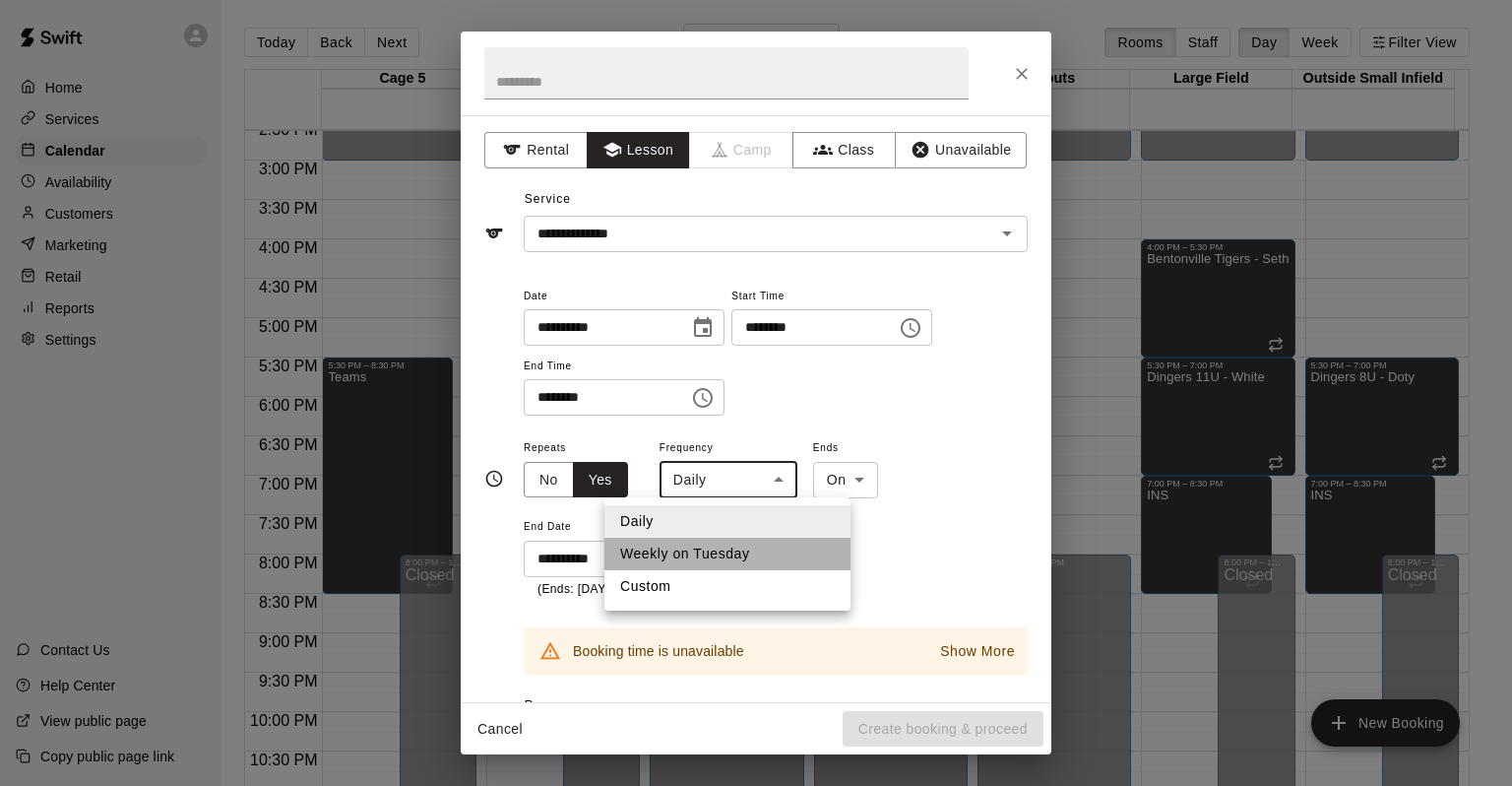 click on "Weekly on Tuesday" at bounding box center [727, 554] 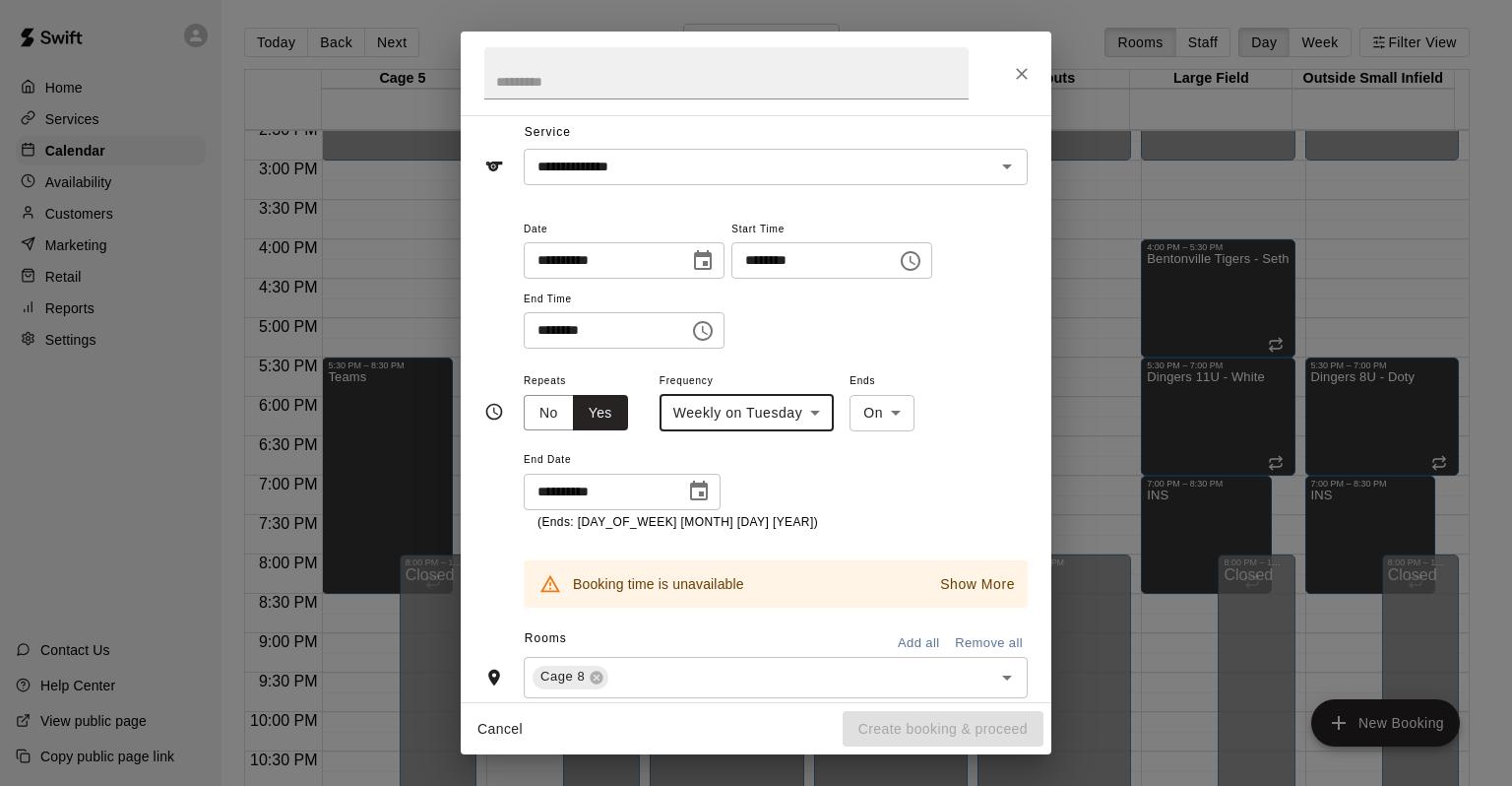 scroll, scrollTop: 0, scrollLeft: 0, axis: both 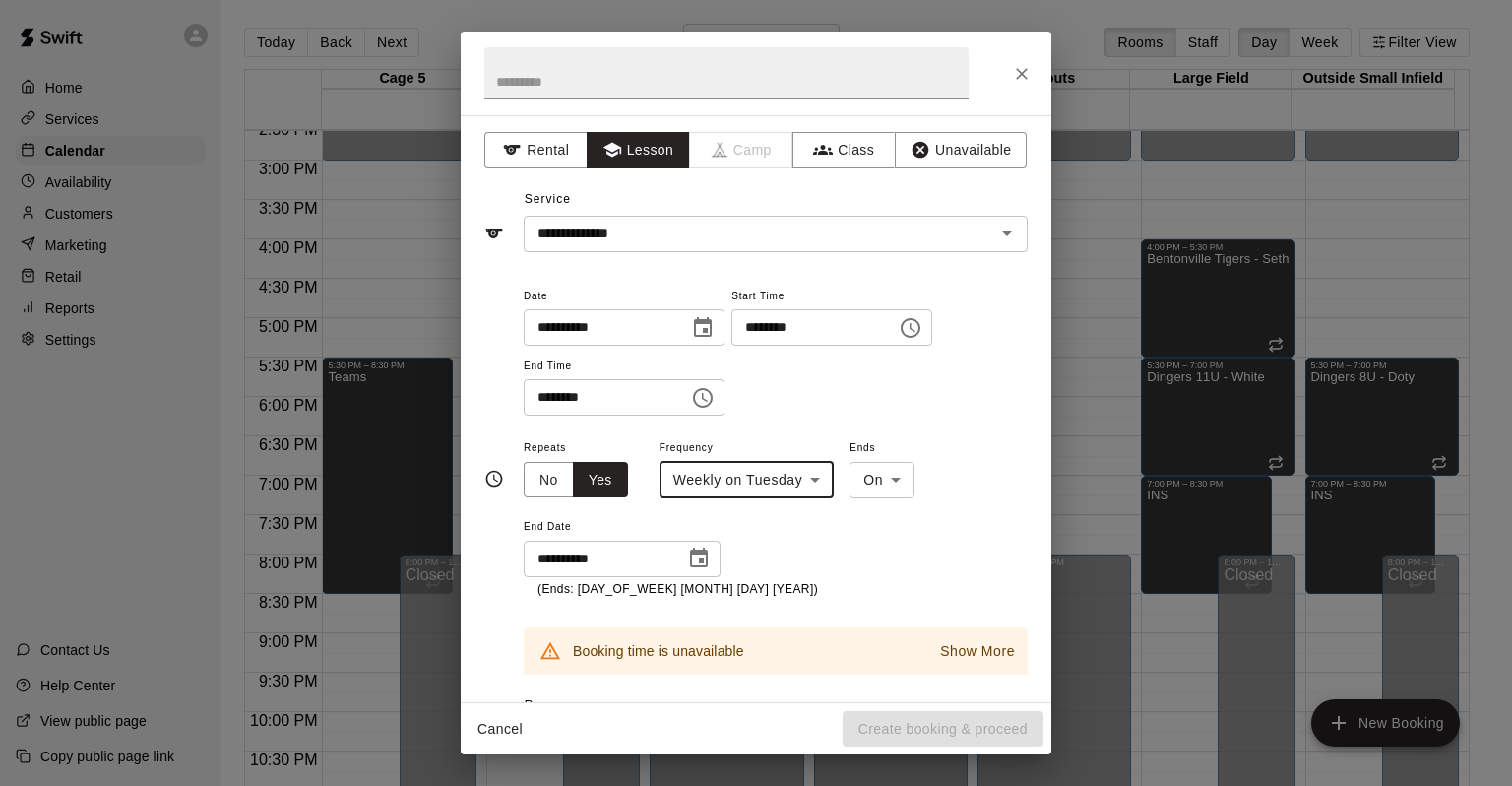 click 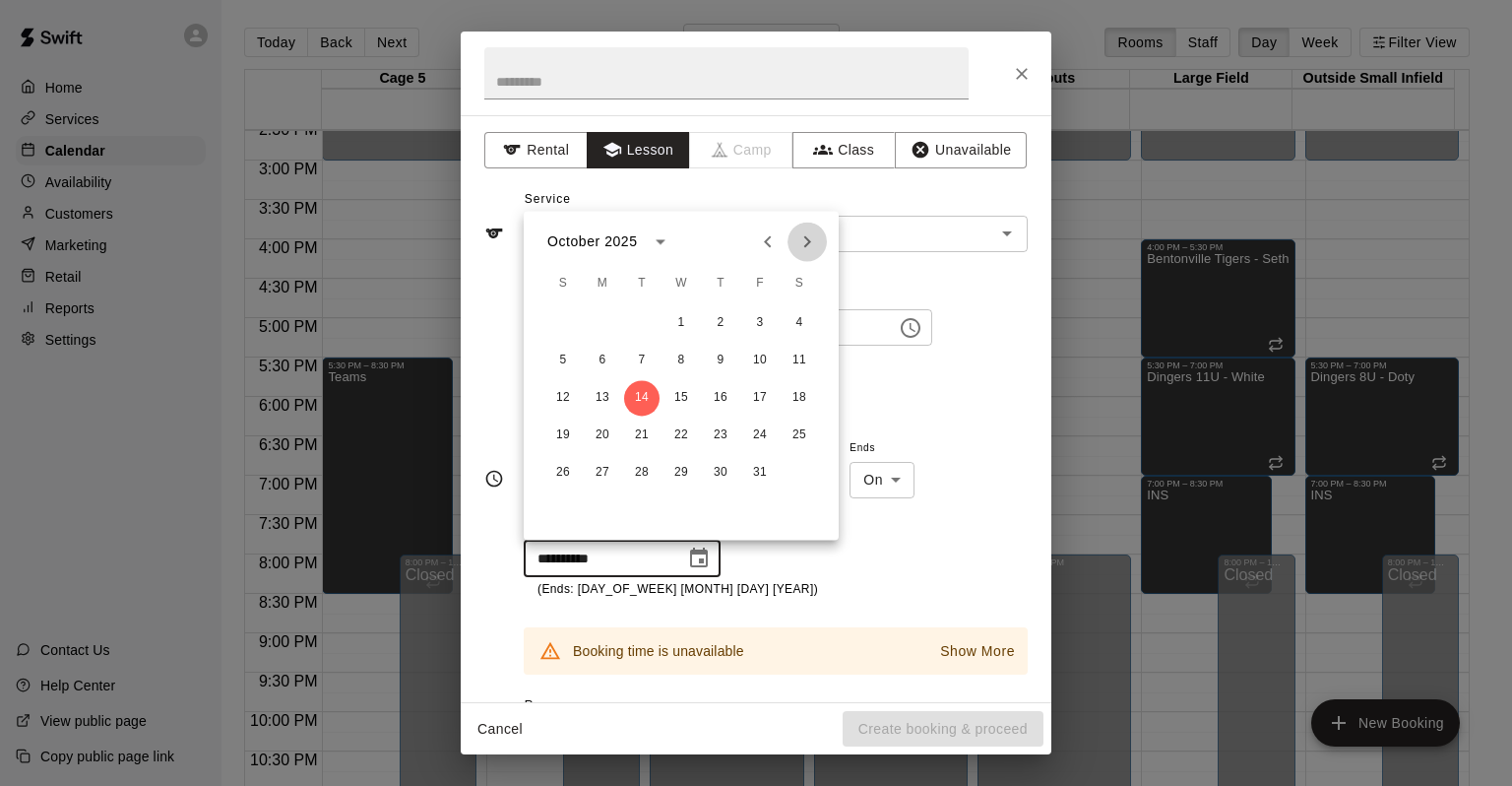 click 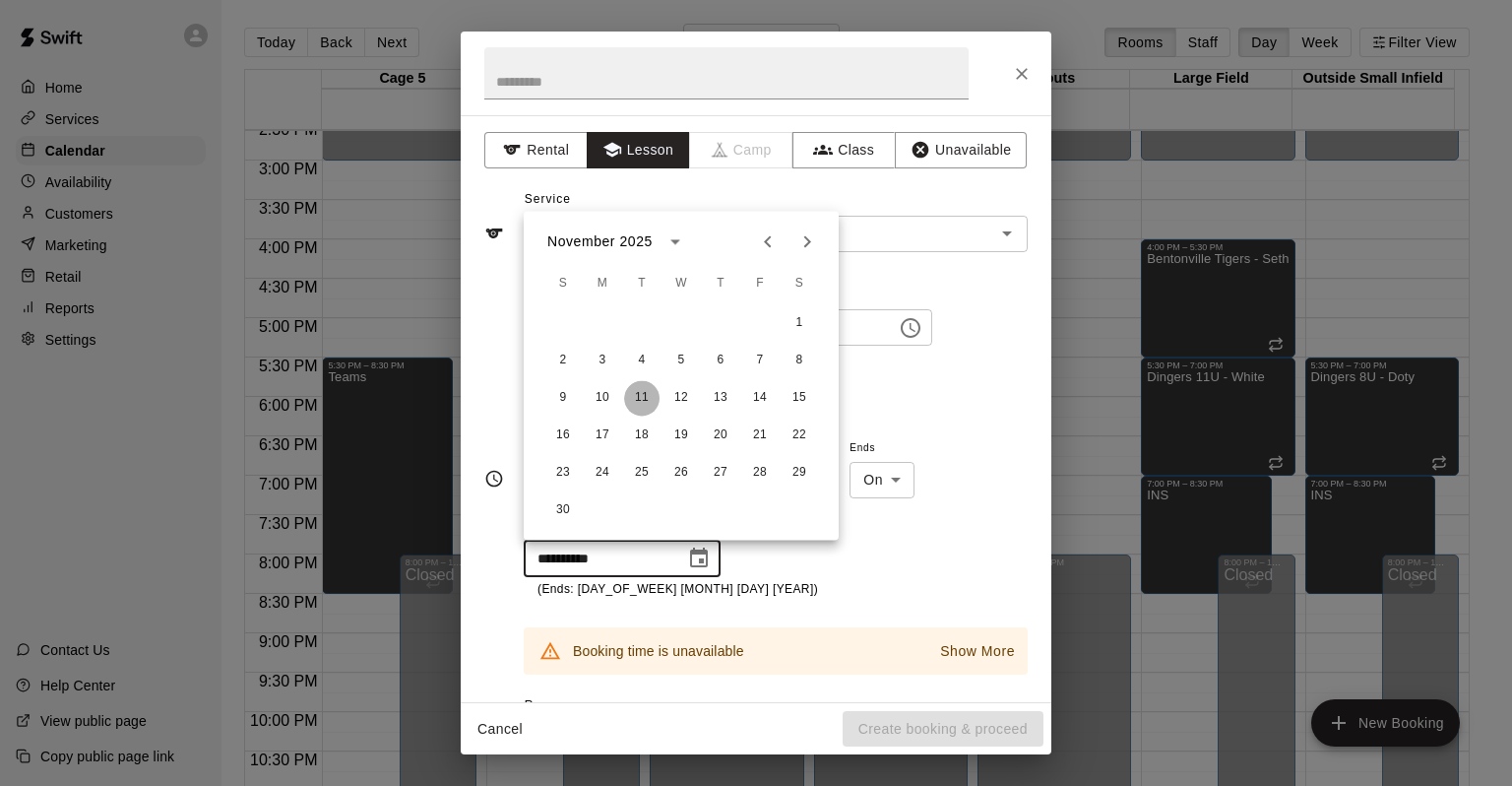 click on "11" at bounding box center (642, 398) 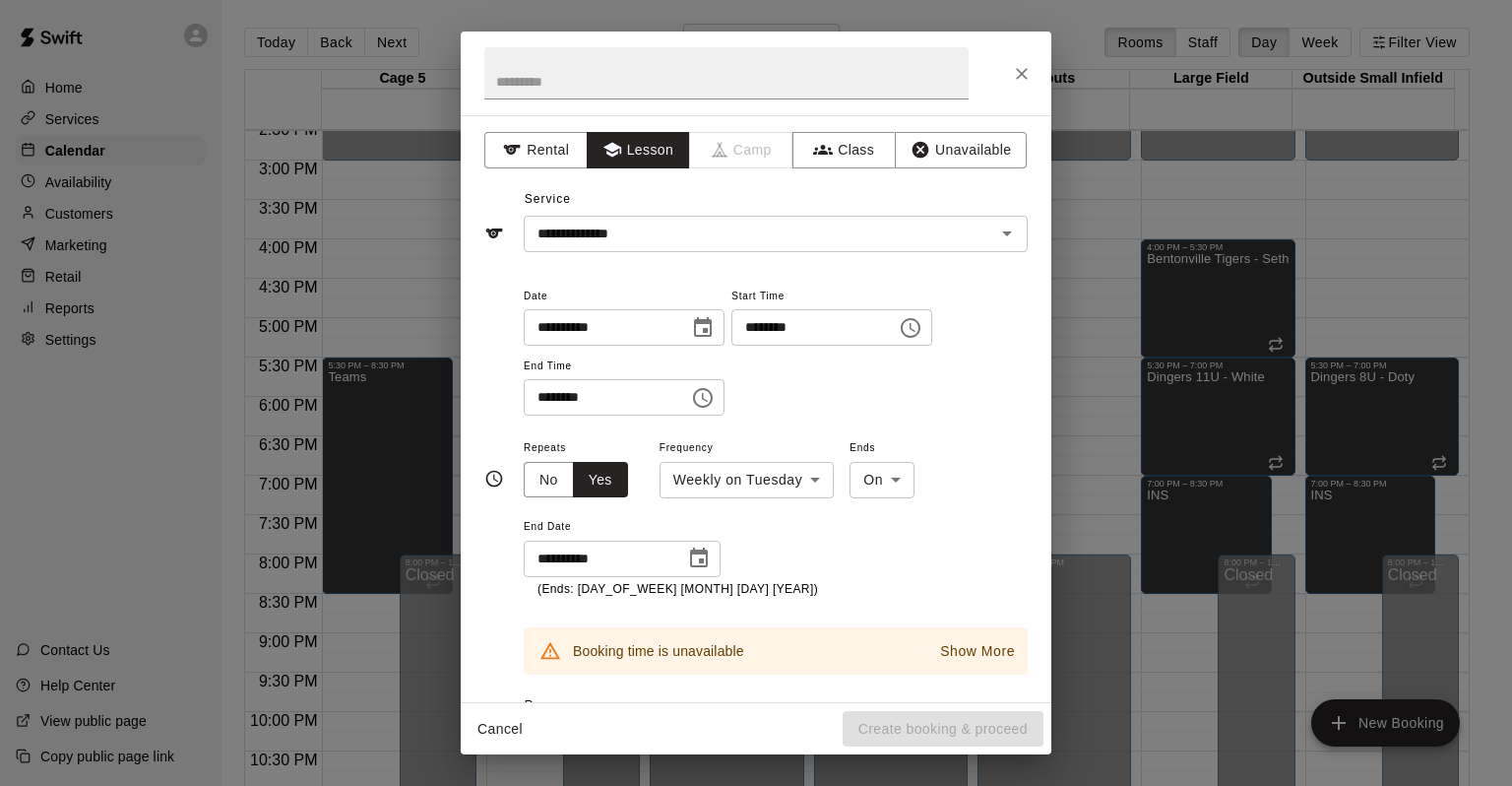 click at bounding box center (756, 73) 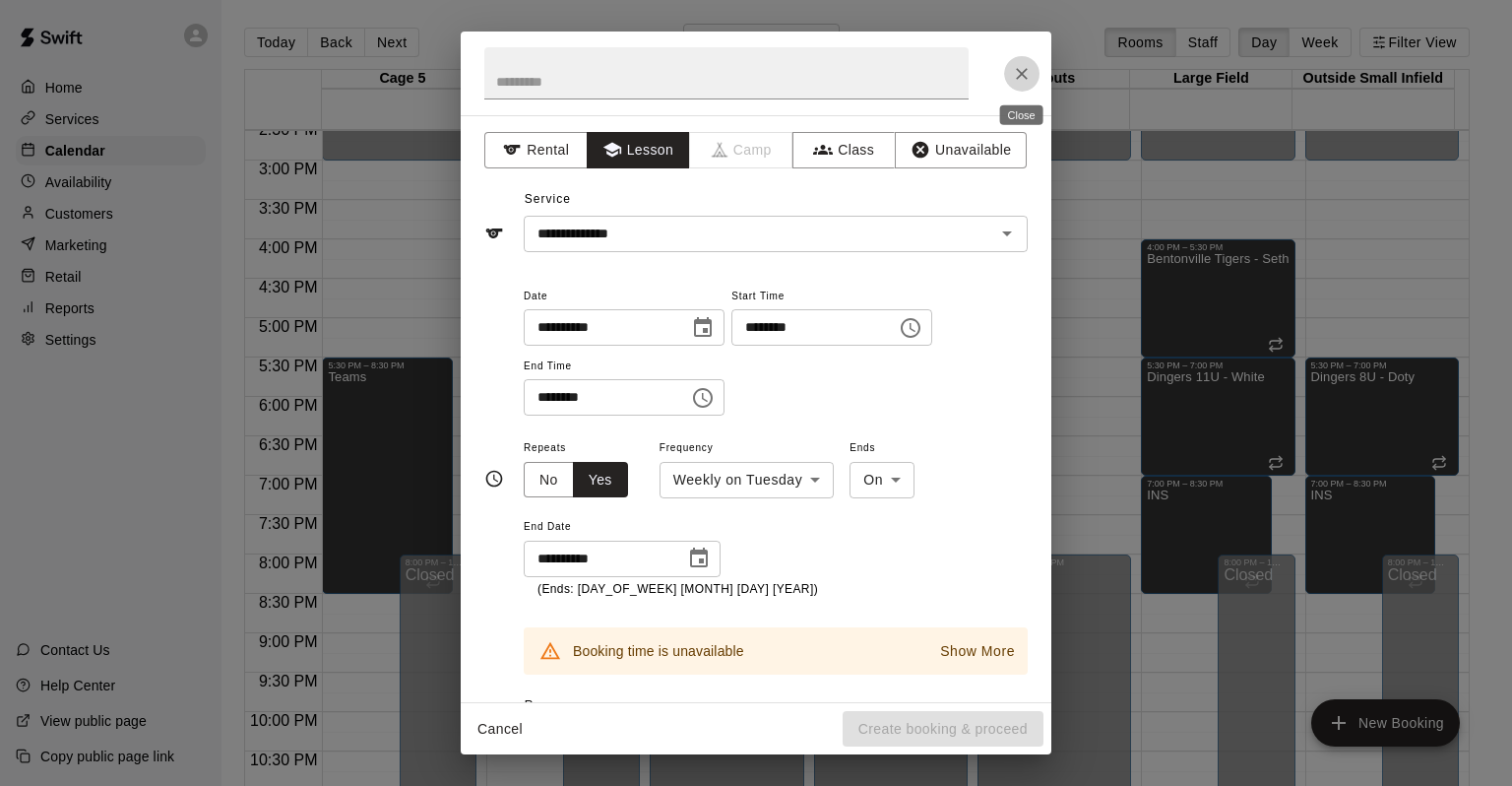 click at bounding box center (1022, 74) 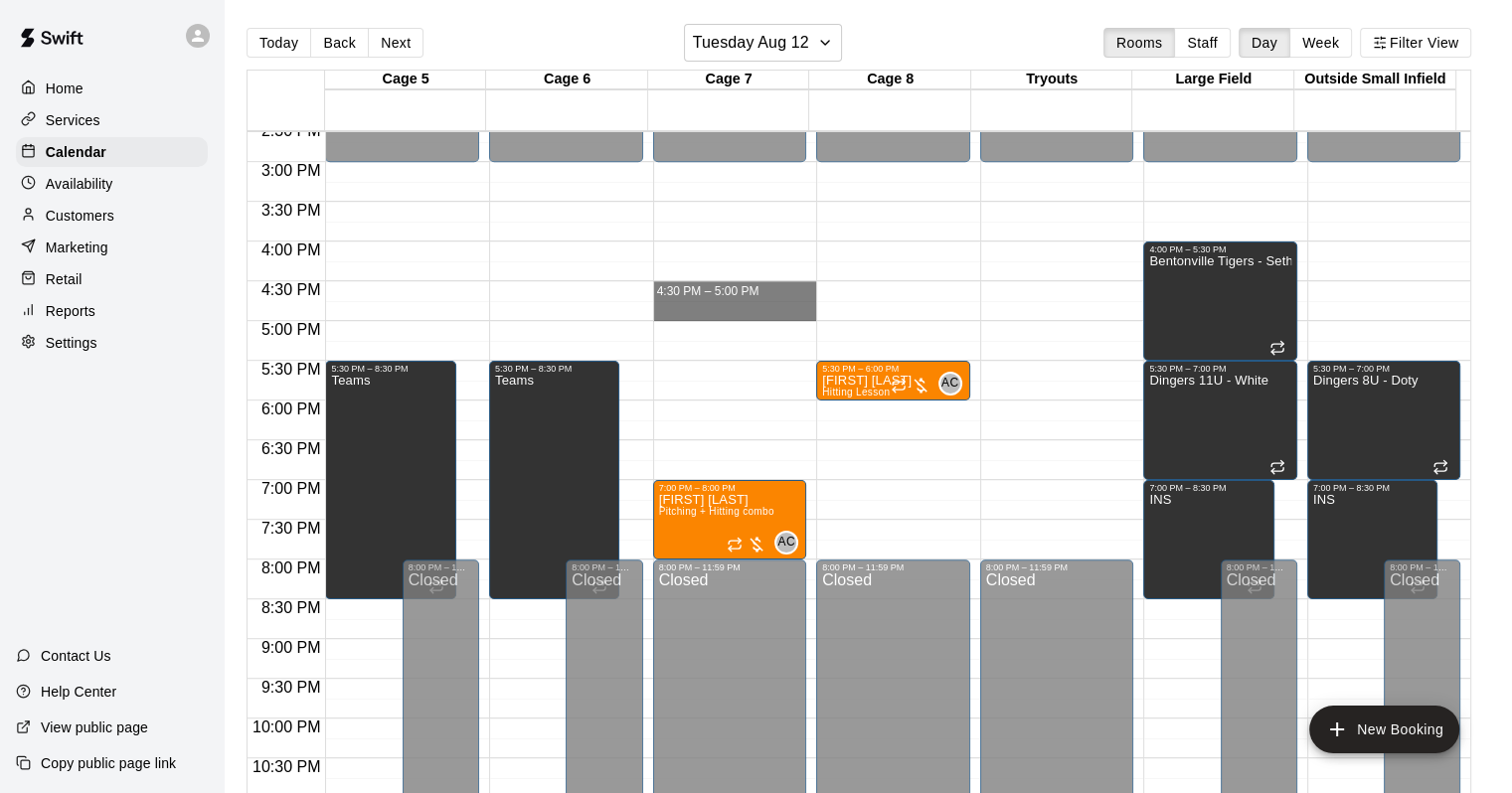 drag, startPoint x: 750, startPoint y: 281, endPoint x: 744, endPoint y: 316, distance: 35.510562 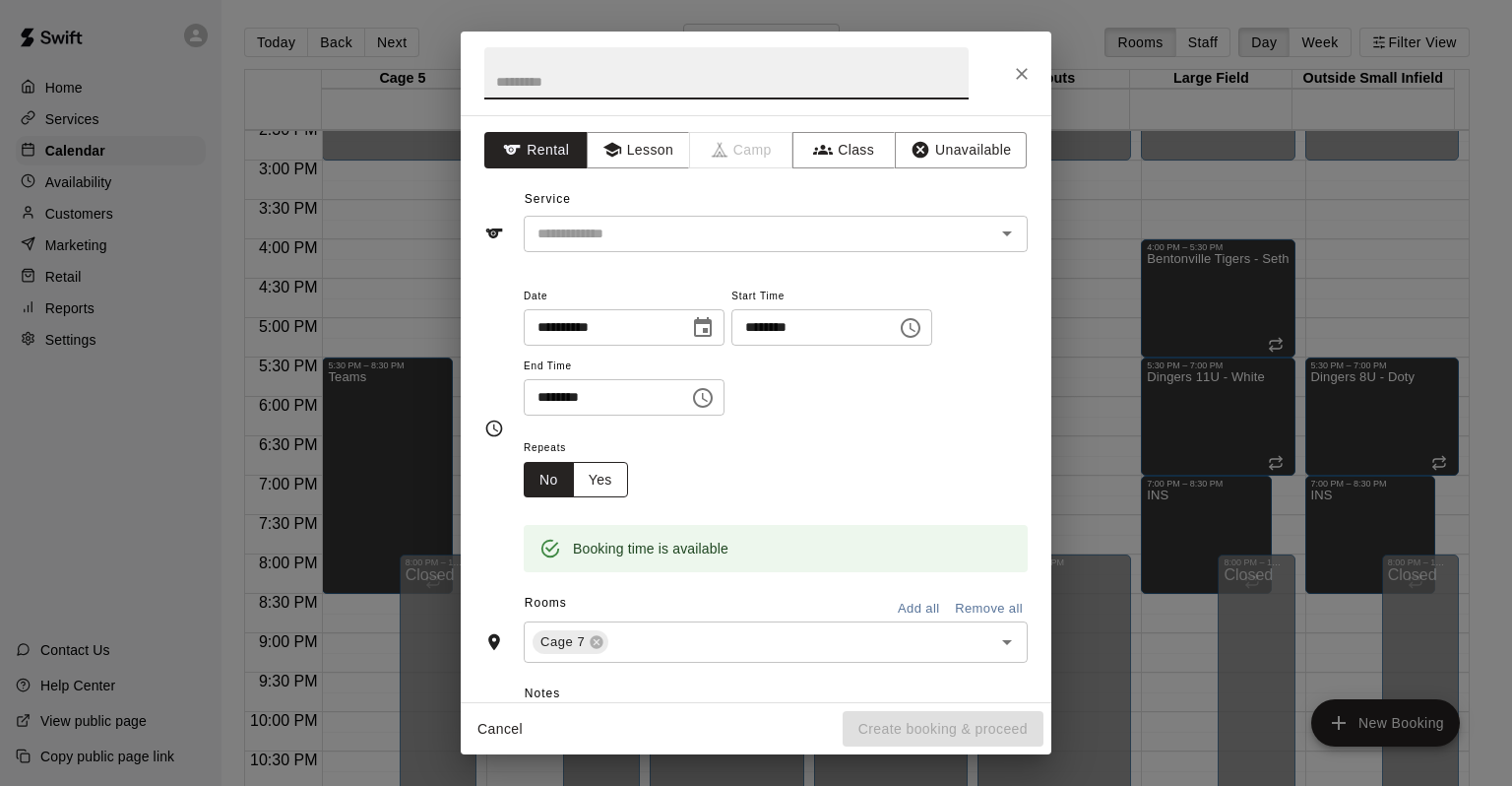 click on "Yes" at bounding box center (600, 480) 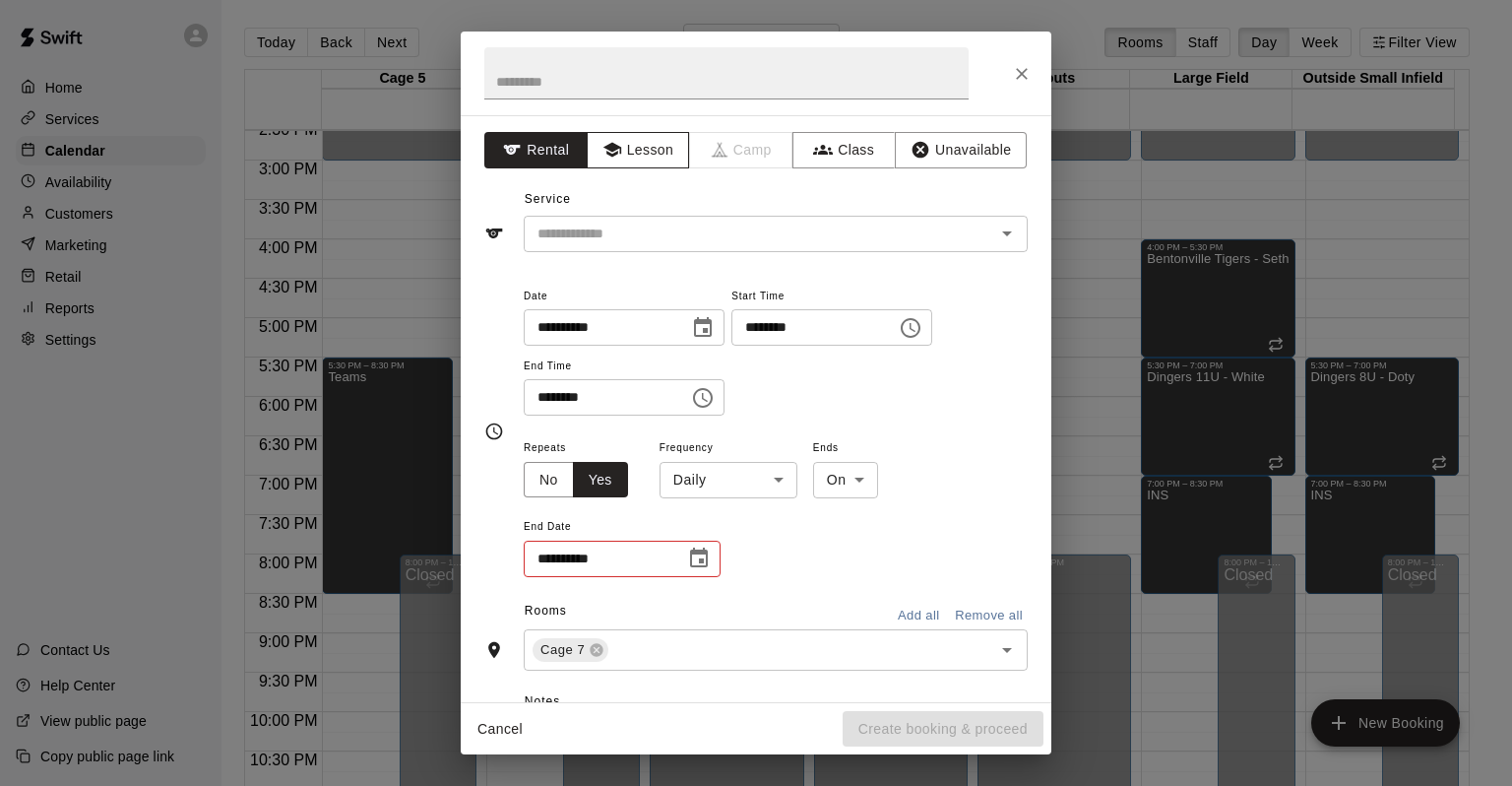 click on "Lesson" at bounding box center (638, 150) 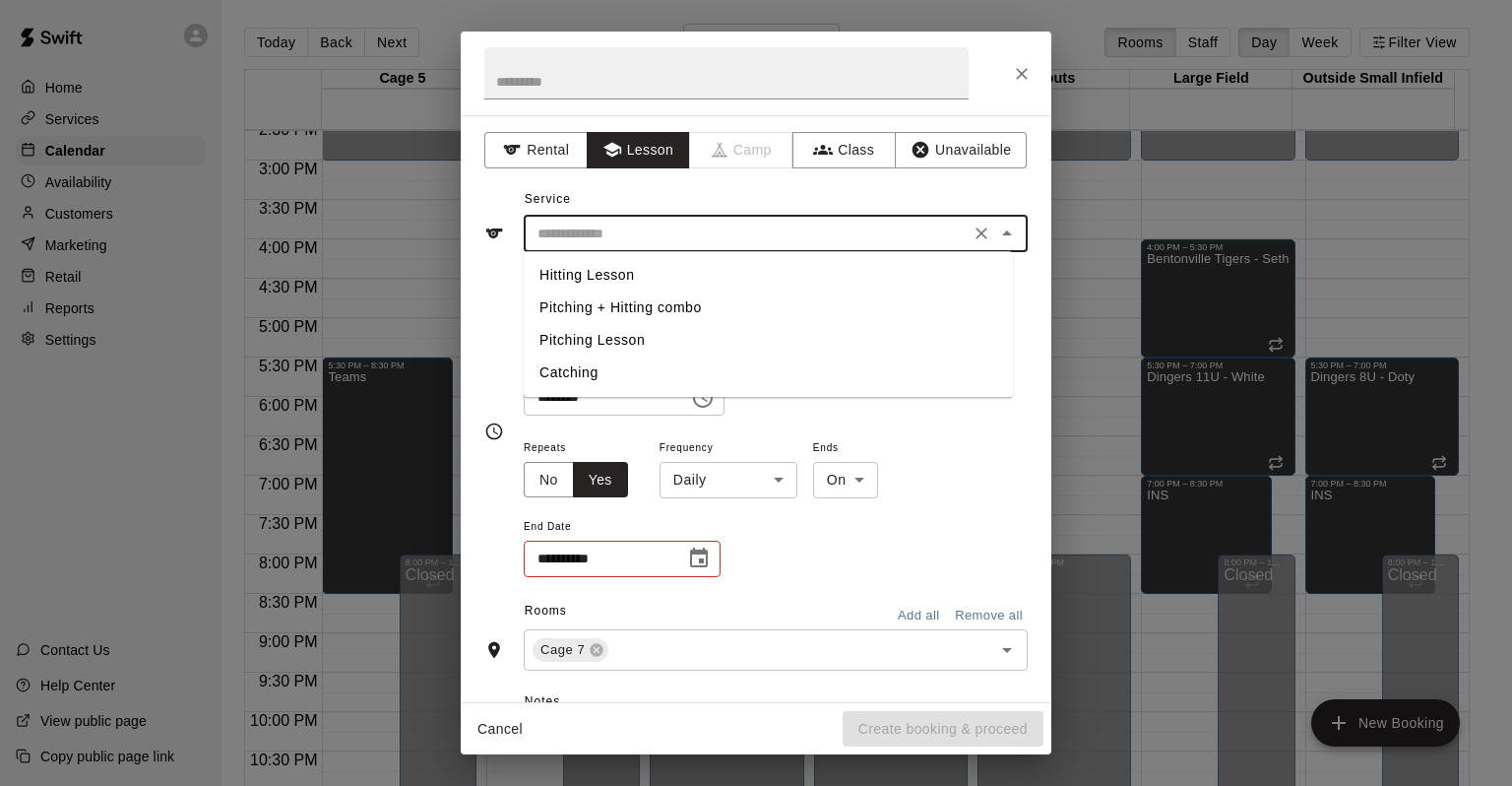 click at bounding box center (746, 233) 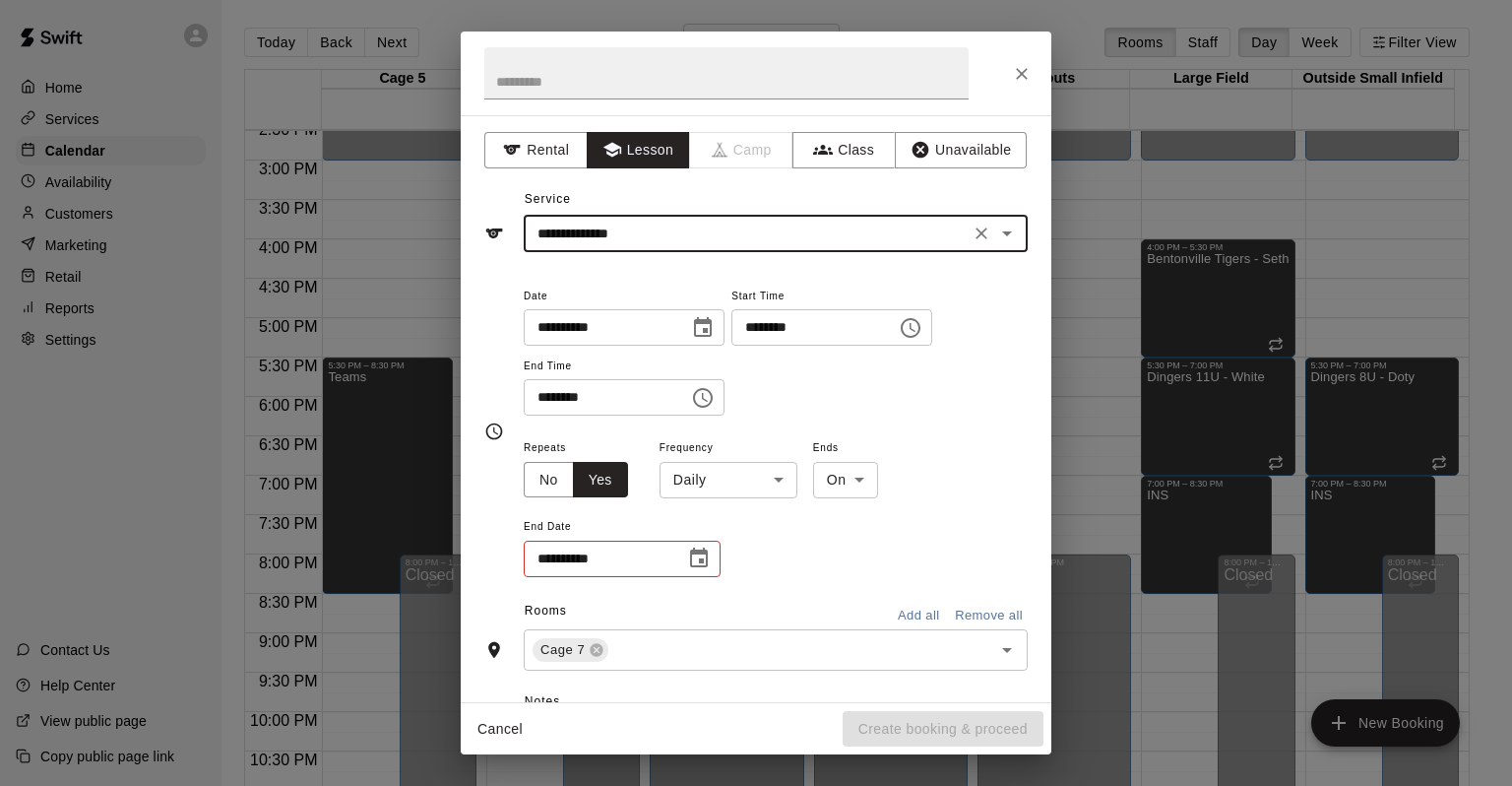 click 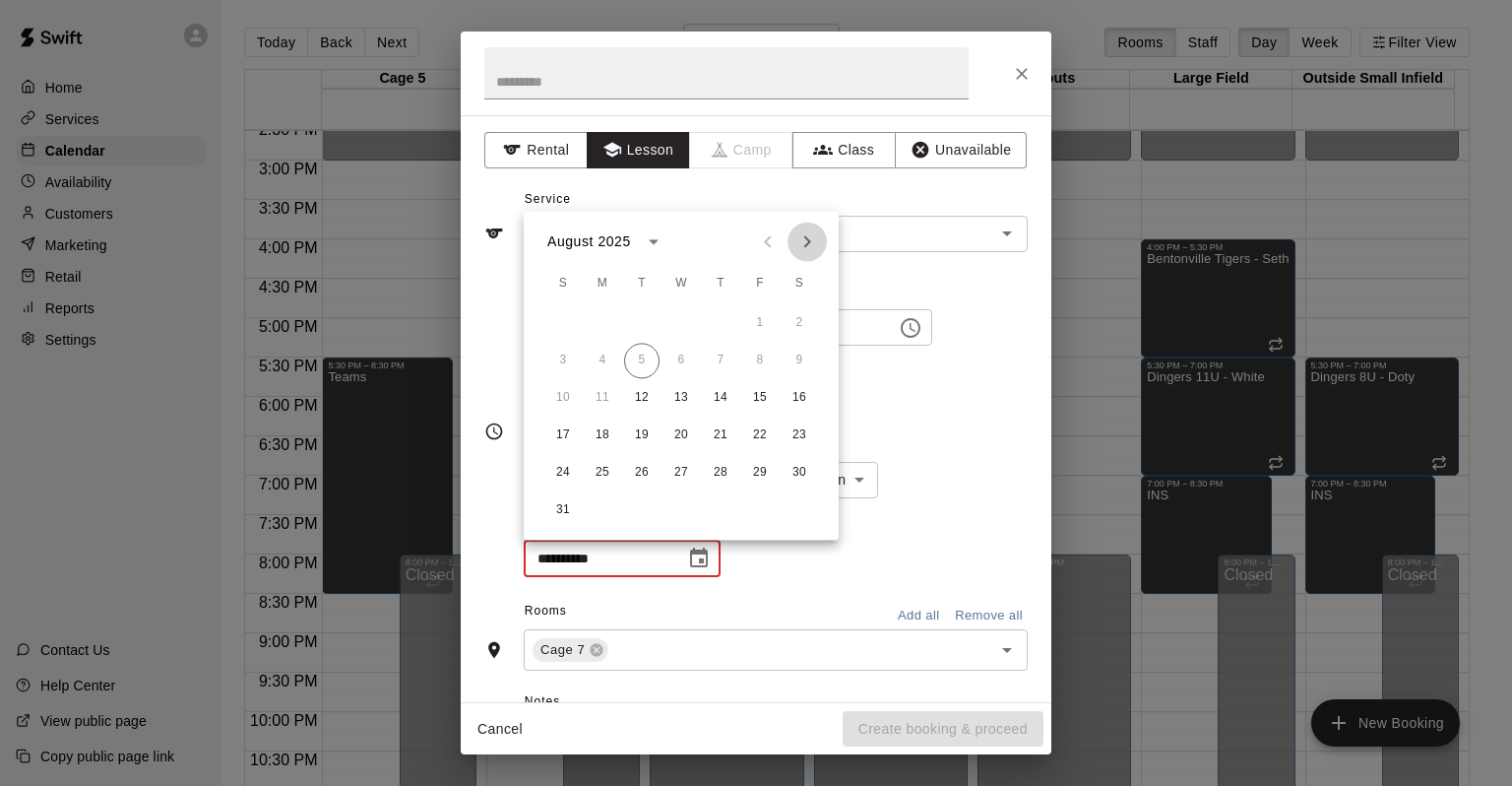 click 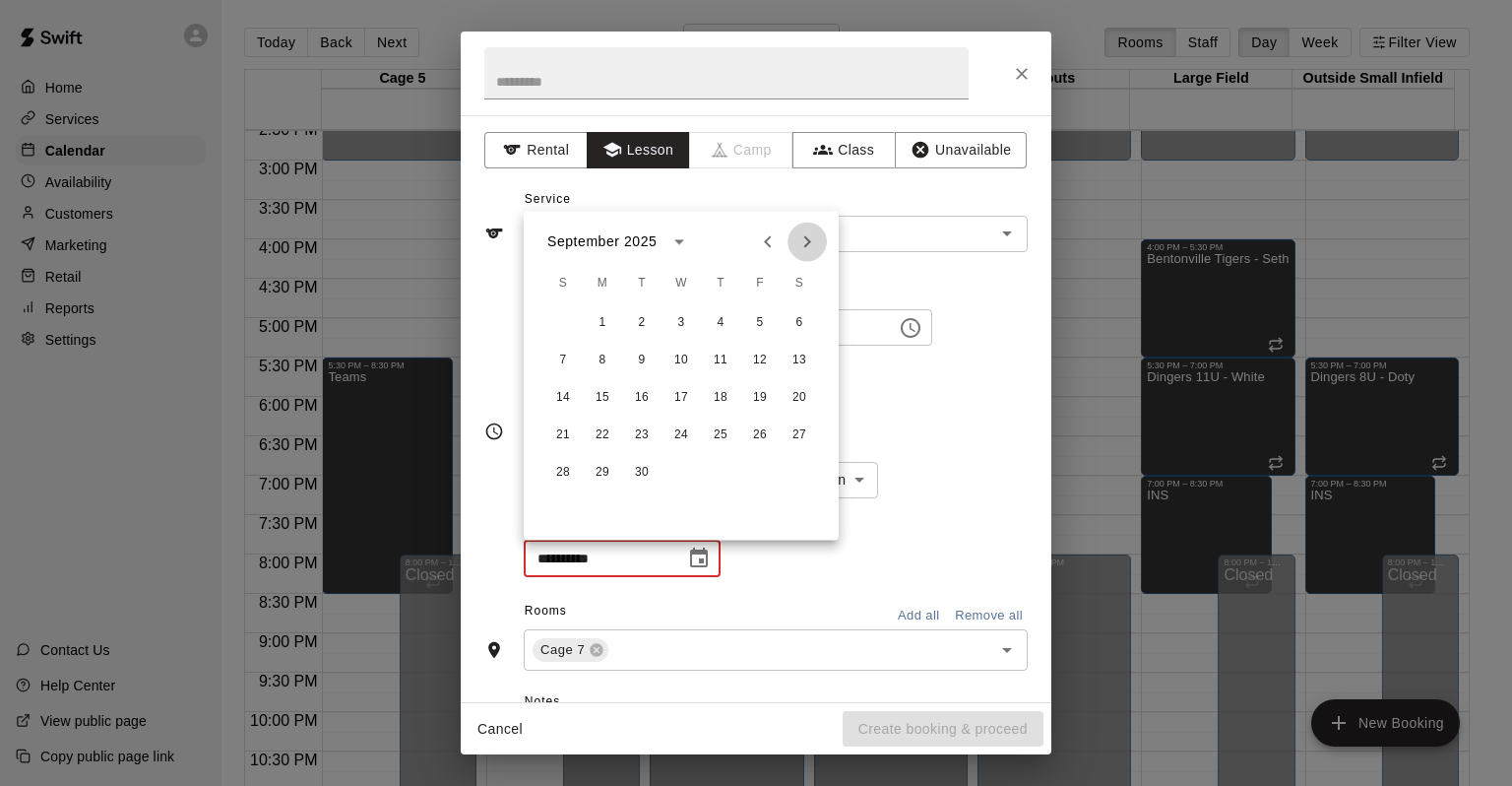 click 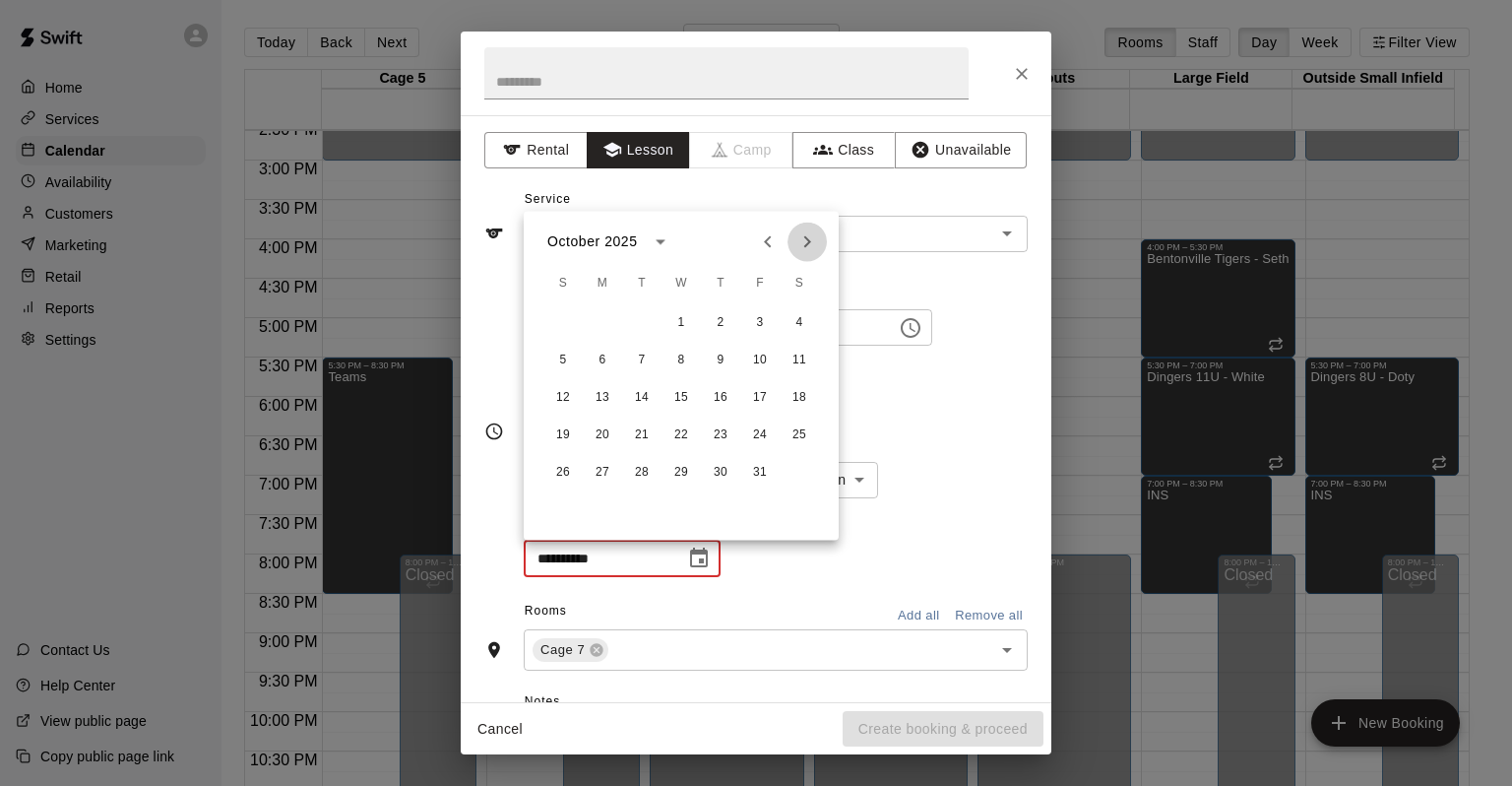 click at bounding box center [807, 241] 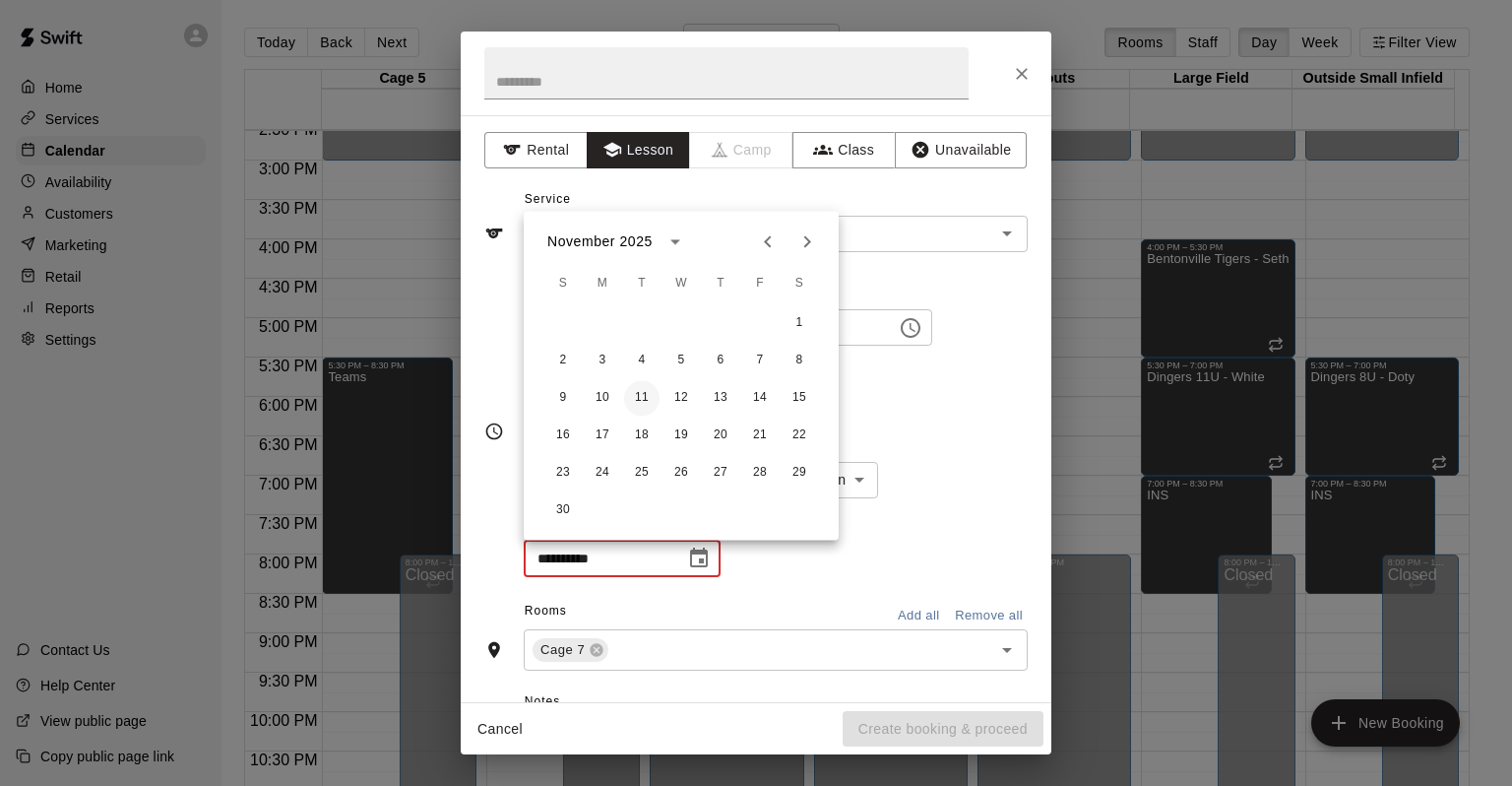 click on "11" at bounding box center (642, 398) 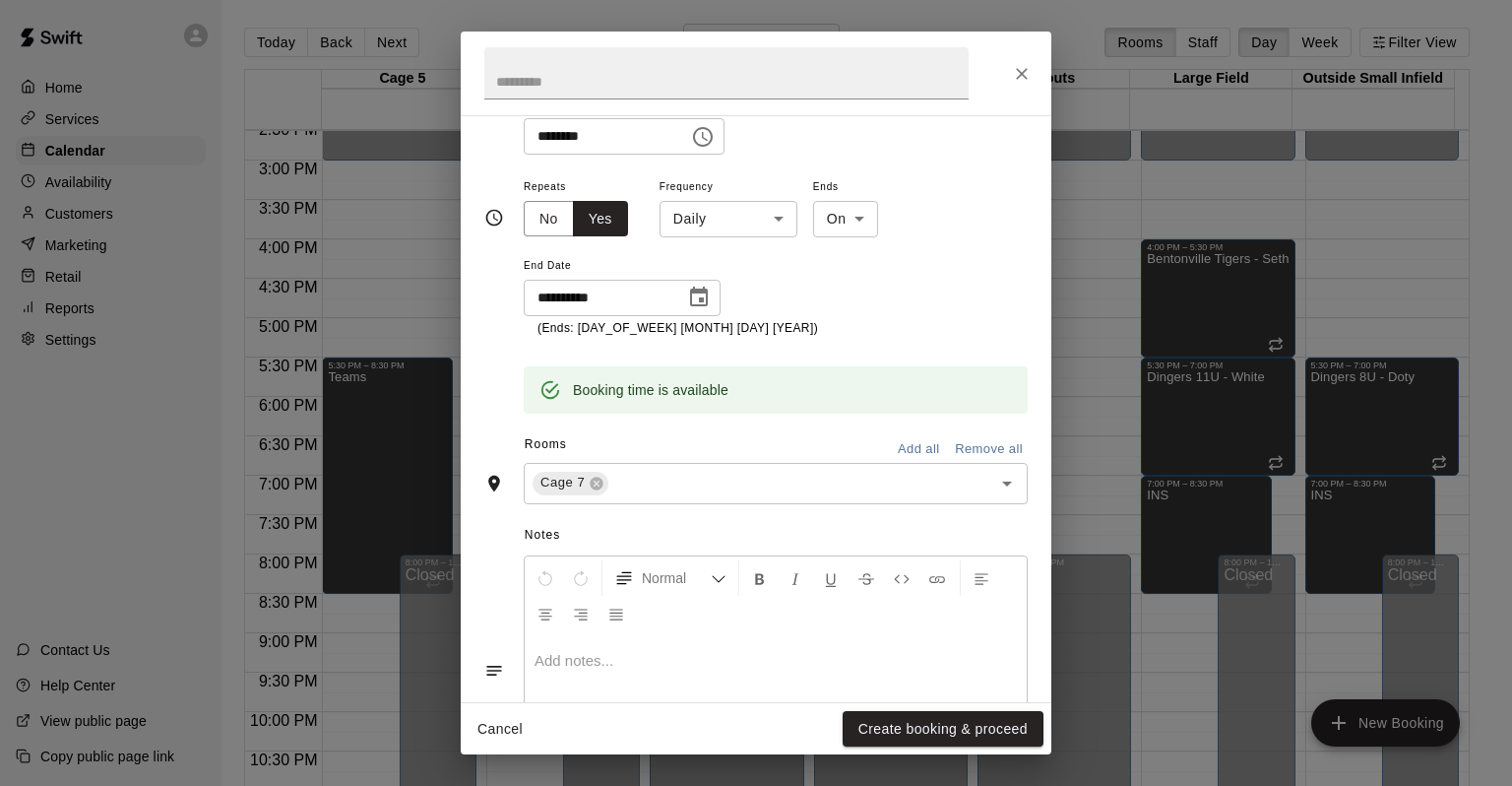scroll, scrollTop: 295, scrollLeft: 0, axis: vertical 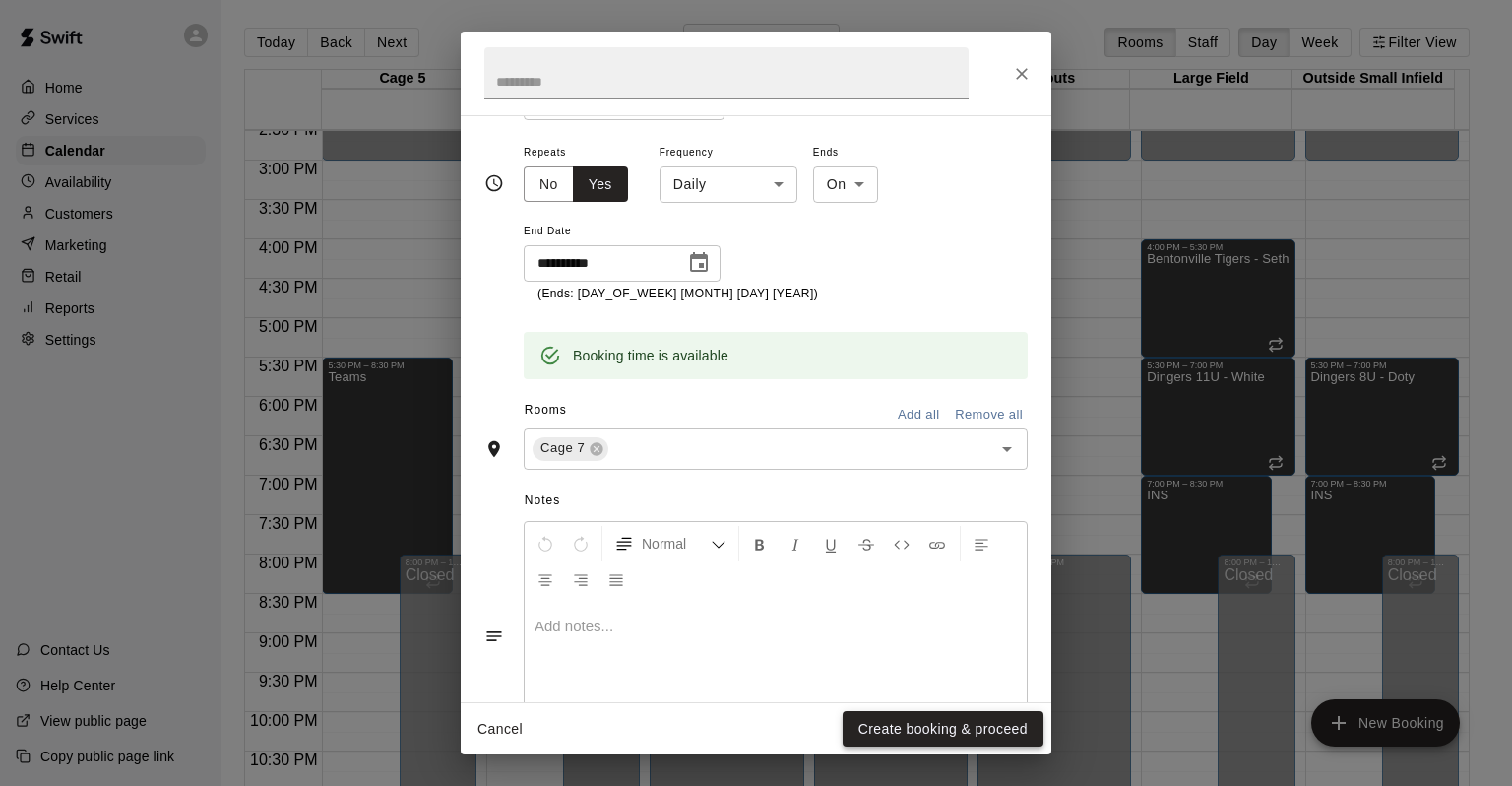 click on "Create booking & proceed" at bounding box center [943, 729] 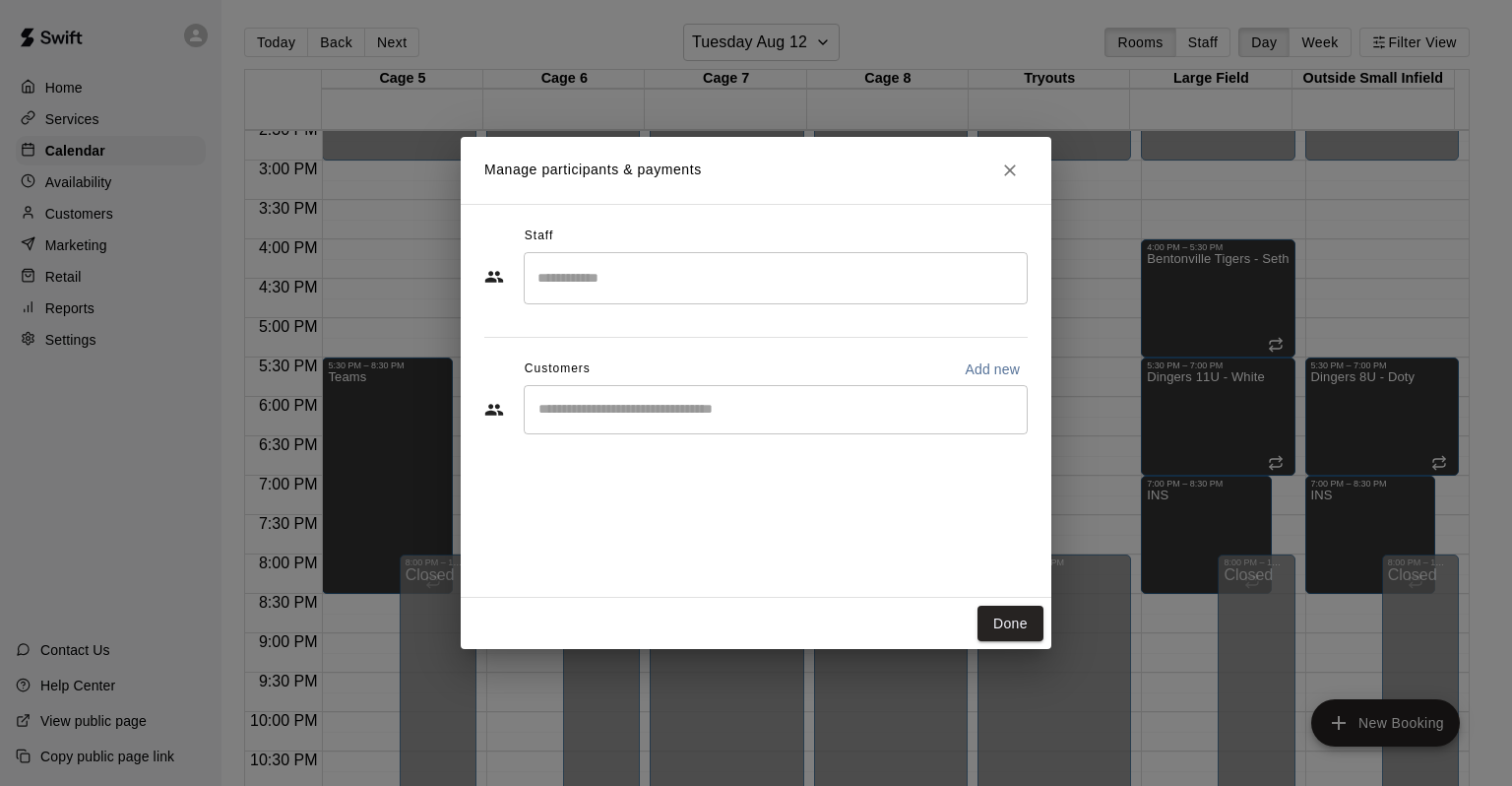 click on "​" at bounding box center (776, 278) 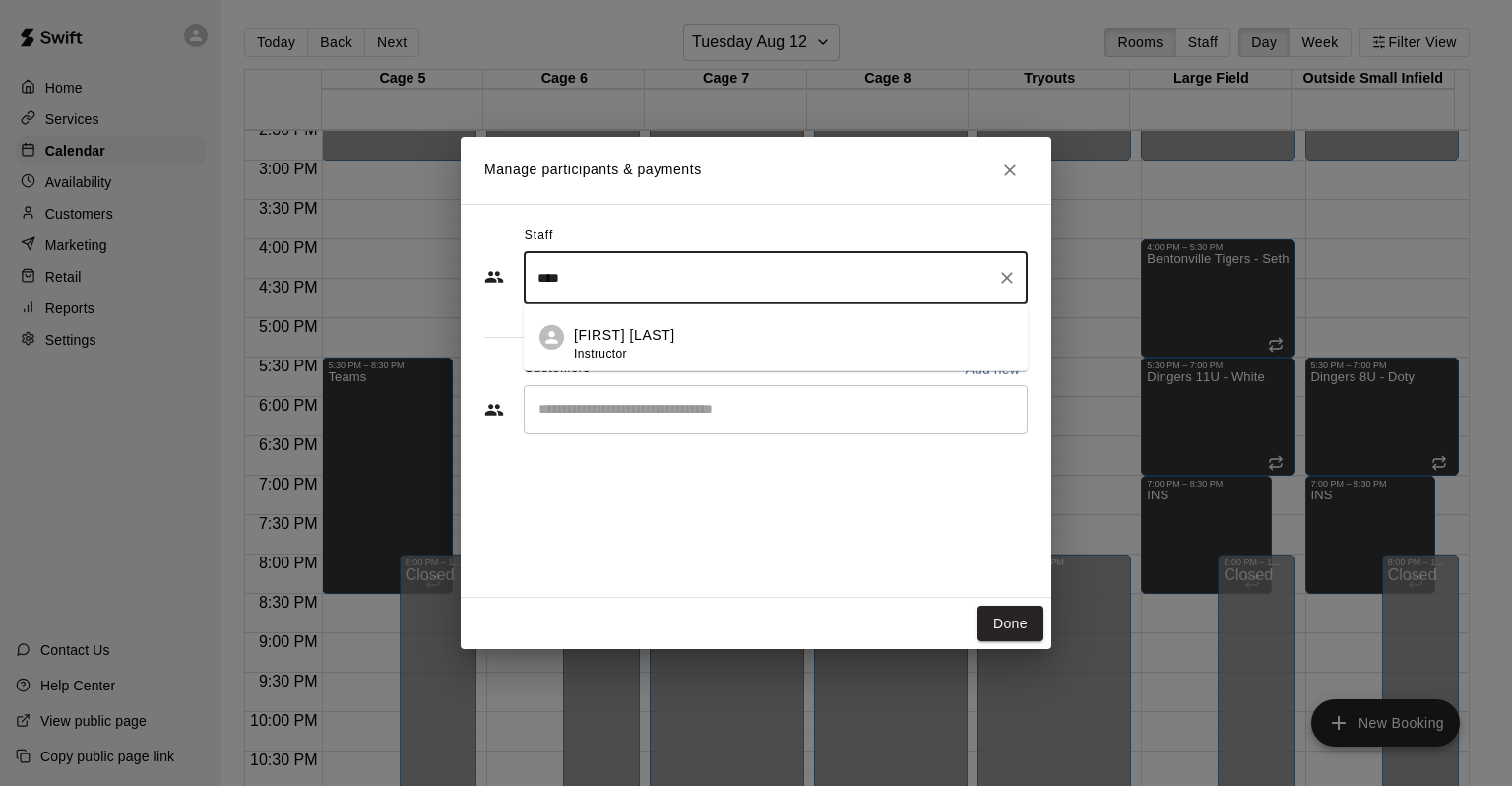 click on "Eric Harrington" at bounding box center (624, 335) 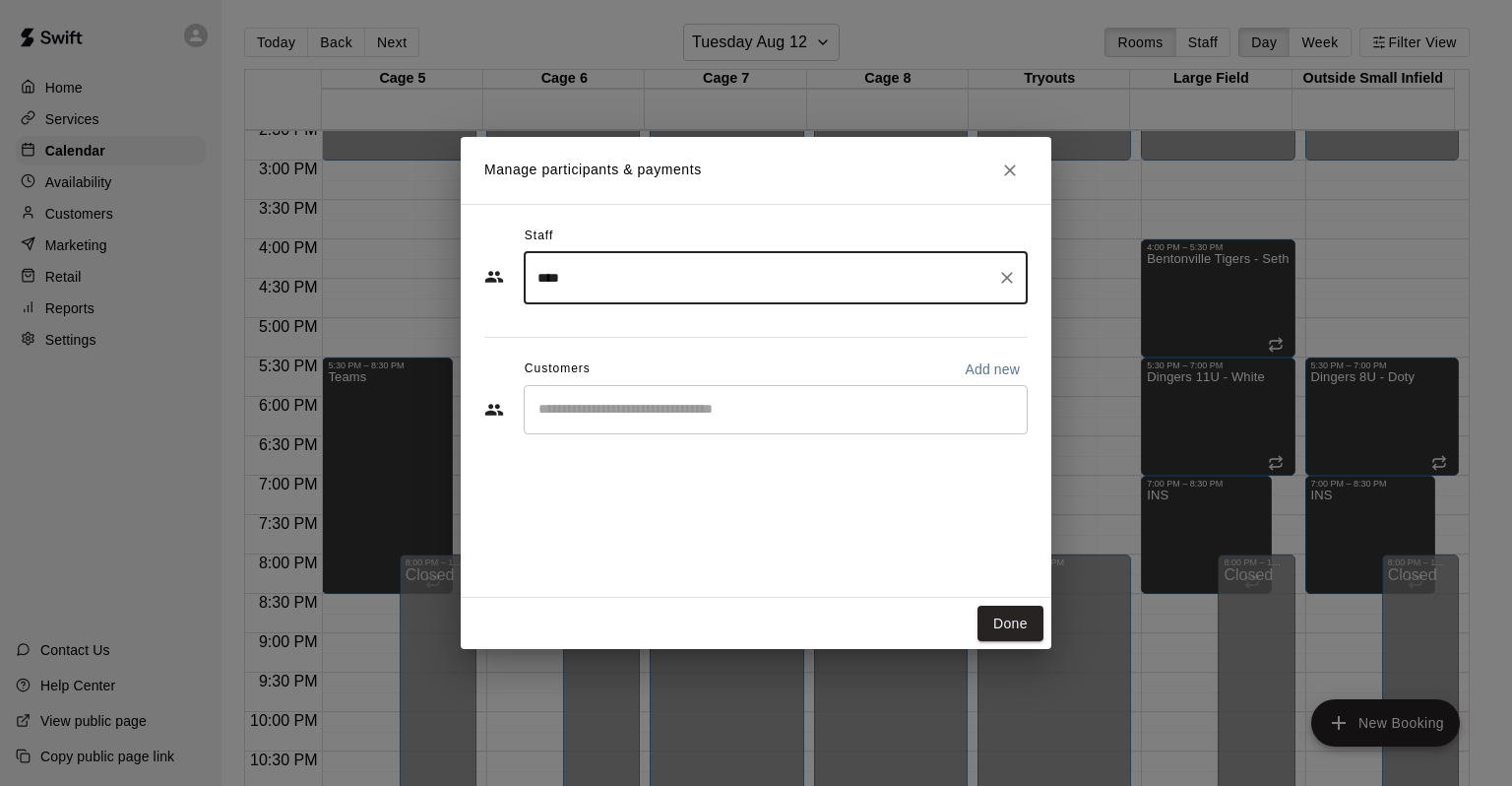 type on "****" 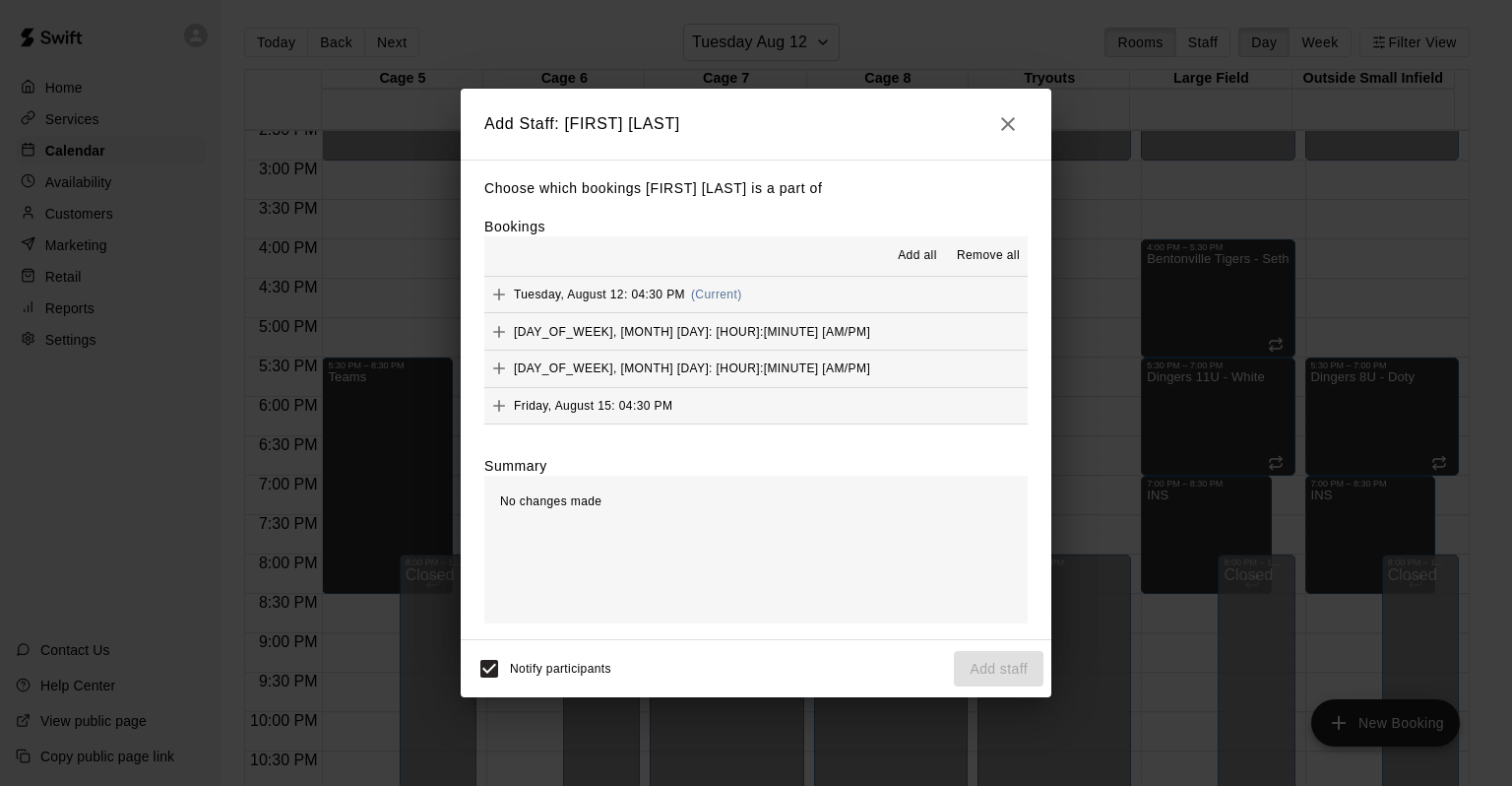 drag, startPoint x: 902, startPoint y: 259, endPoint x: 992, endPoint y: 644, distance: 395.37956 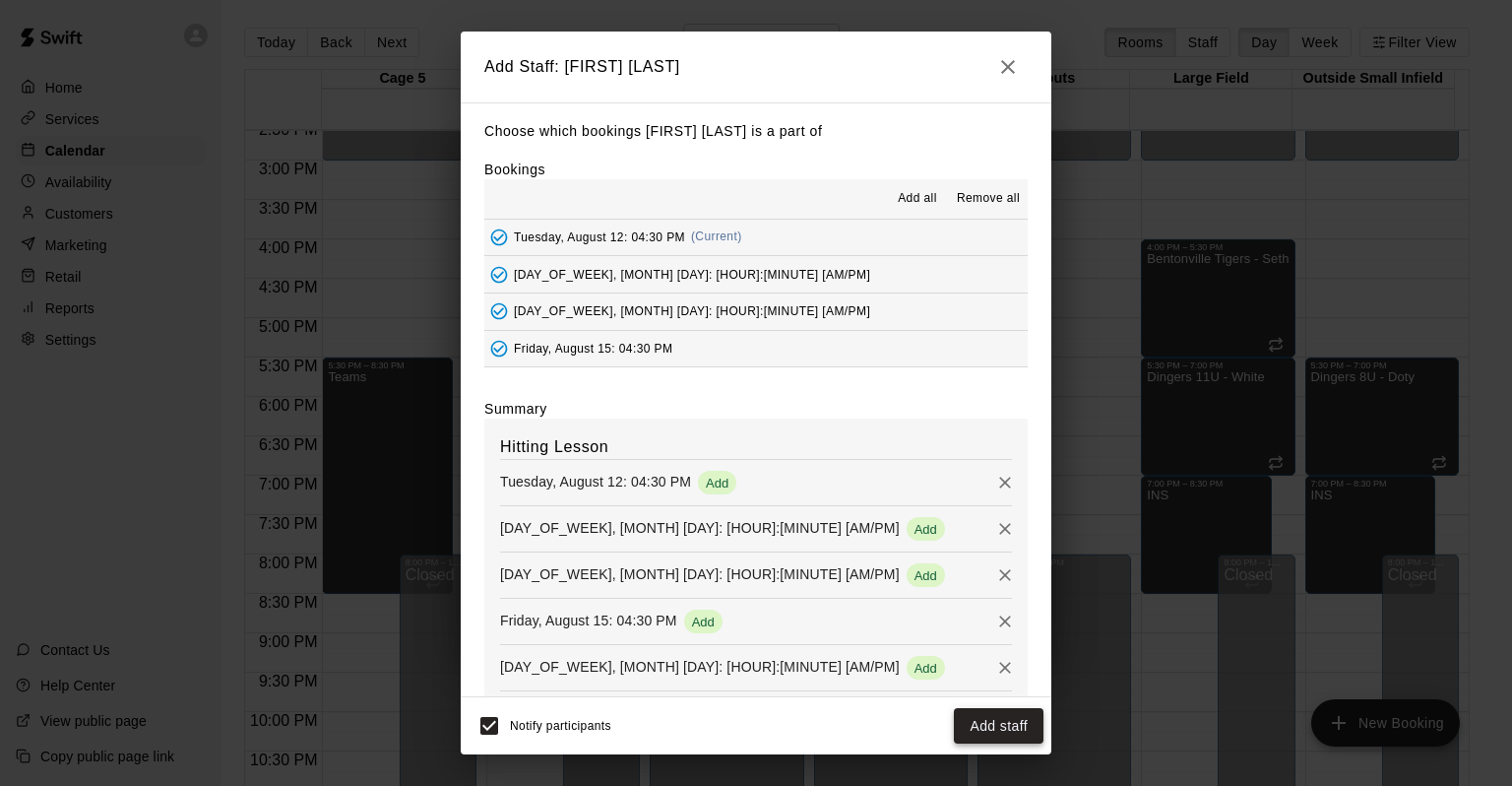 click on "Add staff" at bounding box center (998, 726) 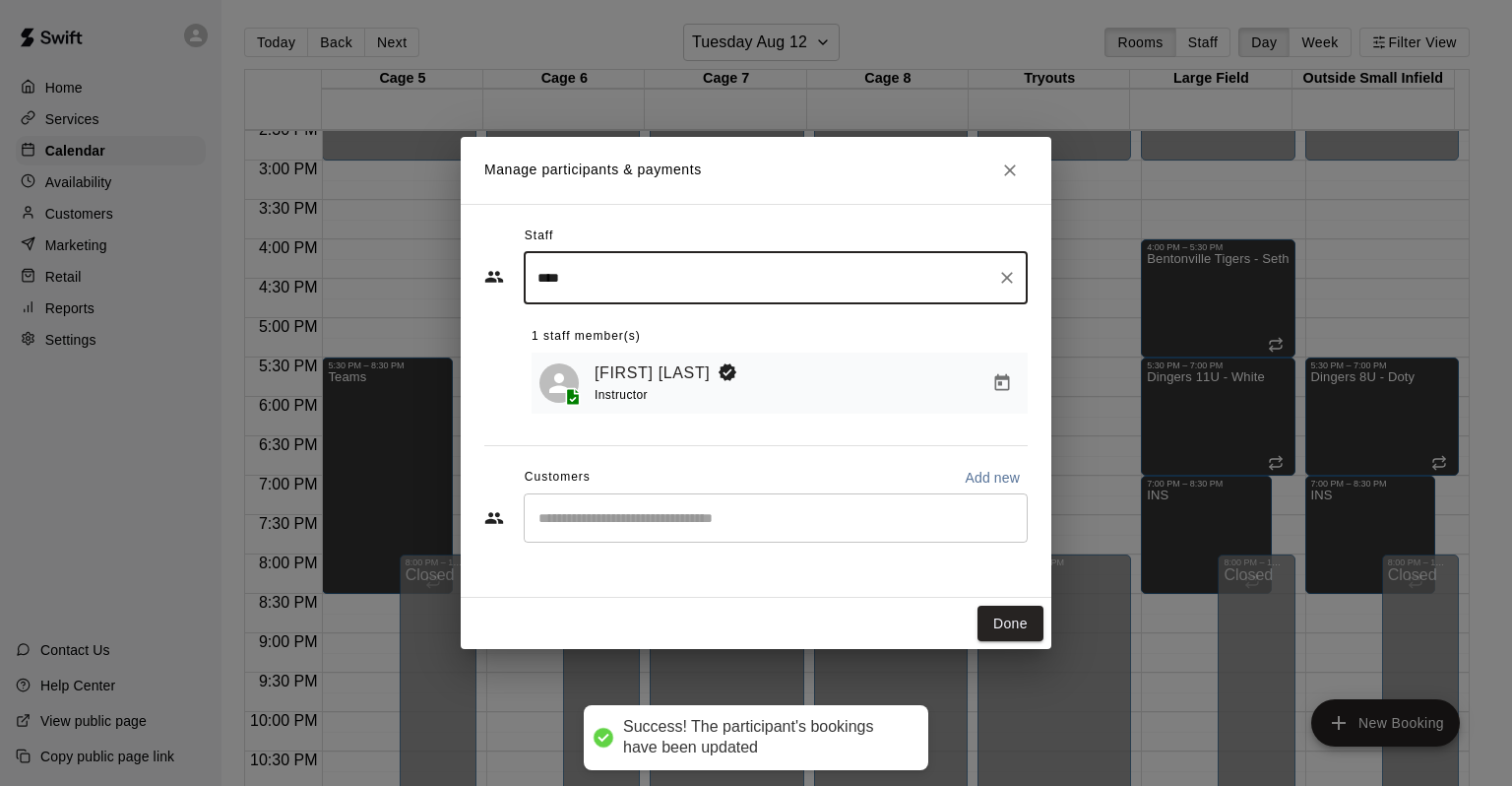 click at bounding box center [776, 518] 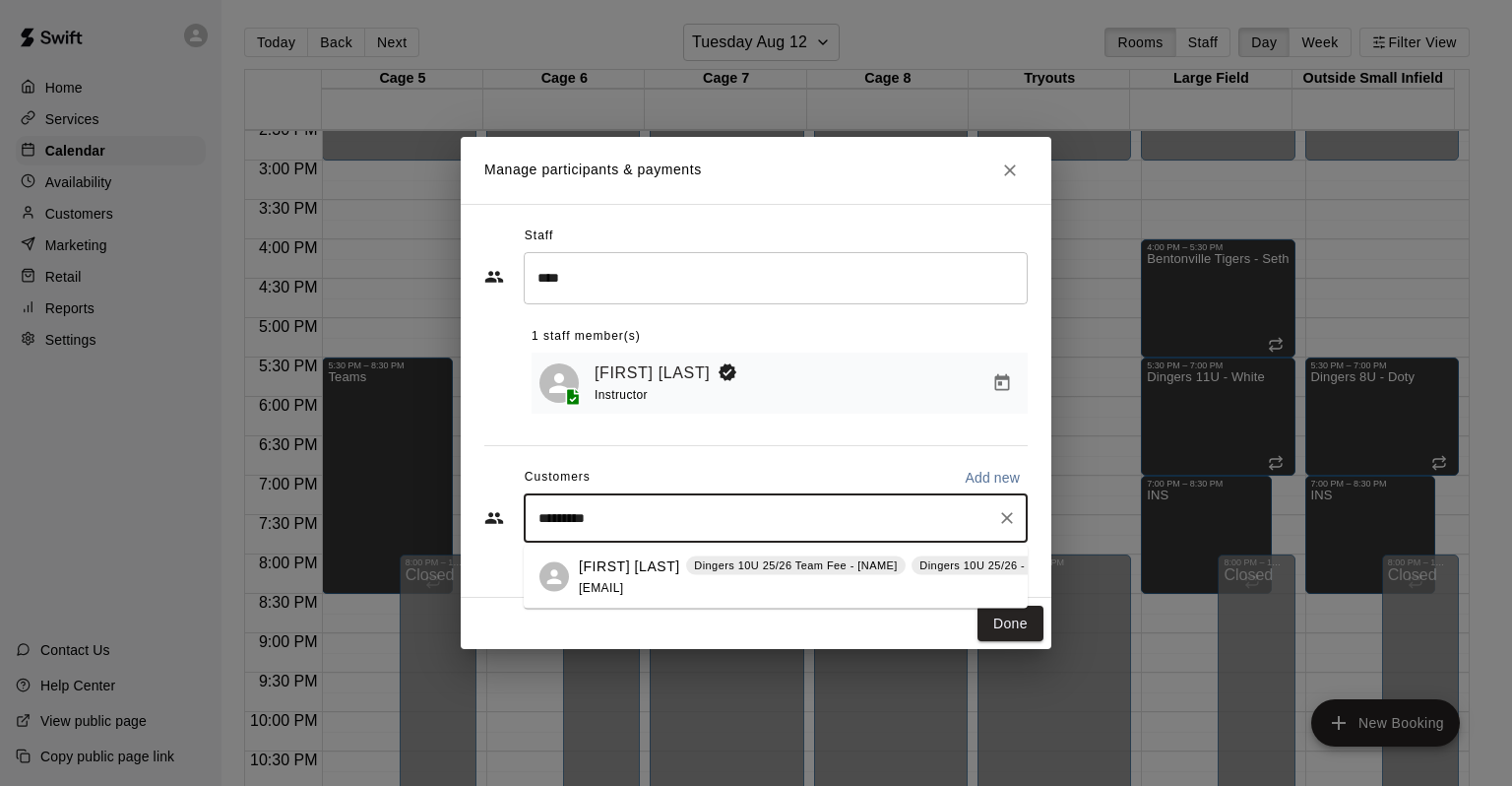 type on "**********" 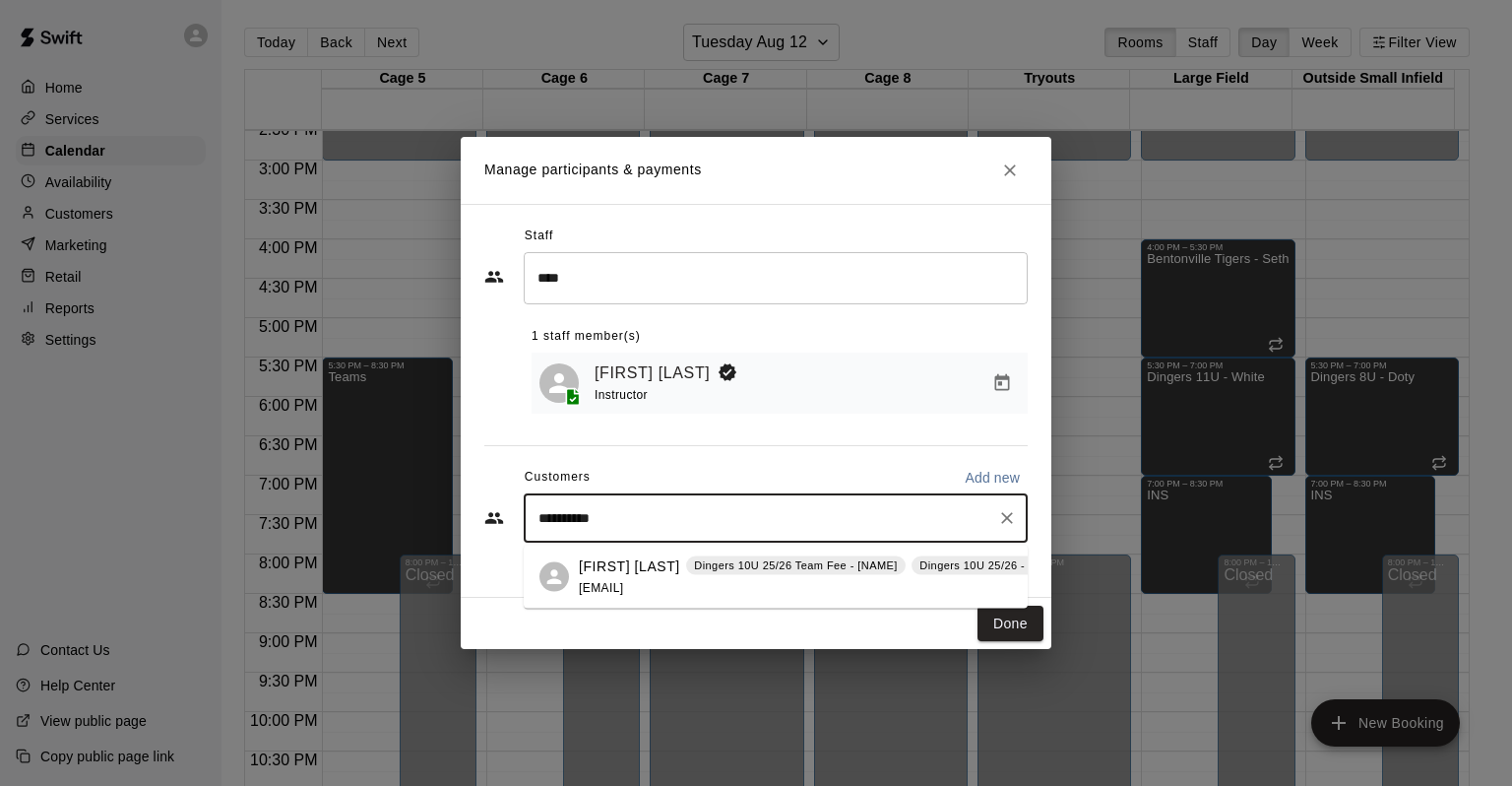 click on "Max Carter Dingers 10U 25/26 Team Fee - Wilmot Dingers 10U 25/26 - Wilmot betsylou0322@yahoo.com" at bounding box center (825, 576) 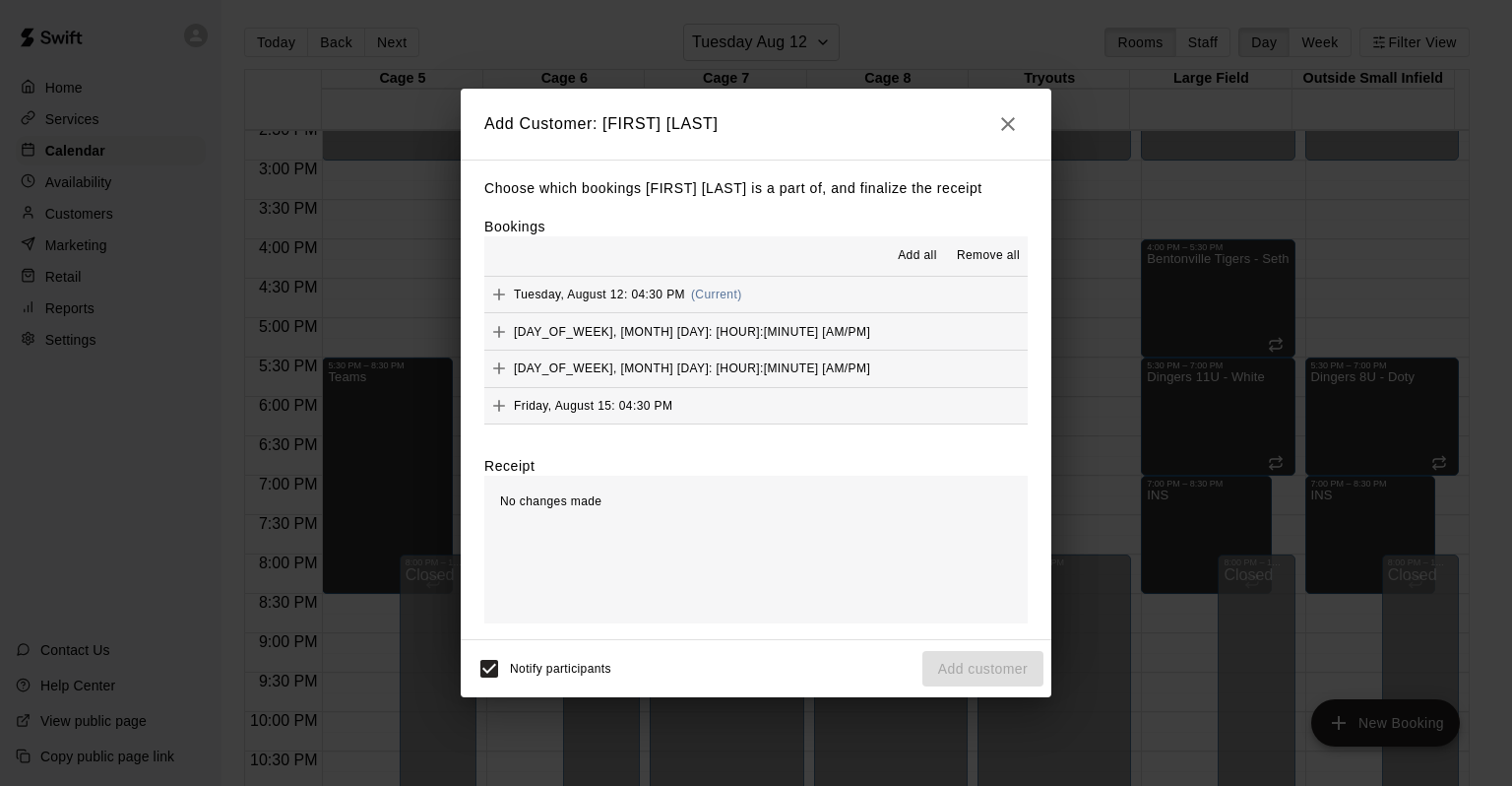 click on "Add all" at bounding box center (917, 256) 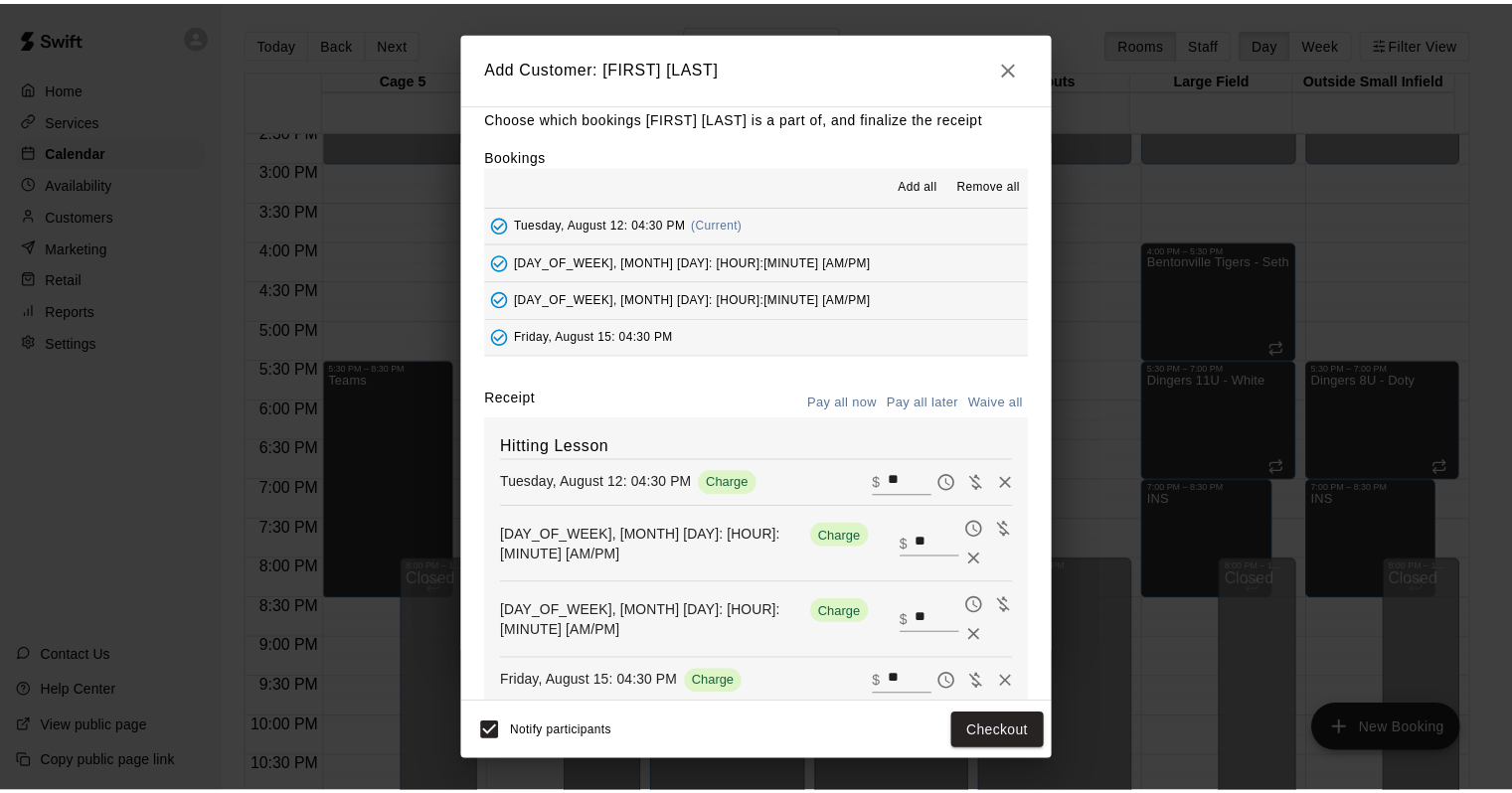 scroll, scrollTop: 0, scrollLeft: 0, axis: both 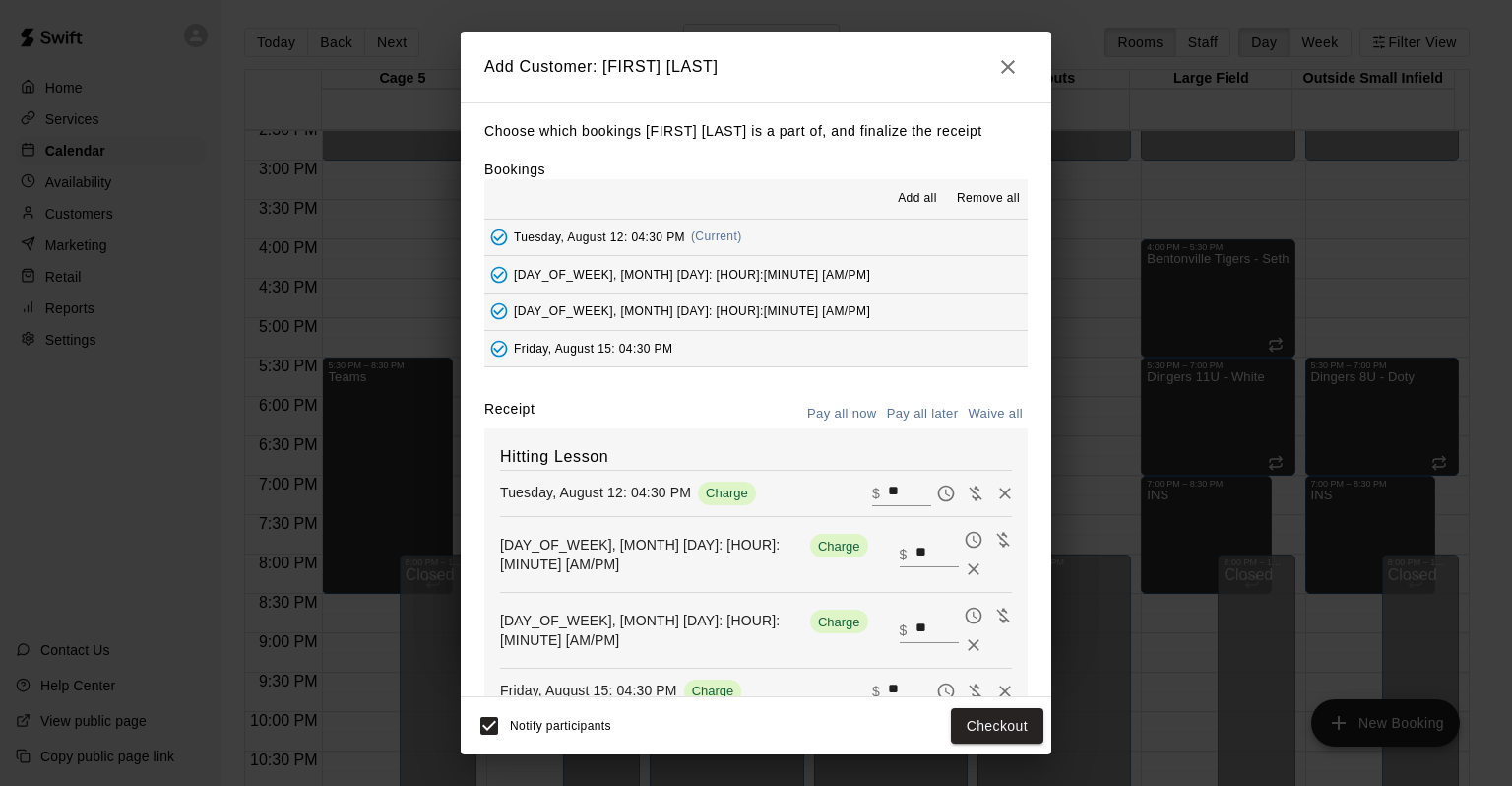 click on "Pay all later" at bounding box center [922, 414] 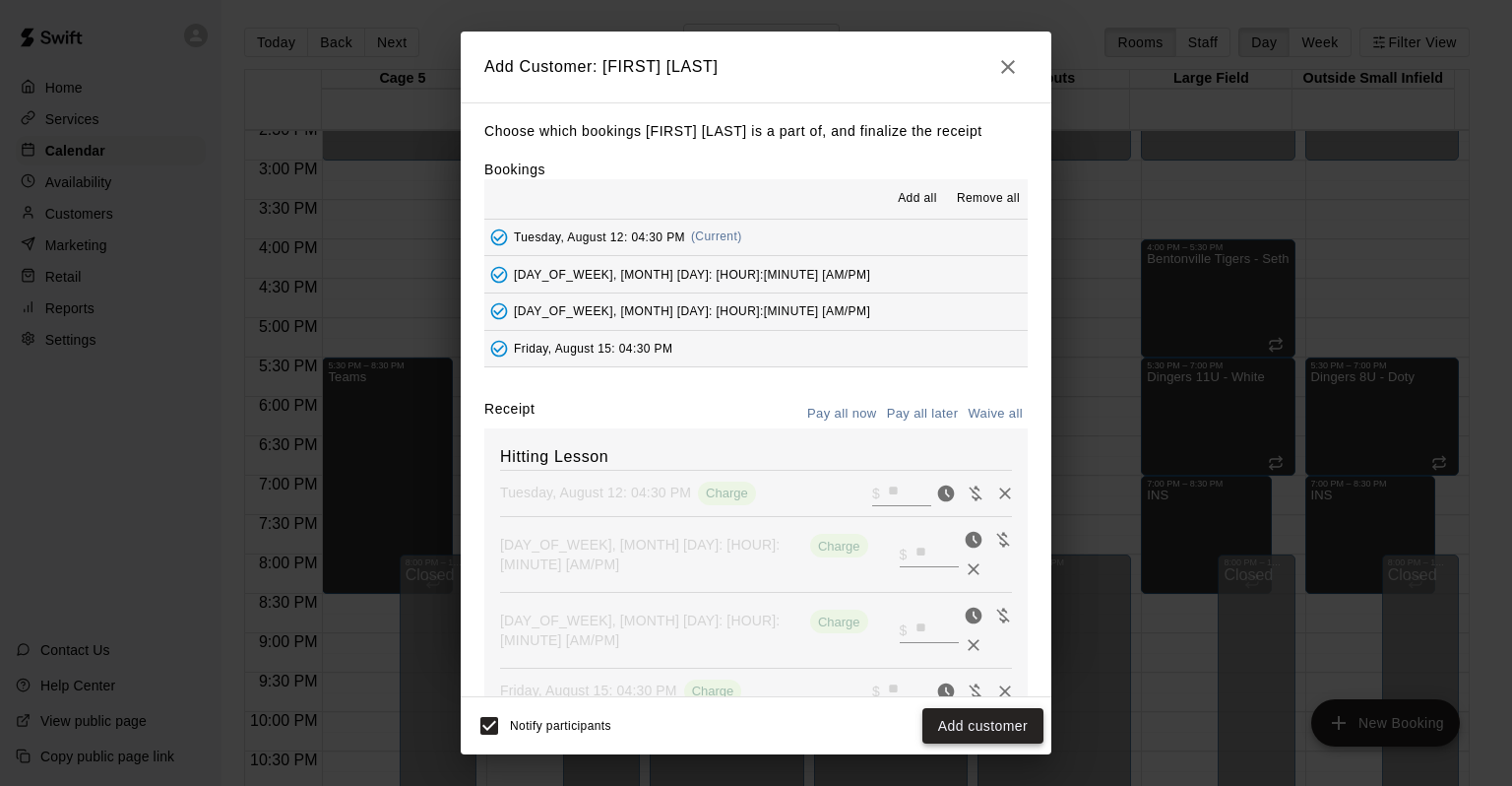 click on "Add customer" at bounding box center (982, 726) 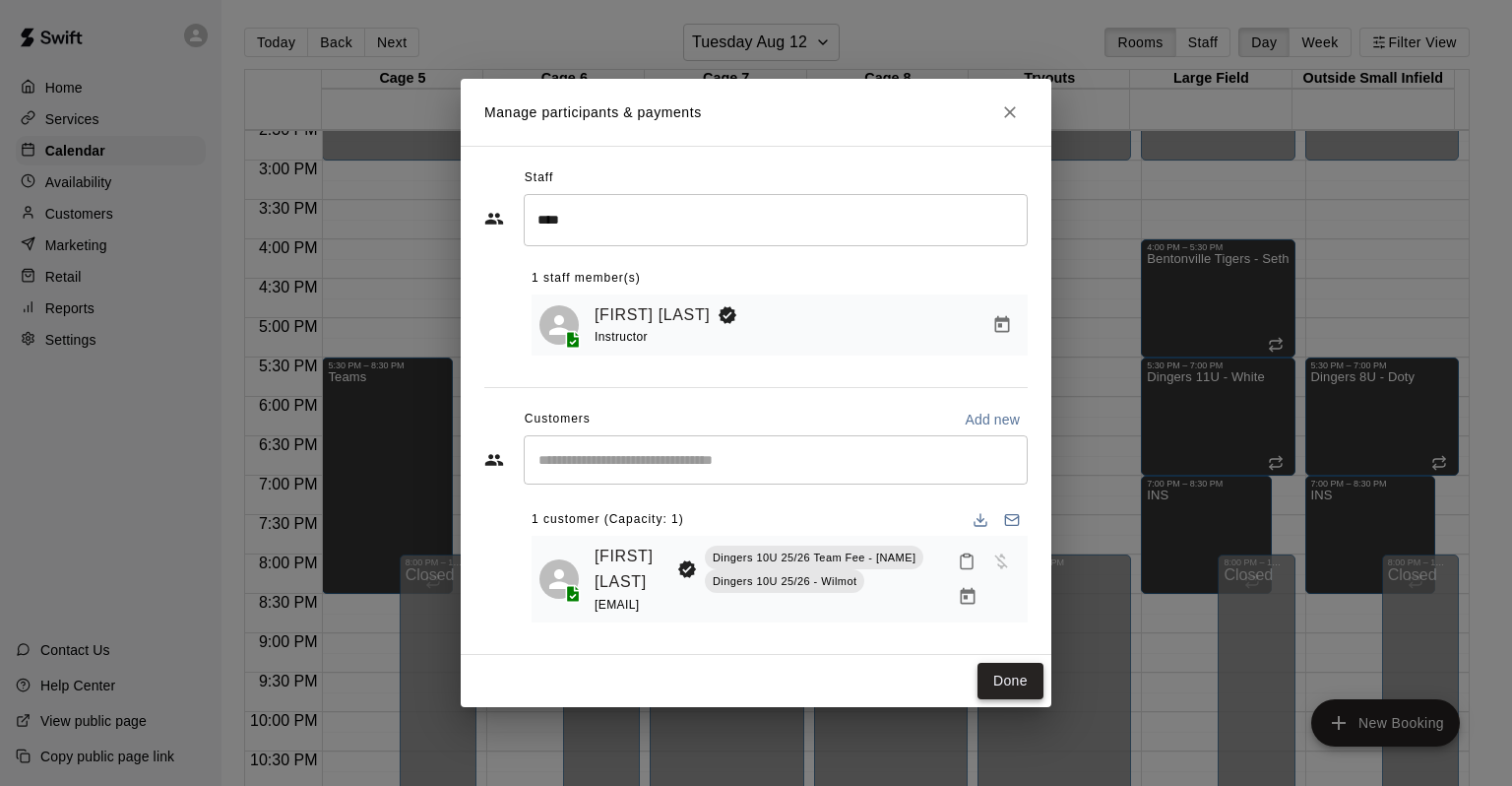 click on "Done" at bounding box center [1010, 681] 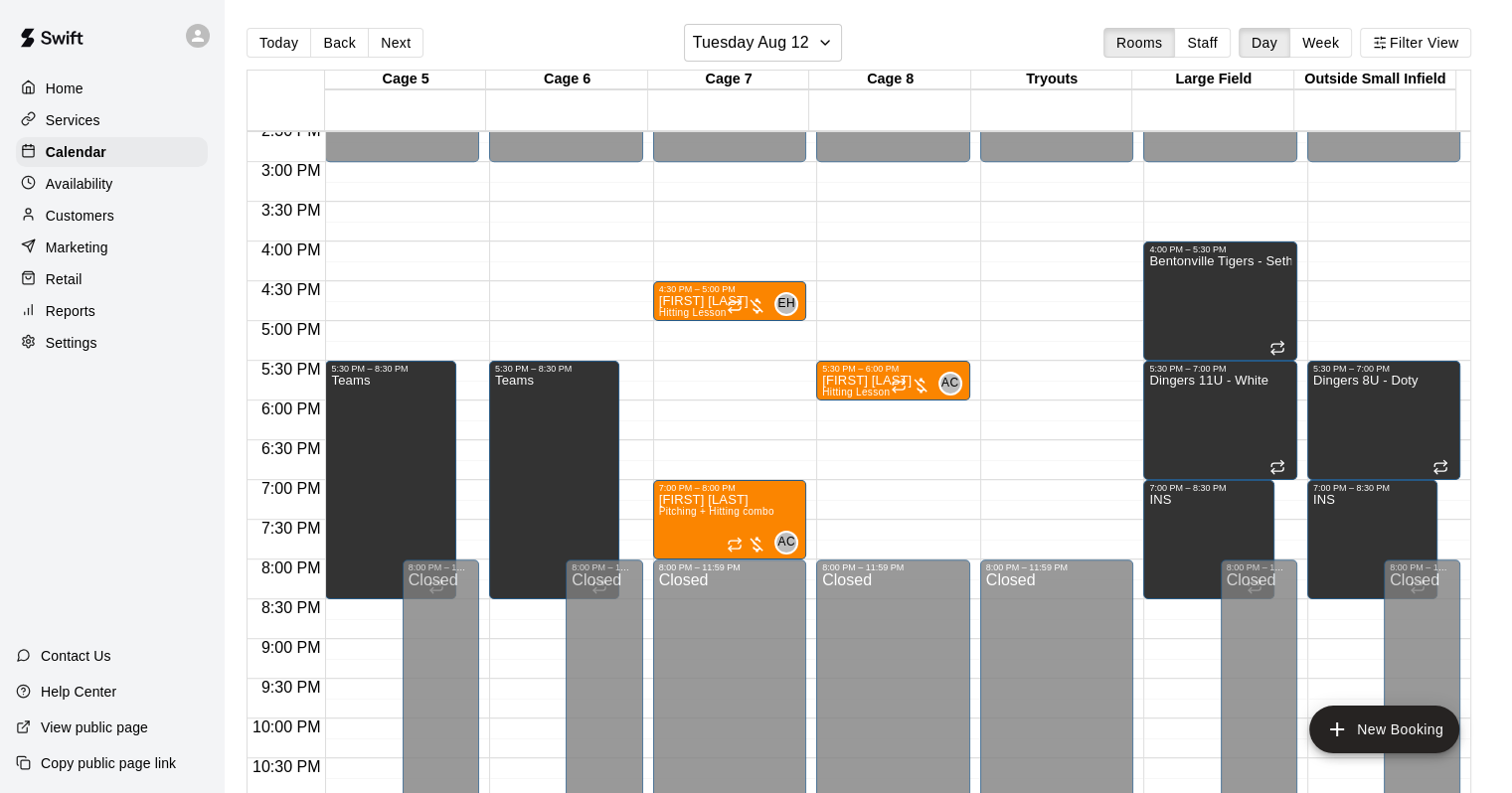drag, startPoint x: 1213, startPoint y: 651, endPoint x: 1174, endPoint y: 665, distance: 41.4367 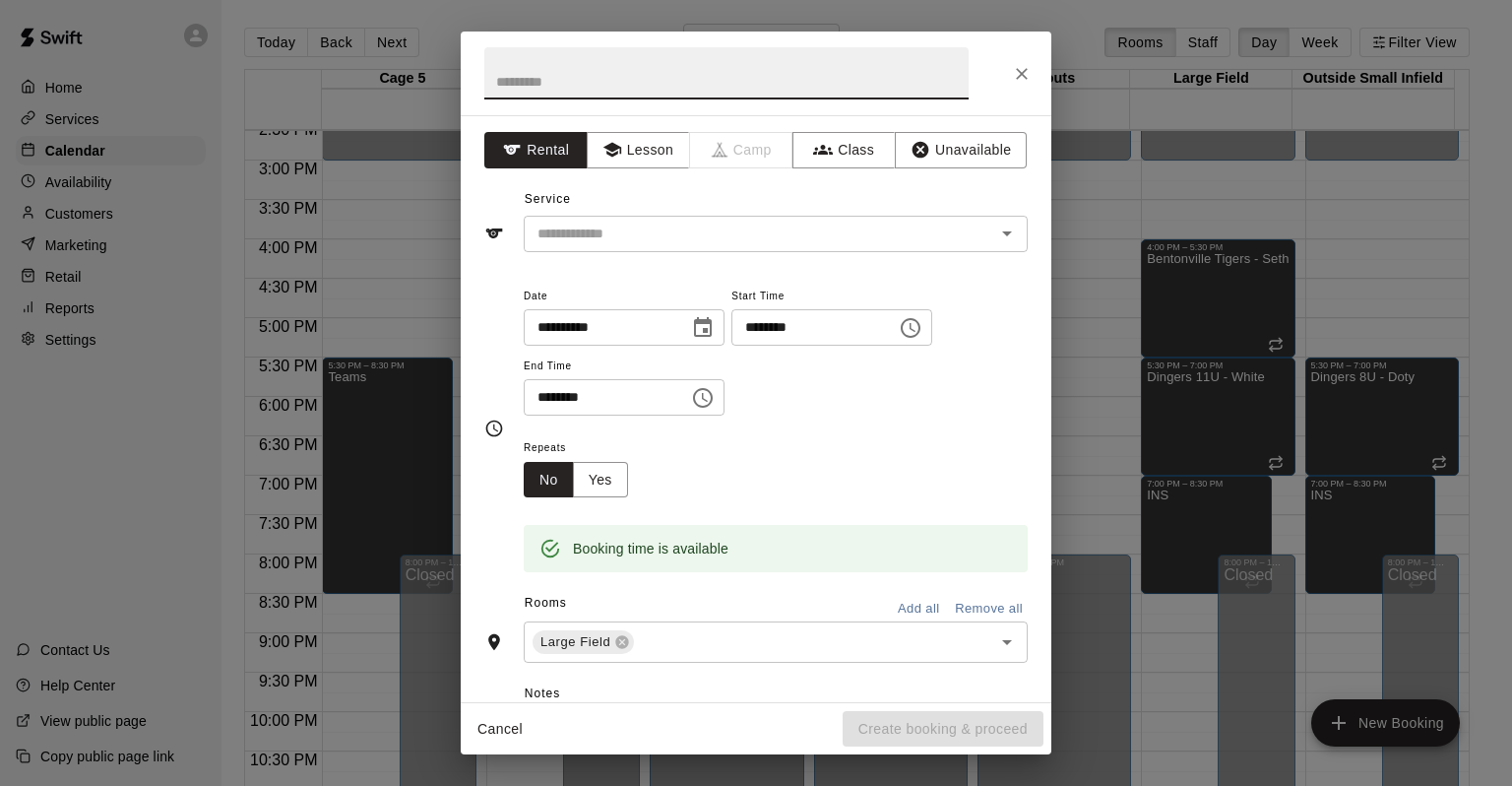 click 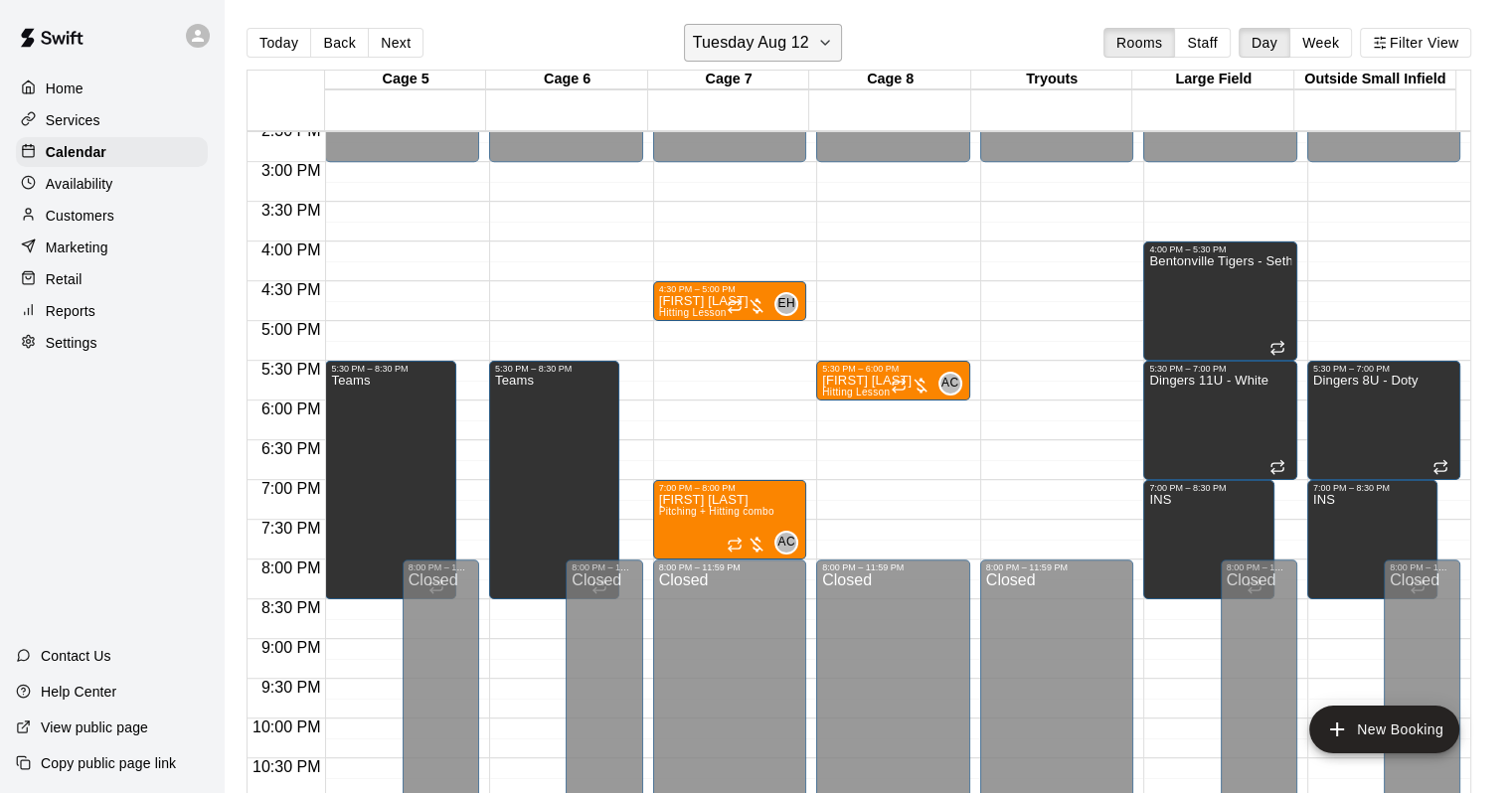 click on "Tuesday Aug 12" at bounding box center [751, 43] 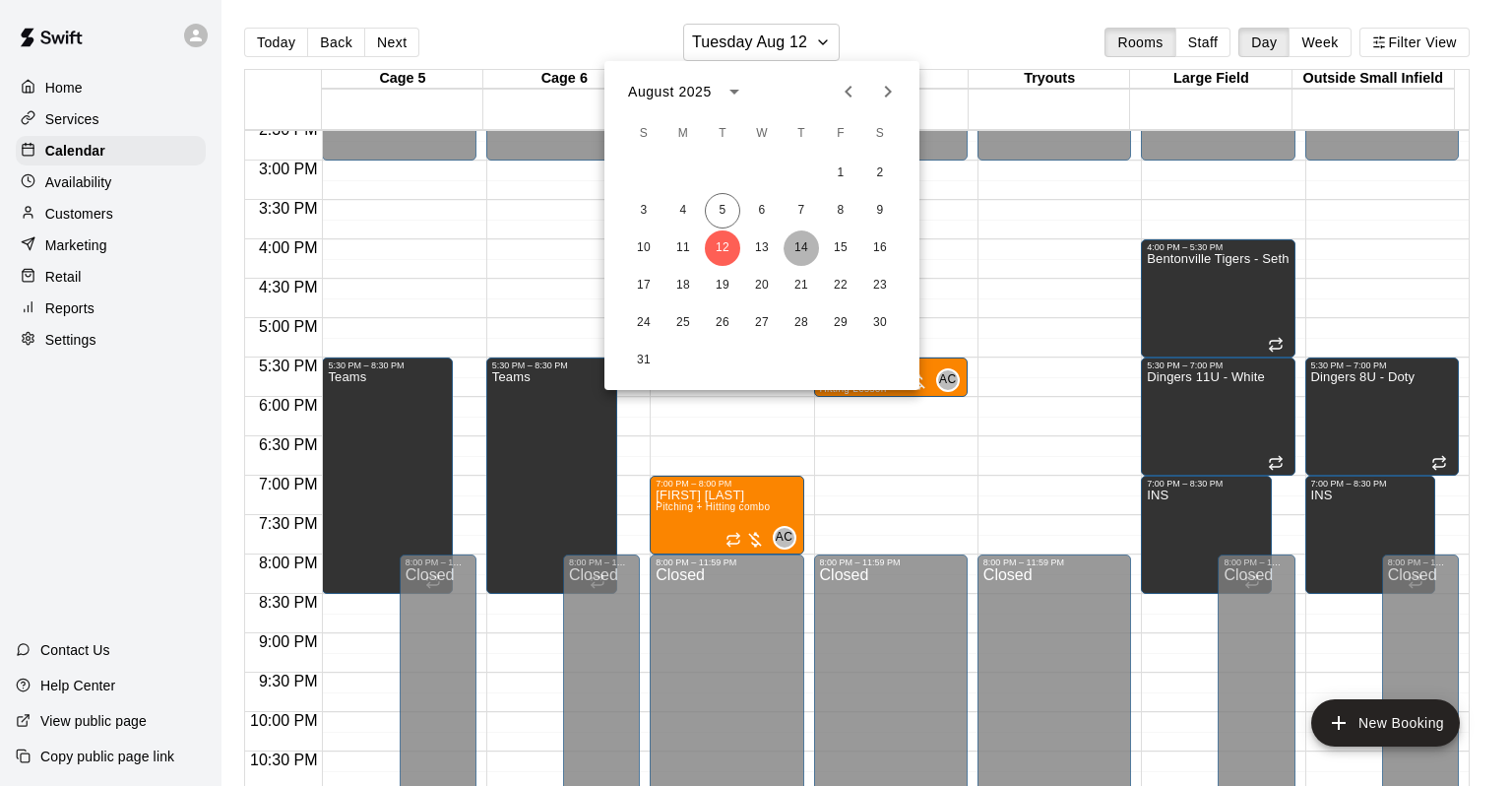 click on "14" at bounding box center [801, 248] 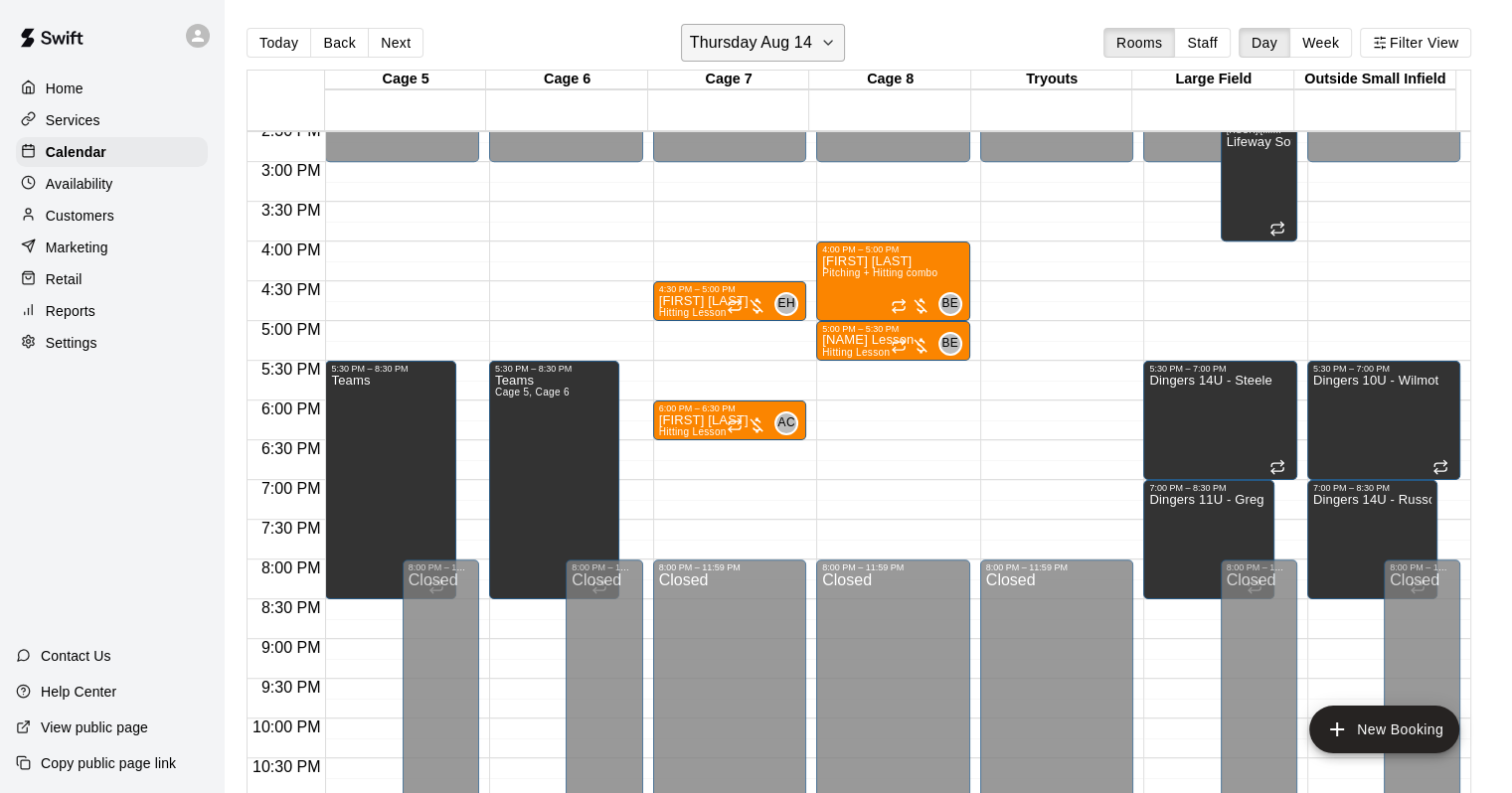 click on "Thursday Aug 14" at bounding box center [751, 43] 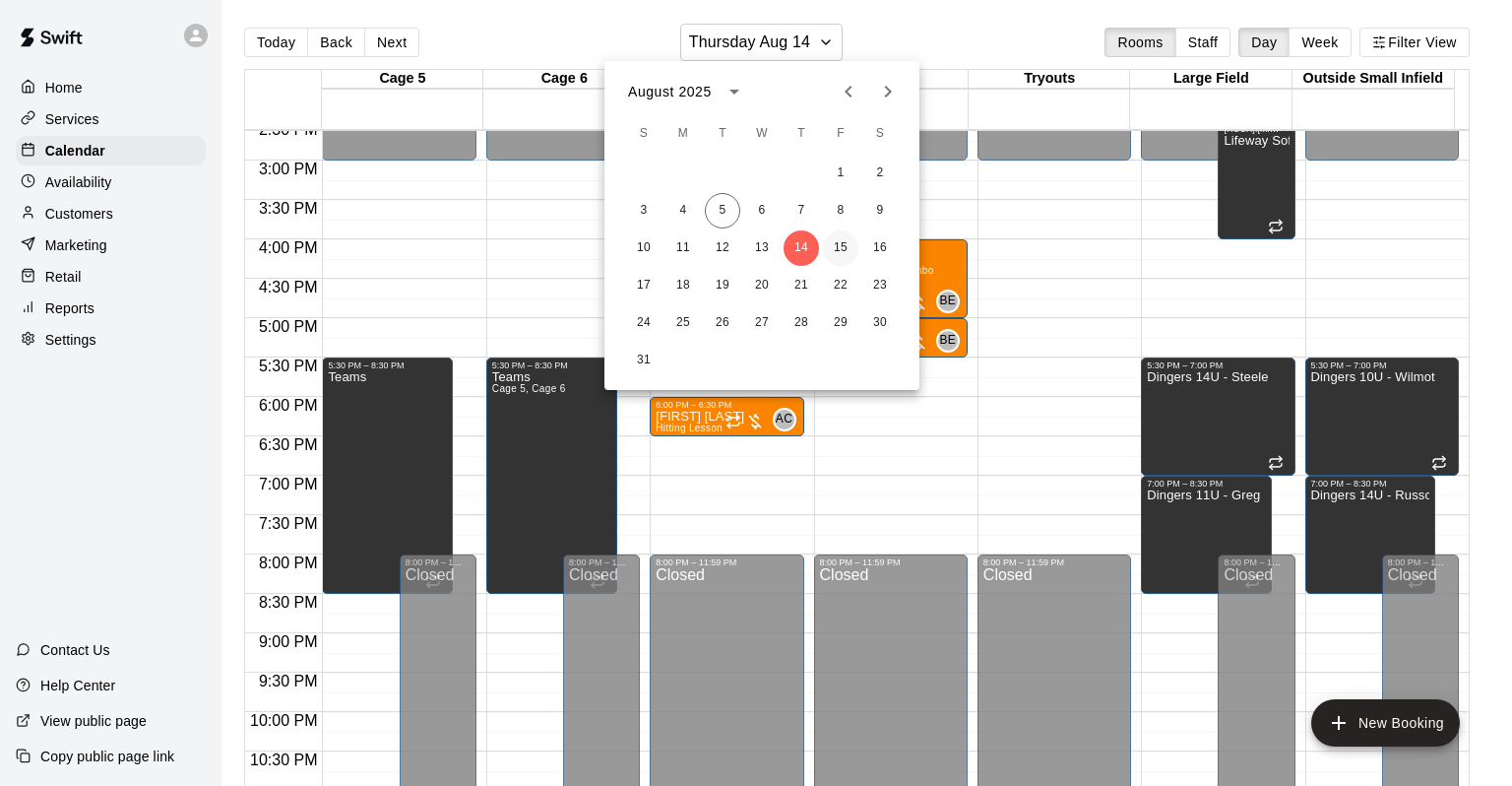 click on "15" at bounding box center (841, 248) 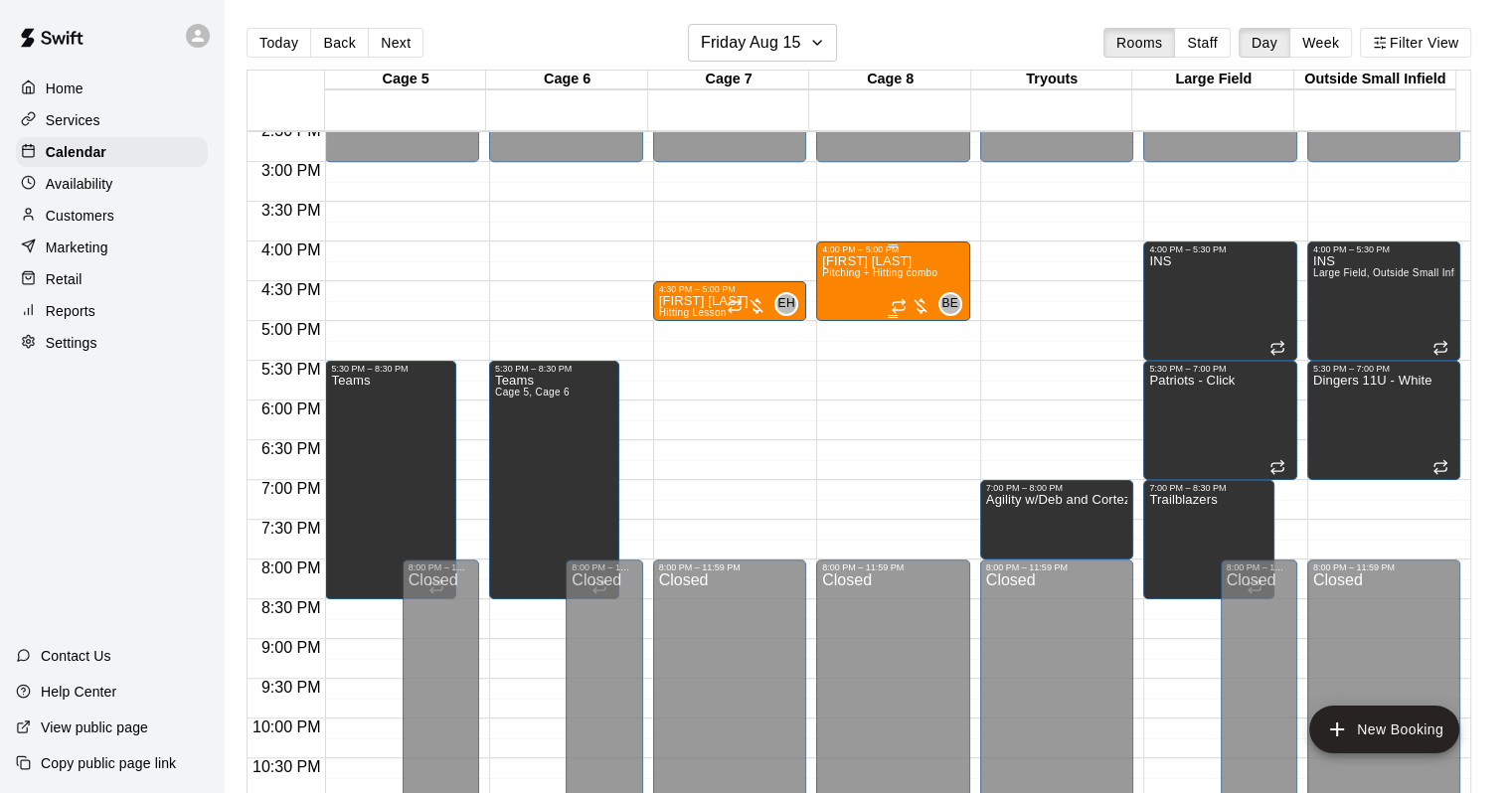 drag, startPoint x: 854, startPoint y: 272, endPoint x: 818, endPoint y: 273, distance: 36.013886 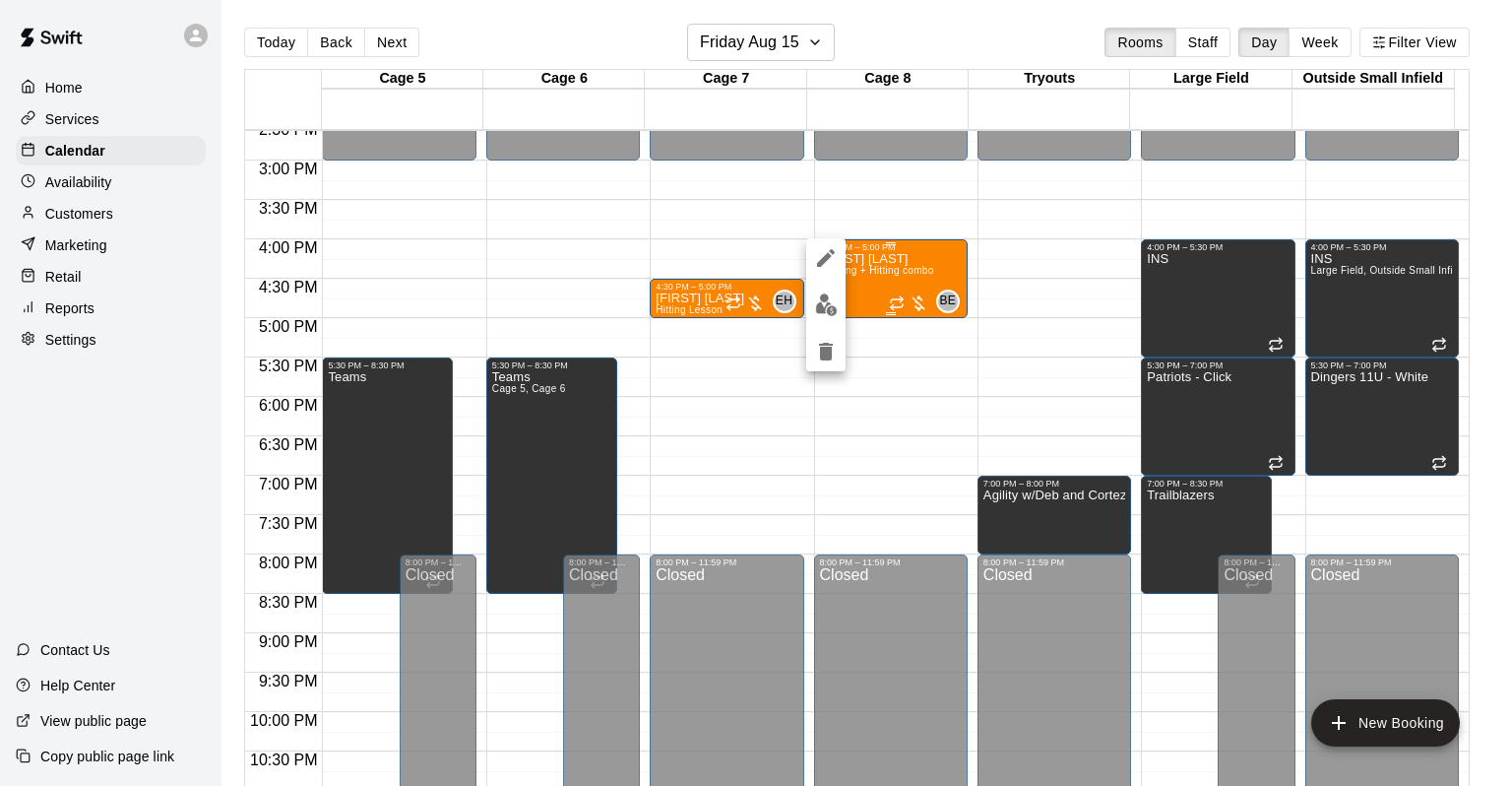click at bounding box center (826, 304) 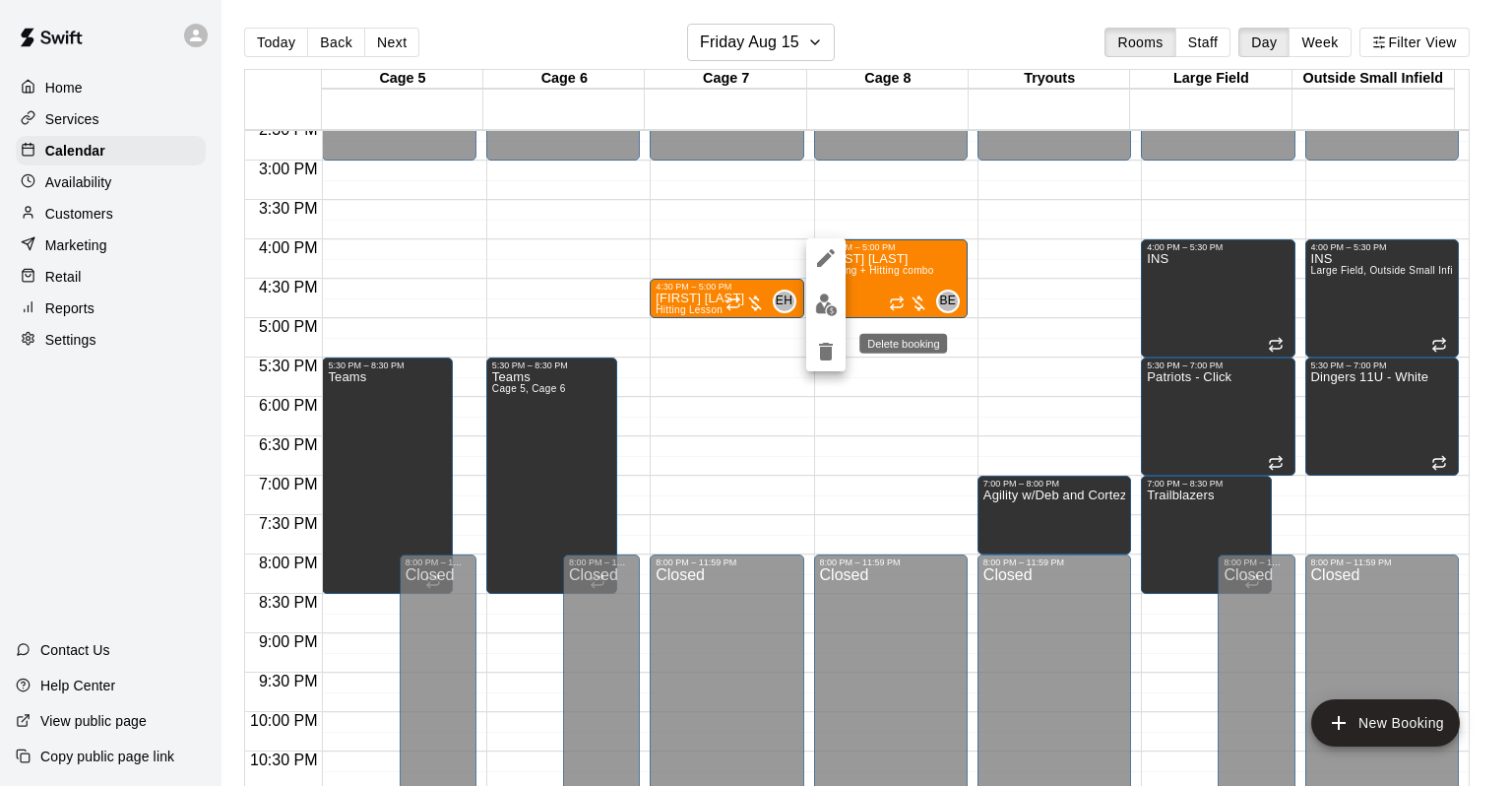 click 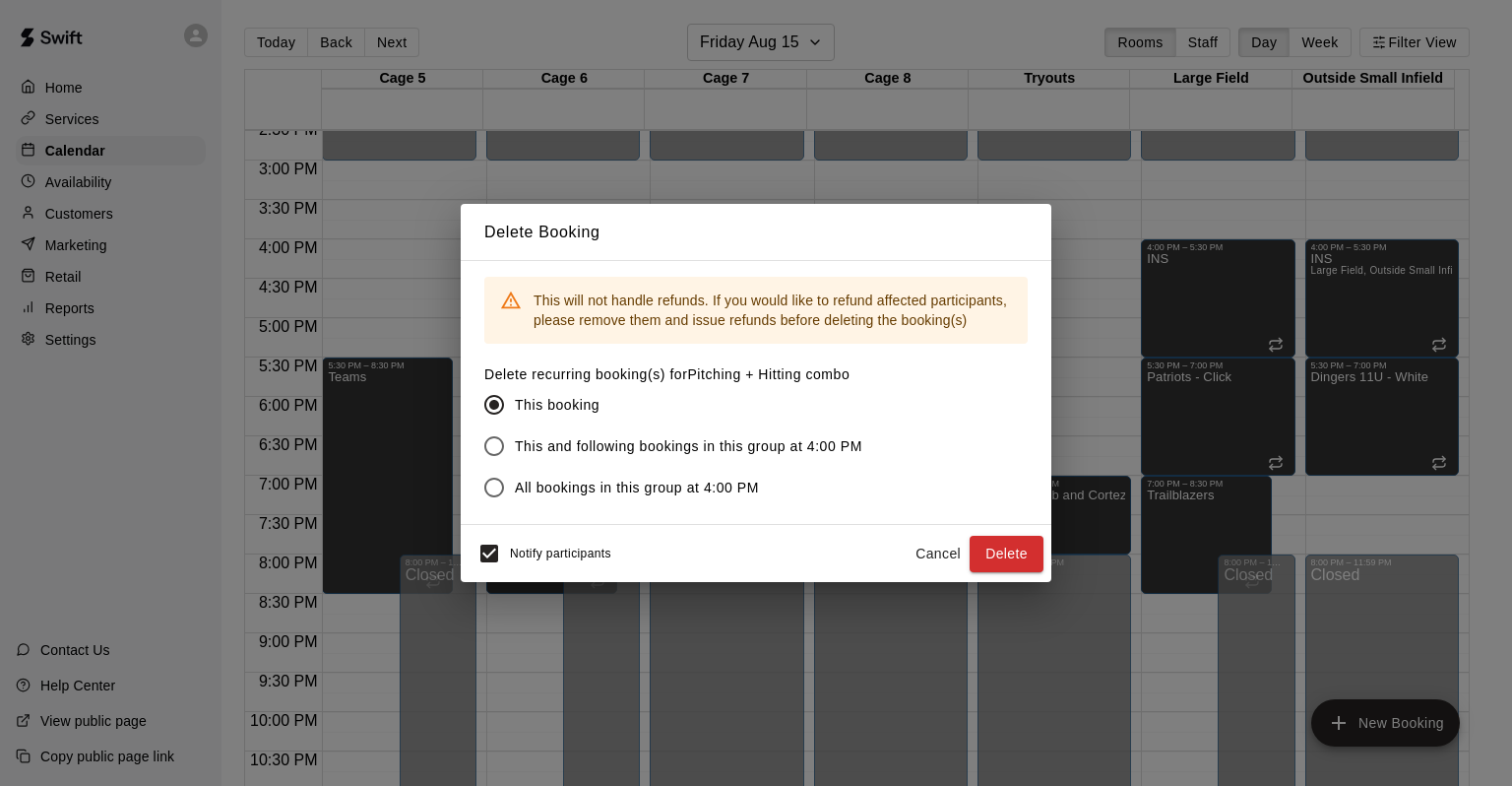 drag, startPoint x: 680, startPoint y: 491, endPoint x: 815, endPoint y: 546, distance: 145.7738 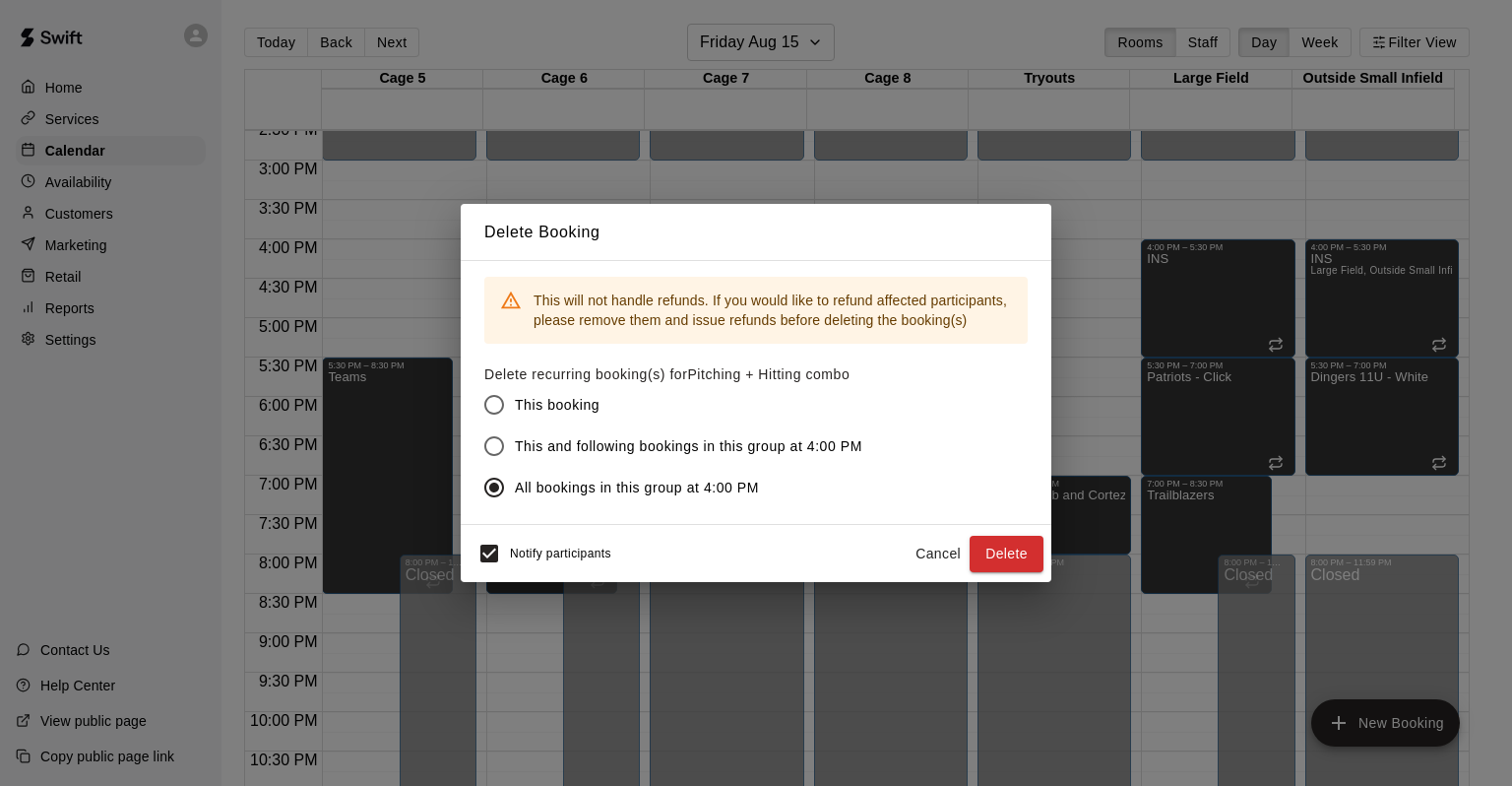 click on "Delete" at bounding box center (1006, 554) 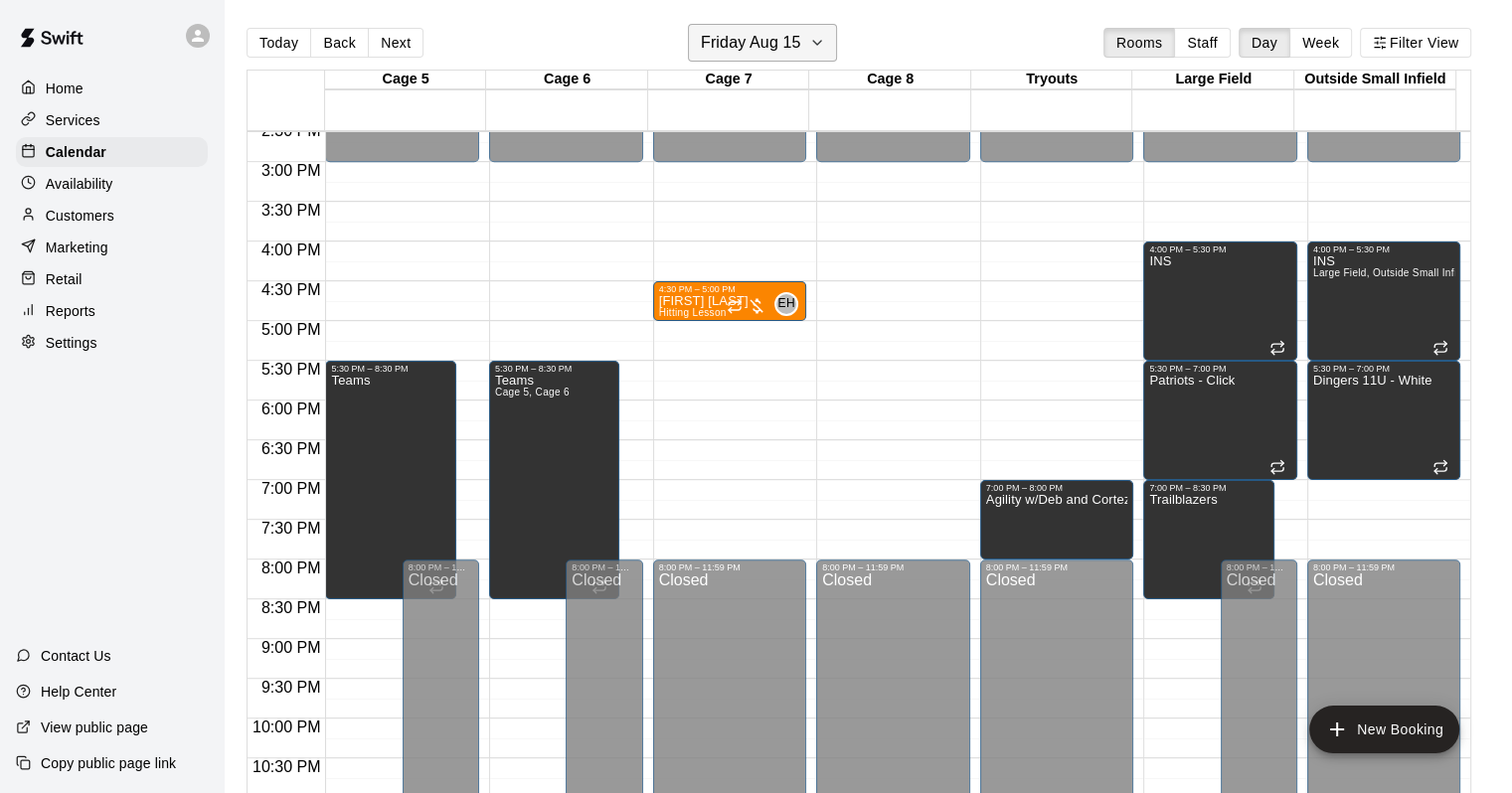 click on "Friday Aug 15" at bounding box center (751, 43) 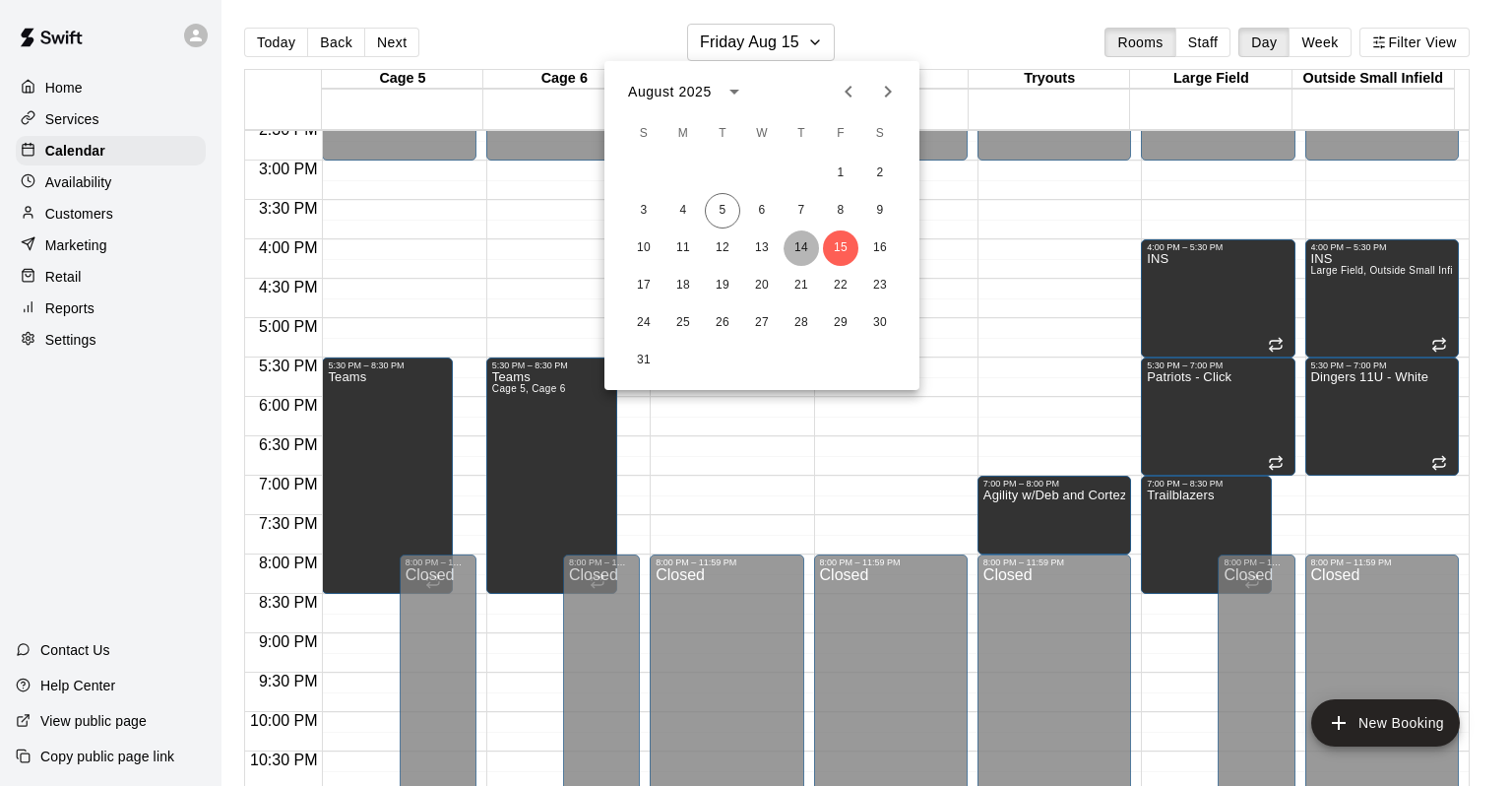 click on "14" at bounding box center [801, 248] 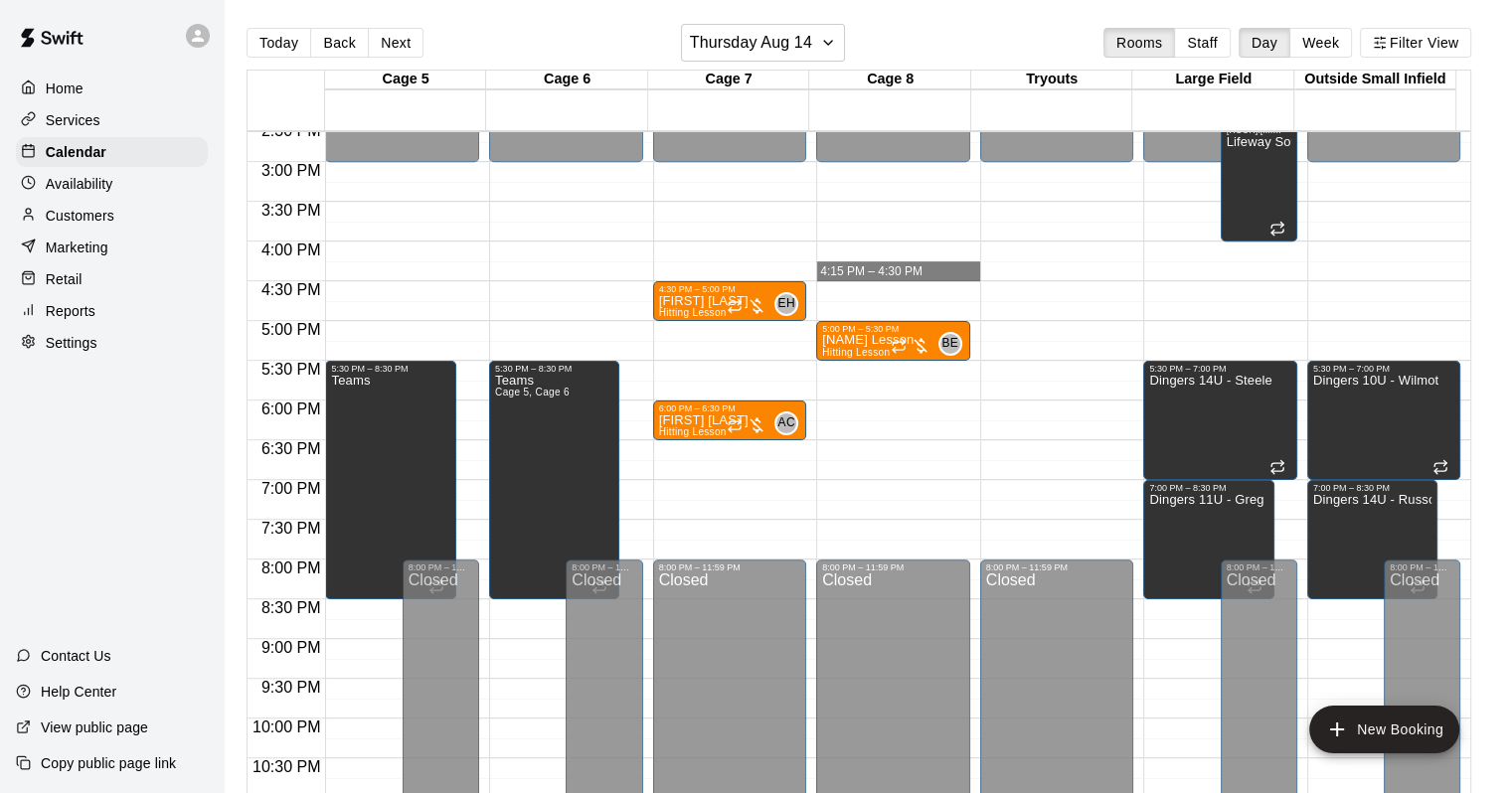 drag, startPoint x: 862, startPoint y: 251, endPoint x: 853, endPoint y: 268, distance: 19.235384 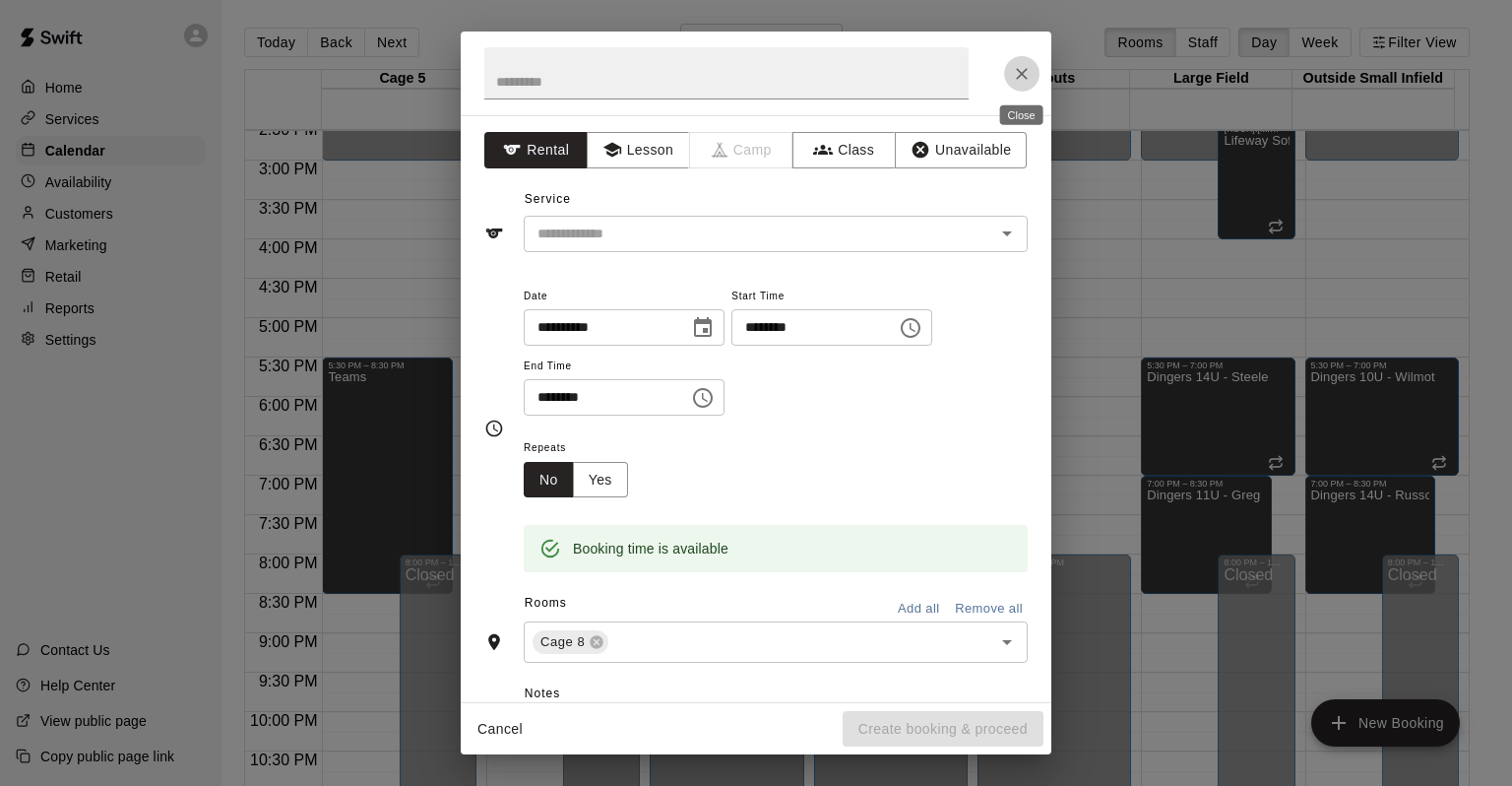 click 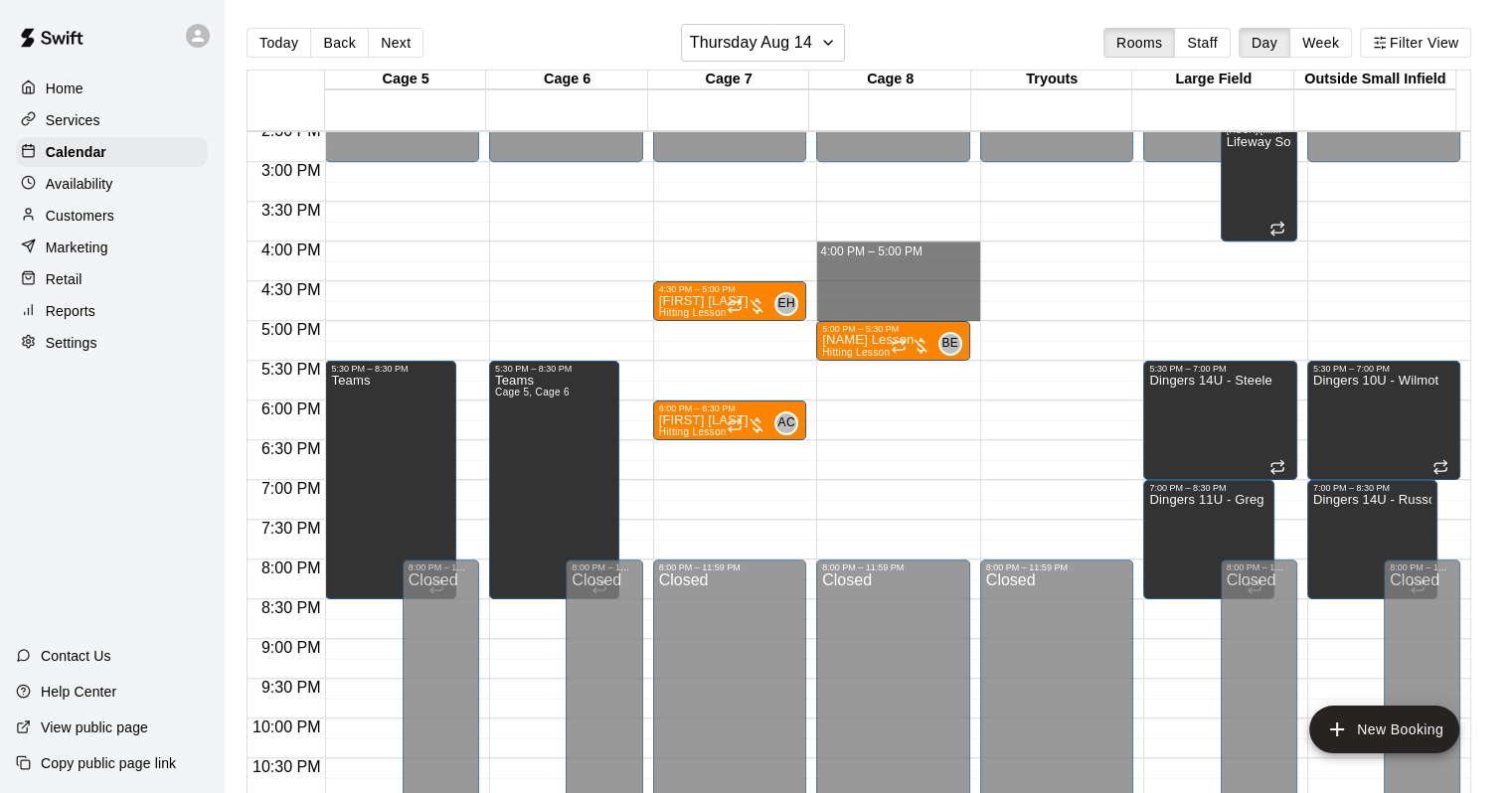 drag, startPoint x: 895, startPoint y: 244, endPoint x: 895, endPoint y: 307, distance: 63 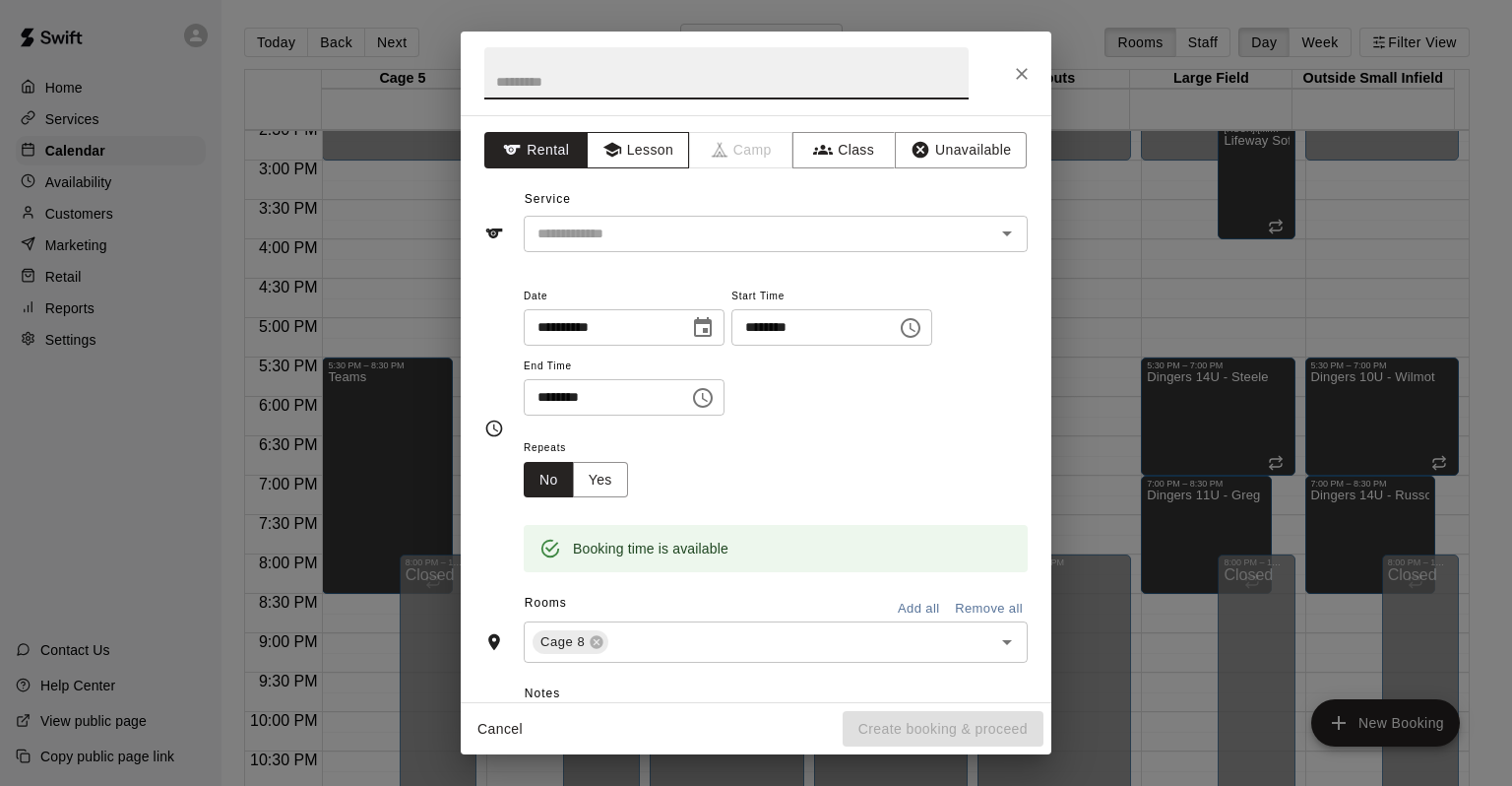 click 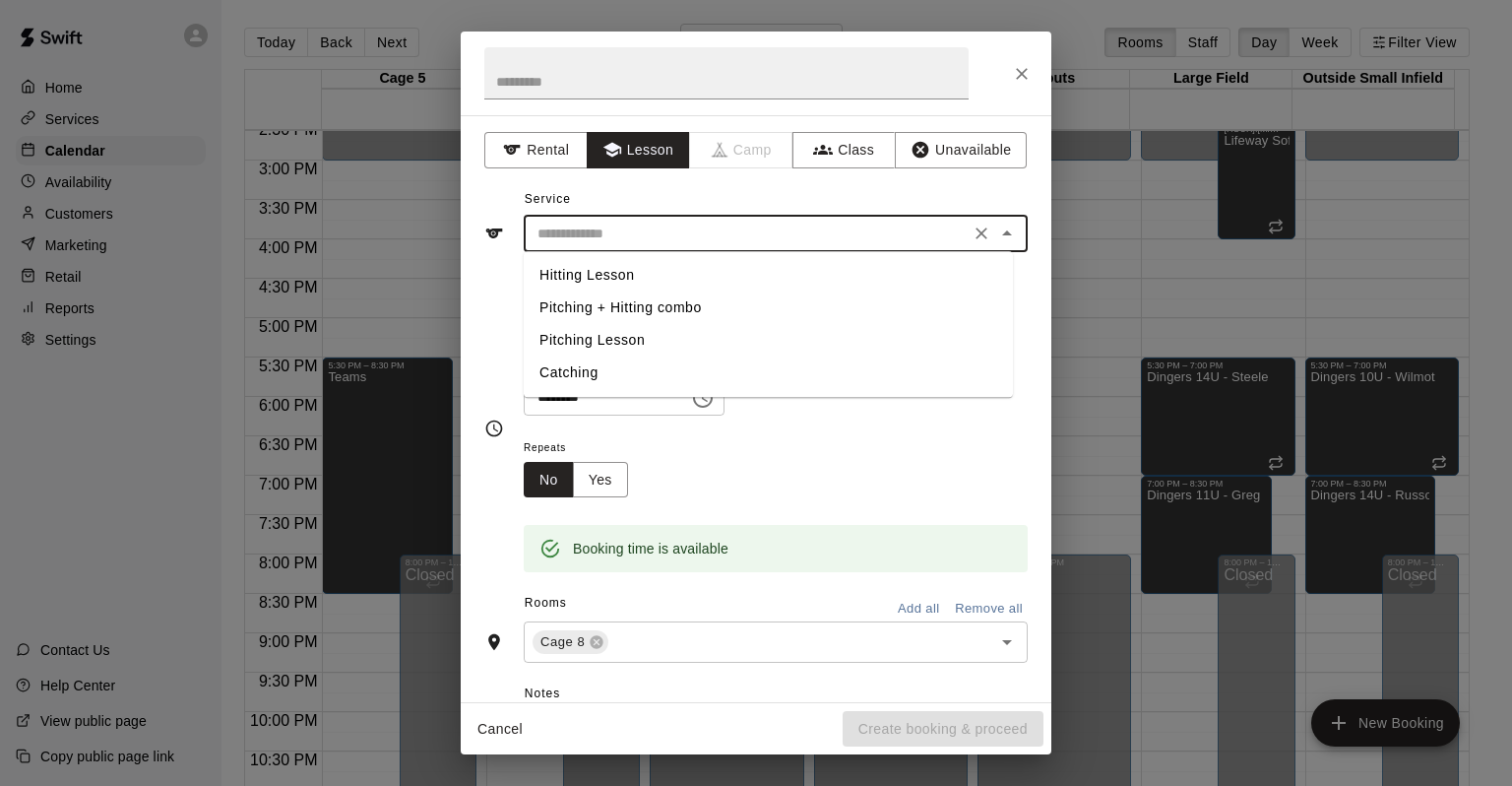 click at bounding box center (746, 233) 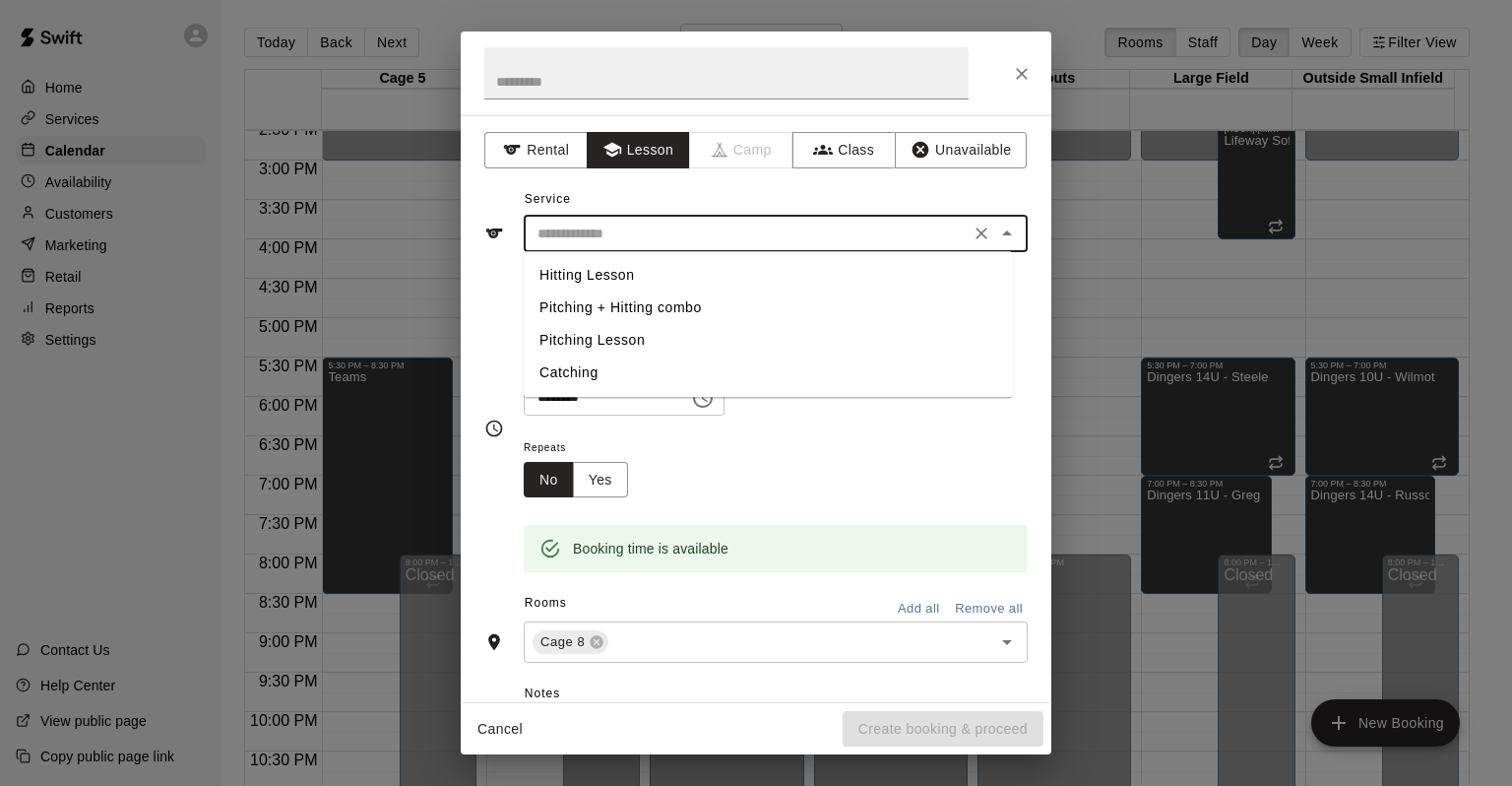 click on "Pitching + Hitting combo" at bounding box center [768, 307] 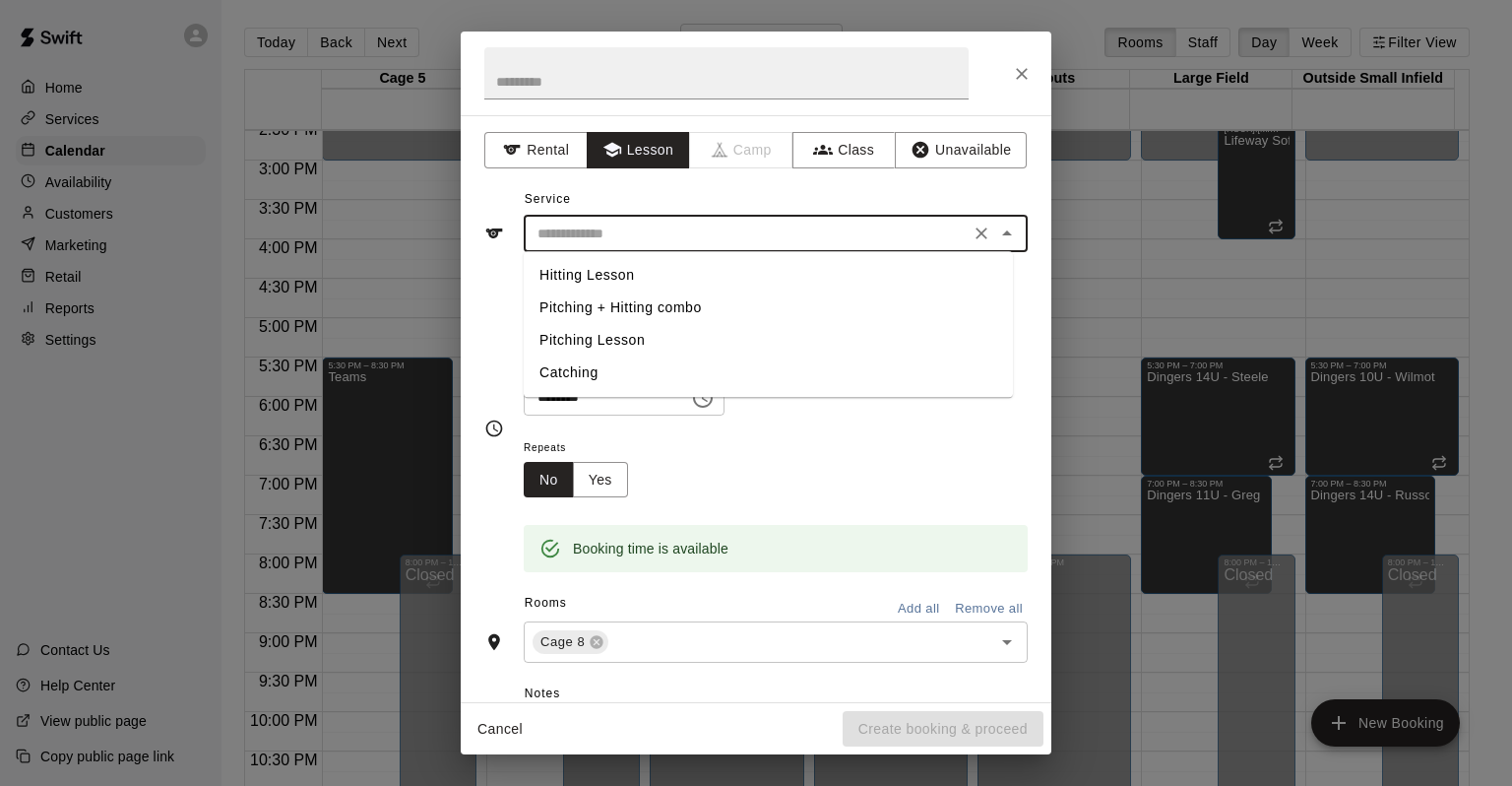 type on "**********" 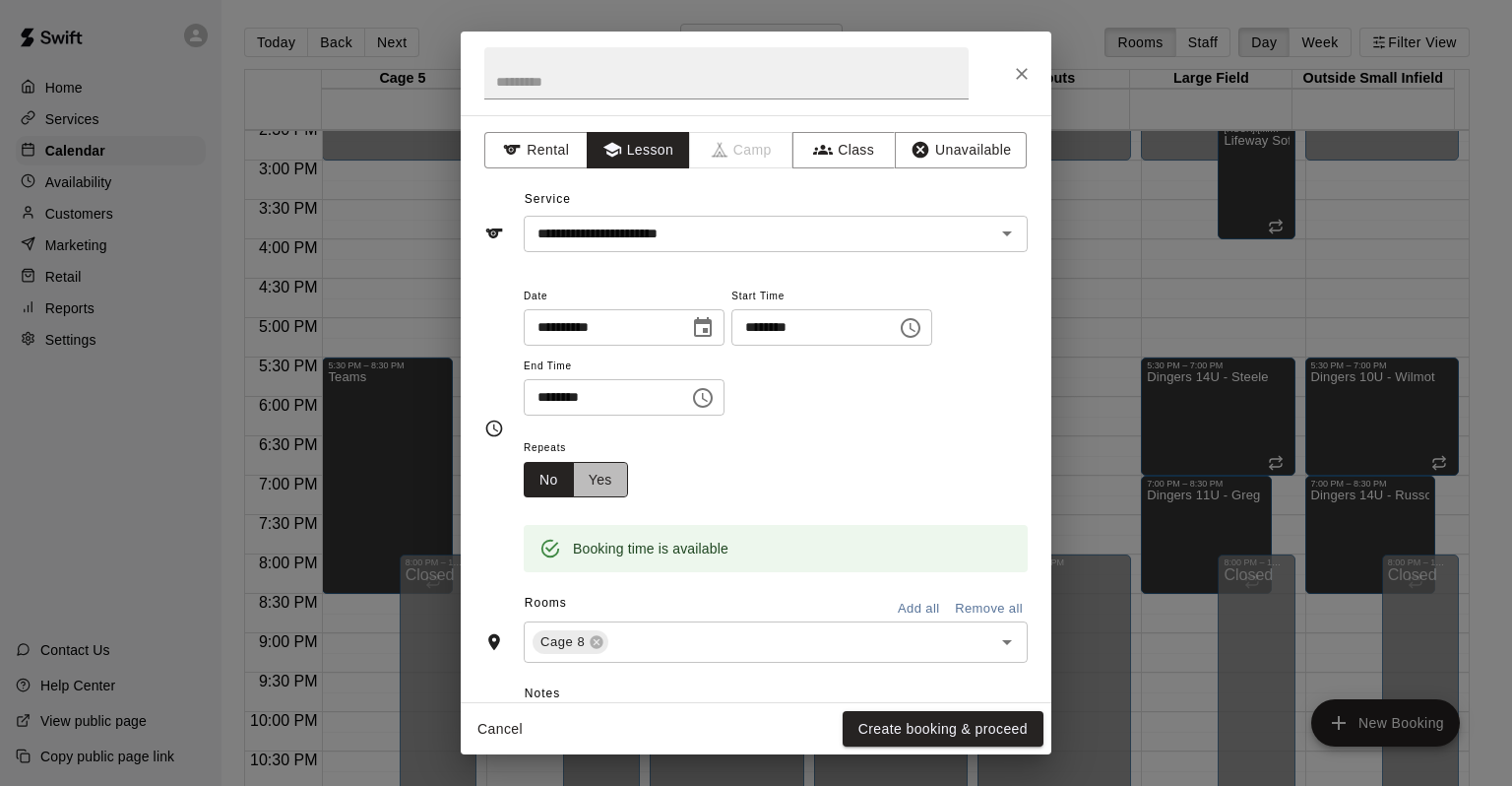 click on "Yes" at bounding box center (600, 480) 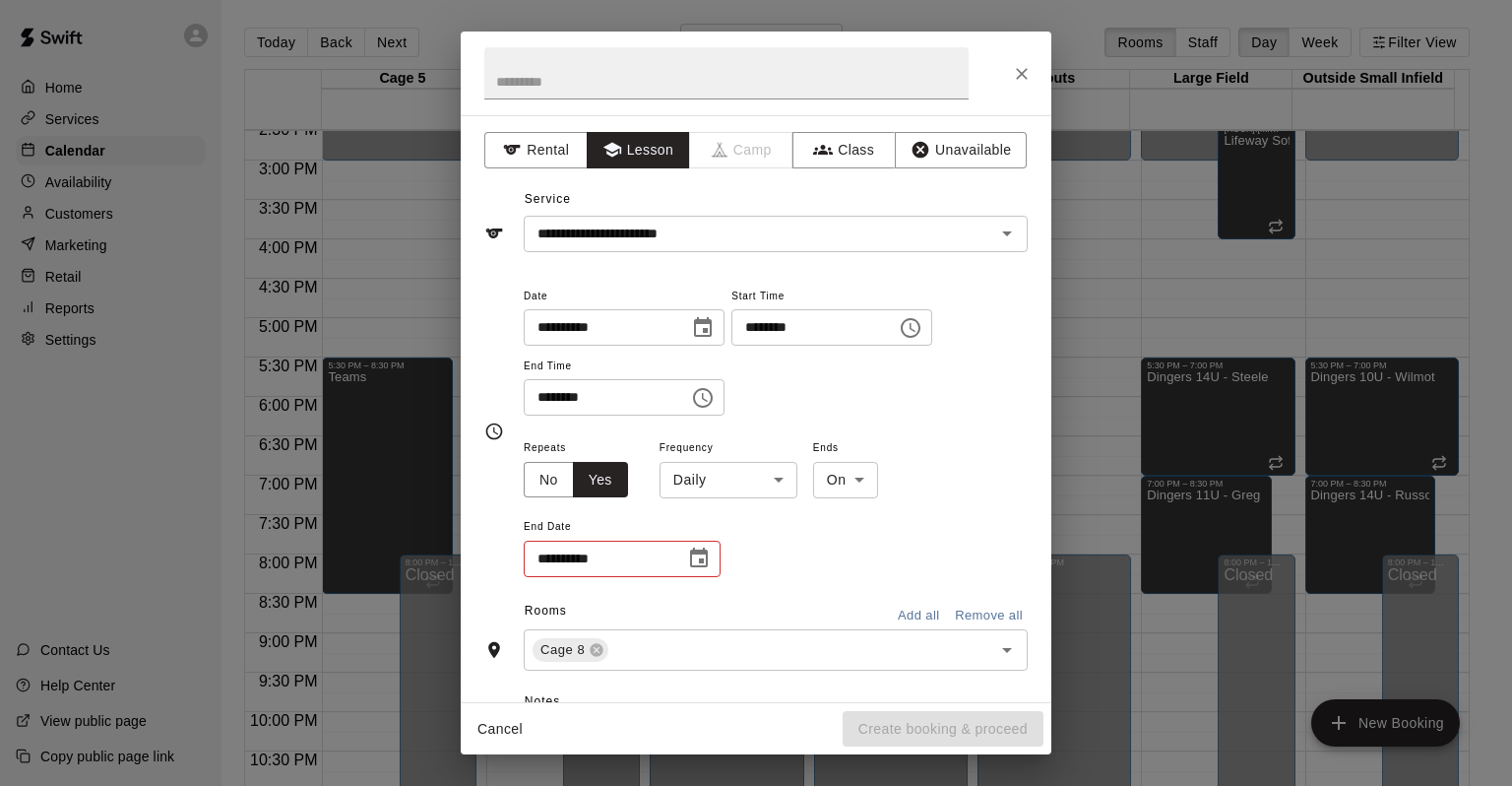 click on "Home Services Calendar Availability Customers Marketing Retail Reports Settings Contact Us Help Center View public page Copy public page link Today Back Next Thursday Aug 14 Rooms Staff Day Week Filter View Cage 5 14 Thu Cage 6 14 Thu Cage 7 14 Thu Cage 8 14 Thu Tryouts 14 Thu Large Field 14 Thu Outside Small Infield 14 Thu 12:00 AM 12:30 AM 1:00 AM 1:30 AM 2:00 AM 2:30 AM 3:00 AM 3:30 AM 4:00 AM 4:30 AM 5:00 AM 5:30 AM 6:00 AM 6:30 AM 7:00 AM 7:30 AM 8:00 AM 8:30 AM 9:00 AM 9:30 AM 10:00 AM 10:30 AM 11:00 AM 11:30 AM 12:00 PM 12:30 PM 1:00 PM 1:30 PM 2:00 PM 2:30 PM 3:00 PM 3:30 PM 4:00 PM 4:30 PM 5:00 PM 5:30 PM 6:00 PM 6:30 PM 7:00 PM 7:30 PM 8:00 PM 8:30 PM 9:00 PM 9:30 PM 10:00 PM 10:30 PM 11:00 PM 11:30 PM 12:00 AM – 3:00 PM Closed 5:30 PM – 8:30 PM Teams 8:00 PM – 11:59 PM Closed 12:00 AM – 3:00 PM Closed 5:30 PM – 8:30 PM Teams Cage 5, Cage 6 8:00 PM – 11:59 PM Closed 12:00 AM – 3:00 PM Closed 4:30 PM – 5:00 PM Max Carter Hitting Lesson EH 0 6:00 PM – 6:30 PM Makayla  Moser AC 0 BE 0" at bounding box center [756, 409] 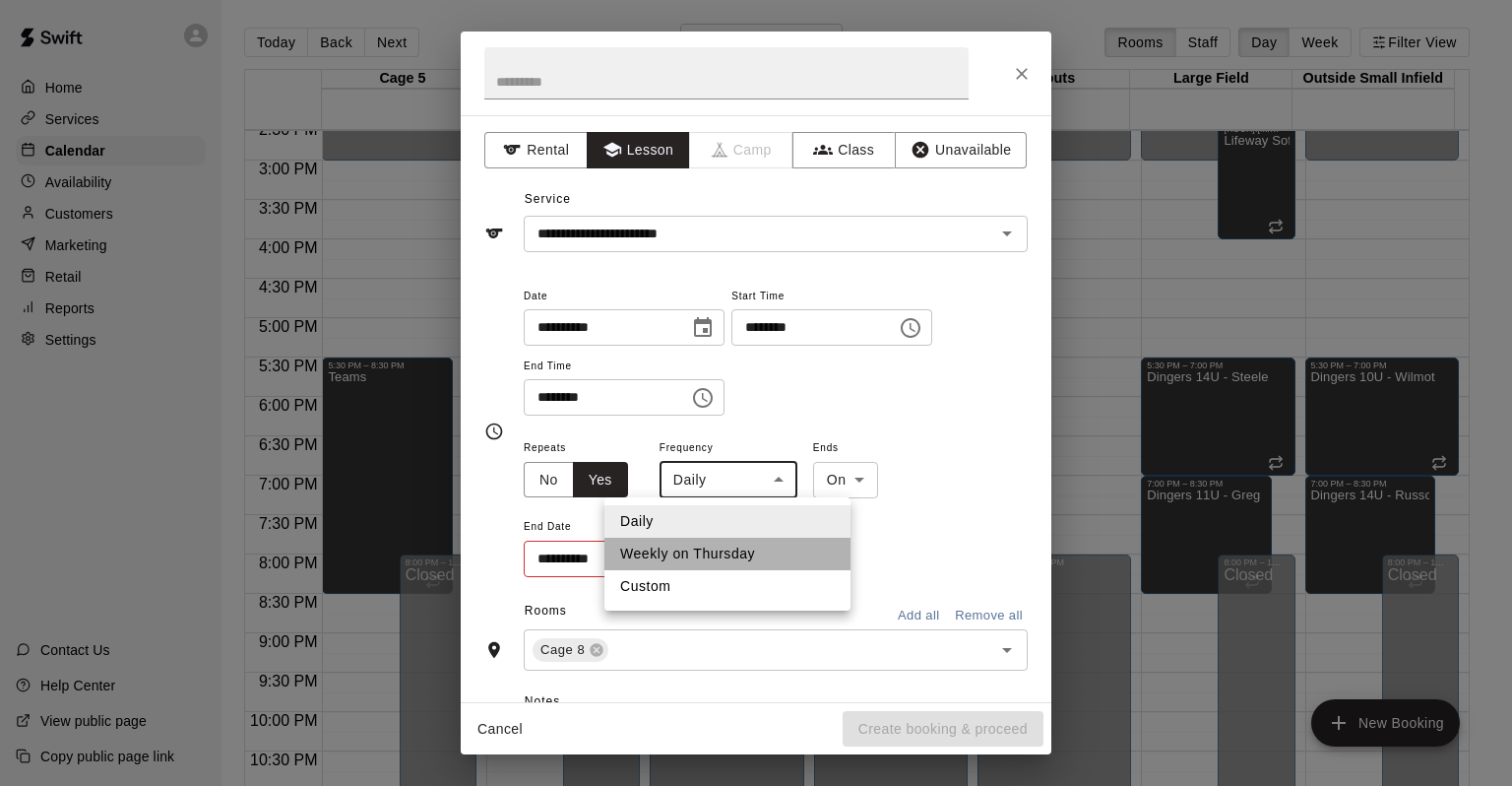 click on "Weekly on Thursday" at bounding box center (727, 554) 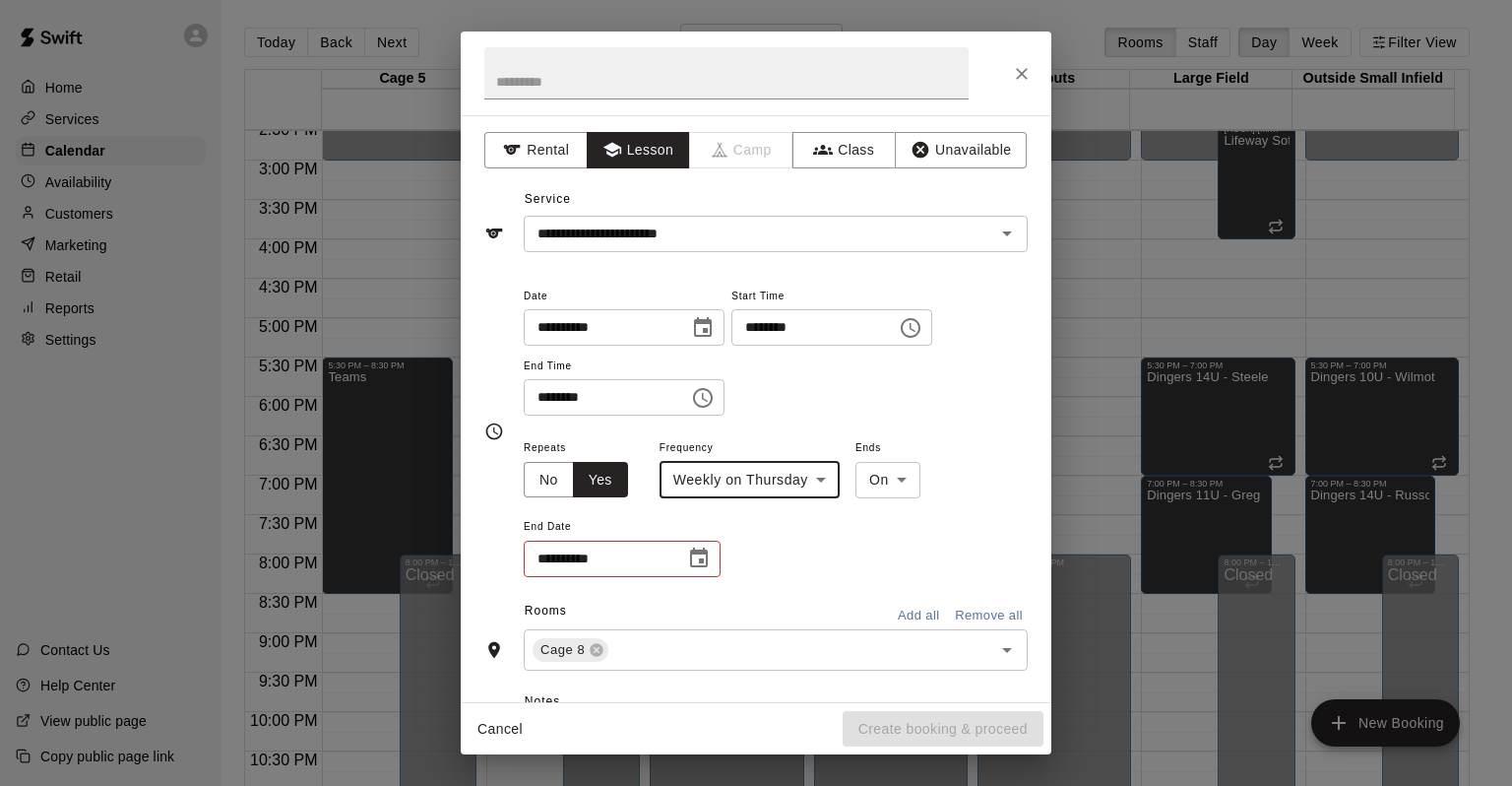 click 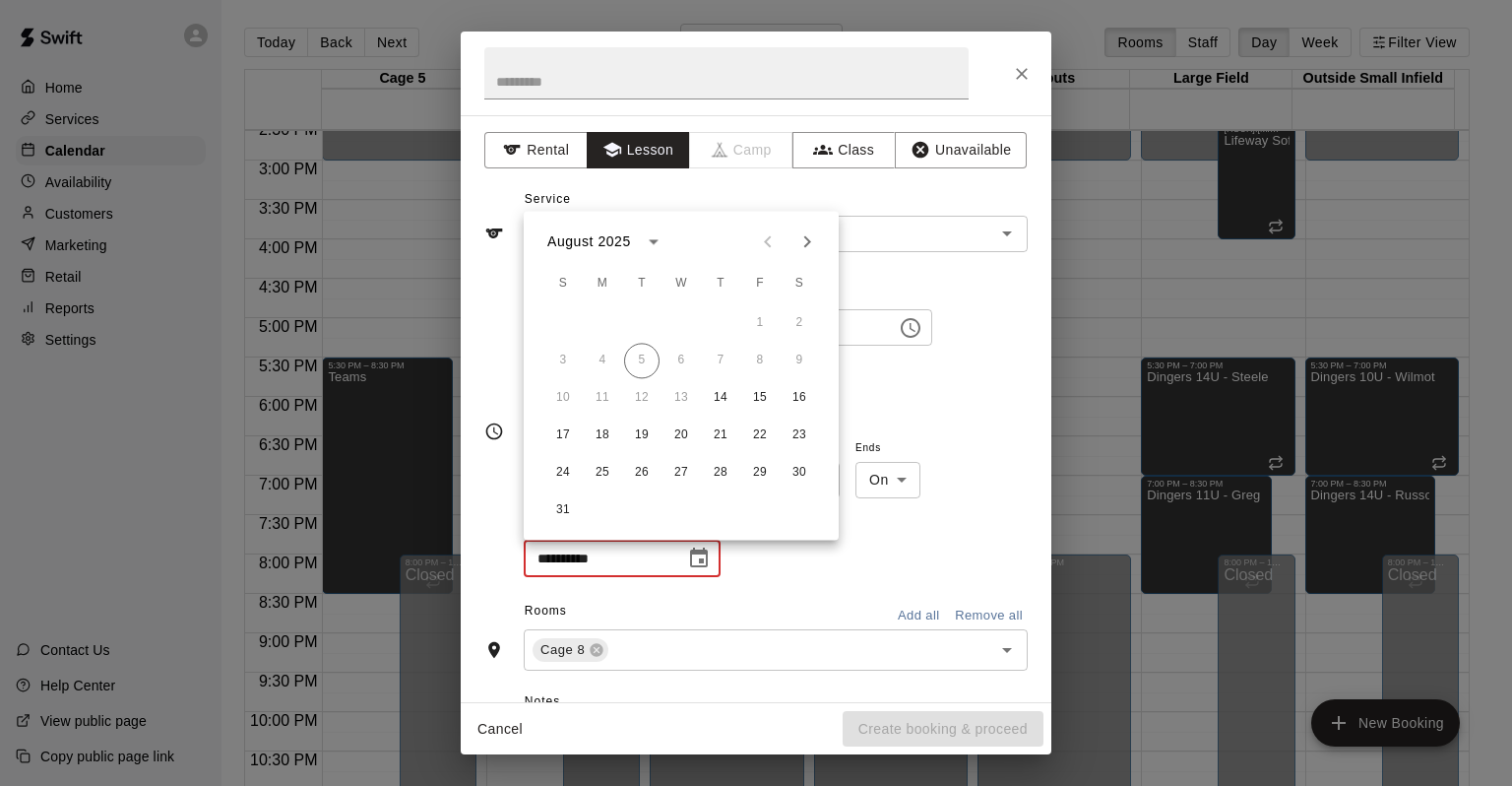 click at bounding box center [807, 241] 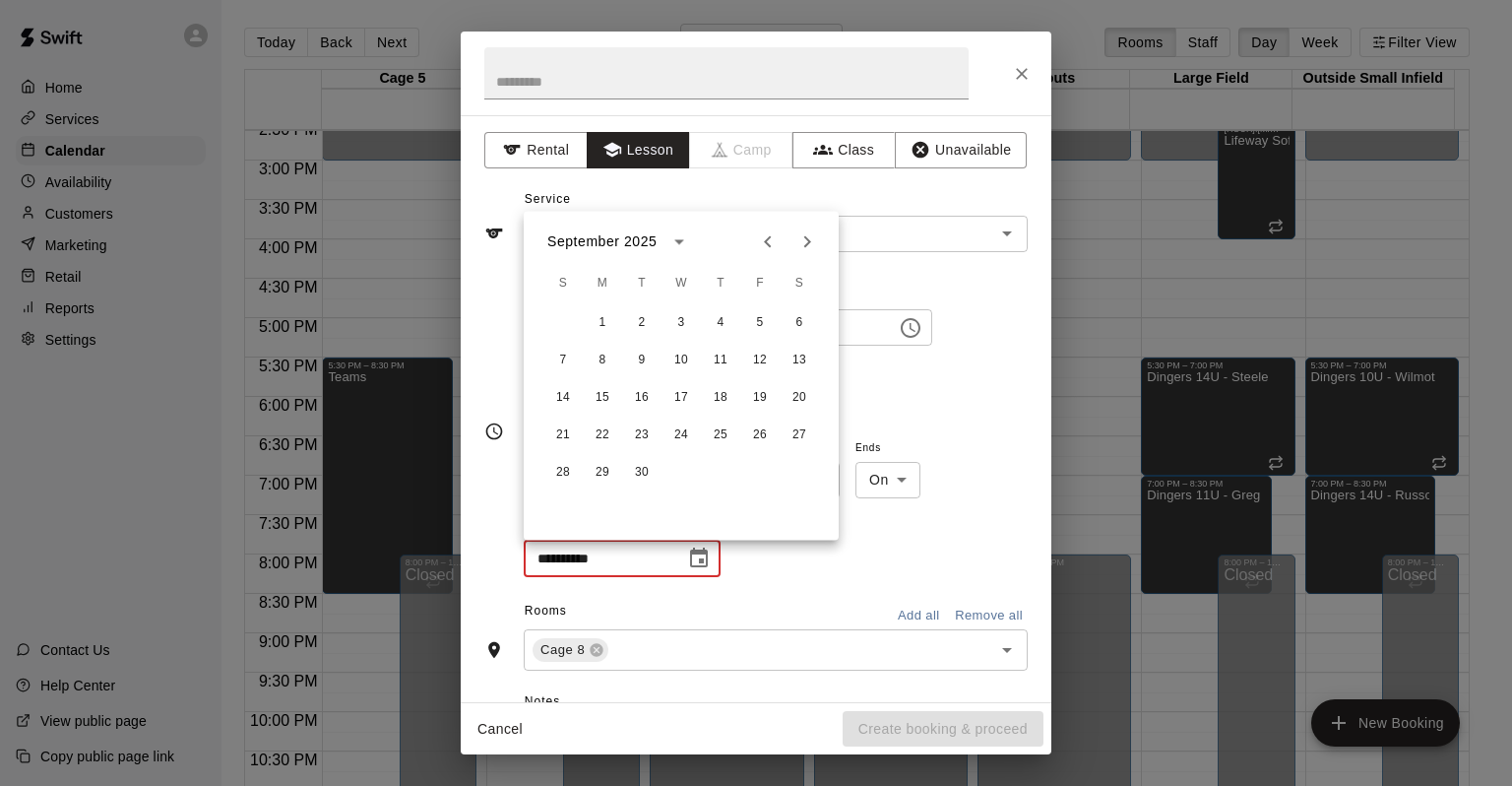 click 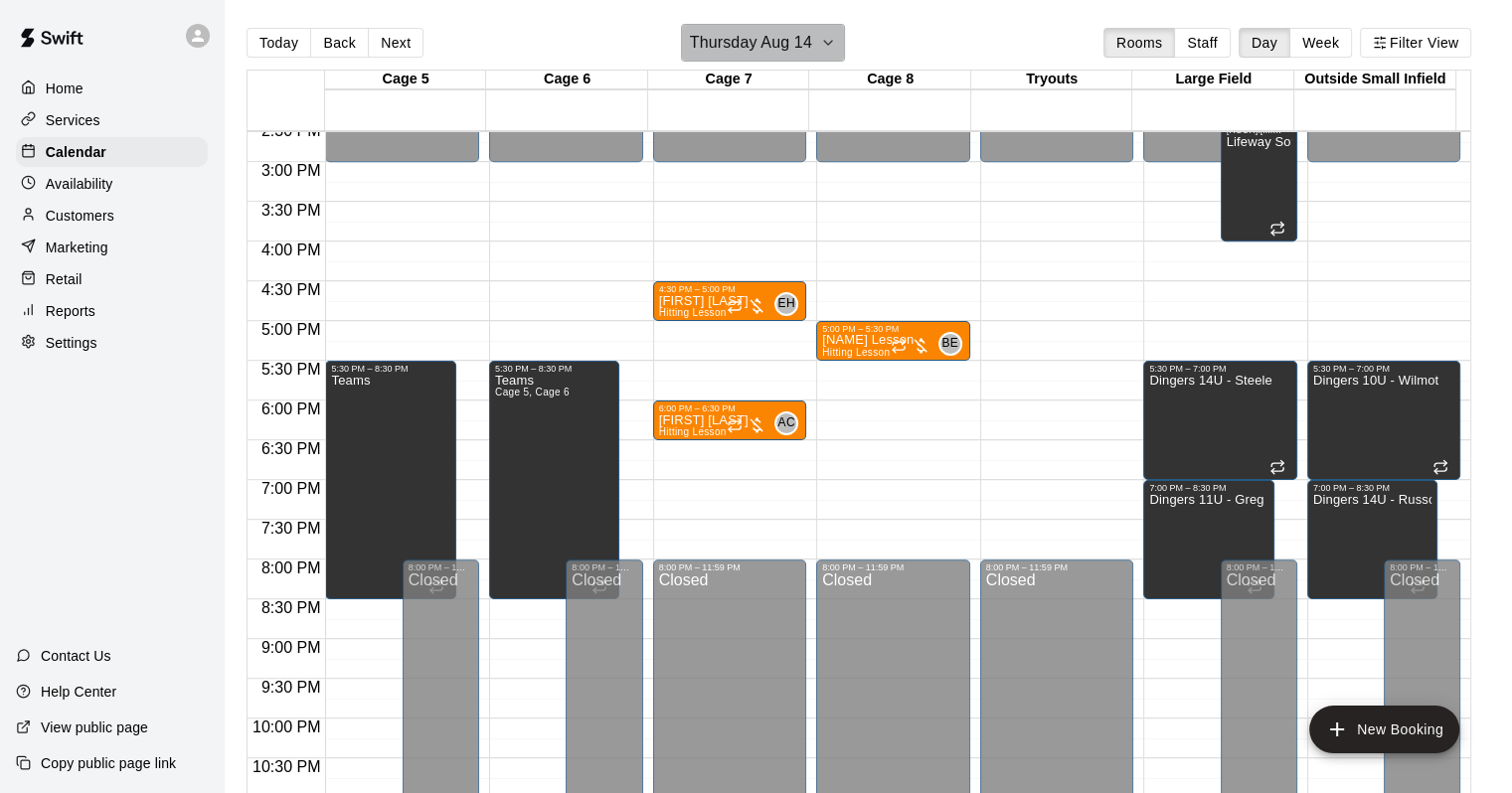 click on "Thursday Aug 14" at bounding box center [751, 43] 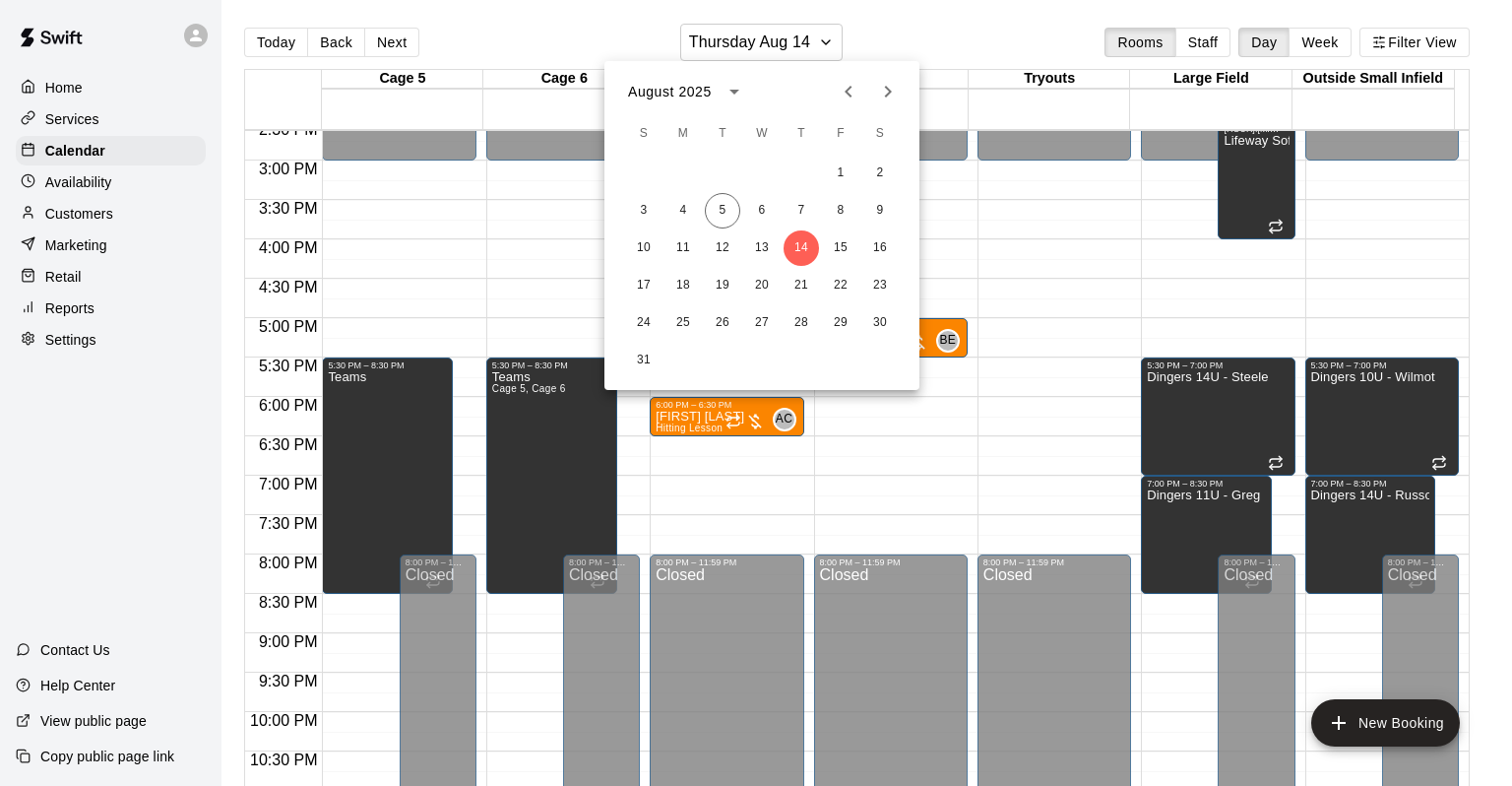 click on "3 4 5 6 7 8 9" at bounding box center (762, 211) 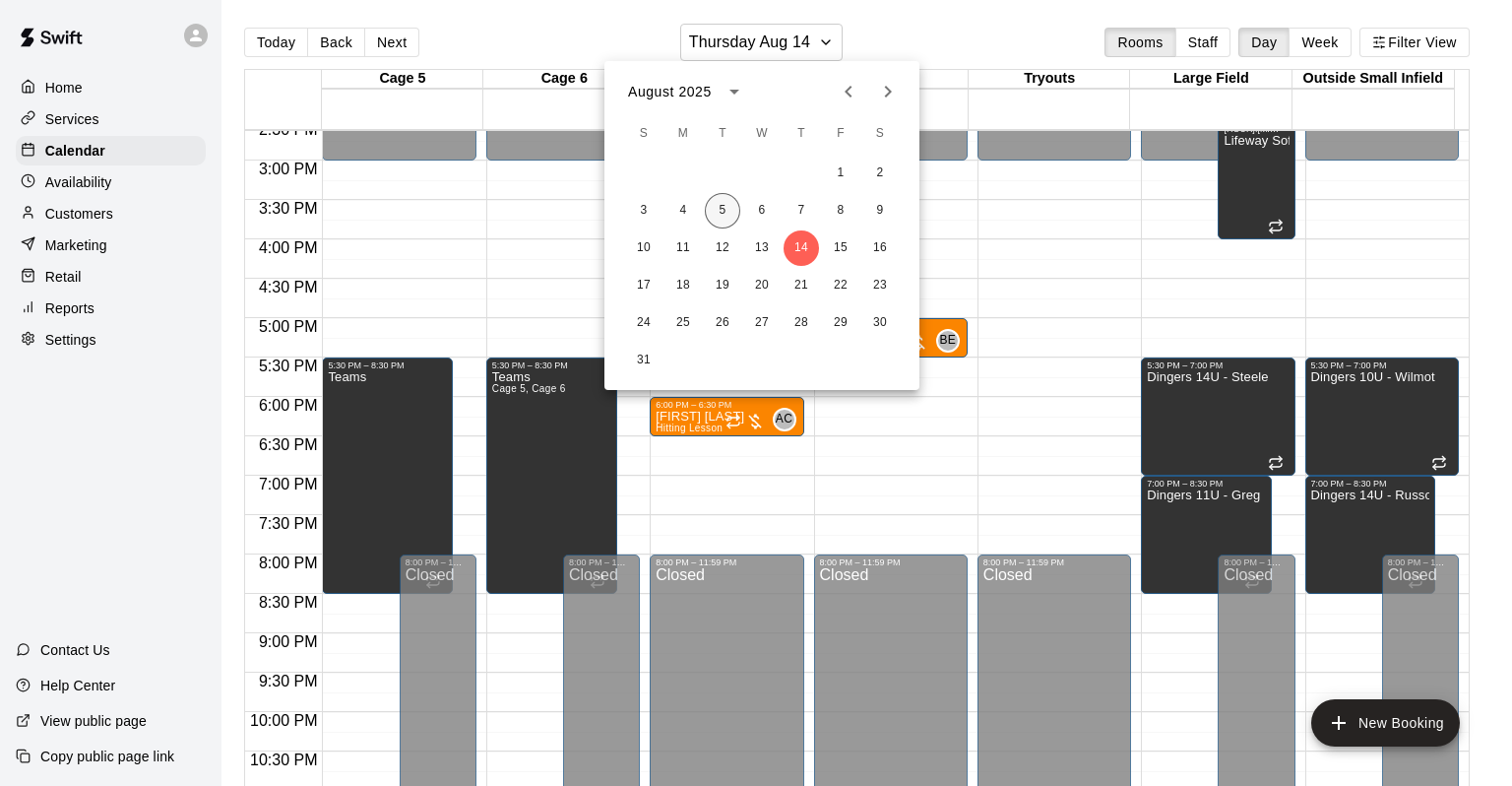 click on "5" at bounding box center [723, 211] 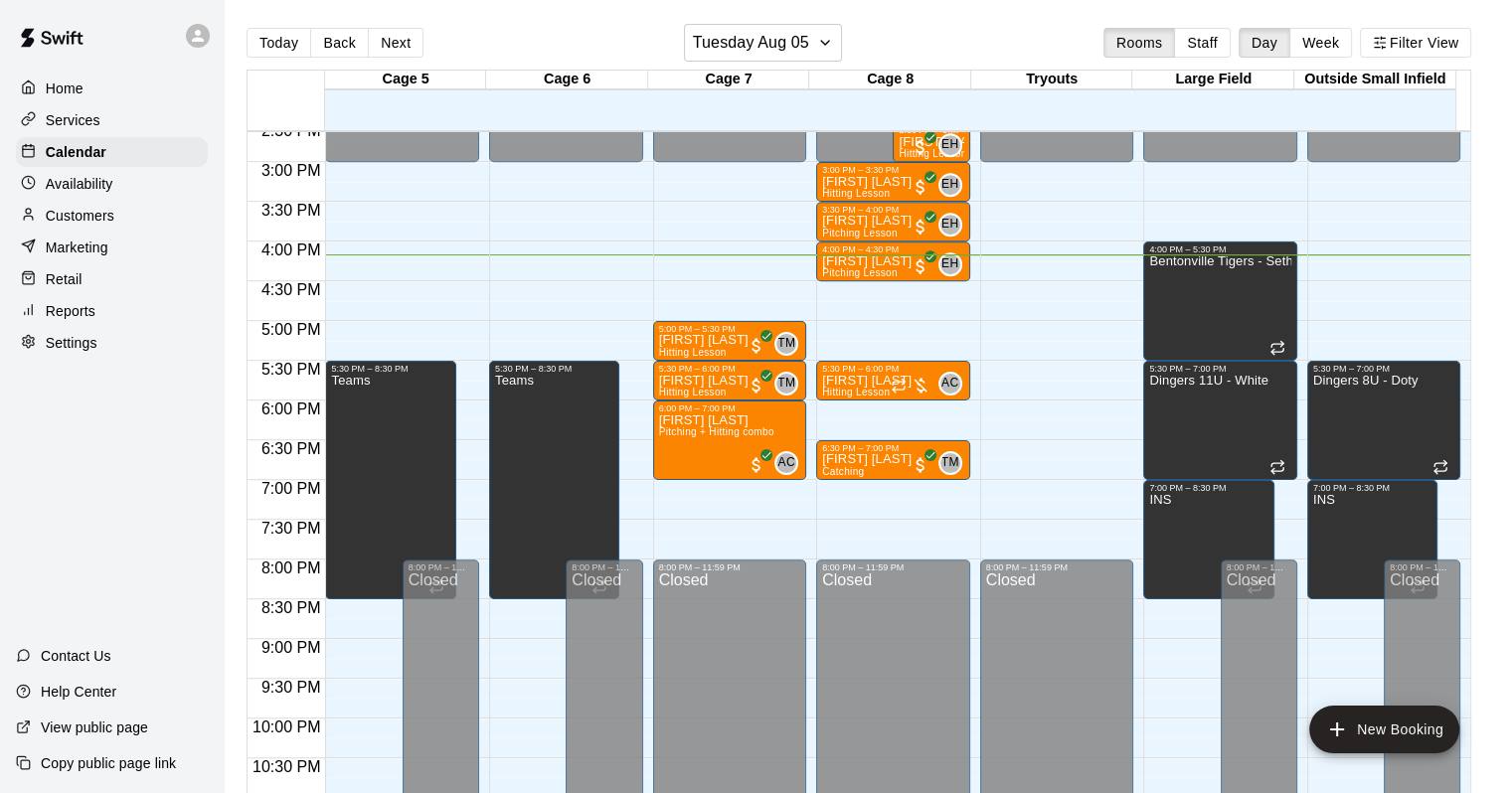 click on "Availability" at bounding box center (80, 184) 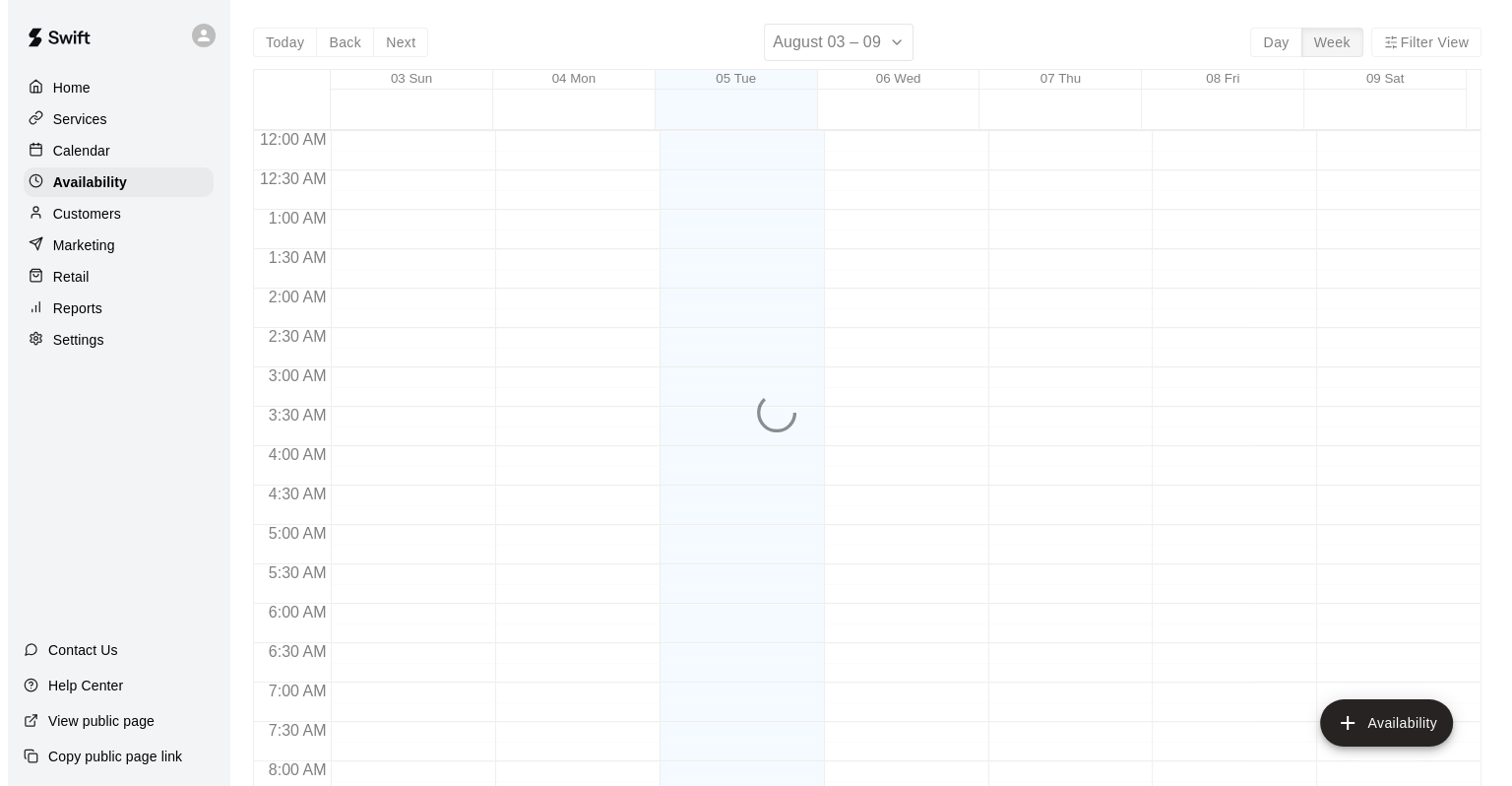 scroll, scrollTop: 1212, scrollLeft: 0, axis: vertical 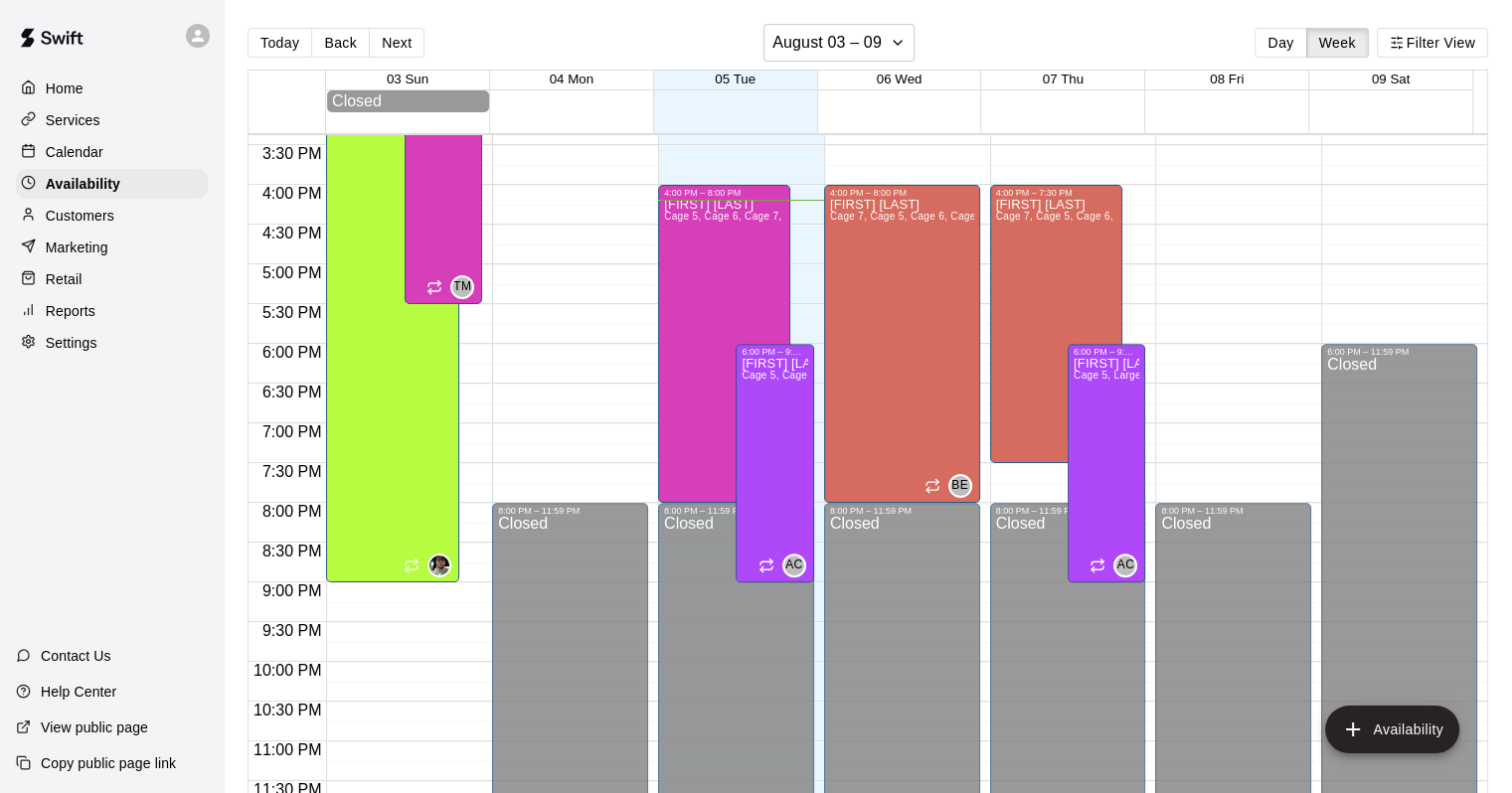 click on "Customers" at bounding box center (80, 216) 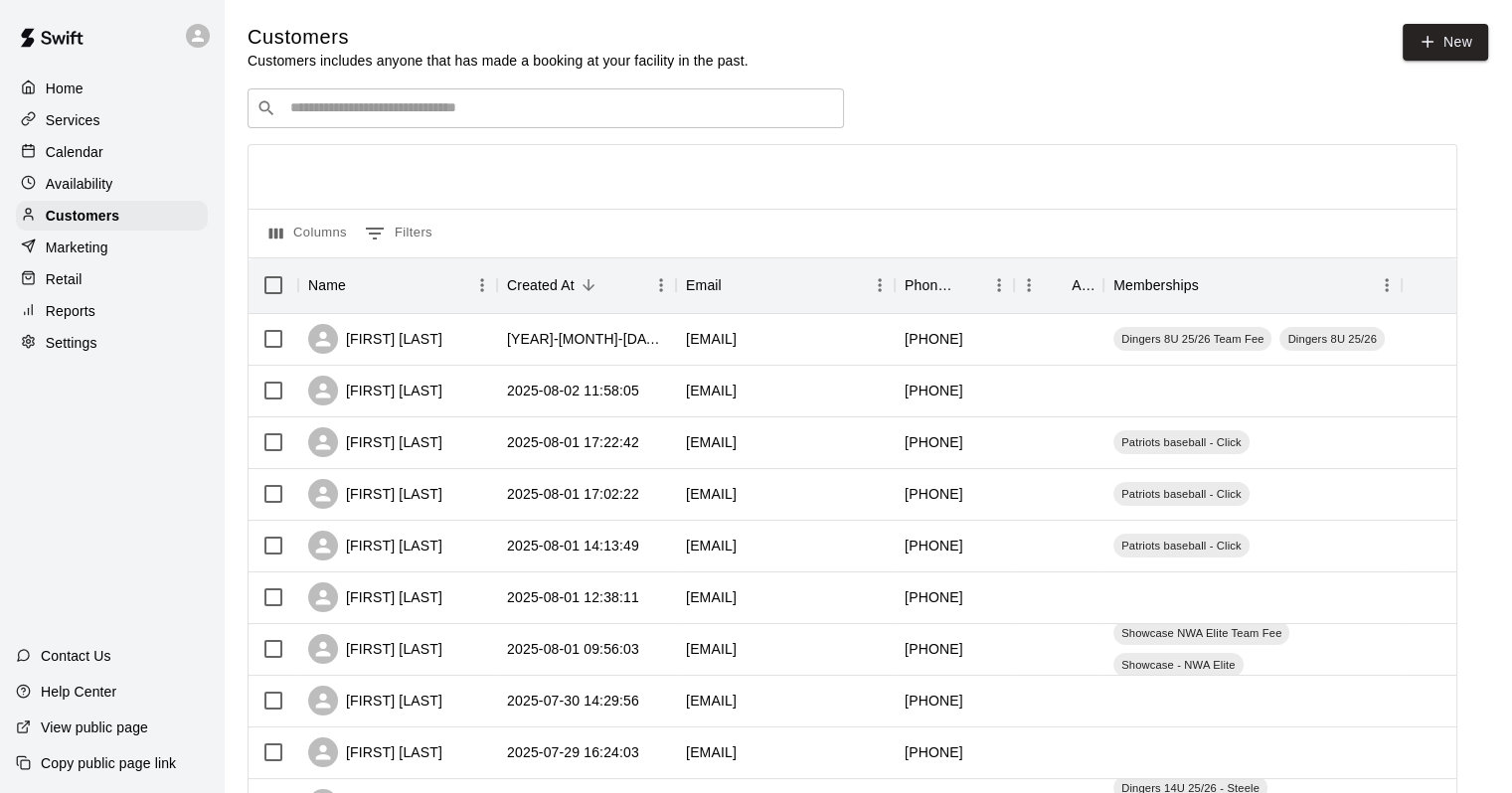 click on "​ ​" at bounding box center [546, 108] 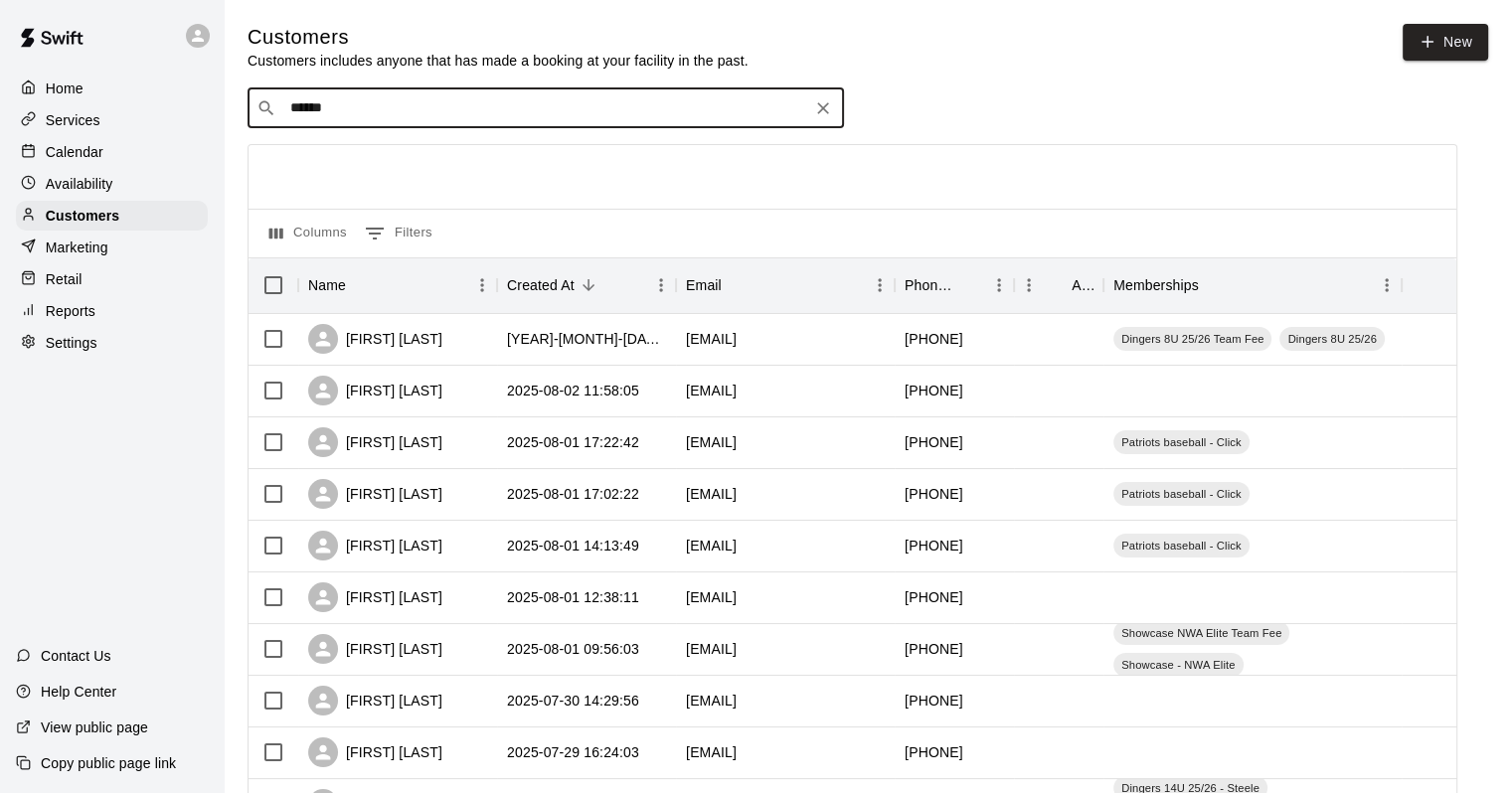 type on "*******" 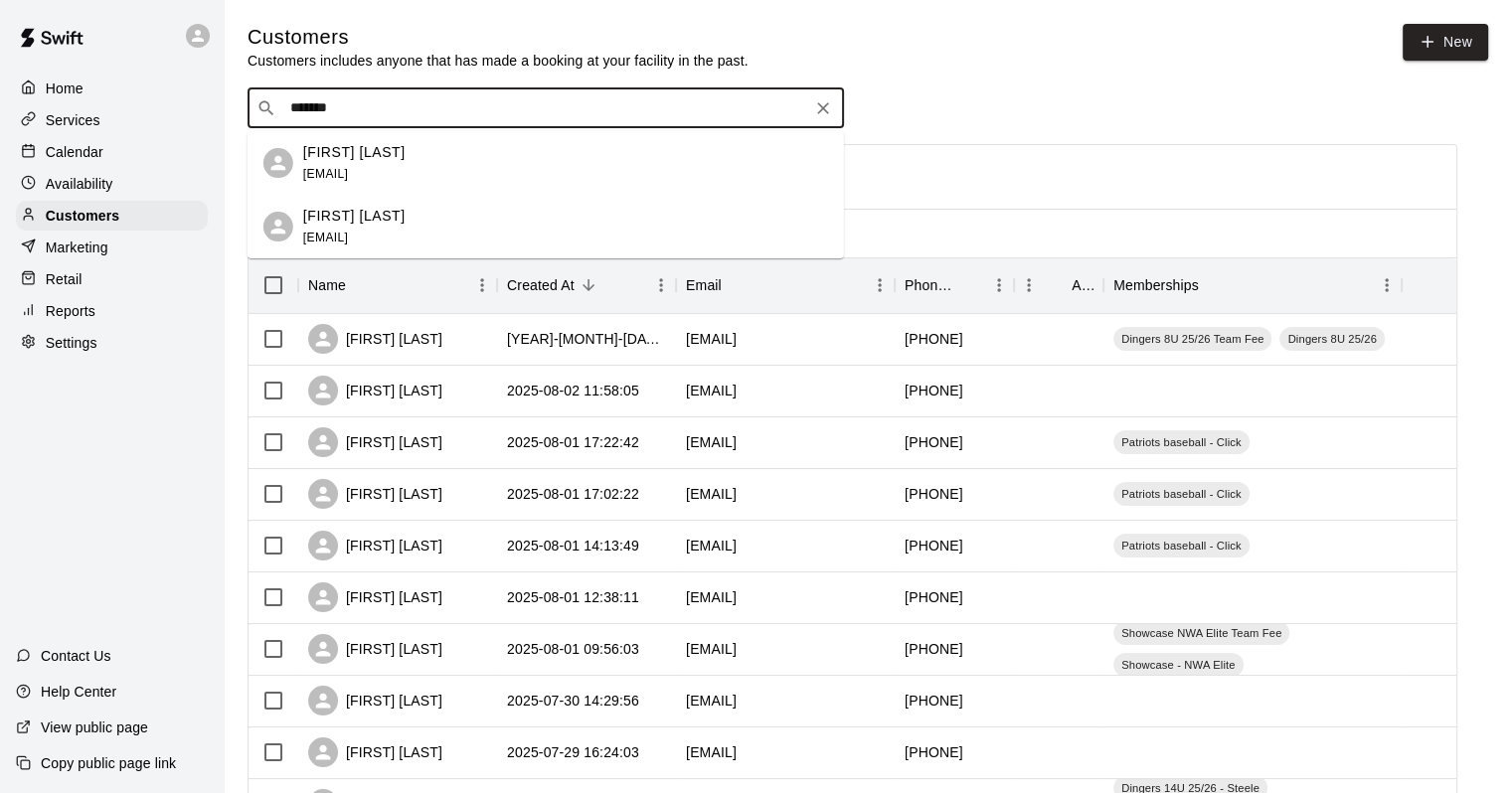 click on "Brandy  Padilla brandy.padilla@hotmail.com" at bounding box center [566, 163] 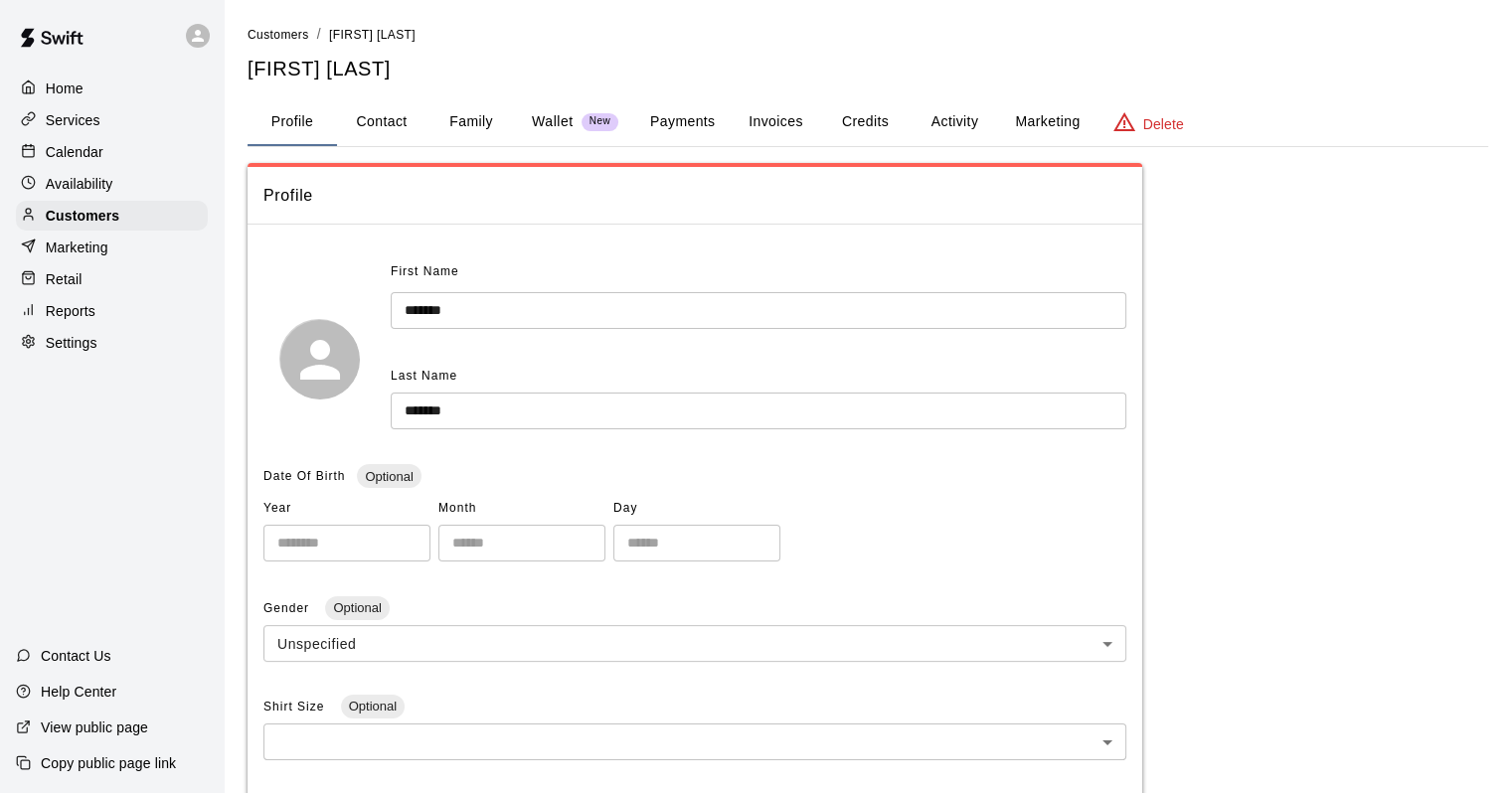 click on "Family" at bounding box center [471, 122] 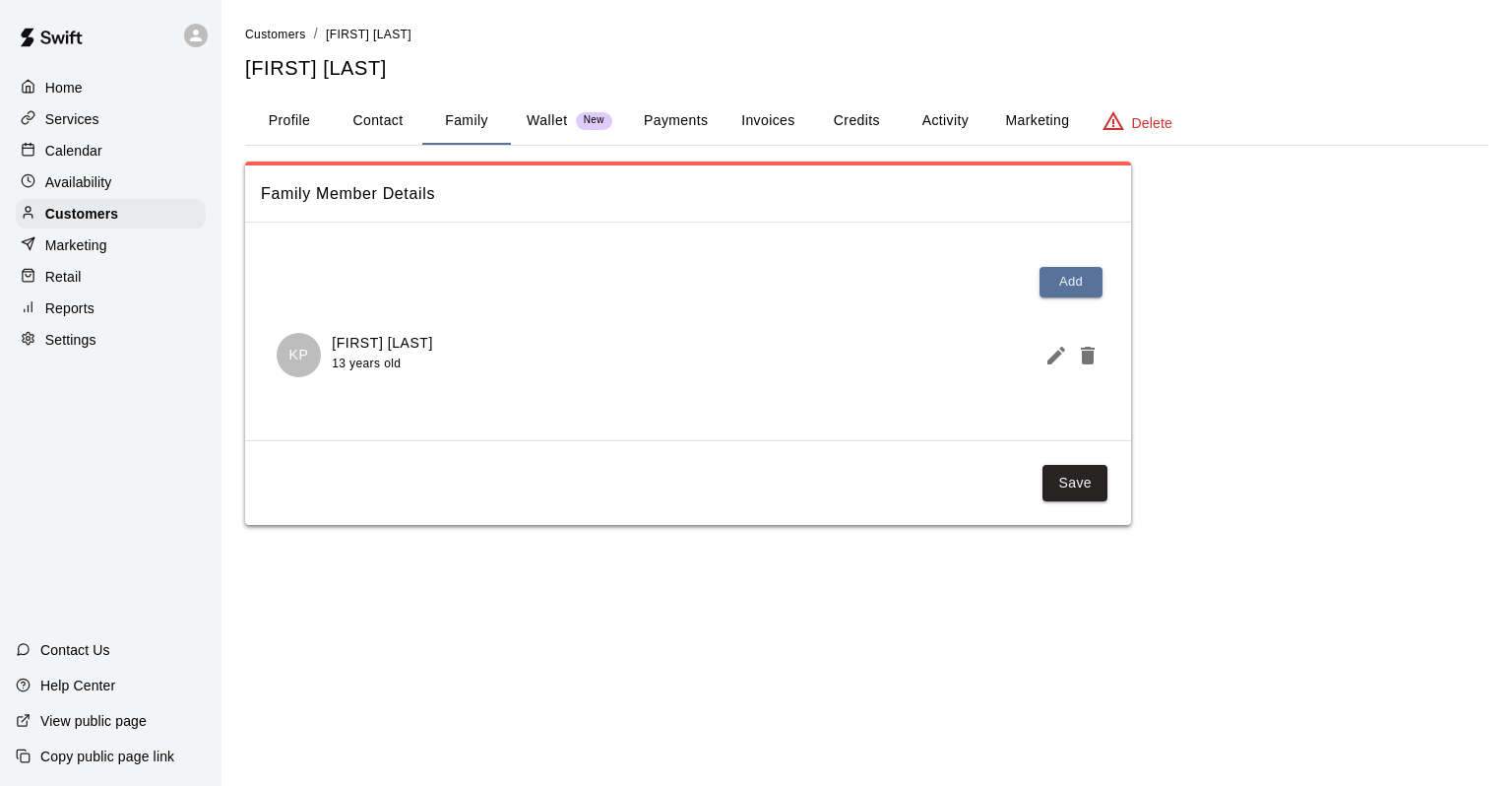 click on "Payments" at bounding box center (675, 121) 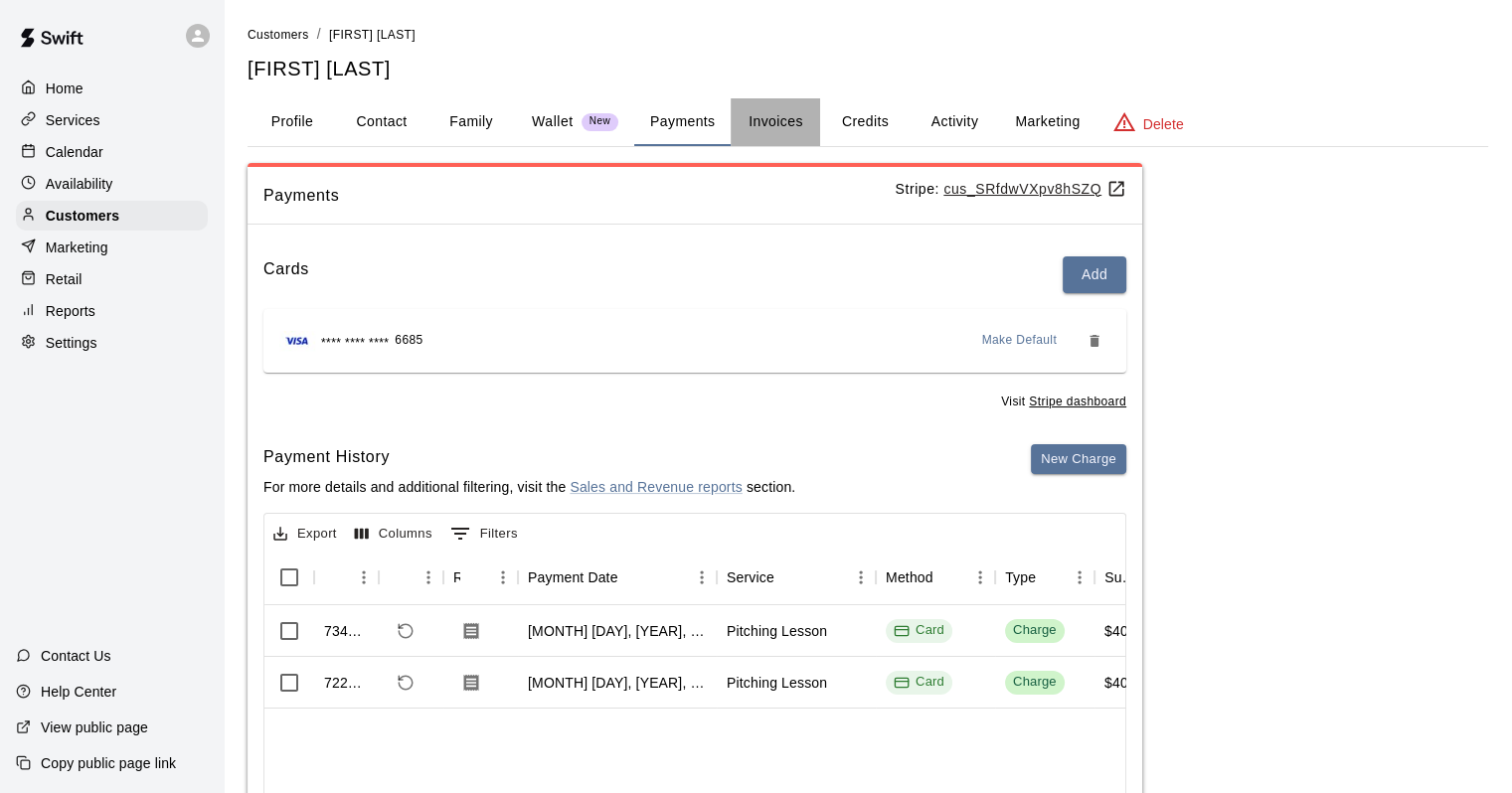 click on "Invoices" at bounding box center [775, 122] 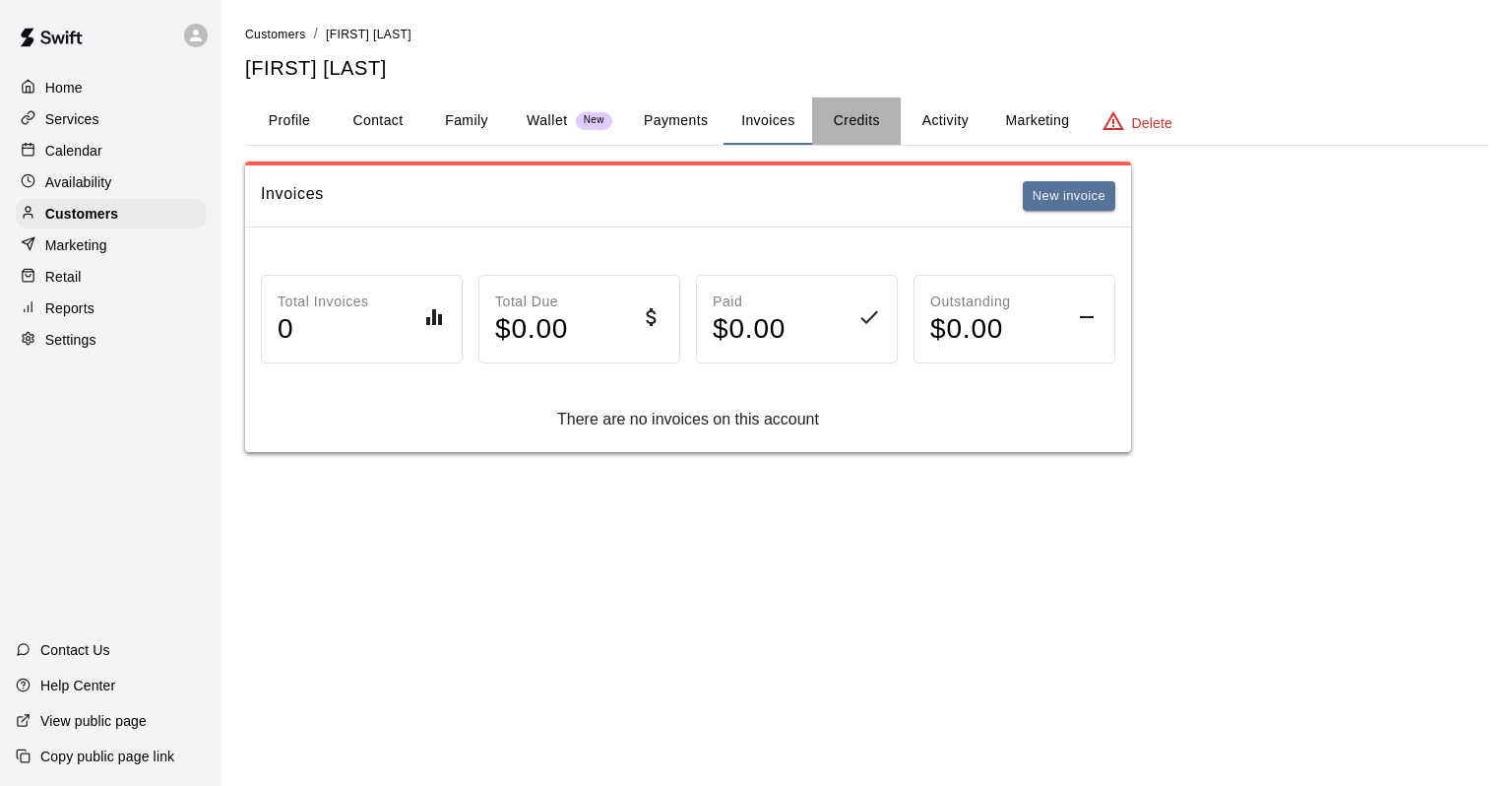 click on "Credits" at bounding box center [856, 121] 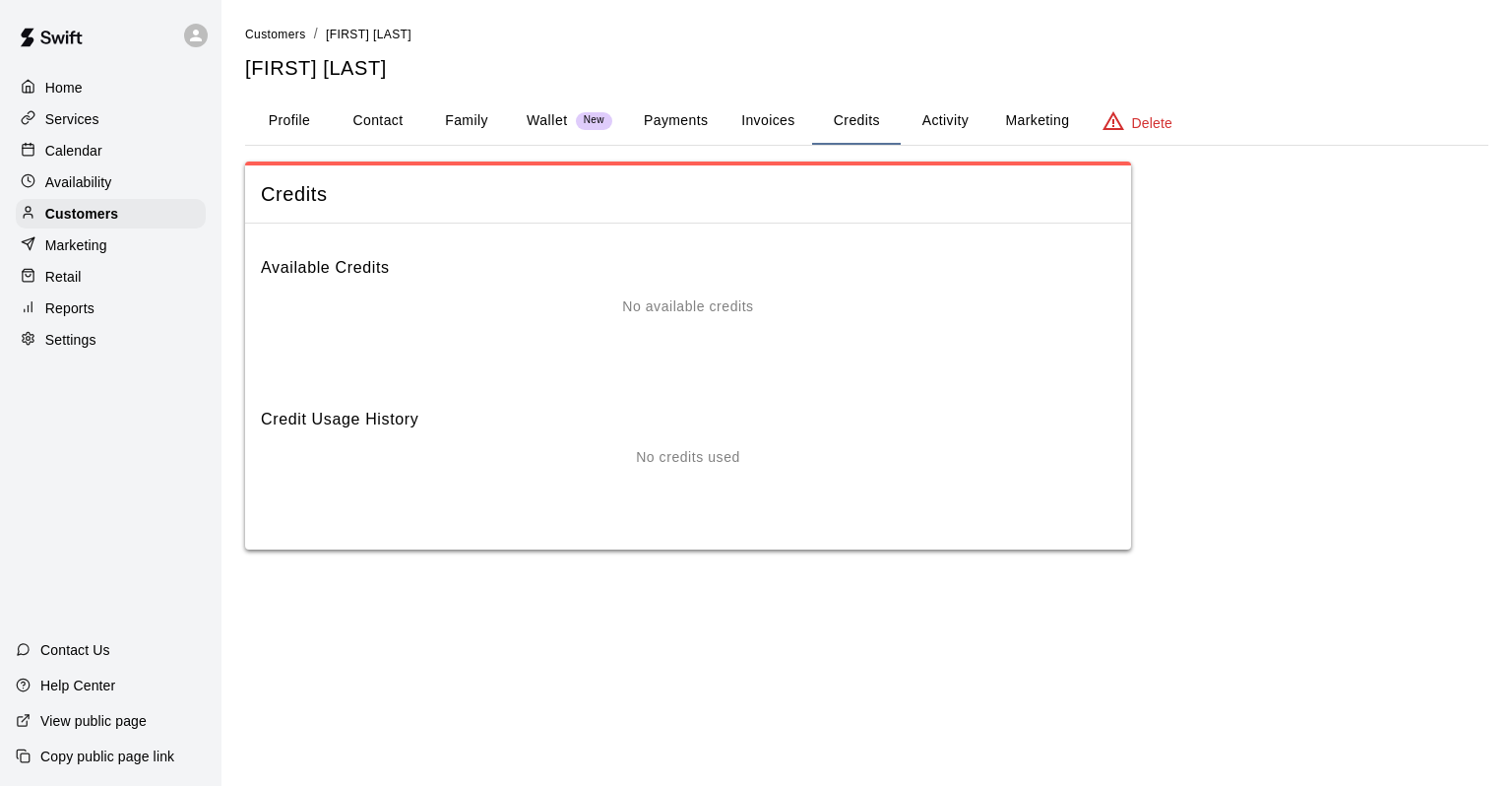 click on "Family" at bounding box center (467, 121) 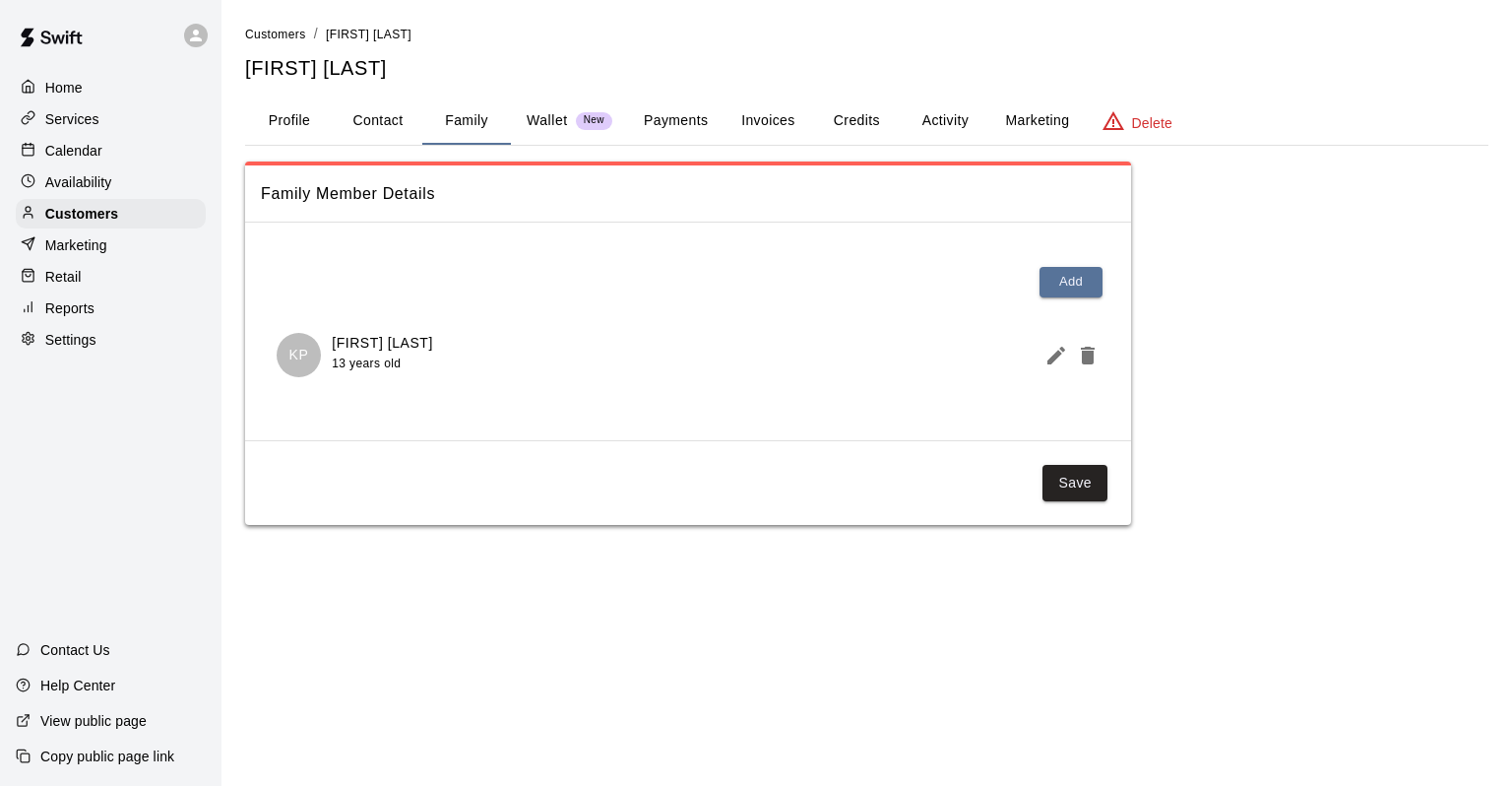 click on "KP Kian Padilla 13 years old" at bounding box center (688, 355) 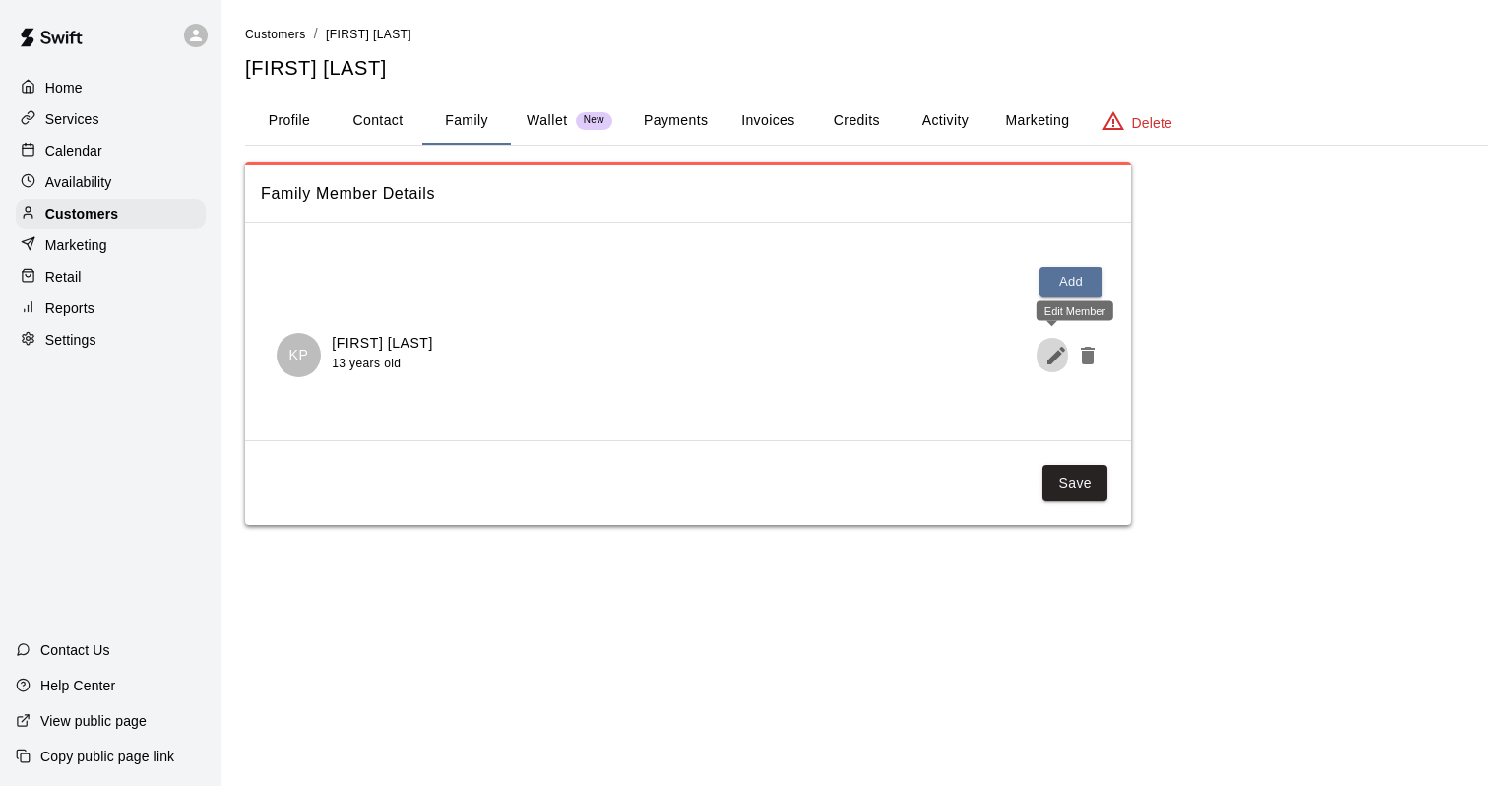 click 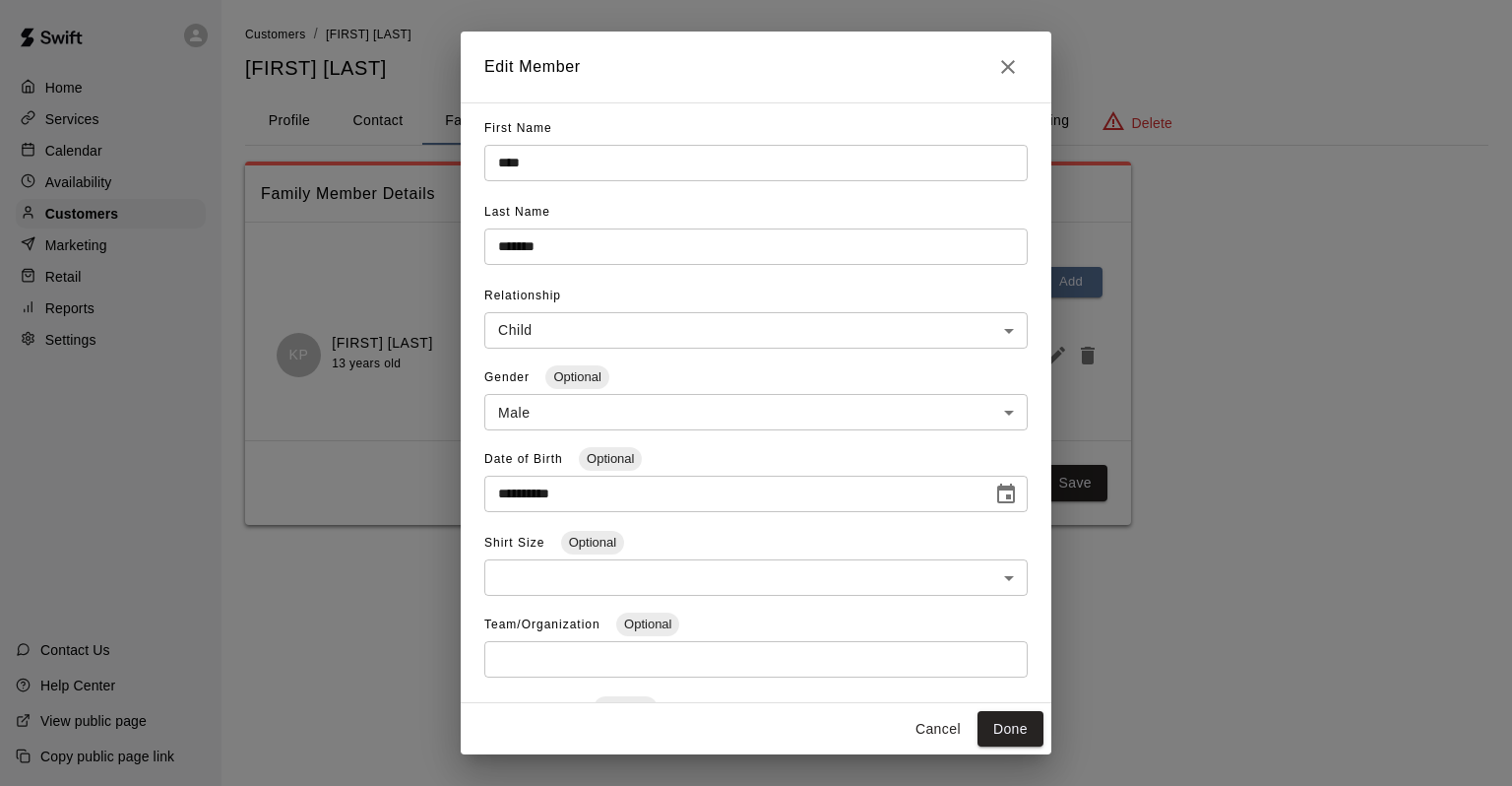 scroll, scrollTop: 0, scrollLeft: 0, axis: both 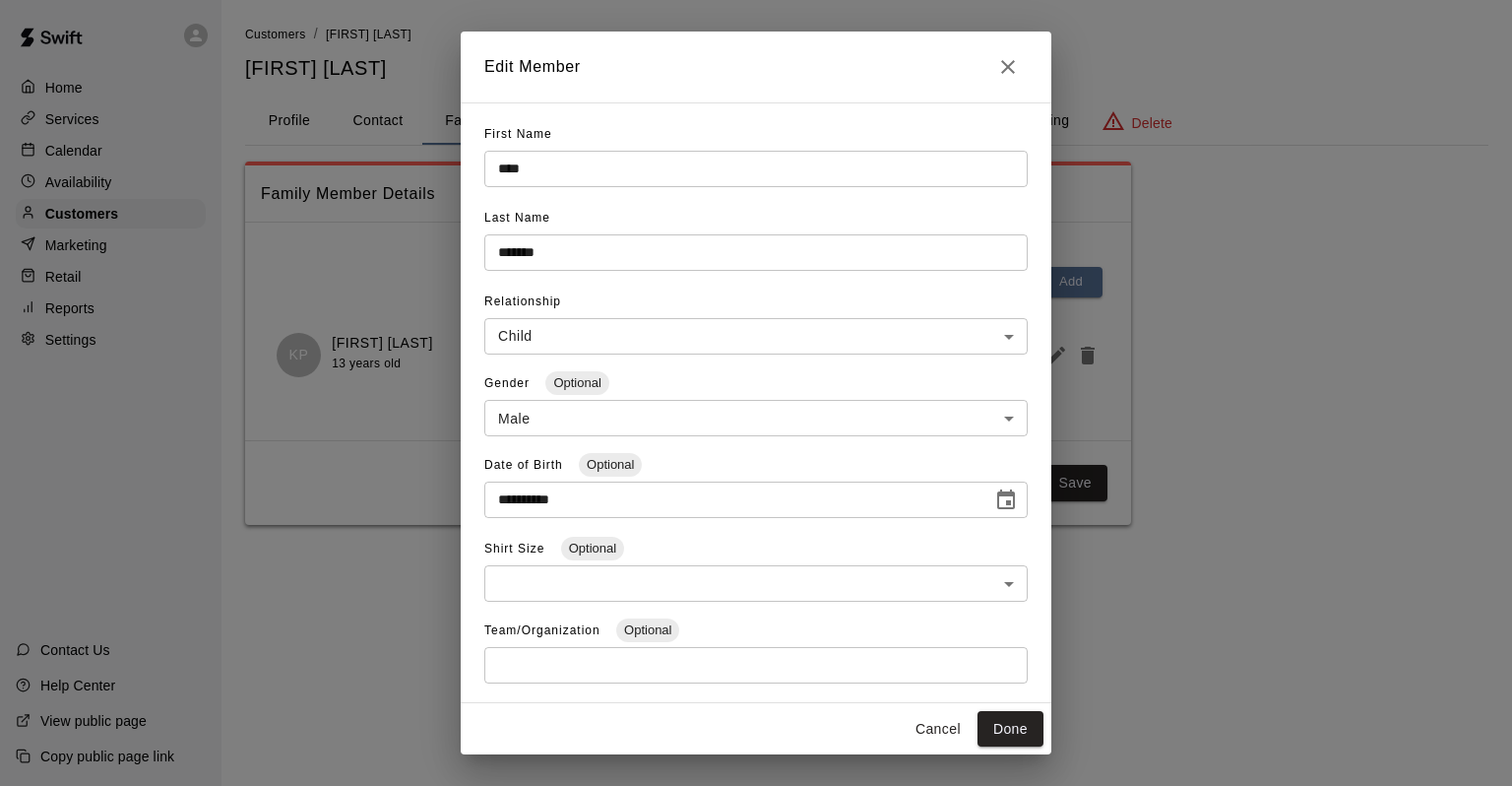 click 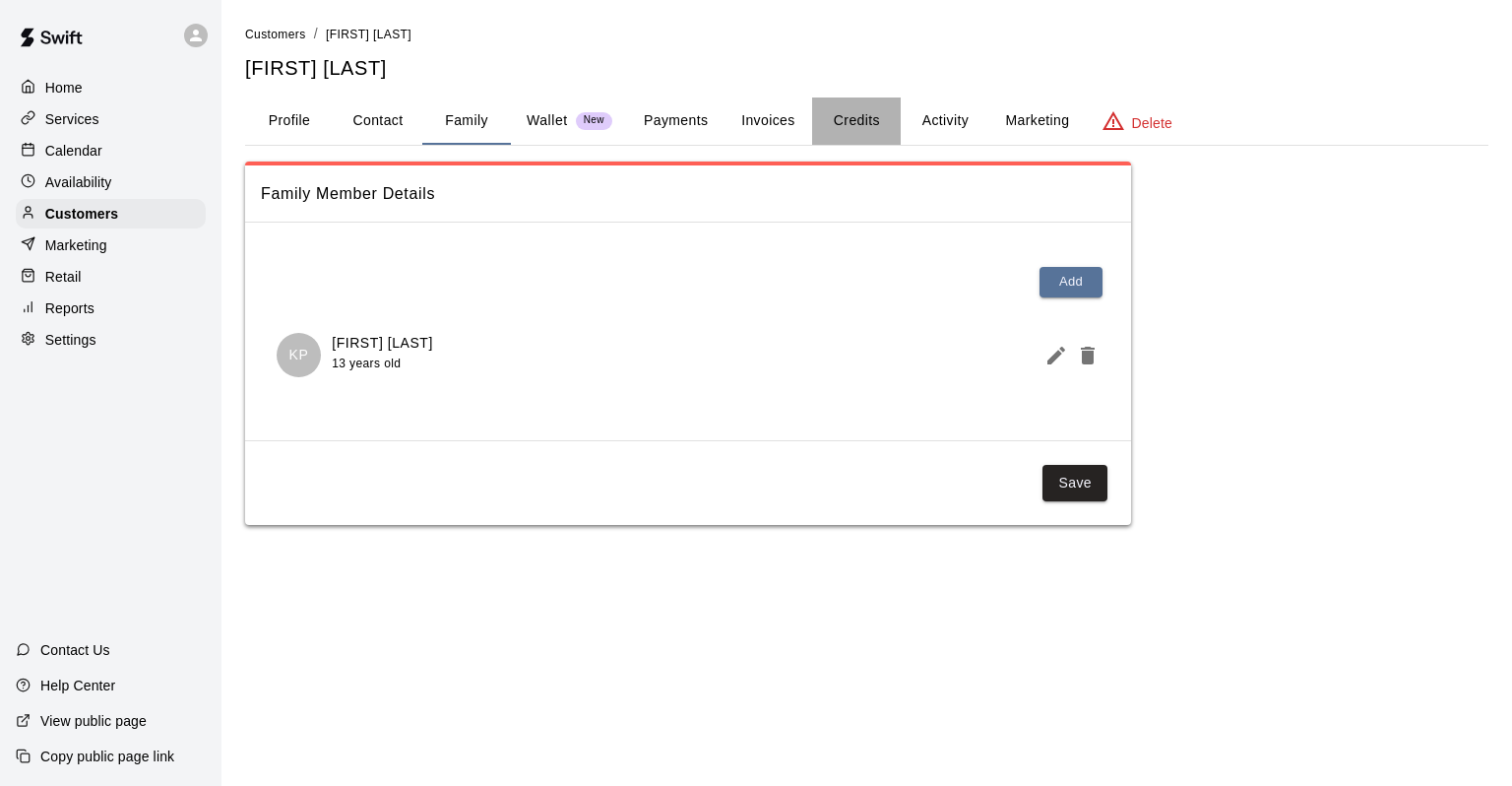 drag, startPoint x: 845, startPoint y: 125, endPoint x: 914, endPoint y: 125, distance: 69 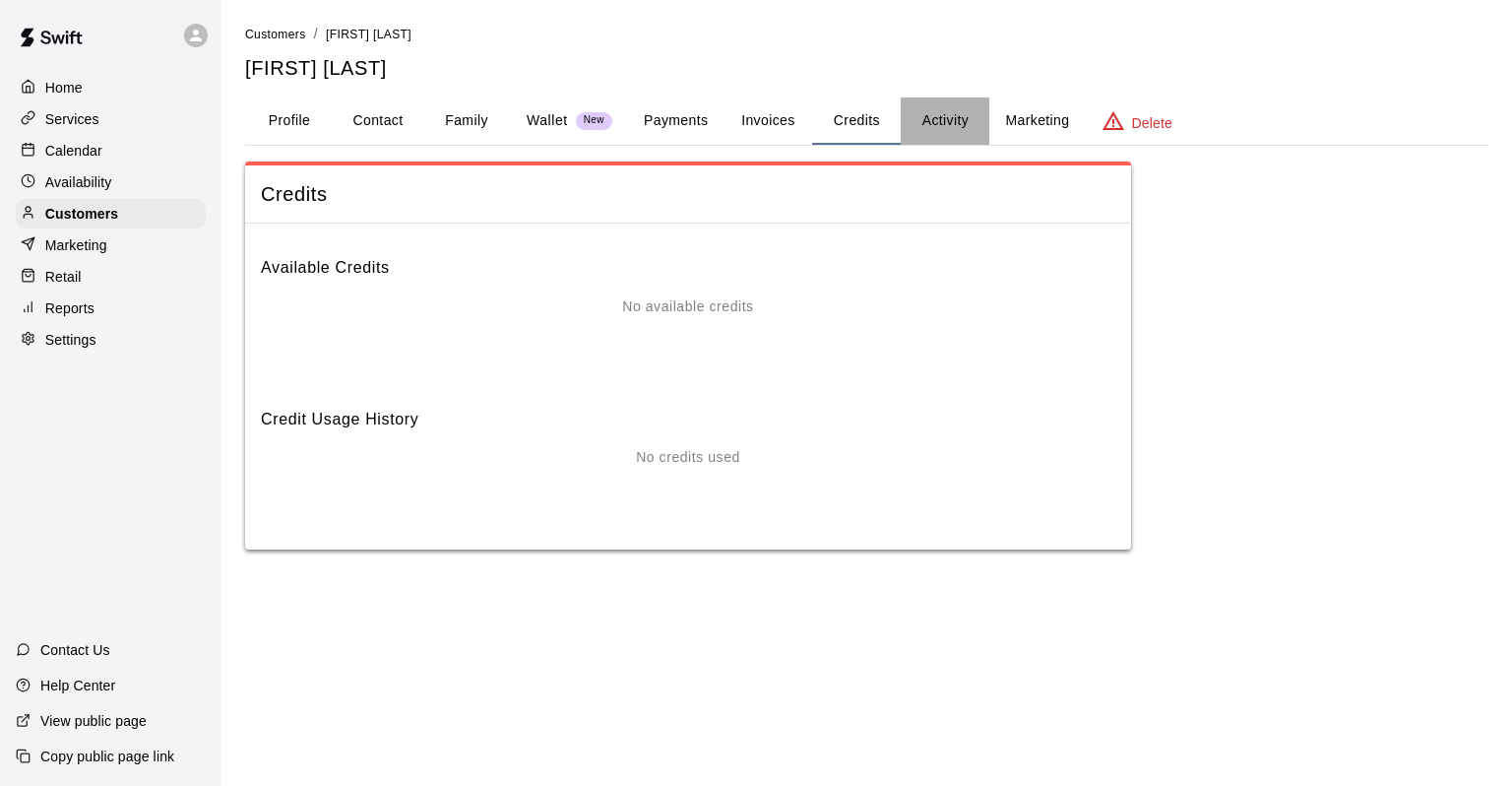 click on "Activity" at bounding box center [945, 121] 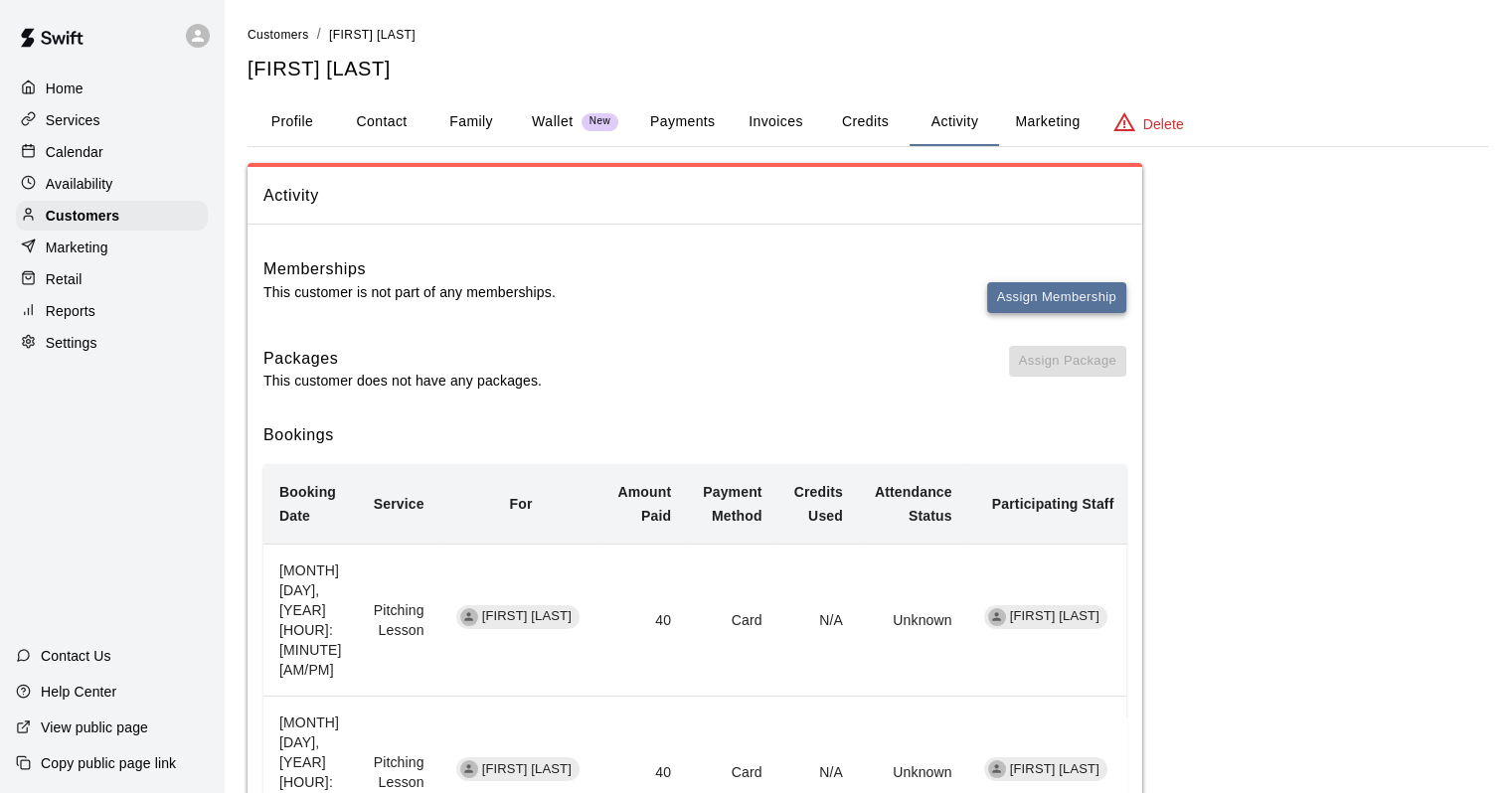 click on "Assign Membership" at bounding box center (1057, 297) 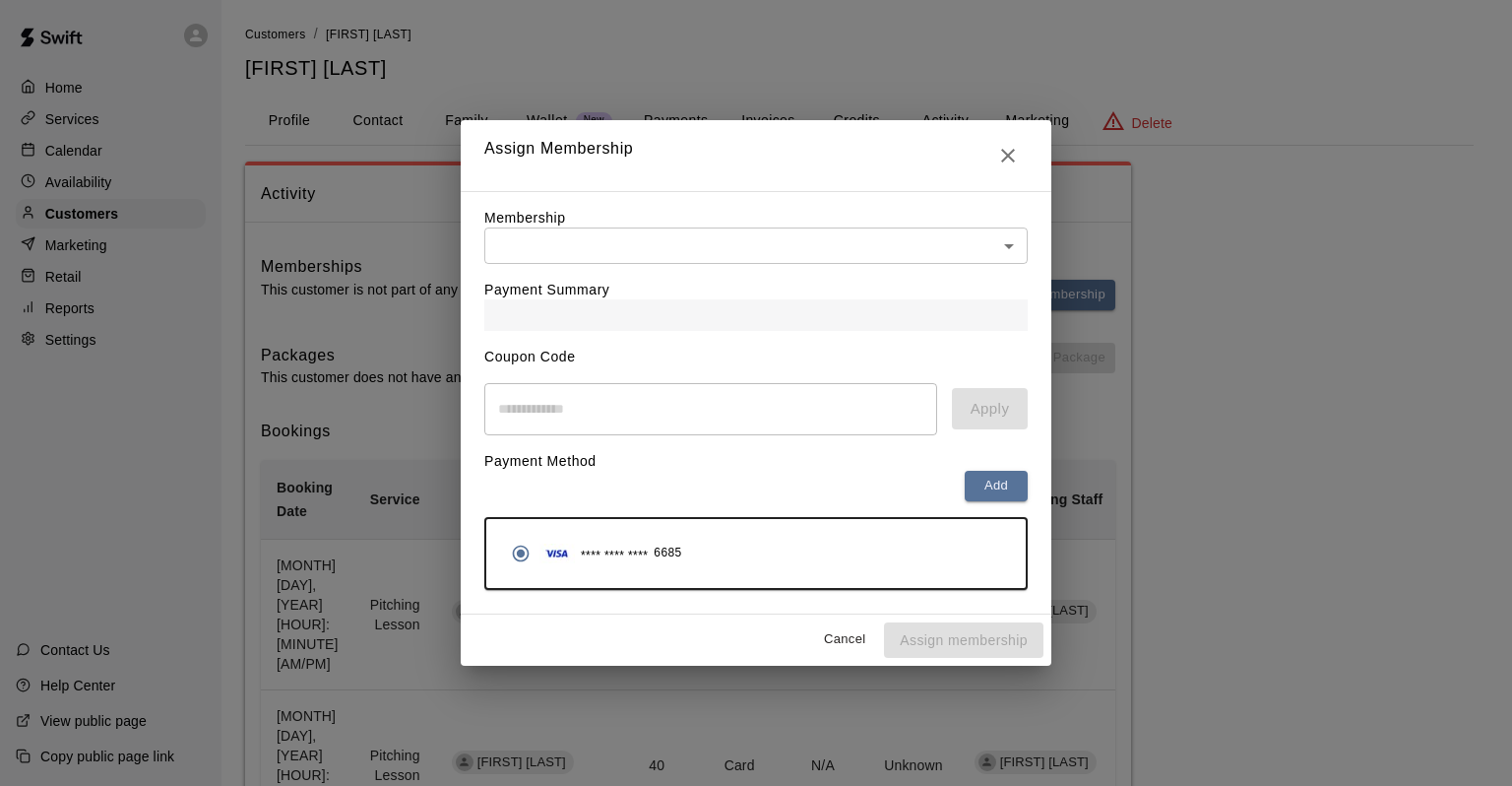 click on "Payment Summary" at bounding box center [756, 297] 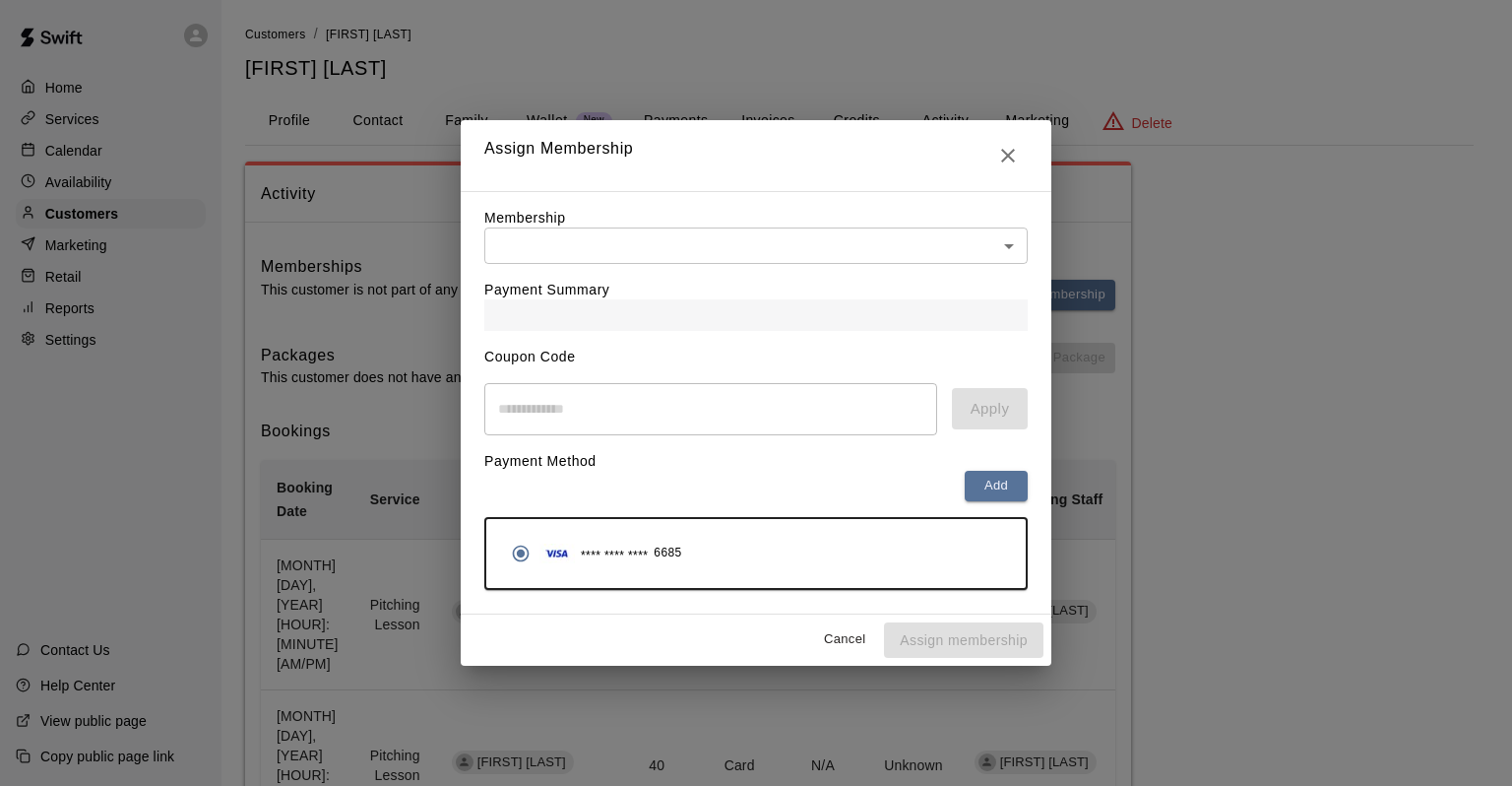 click on "Home Services Calendar Availability Customers Marketing Retail Reports Settings Contact Us Help Center View public page Copy public page link Customers / Brandy  Padilla Brandy  Padilla Profile Contact Family Wallet New Payments Invoices Credits Activity Marketing Delete Activity Memberships This customer is not part of any memberships. Assign Membership Packages This customer does not have any packages. Assign Package Bookings Booking Date   Service For Amount Paid Payment Method Credits Used Attendance Status Participating Staff August 05, 2025 3:30 PM Pitching Lesson Brandy  Padilla 40 Card N/A Unknown Eric Harrington July 28, 2025 2:30 PM Pitching Lesson Brandy  Padilla 40 Card N/A Unknown Eric Harrington July 01, 2025 6:00 PM 14u INS Tryouts Kian Padilla N/A N/A N/A Unknown Matthew Jones Randy Dickey Rows per page: 10 ** 1–3 of 3 Swift - Edit Customer Close cross-small Assign Membership Membership ​ ​ Payment Summary Coupon Code ​ Apply Payment Method   Add **** **** **** 6685 Cancel" at bounding box center [756, 523] 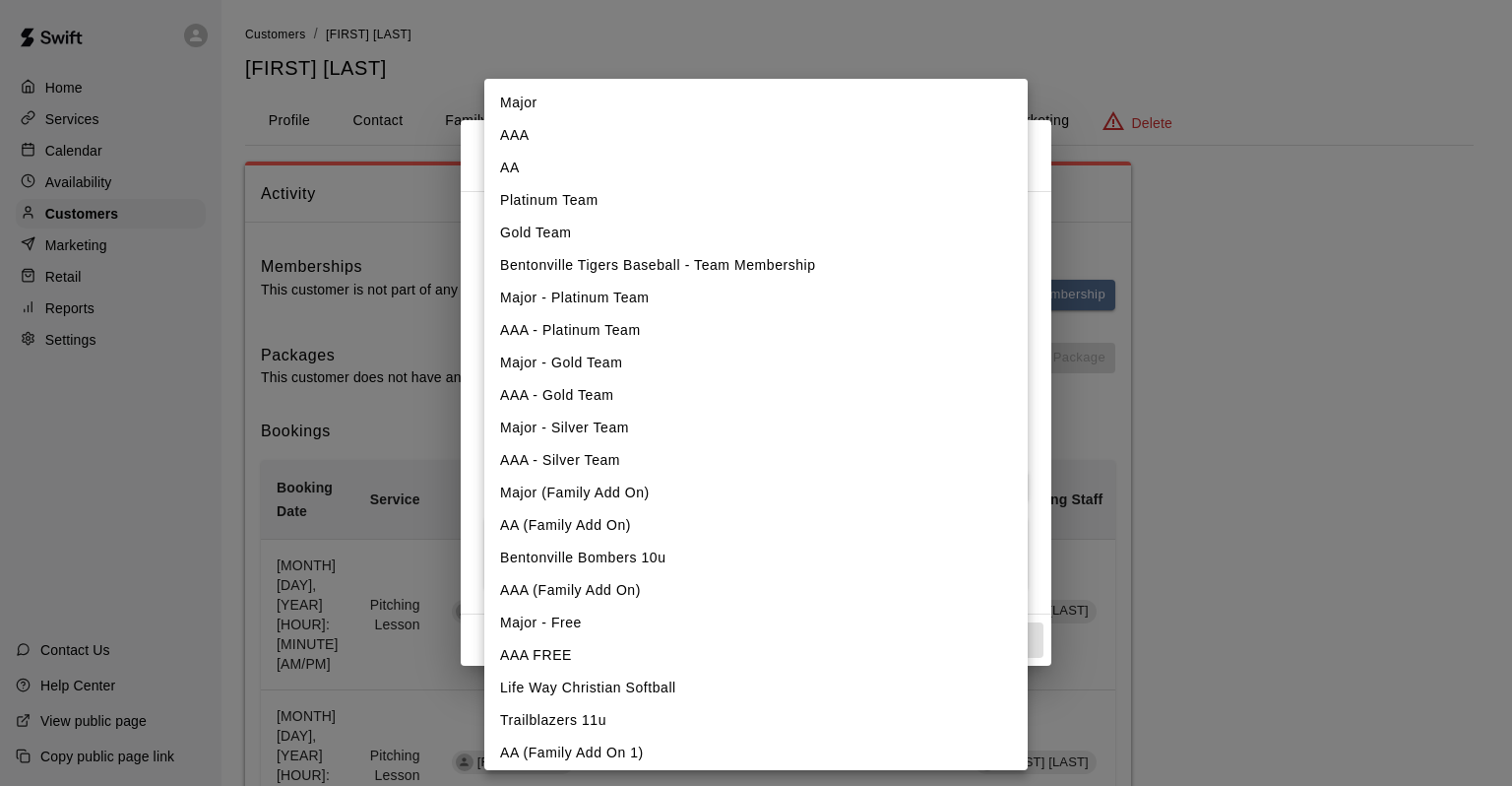 type 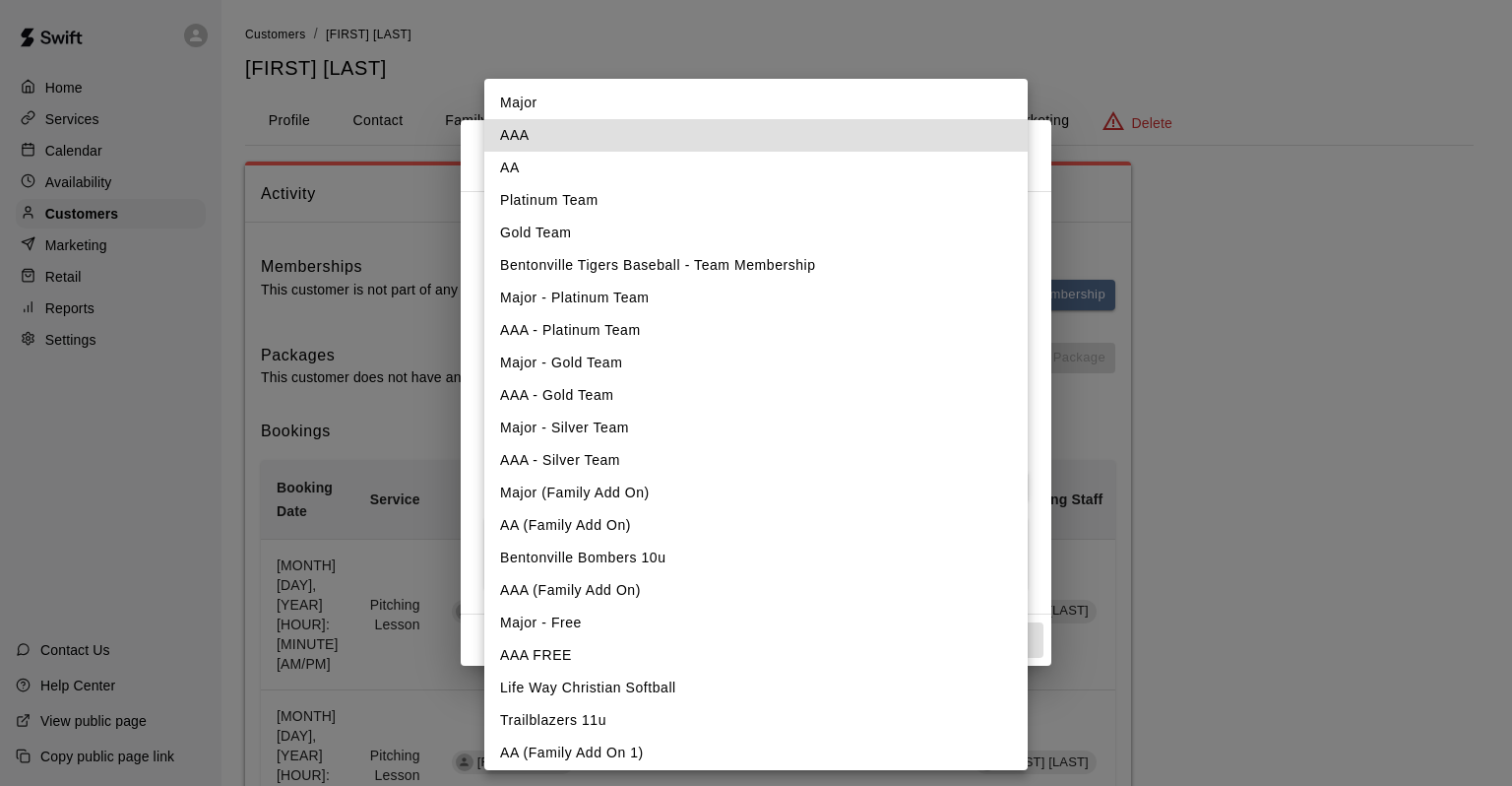 type 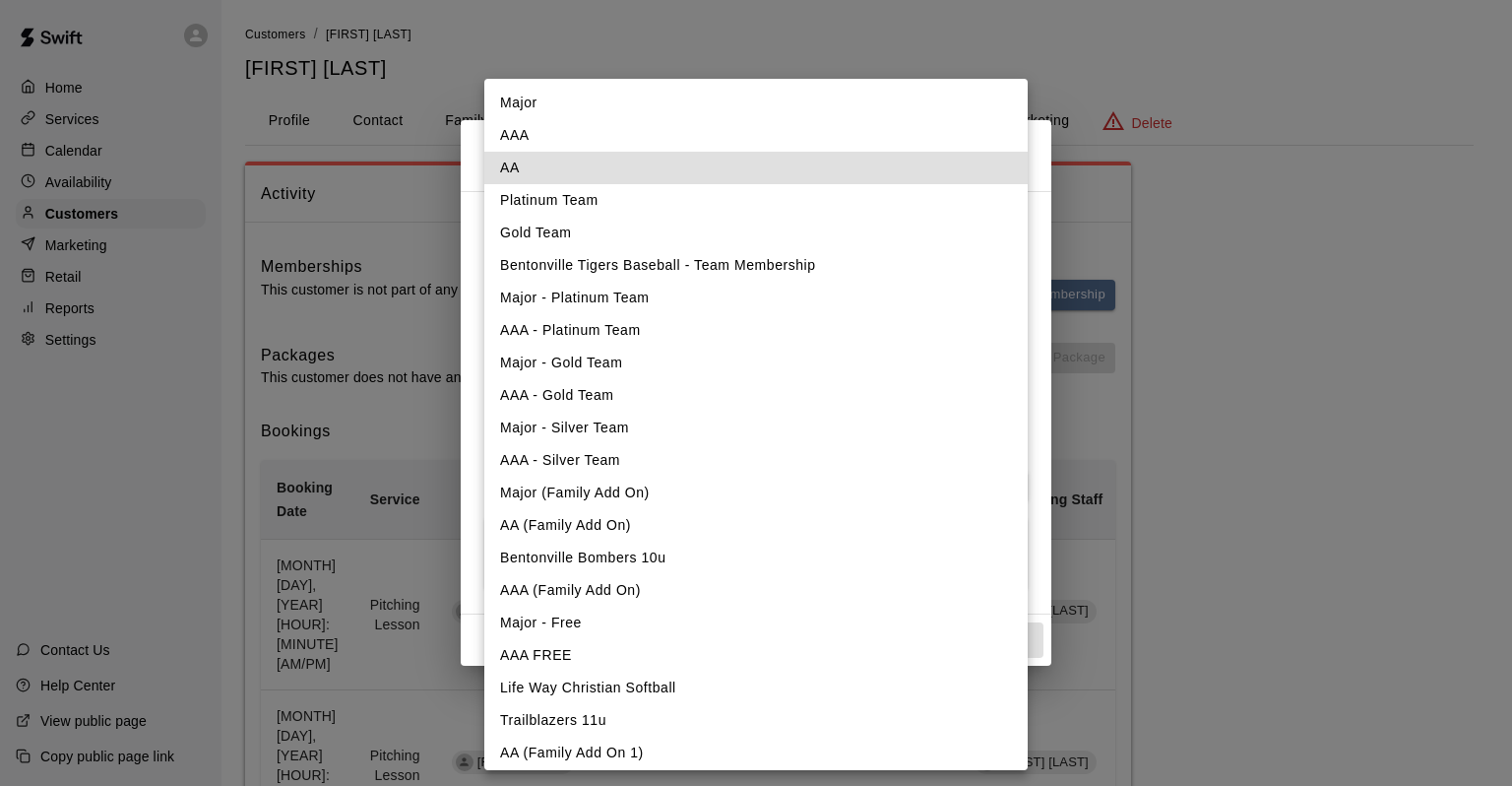 click on "AA" at bounding box center (756, 167) 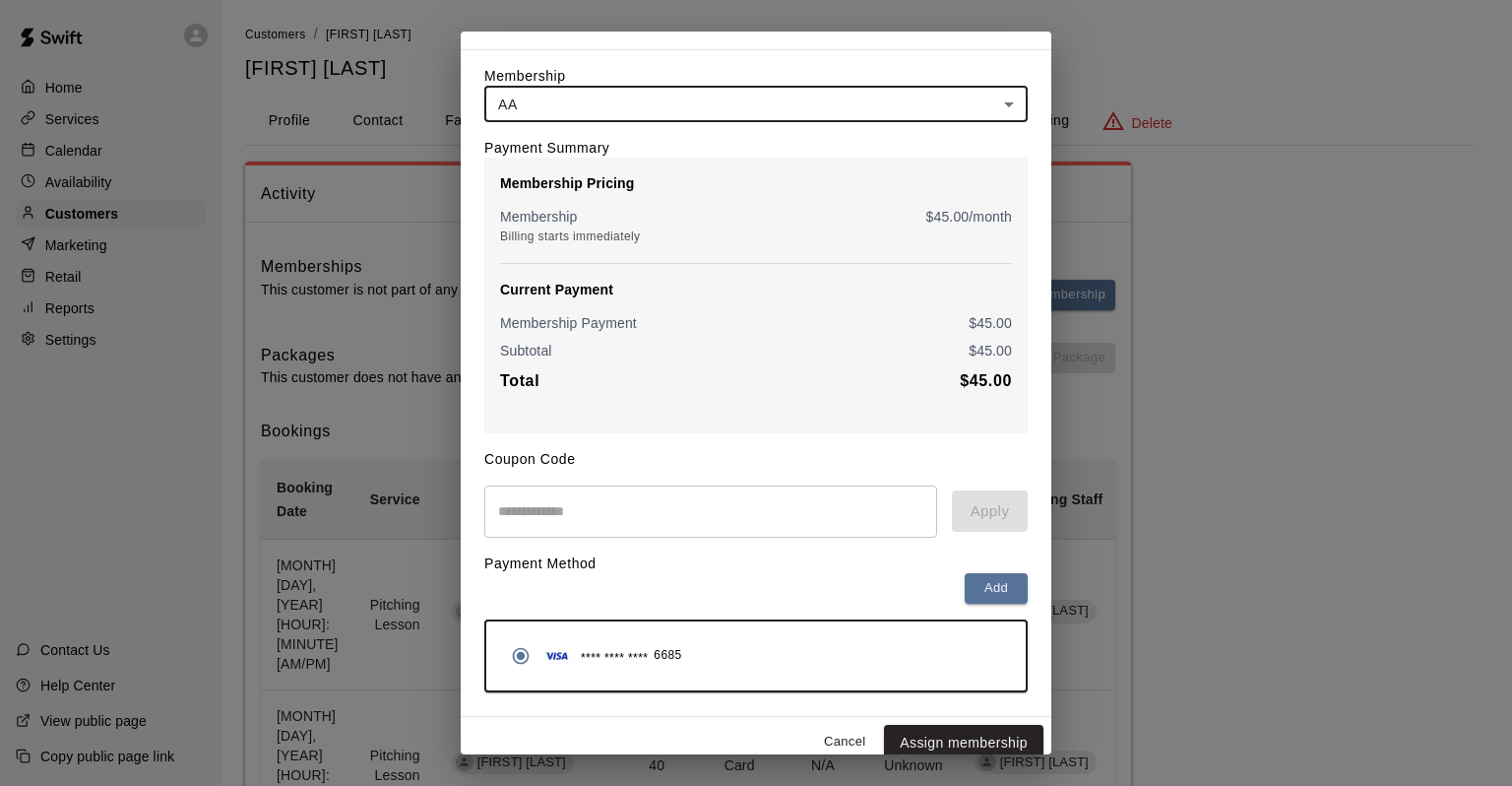 scroll, scrollTop: 78, scrollLeft: 0, axis: vertical 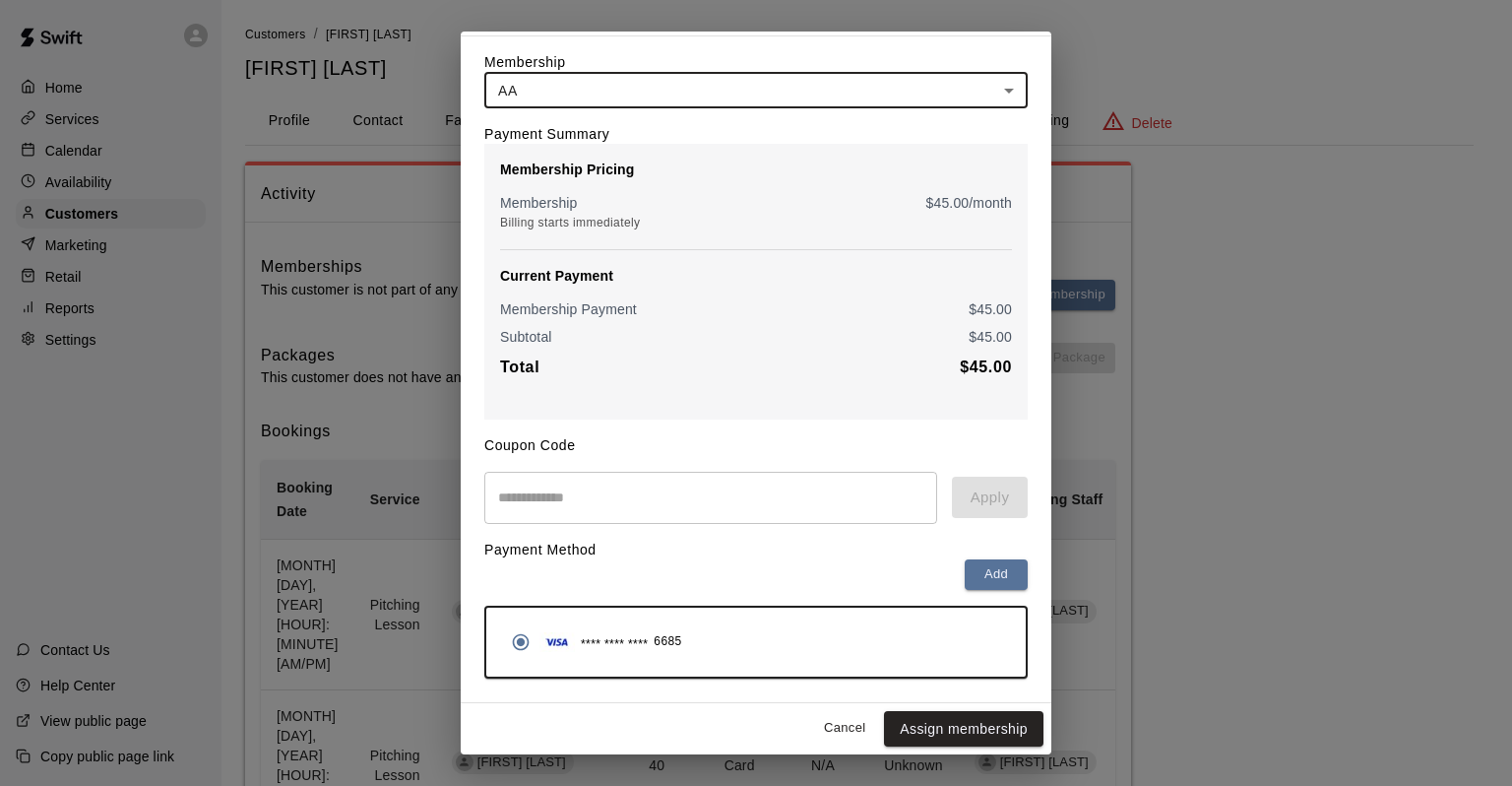 click on "Cancel" at bounding box center (845, 728) 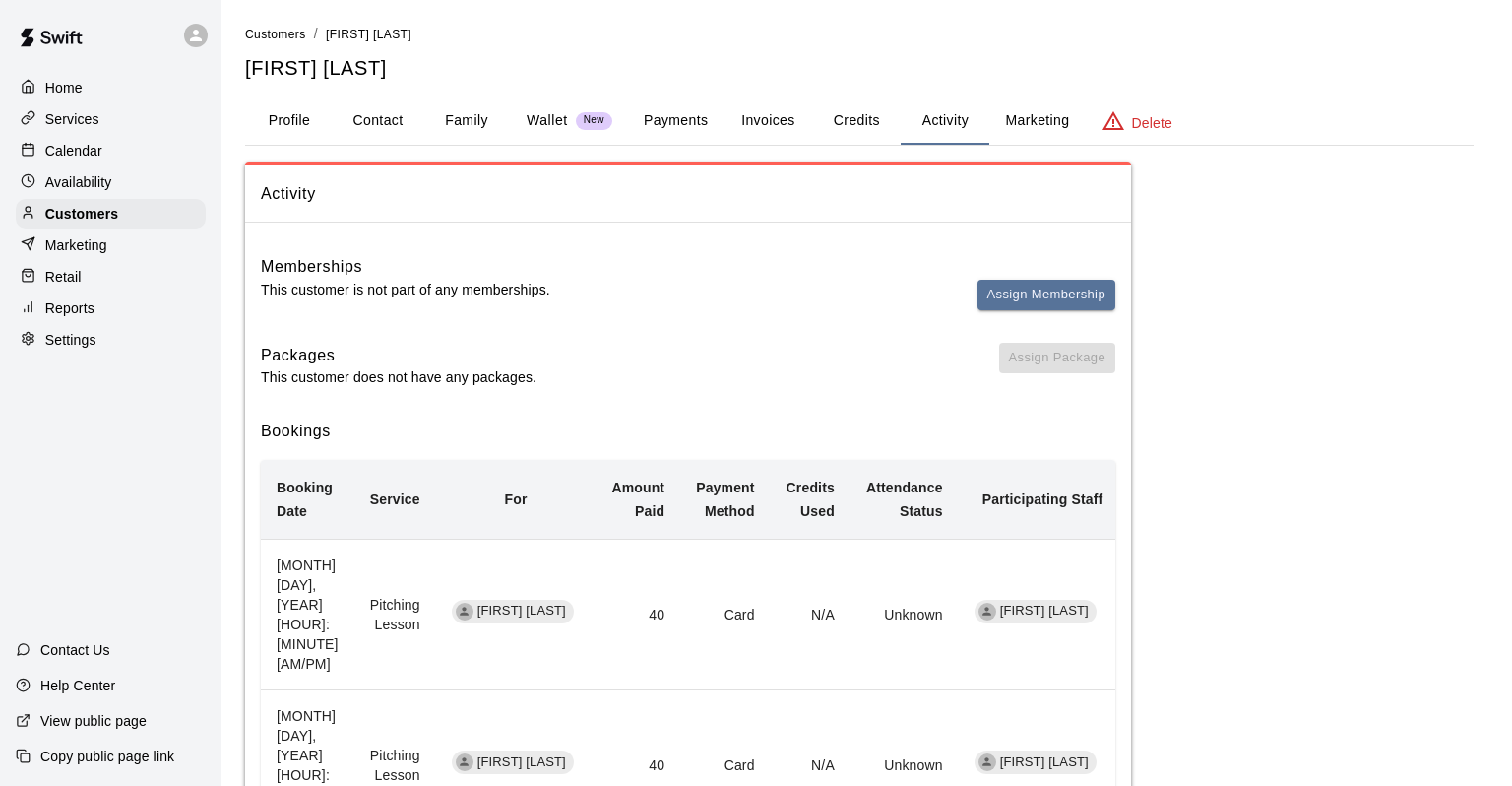 scroll, scrollTop: 0, scrollLeft: 0, axis: both 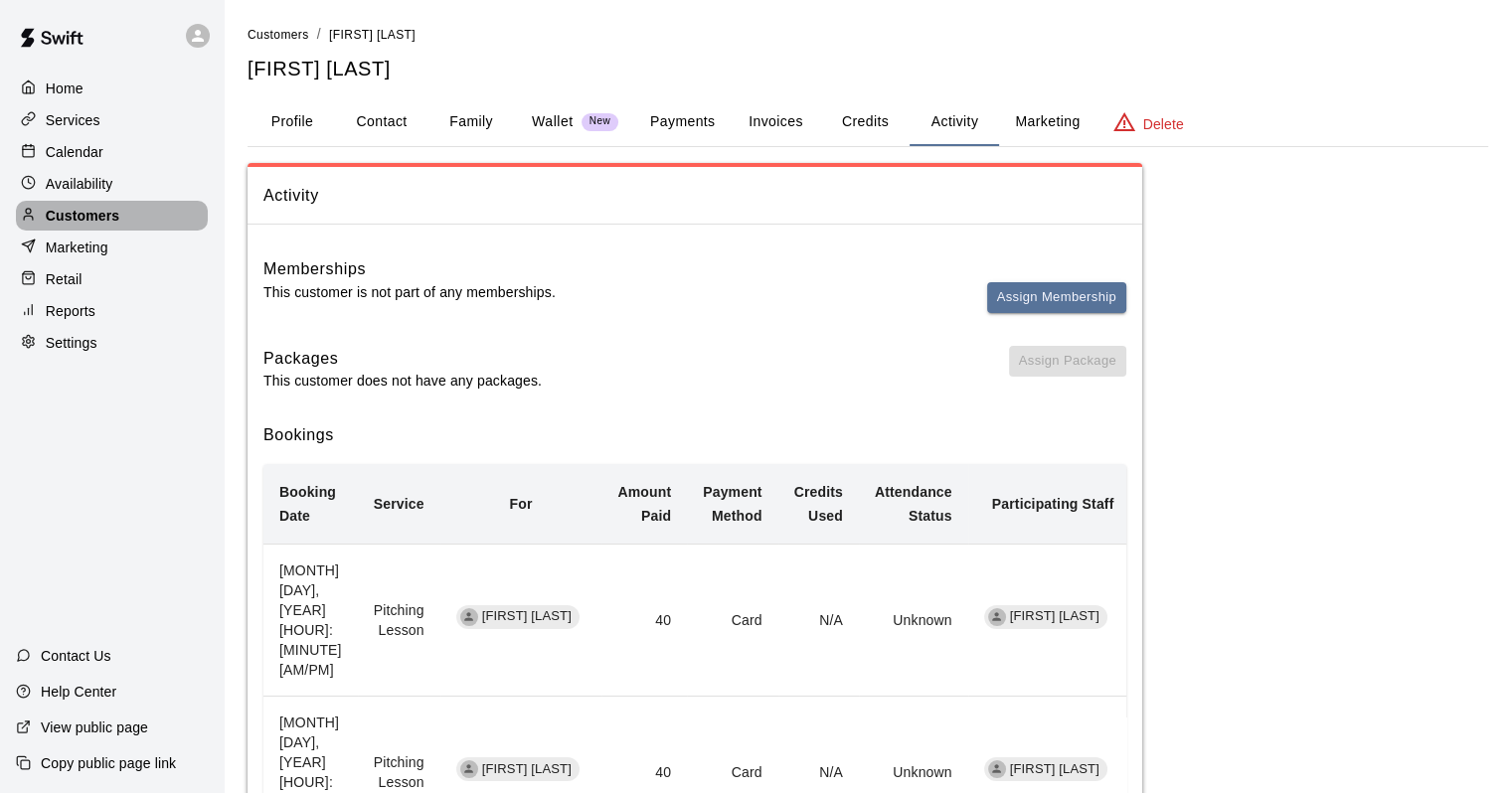 click on "Customers" at bounding box center [83, 216] 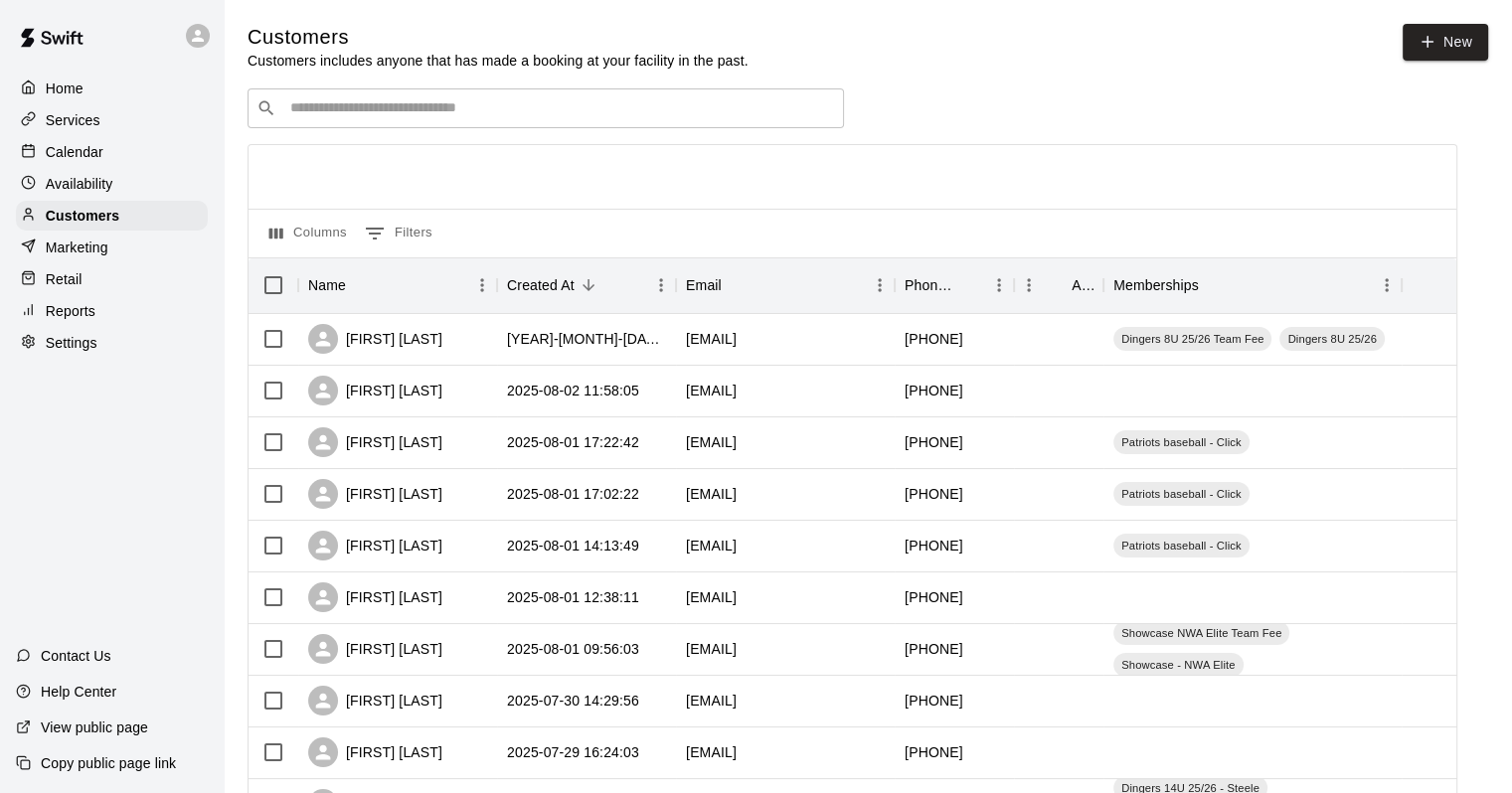 click on "​ ​" at bounding box center [546, 108] 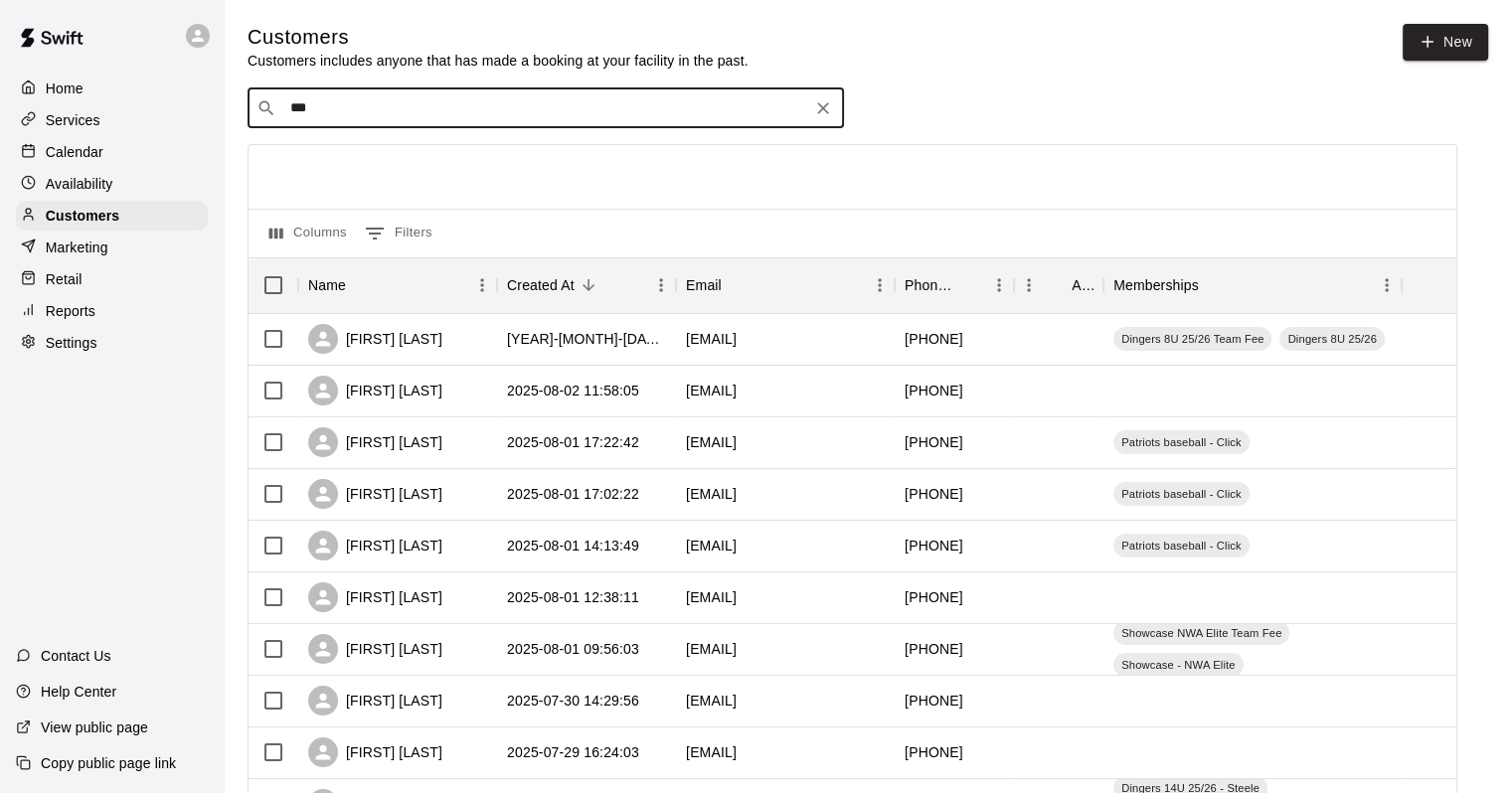 type on "****" 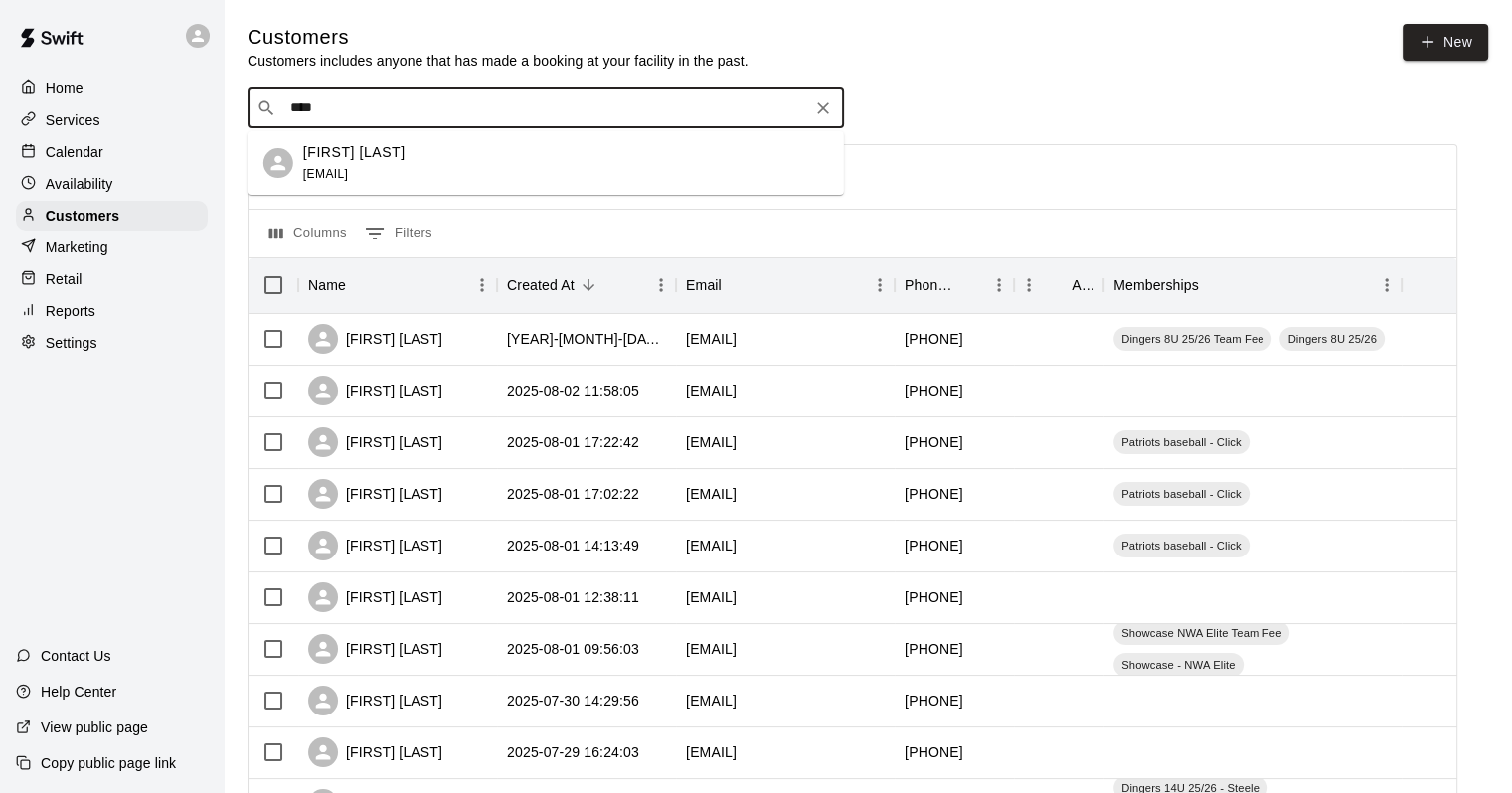 click on "Kian Padilla" at bounding box center [354, 152] 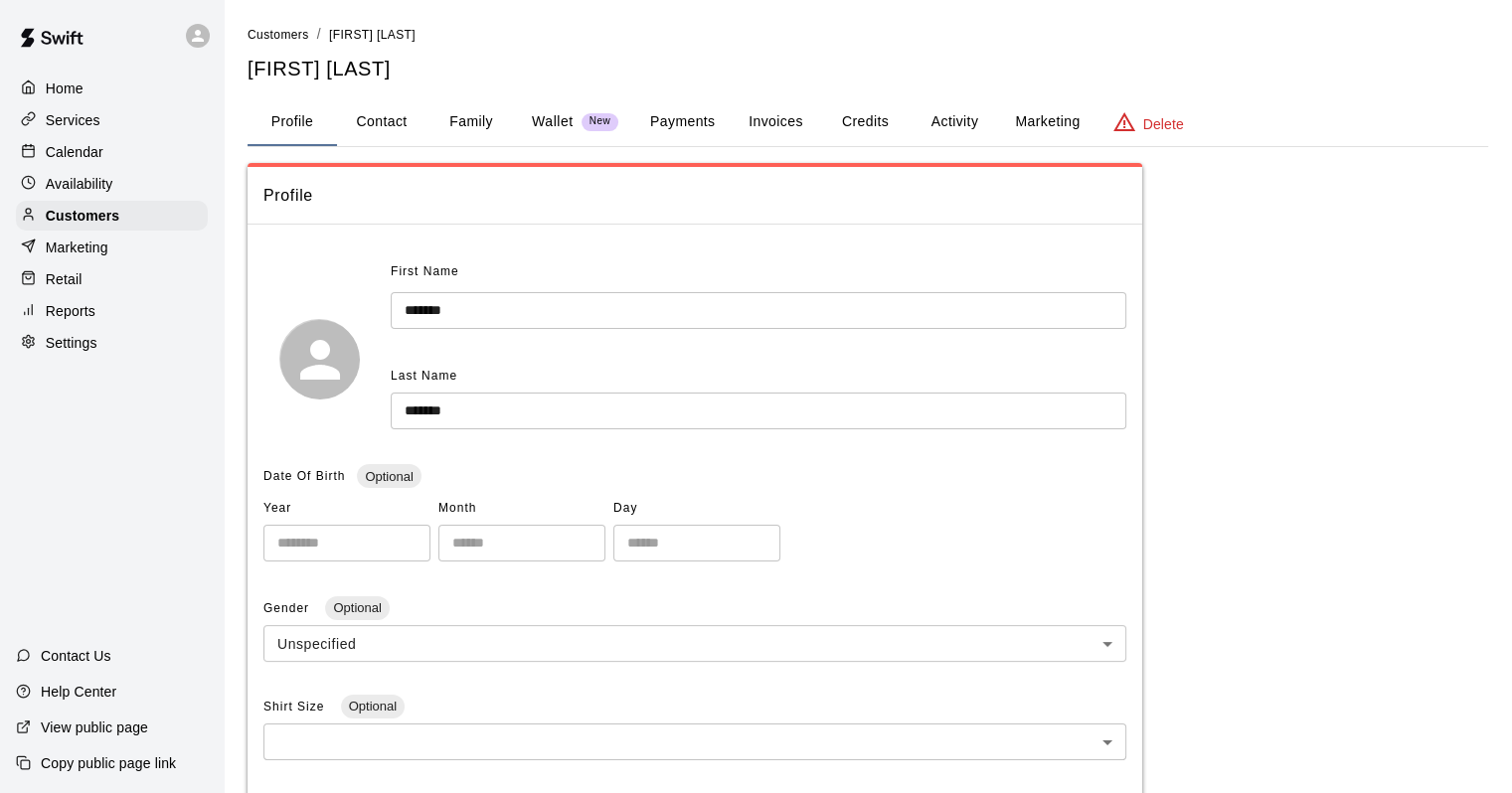 click on "Family" at bounding box center (471, 122) 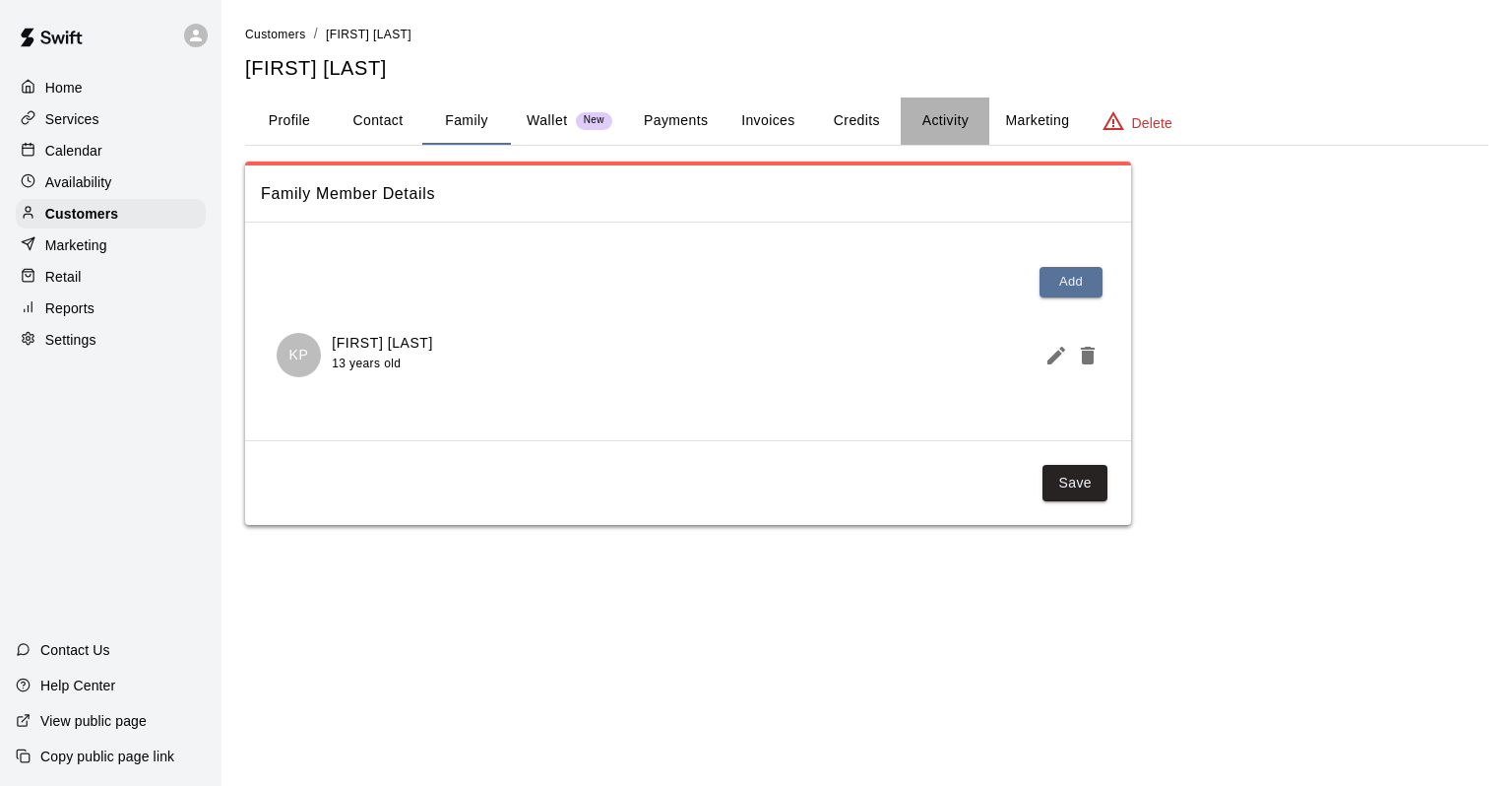 click on "Activity" at bounding box center (945, 121) 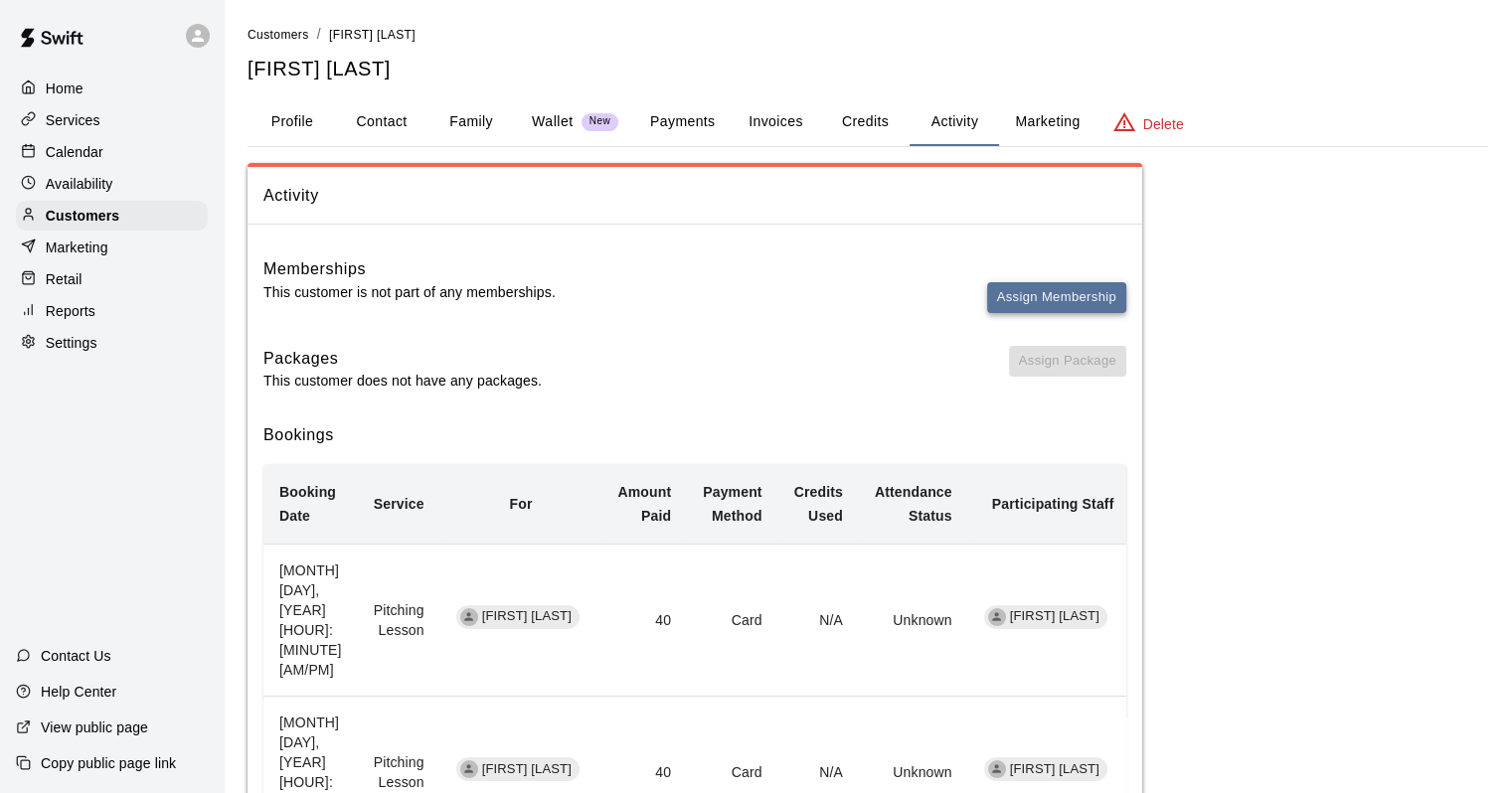 click on "Assign Membership" at bounding box center (1057, 297) 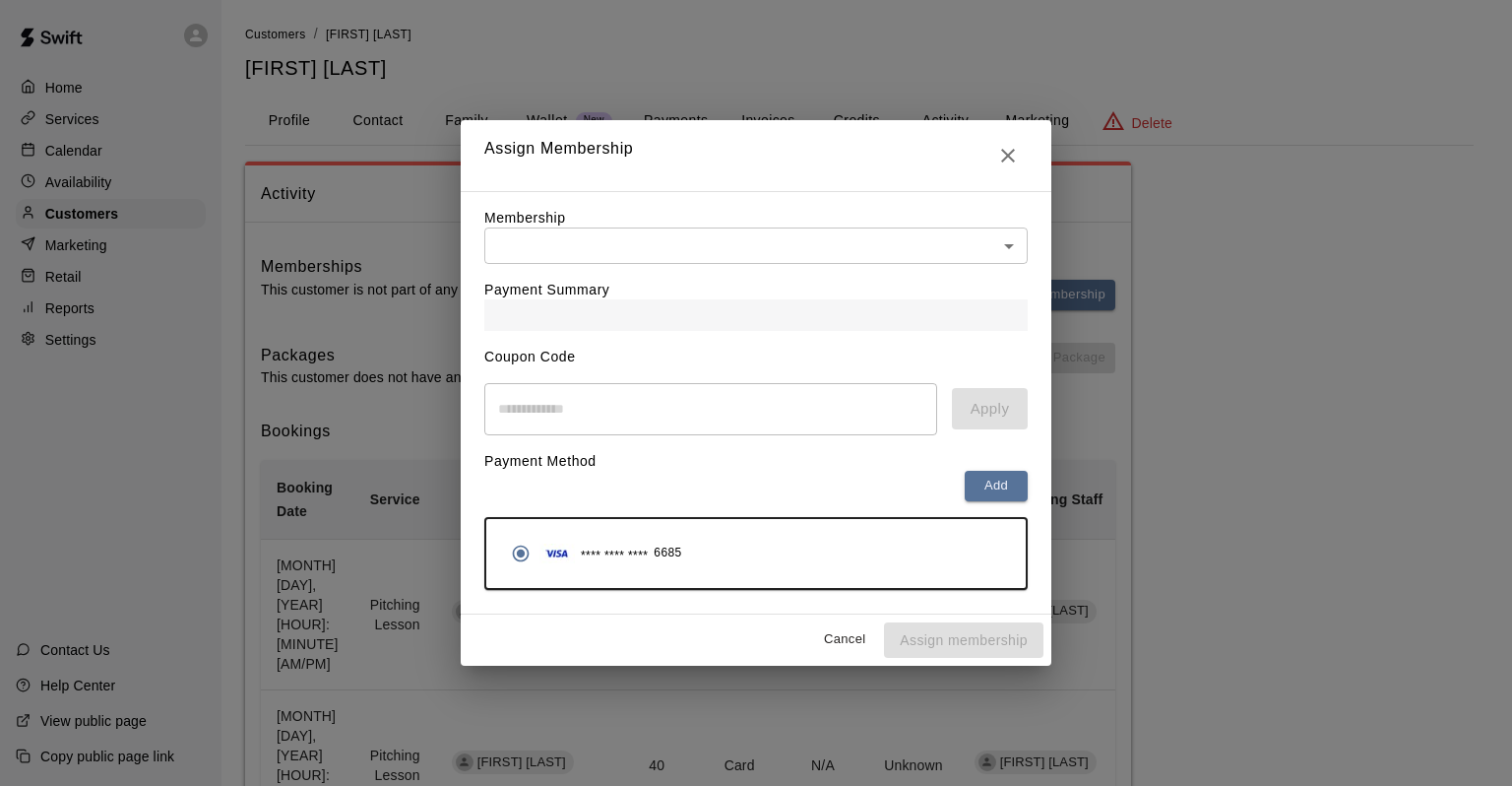 click on "Home Services Calendar Availability Customers Marketing Retail Reports Settings Contact Us Help Center View public page Copy public page link Customers / Brandy  Padilla Brandy  Padilla Profile Contact Family Wallet New Payments Invoices Credits Activity Marketing Delete Activity Memberships This customer is not part of any memberships. Assign Membership Packages This customer does not have any packages. Assign Package Bookings Booking Date   Service For Amount Paid Payment Method Credits Used Attendance Status Participating Staff August 05, 2025 3:30 PM Pitching Lesson Brandy  Padilla 40 Card N/A Unknown Eric Harrington July 28, 2025 2:30 PM Pitching Lesson Brandy  Padilla 40 Card N/A Unknown Eric Harrington July 01, 2025 6:00 PM 14u INS Tryouts Kian Padilla N/A N/A N/A Unknown Matthew Jones Randy Dickey Rows per page: 10 ** 1–3 of 3 Swift - Edit Customer Close cross-small Assign Membership Membership ​ ​ Payment Summary Coupon Code ​ Apply Payment Method   Add **** **** **** 6685 Cancel" at bounding box center [756, 523] 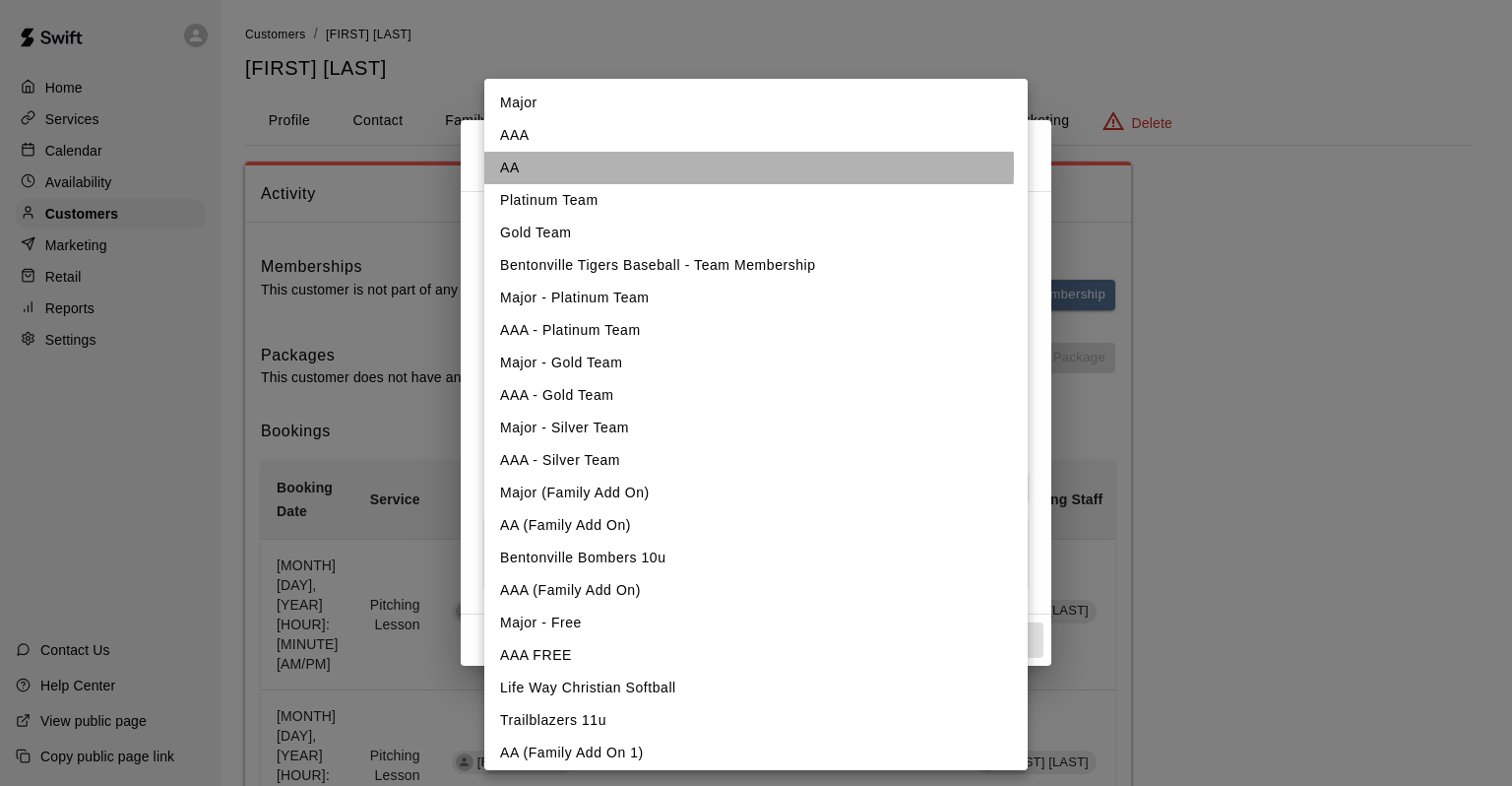 click on "AA" at bounding box center [756, 167] 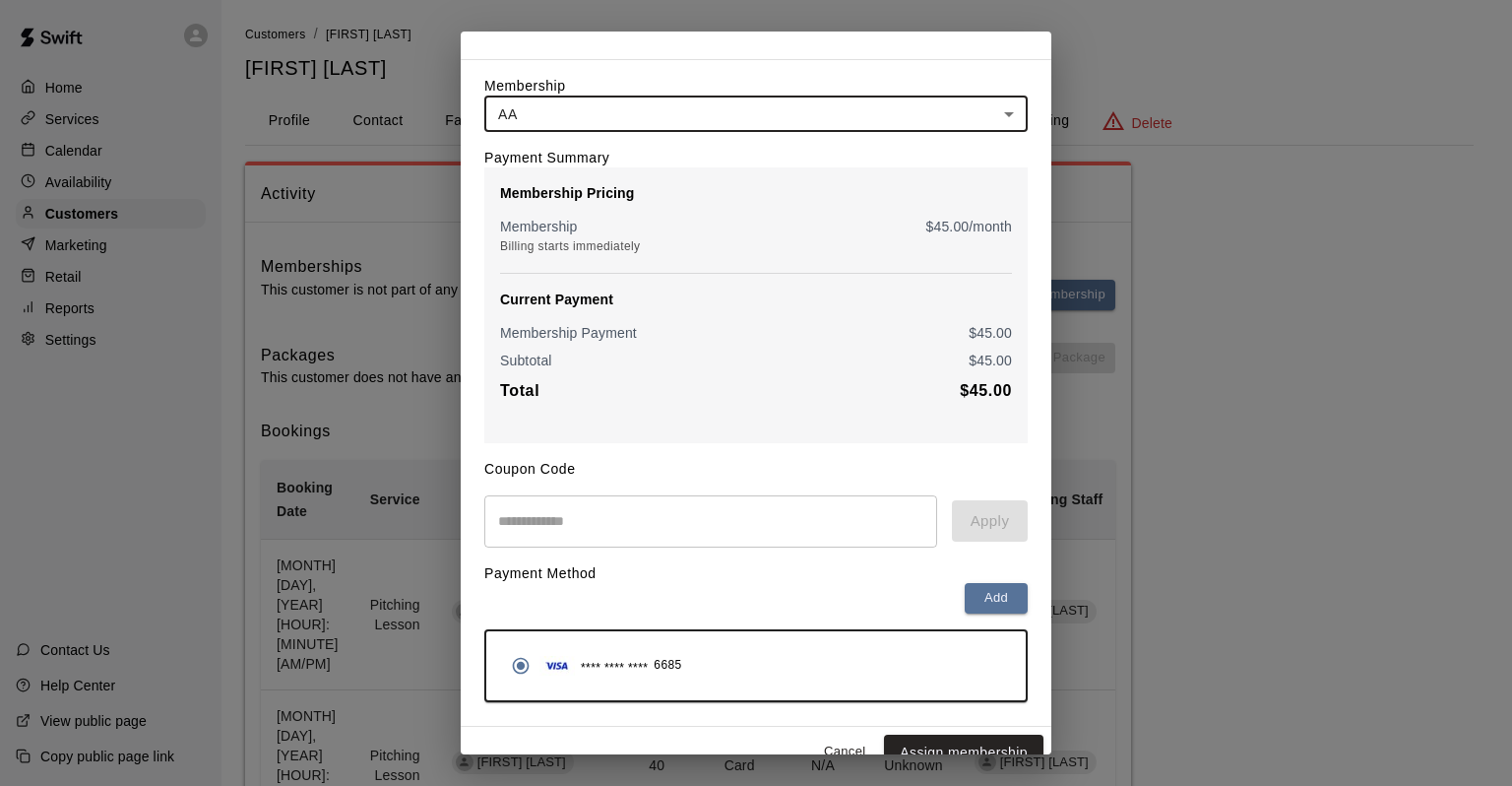 scroll, scrollTop: 78, scrollLeft: 0, axis: vertical 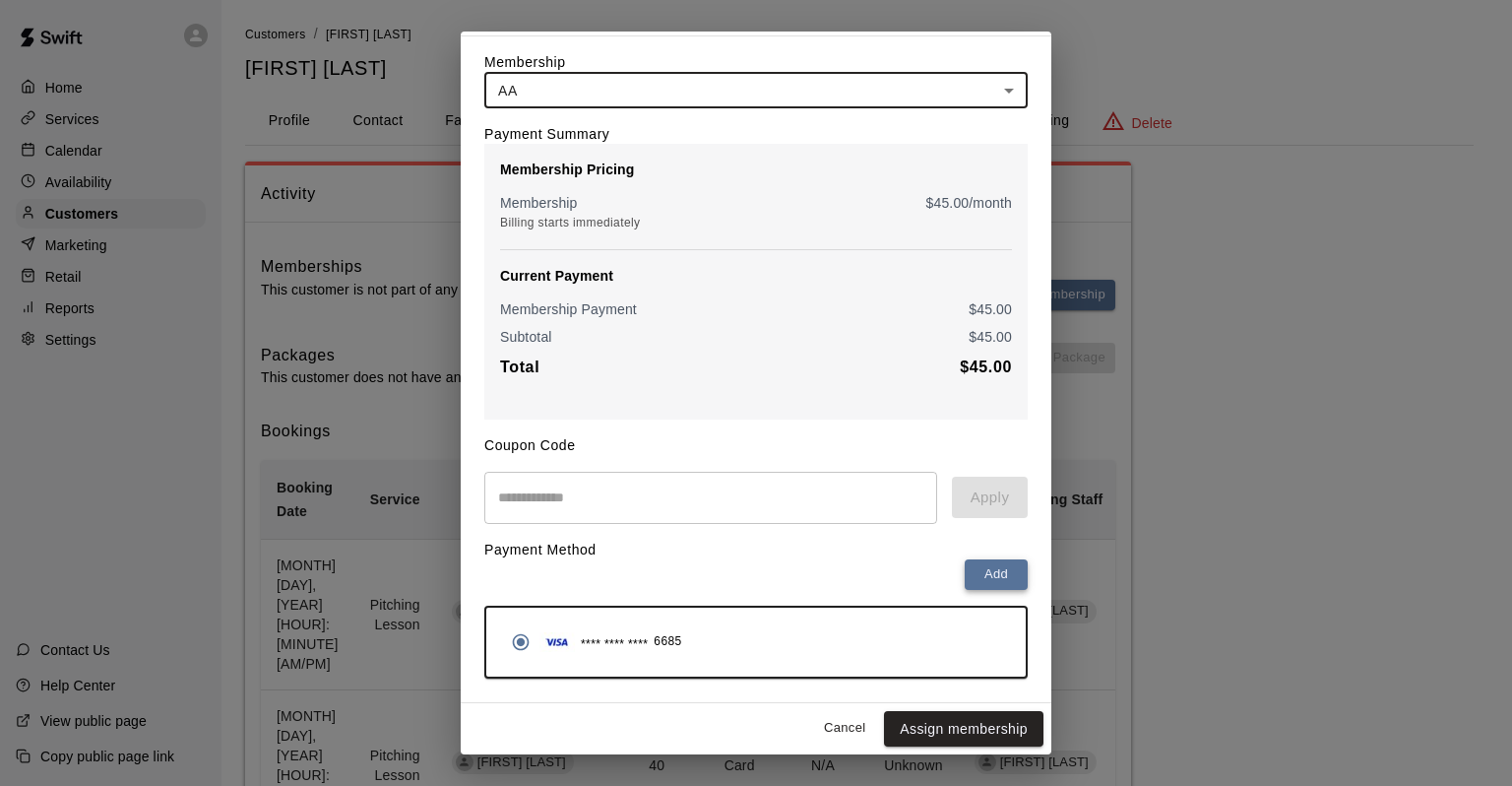 click on "Add" at bounding box center [996, 574] 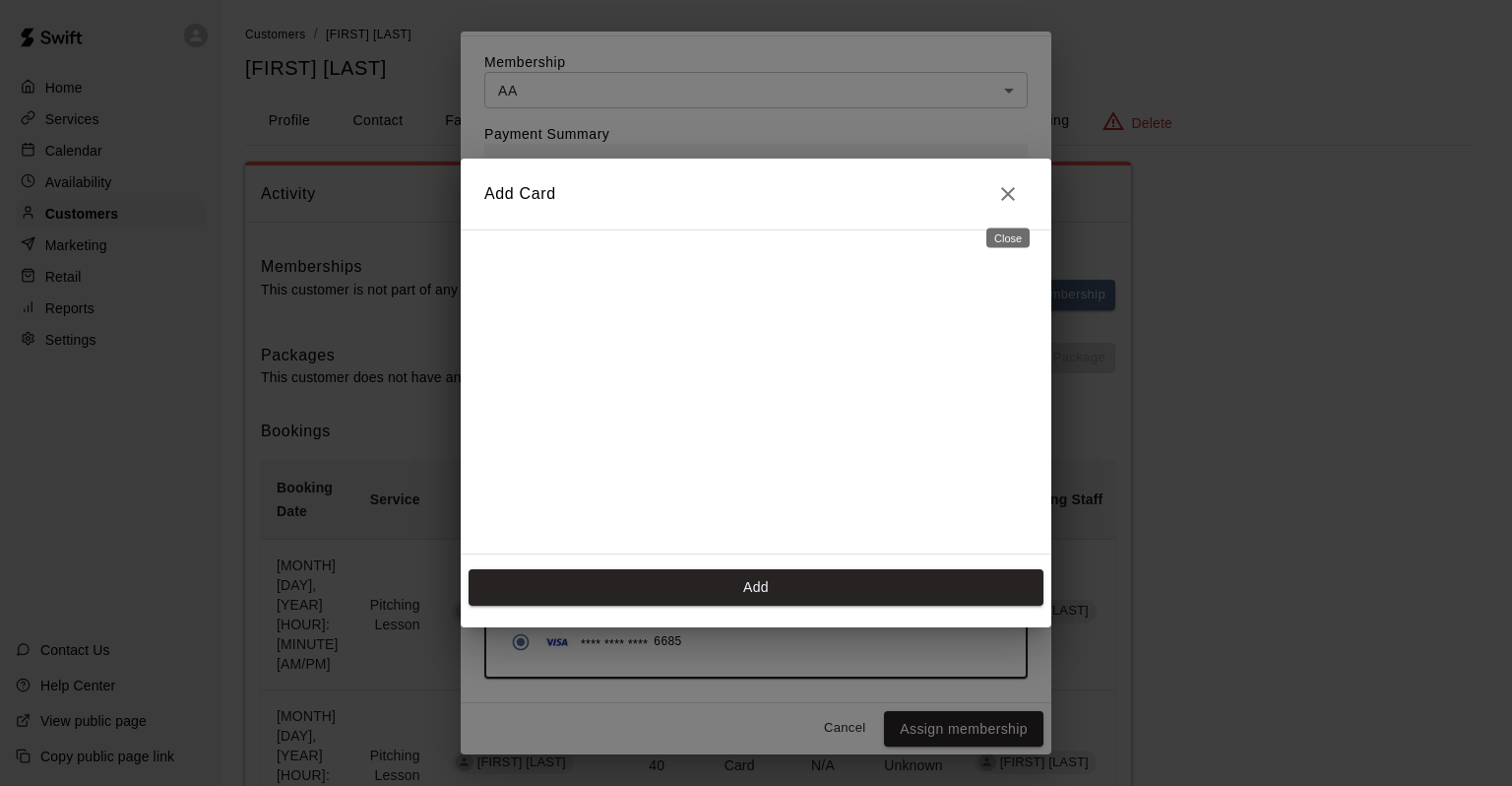 click on "Close" at bounding box center (1008, 232) 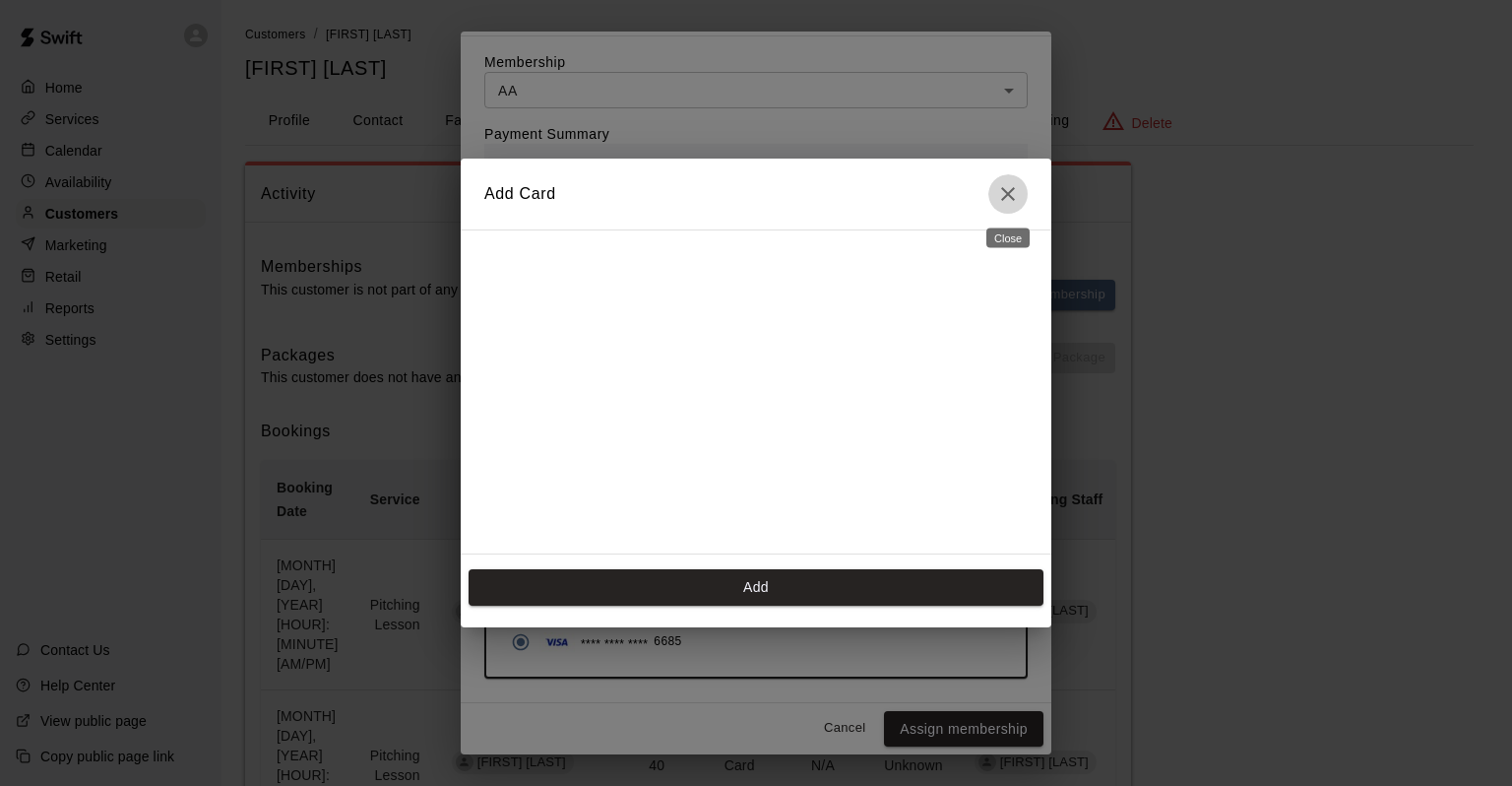 click 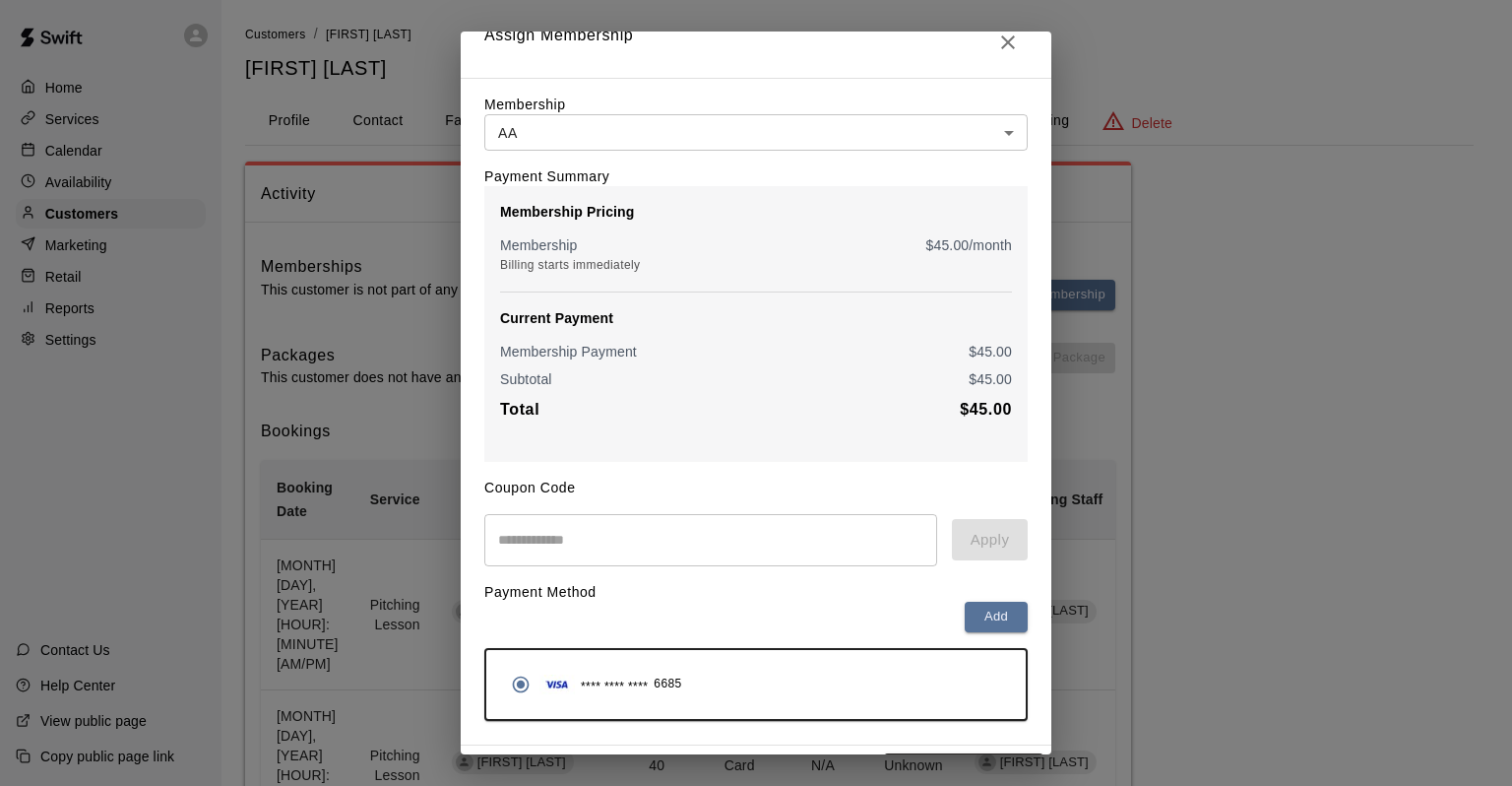 scroll, scrollTop: 78, scrollLeft: 0, axis: vertical 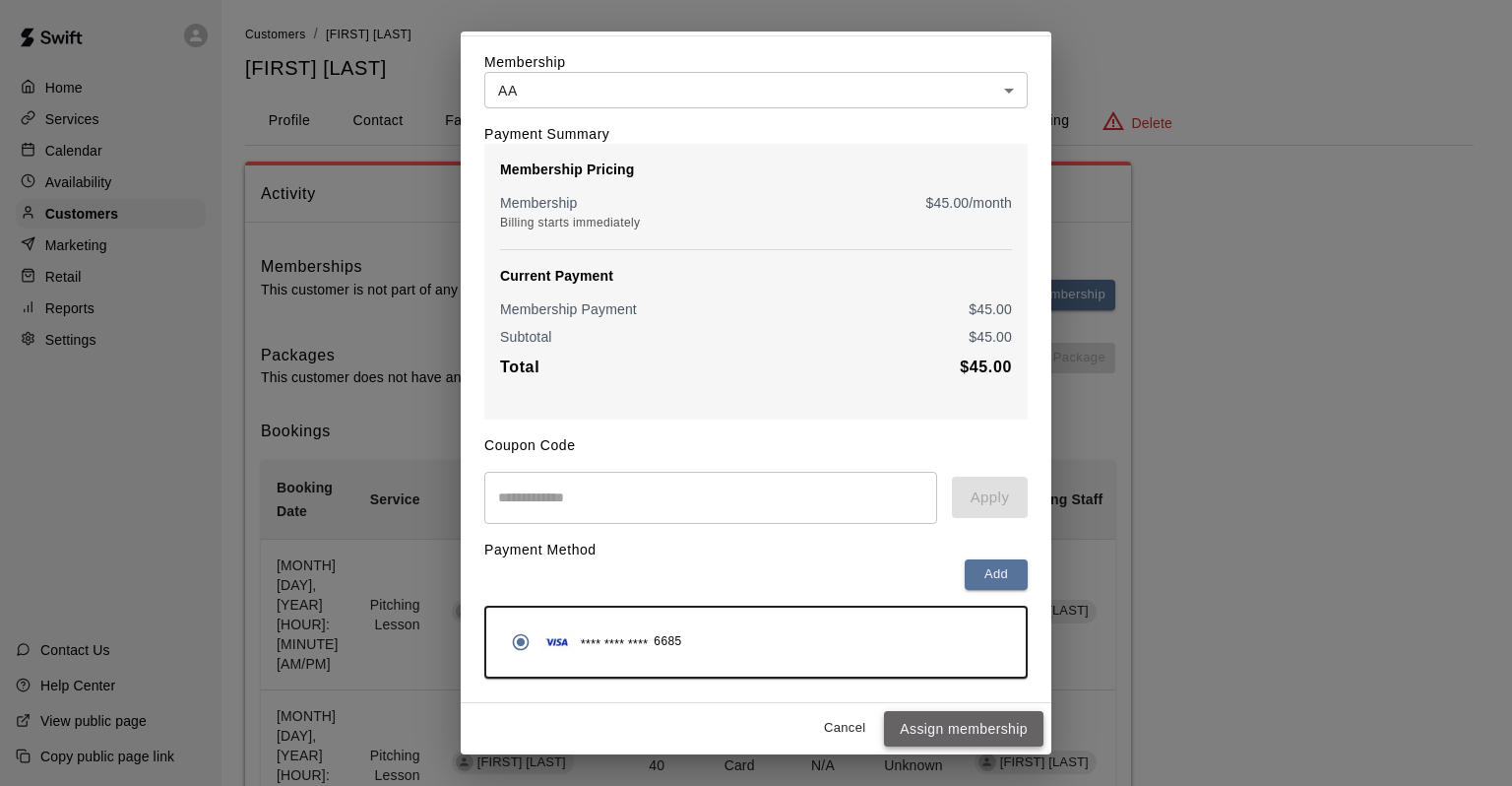 click on "Assign membership" at bounding box center [964, 729] 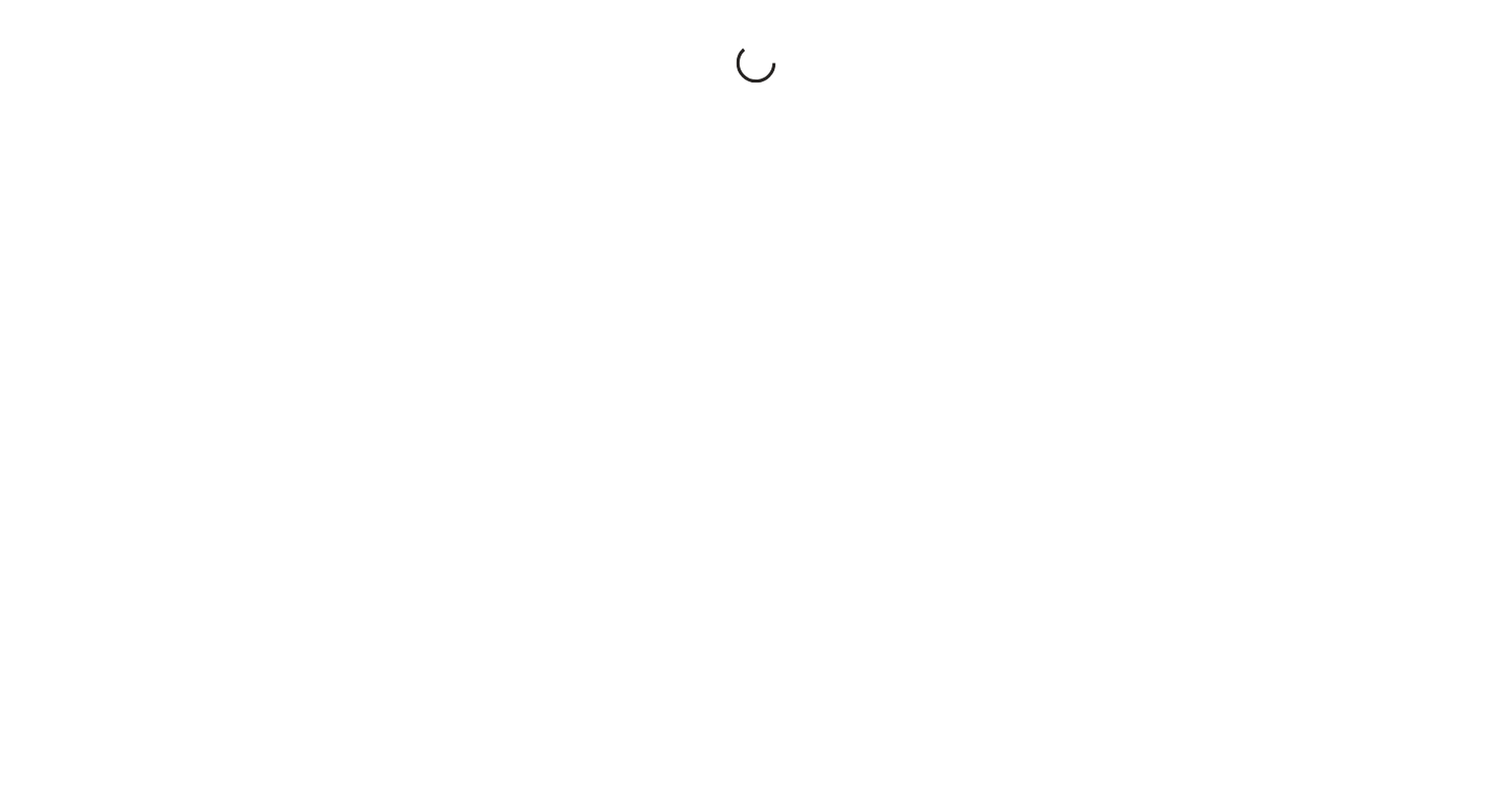 scroll, scrollTop: 0, scrollLeft: 0, axis: both 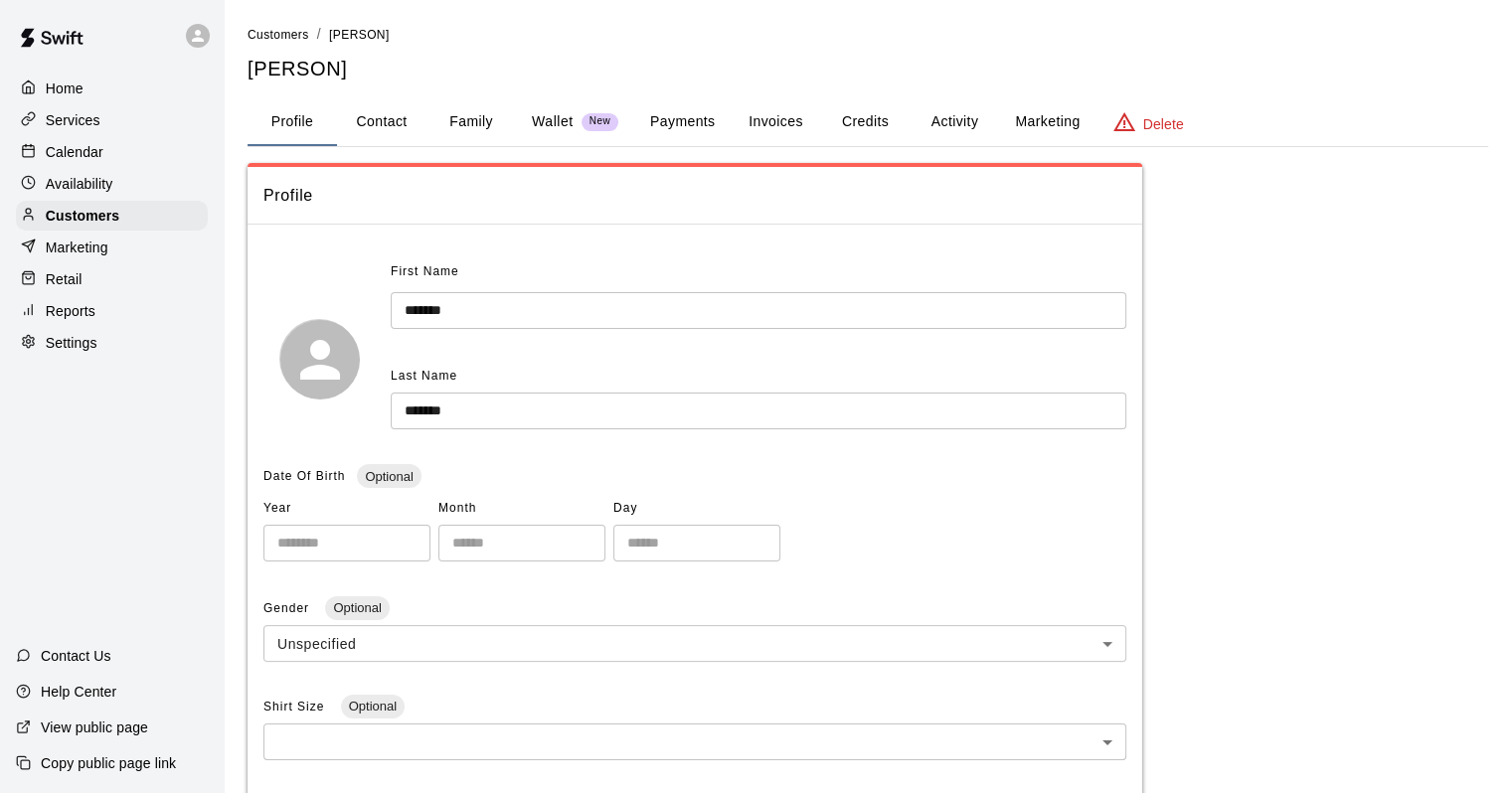 click on "Contact" at bounding box center [382, 122] 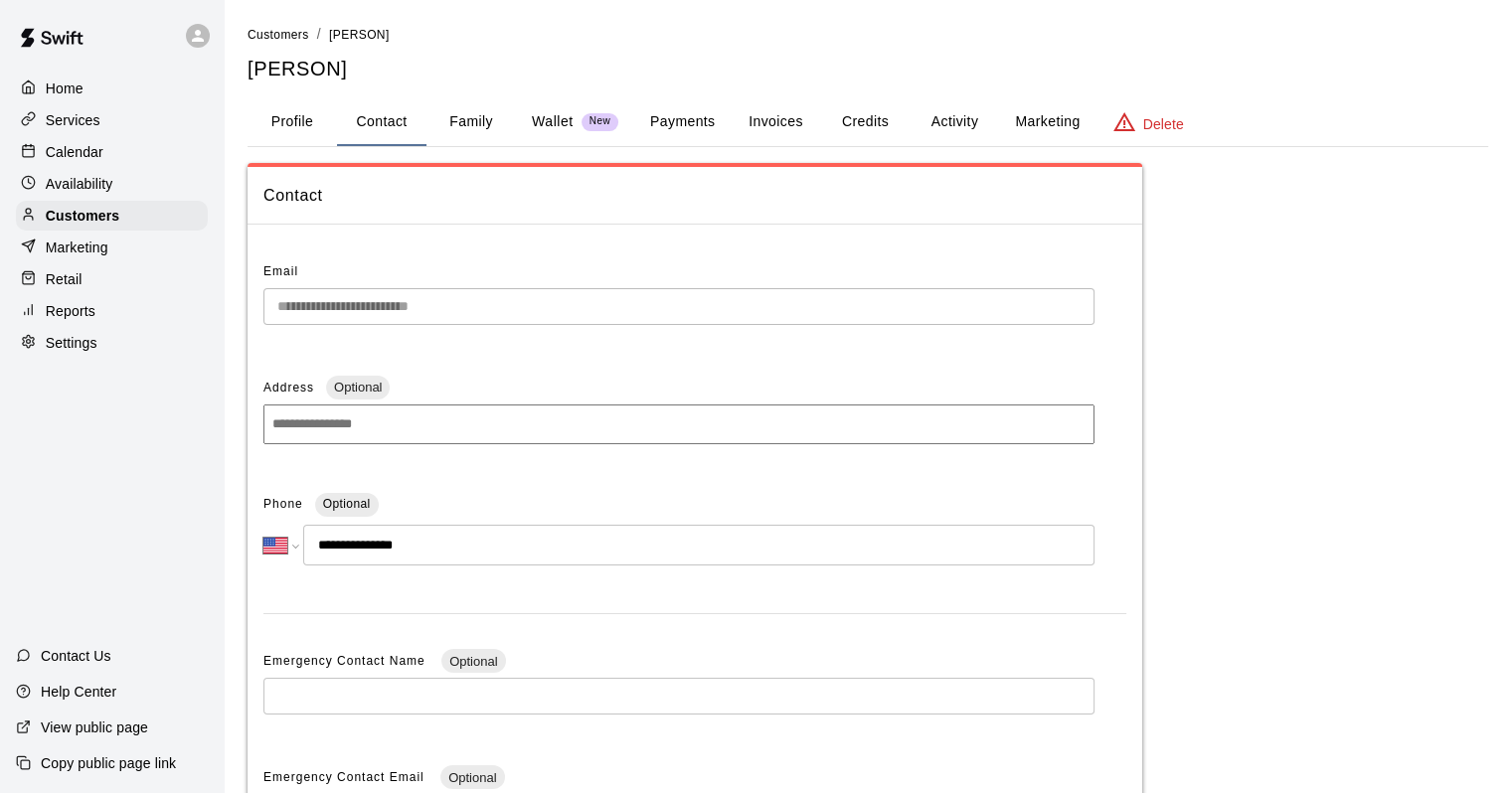 click on "Family" at bounding box center [471, 122] 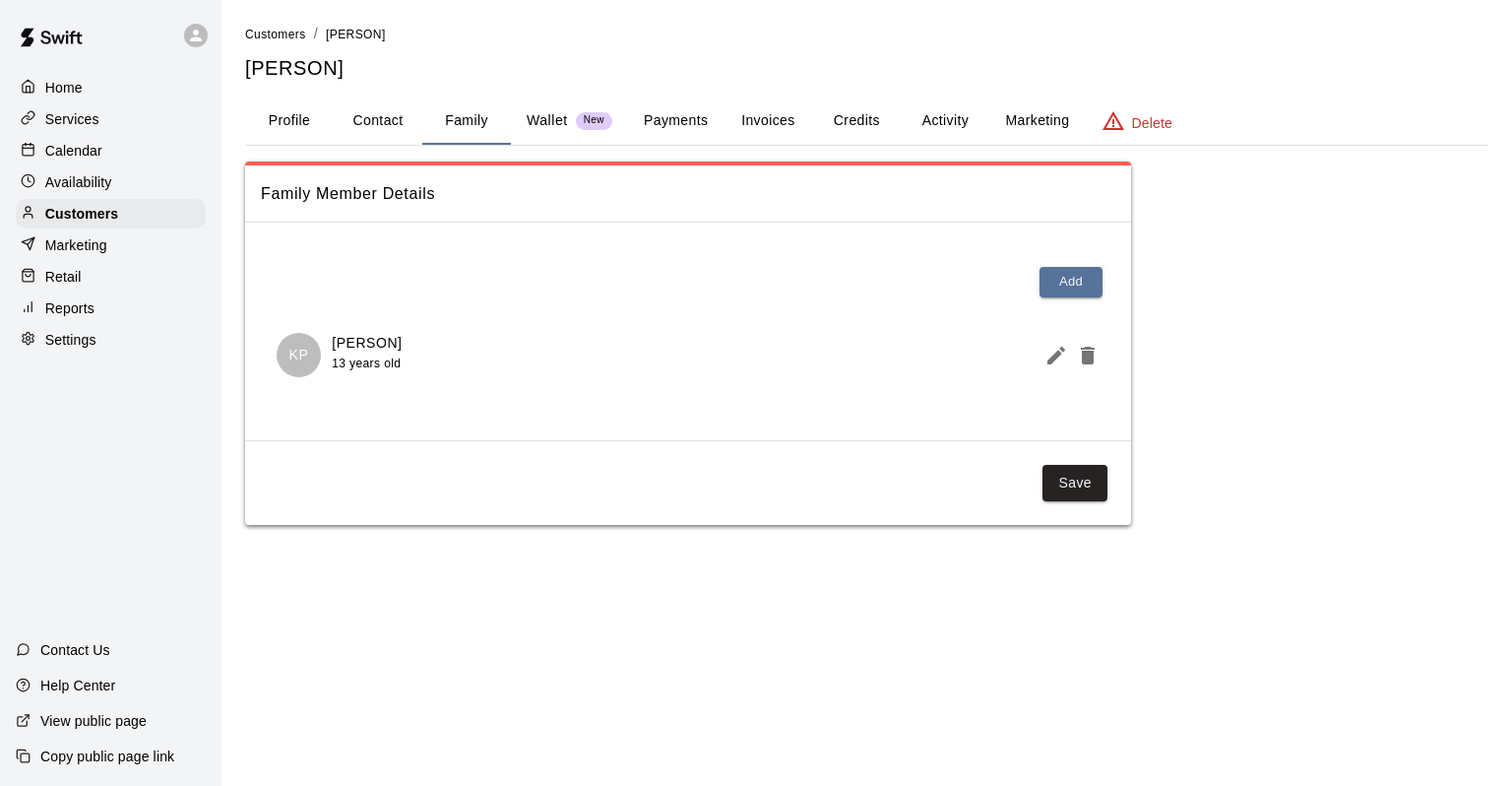 click on "Wallet" at bounding box center (547, 120) 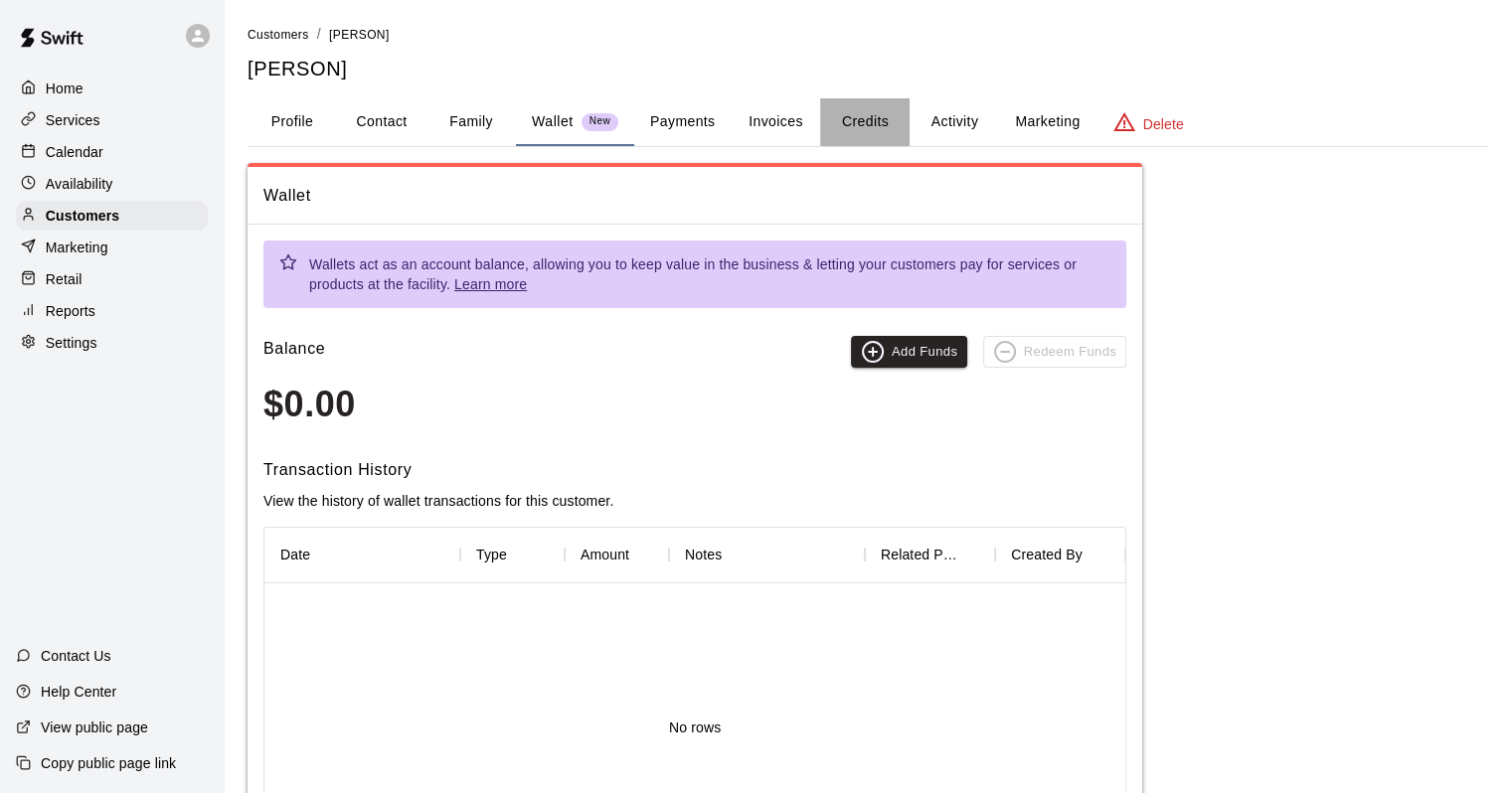 click on "Credits" at bounding box center (865, 122) 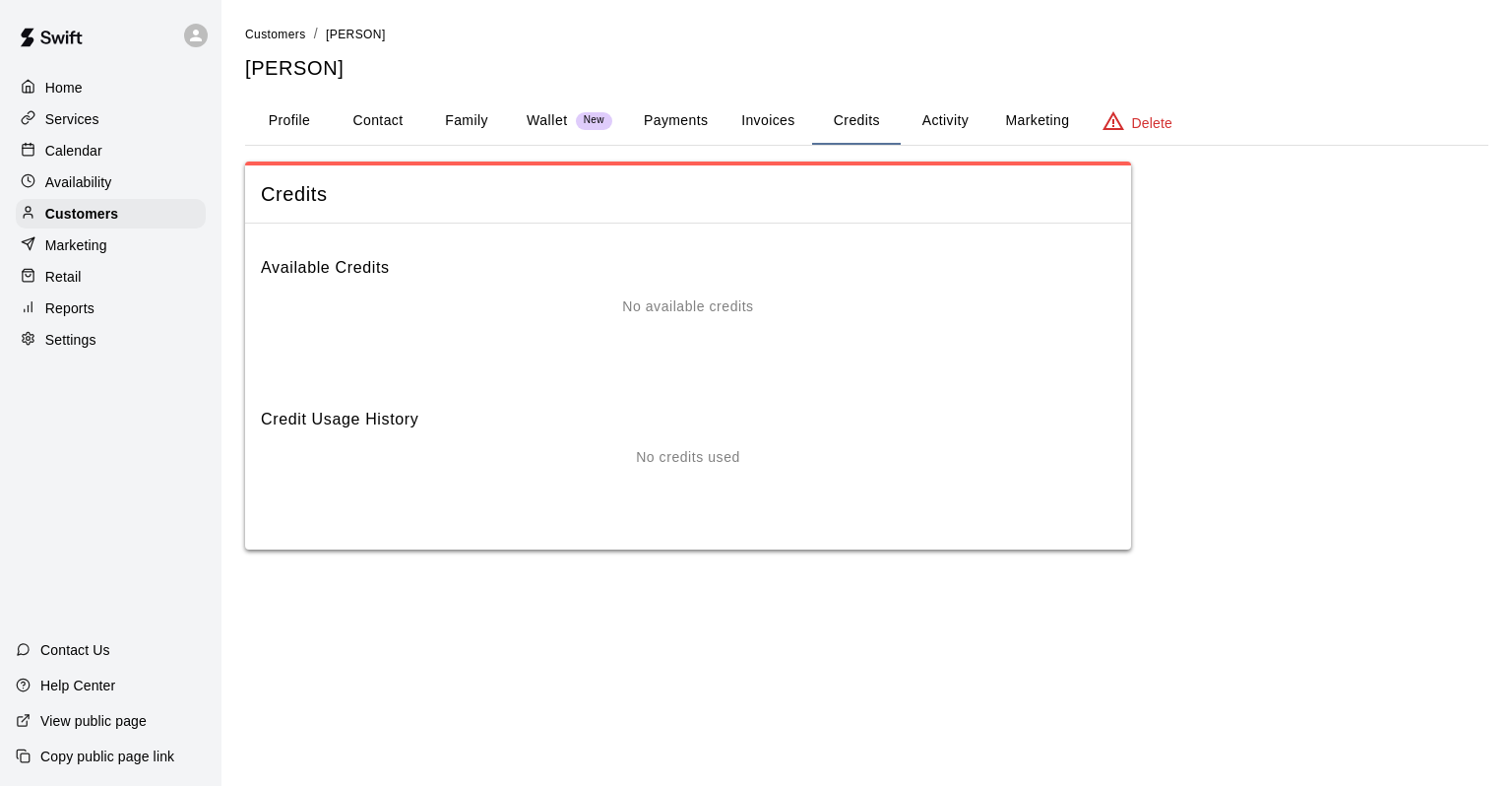 click on "No available credits" at bounding box center (687, 306) 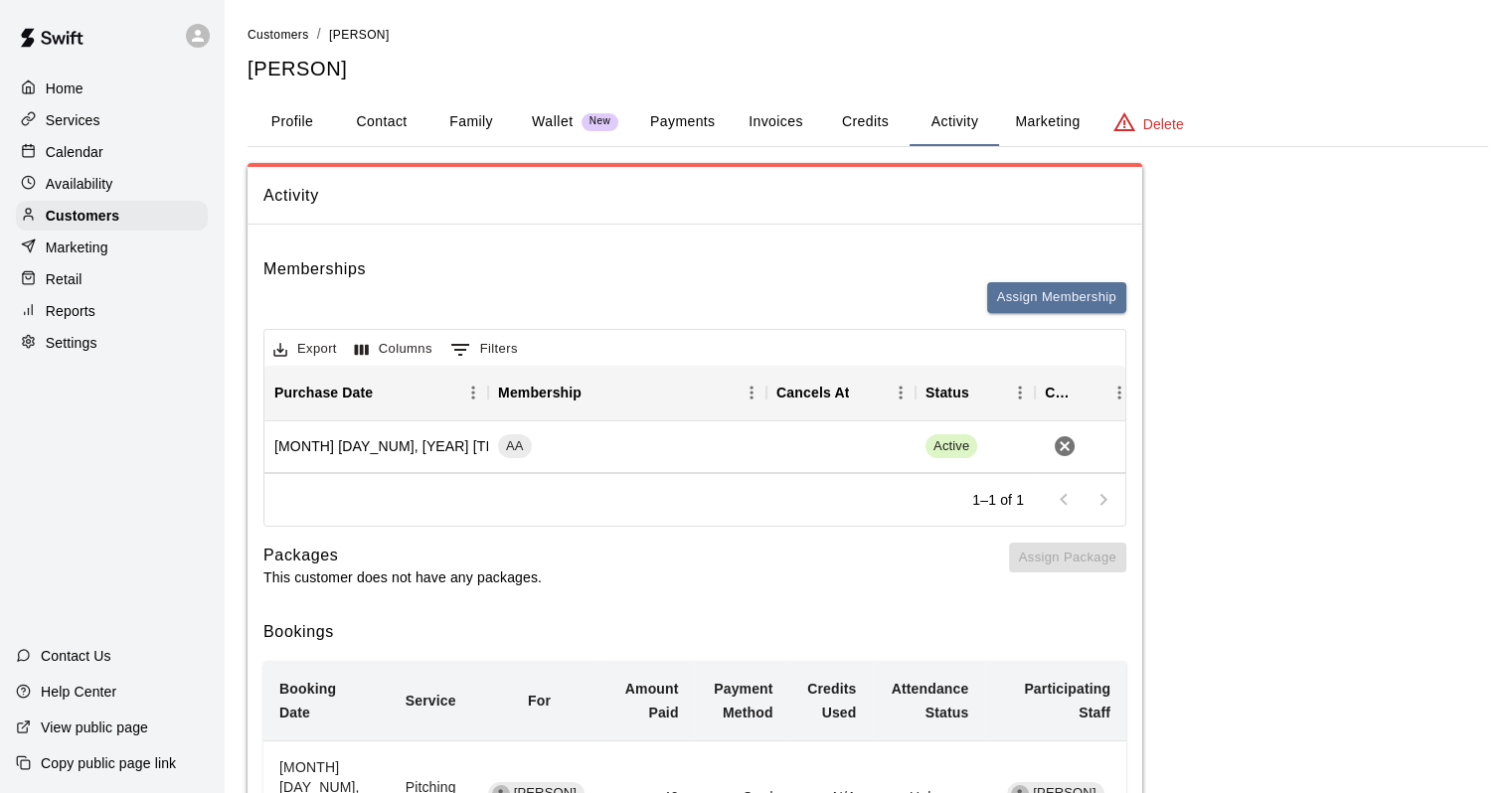 scroll, scrollTop: 199, scrollLeft: 0, axis: vertical 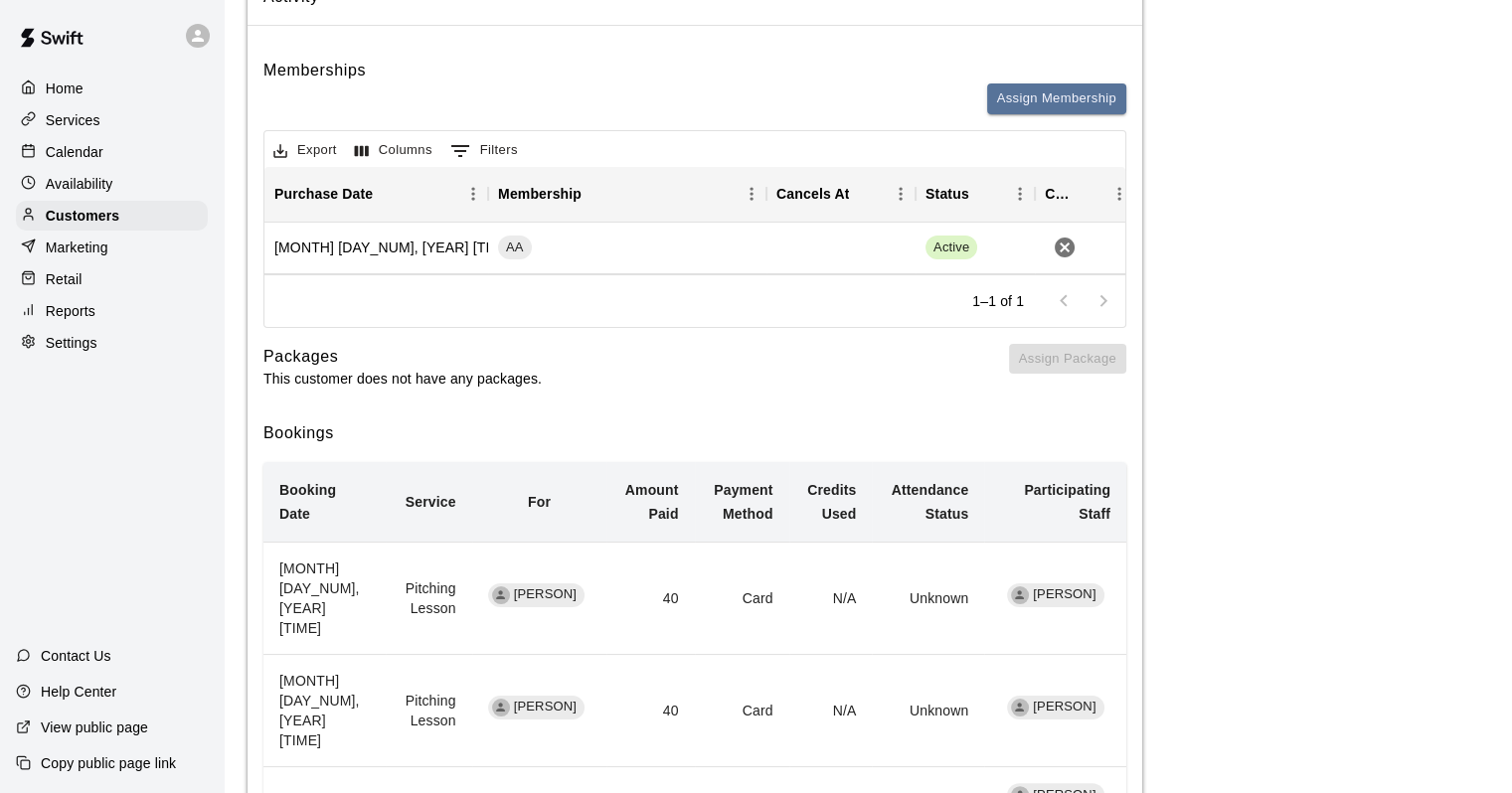 click on "Calendar" at bounding box center (111, 152) 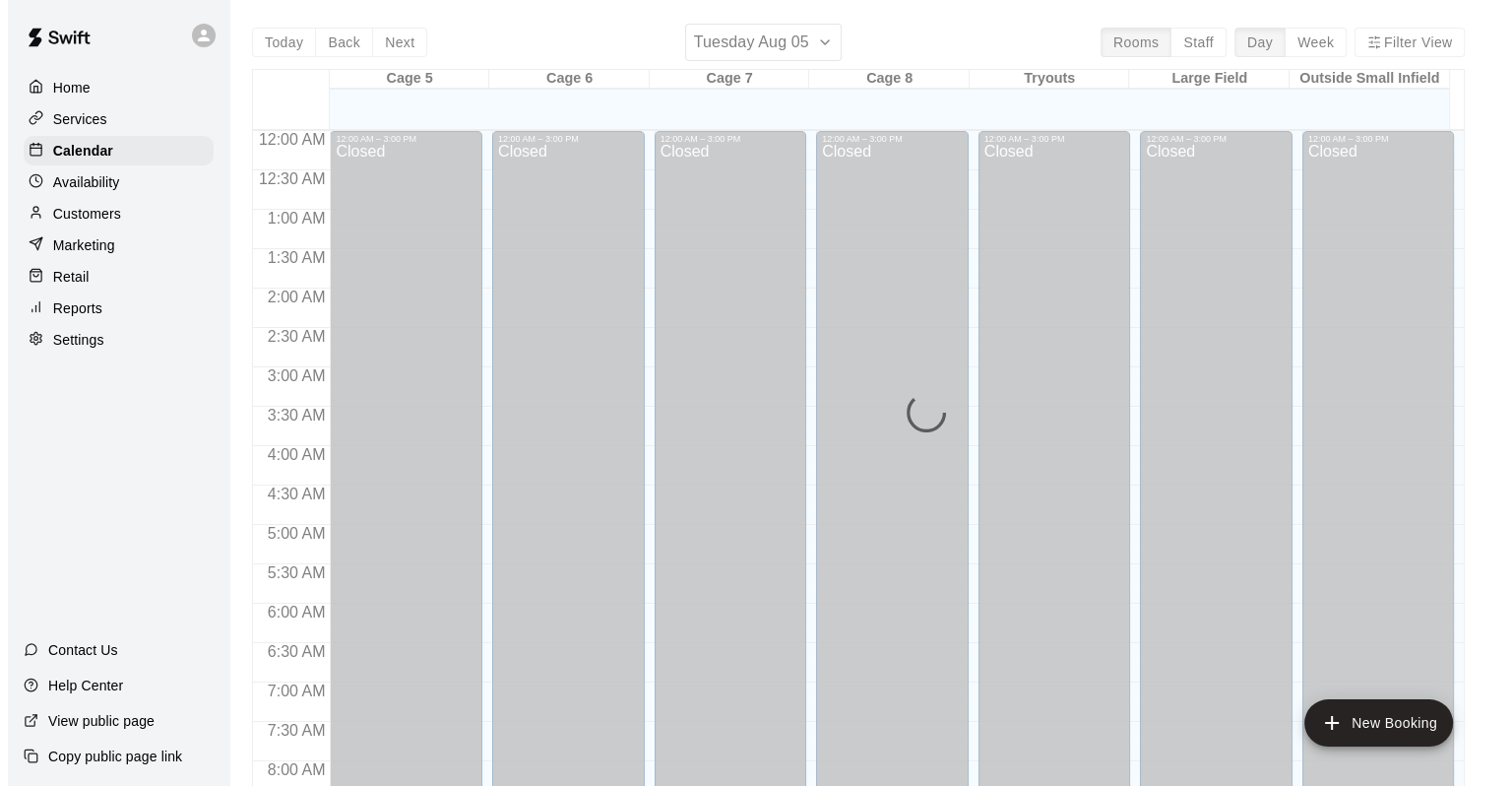 scroll, scrollTop: 1152, scrollLeft: 0, axis: vertical 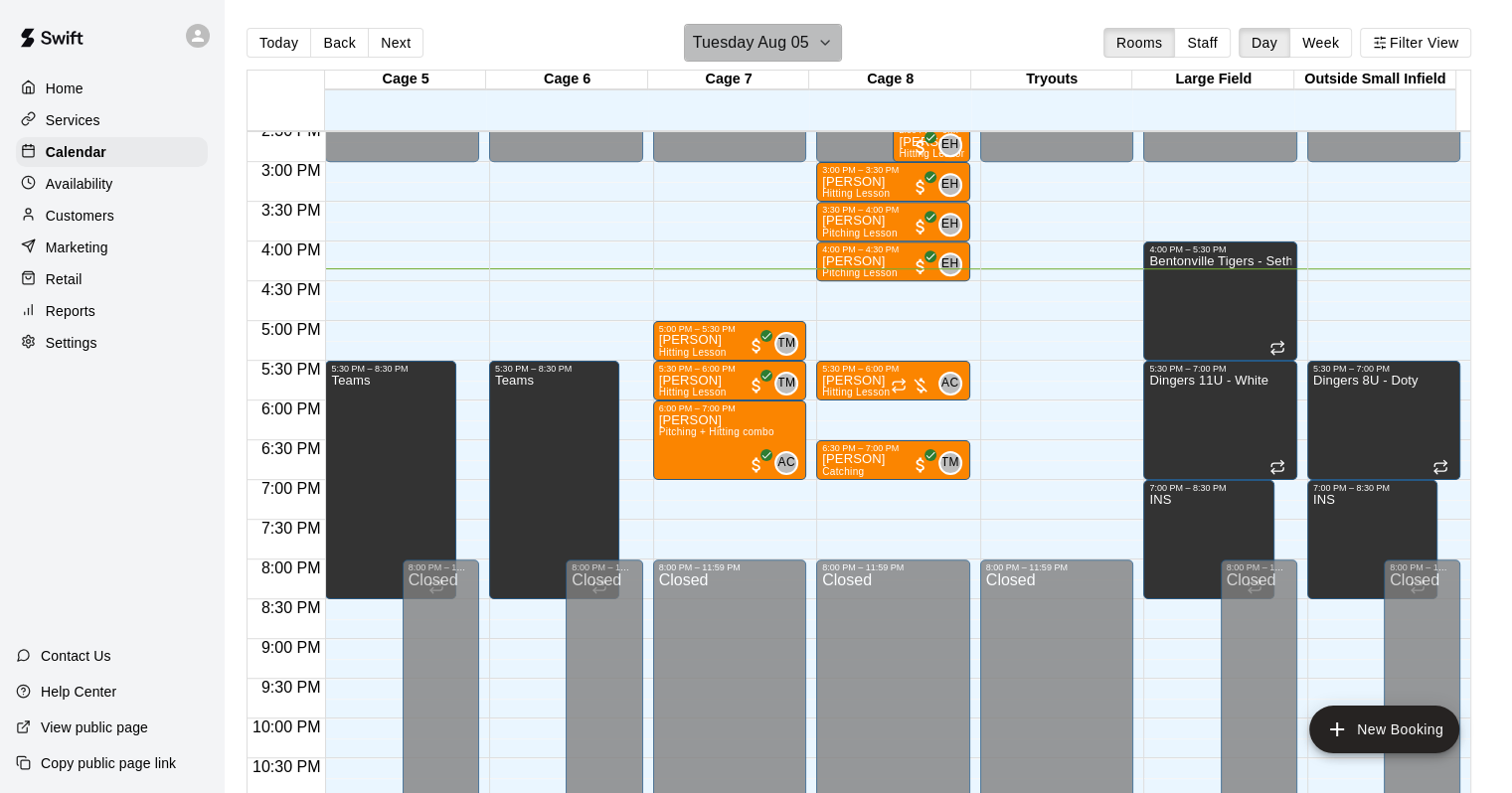 click on "Tuesday Aug 05" at bounding box center (751, 43) 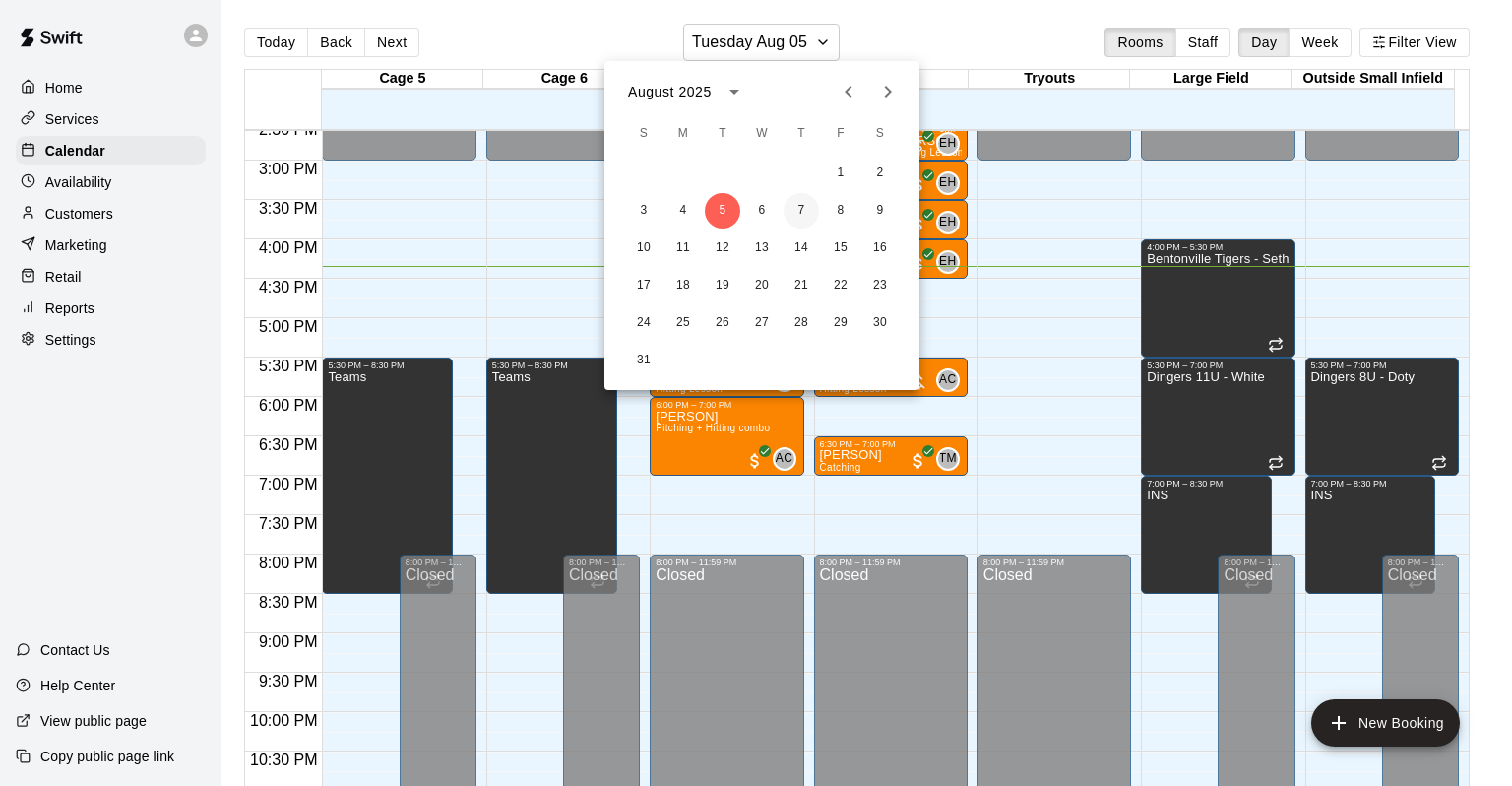 click on "7" at bounding box center (801, 211) 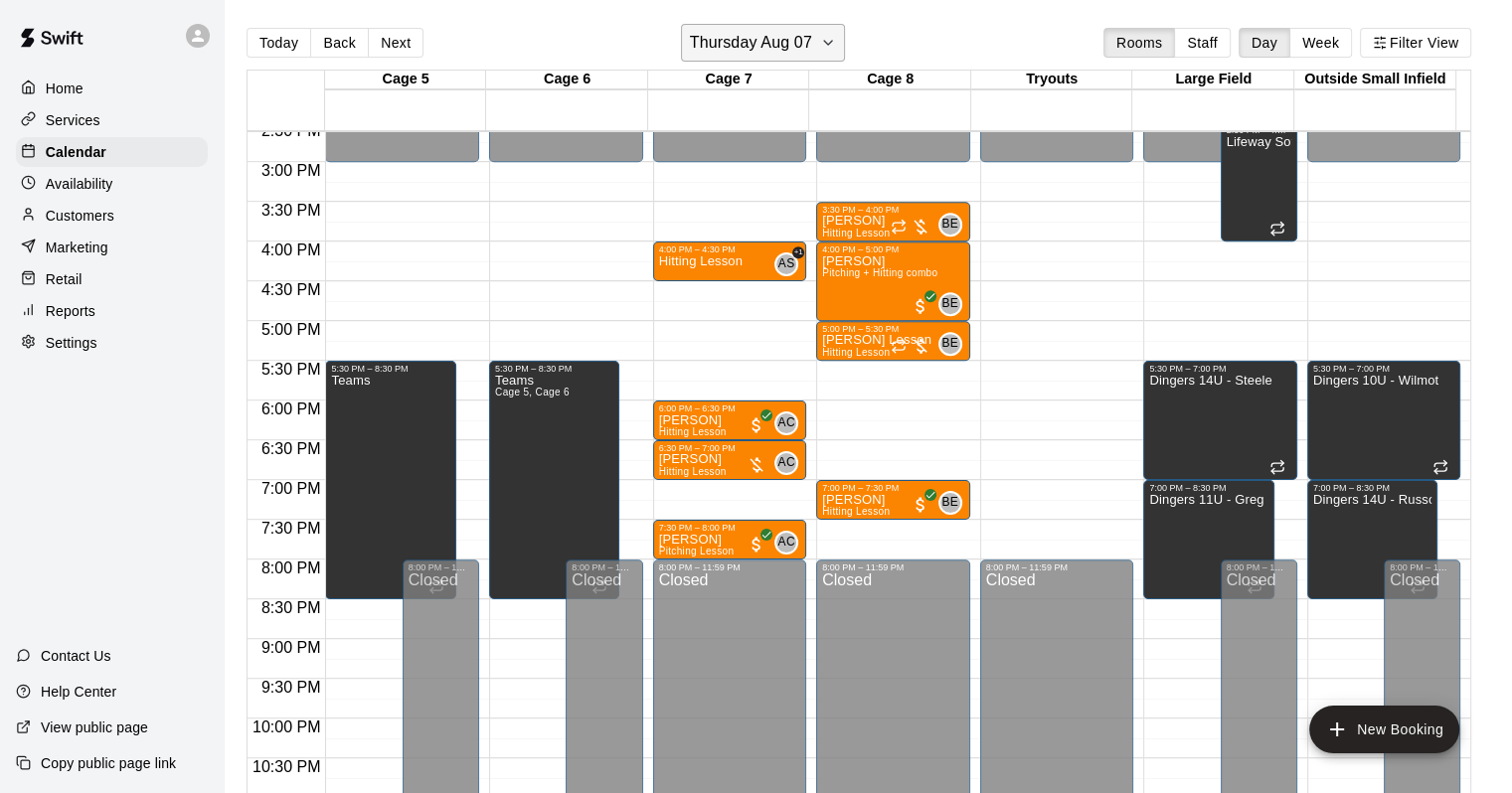 click on "Thursday Aug 07" at bounding box center (751, 43) 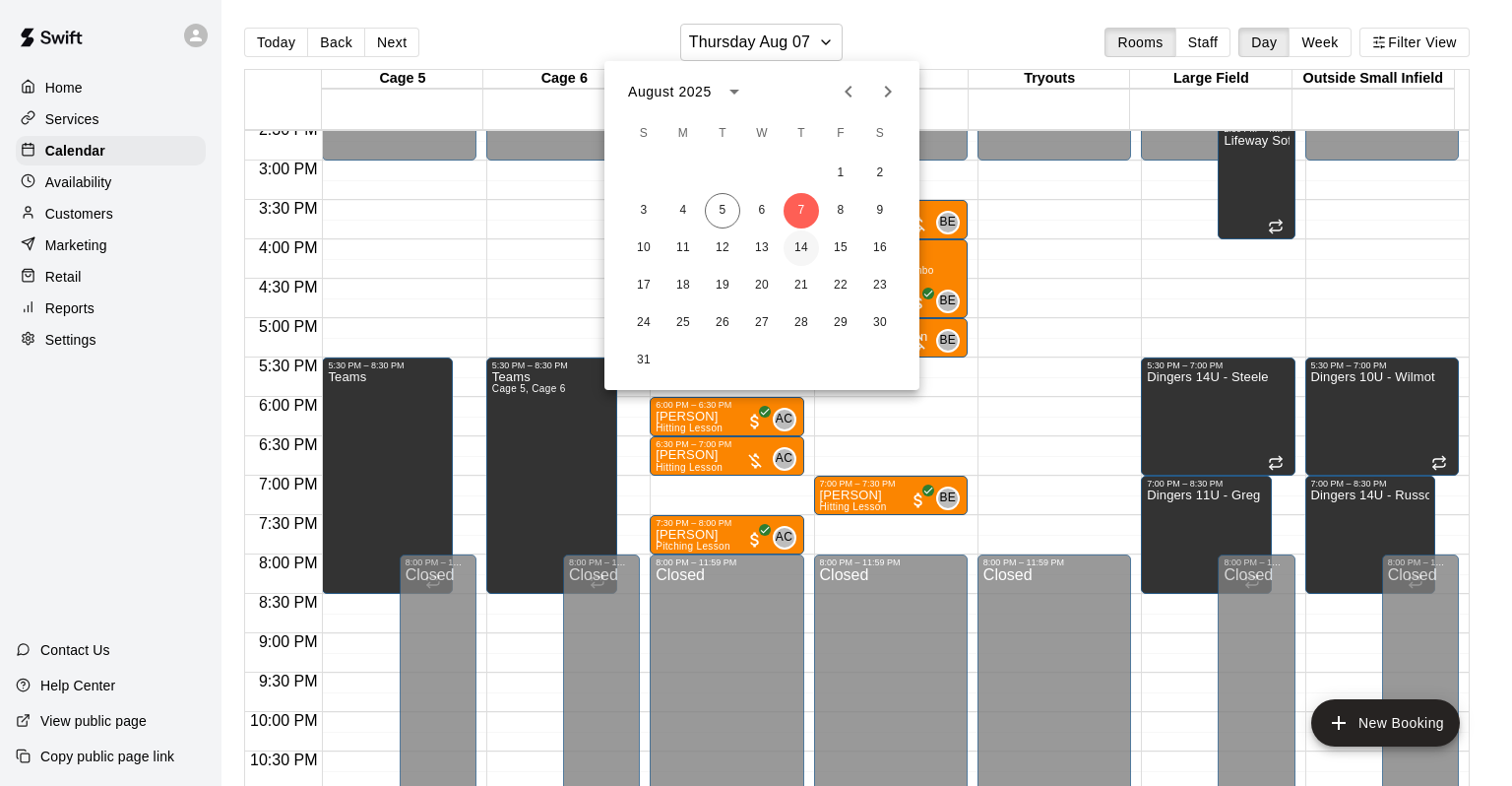 click on "14" at bounding box center [801, 248] 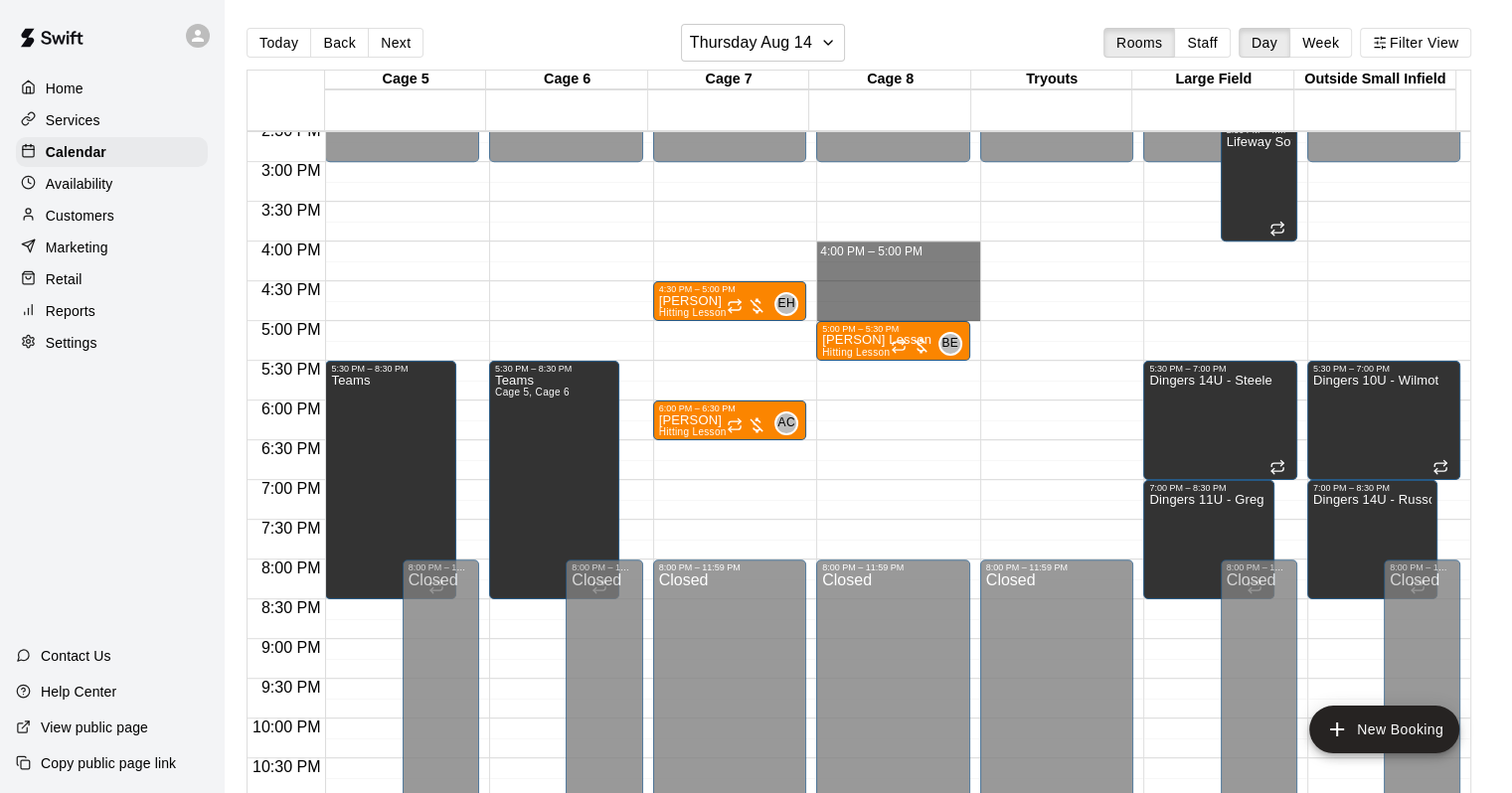 drag, startPoint x: 857, startPoint y: 246, endPoint x: 859, endPoint y: 315, distance: 69.02898 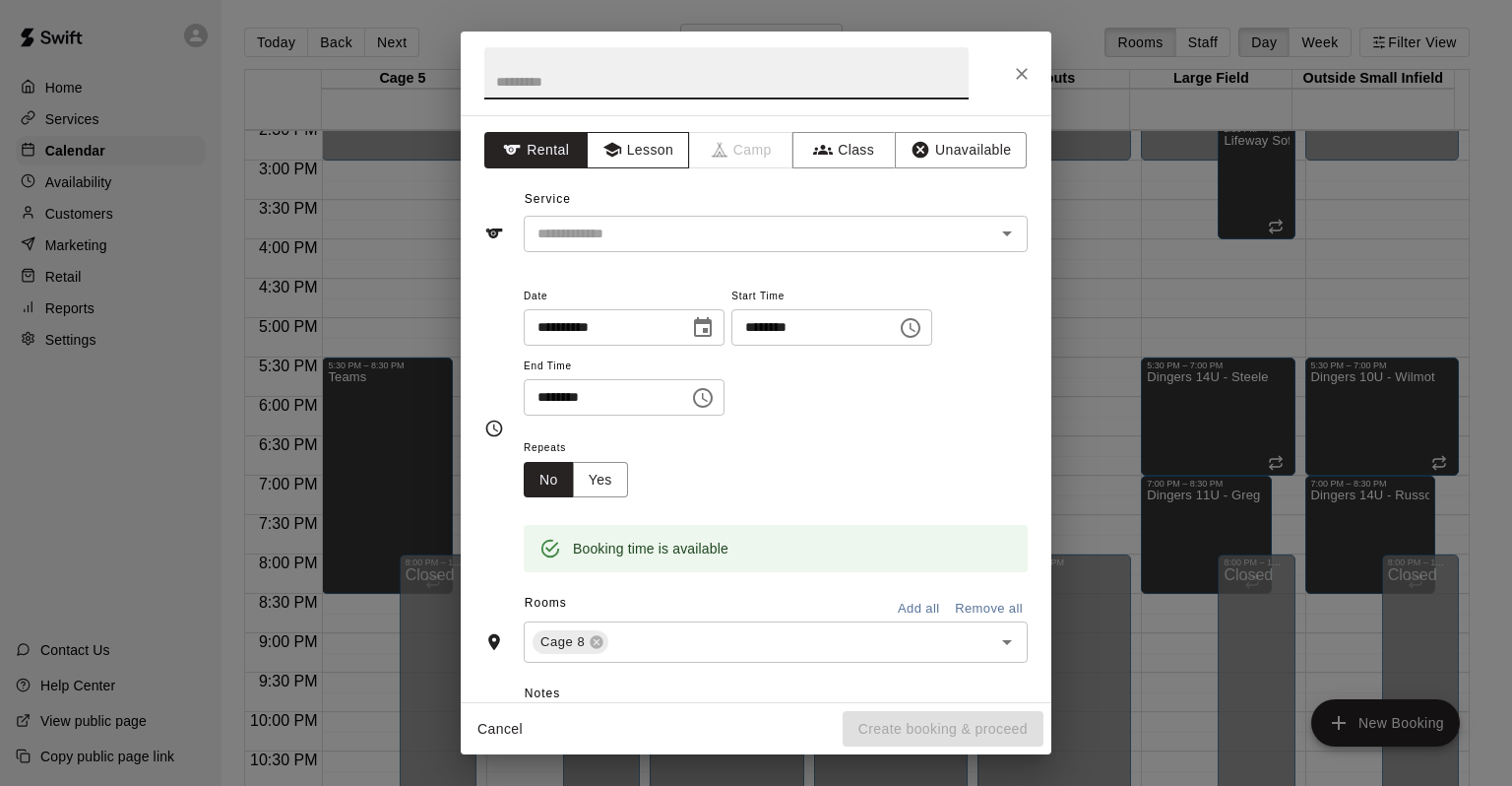 click on "Lesson" at bounding box center (638, 150) 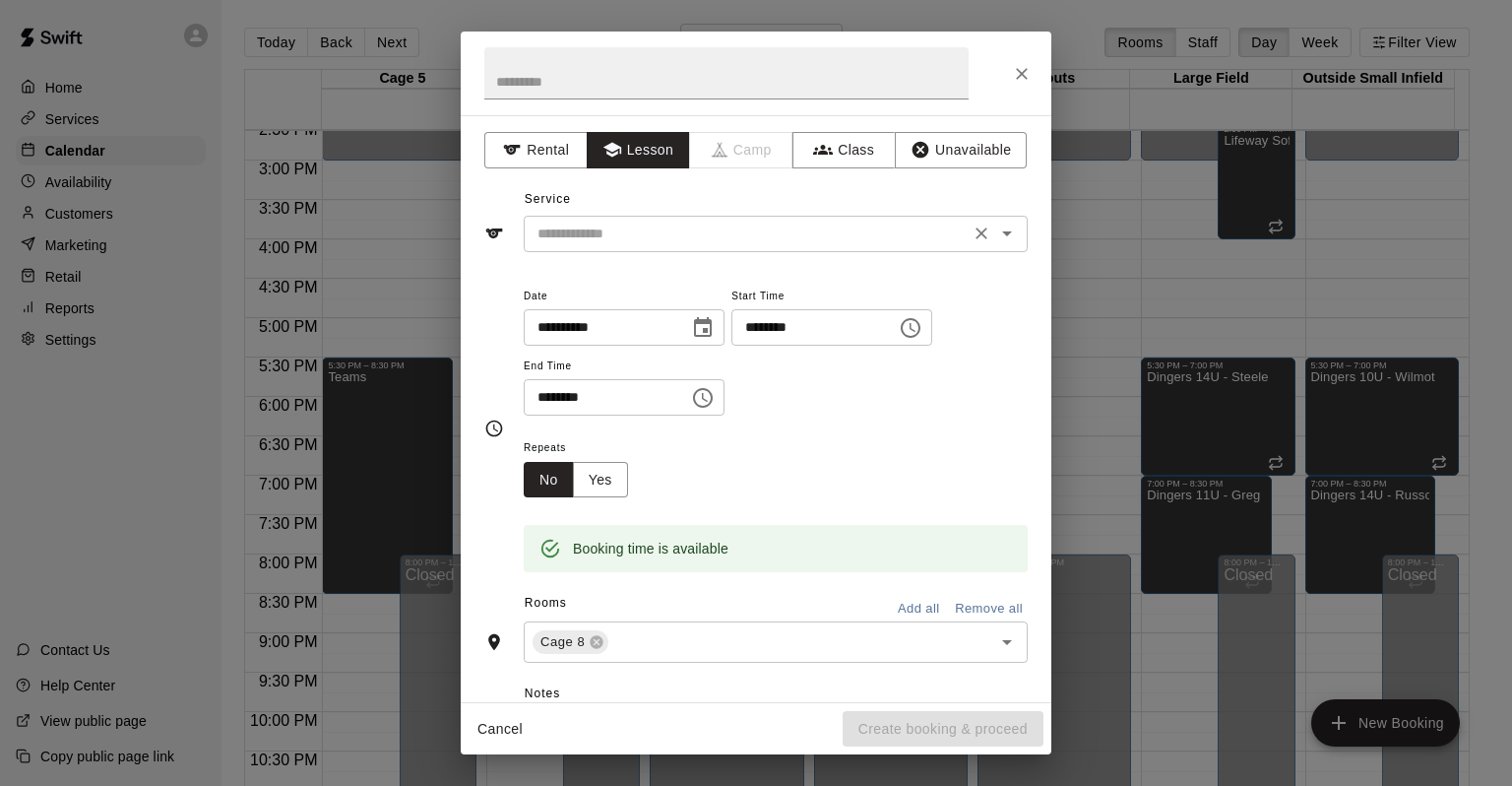 click at bounding box center (746, 233) 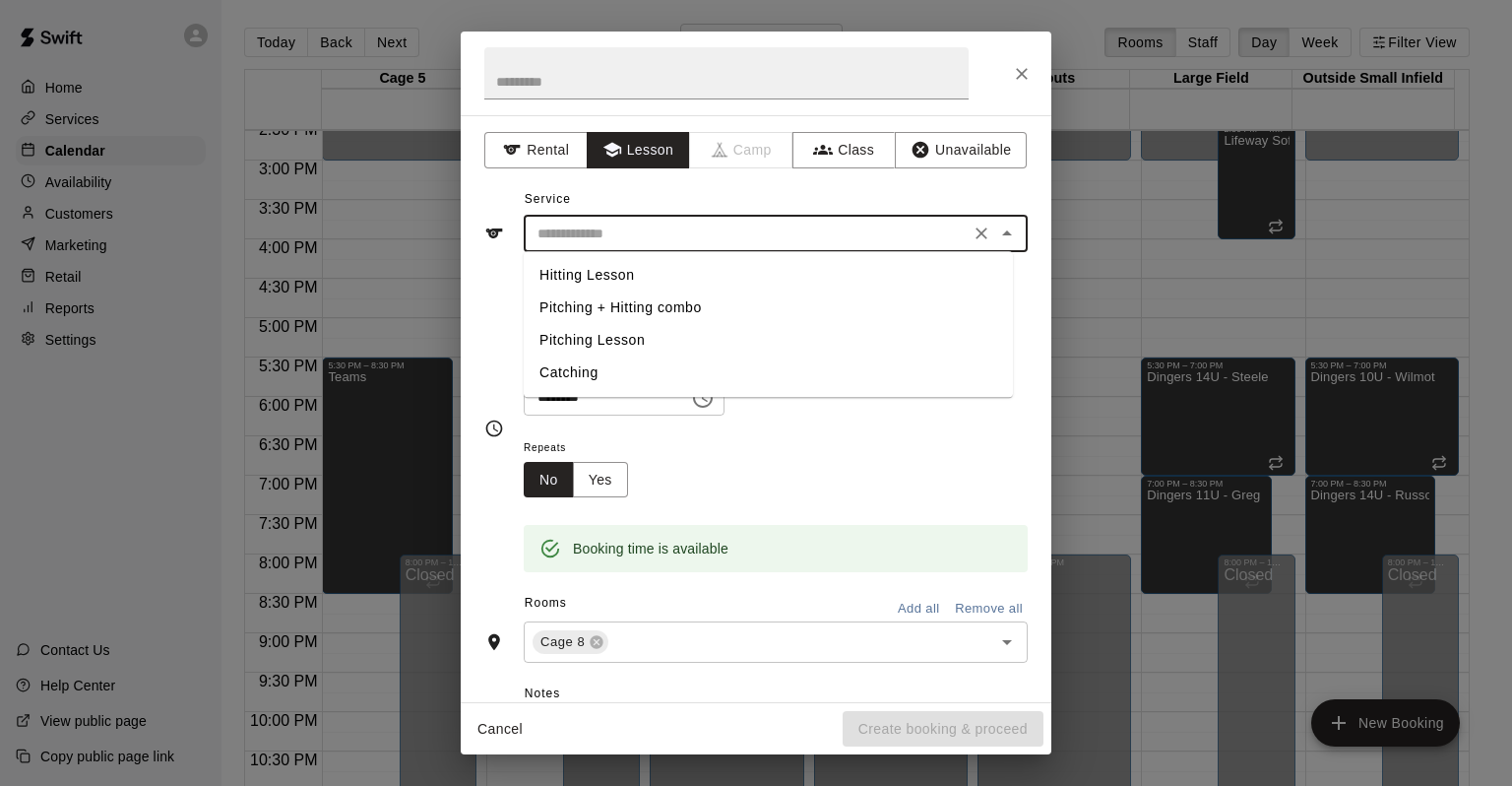 click on "Pitching + Hitting combo" at bounding box center [768, 307] 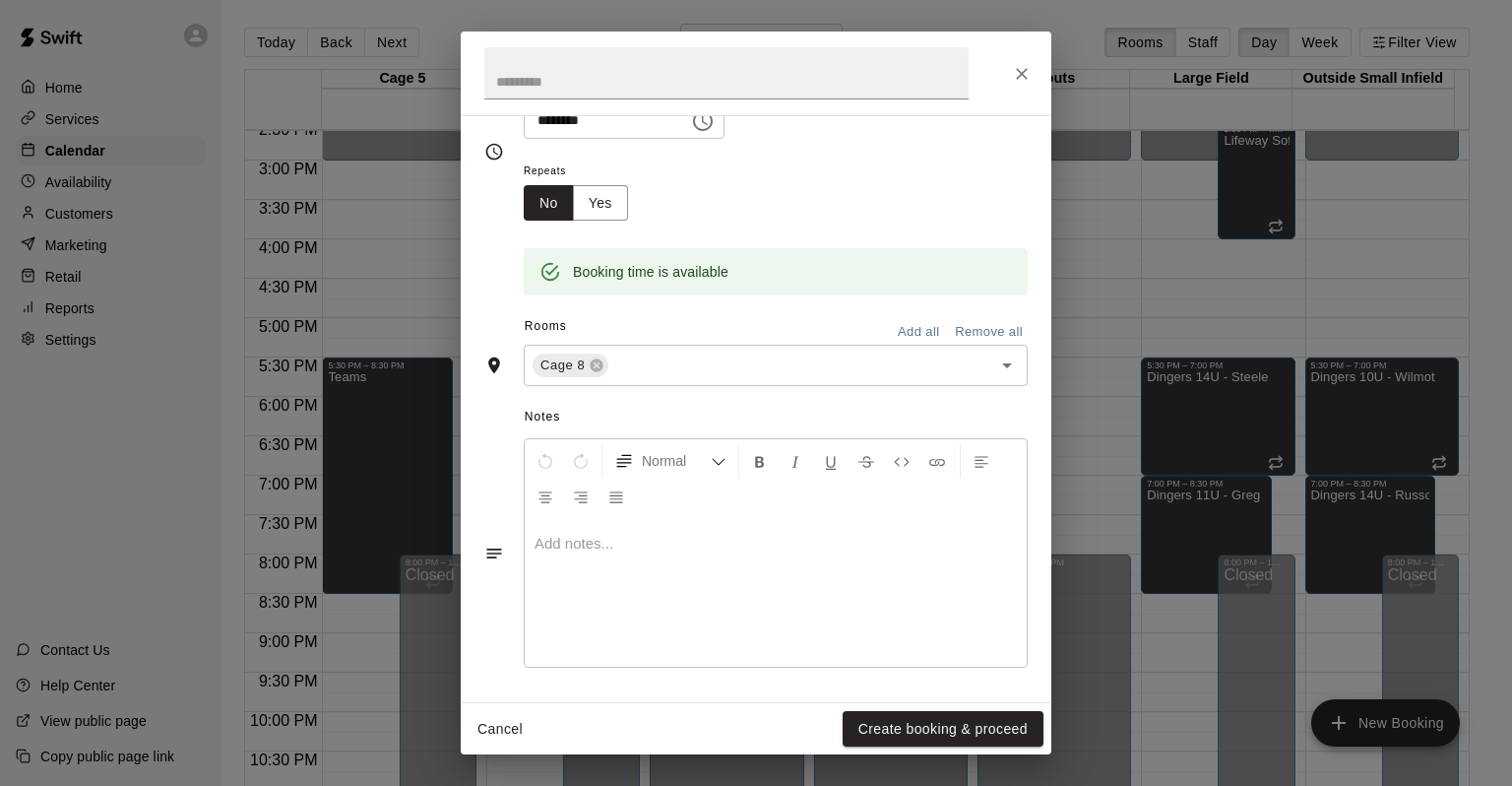 scroll, scrollTop: 0, scrollLeft: 0, axis: both 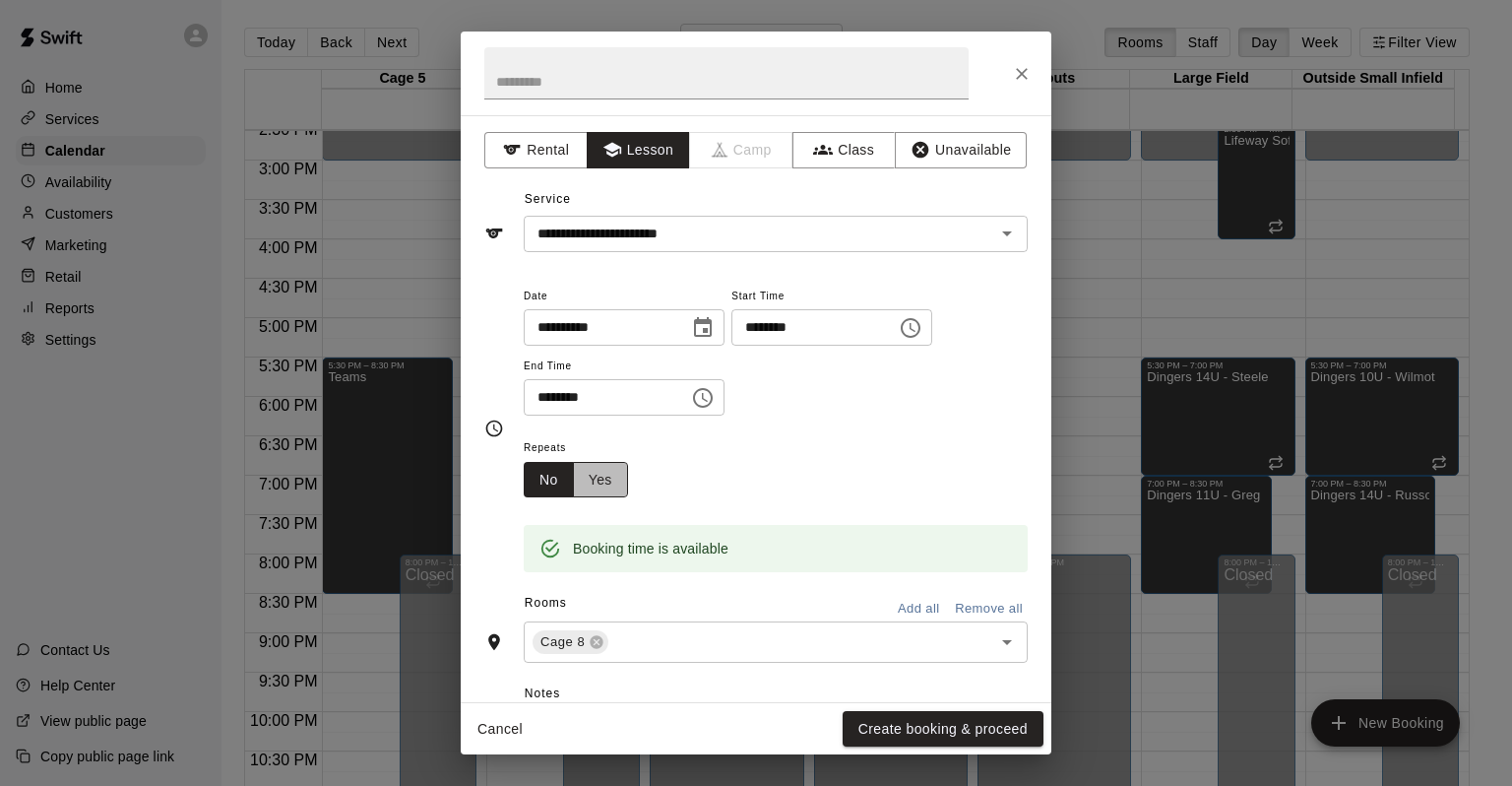 click on "Yes" at bounding box center [600, 480] 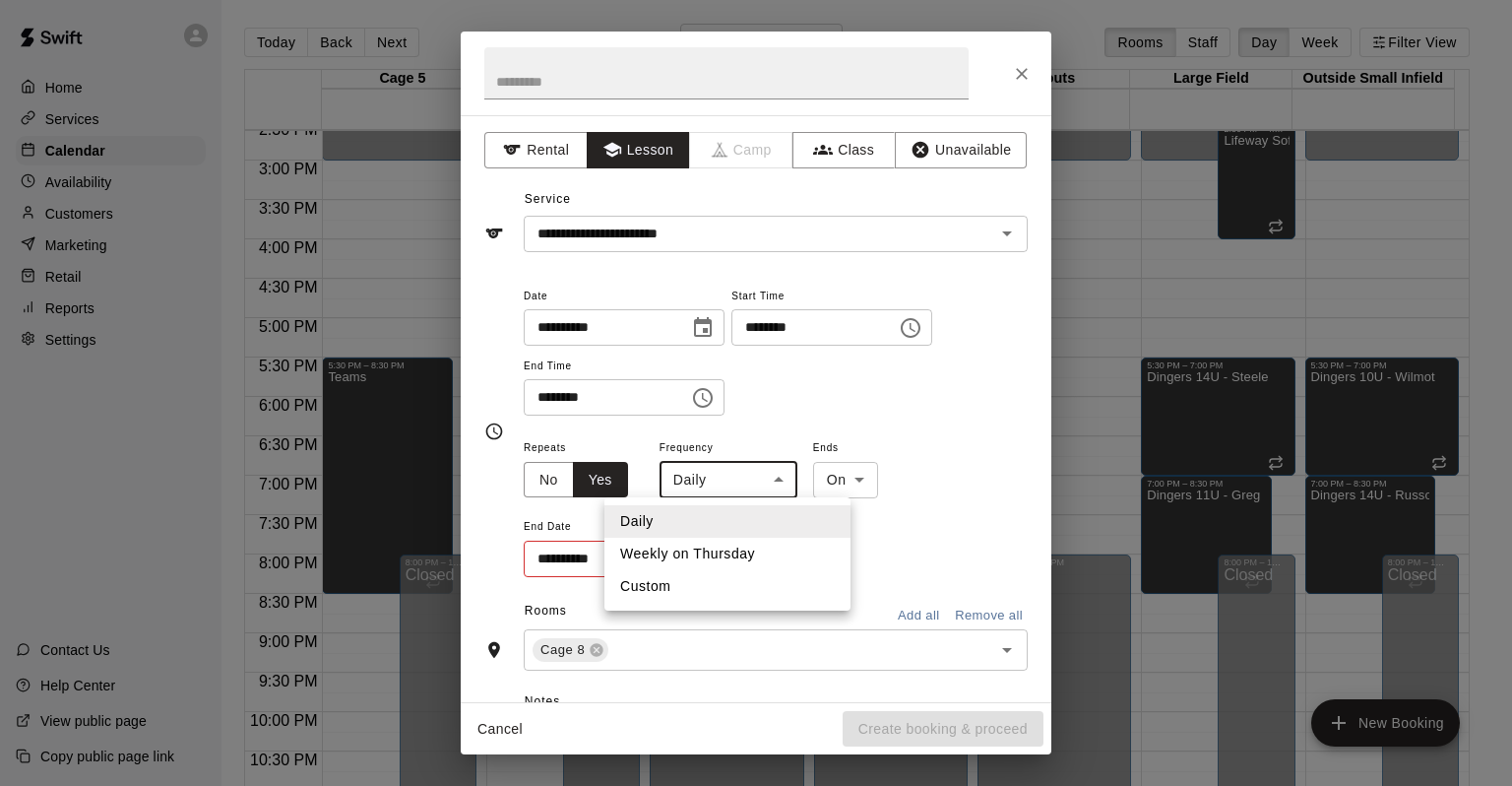click on "Home Services Calendar Availability Customers Marketing Retail Reports Settings Contact Us Help Center View public page Copy public page link Today Back Next Thursday Aug 14 Rooms Staff Day Week Filter View Cage 5 14 Thu Cage 6 14 Thu Cage 7 14 Thu Cage 8 14 Thu Tryouts 14 Thu Large Field 14 Thu Outside Small Infield 14 Thu 12:00 AM 12:30 AM 1:00 AM 1:30 AM 2:00 AM 2:30 AM 3:00 AM 3:30 AM 4:00 AM 4:30 AM 5:00 AM 5:30 AM 6:00 AM 6:30 AM 7:00 AM 7:30 AM 8:00 AM 8:30 AM 9:00 AM 9:30 AM 10:00 AM 10:30 AM 11:00 AM 11:30 AM 12:00 PM 12:30 PM 1:00 PM 1:30 PM 2:00 PM 2:30 PM 3:00 PM 3:30 PM 4:00 PM 4:30 PM 5:00 PM 5:30 PM 6:00 PM 6:30 PM 7:00 PM 7:30 PM 8:00 PM 8:30 PM 9:00 PM 9:30 PM 10:00 PM 10:30 PM 11:00 PM 11:30 PM 12:00 AM – 3:00 PM Closed 5:30 PM – 8:30 PM Teams 8:00 PM – 11:59 PM Closed 12:00 AM – 3:00 PM Closed 5:30 PM – 8:30 PM Teams Cage 5, Cage 6 8:00 PM – 11:59 PM Closed 12:00 AM – 3:00 PM Closed 4:30 PM – 5:00 PM Max Carter Hitting Lesson EH 0 6:00 PM – 6:30 PM Makayla  Moser AC 0 BE 0" at bounding box center [756, 409] 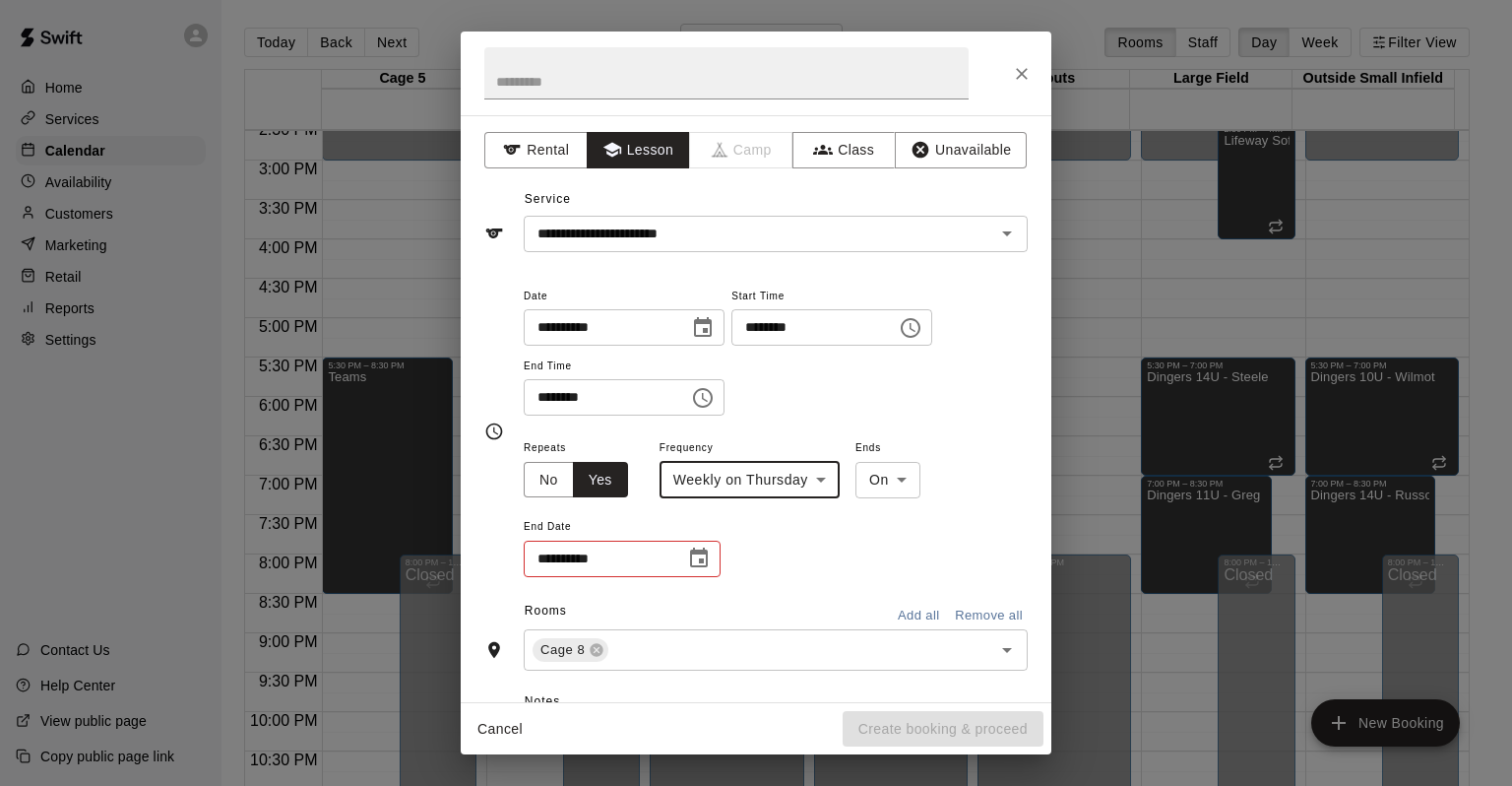 click 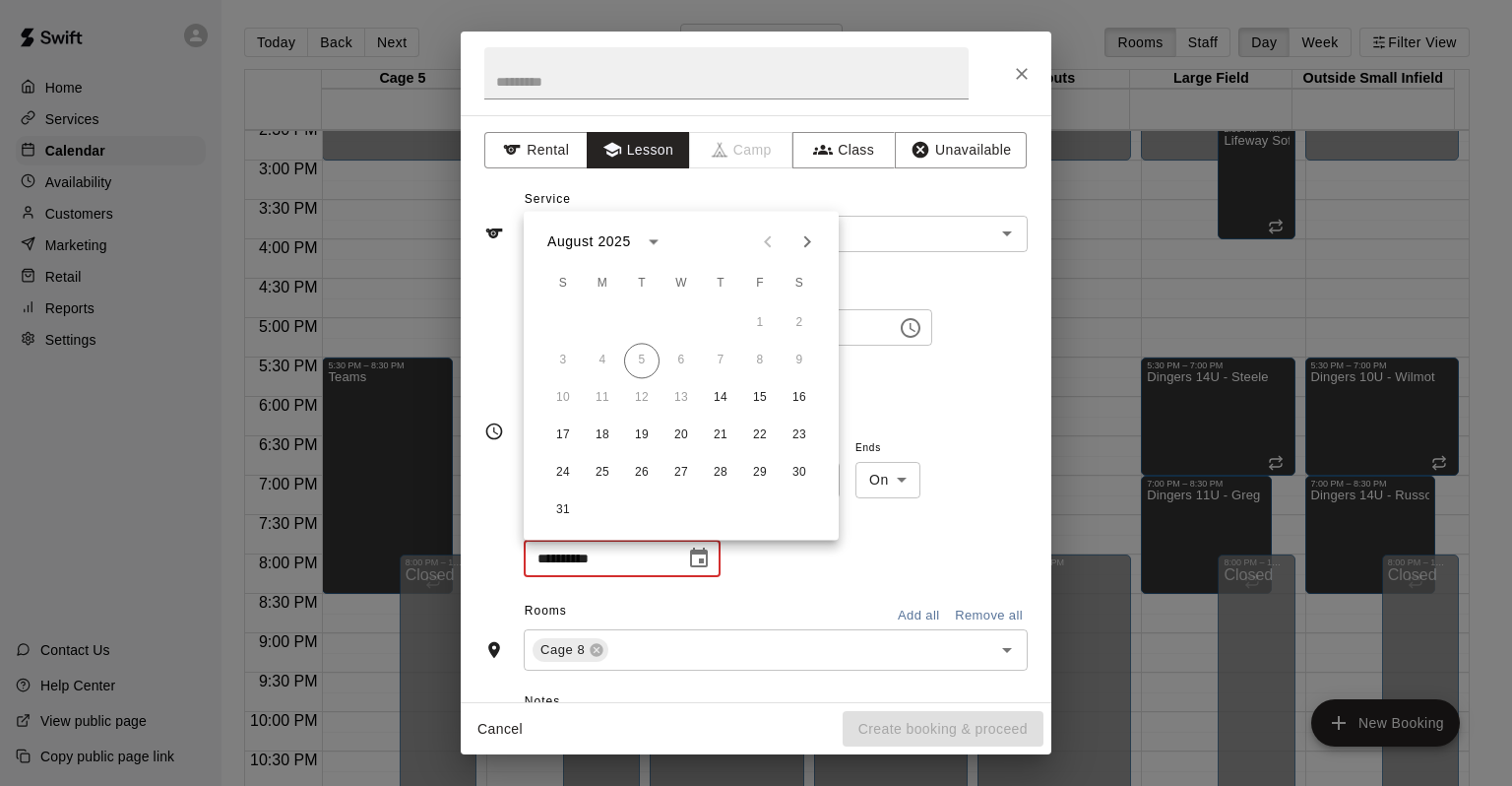 click 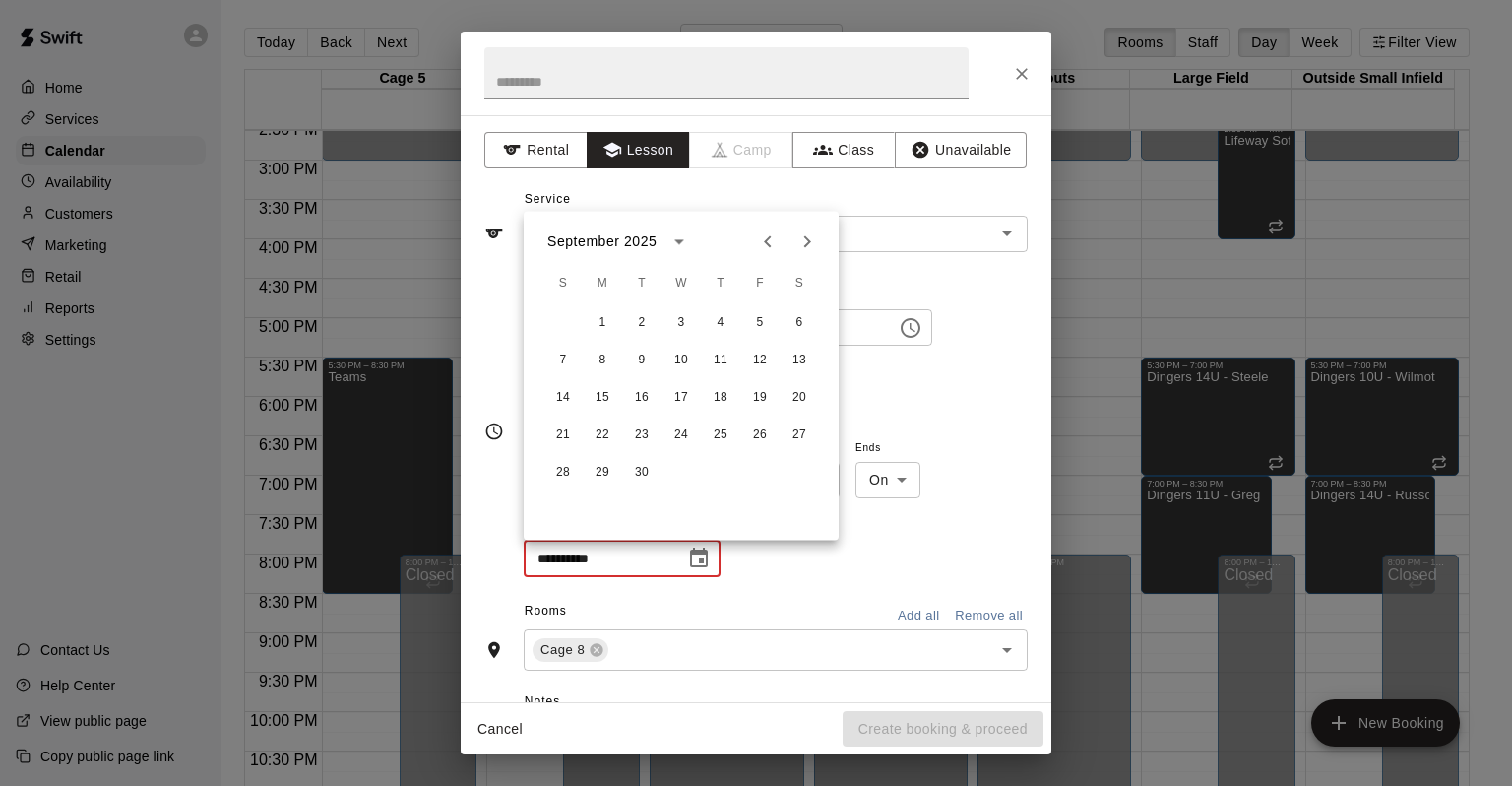 click 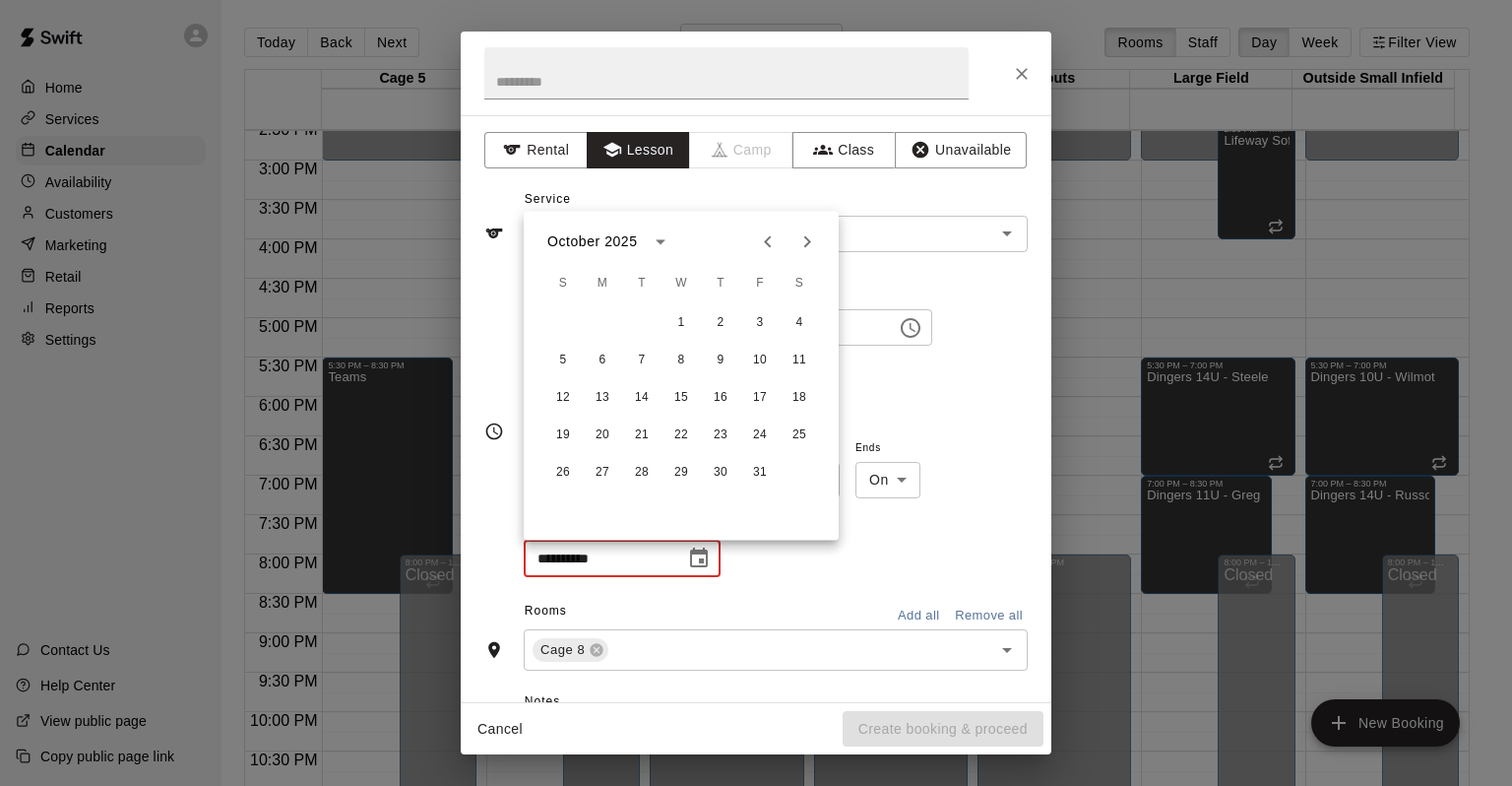 click at bounding box center [788, 241] 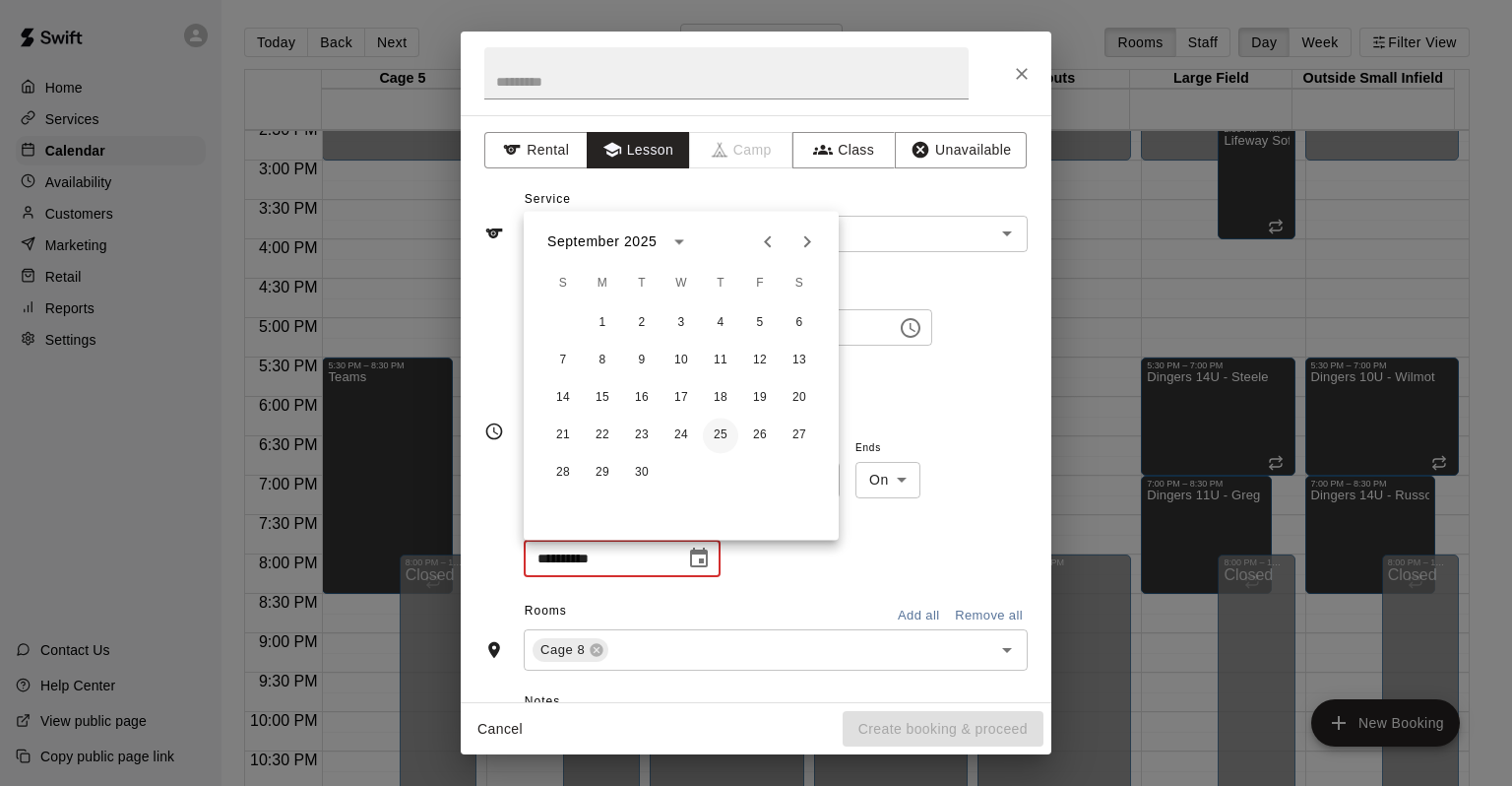 click on "25" at bounding box center [721, 435] 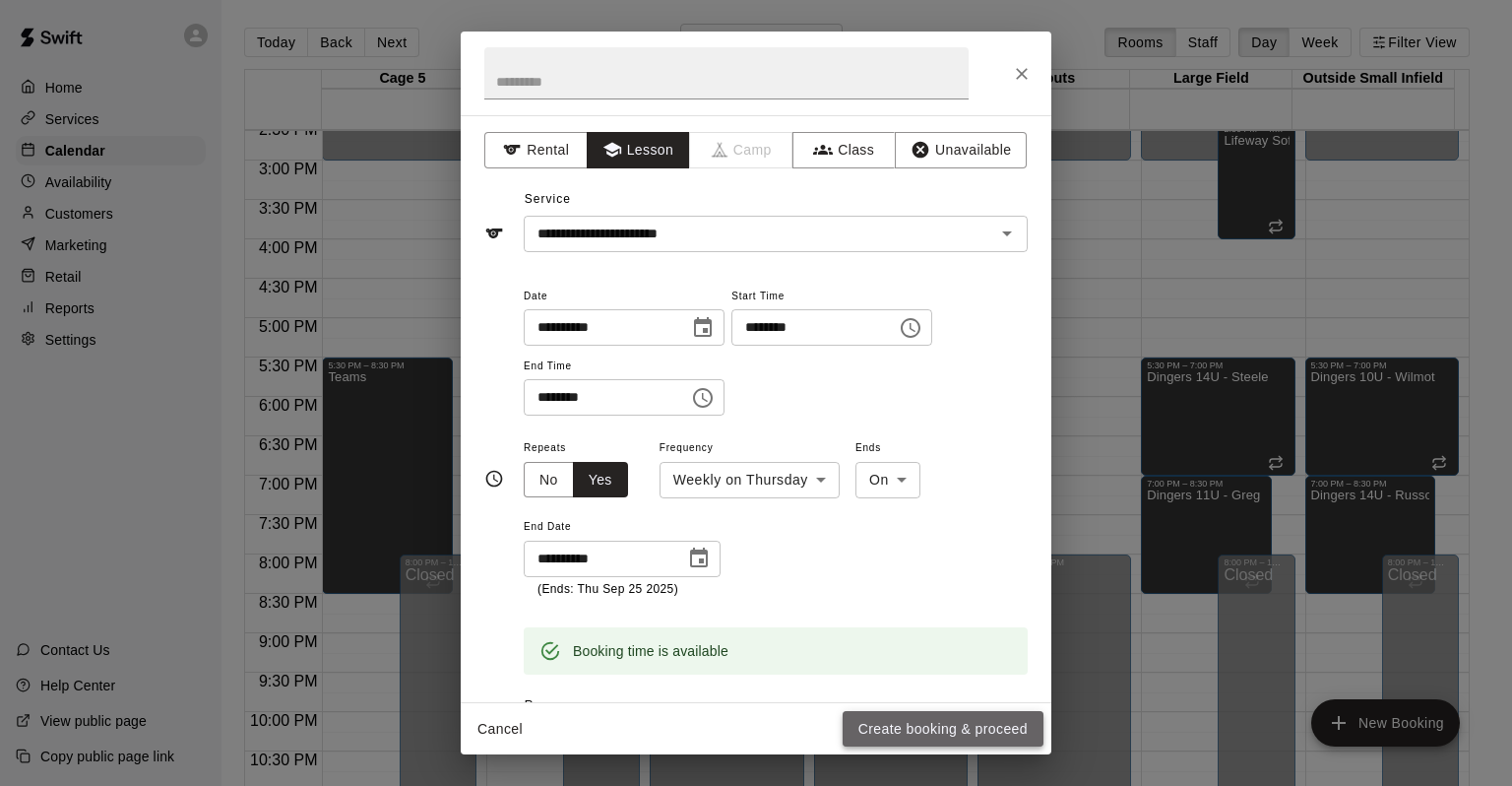 click on "Create booking & proceed" at bounding box center [943, 729] 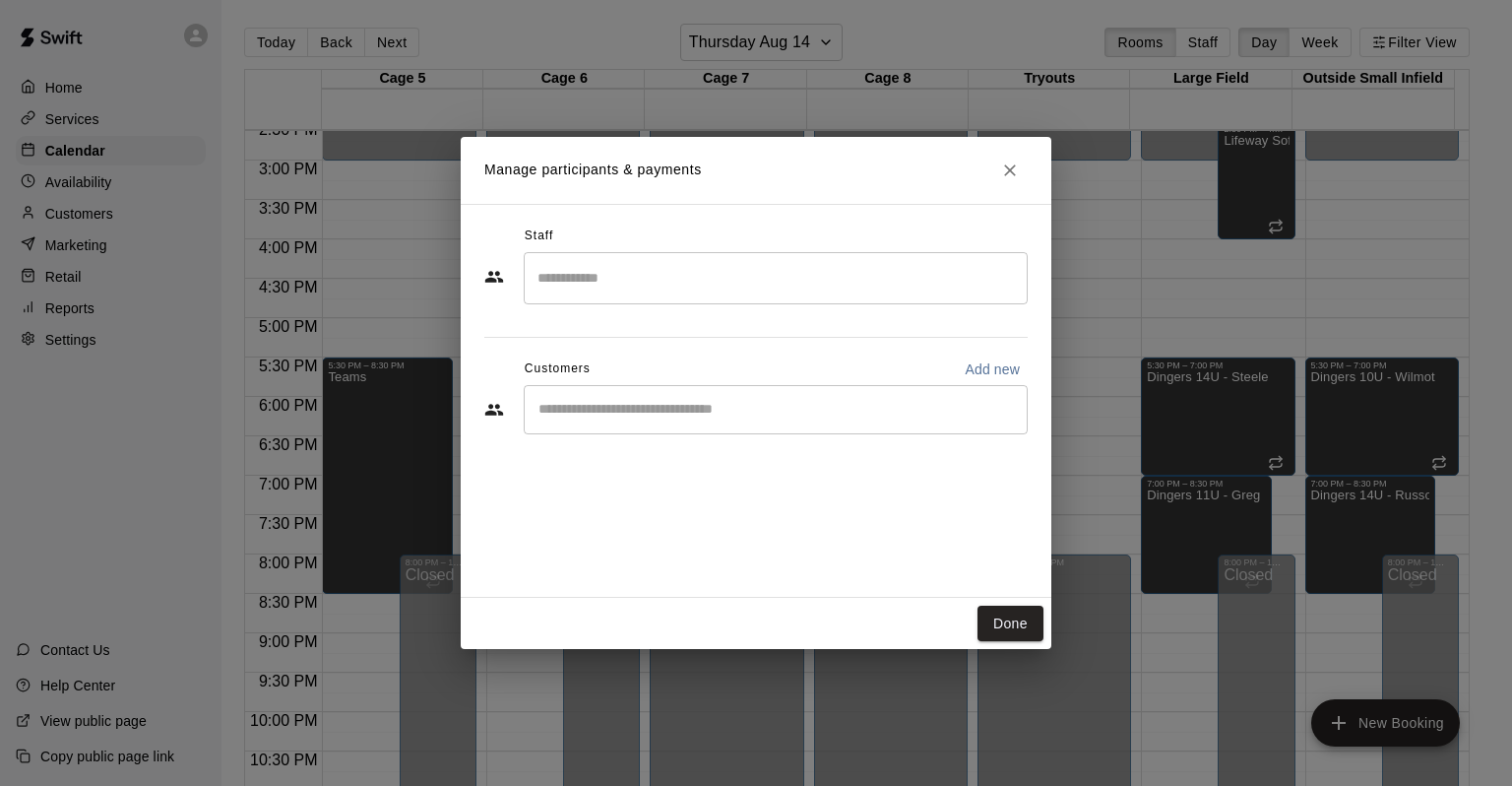 drag, startPoint x: 744, startPoint y: 246, endPoint x: 747, endPoint y: 273, distance: 27.166155 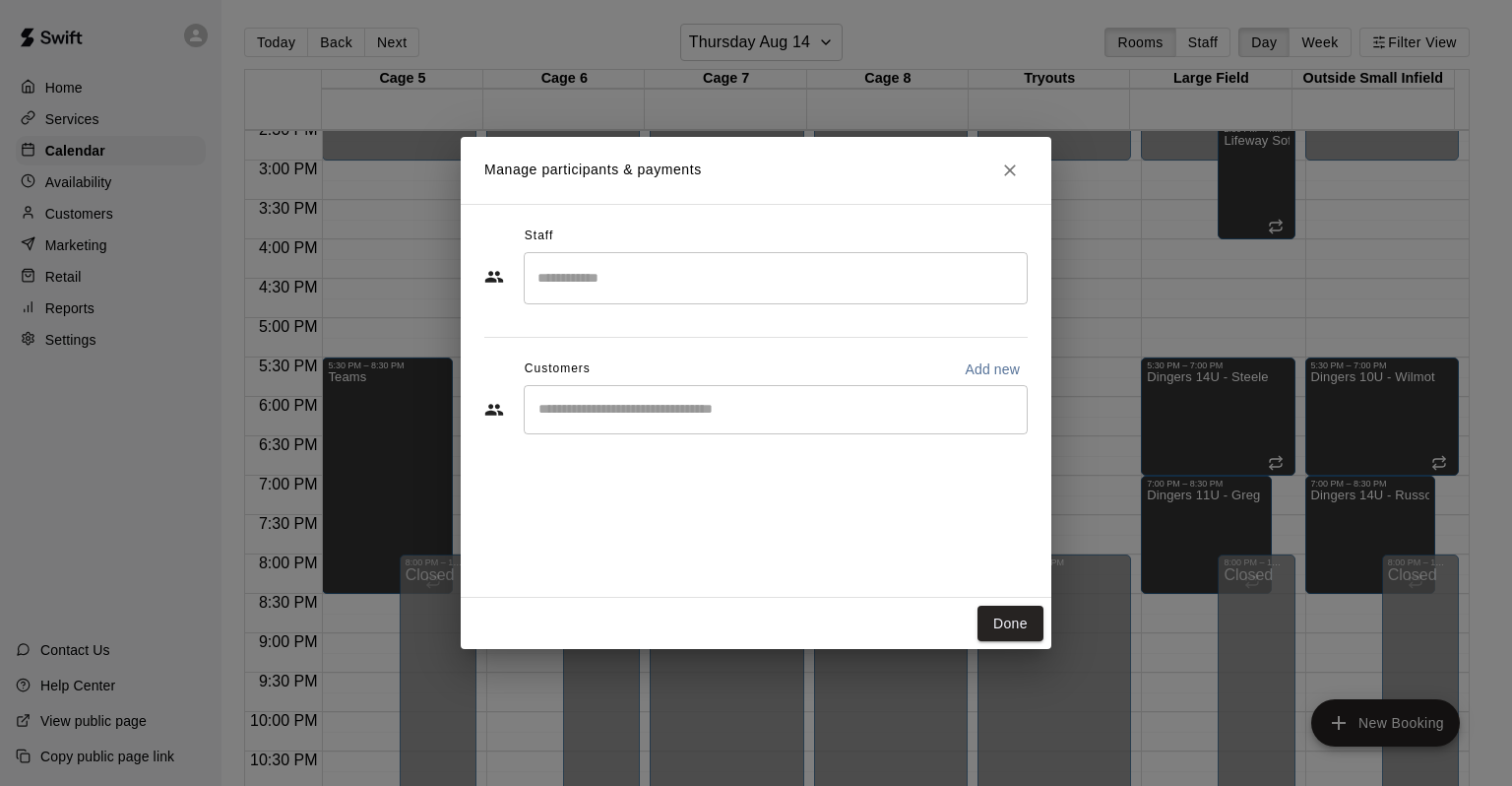 click on "Staff ​" at bounding box center [756, 263] 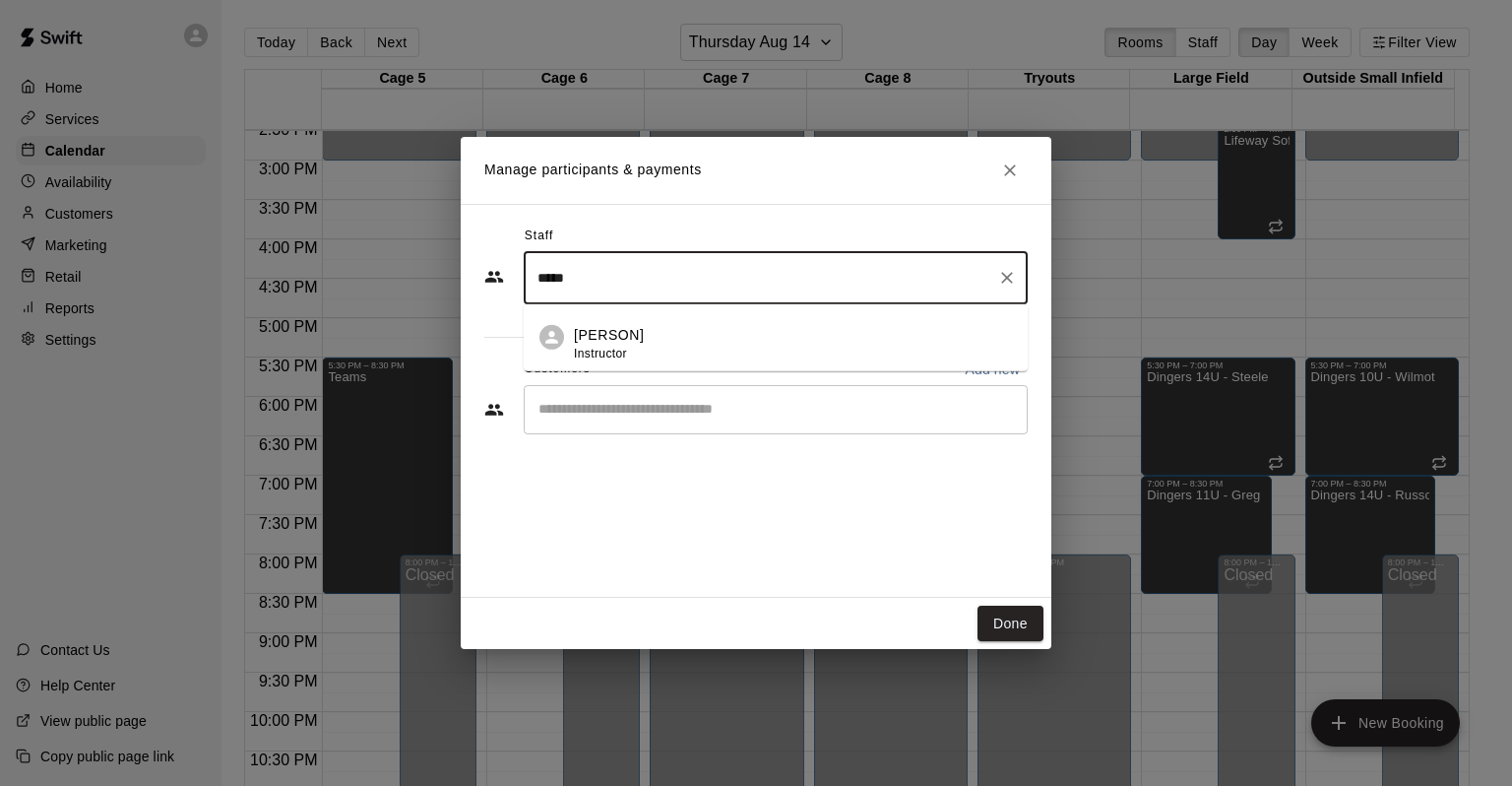 click on "​" at bounding box center [776, 410] 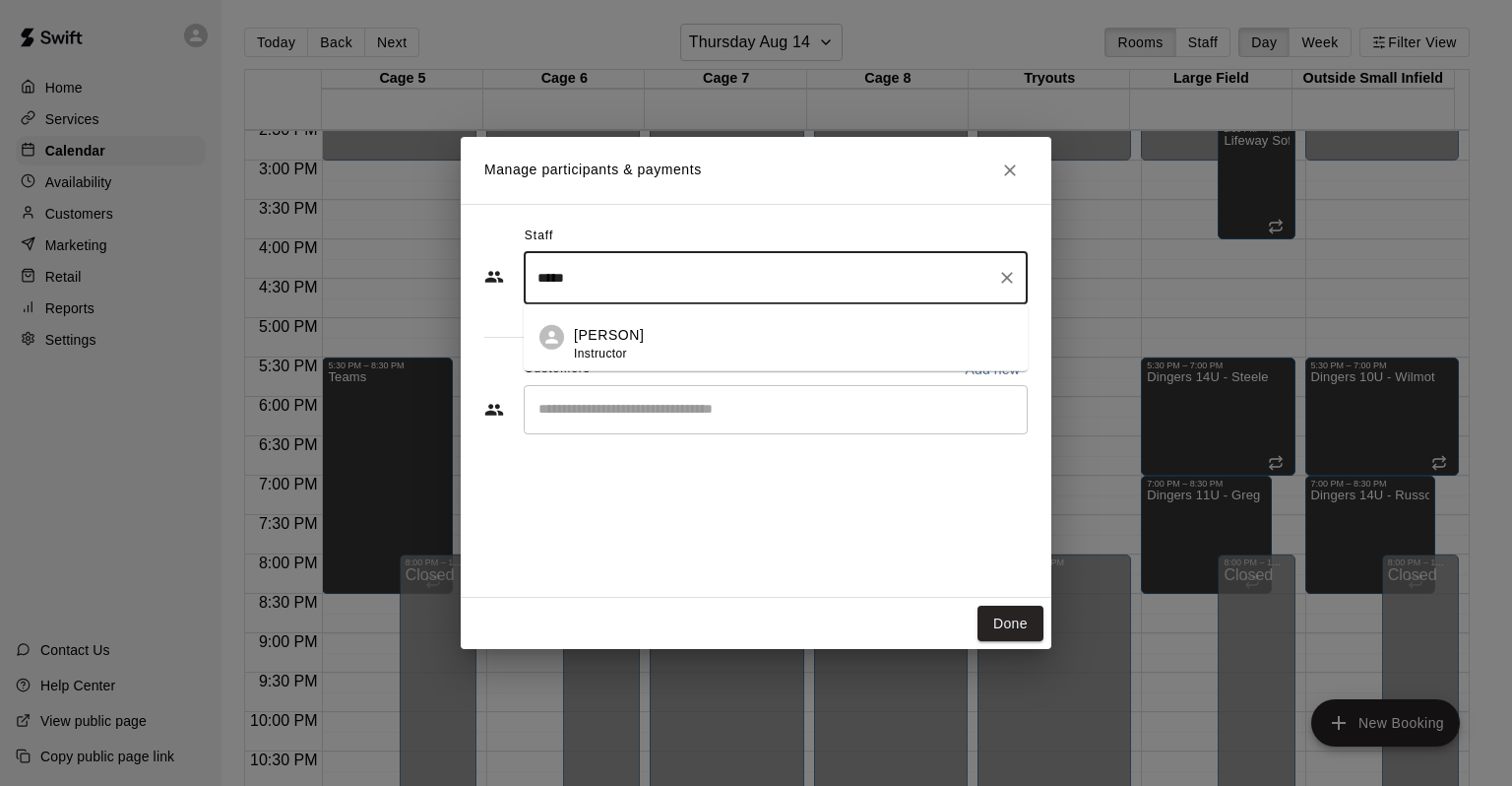 type on "*****" 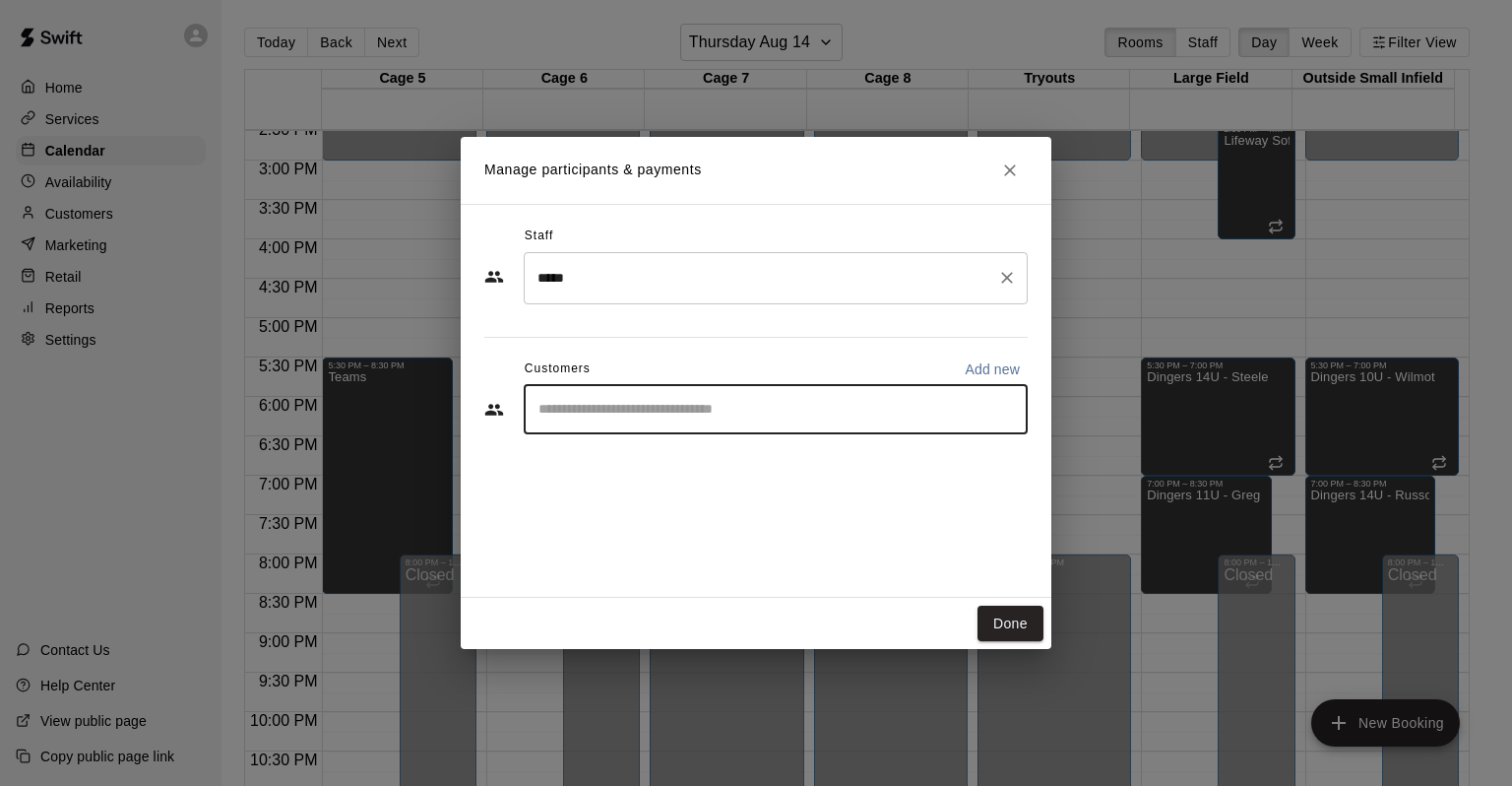 click on "*****" at bounding box center [761, 278] 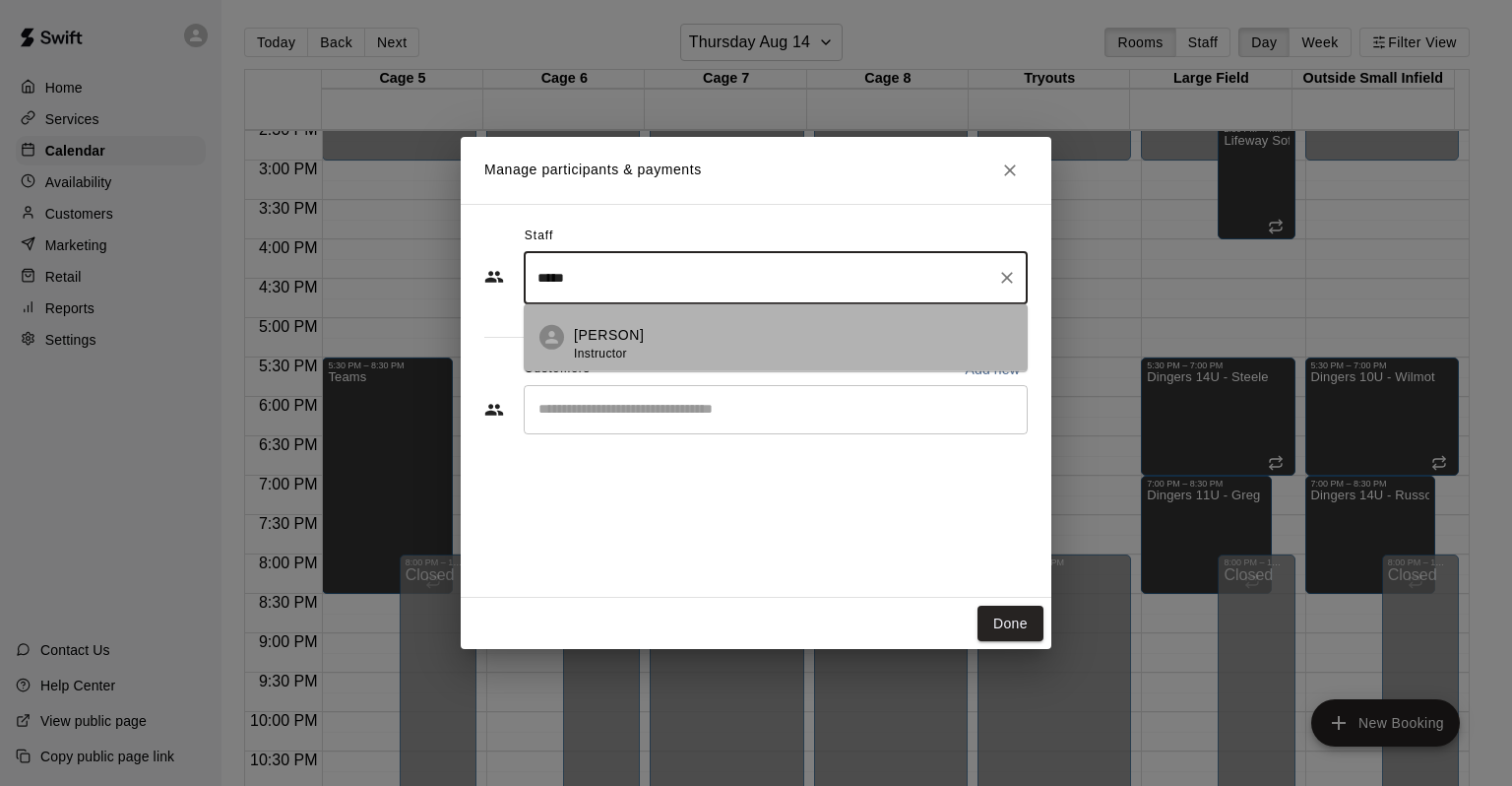 click on "Brian Elkins Instructor" at bounding box center (792, 344) 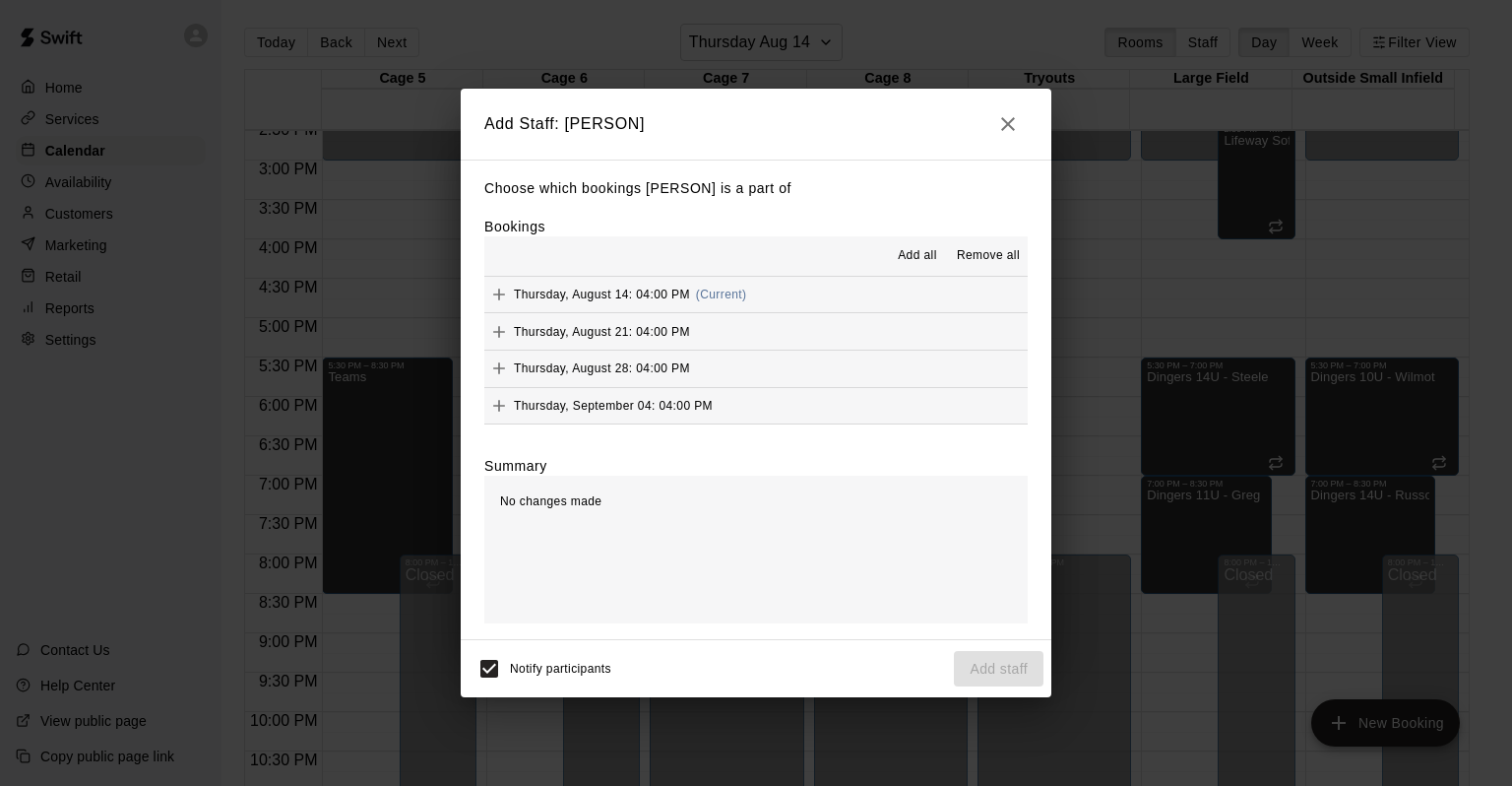 click on "Add all" at bounding box center [917, 256] 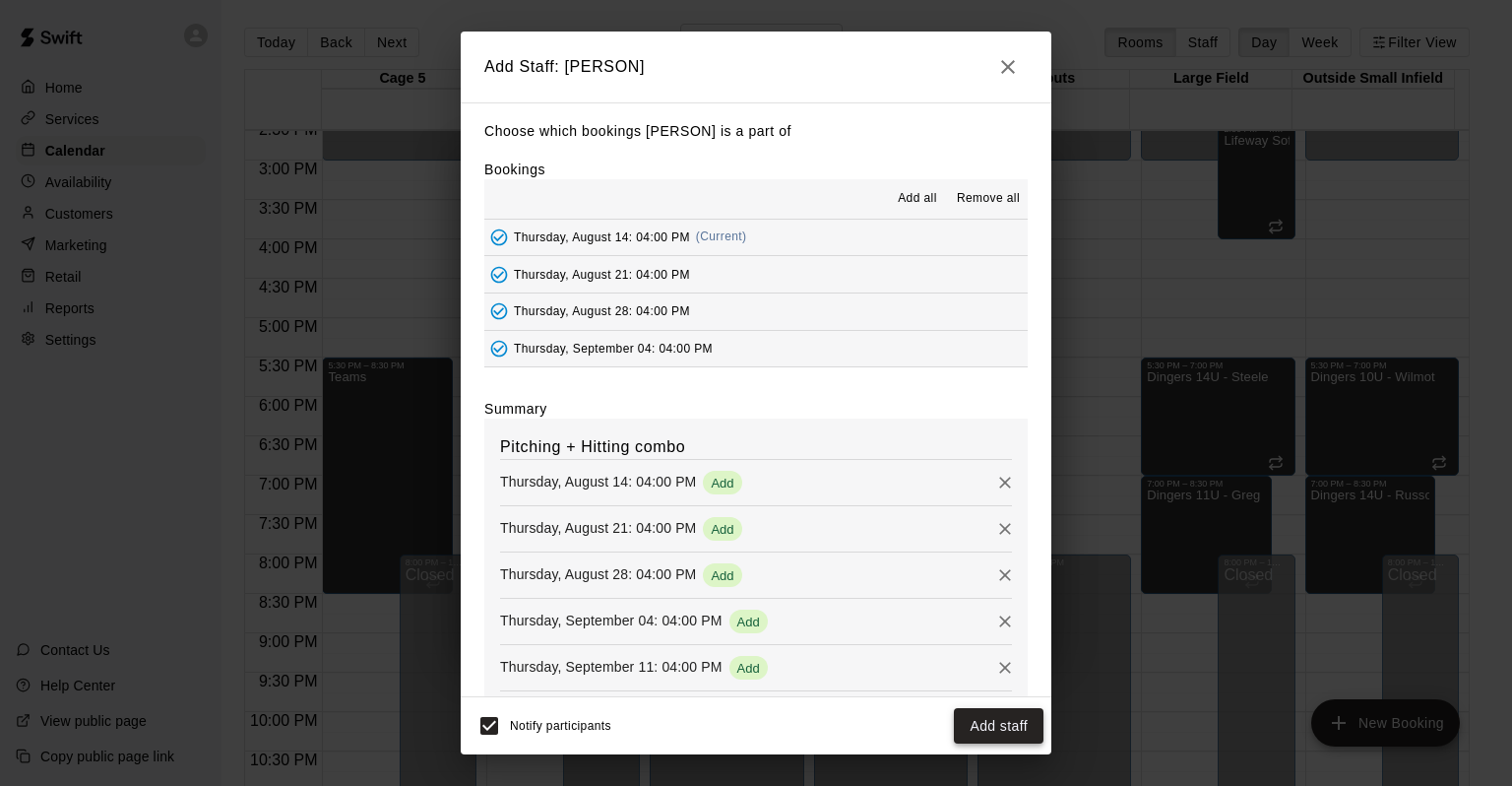 click on "Add staff" at bounding box center (998, 726) 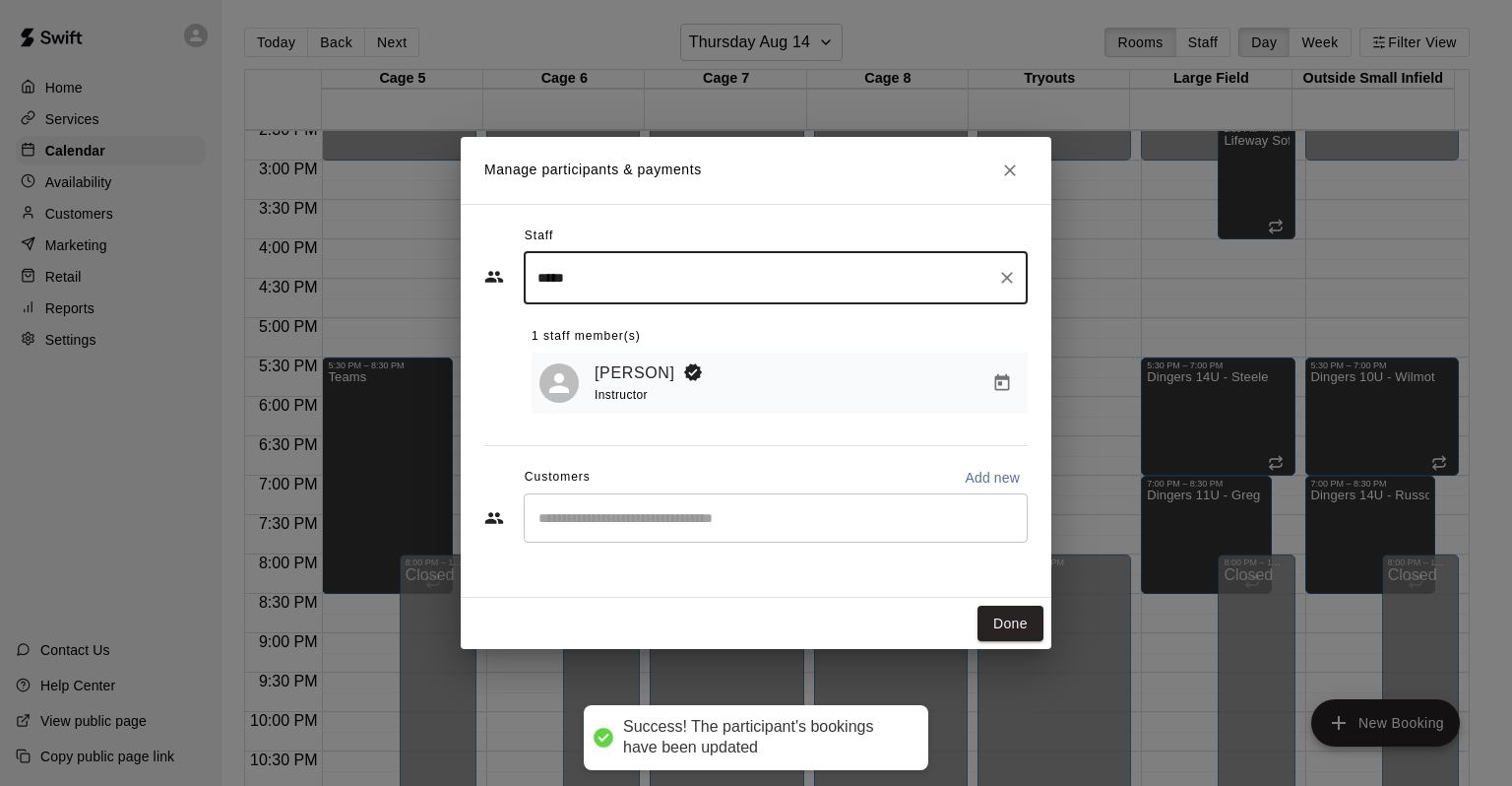click at bounding box center (776, 518) 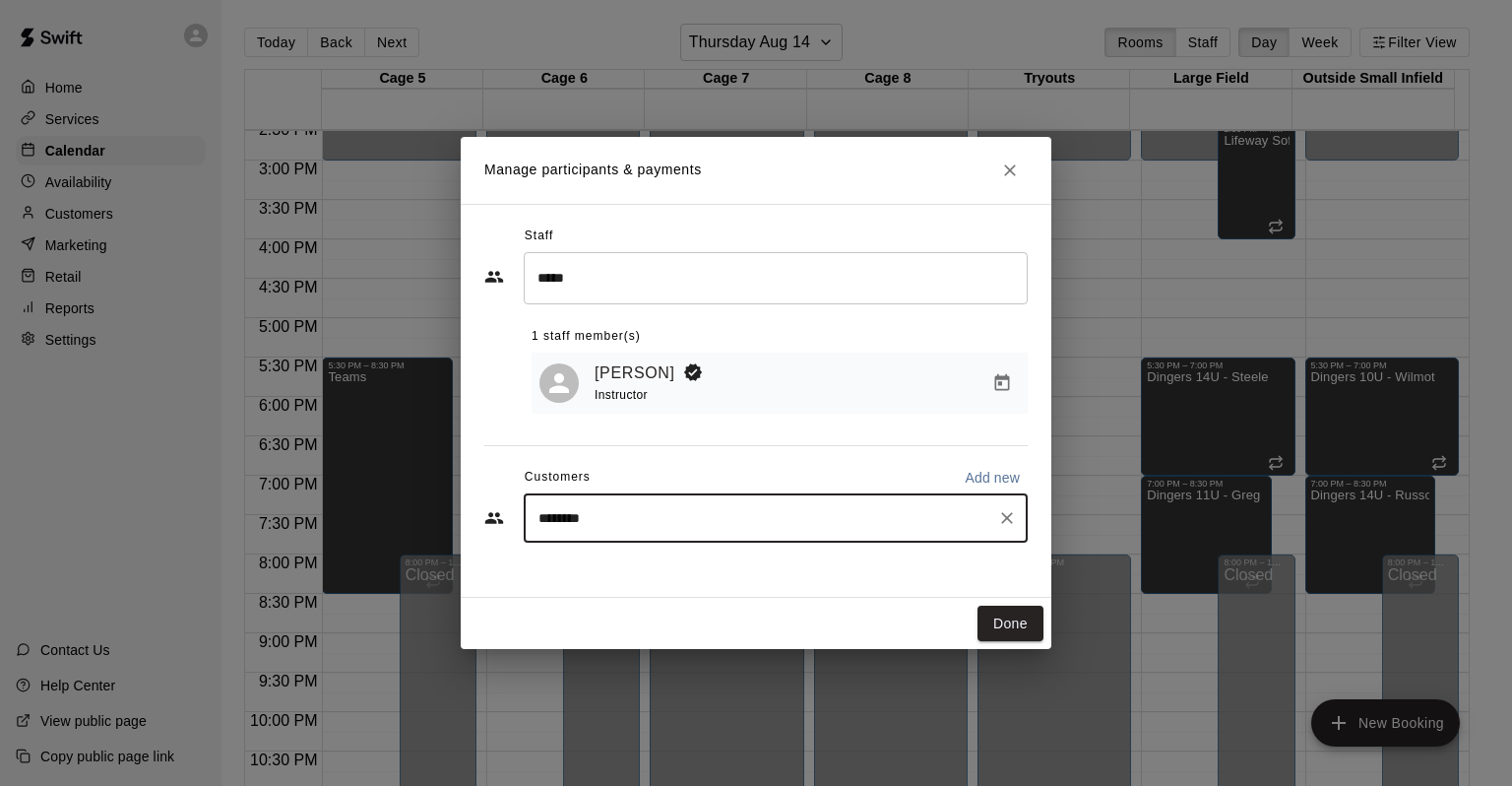 click on "******** ​" at bounding box center [776, 518] 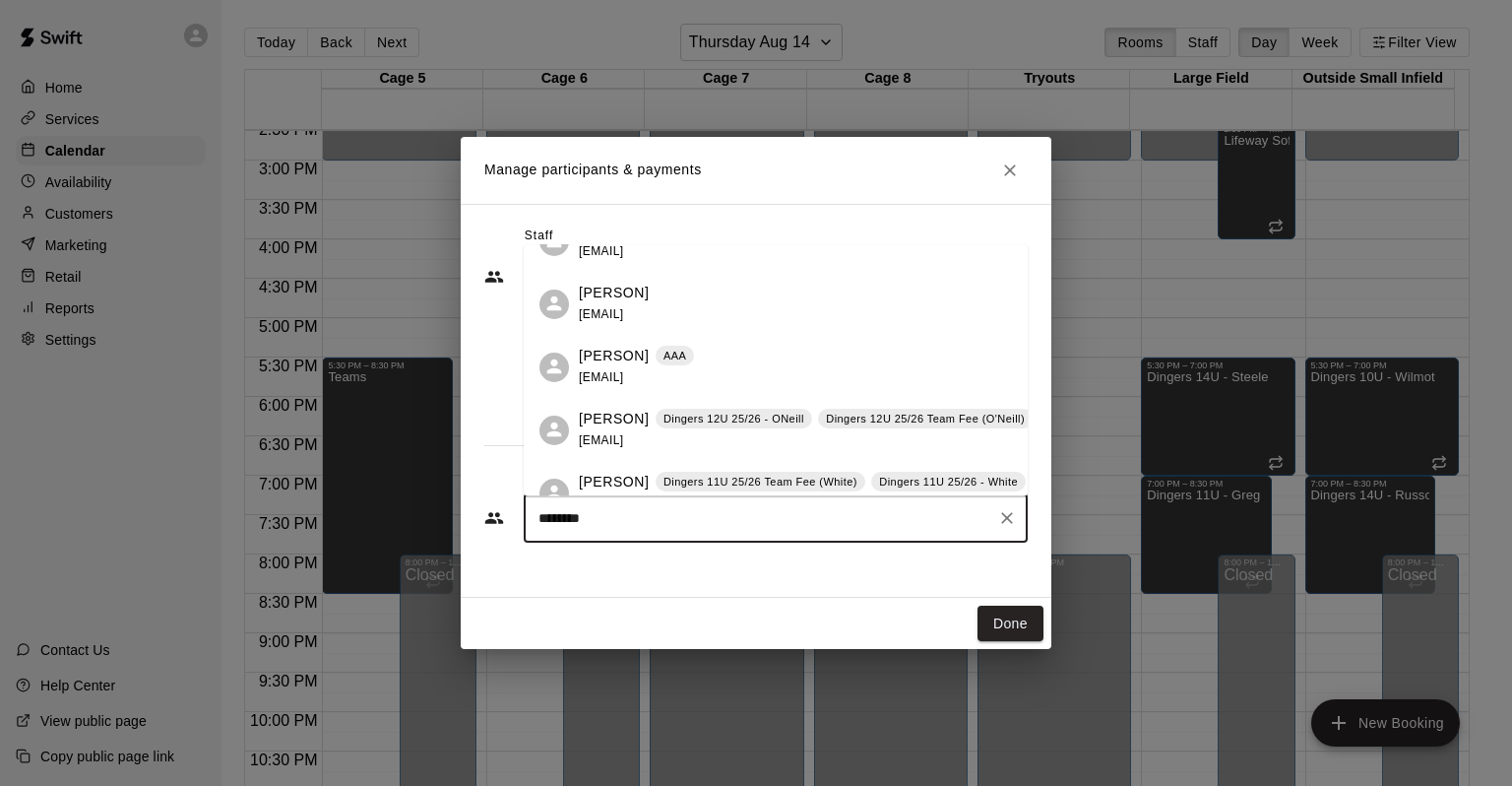 scroll, scrollTop: 0, scrollLeft: 0, axis: both 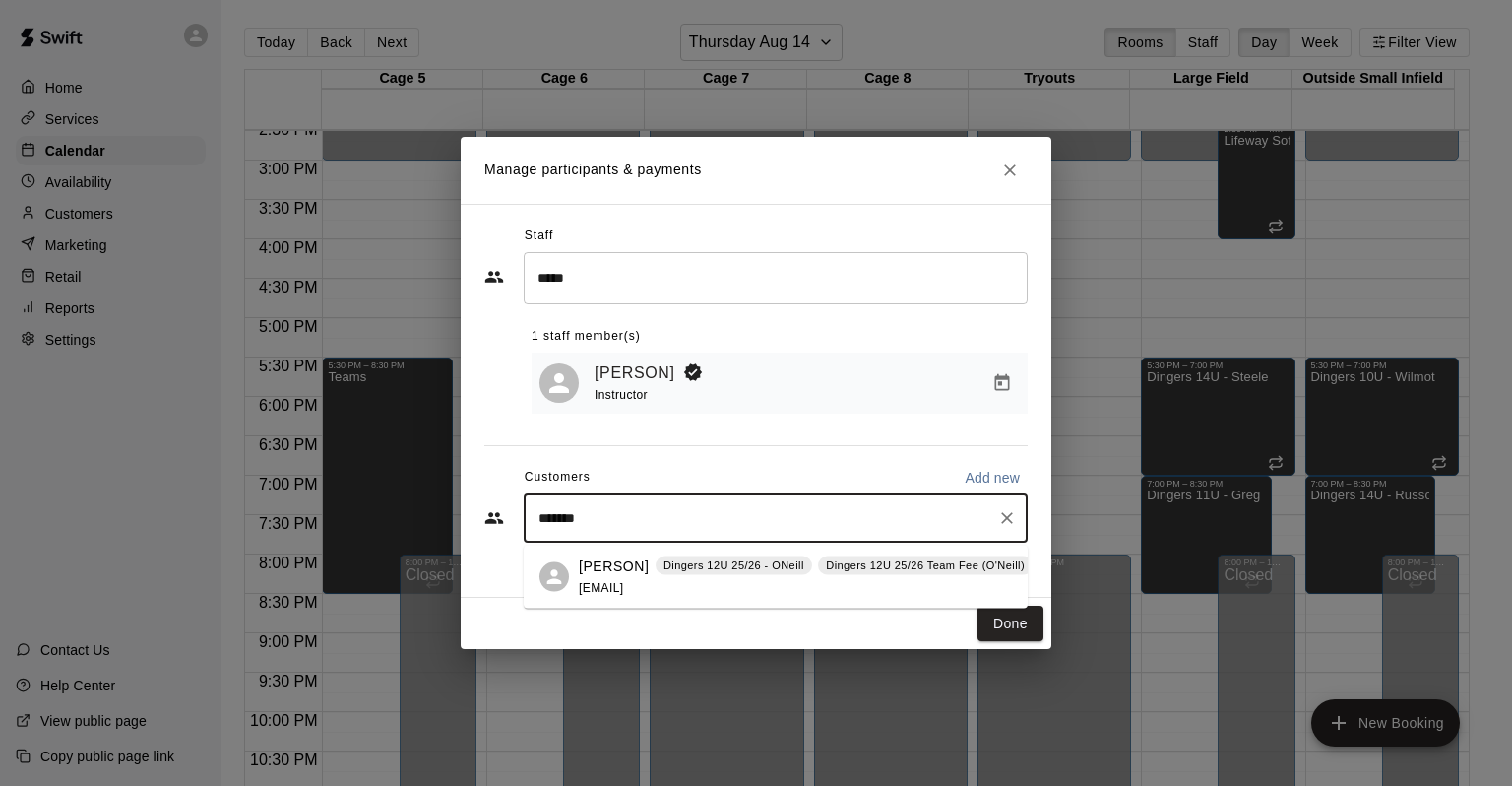 type on "******" 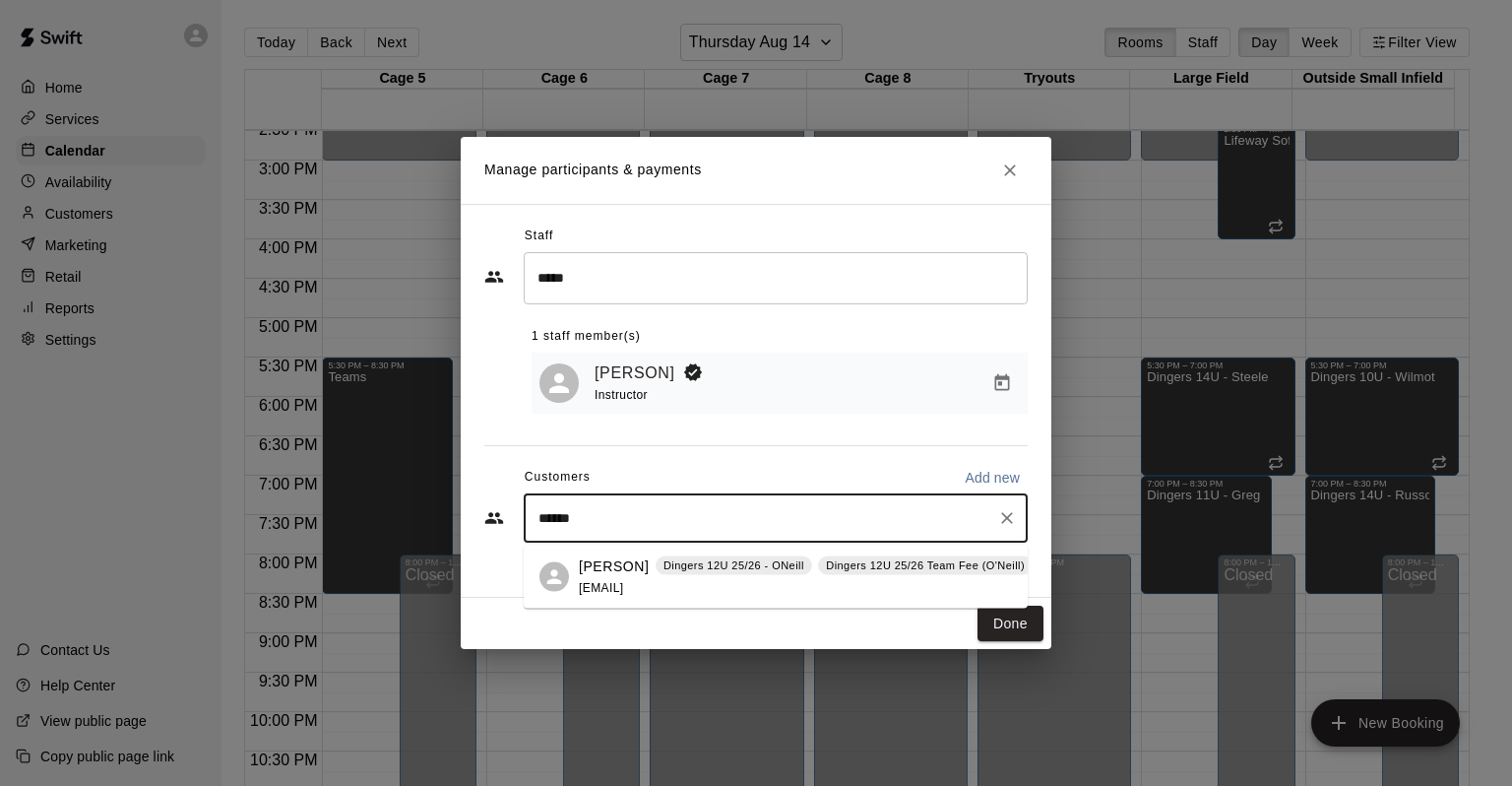 click on "Ty March Dingers 12U 25/26 - ONeill Dingers 12U 25/26 Team Fee (O'Neill)  lindsey.march@gmail.com" at bounding box center [776, 577] 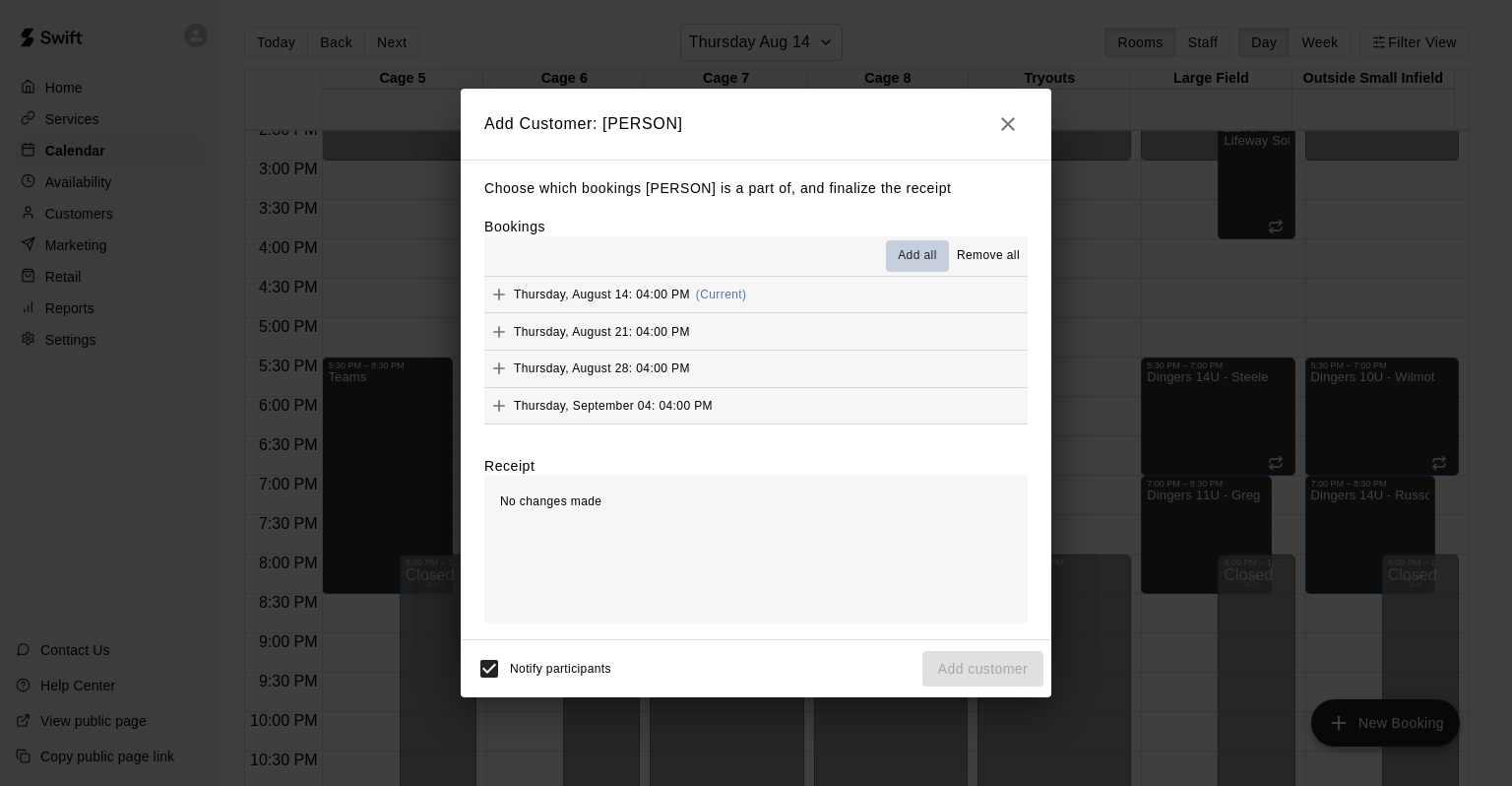 click on "Add all" at bounding box center (917, 256) 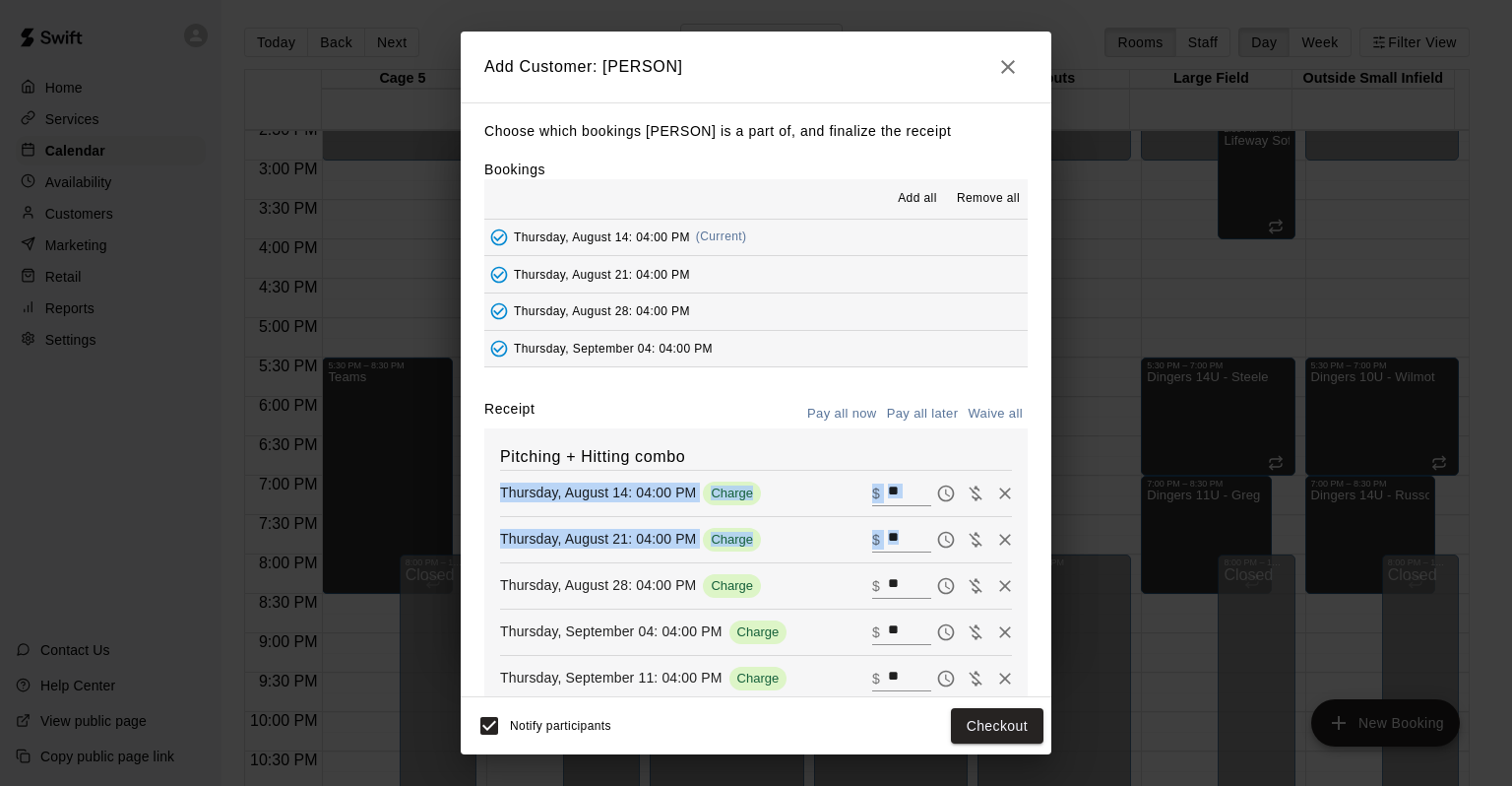 drag, startPoint x: 1051, startPoint y: 485, endPoint x: 1067, endPoint y: 583, distance: 99.29753 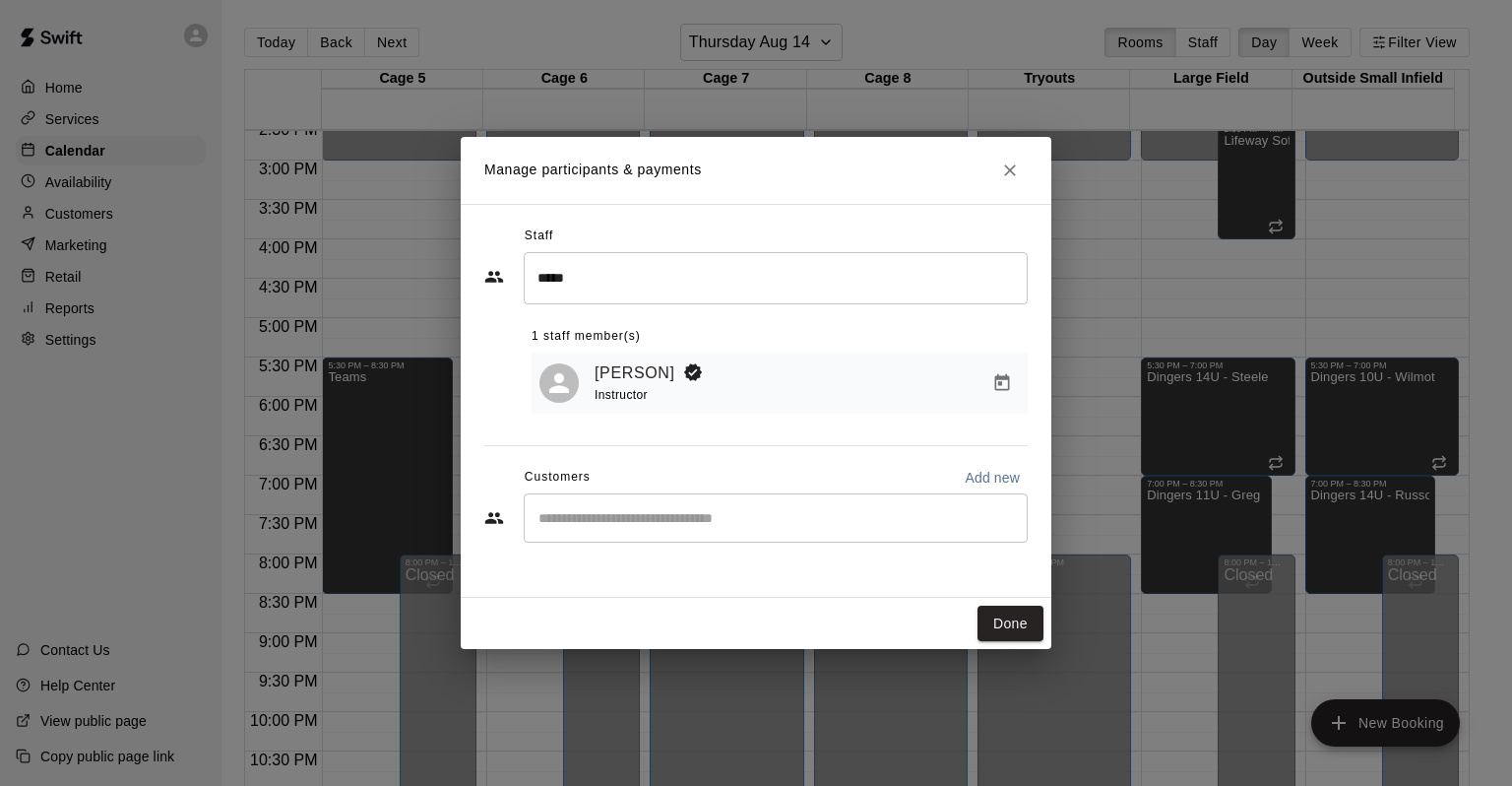 click on "​" at bounding box center (776, 518) 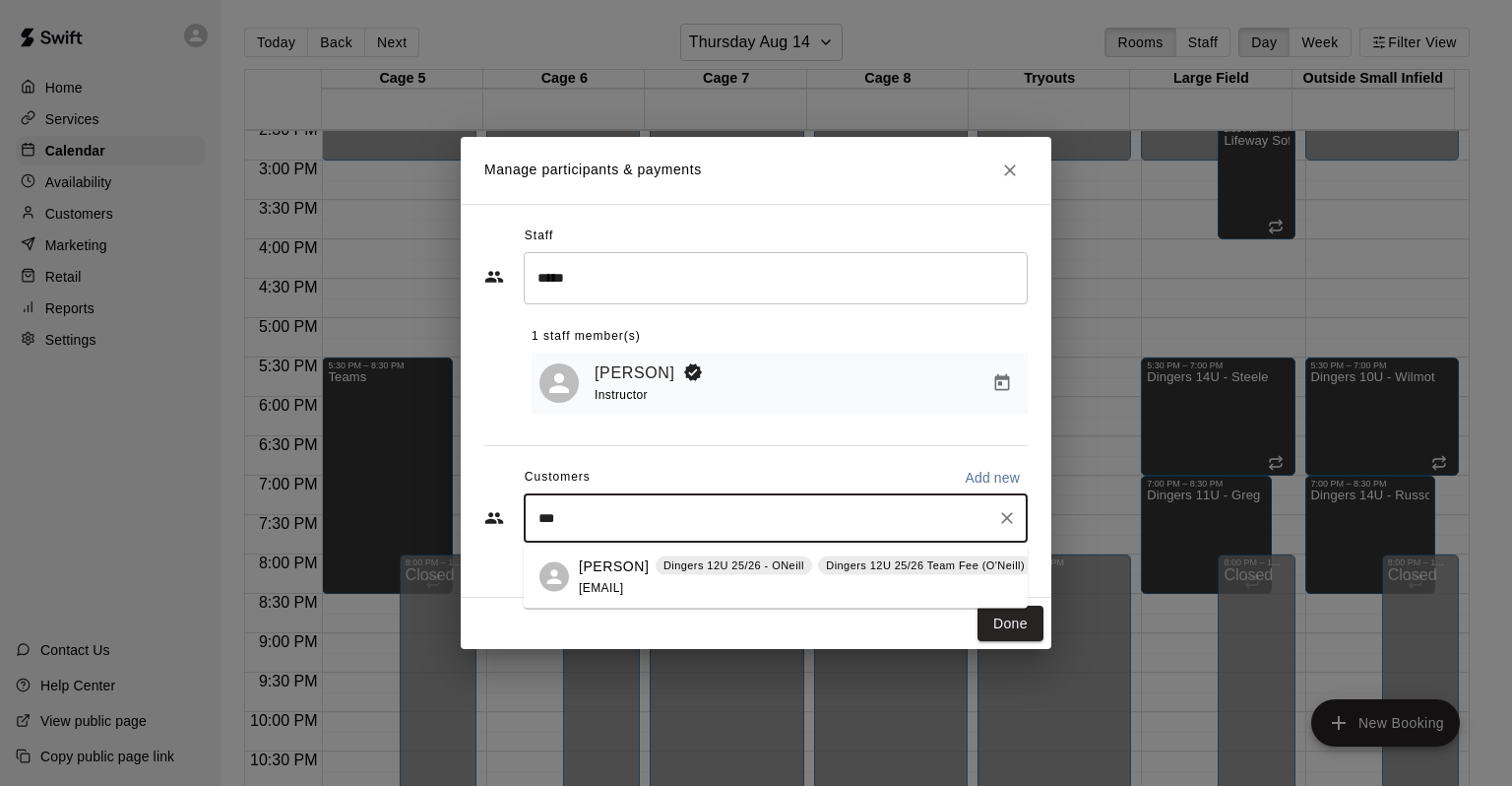 type on "****" 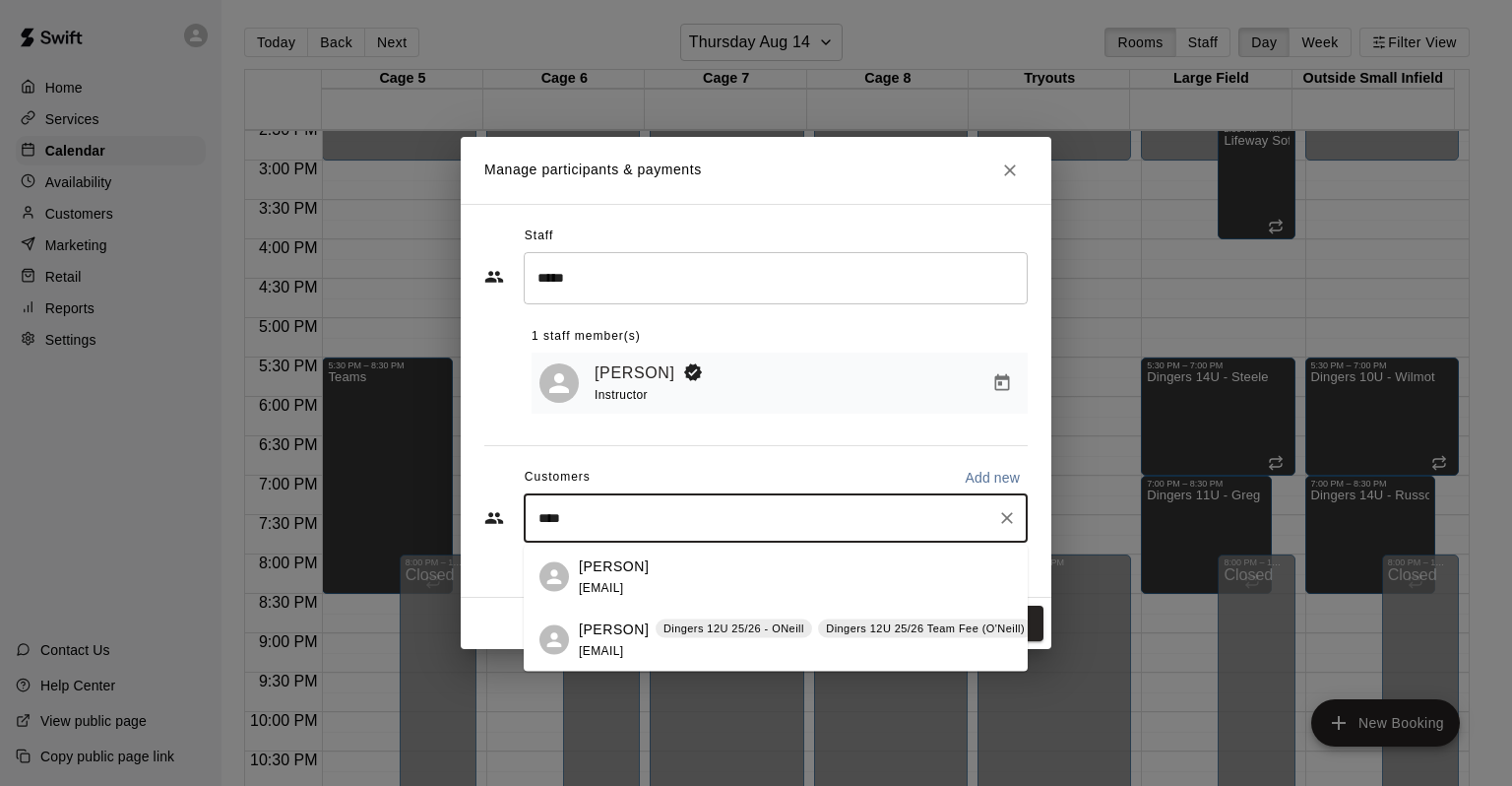 click on "[FIRST] [LAST]" at bounding box center (613, 628) 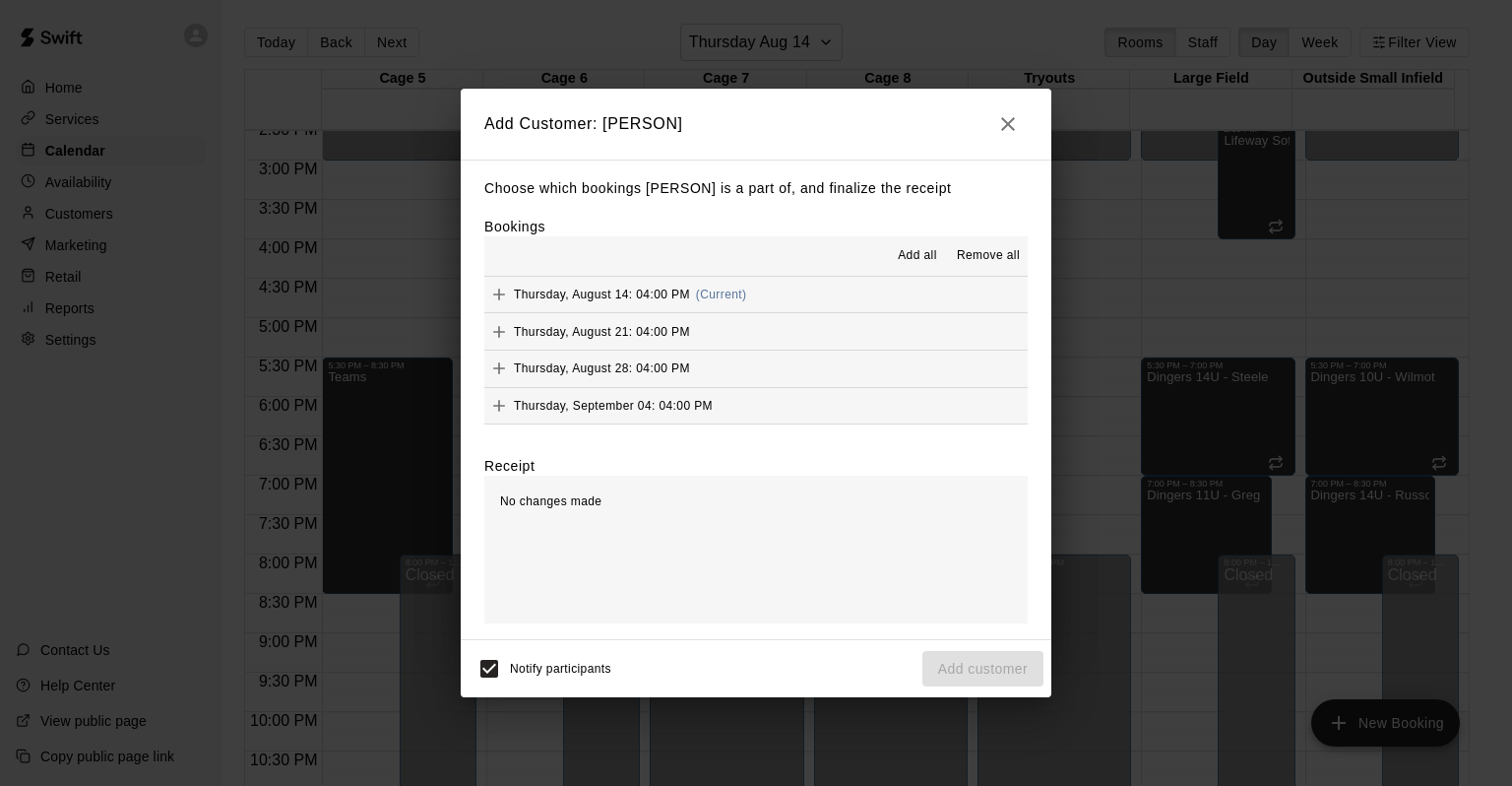 click on "Add all" at bounding box center [917, 256] 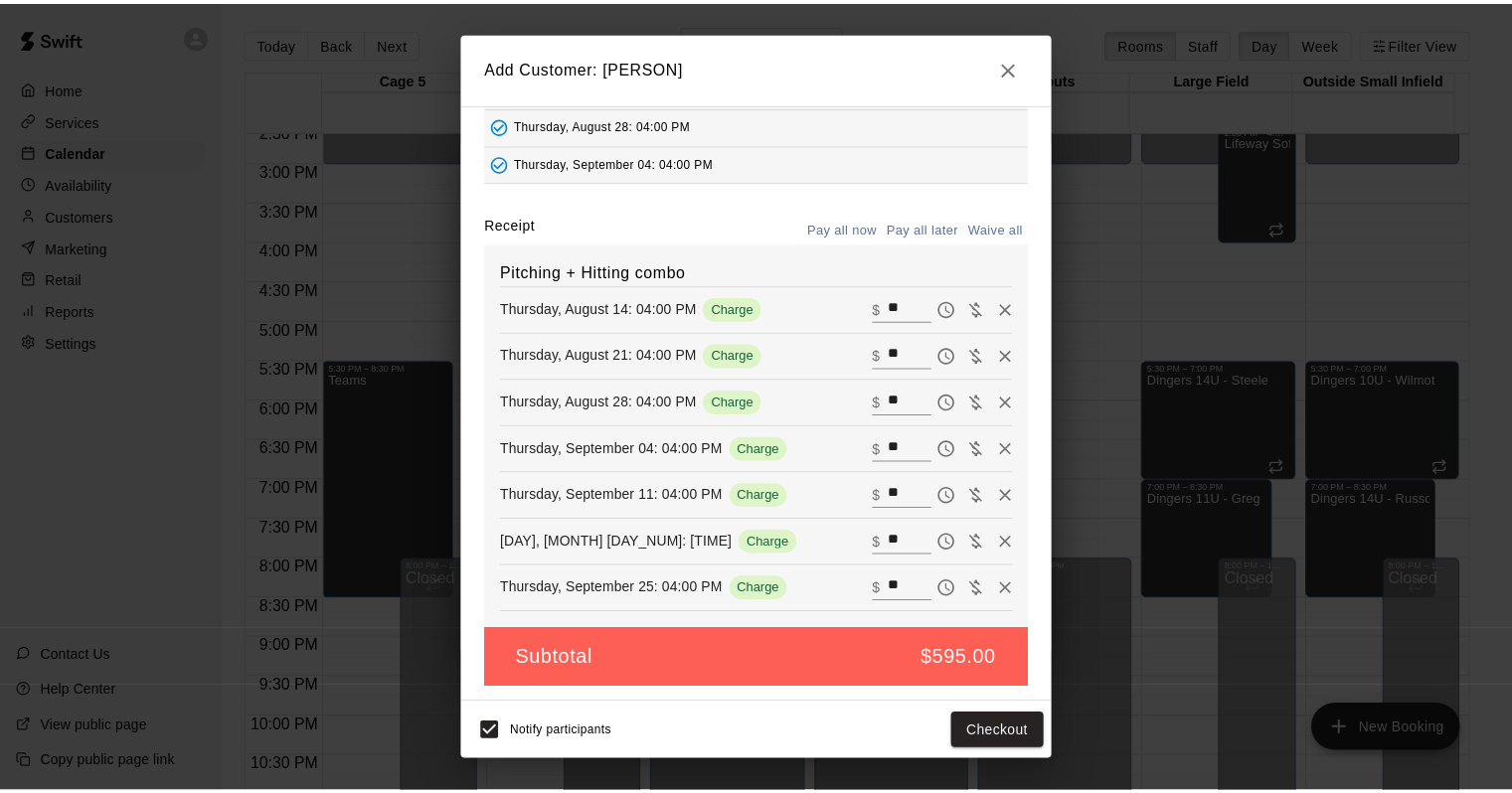 scroll, scrollTop: 0, scrollLeft: 0, axis: both 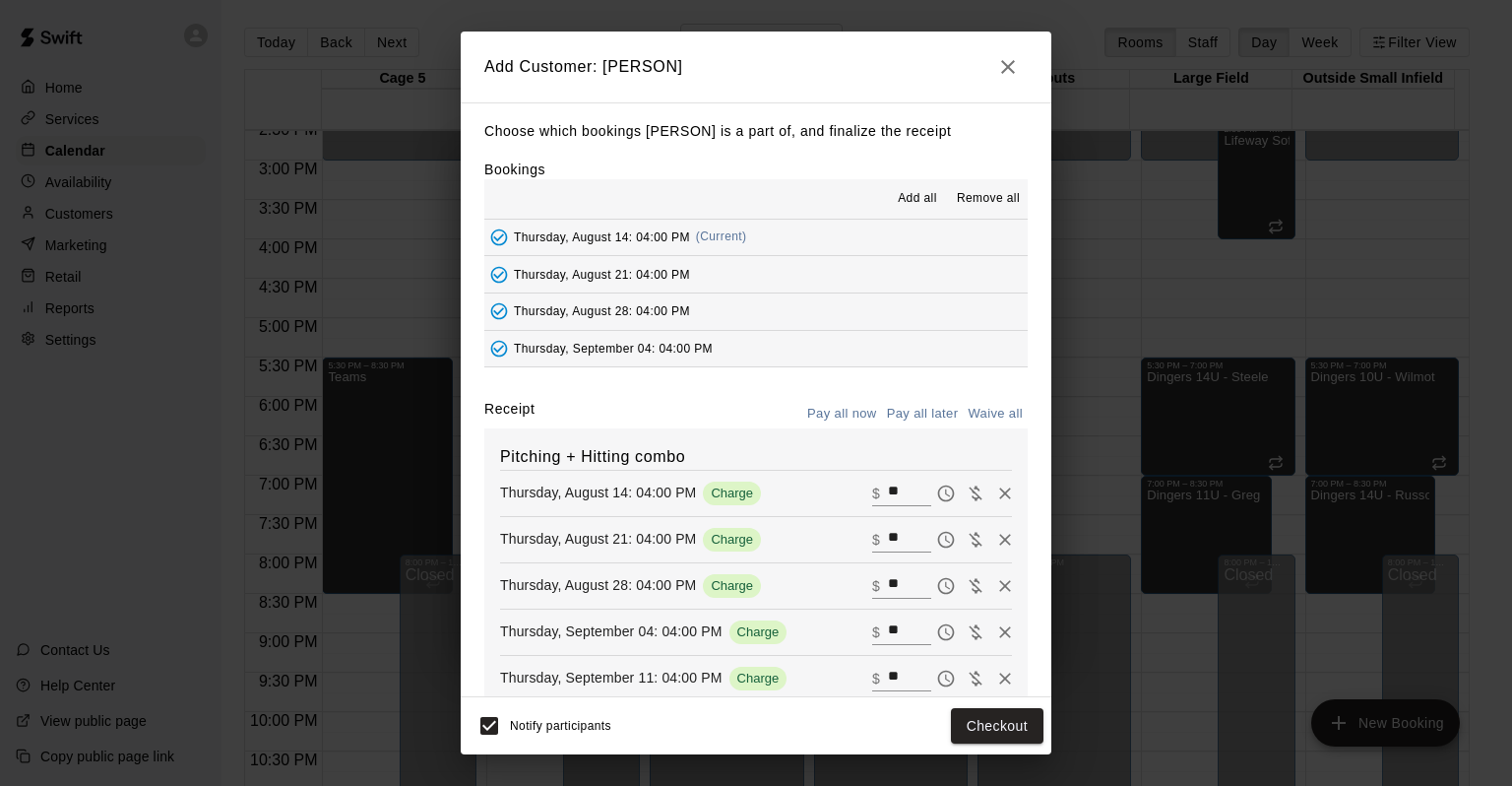 click on "Pay all later" at bounding box center [922, 414] 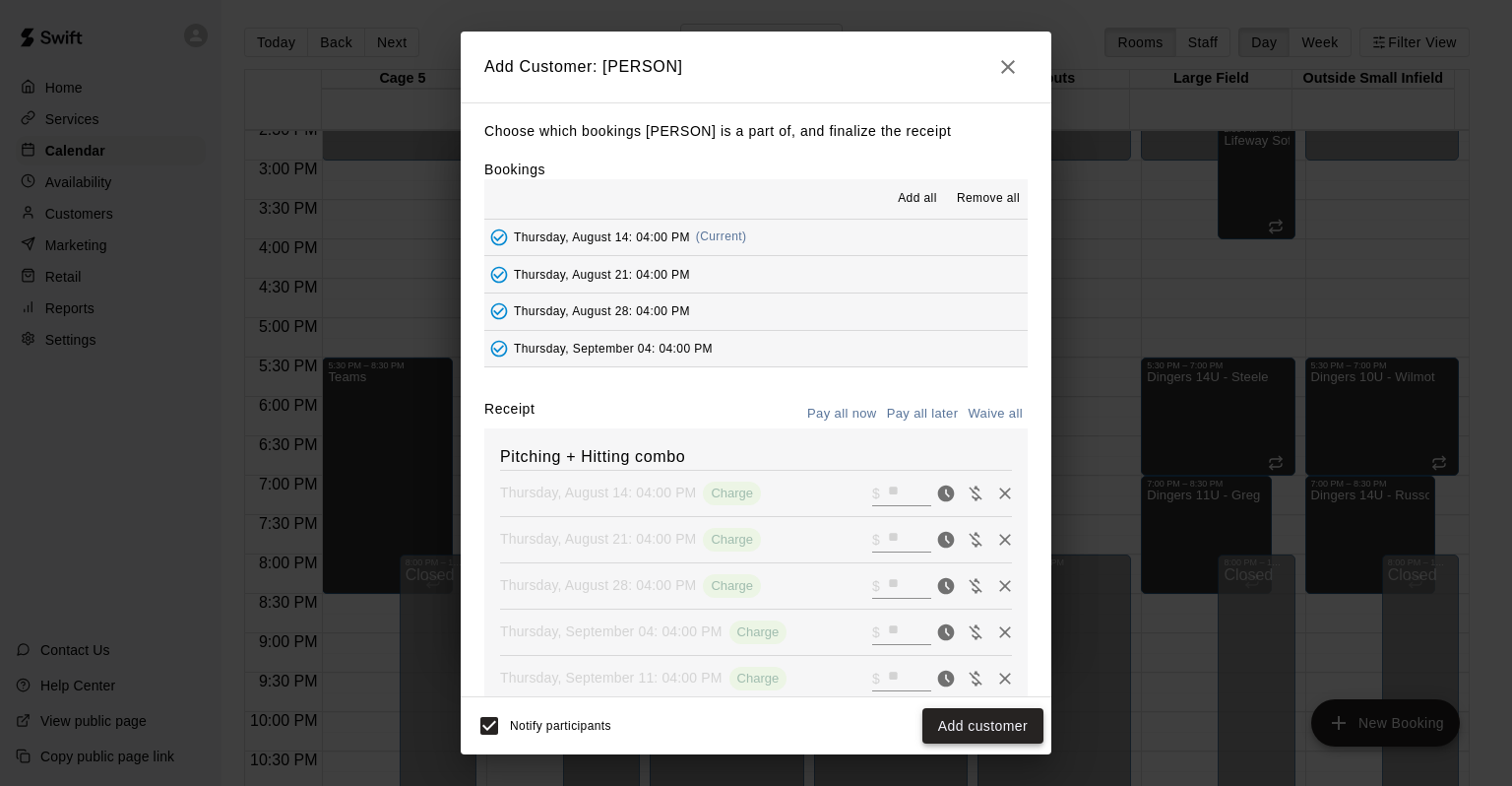click on "Add customer" at bounding box center [982, 726] 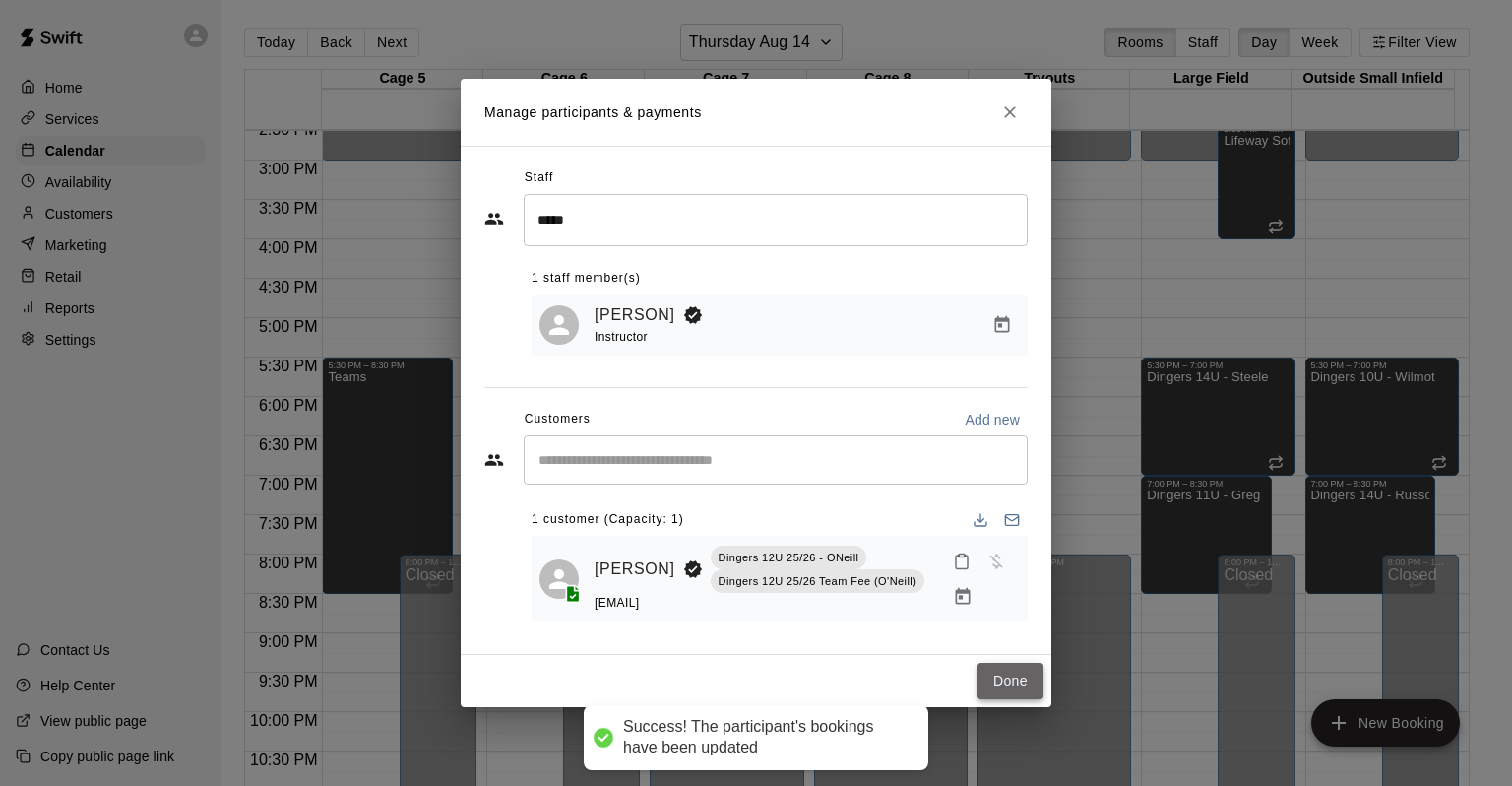 click on "Done" at bounding box center (1010, 681) 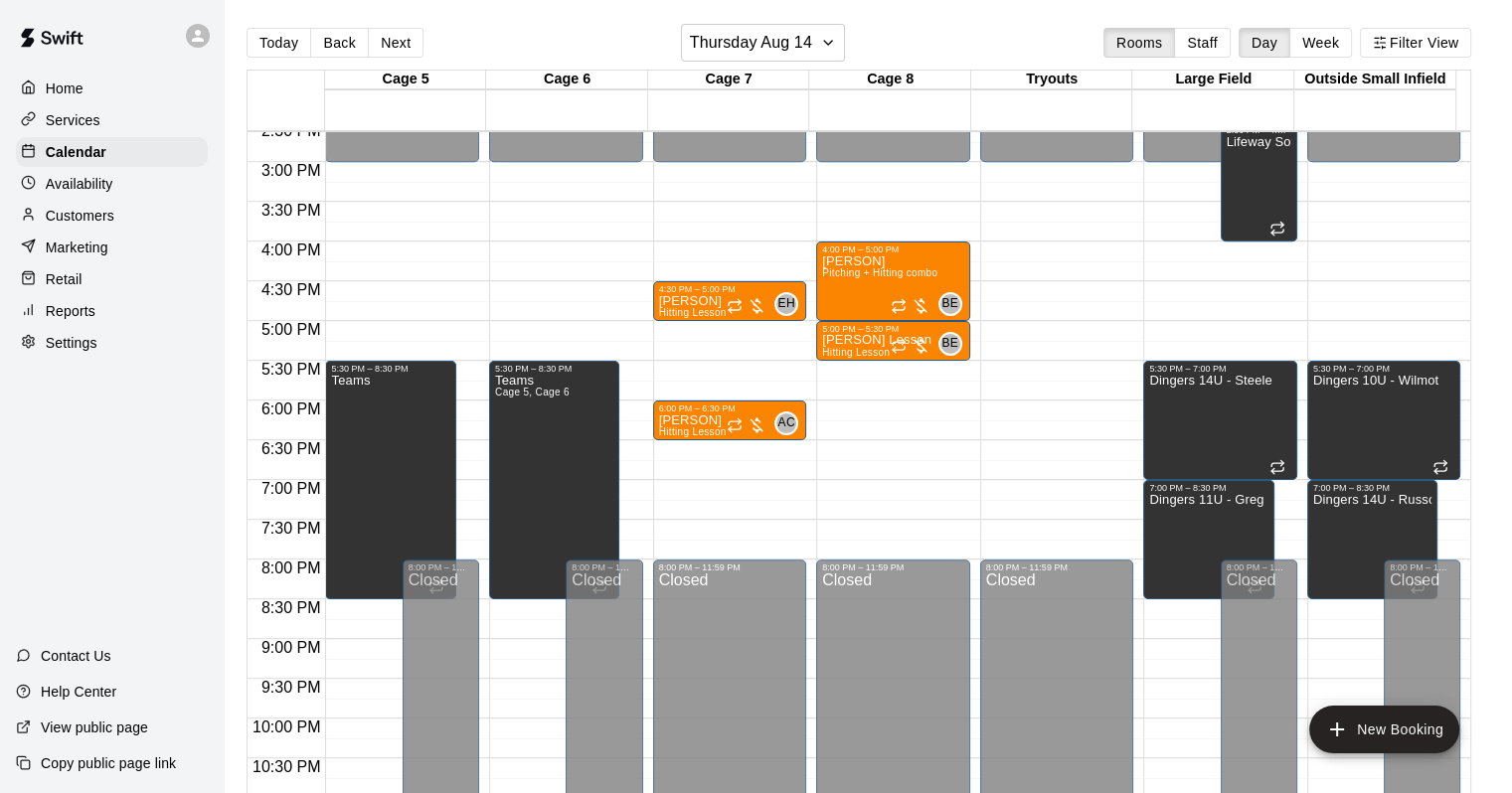 click on "Today Back Next Thursday Aug 14 Rooms Staff Day Week Filter View" at bounding box center [859, 47] 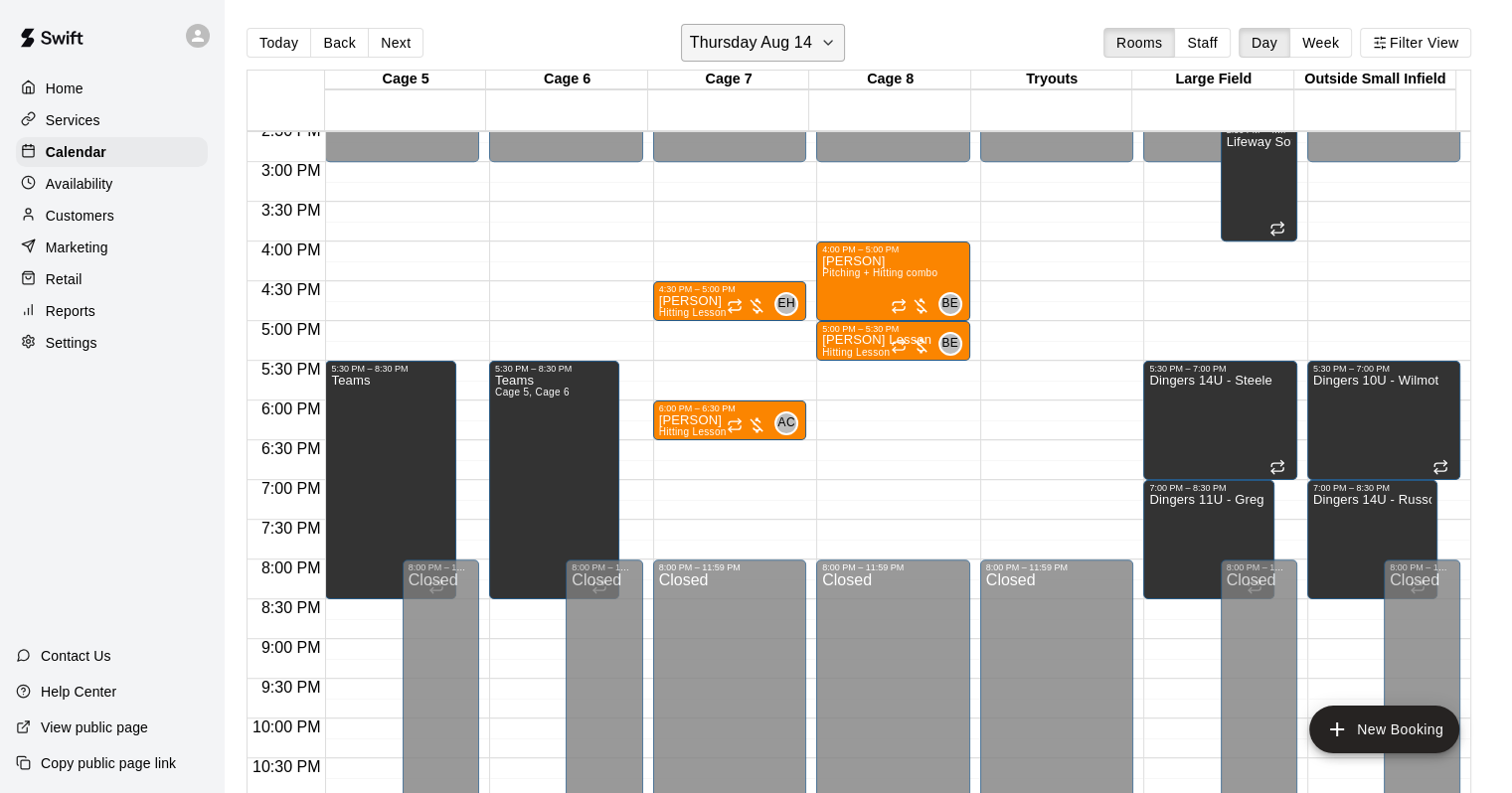 click on "Thursday Aug 14" at bounding box center (751, 43) 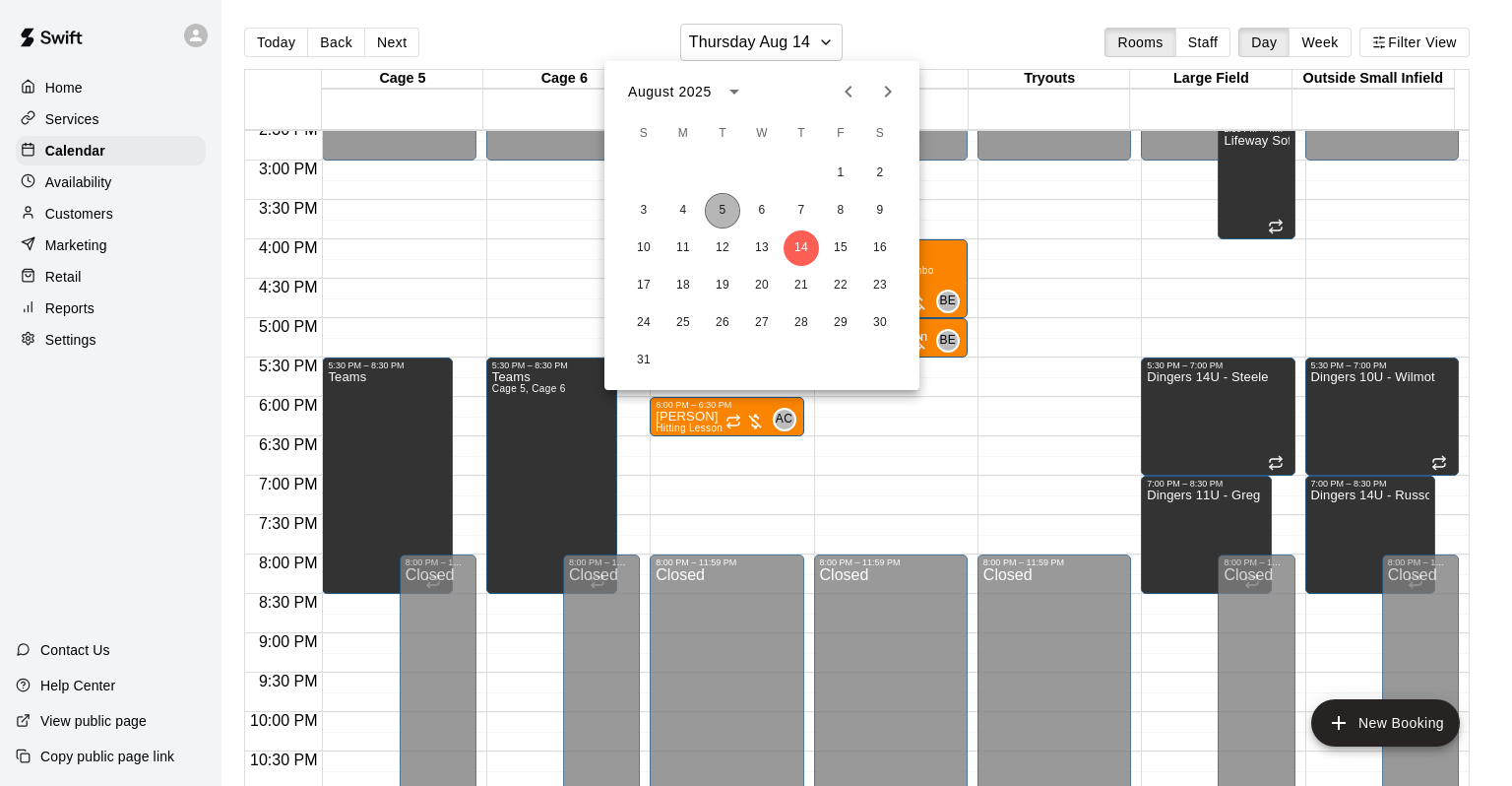 click on "5" at bounding box center (723, 211) 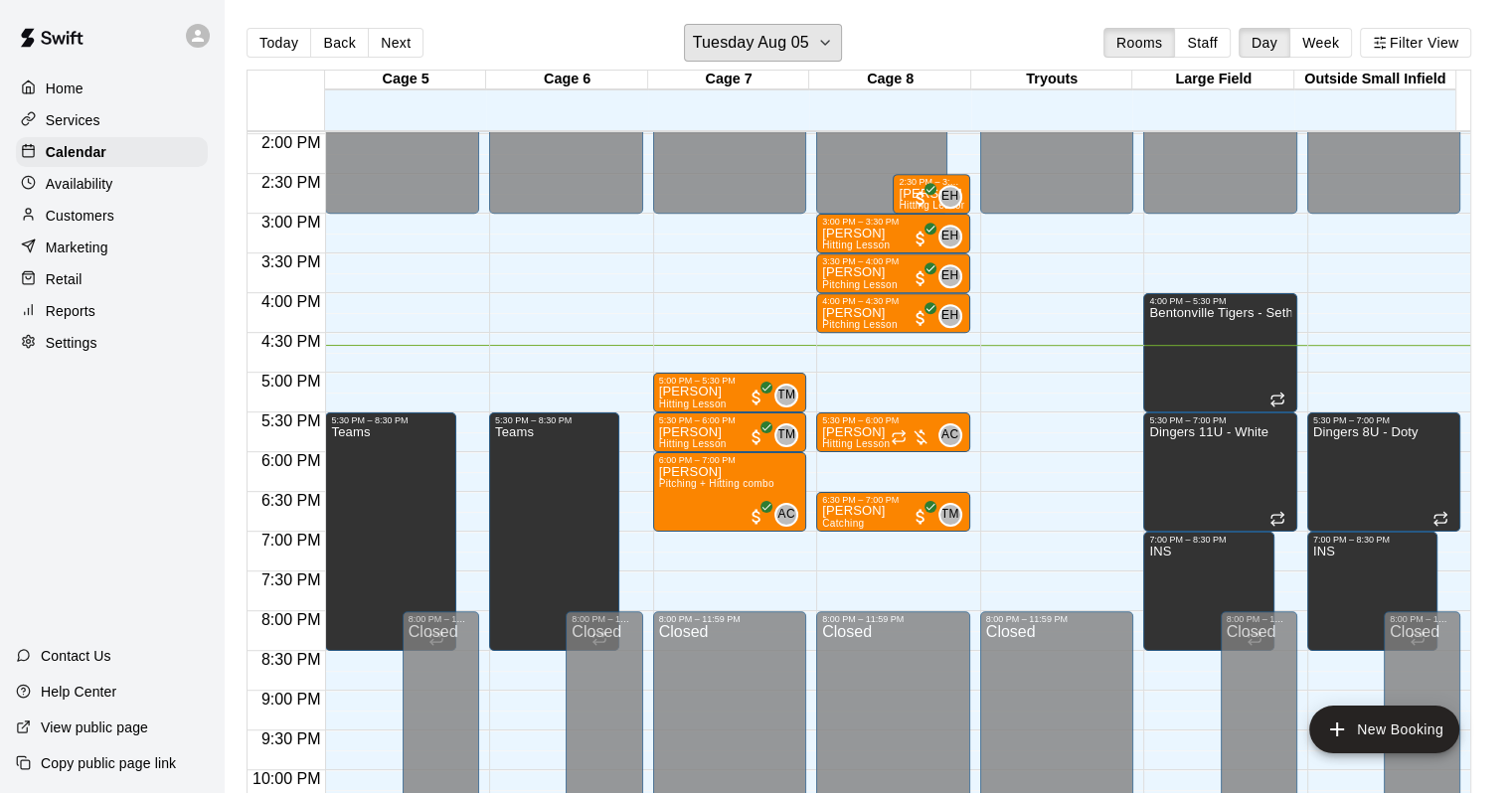 scroll, scrollTop: 1163, scrollLeft: 0, axis: vertical 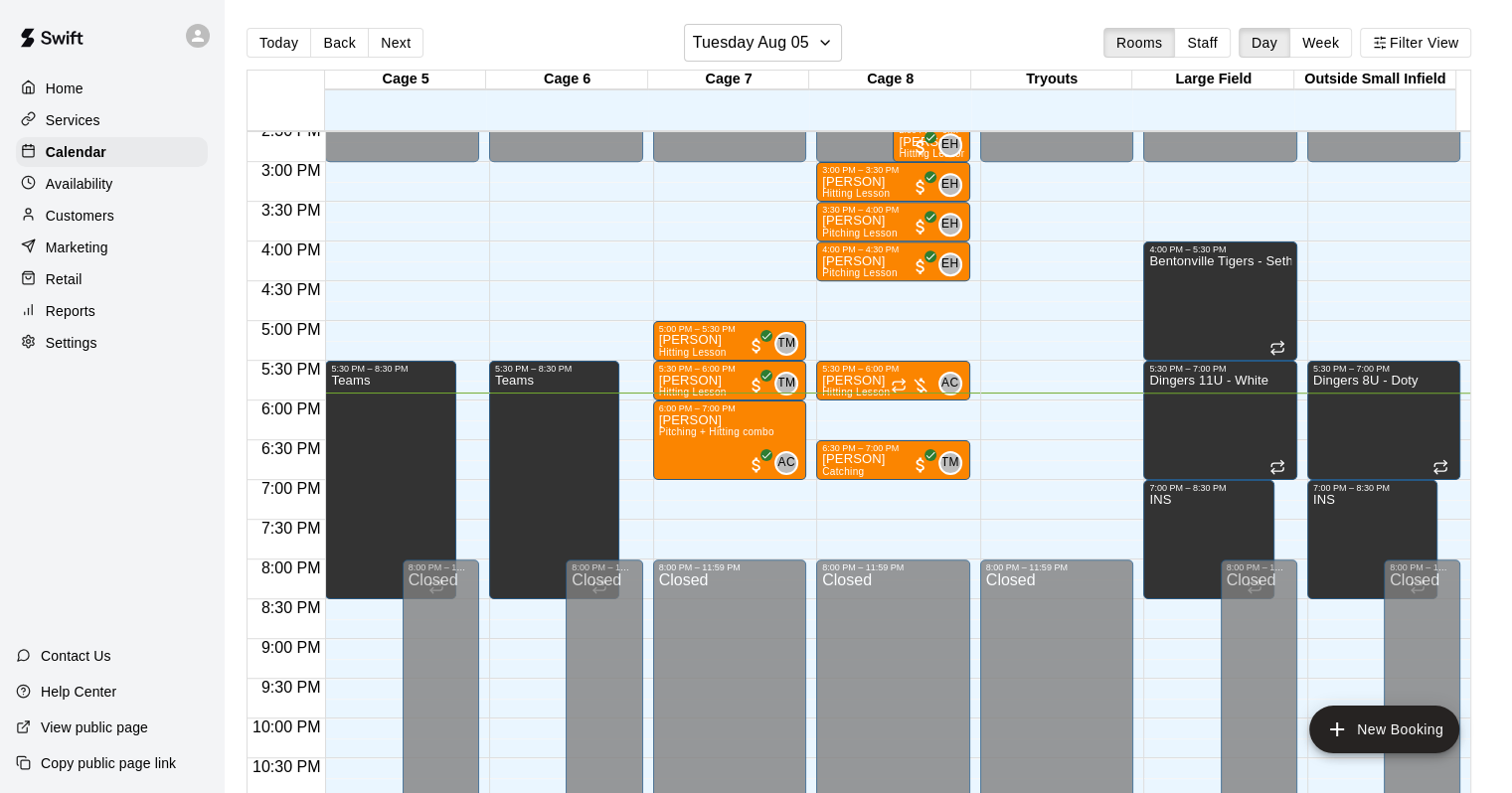 click at bounding box center [52, 38] 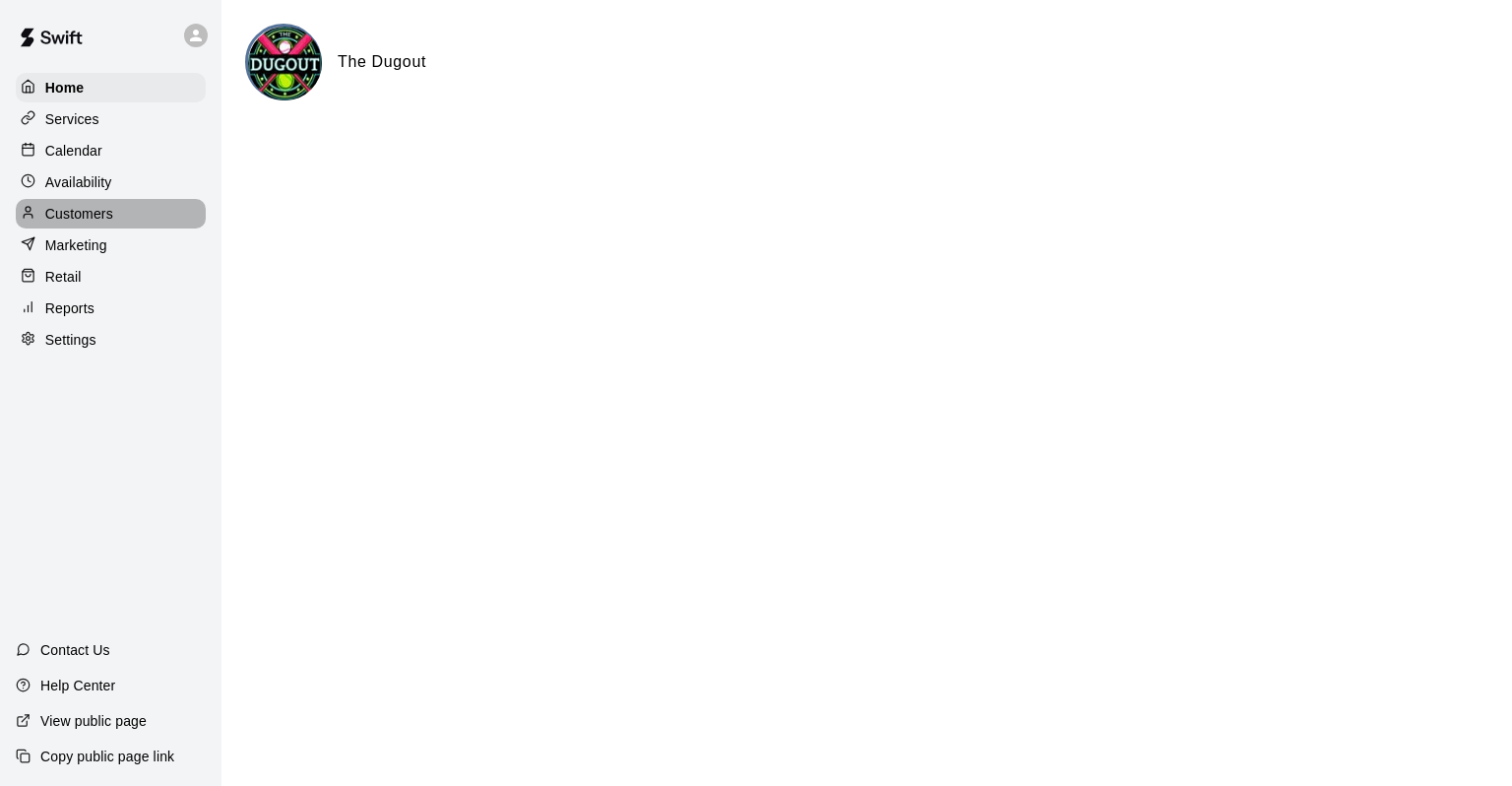 click on "Customers" at bounding box center [79, 214] 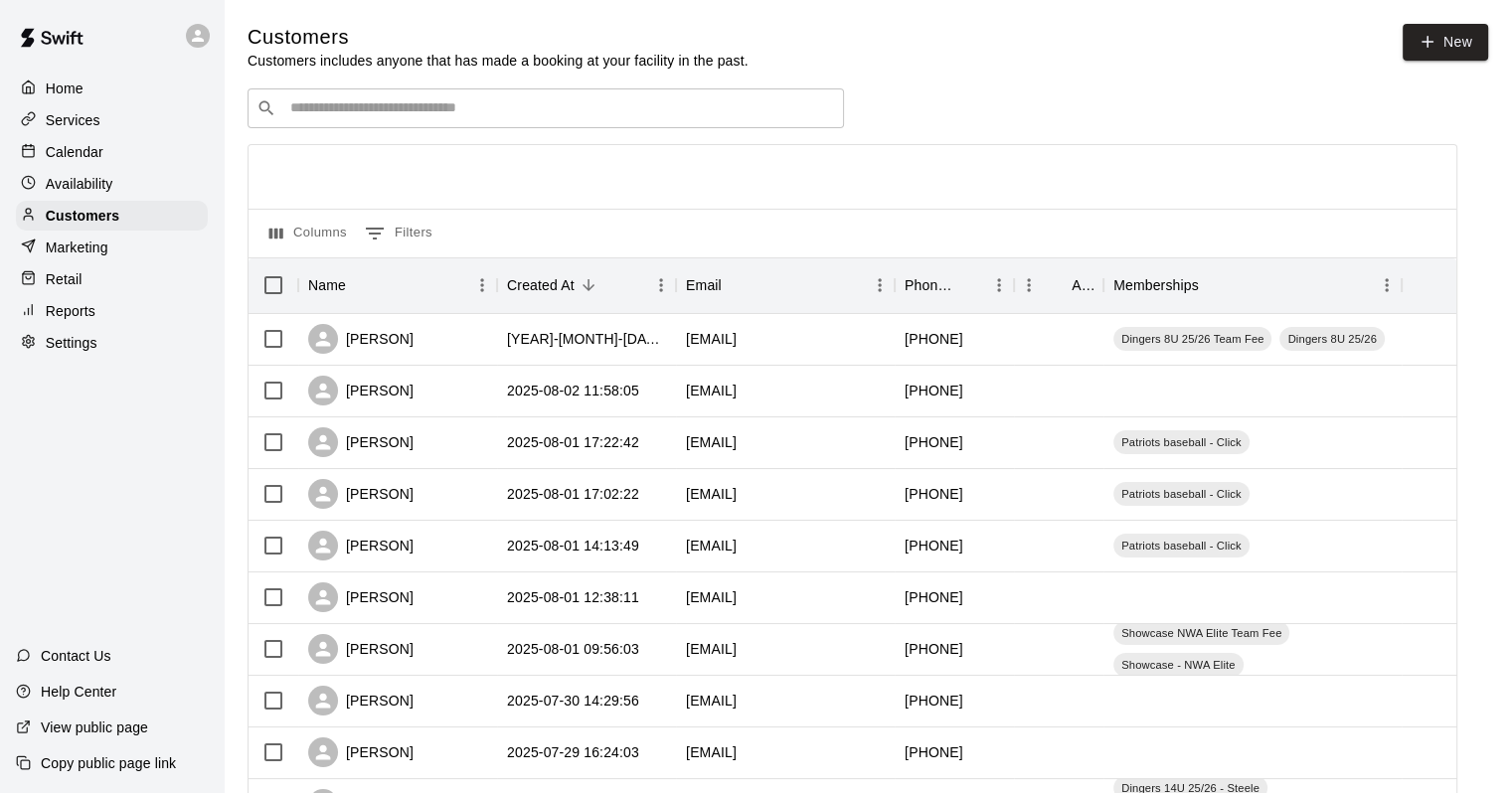 click on "Calendar" at bounding box center [75, 152] 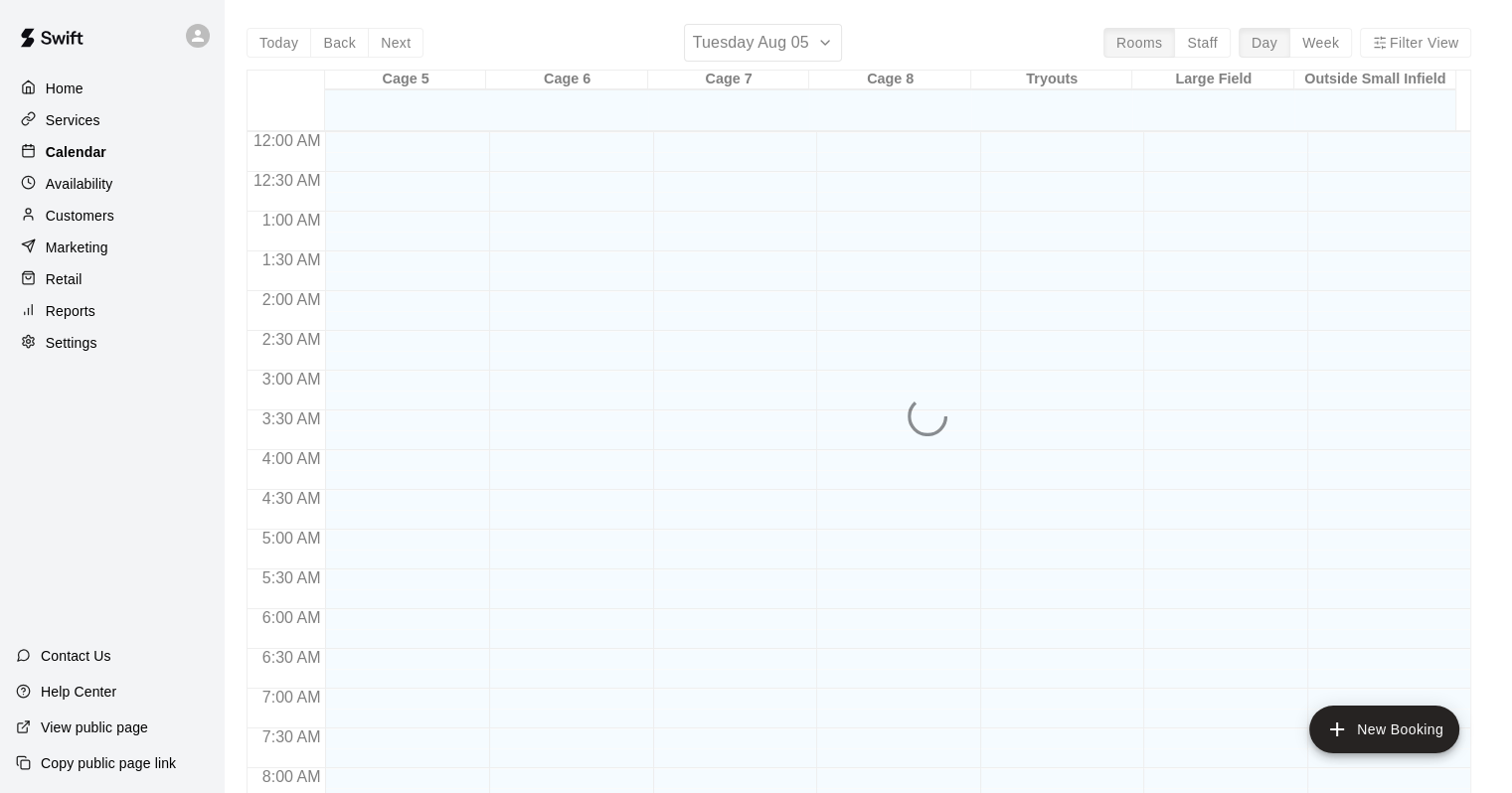 scroll, scrollTop: 1163, scrollLeft: 0, axis: vertical 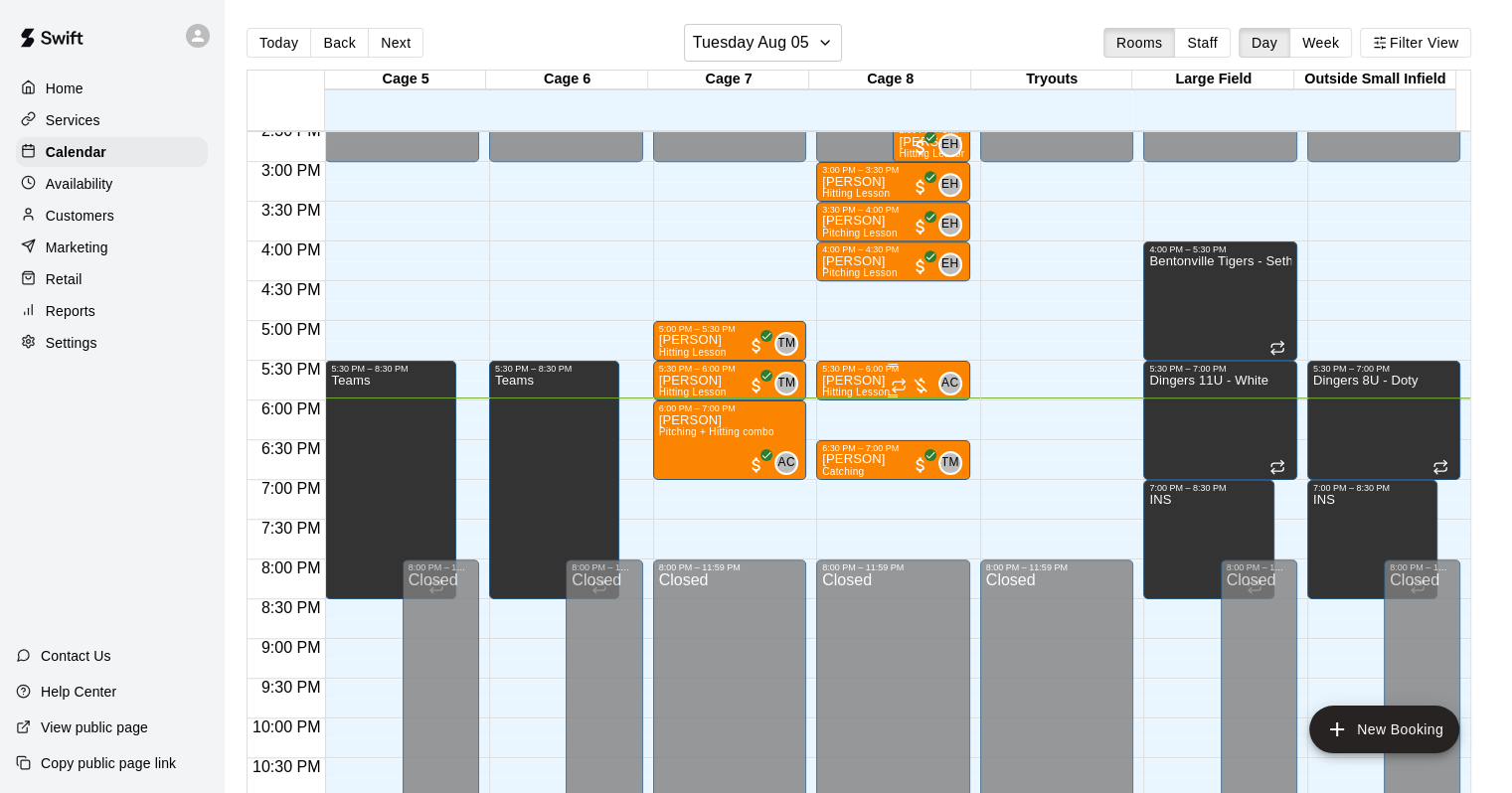 click at bounding box center [911, 386] 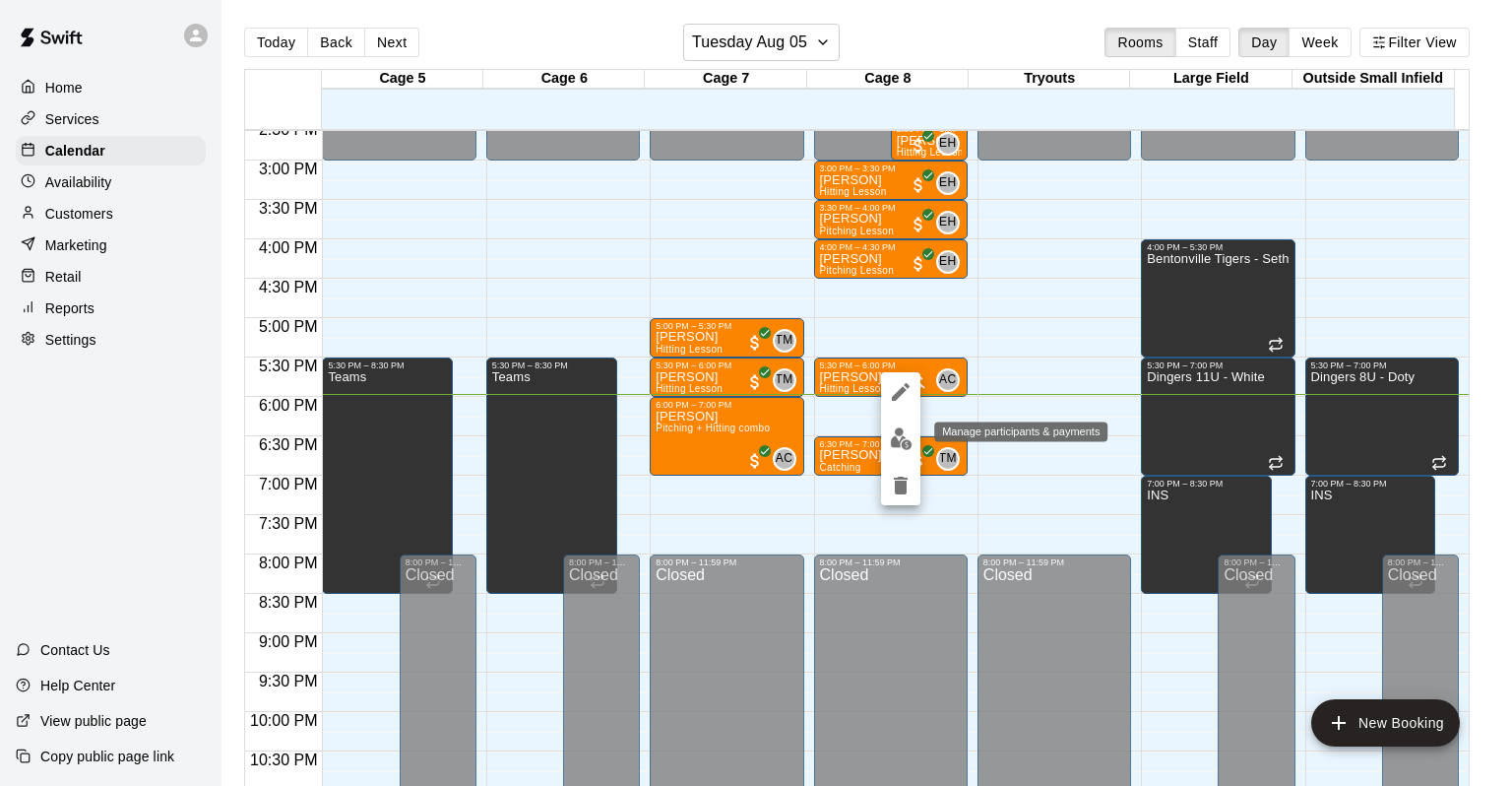 click at bounding box center [901, 438] 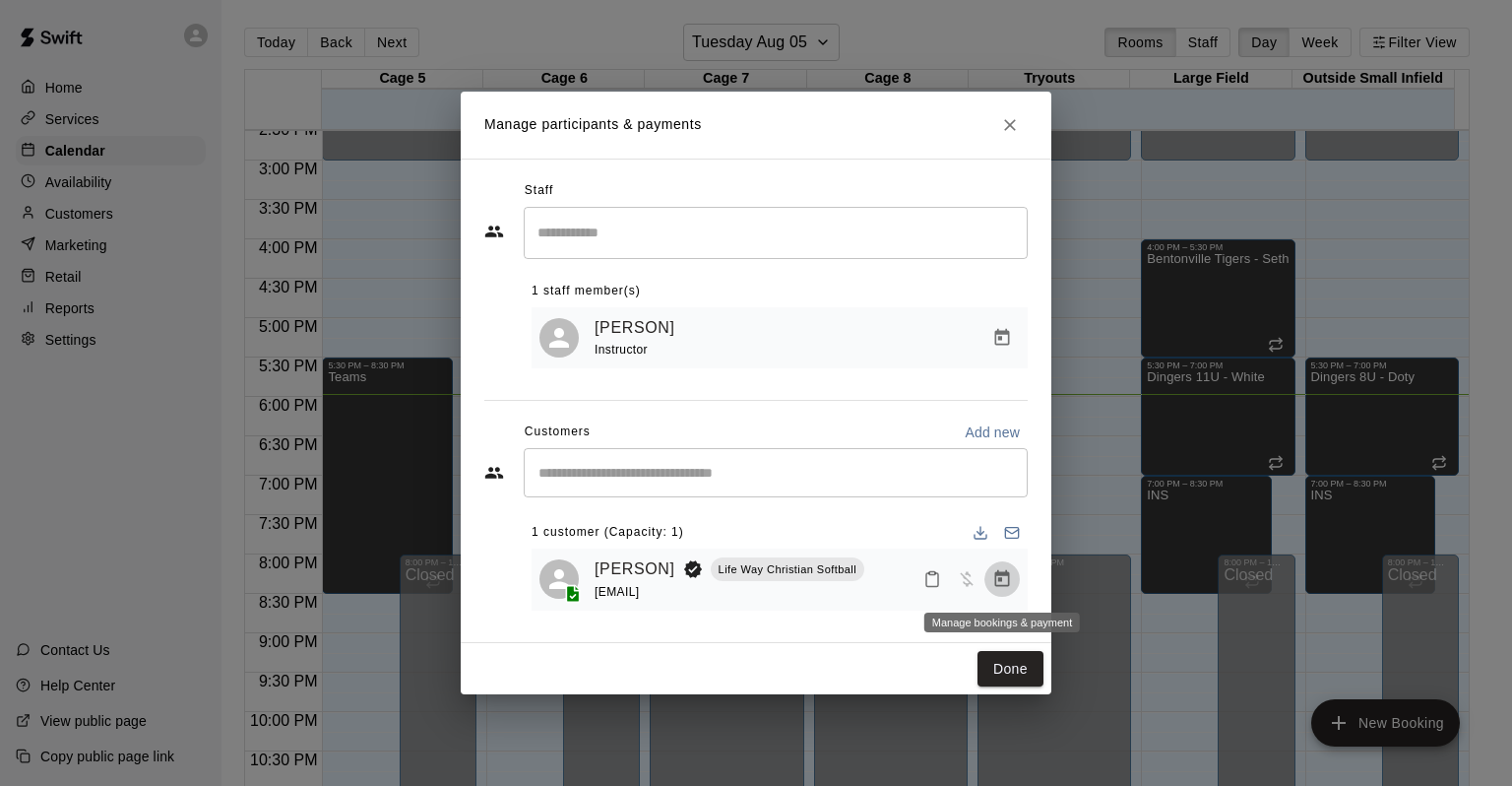 click 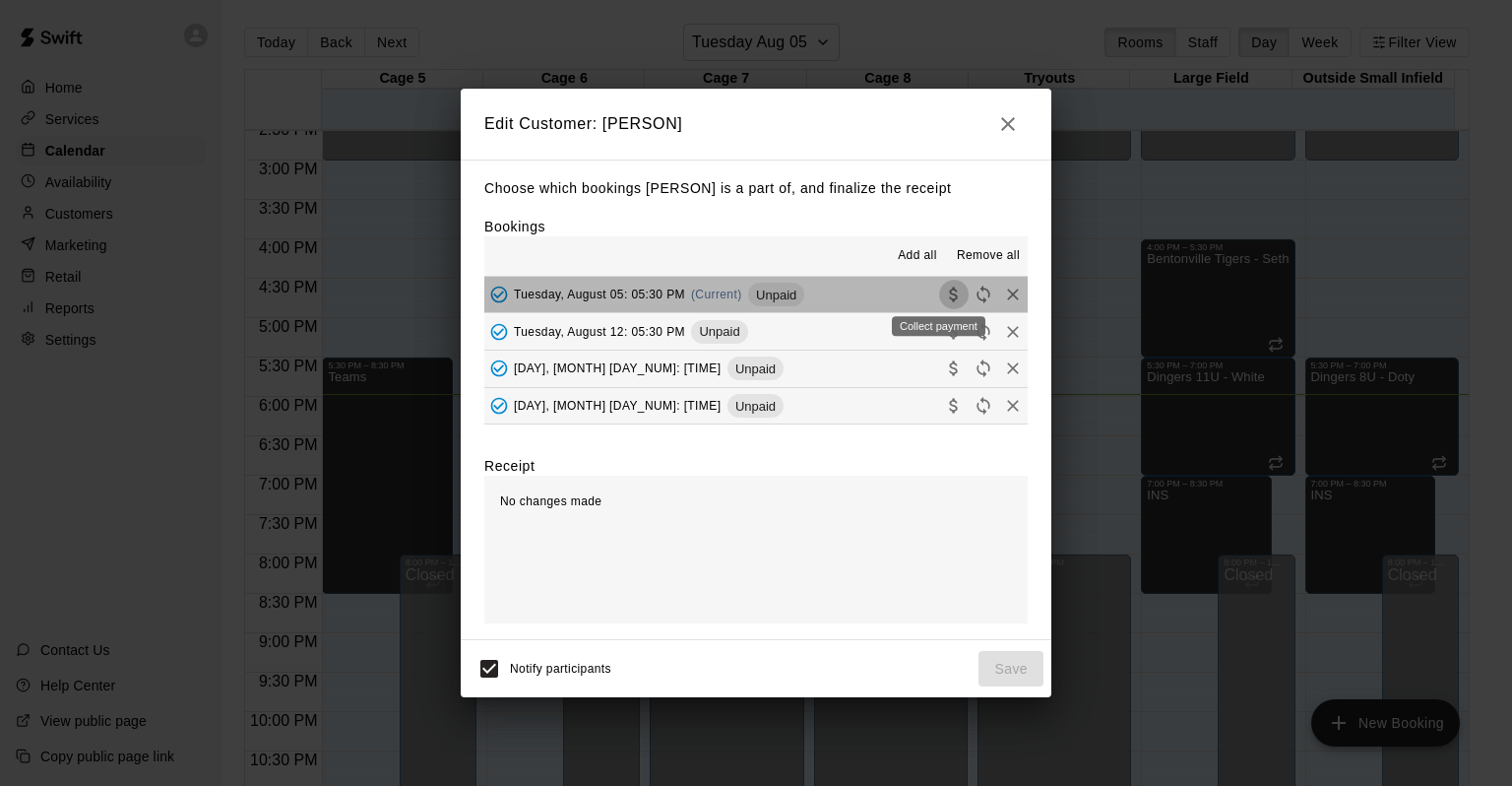 click 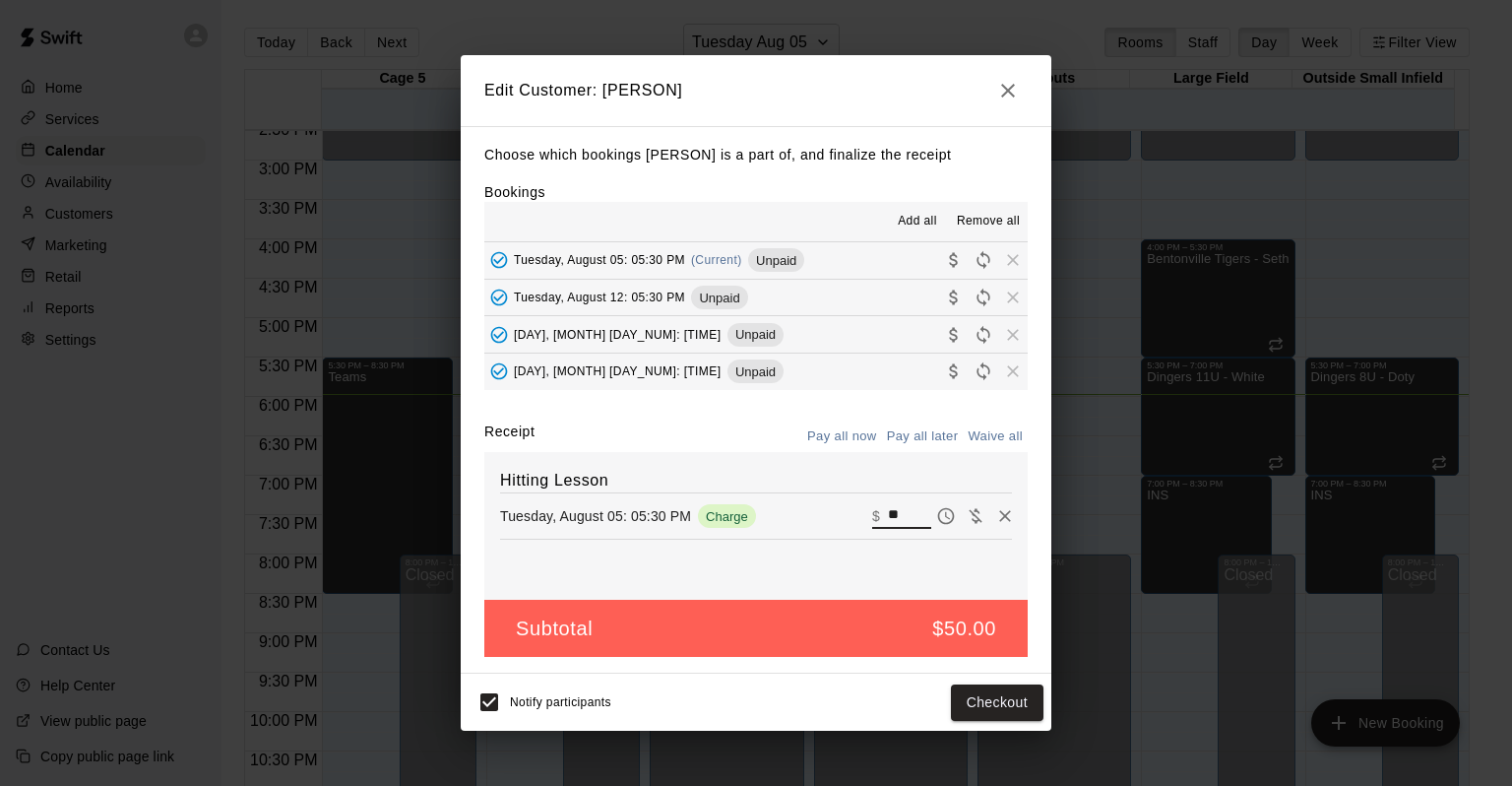click on "**" at bounding box center [910, 516] 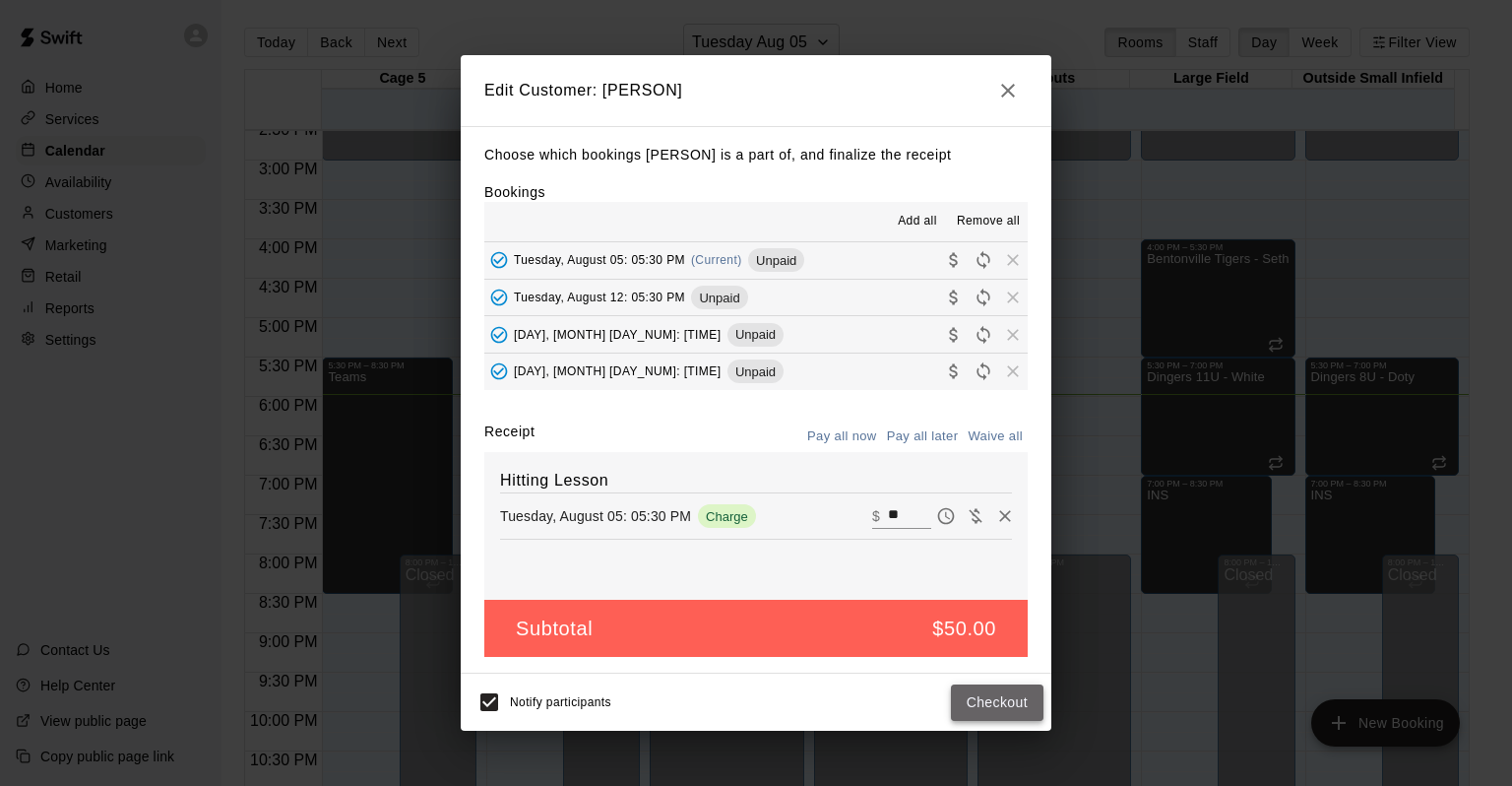click on "Checkout" at bounding box center [997, 702] 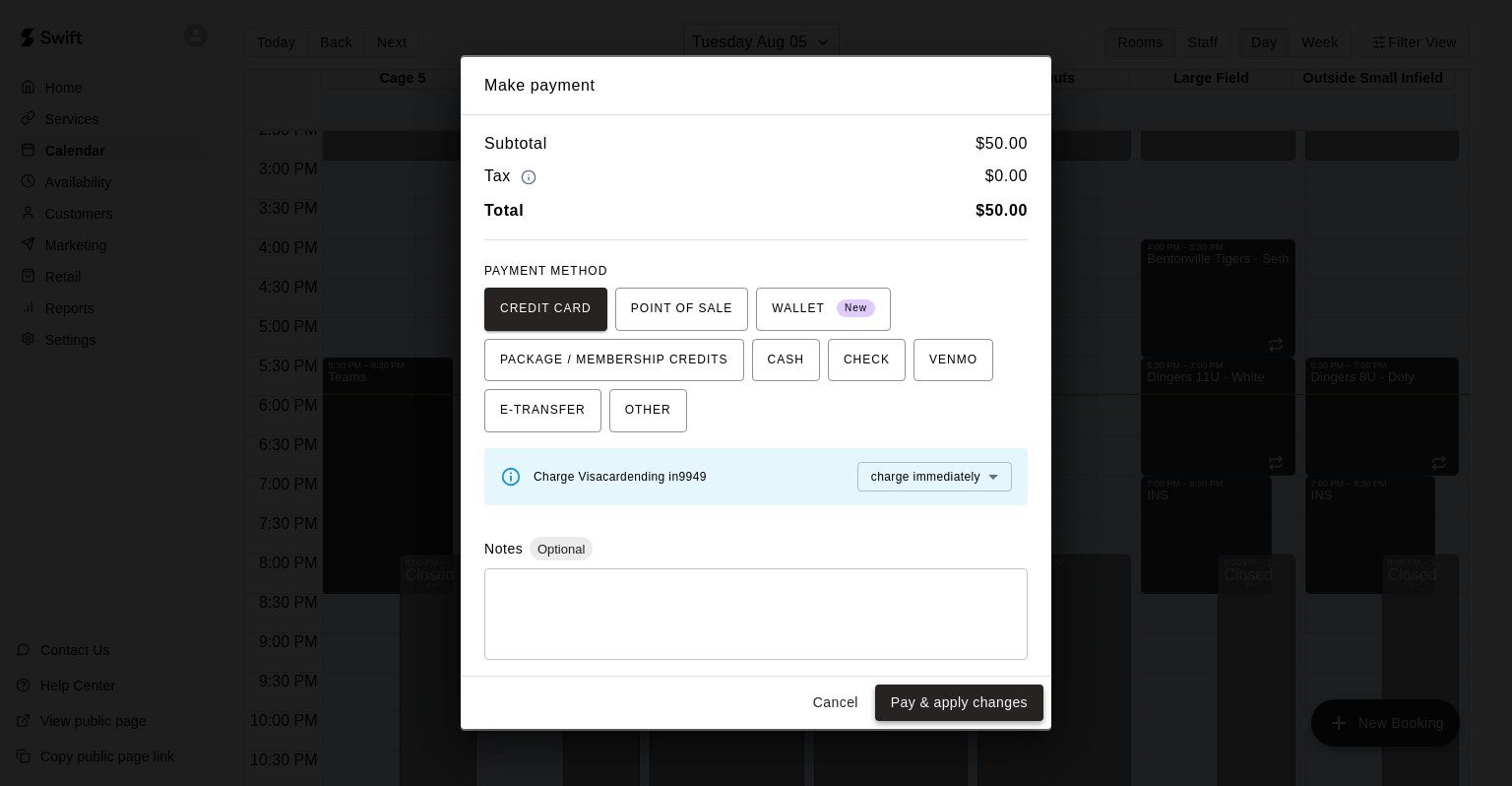 click on "Pay & apply changes" at bounding box center [959, 702] 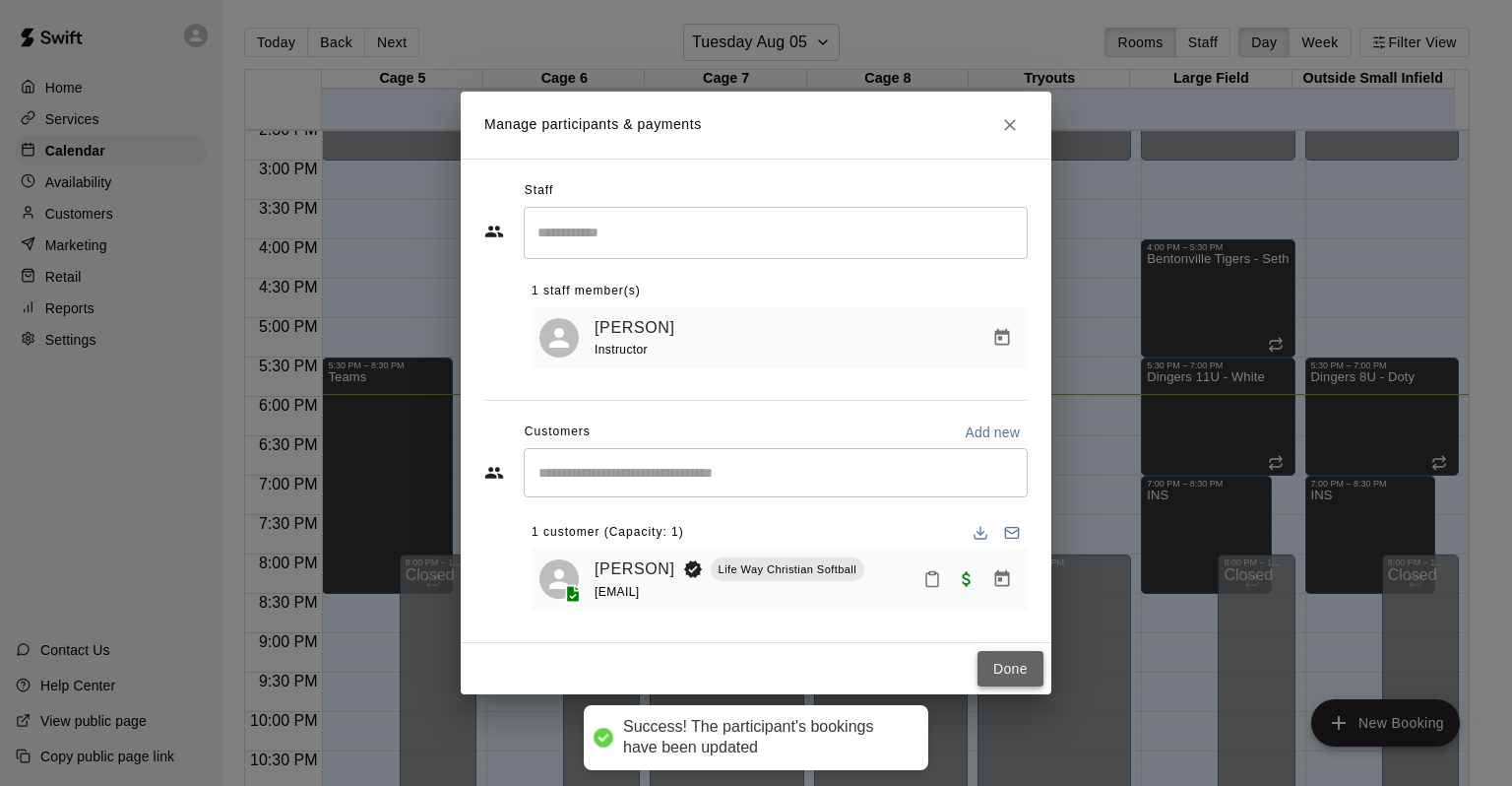 click on "Done" at bounding box center [1010, 669] 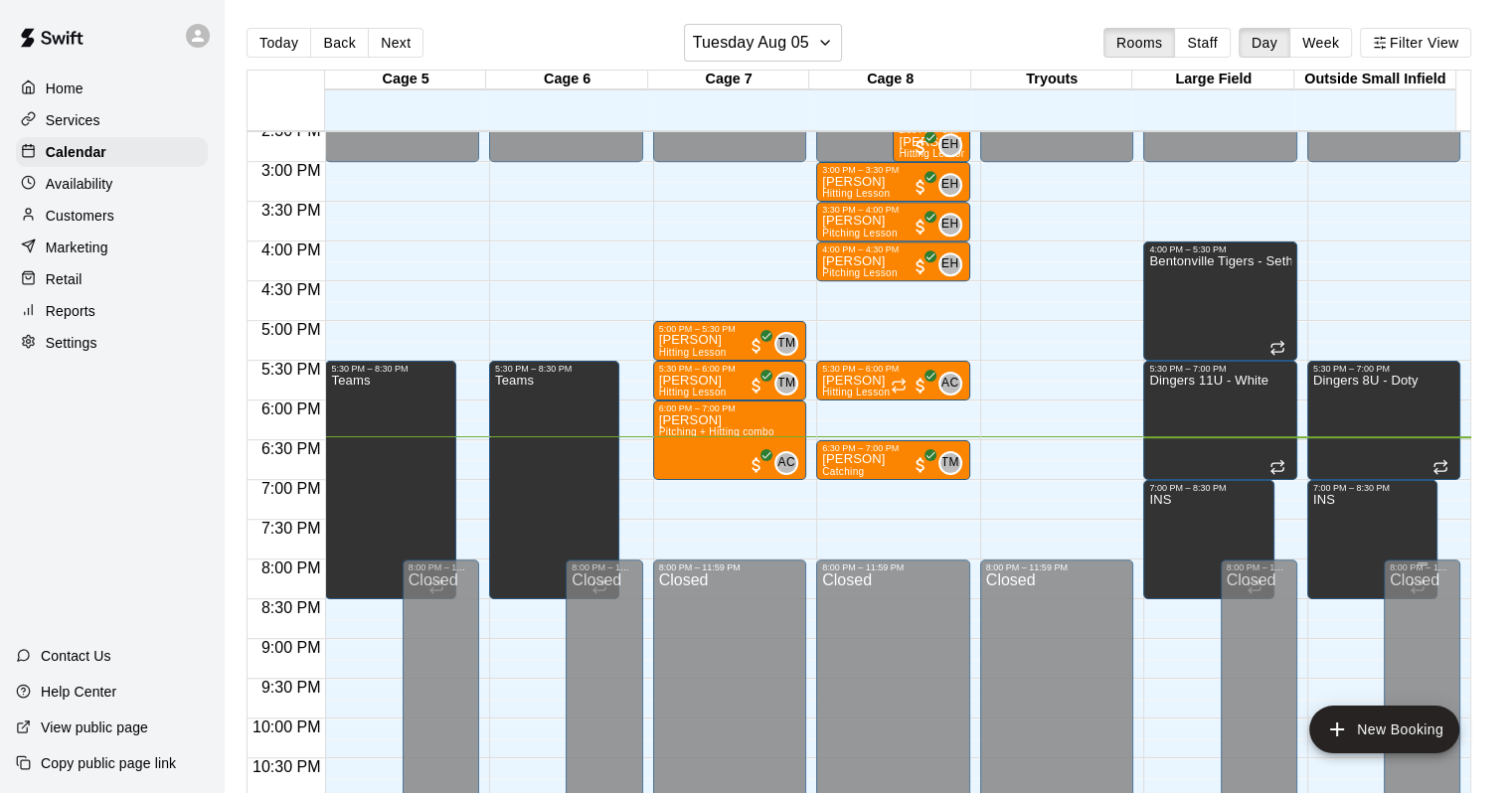 drag, startPoint x: 1424, startPoint y: 560, endPoint x: 1424, endPoint y: 574, distance: 14 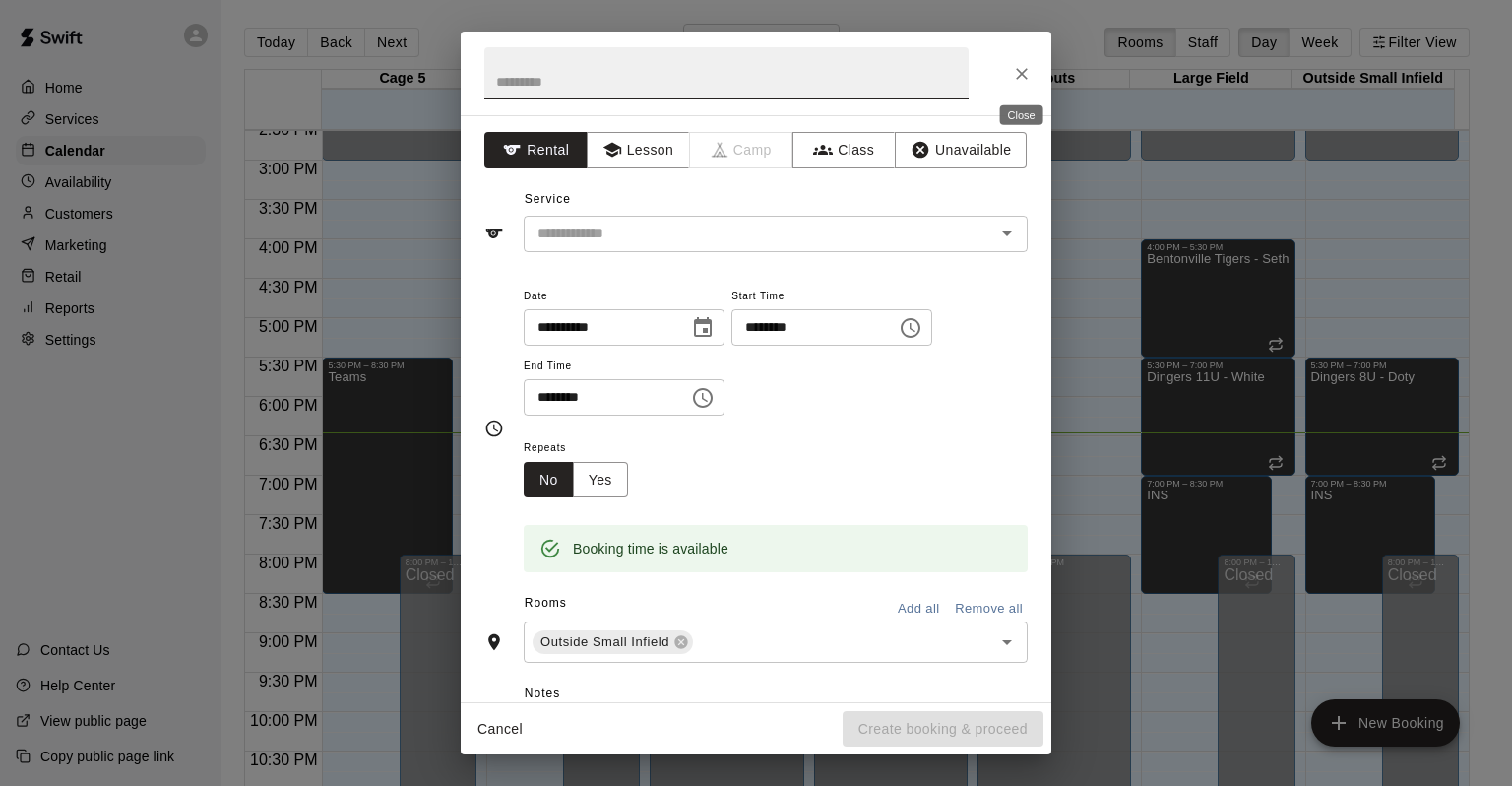 click 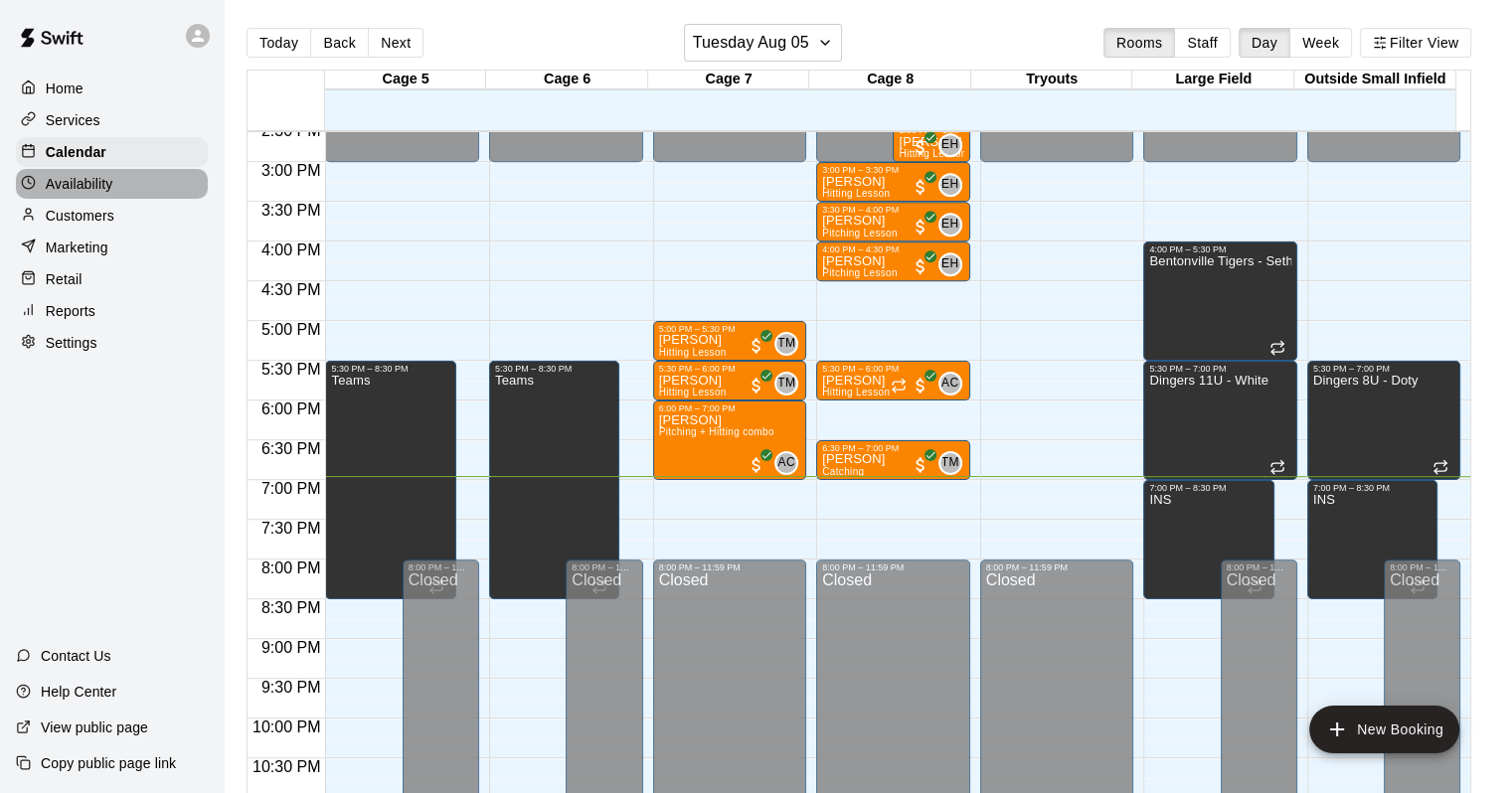 click on "Availability" at bounding box center (80, 184) 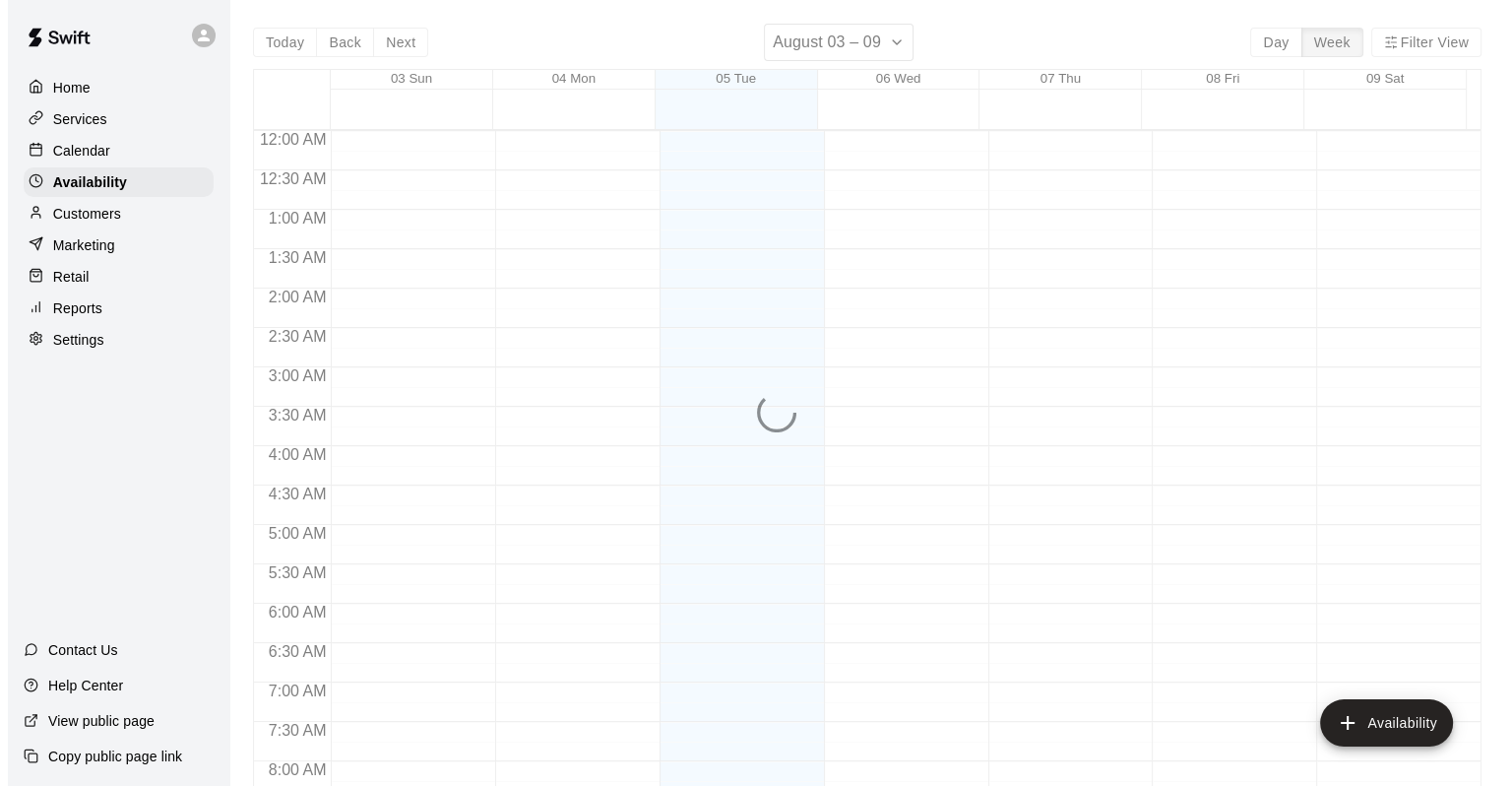 scroll, scrollTop: 1212, scrollLeft: 0, axis: vertical 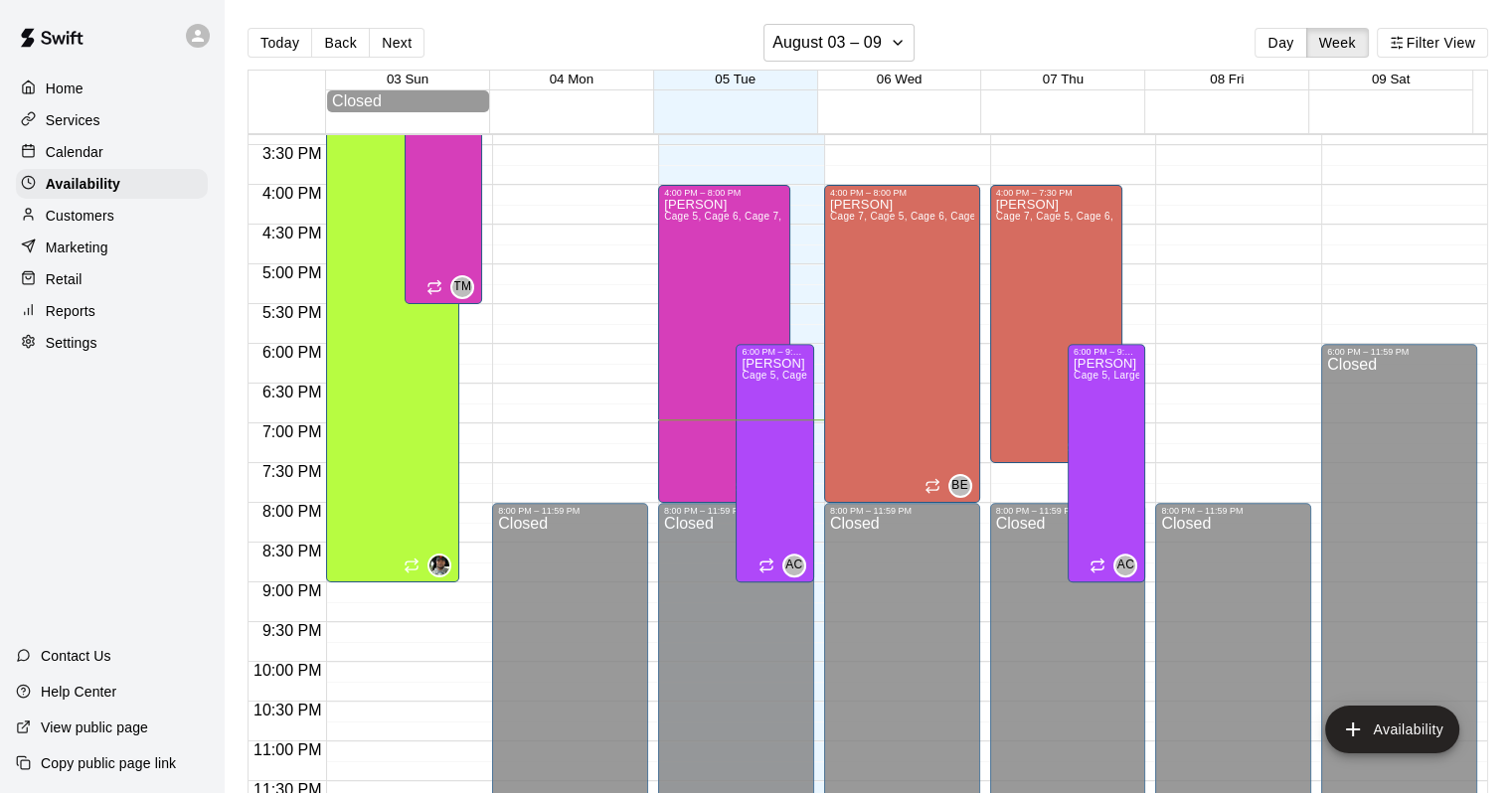 click on "Customers" at bounding box center [111, 216] 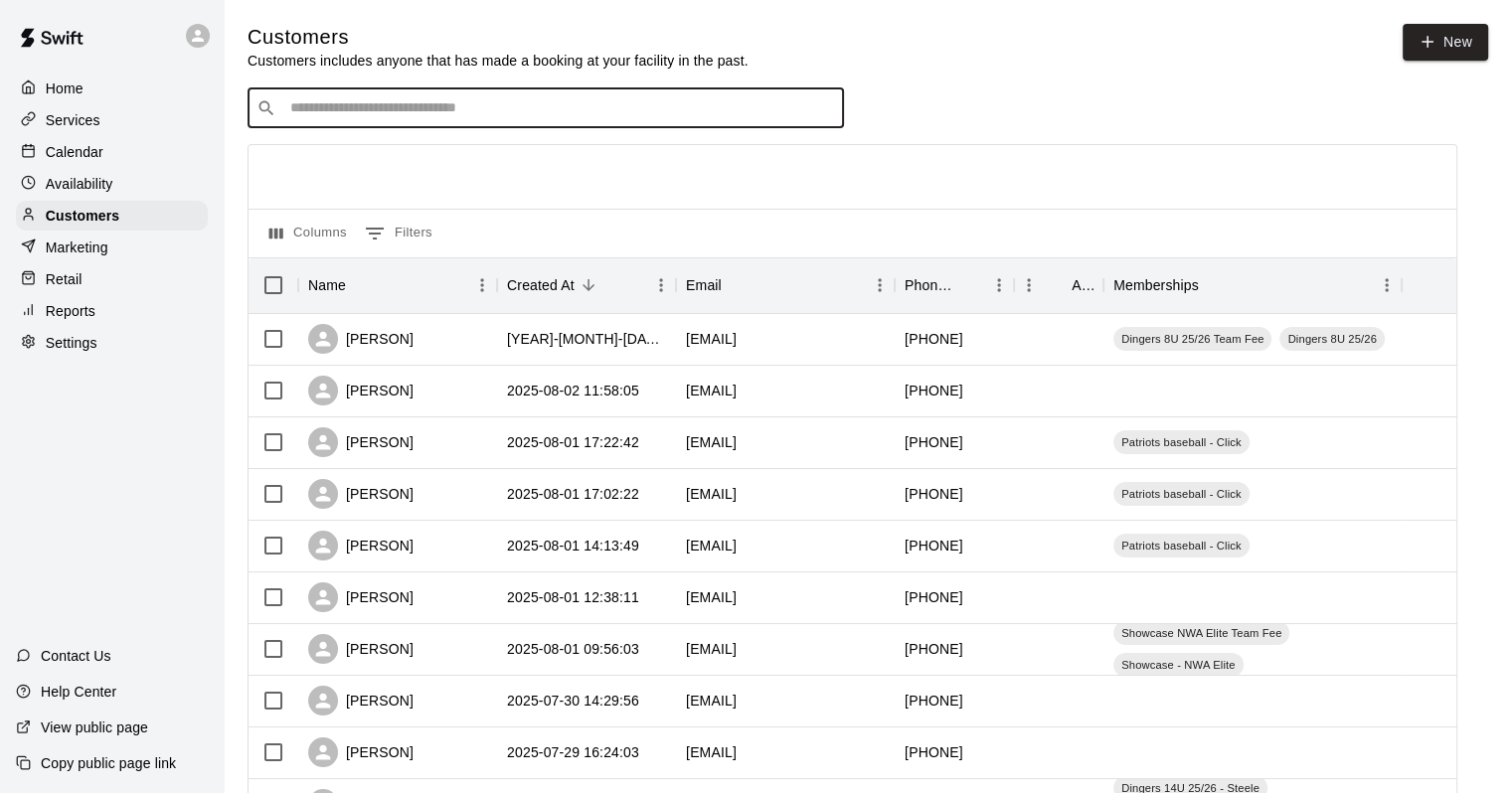 click at bounding box center [560, 108] 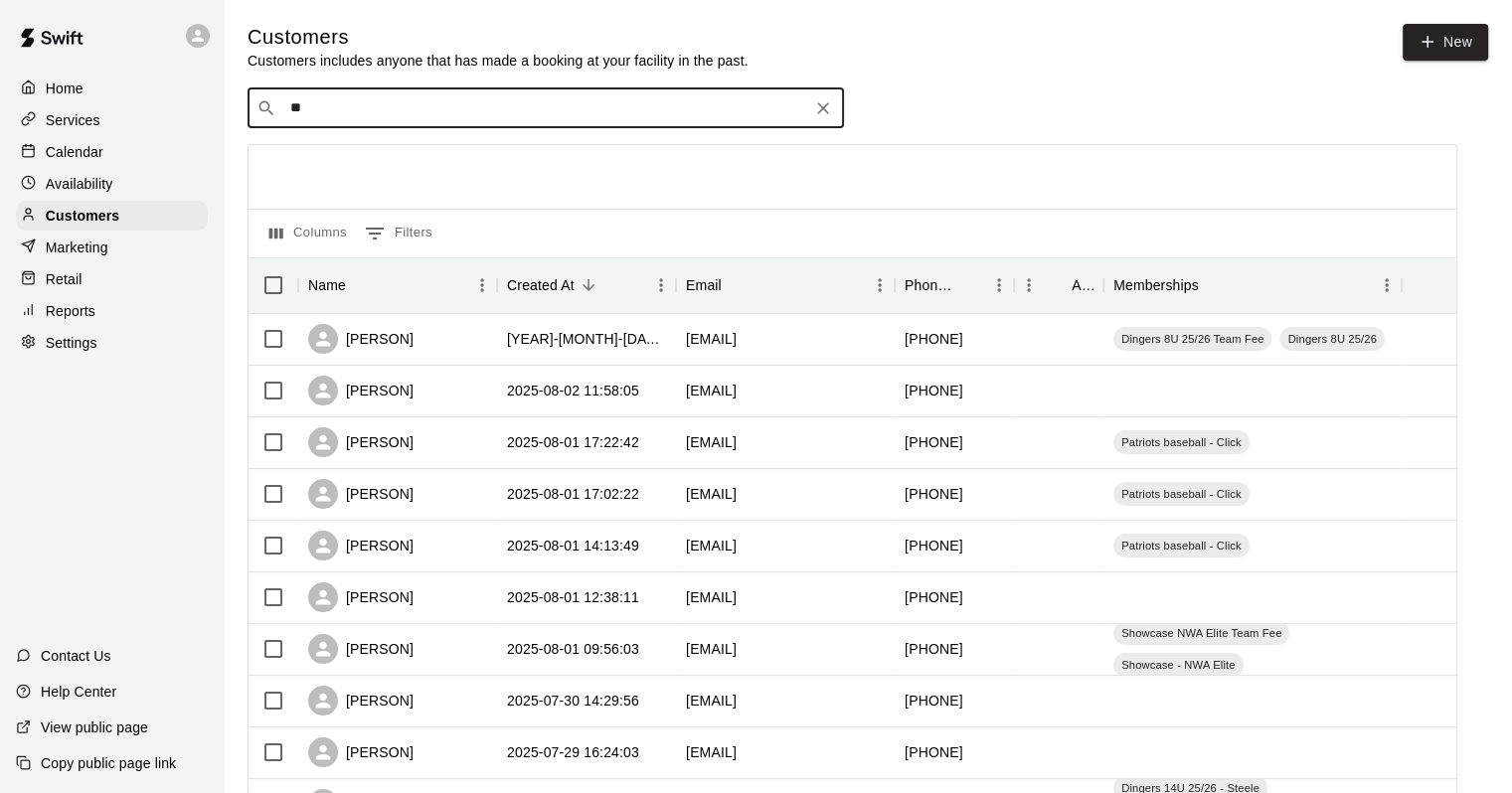 type on "***" 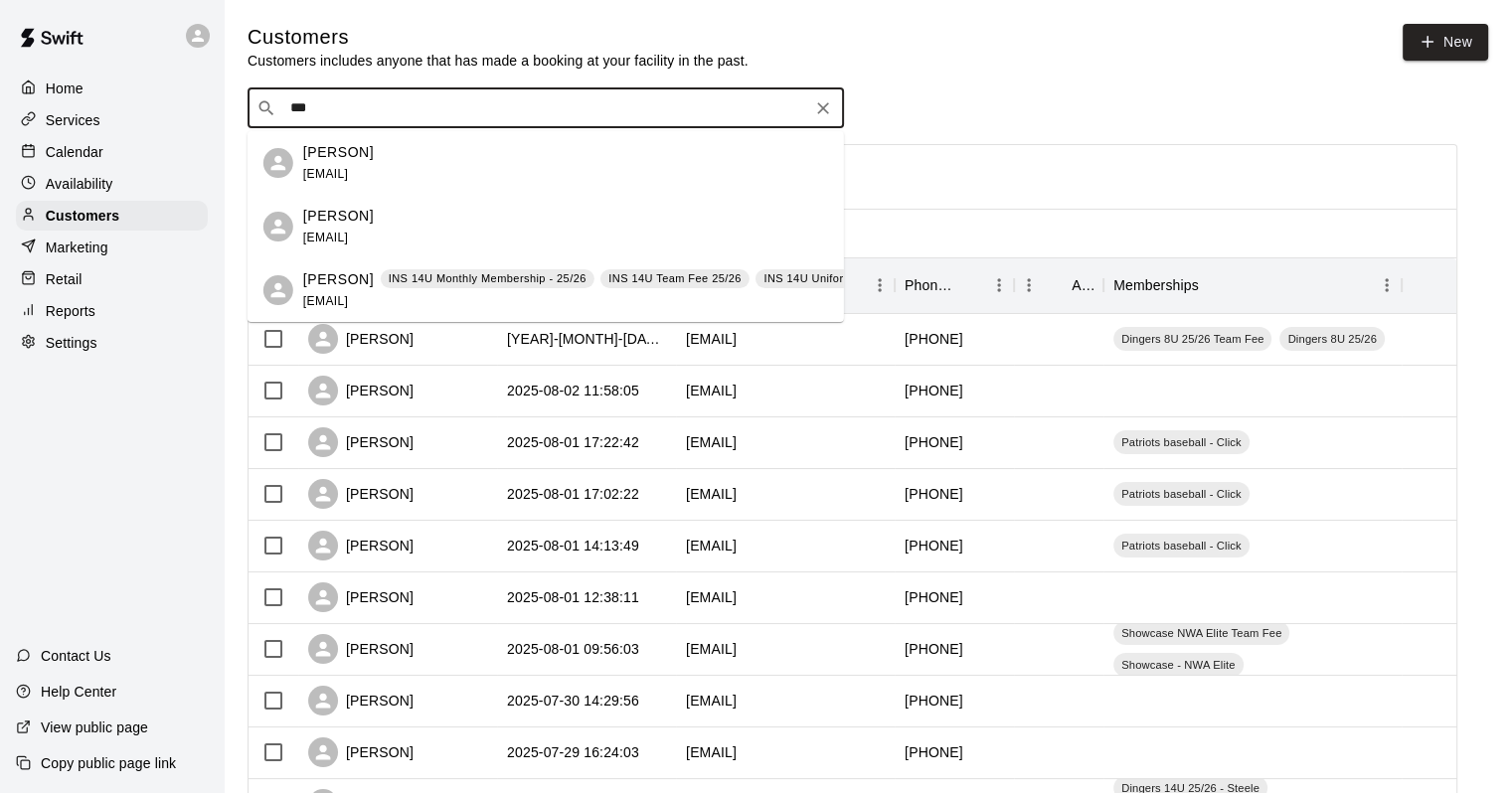 click on "Leo Coleman" at bounding box center [338, 279] 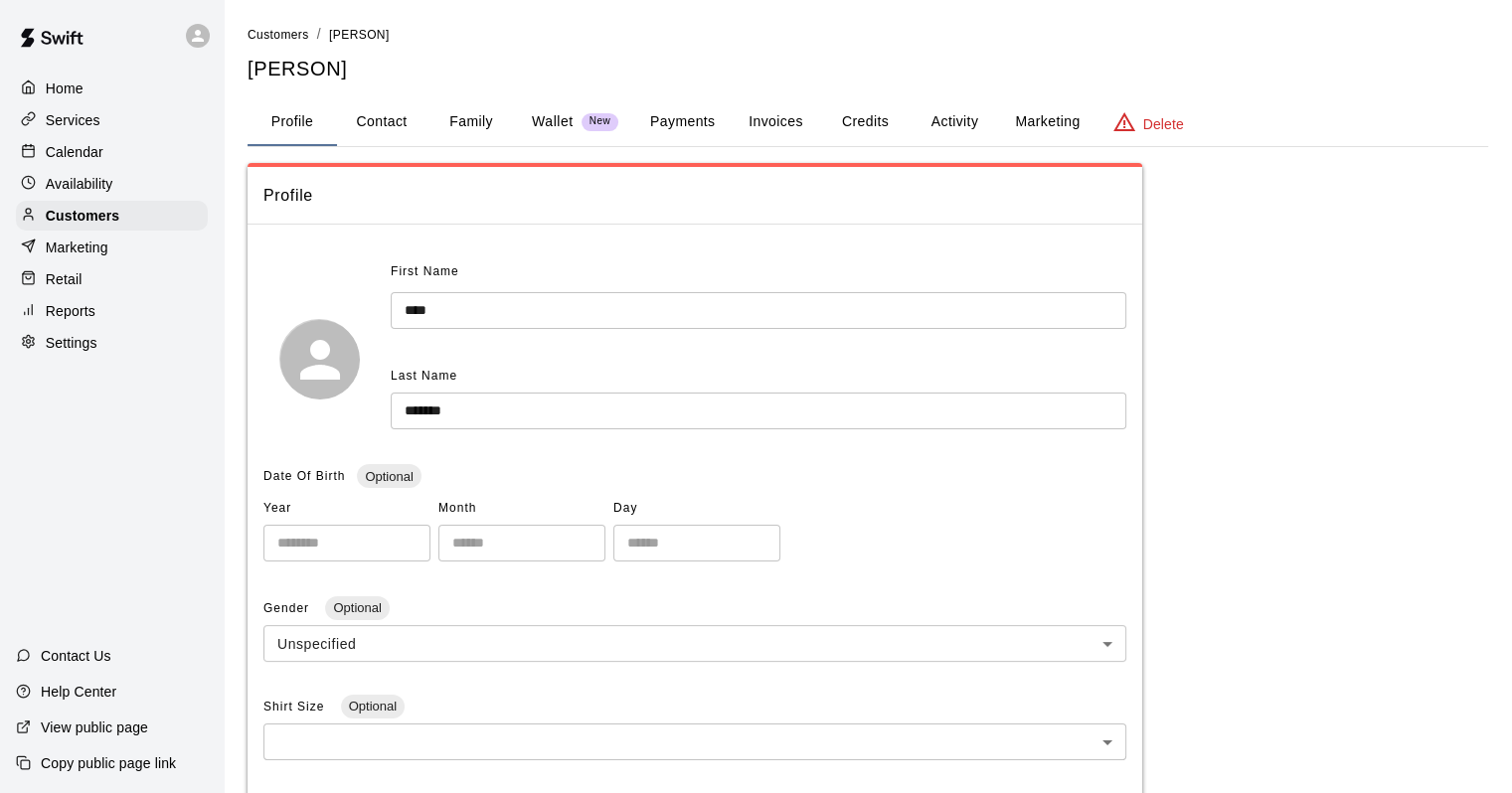 click on "Family" at bounding box center [471, 122] 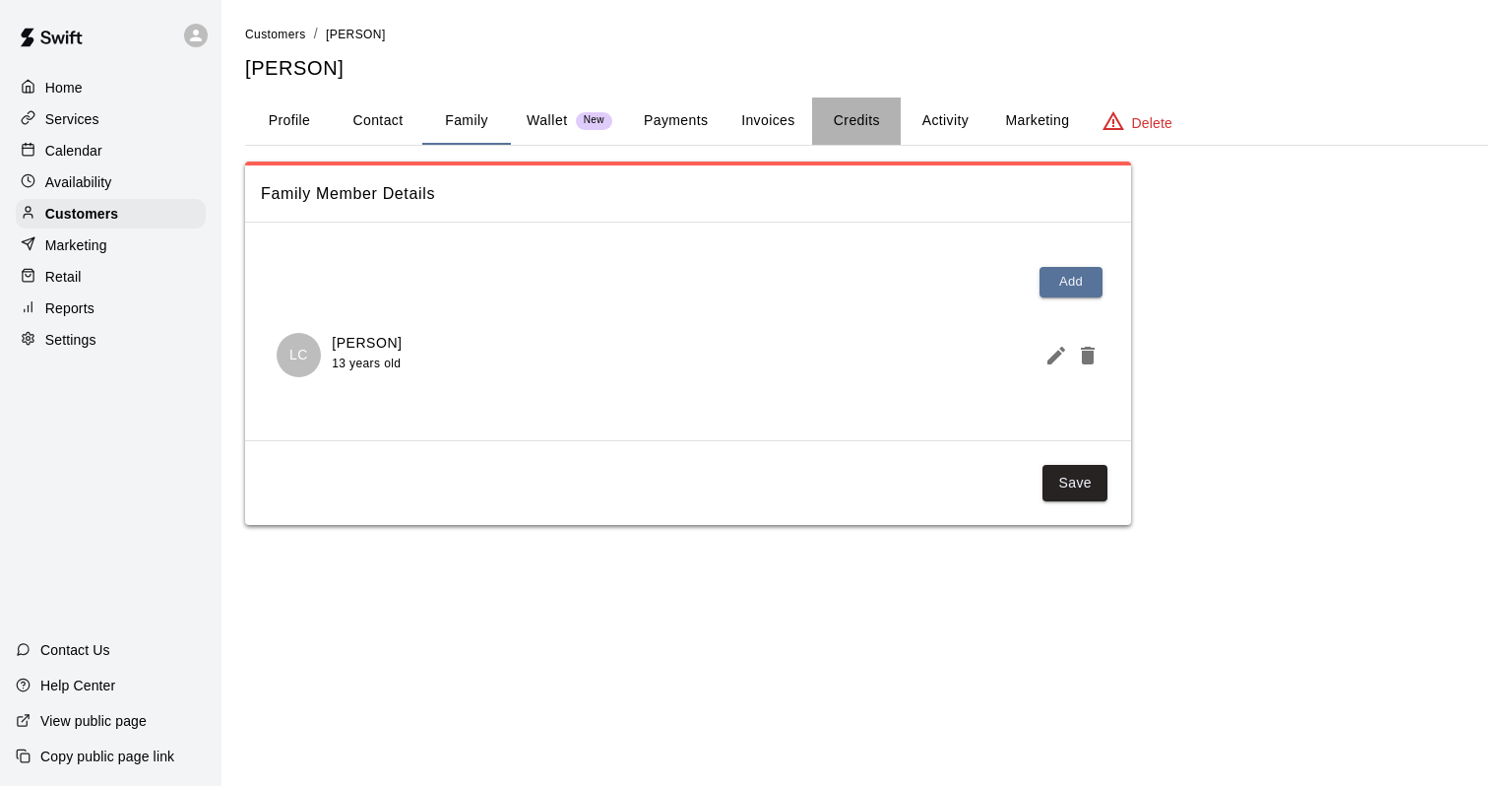 click on "Credits" at bounding box center [856, 121] 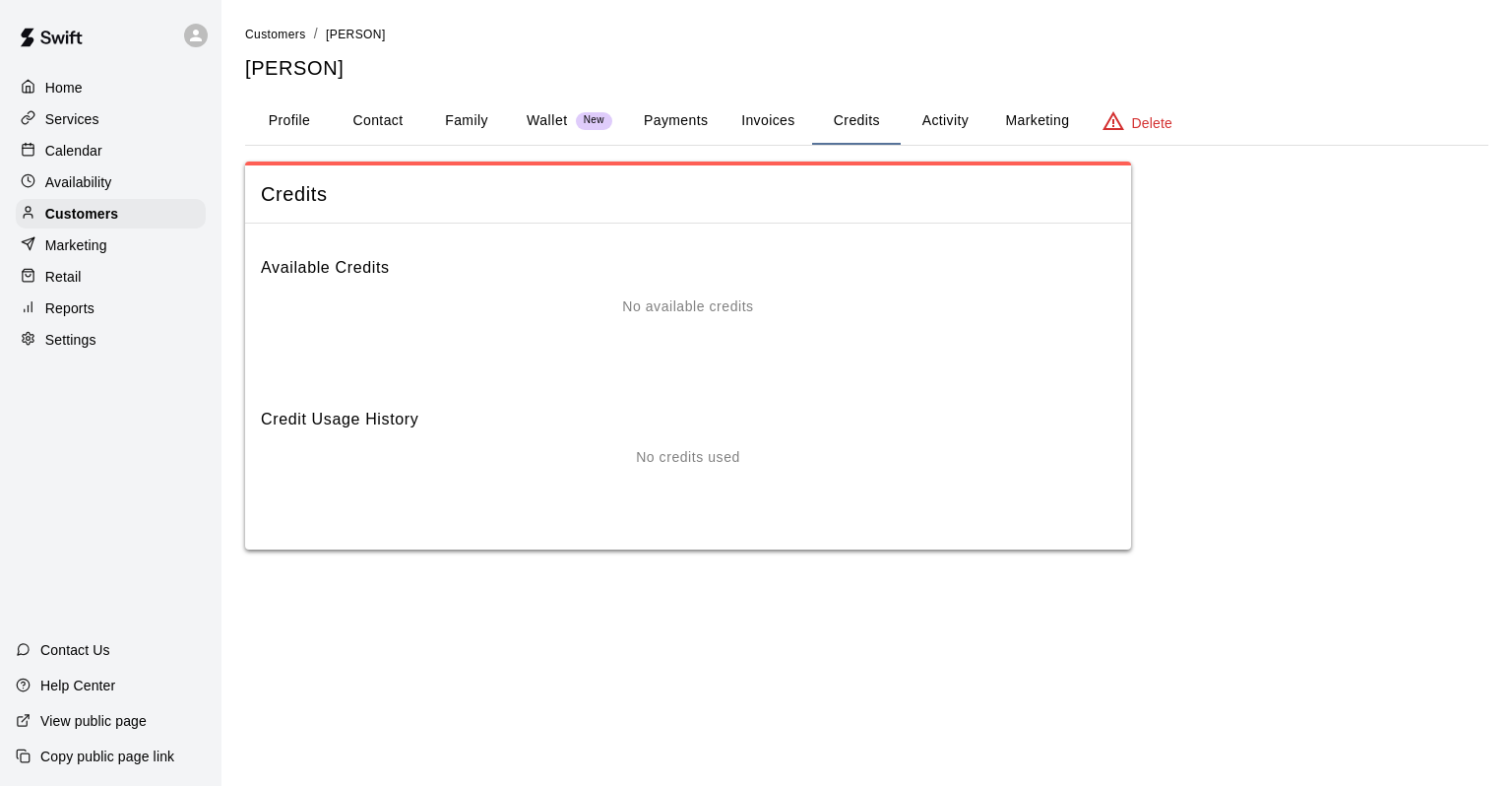 click on "Activity" at bounding box center (945, 121) 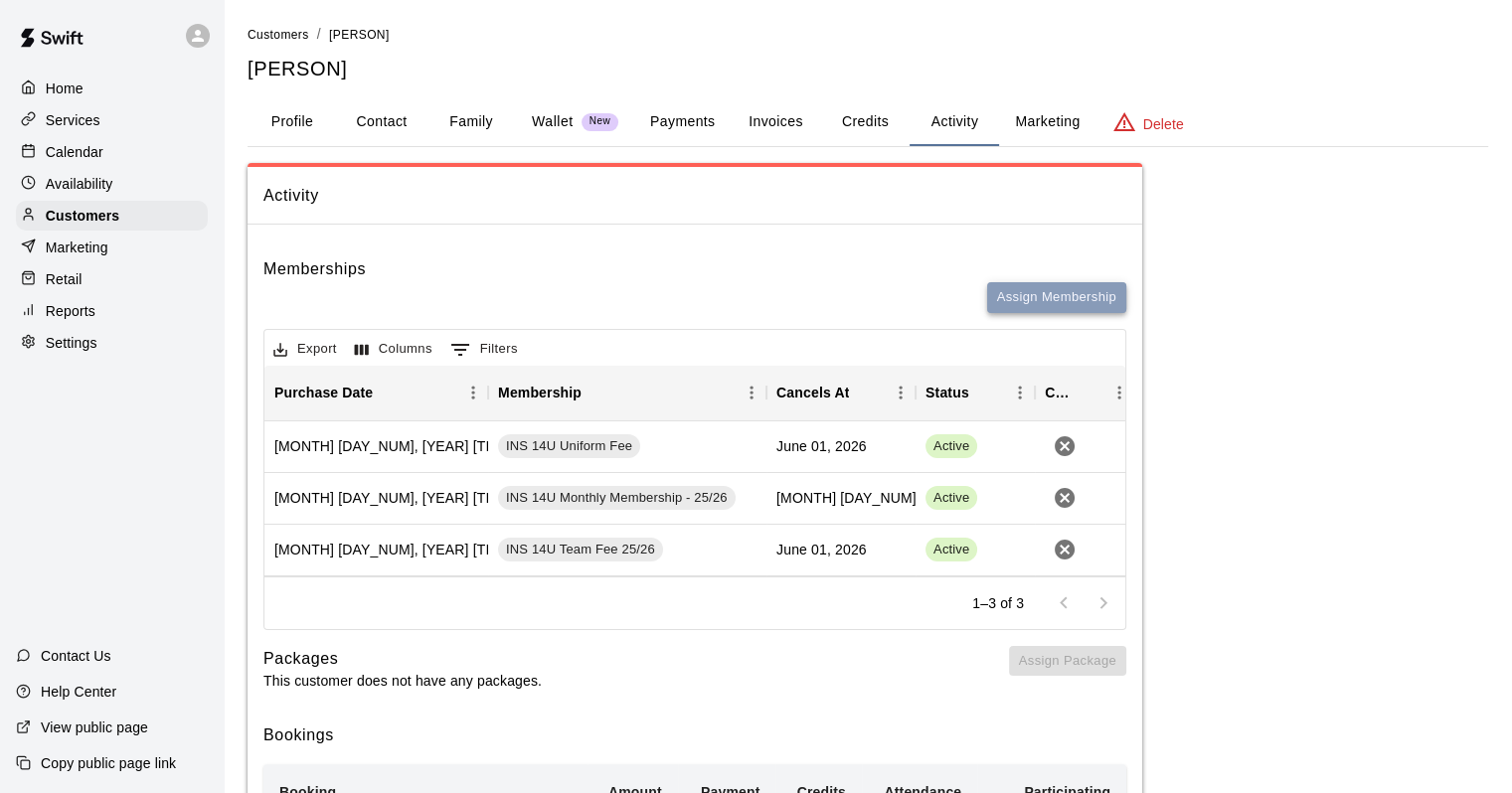 click on "Assign Membership" at bounding box center (1057, 297) 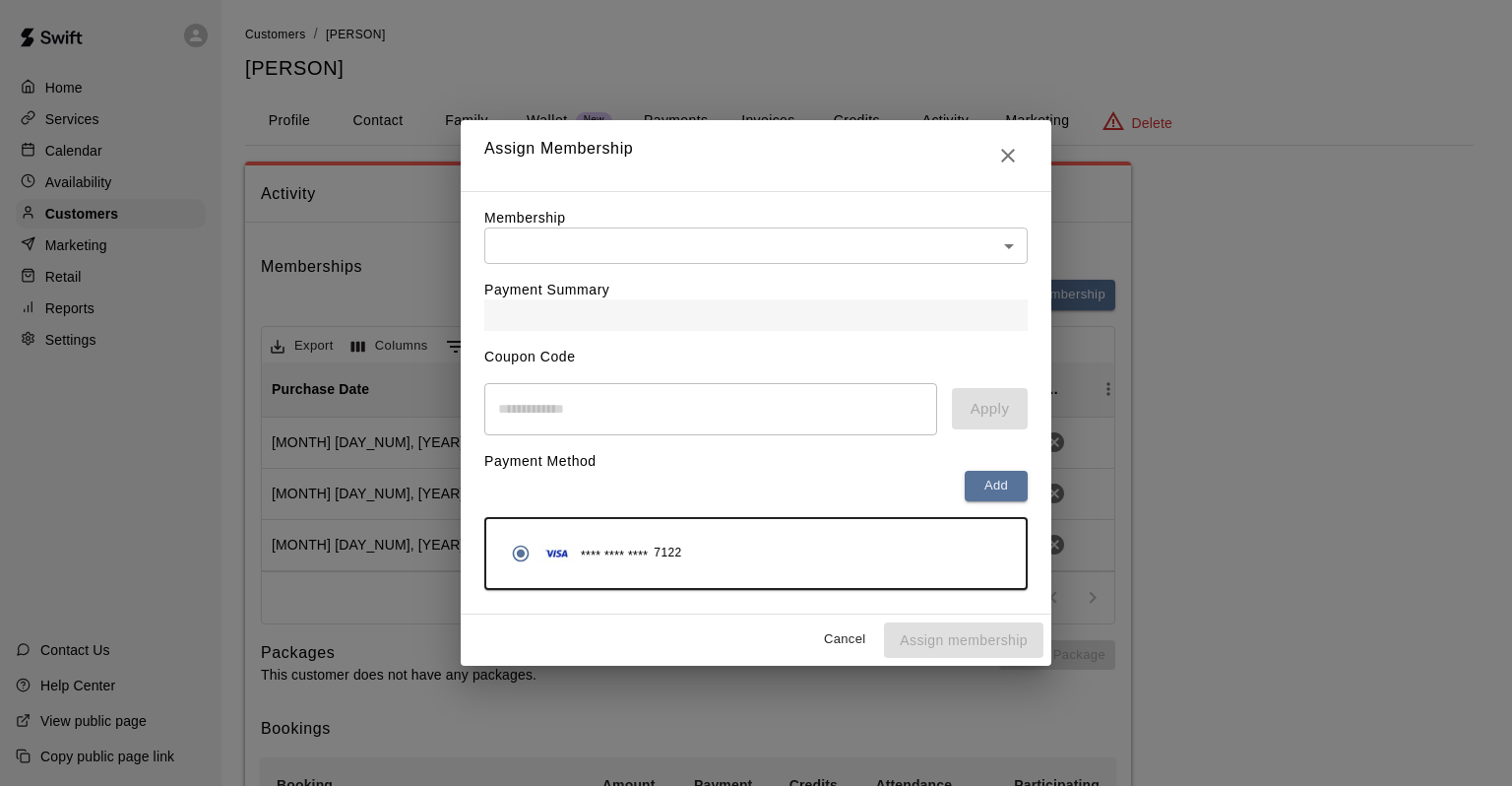 click on "Membership ​ ​" at bounding box center [756, 235] 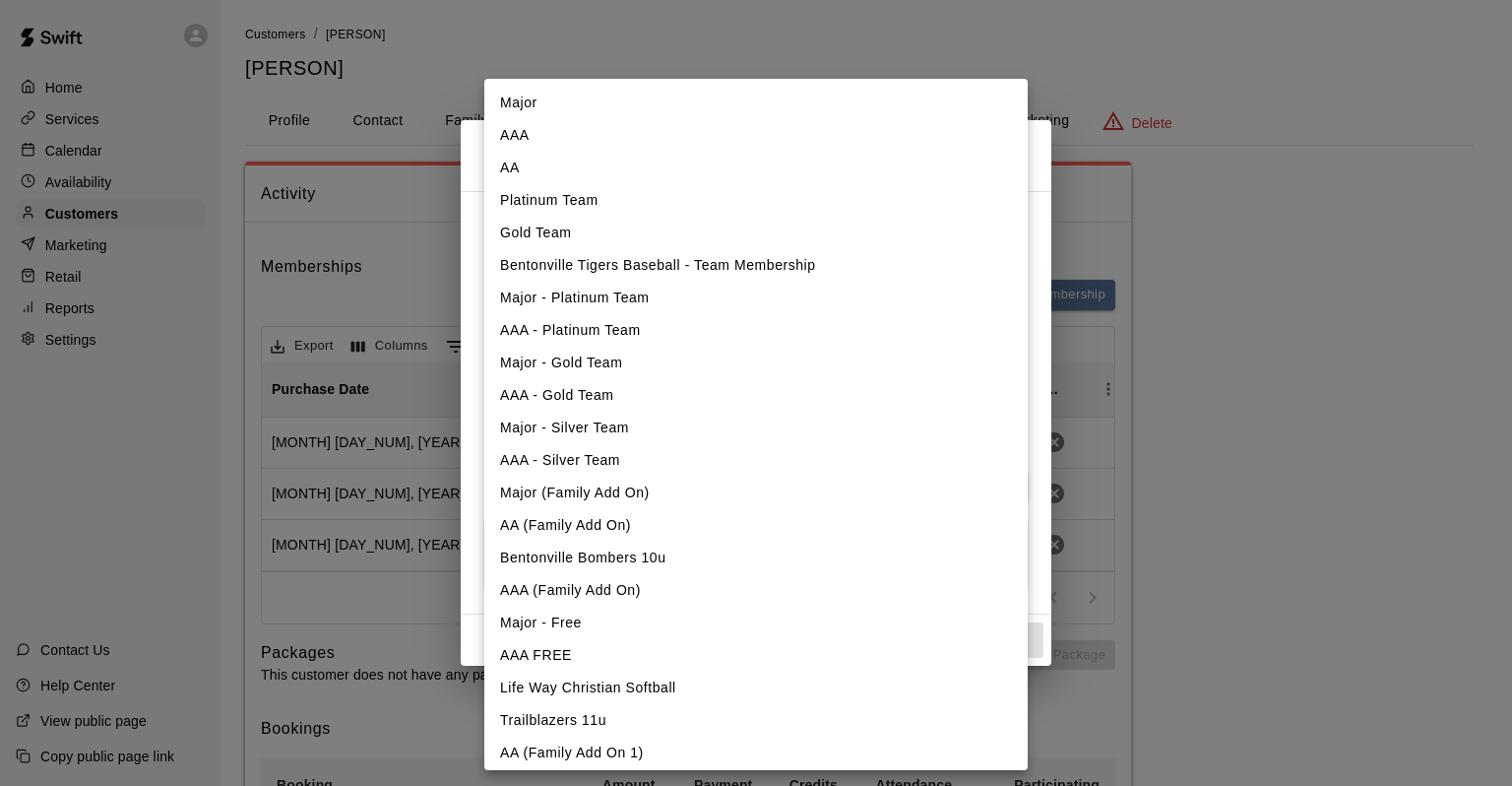 click on "Home Services Calendar Availability Customers Marketing Retail Reports Settings Contact Us Help Center View public page Copy public page link Customers / Sara Coleman Sara Coleman Profile Contact Family Wallet New Payments Invoices Credits Activity Marketing Delete Activity Memberships Assign Membership Export Columns 0 Filters Purchase Date Membership Cancels At Status Cancel August 01, 2025 3:22 PM INS 14U Uniform Fee June 01, 2026 Active July 04, 2025 5:13 PM INS 14U Monthly Membership - 25/26  July 17, 2026 Active July 04, 2025 5:12 PM INS 14U Team Fee 25/26 June 01, 2026 Active 1–3 of 3 Packages This customer does not have any packages. Assign Package Bookings Booking Date   Service For Amount Paid Payment Method Credits Used Attendance Status Participating Staff July 01, 2025 6:00 PM 14u INS Tryouts Leo Coleman  N/A N/A N/A Unknown Matthew Jones Randy Dickey Rows per page: 10 ** 1–1 of 1 Swift - Edit Customer Close cross-small Assign Membership Membership ​ ​ Payment Summary Coupon Code ​   AA" at bounding box center [756, 521] 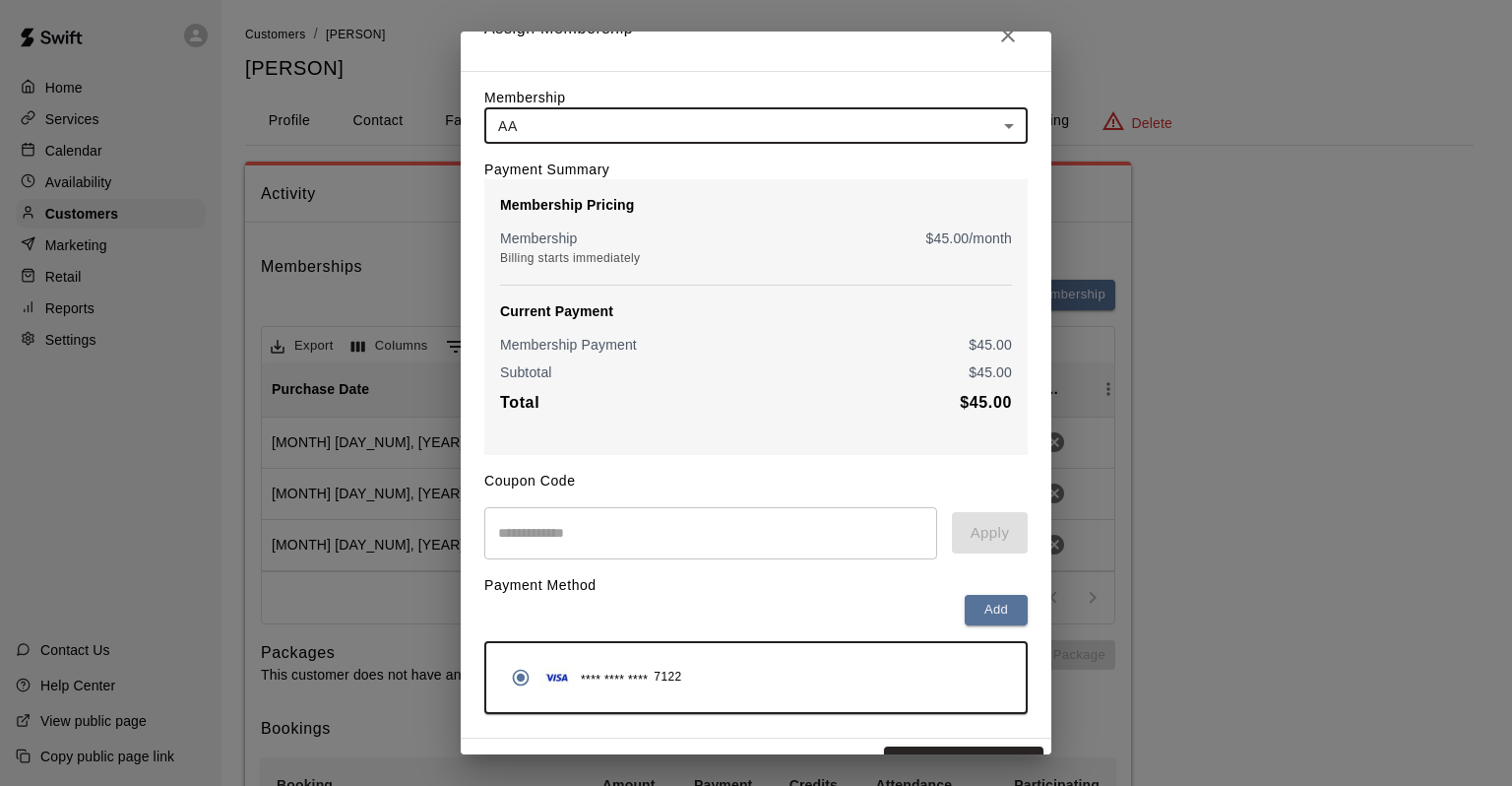 scroll, scrollTop: 78, scrollLeft: 0, axis: vertical 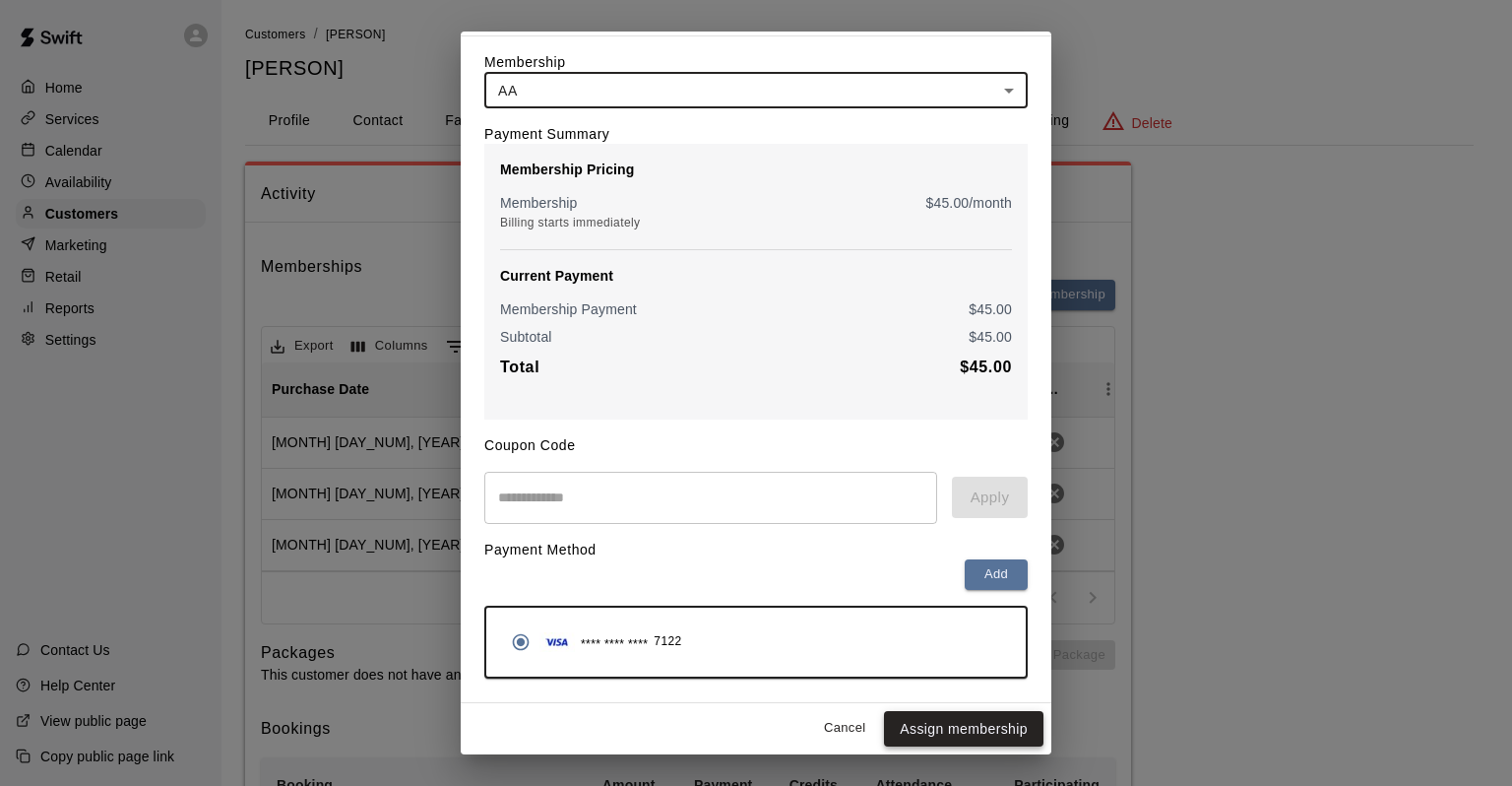 click on "Assign membership" at bounding box center [964, 729] 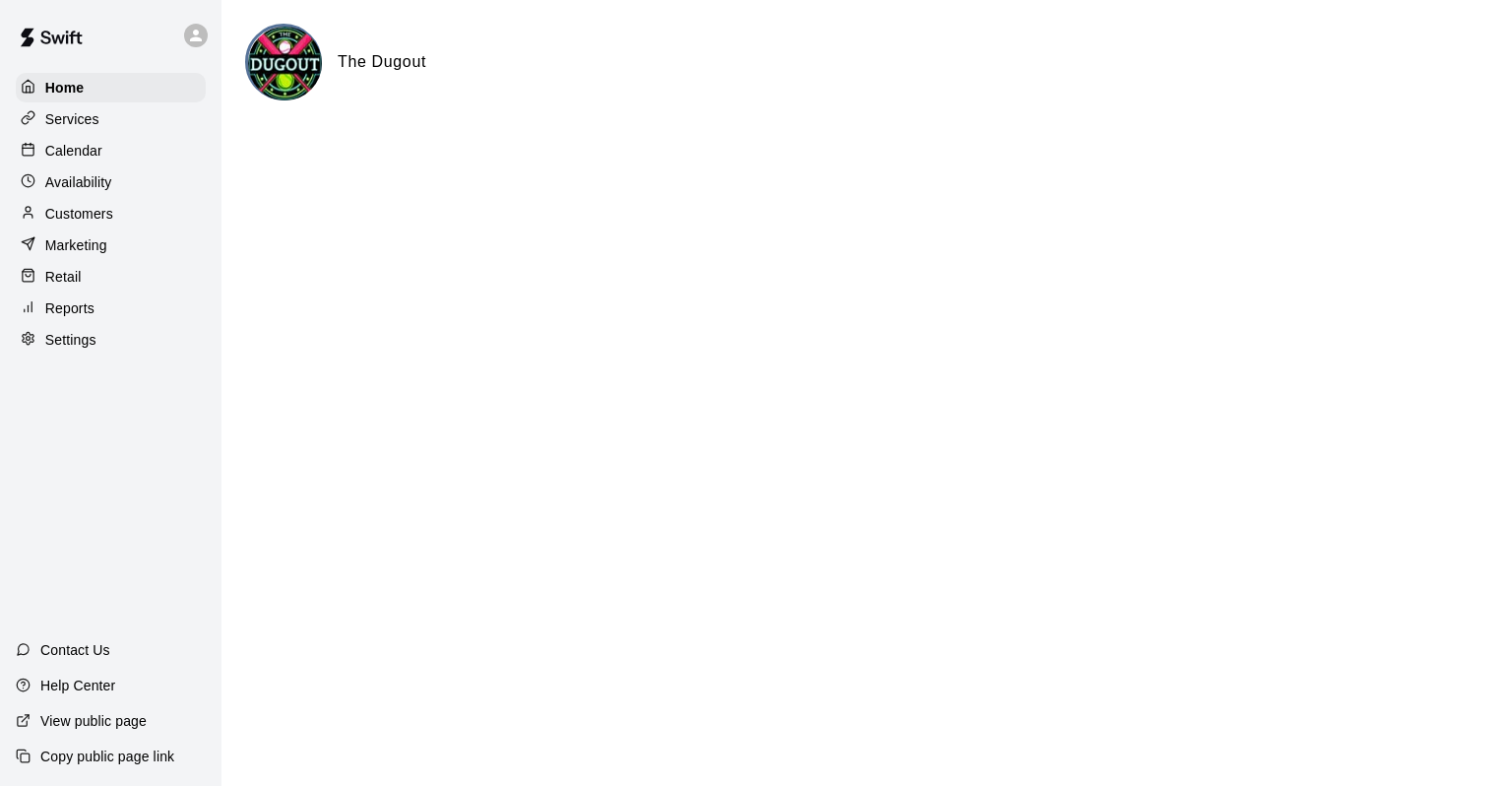 scroll, scrollTop: 0, scrollLeft: 0, axis: both 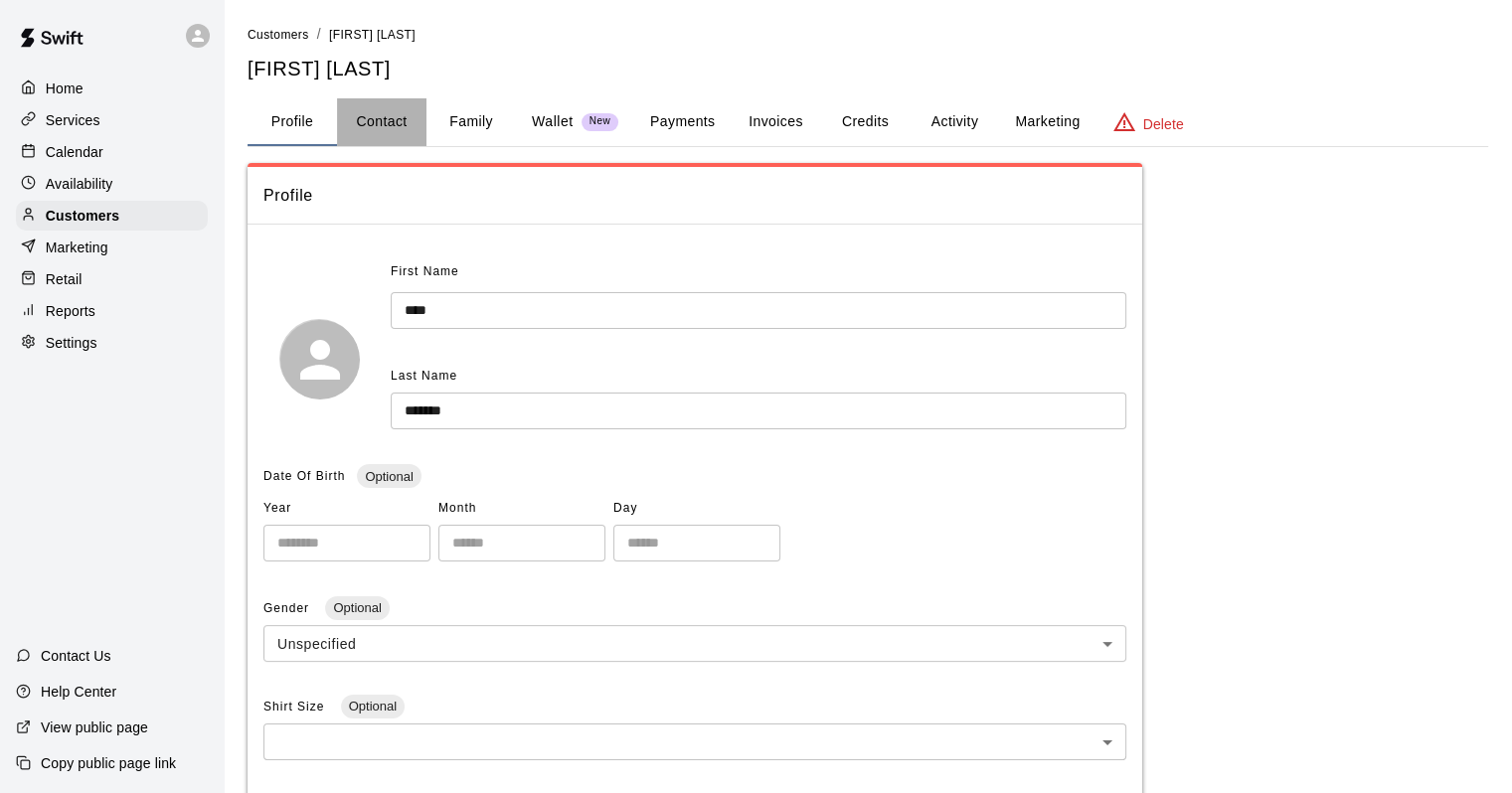 click on "Contact" at bounding box center (382, 122) 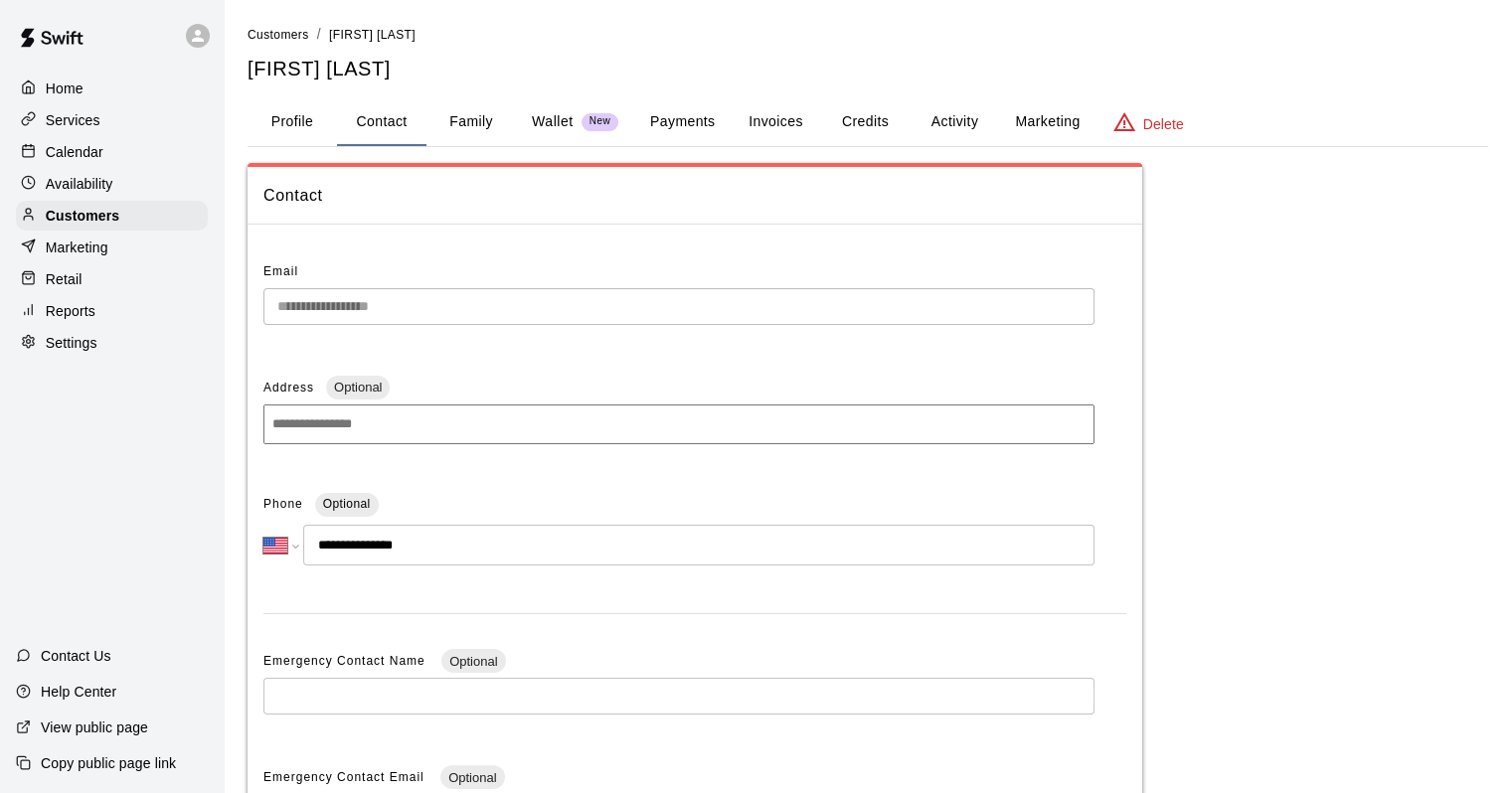 click on "Family" at bounding box center [471, 122] 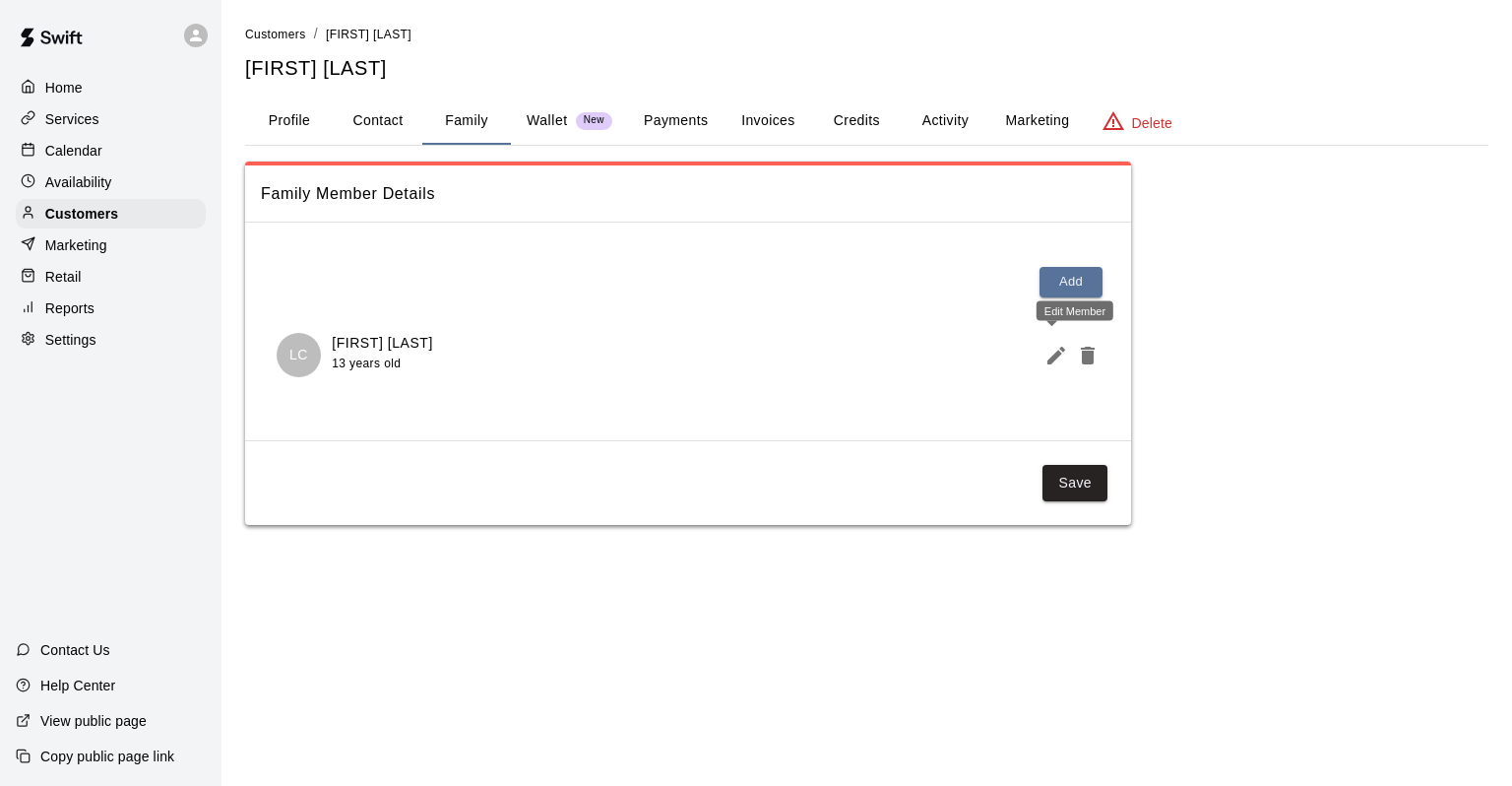 click 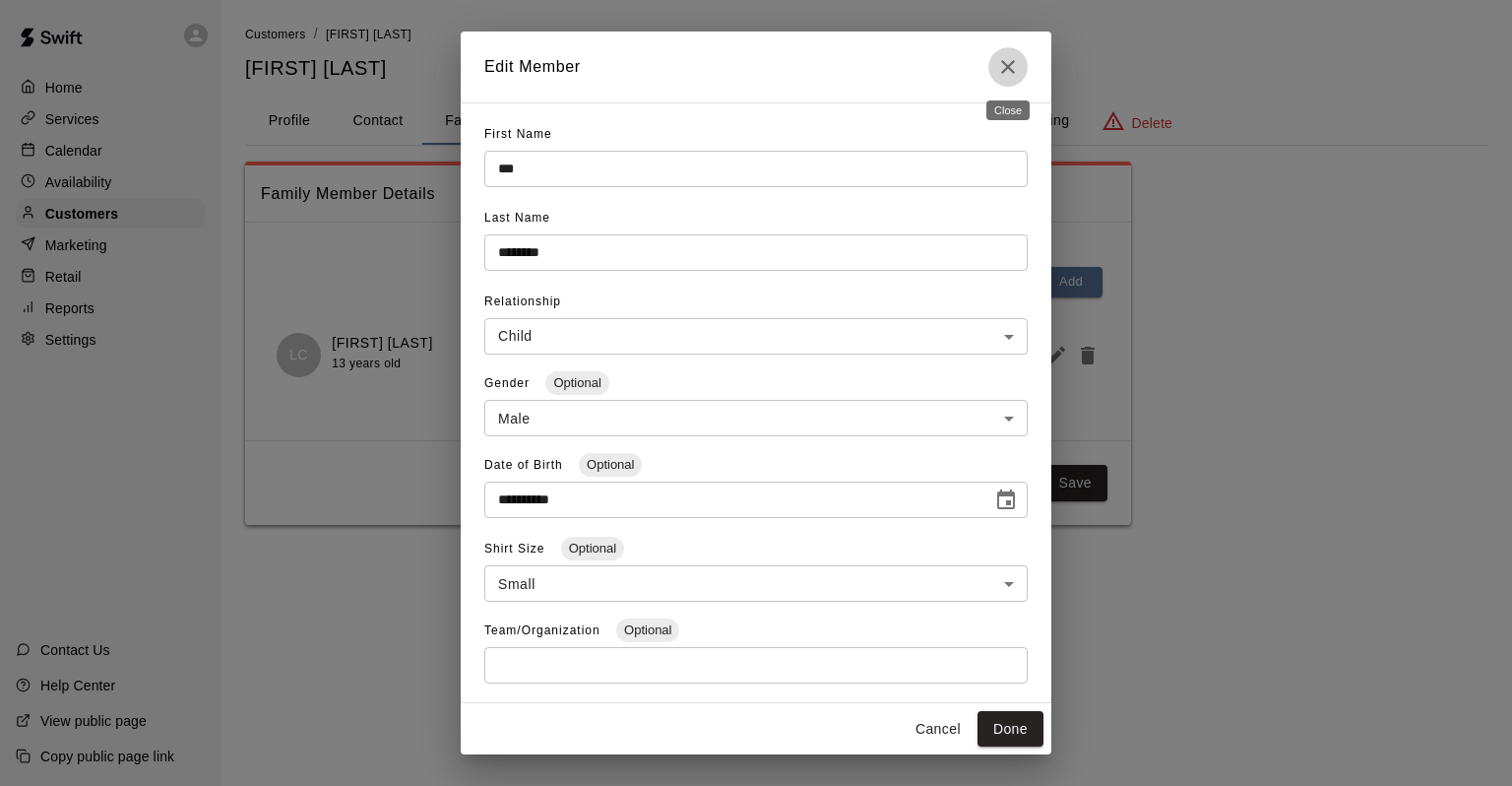 click 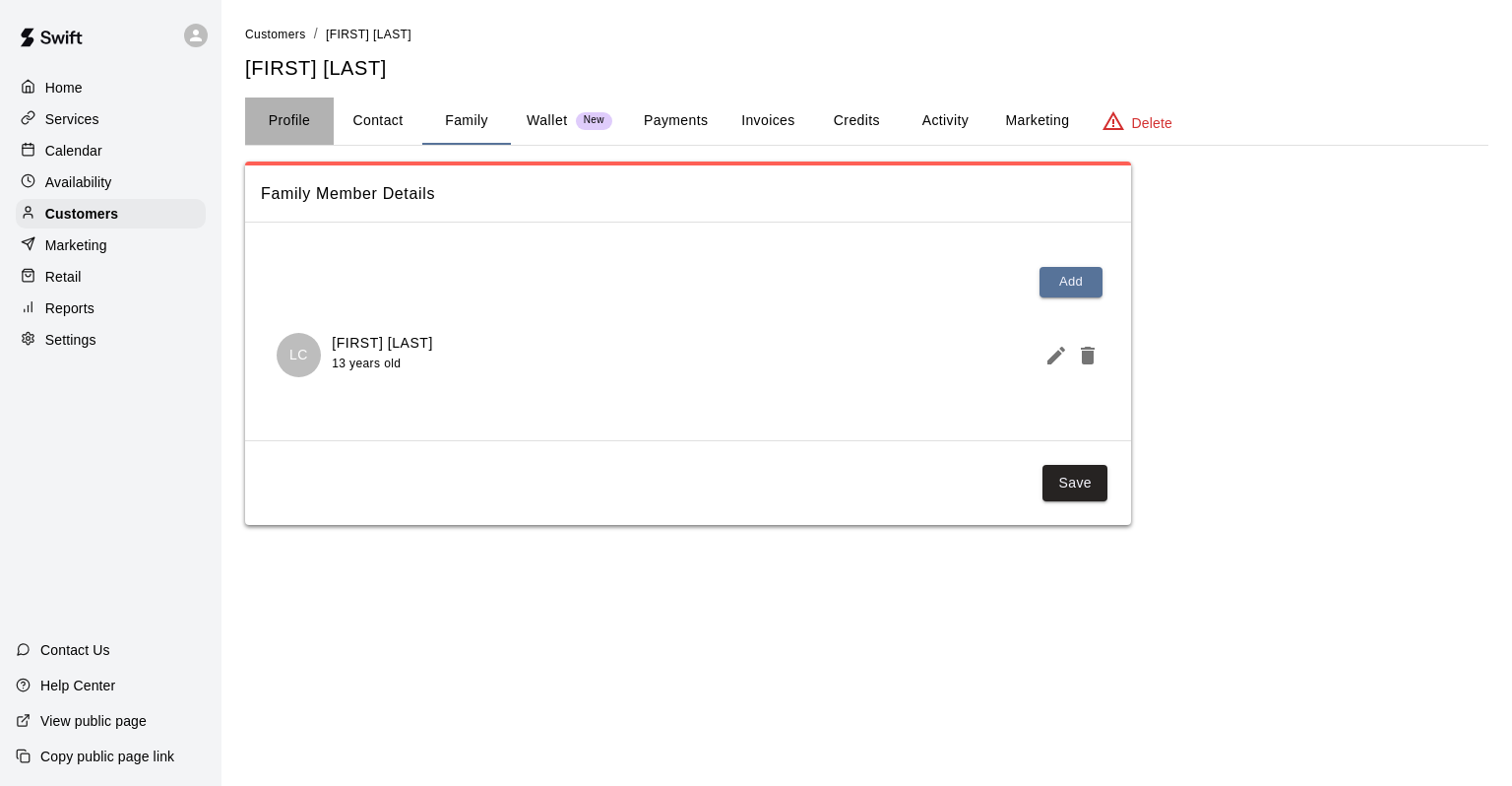 drag, startPoint x: 331, startPoint y: 125, endPoint x: 394, endPoint y: 115, distance: 63.78871 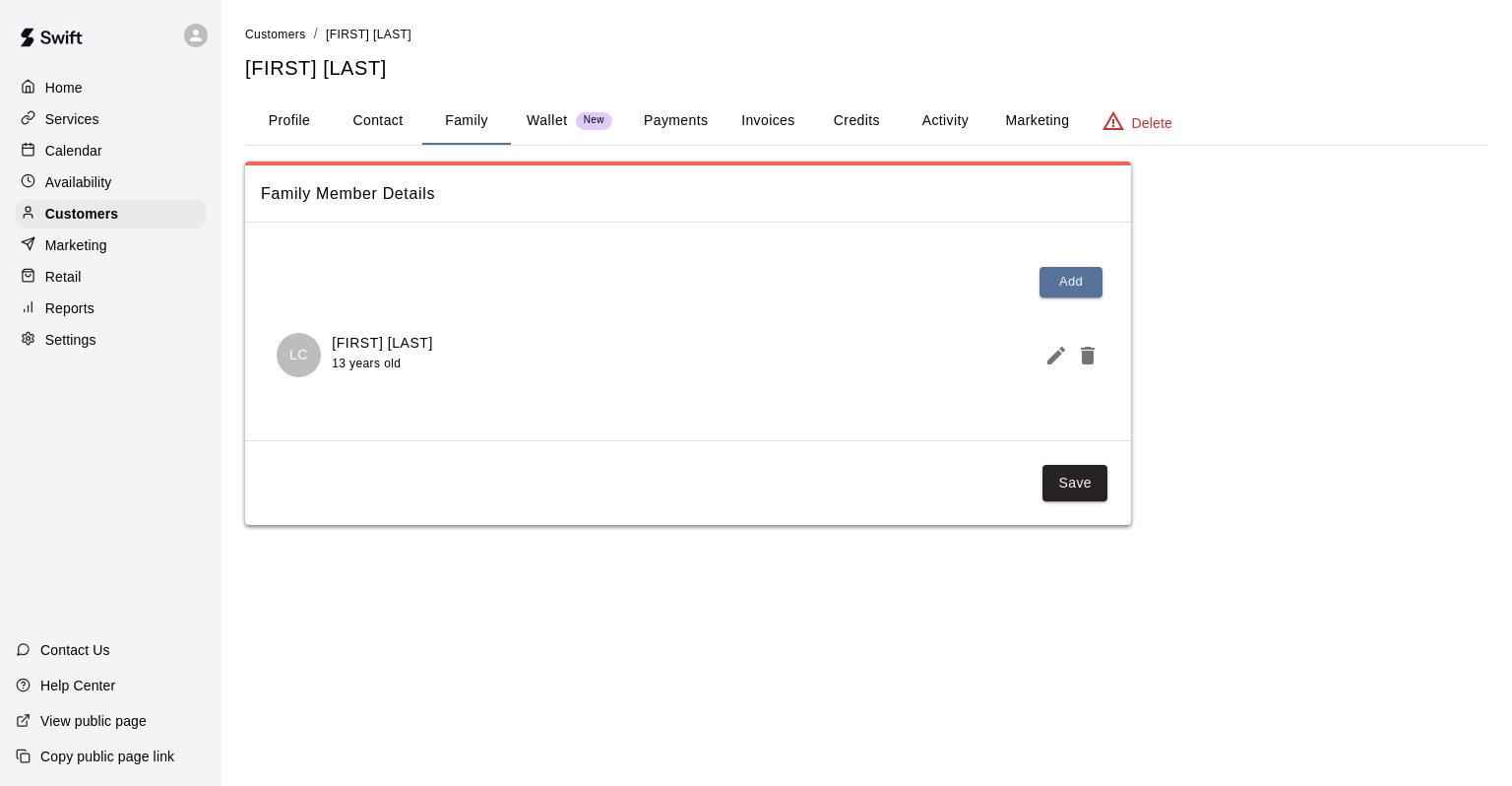 click on "Contact" at bounding box center [378, 121] 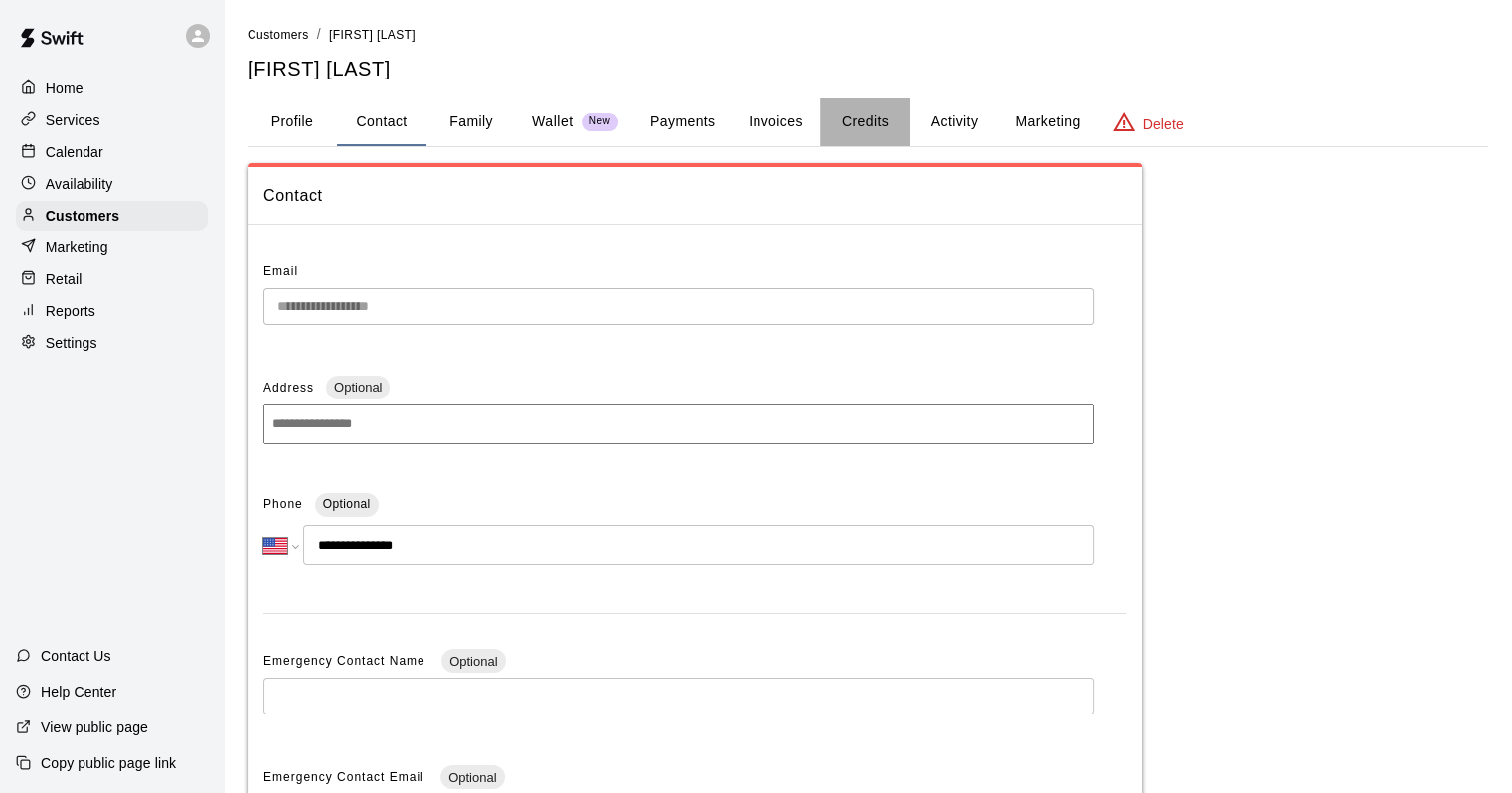 click on "Credits" at bounding box center (865, 122) 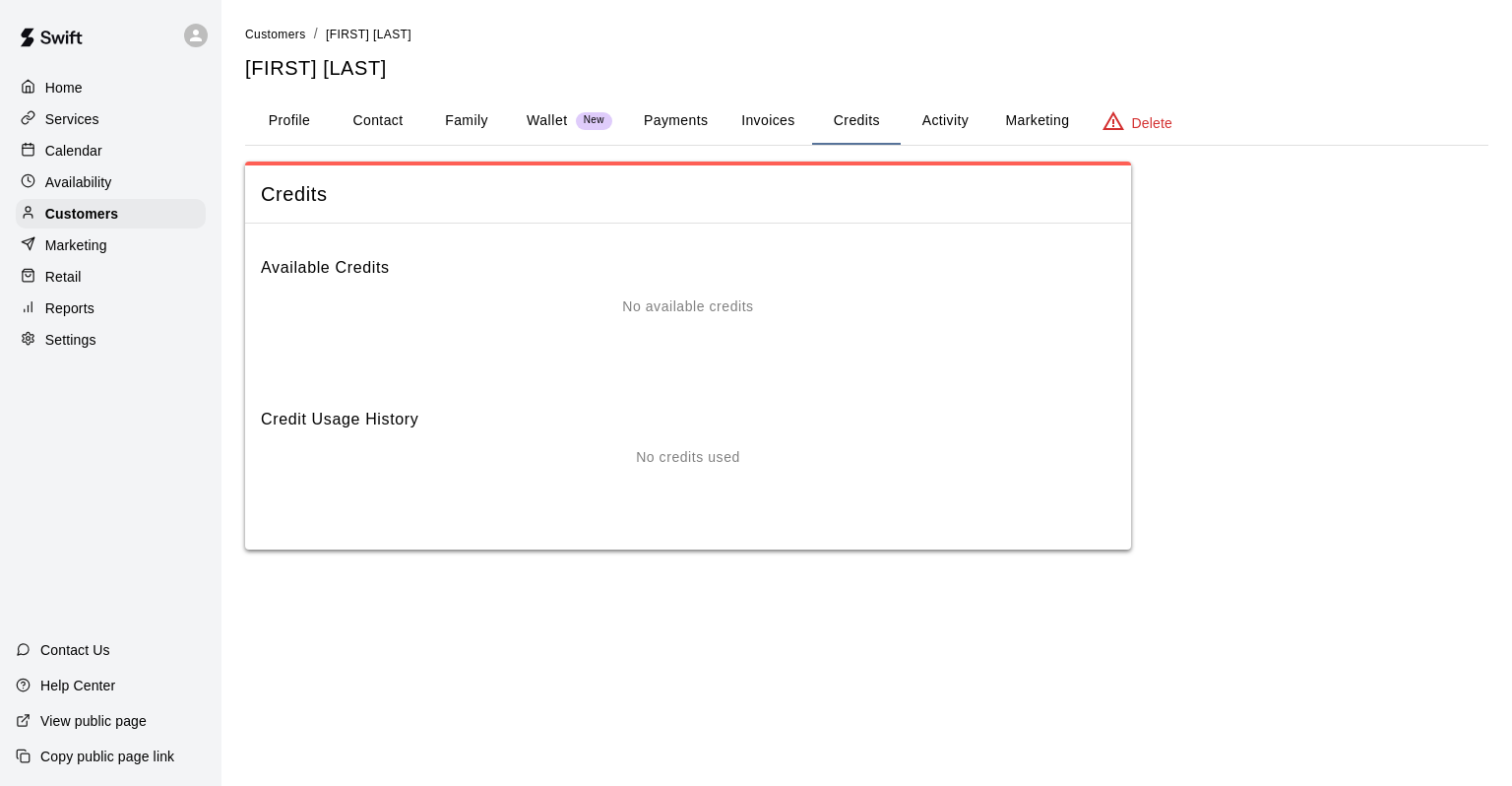 click on "Activity" at bounding box center [945, 121] 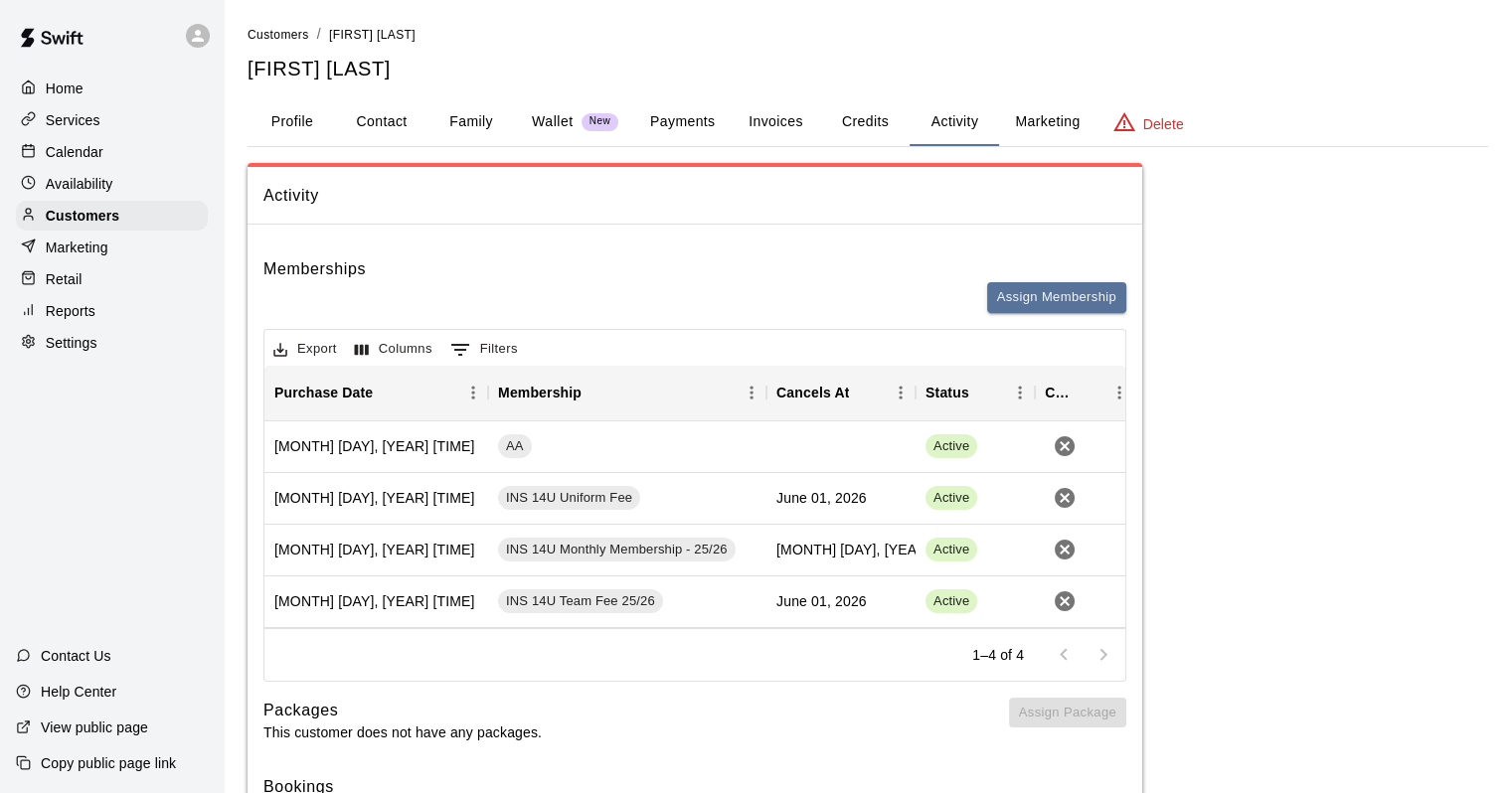 click on "Activity Memberships Assign Membership Export Columns 0 Filters Purchase Date Membership Cancels At Status Cancel [MONTH] [DAY], [YEAR] [TIME] AA Active [MONTH] [DAY], [YEAR] [TIME] INS 14U Uniform Fee [YEAR] Active [MONTH] [DAY], [YEAR] [TIME] INS 14U Monthly Membership - 25/26 [YEAR] Active [MONTH] [DAY], [YEAR] Active [MONTH] [DAY], [YEAR] [TIME] INS 14U Team Fee 25/26 [YEAR] Active 1–4 of 4 Packages This customer does not have any packages. Assign Package Bookings Booking Date Service For Amount Paid Payment Method Credits Used Attendance Status Participating Staff [MONTH] [DAY], [YEAR] [TIME] 14u INS Tryouts [FIRST] [LAST] N/A N/A N/A Unknown [FIRST] [LAST] [FIRST] [LAST] Rows per page: 10 ** 1–1 of 1" at bounding box center (695, 613) 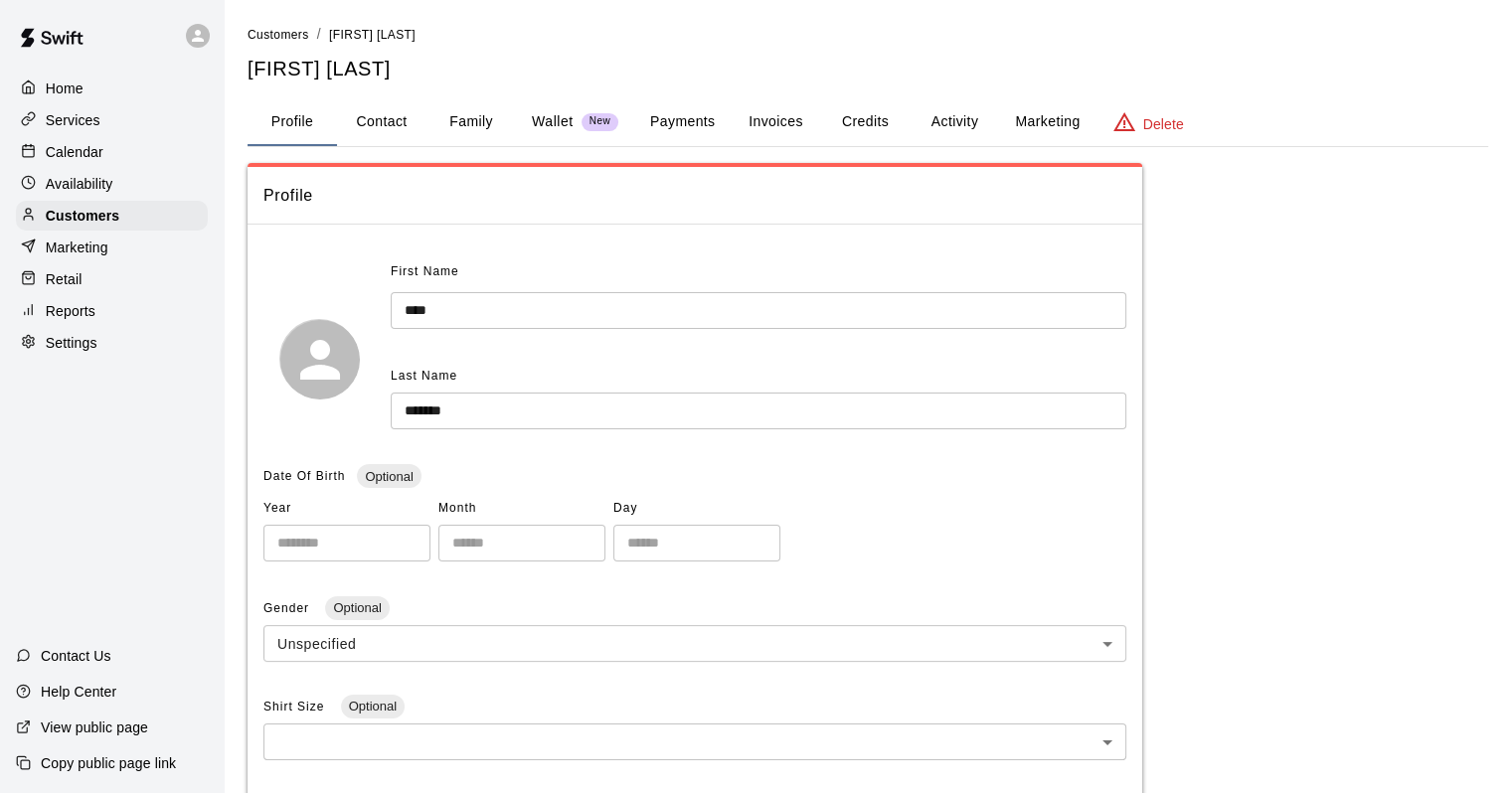 click on "Activity" at bounding box center (954, 122) 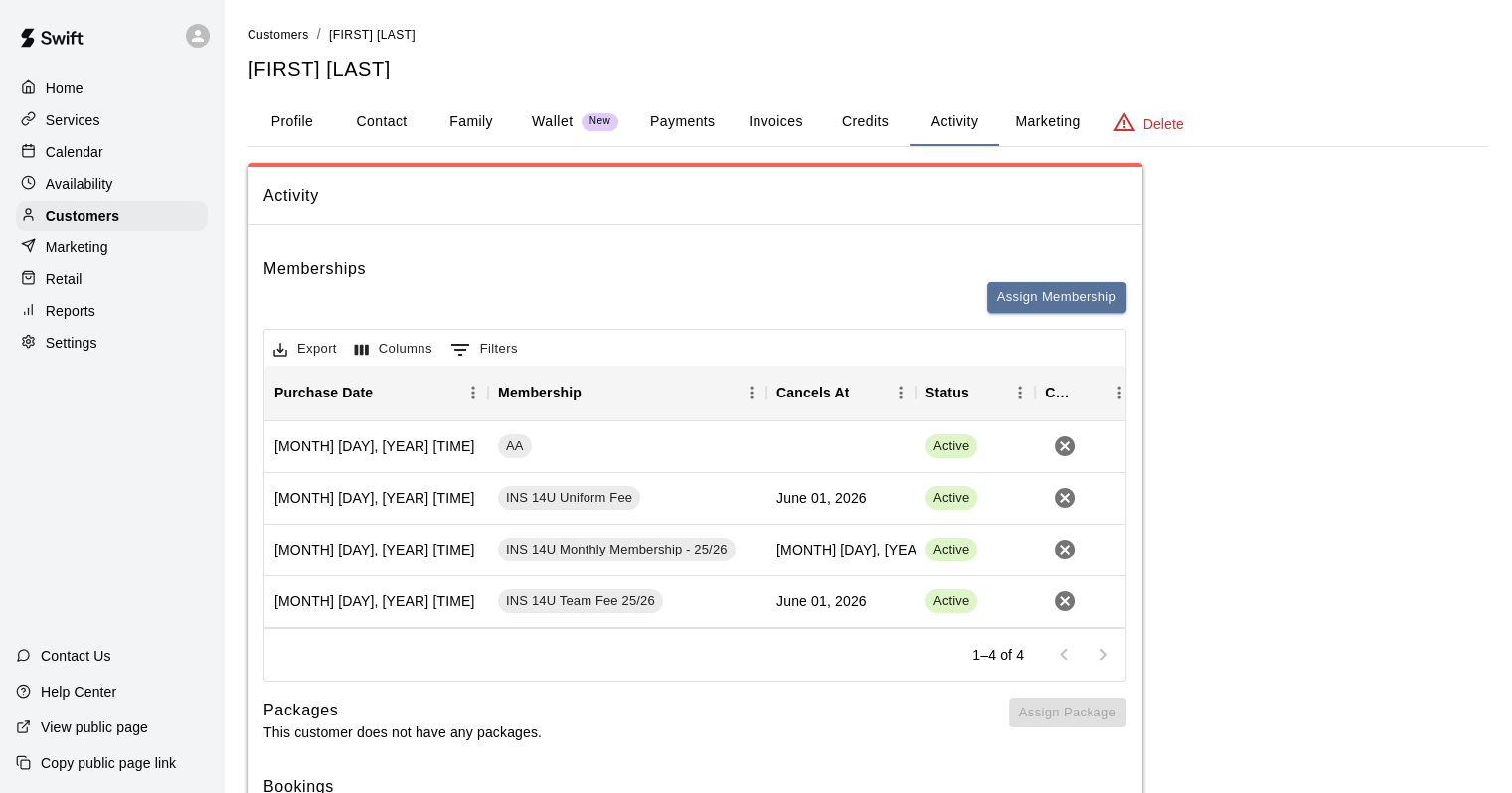 click on "Credits" at bounding box center [865, 122] 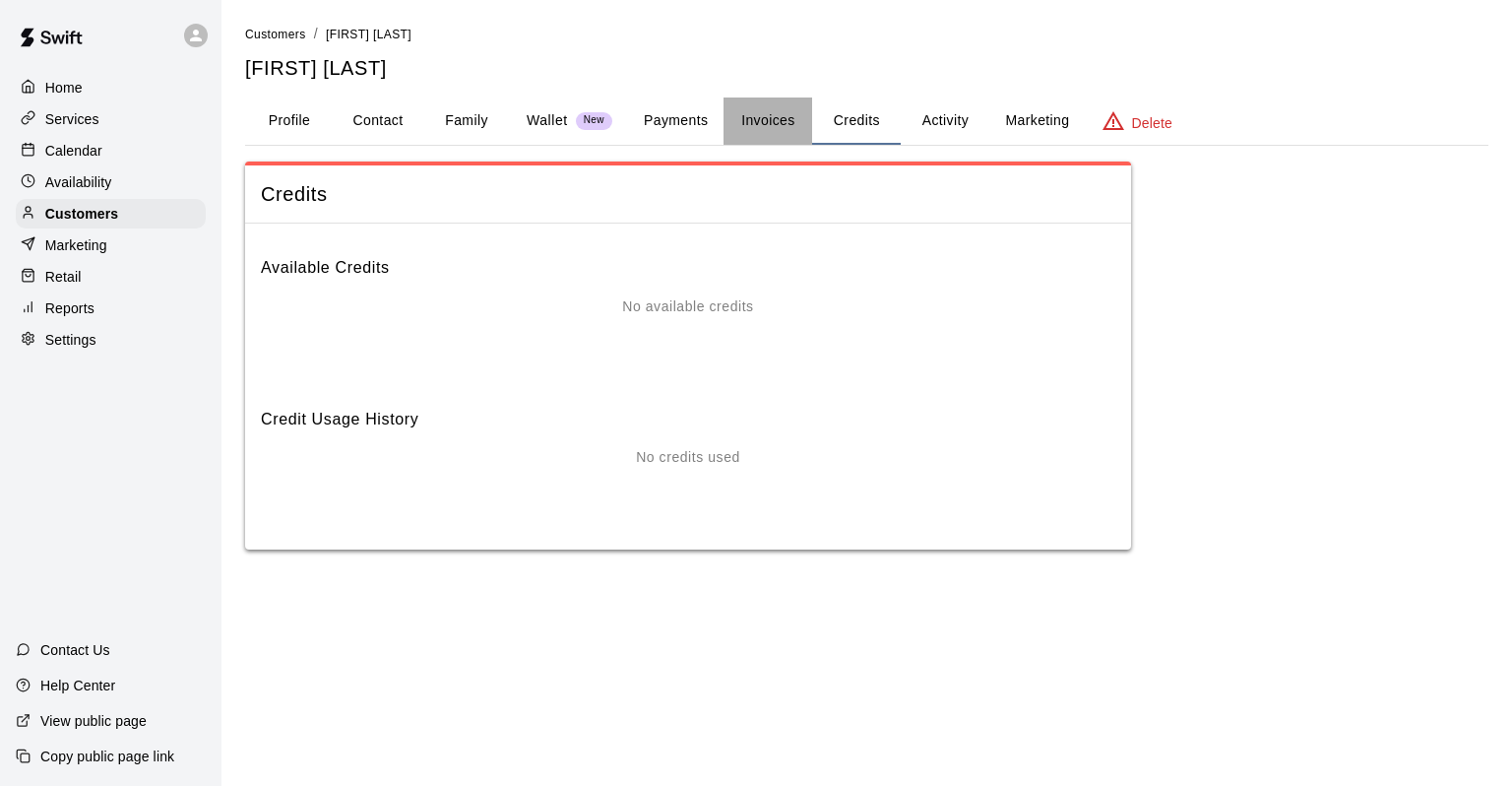 click on "Invoices" at bounding box center [768, 121] 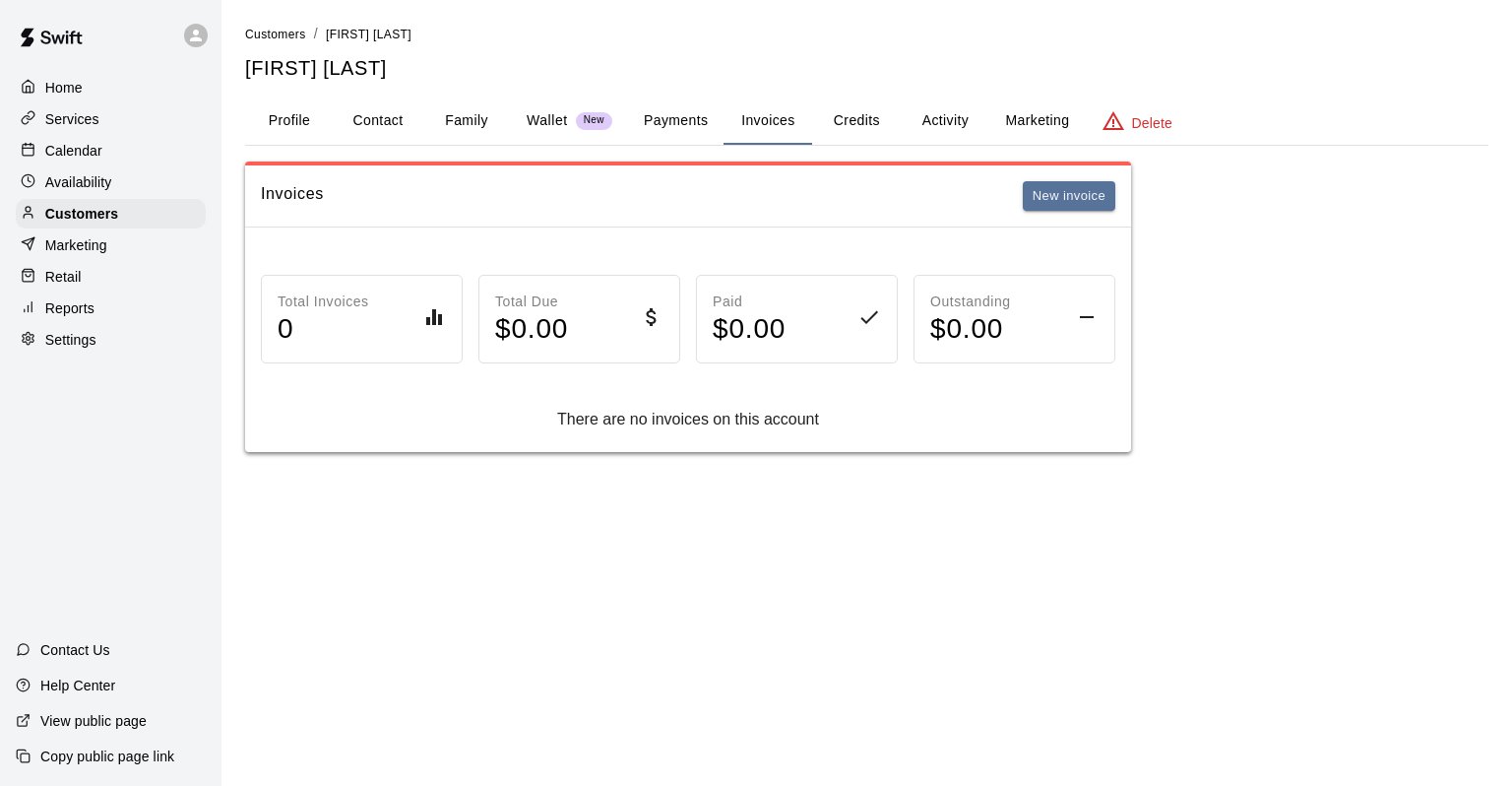 click on "Payments" at bounding box center [675, 121] 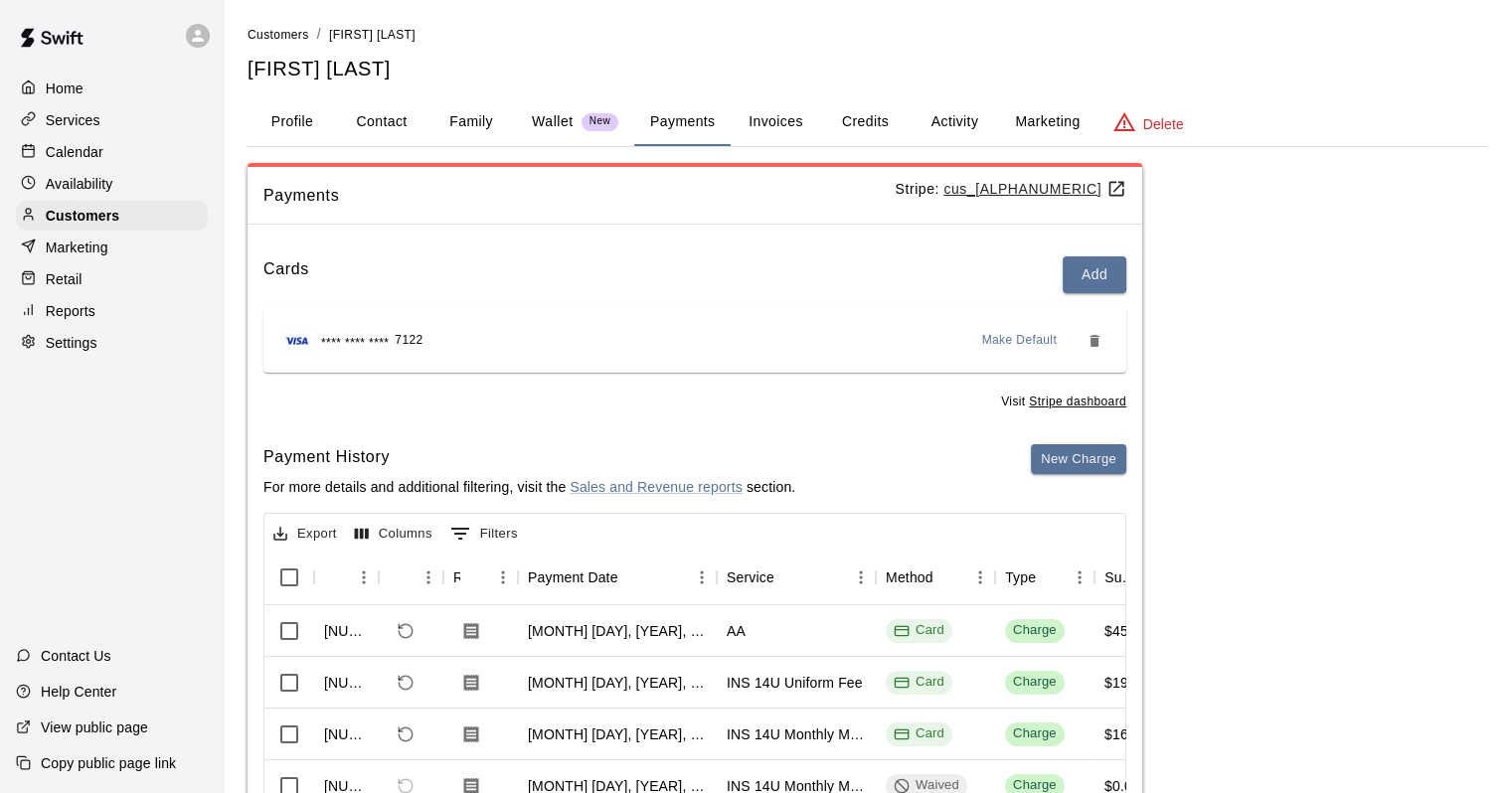 click on "Wallet" at bounding box center (553, 121) 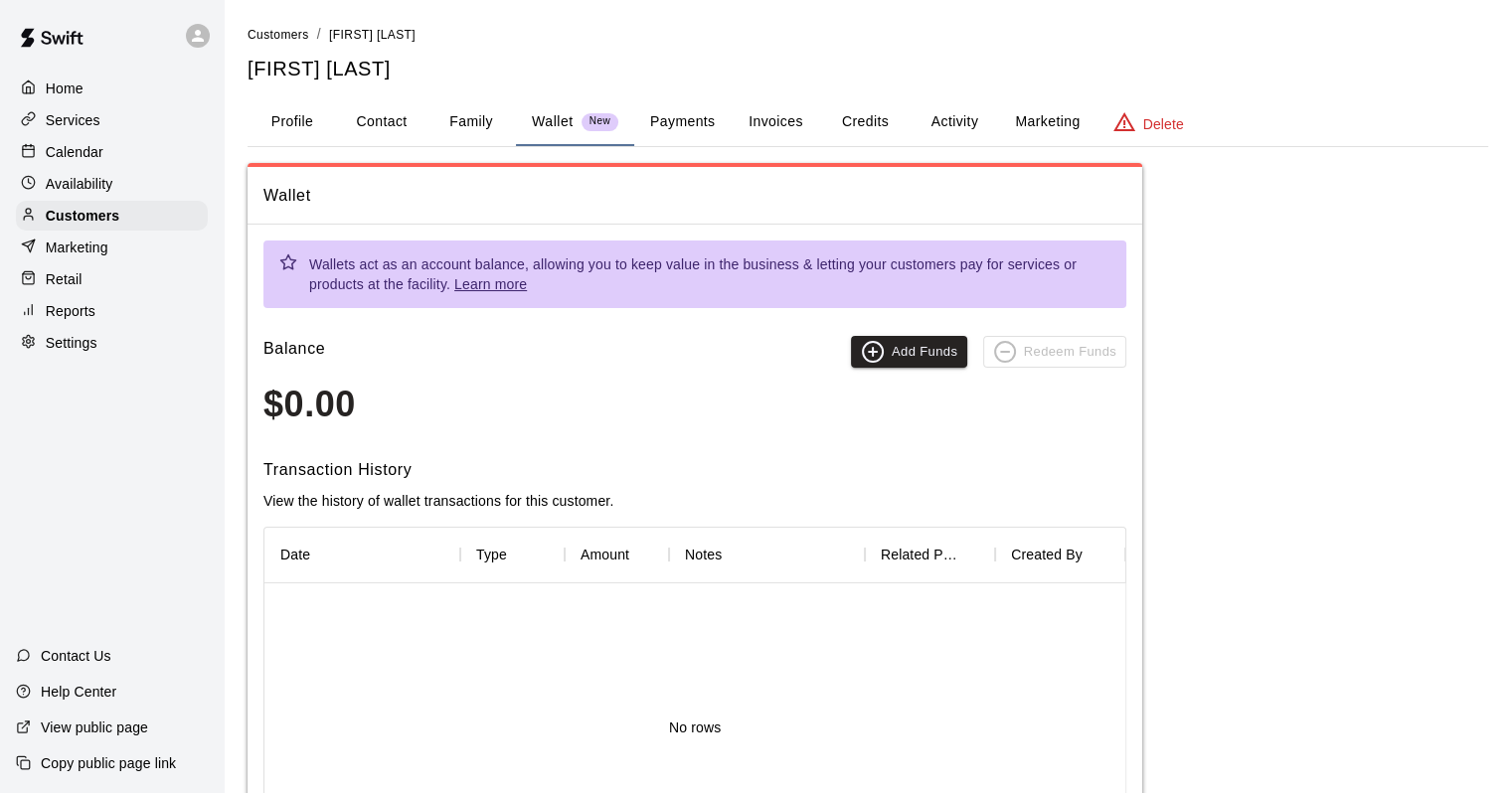 click on "Family" at bounding box center (471, 122) 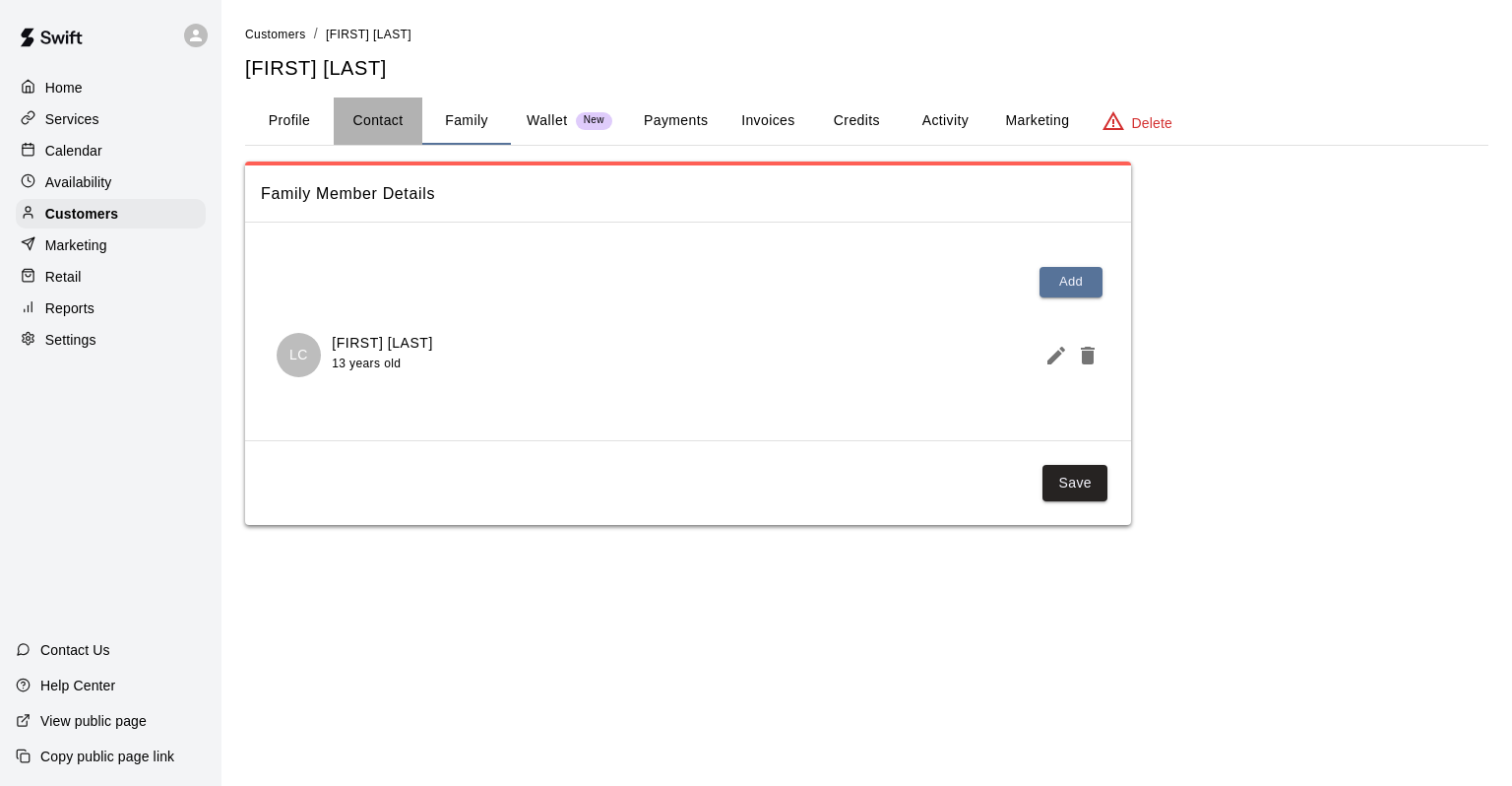 click on "Contact" at bounding box center [378, 121] 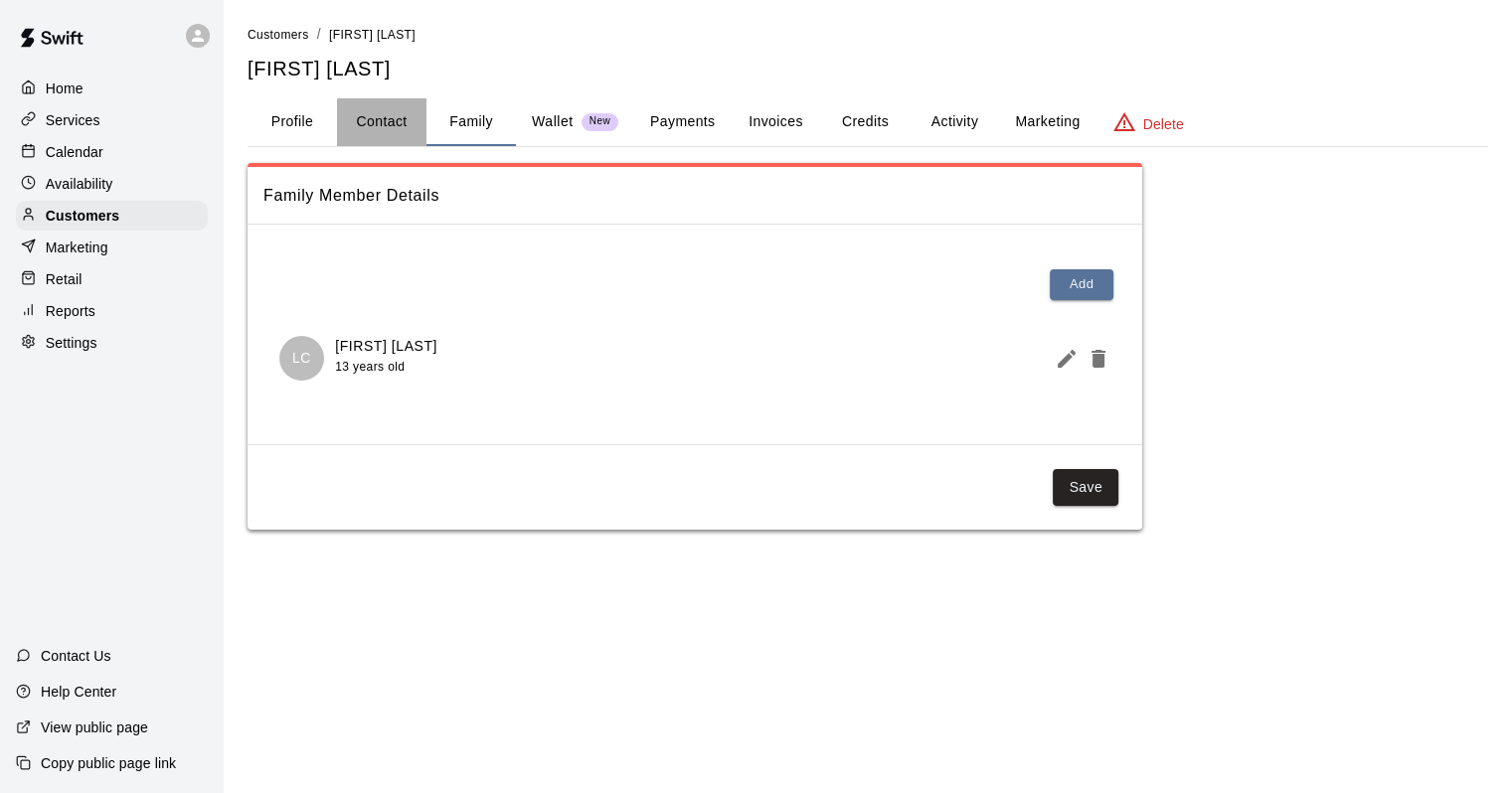 select on "**" 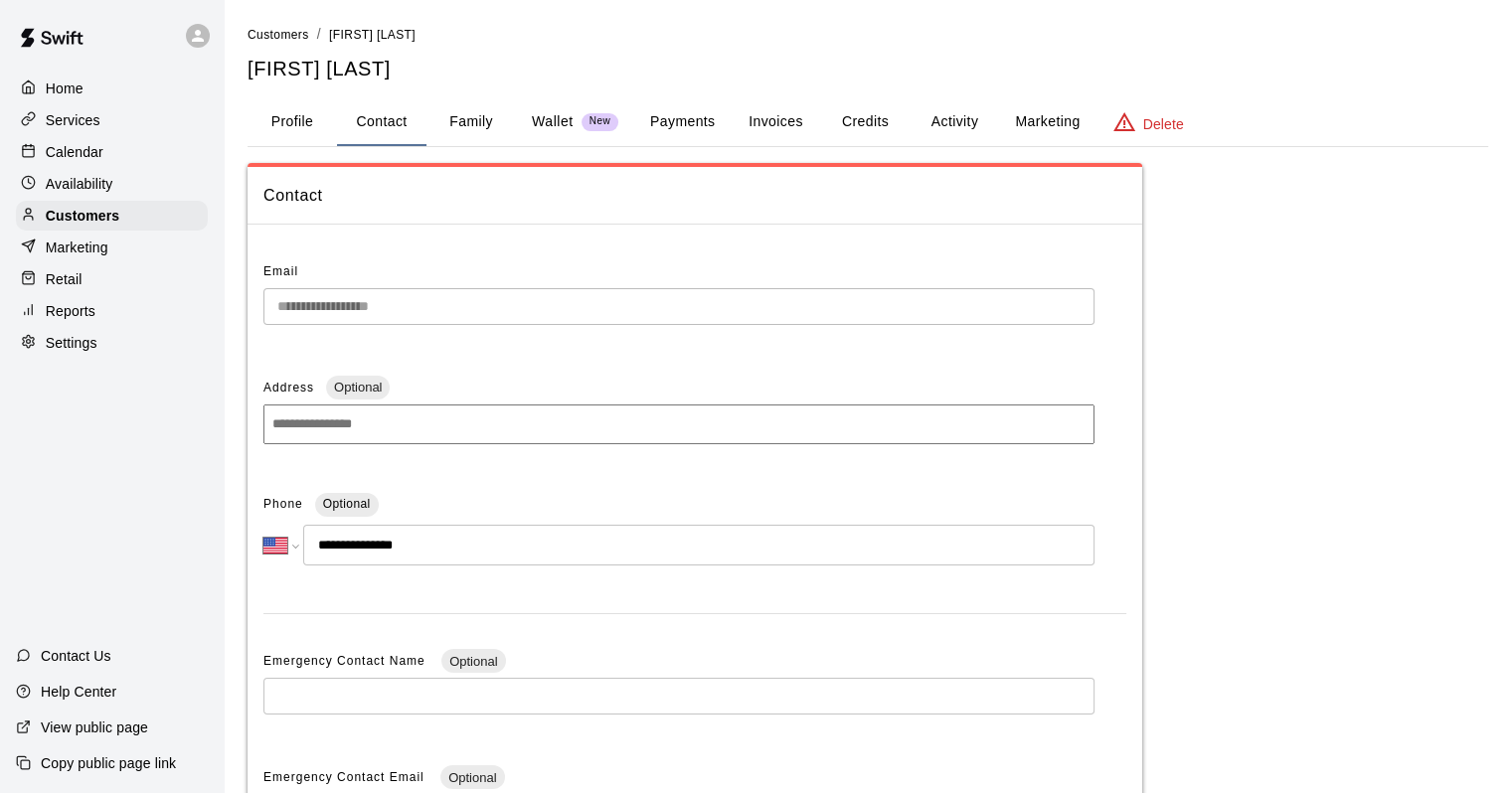 click on "Profile" at bounding box center (292, 122) 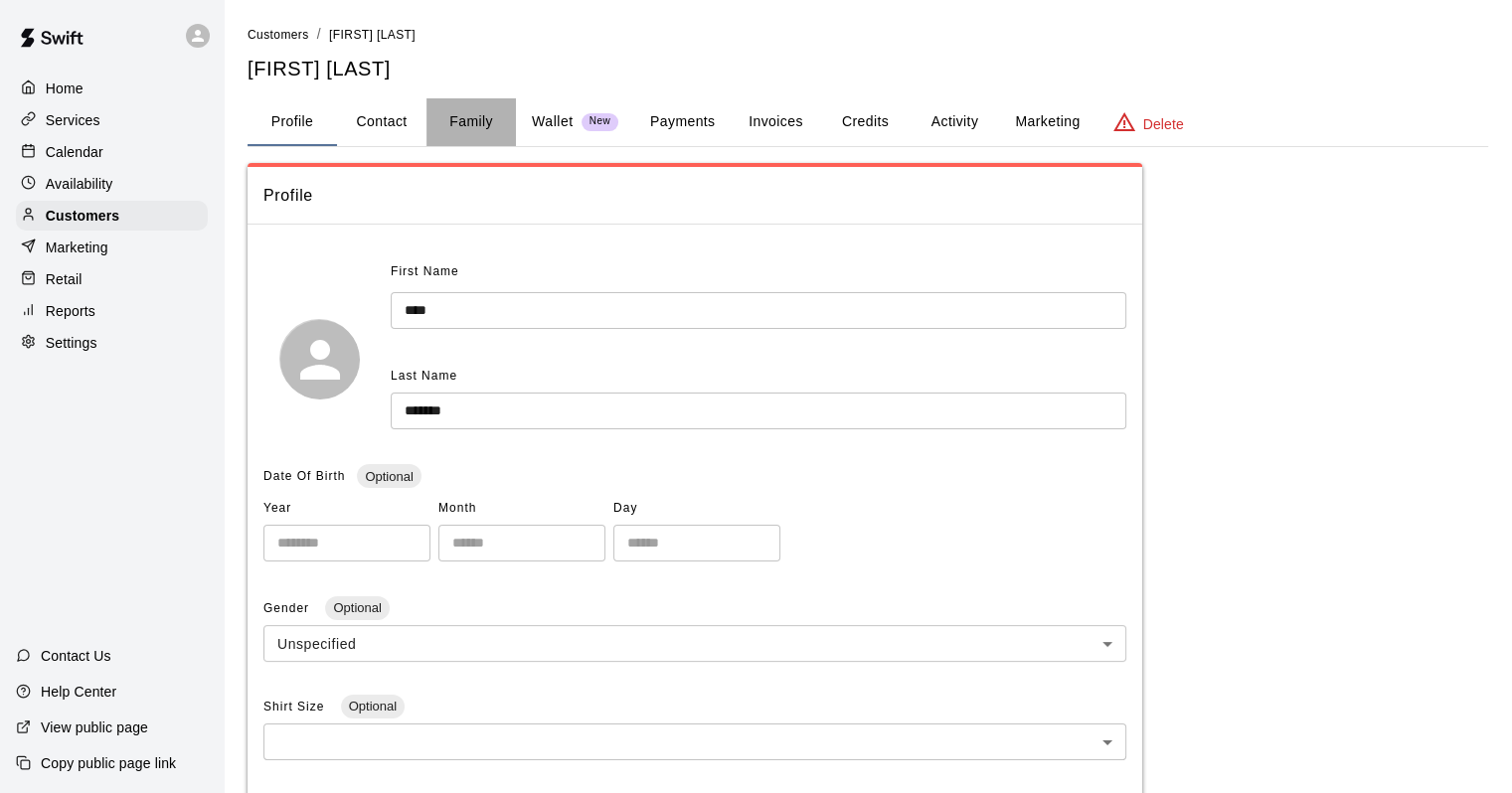 click on "Family" at bounding box center (471, 122) 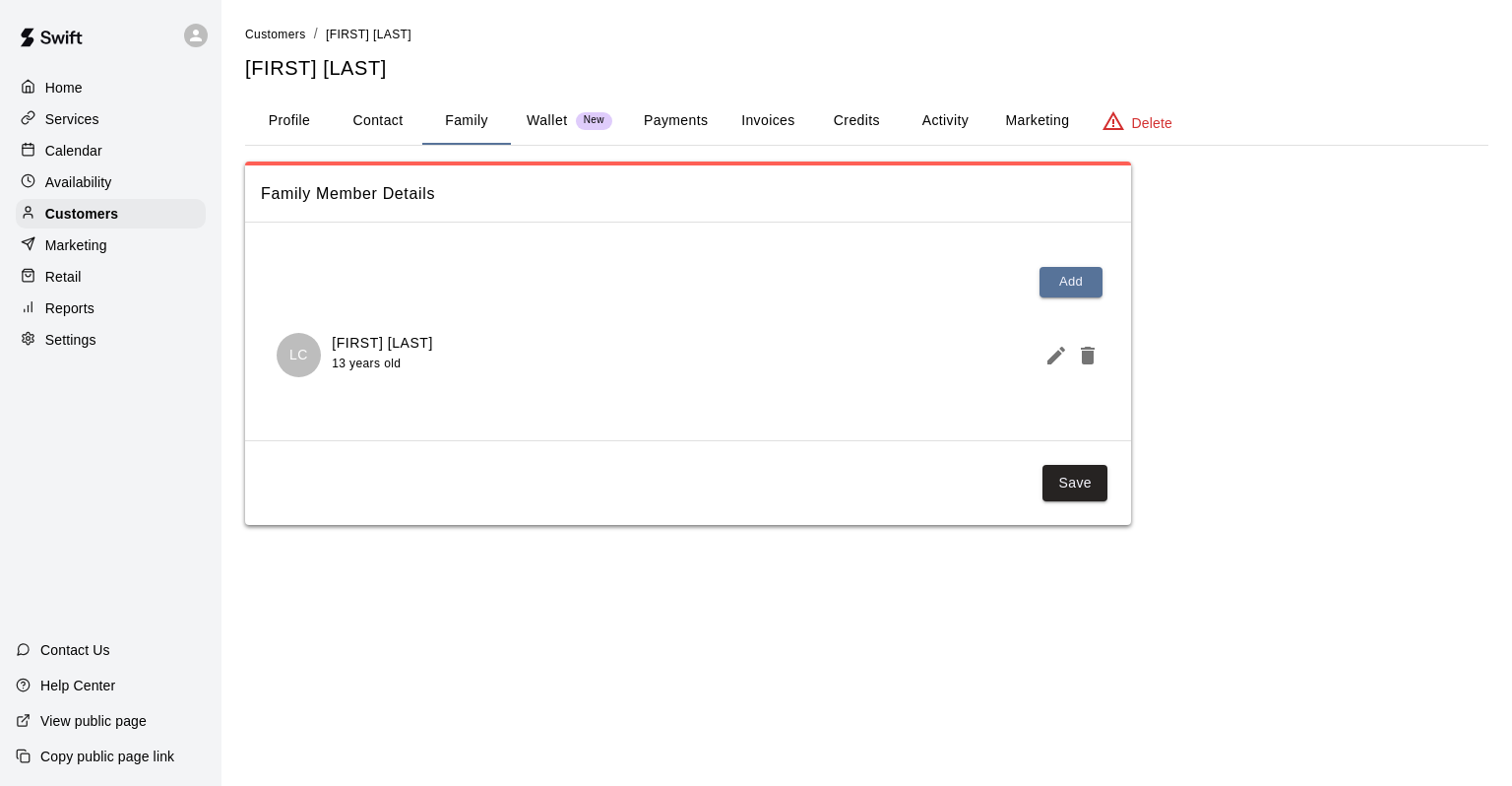 click on "Profile" at bounding box center [289, 121] 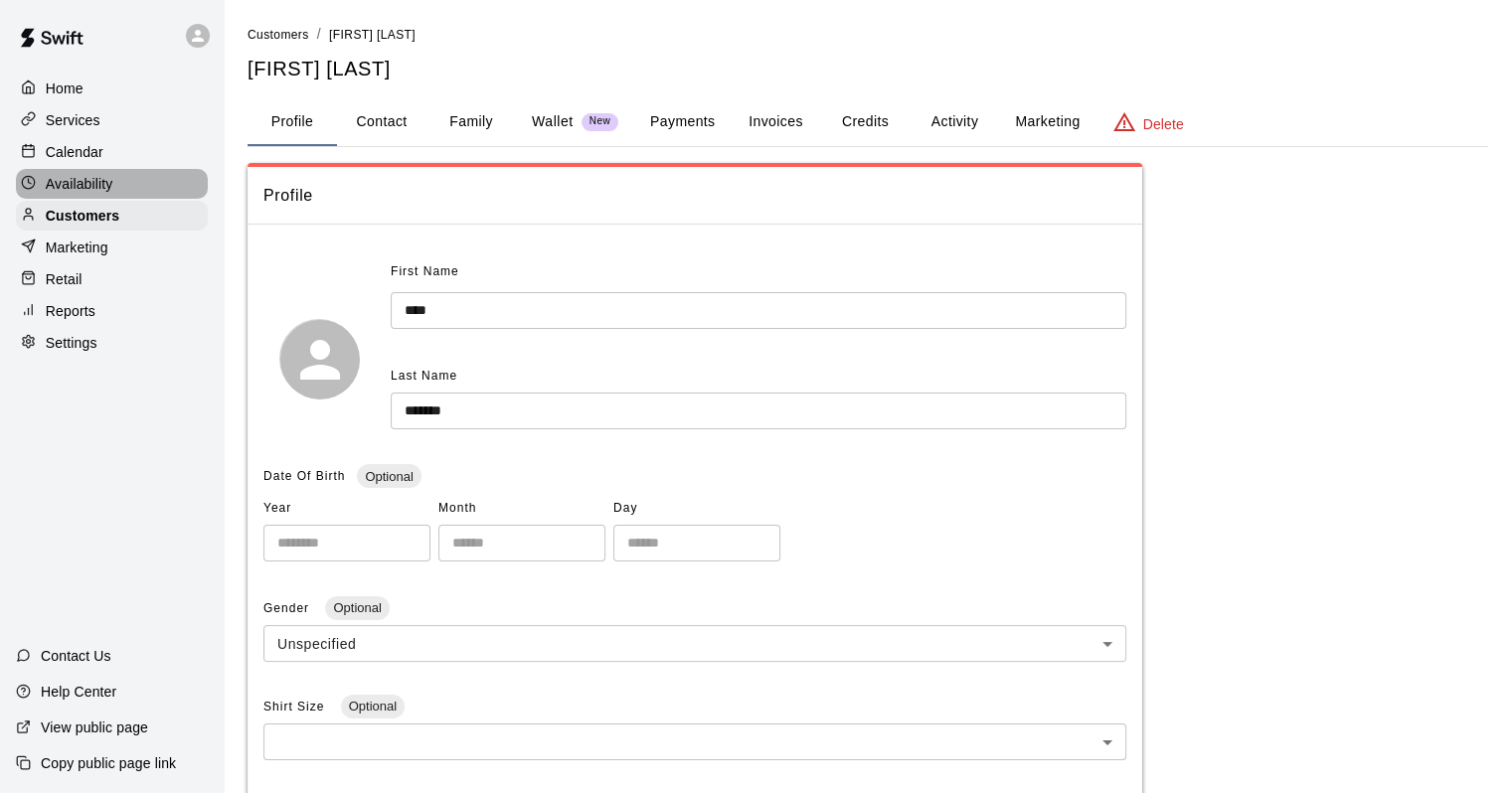 click on "Availability" at bounding box center (111, 184) 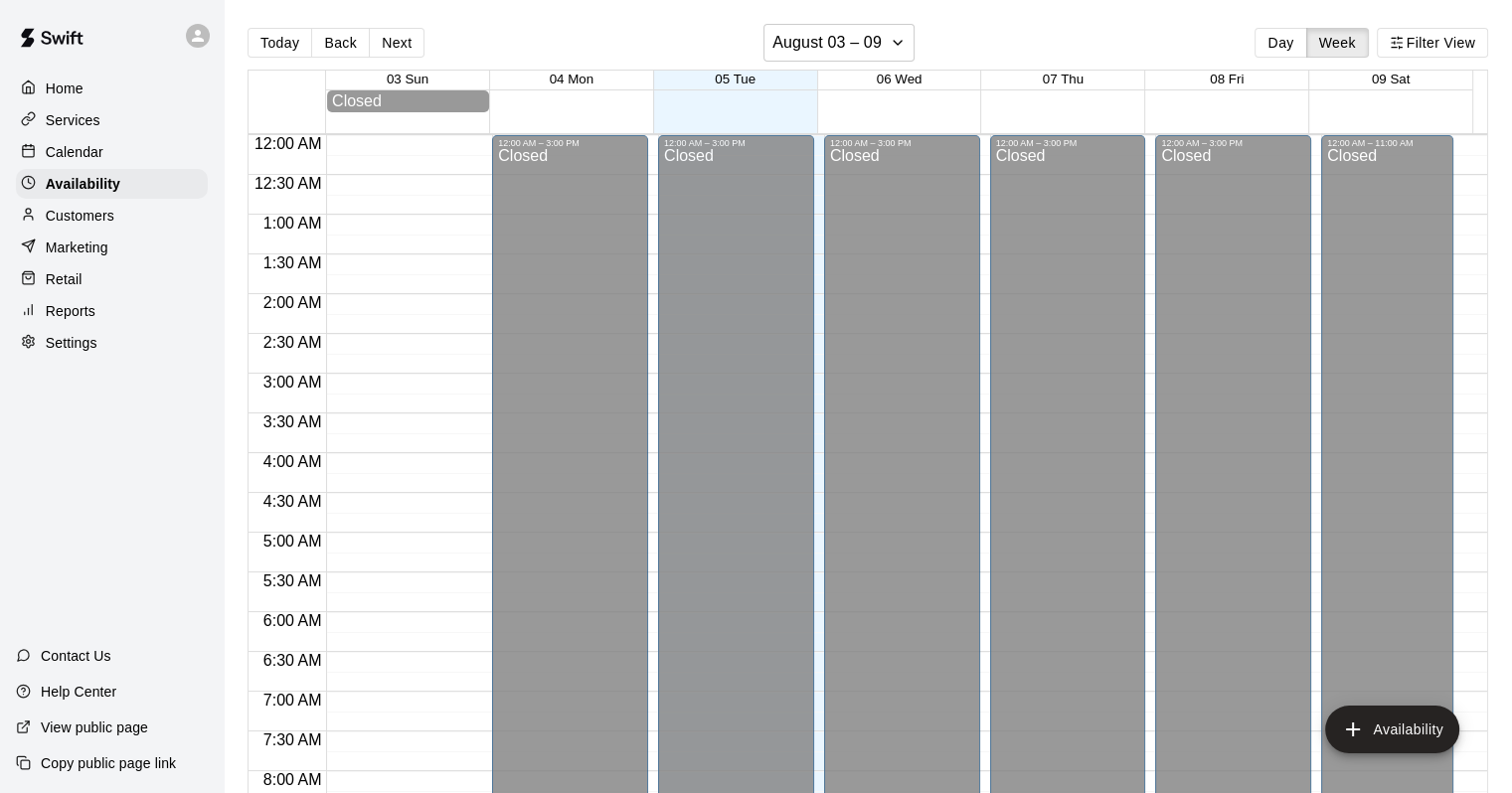 scroll, scrollTop: 1222, scrollLeft: 0, axis: vertical 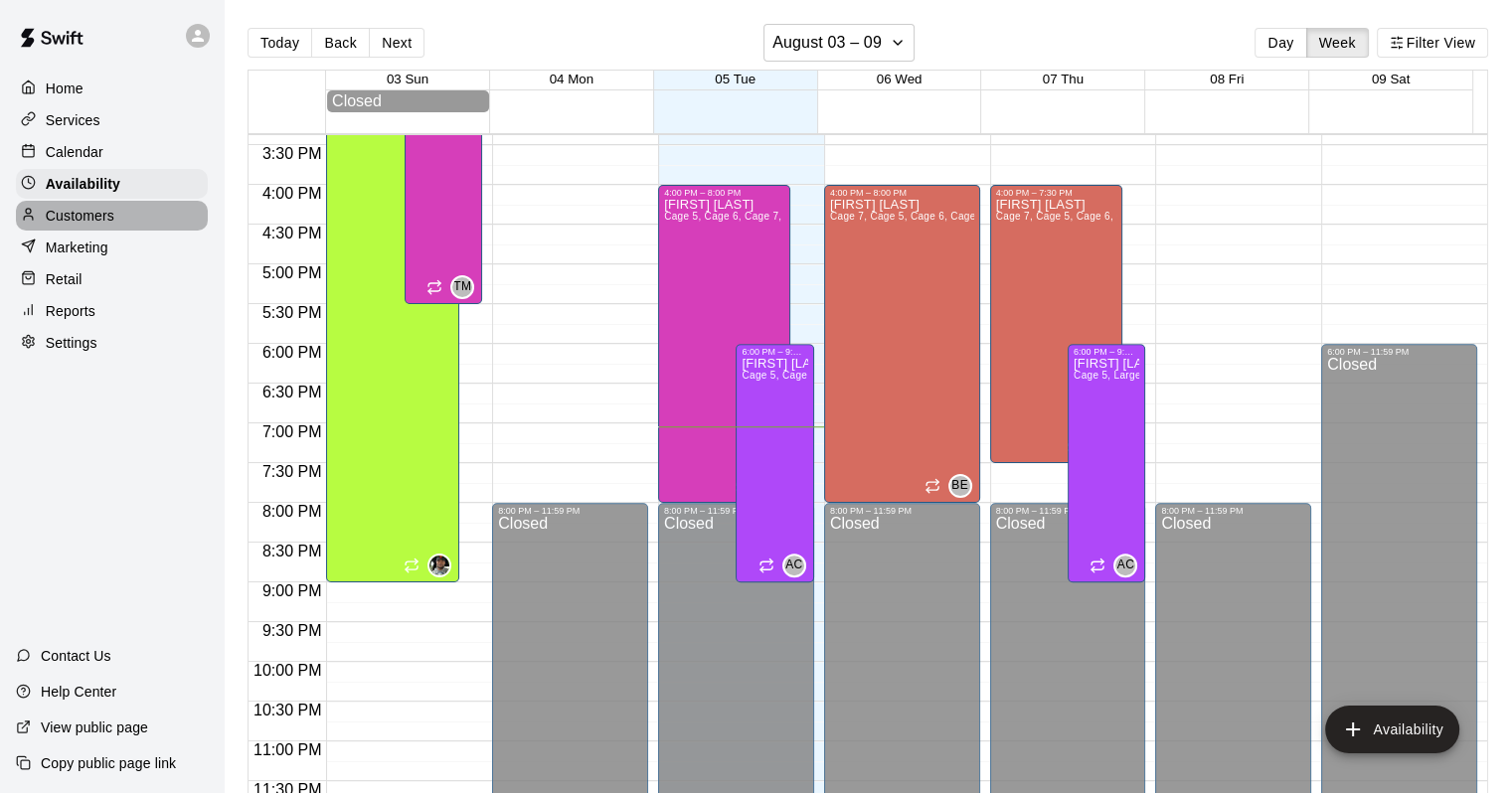 click on "Customers" at bounding box center (111, 216) 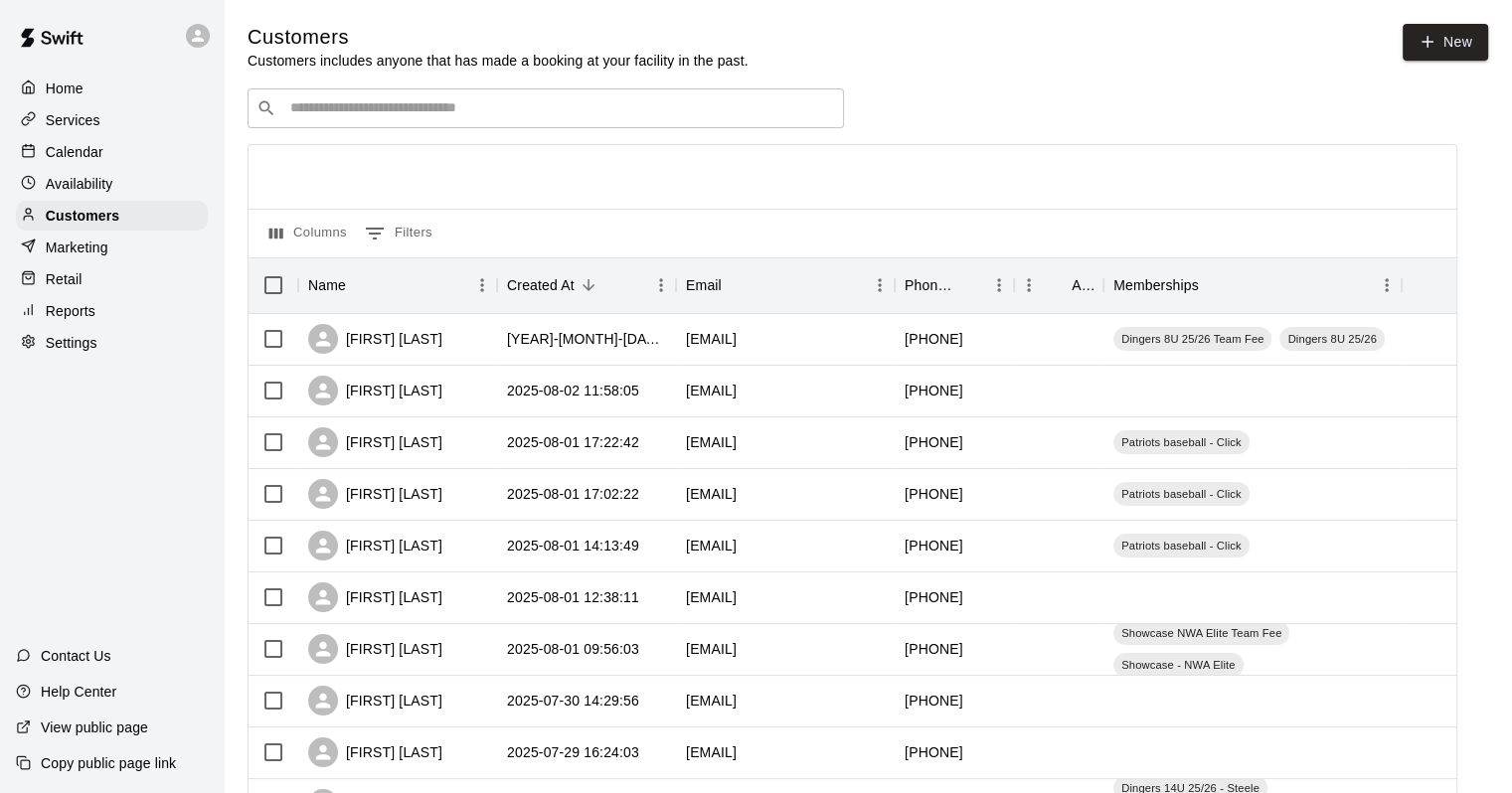 click on "Calendar" at bounding box center (75, 152) 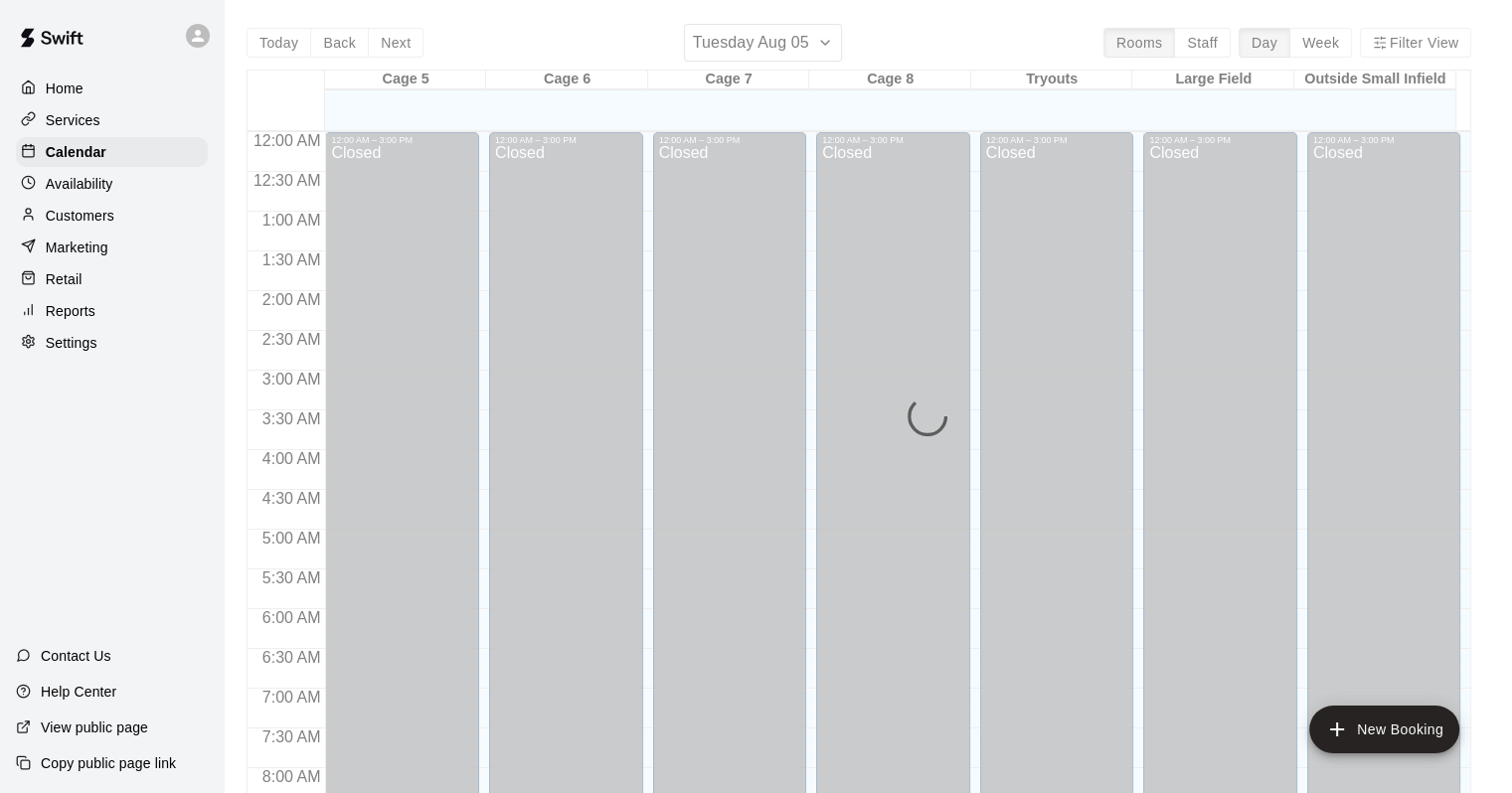 scroll, scrollTop: 1163, scrollLeft: 0, axis: vertical 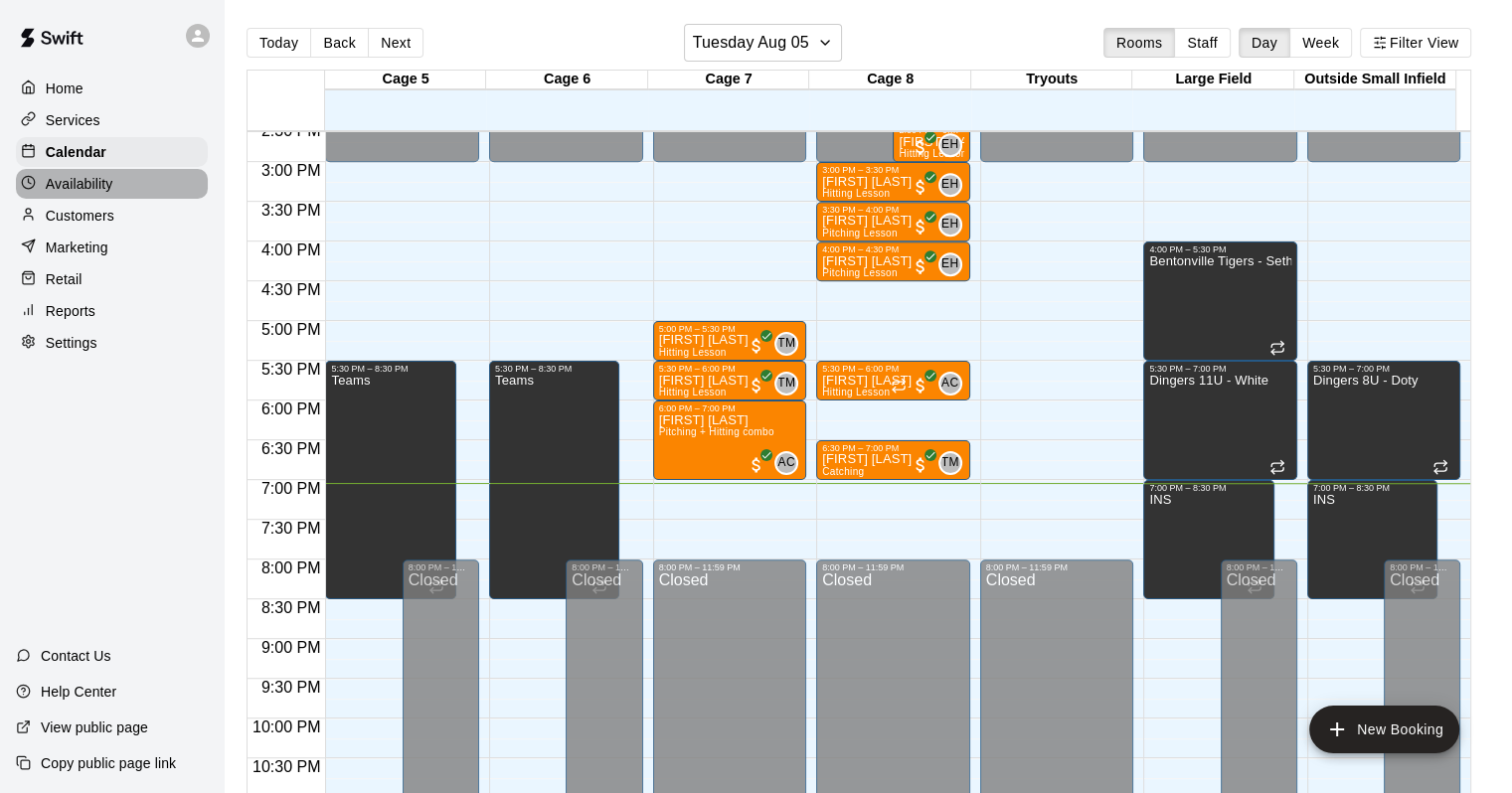 click on "Availability" at bounding box center [80, 184] 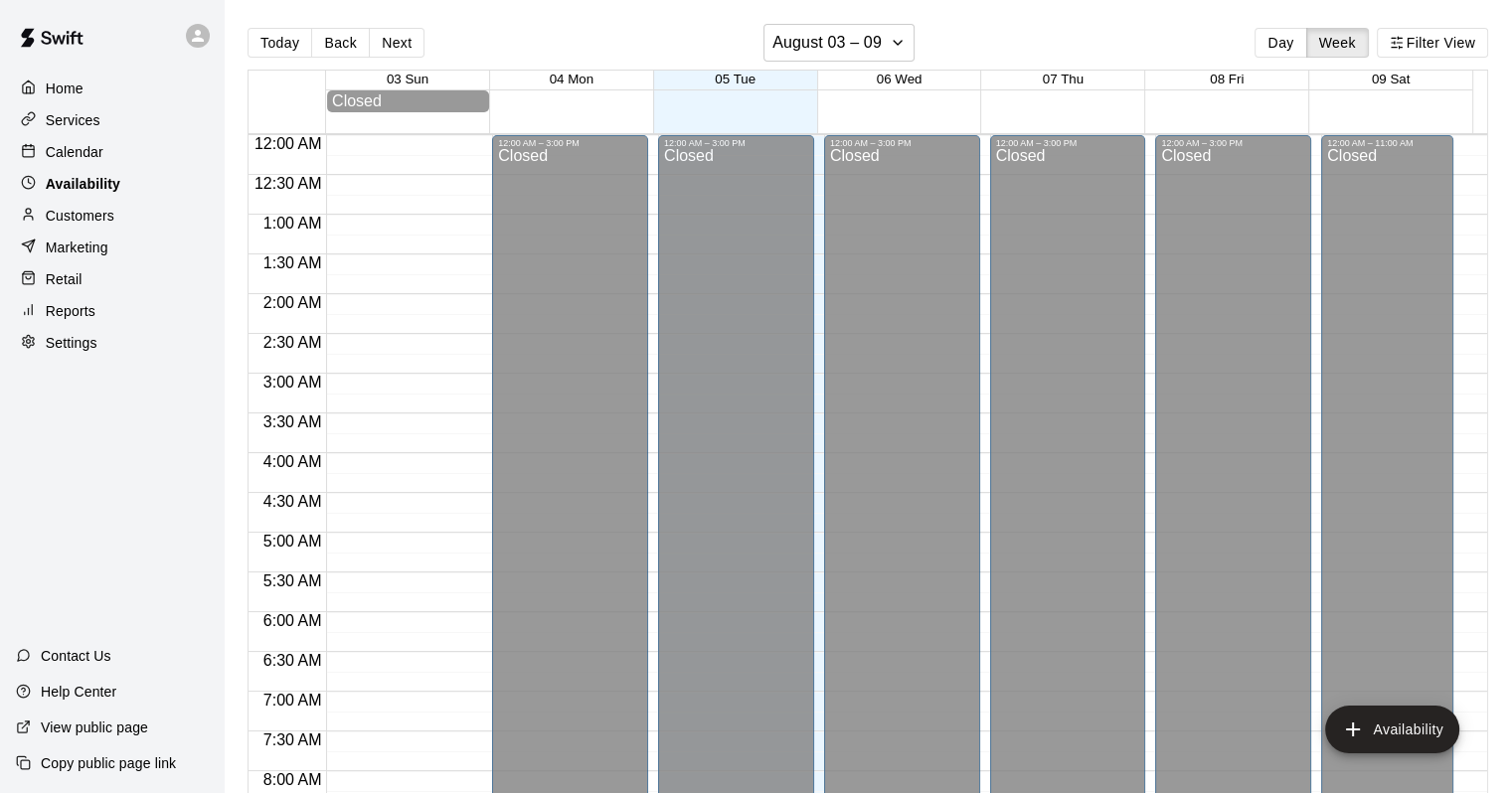 scroll, scrollTop: 1222, scrollLeft: 0, axis: vertical 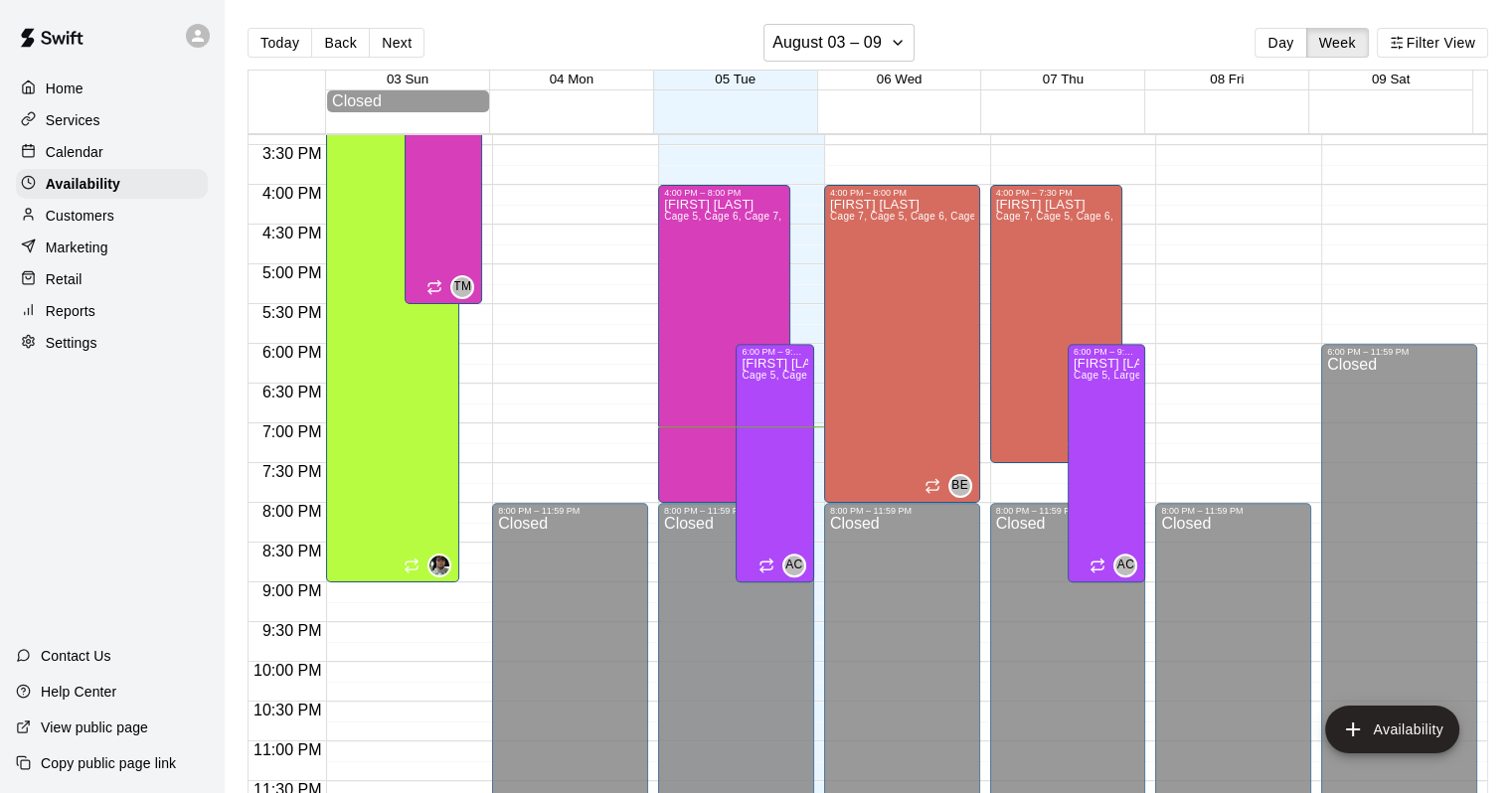 click on "Home Services Calendar Availability Customers Marketing Retail Reports Settings" at bounding box center (111, 216) 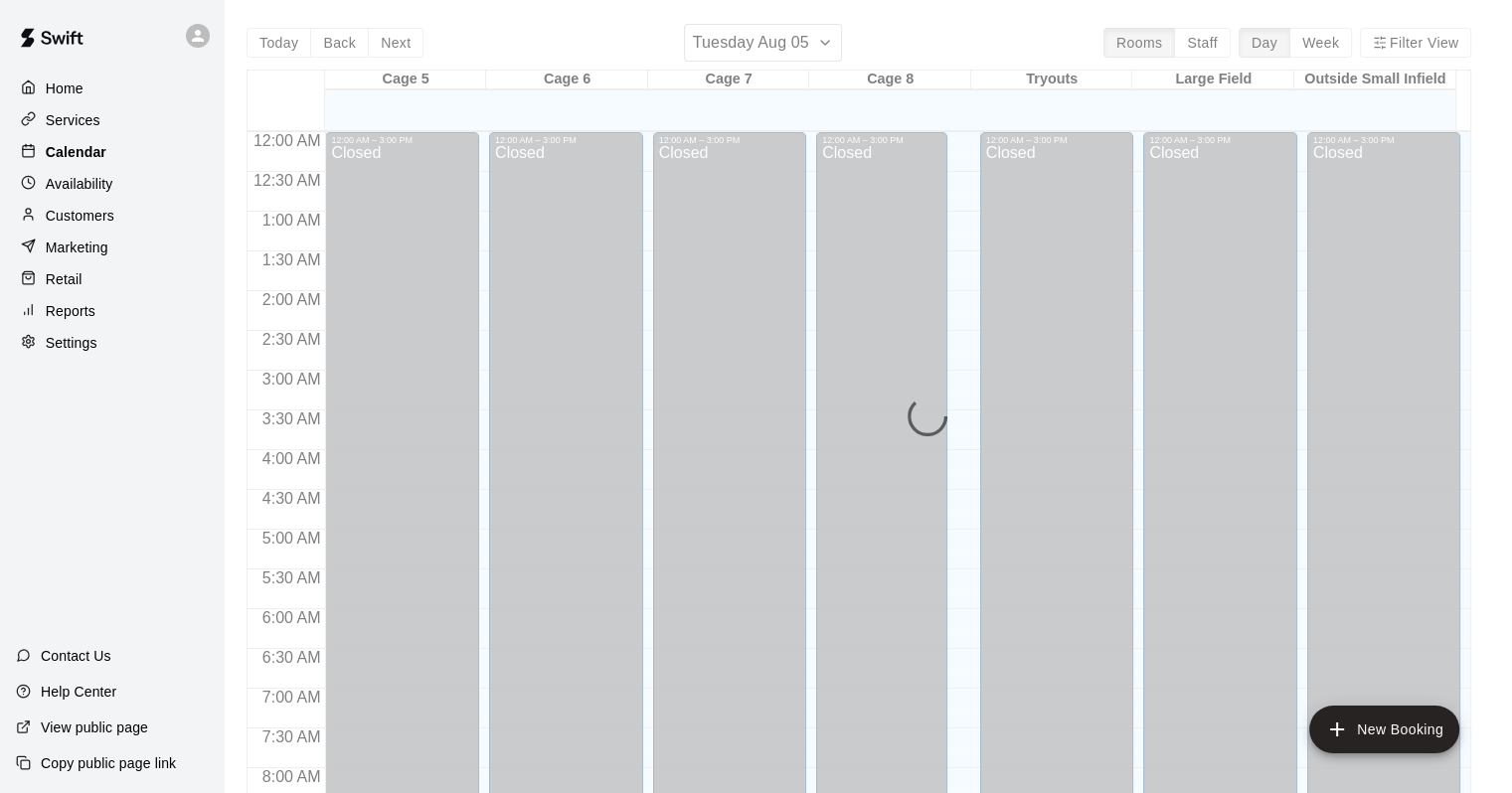 scroll, scrollTop: 1163, scrollLeft: 0, axis: vertical 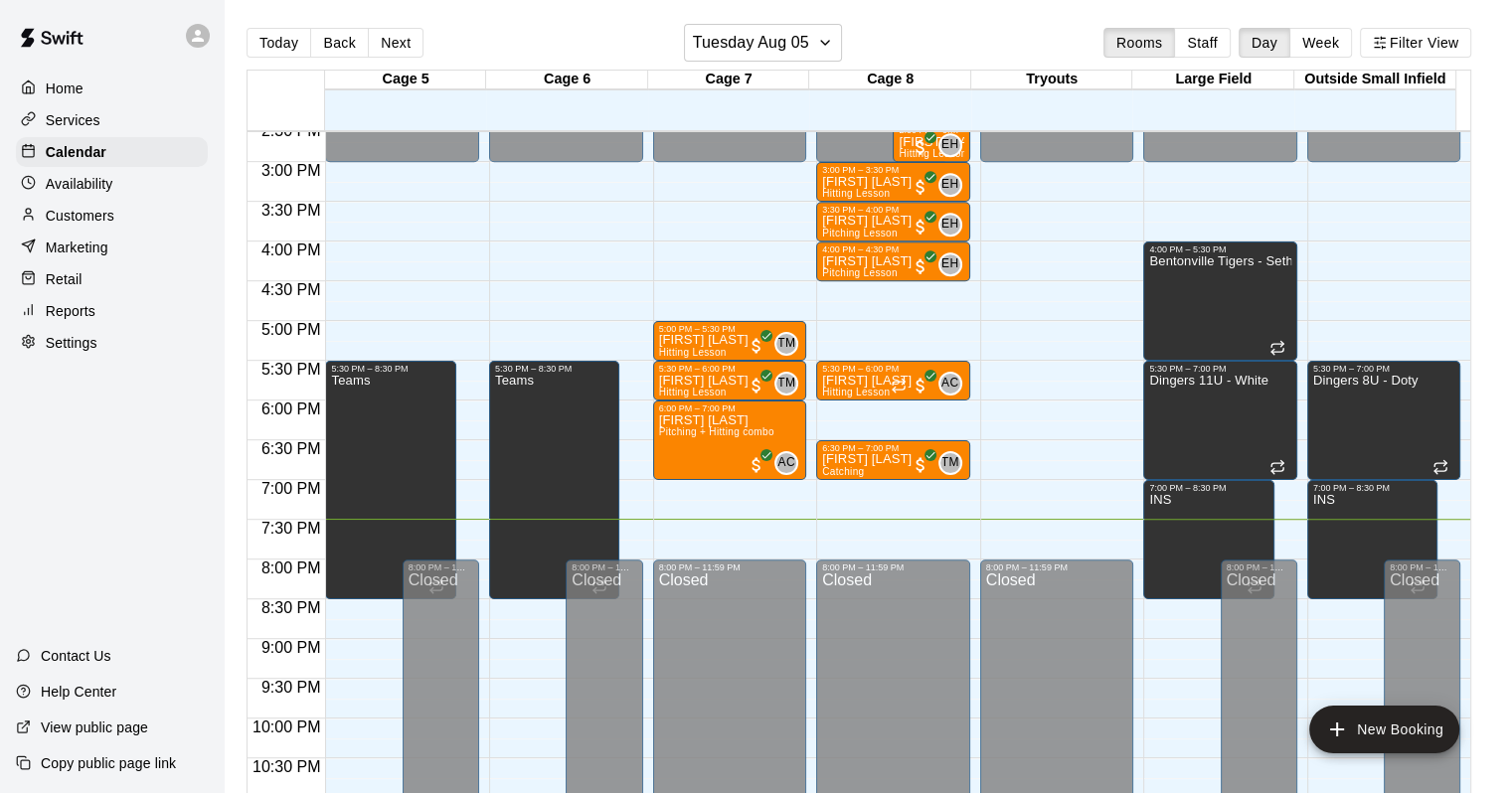 click on "Services" at bounding box center [73, 120] 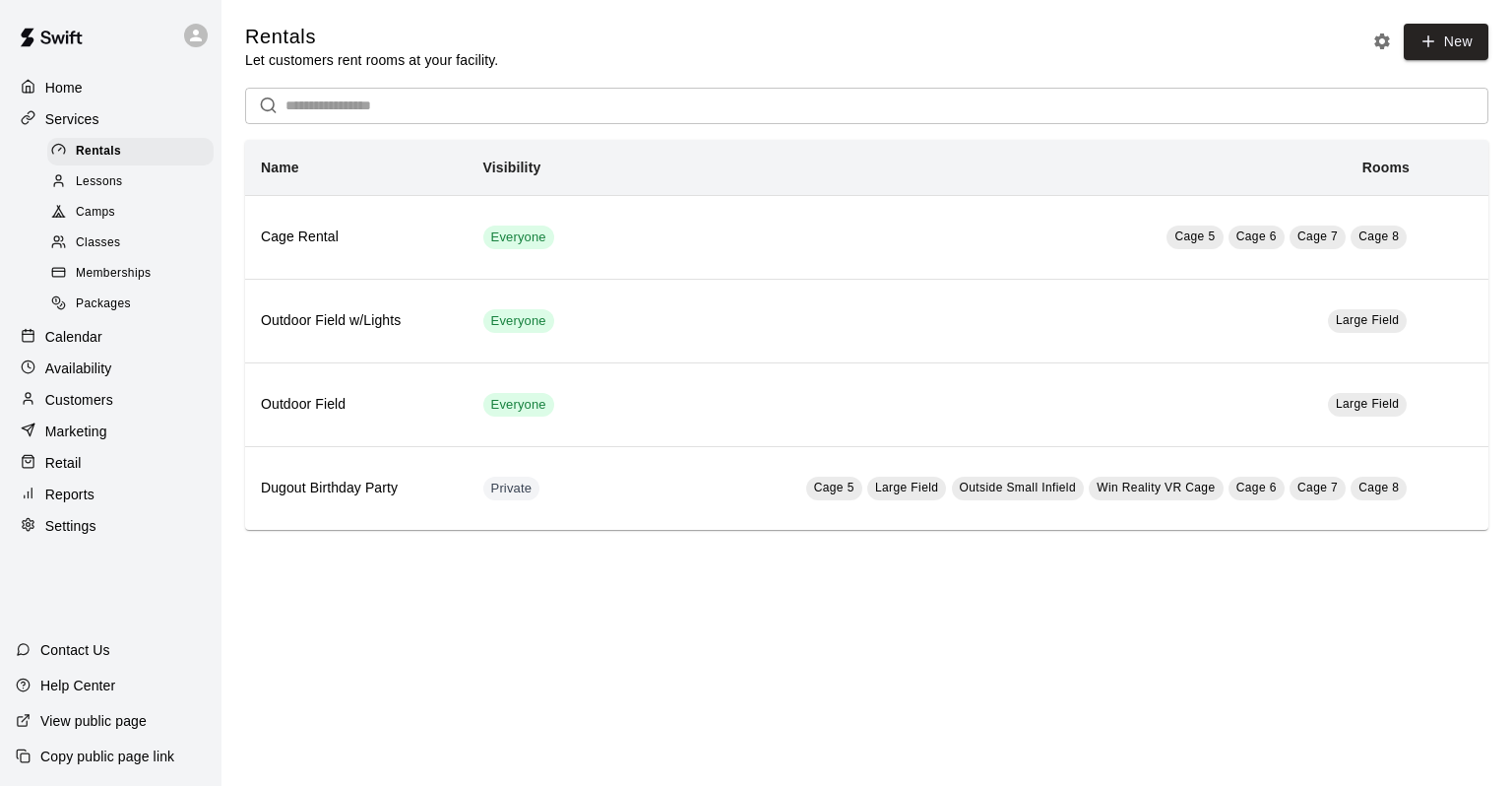 click on "Memberships" at bounding box center [113, 274] 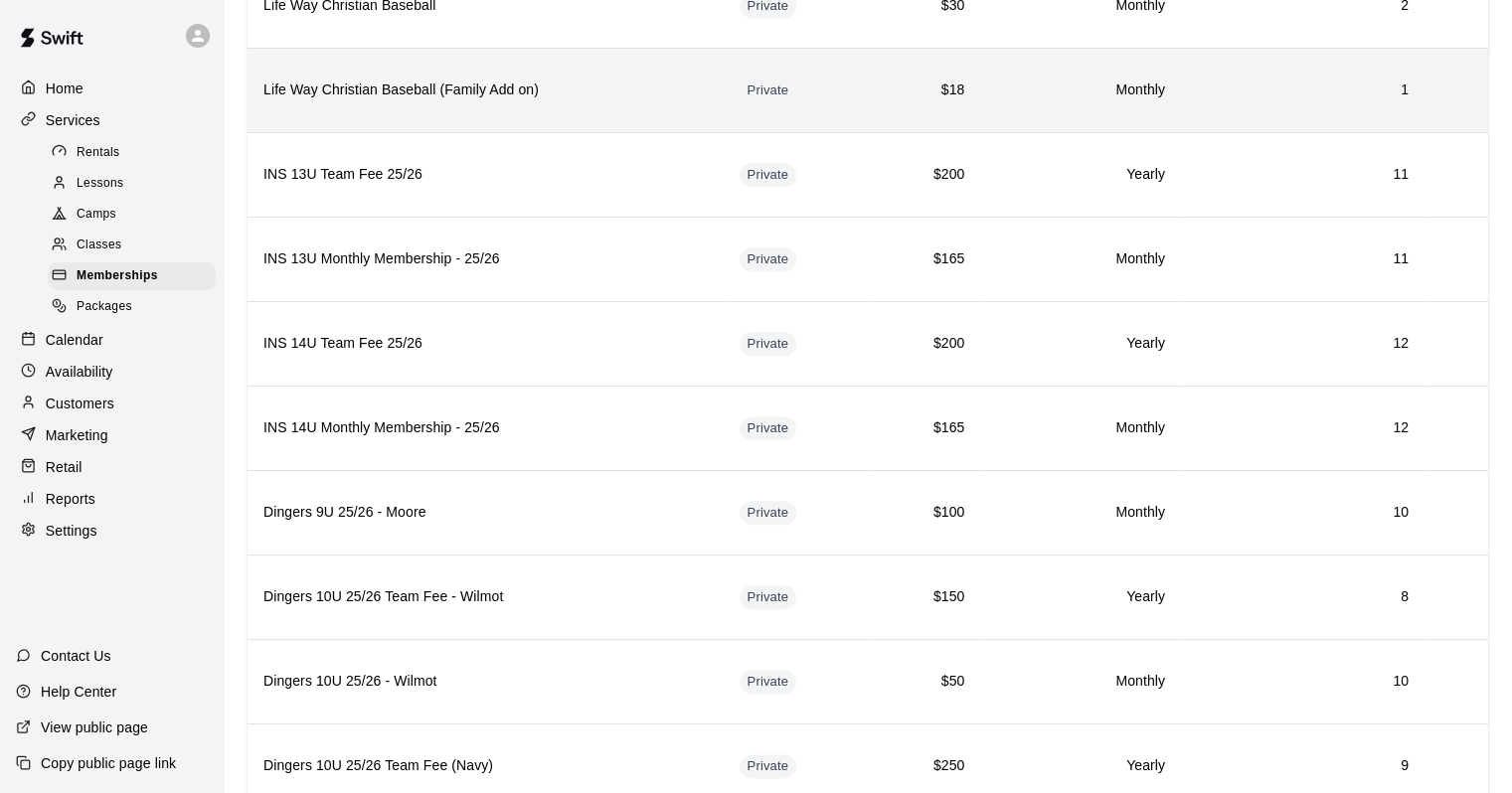 scroll, scrollTop: 2087, scrollLeft: 0, axis: vertical 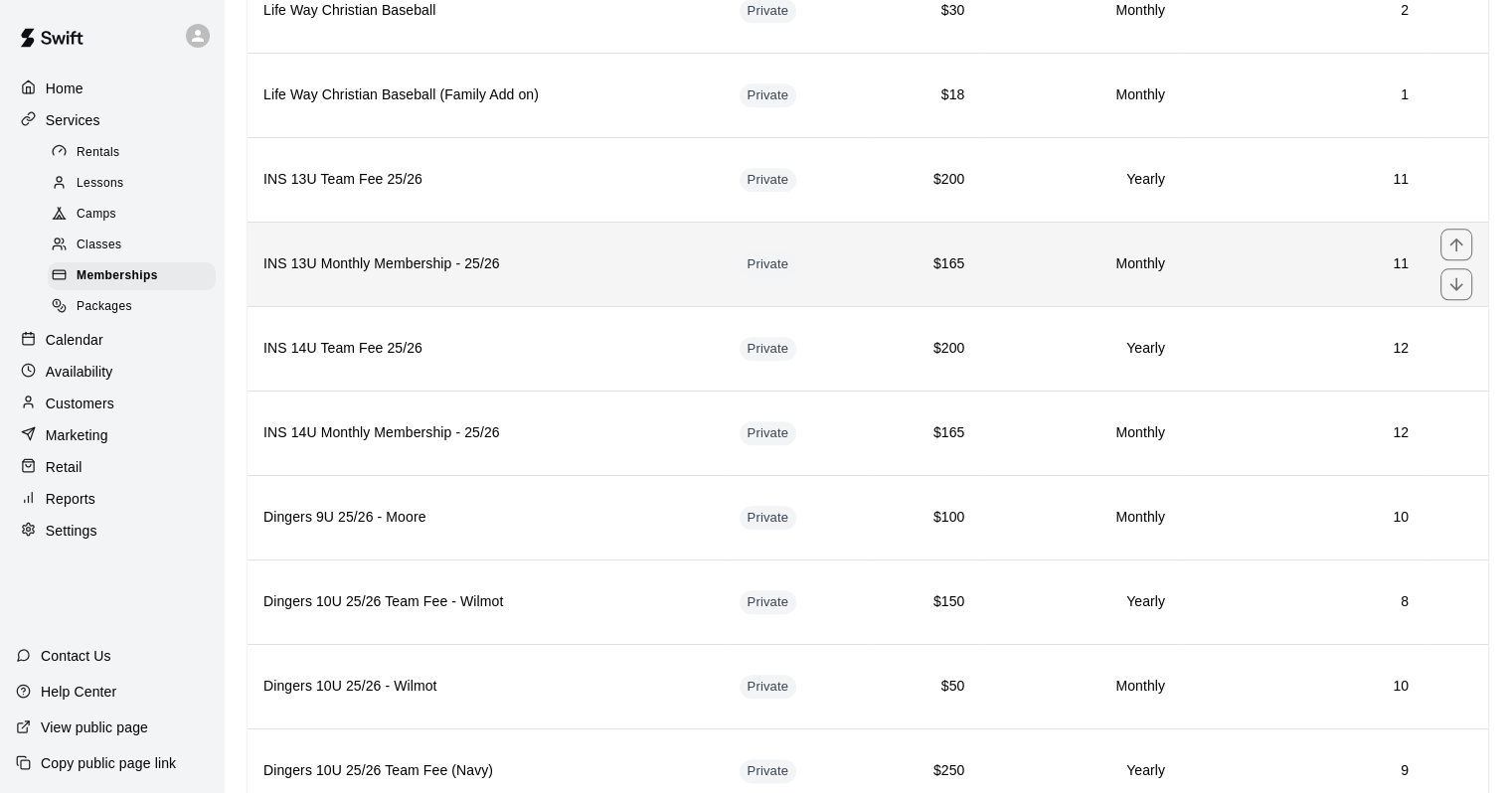 click on "INS 13U Monthly Membership - 25/26" at bounding box center (485, 264) 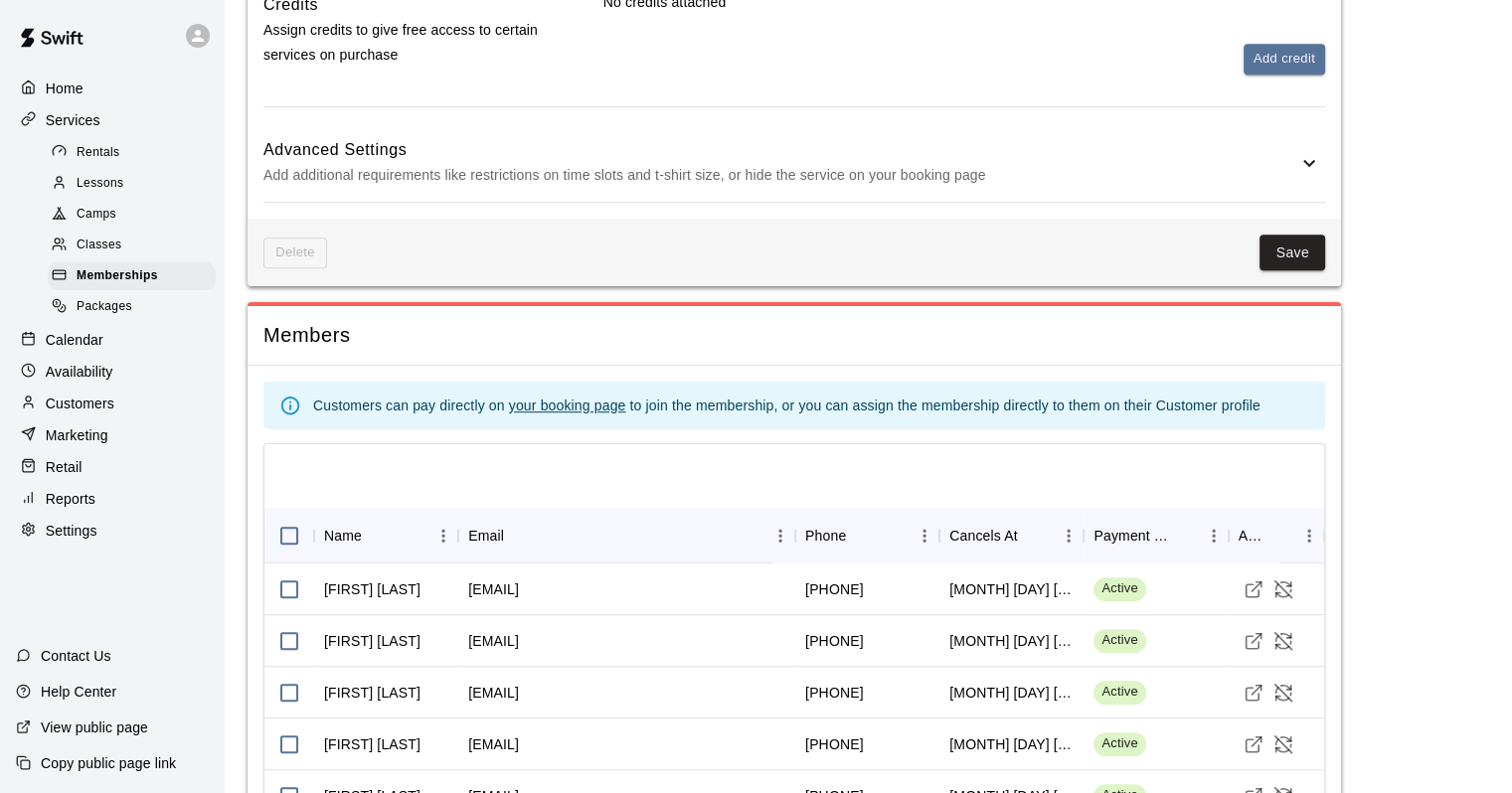 scroll, scrollTop: 1689, scrollLeft: 0, axis: vertical 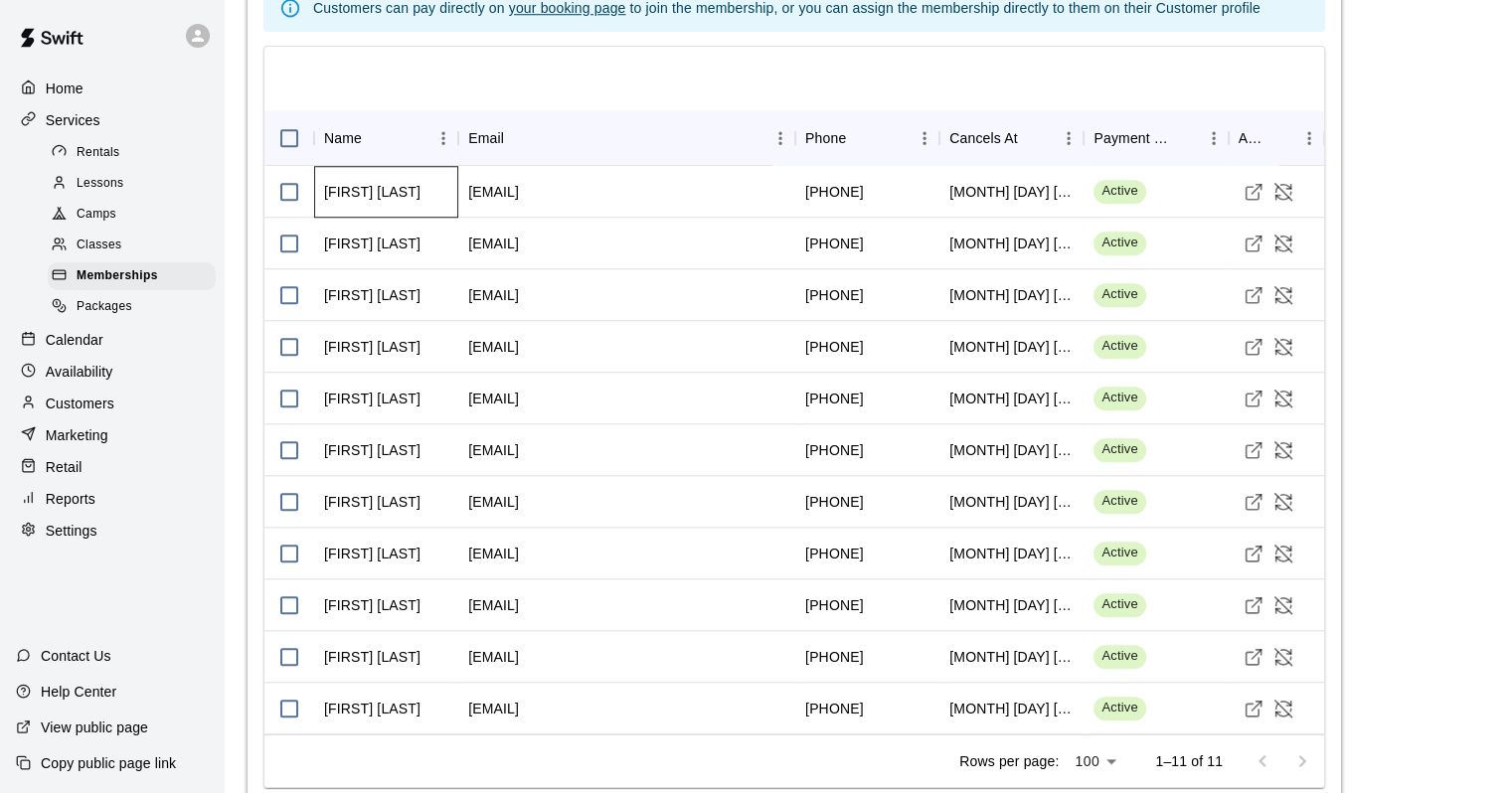 click on "[FIRST] [LAST]" at bounding box center [386, 192] 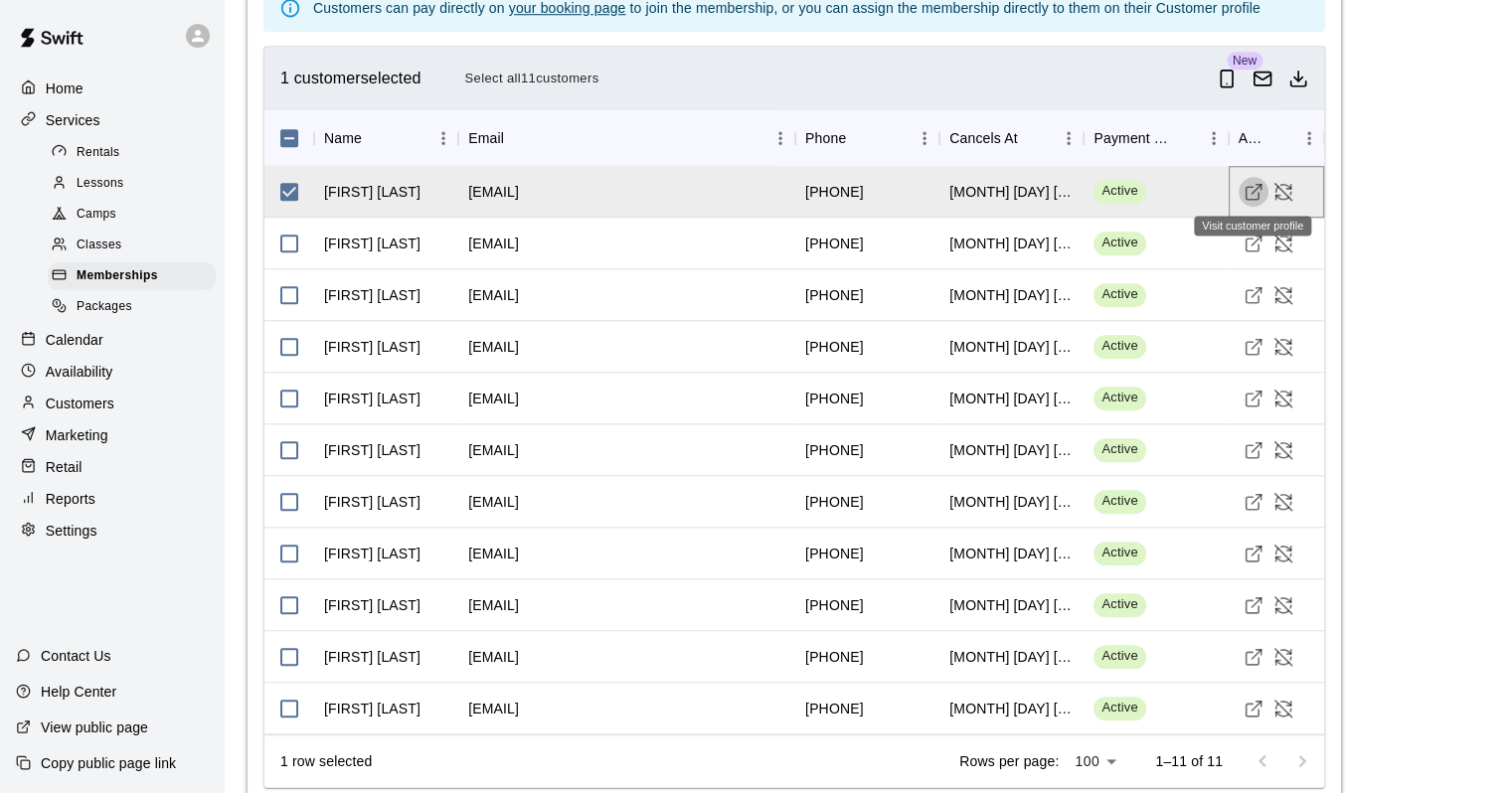 click 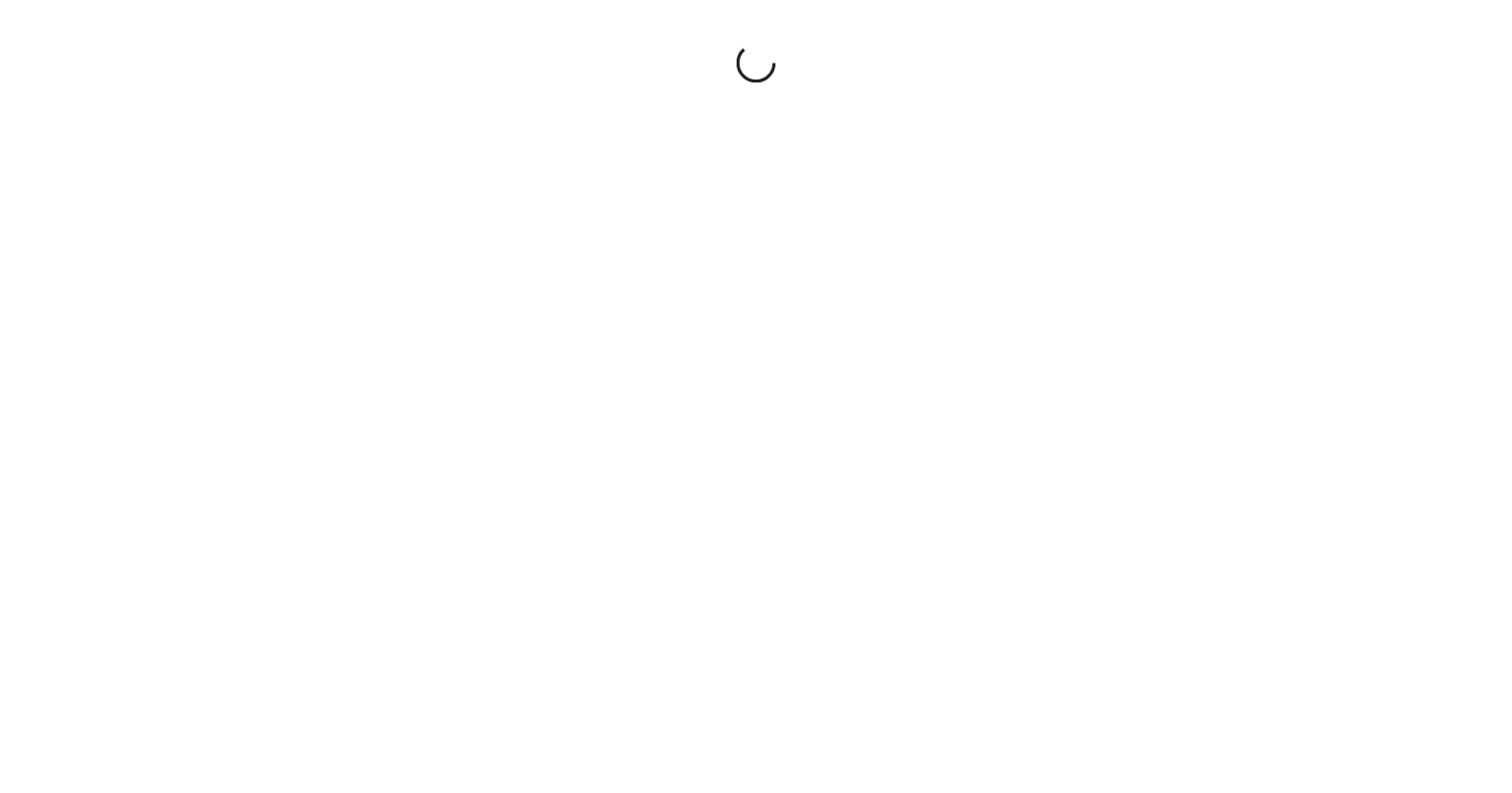 scroll, scrollTop: 0, scrollLeft: 0, axis: both 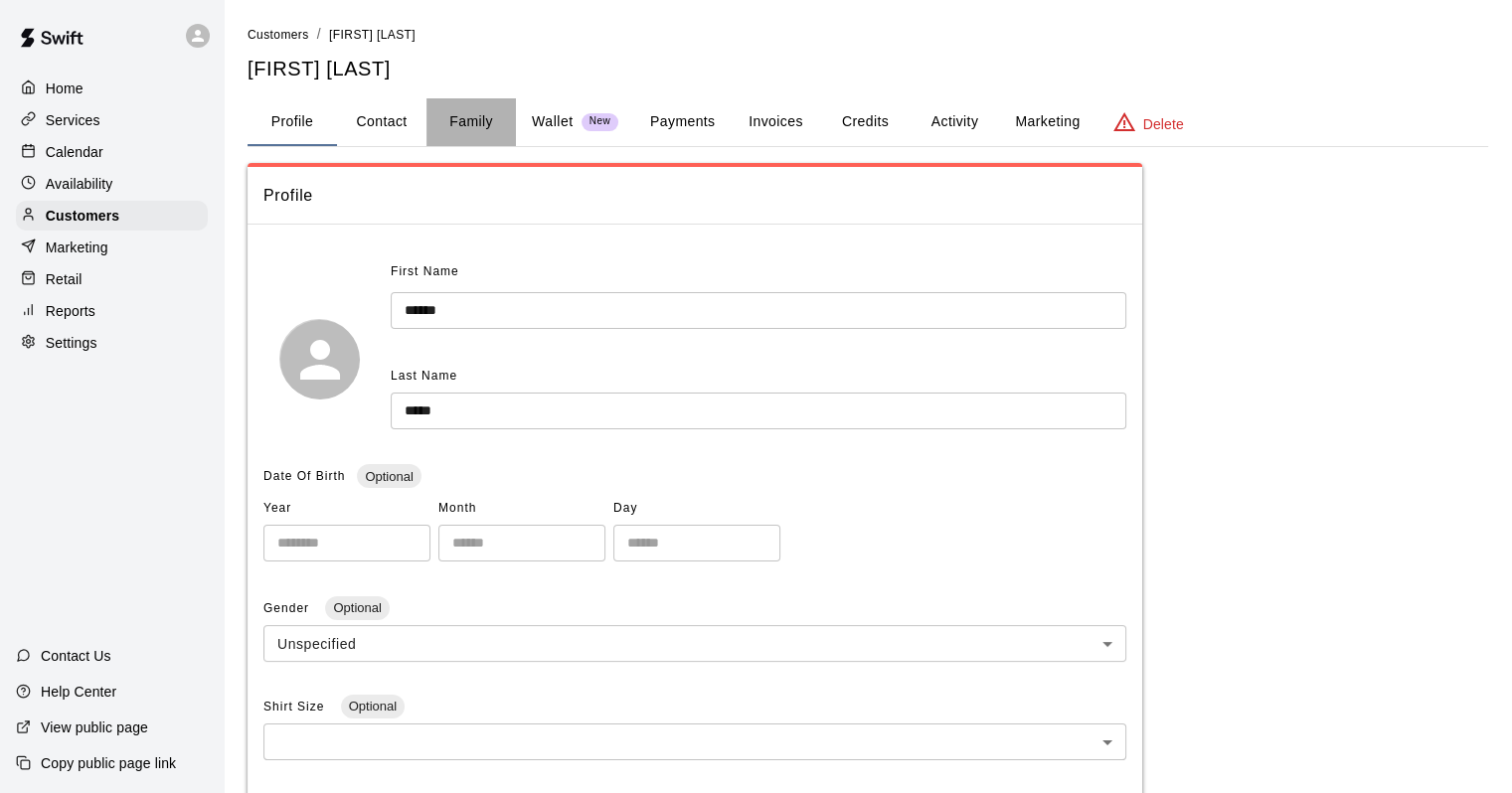 click on "Family" at bounding box center (471, 122) 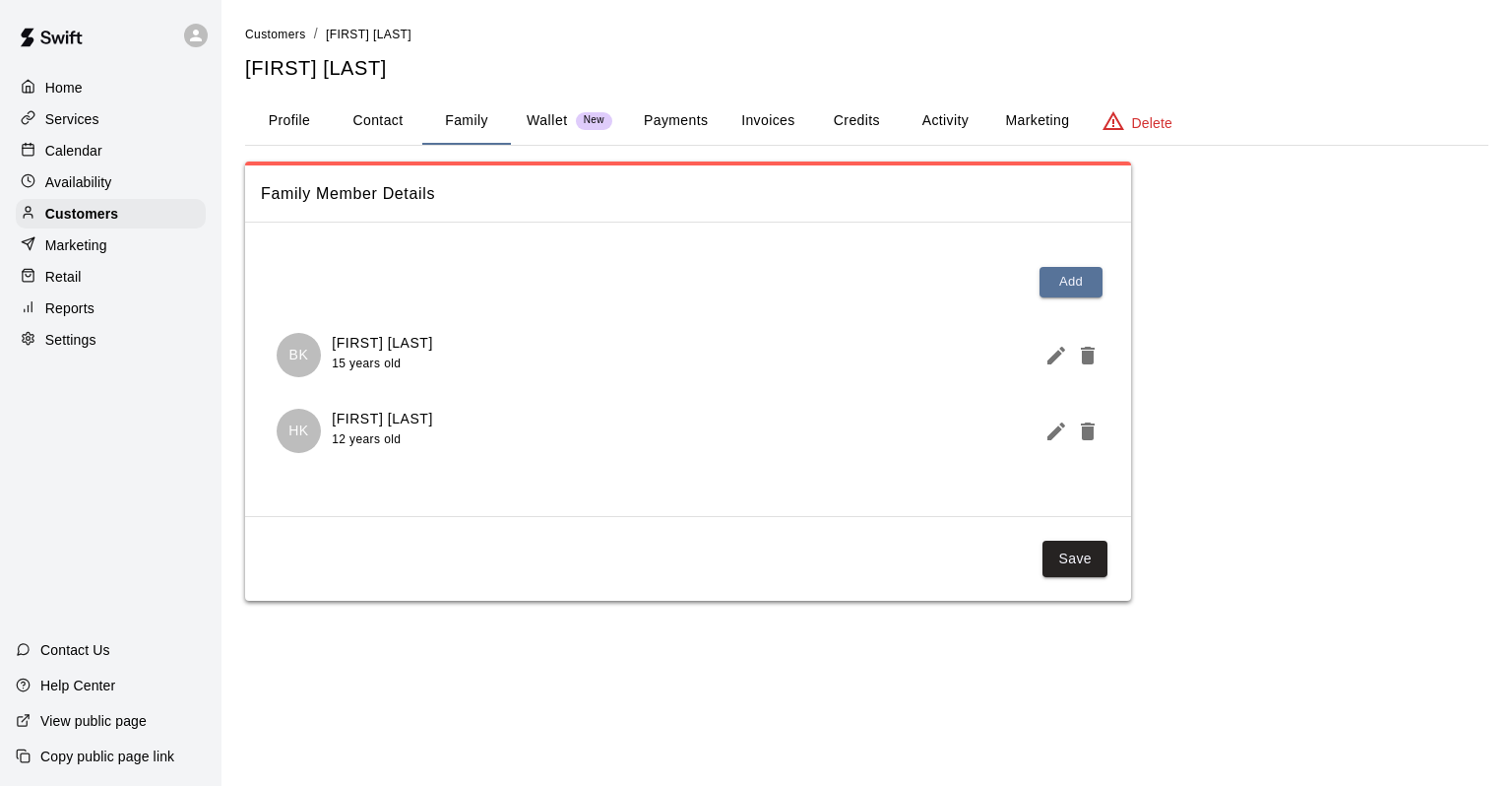 click on "Profile" at bounding box center (289, 121) 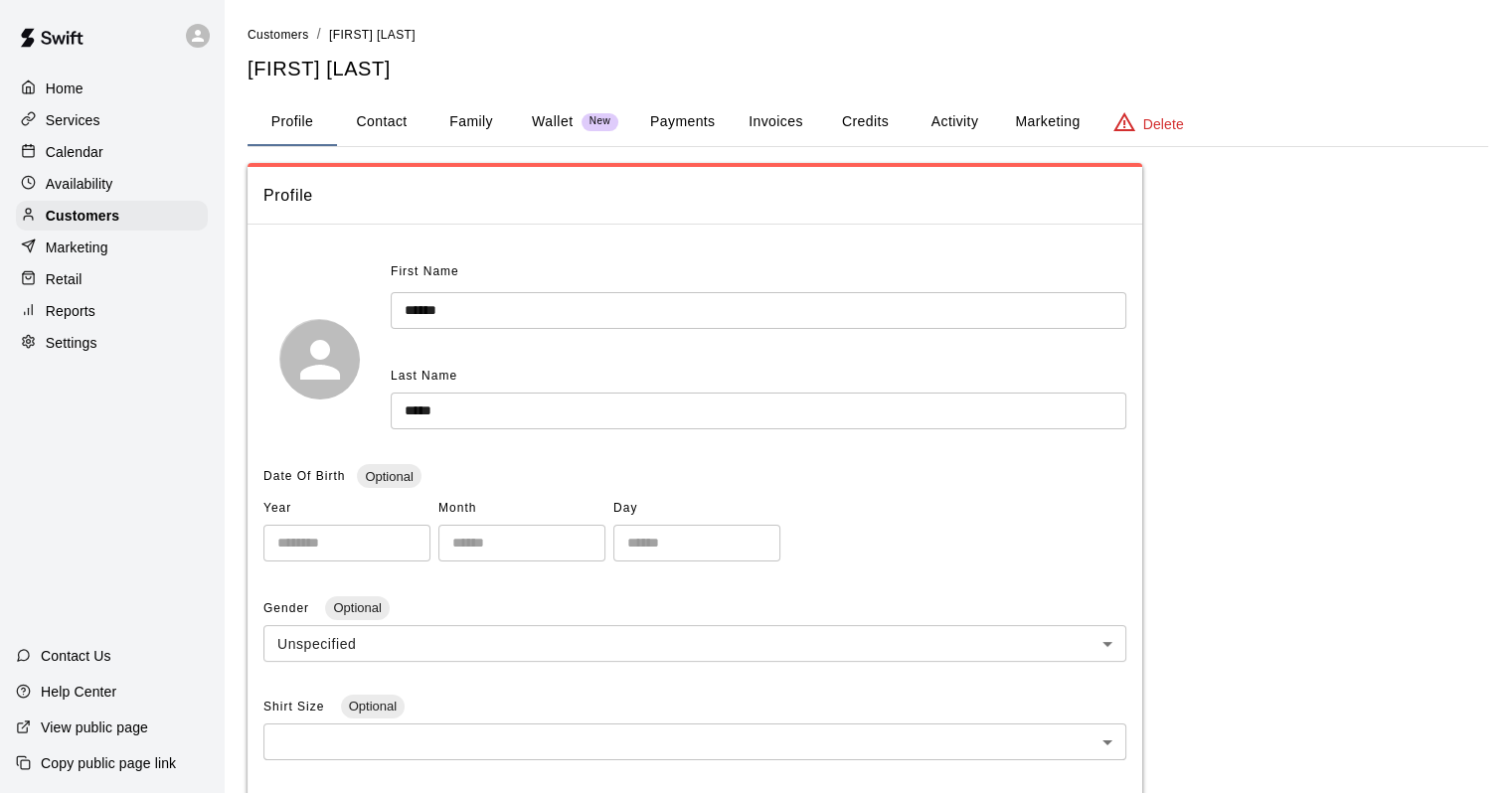 click on "Family" at bounding box center [471, 122] 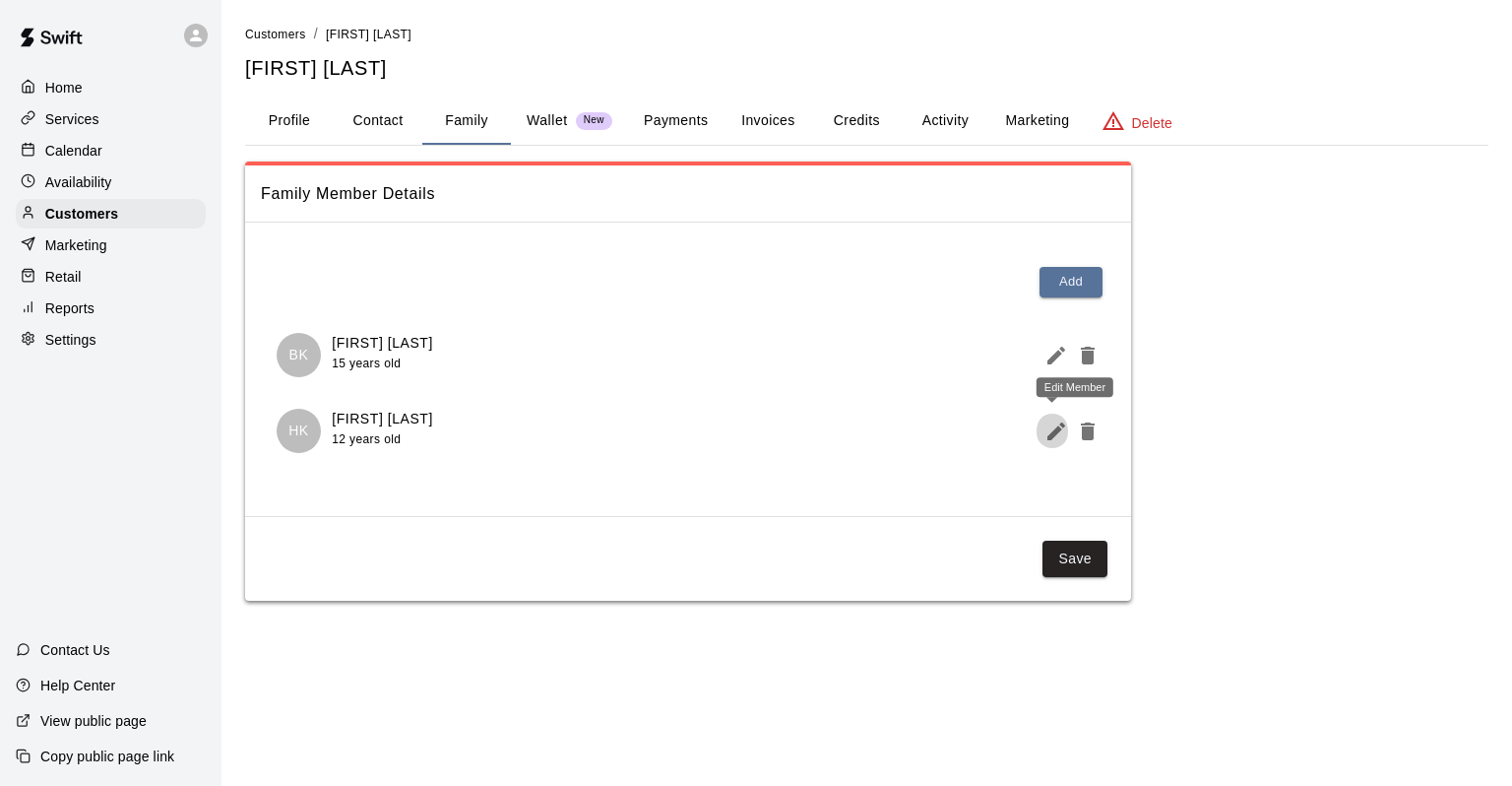 click 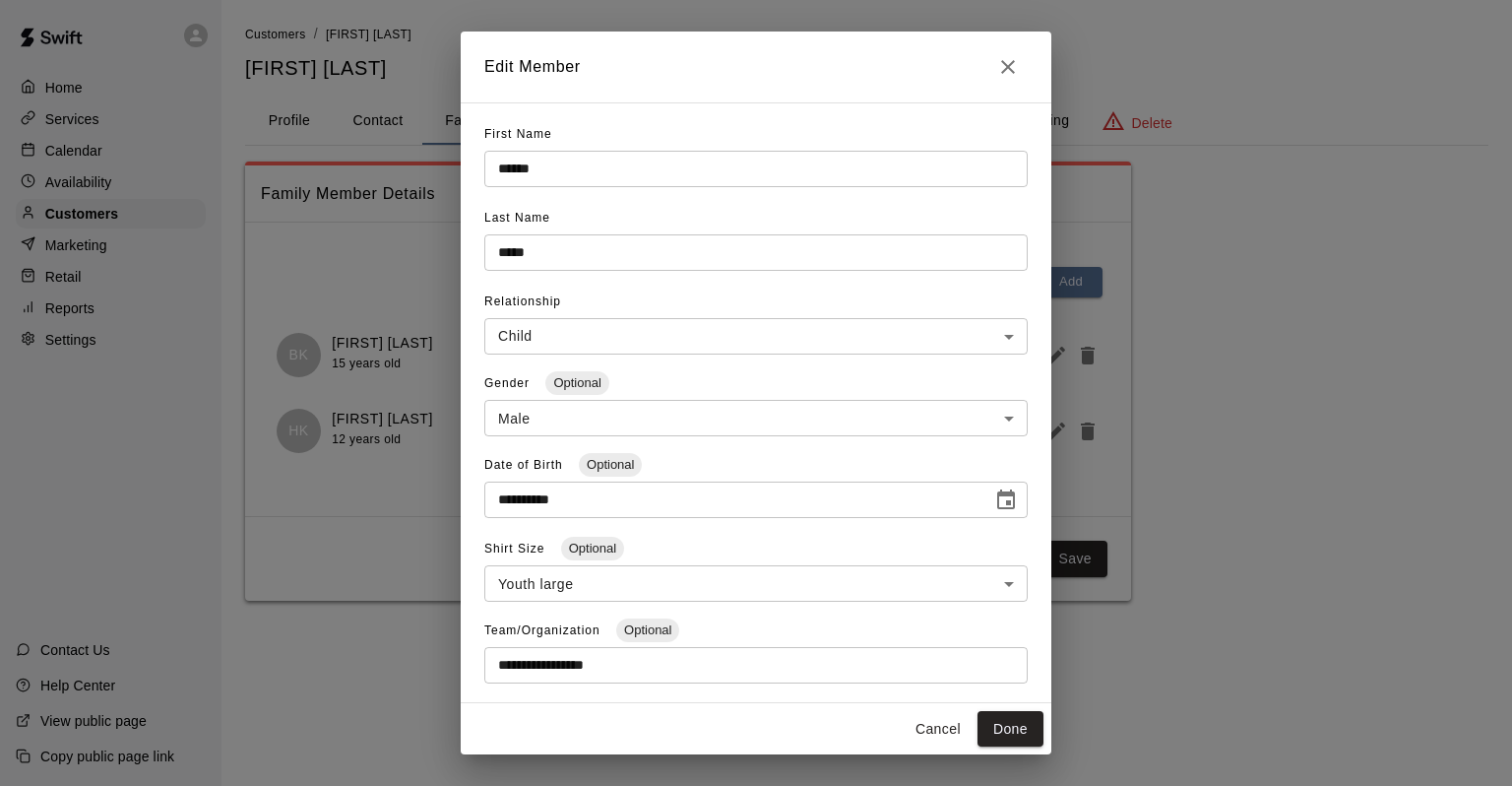 click 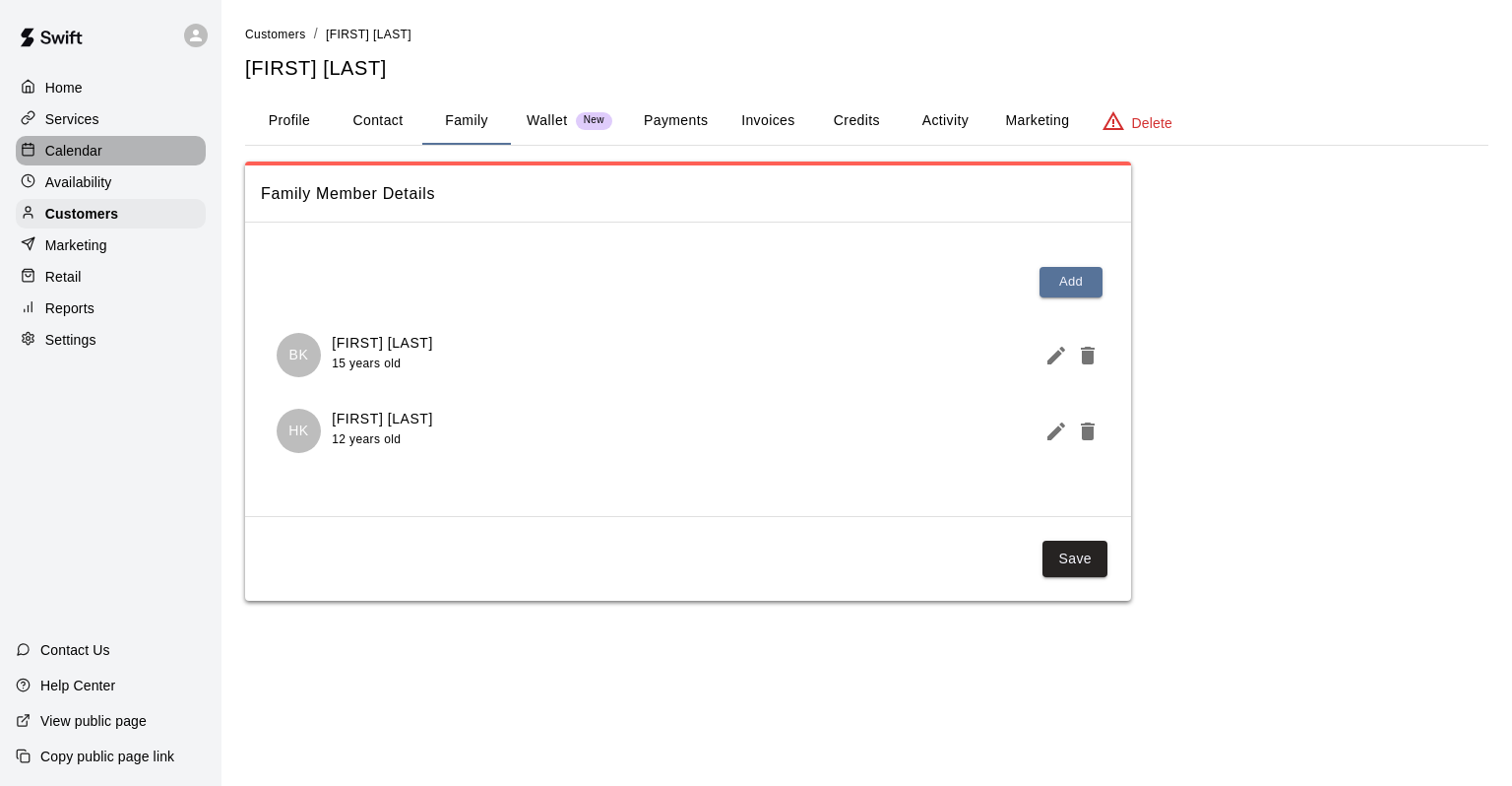 click on "Calendar" at bounding box center (74, 151) 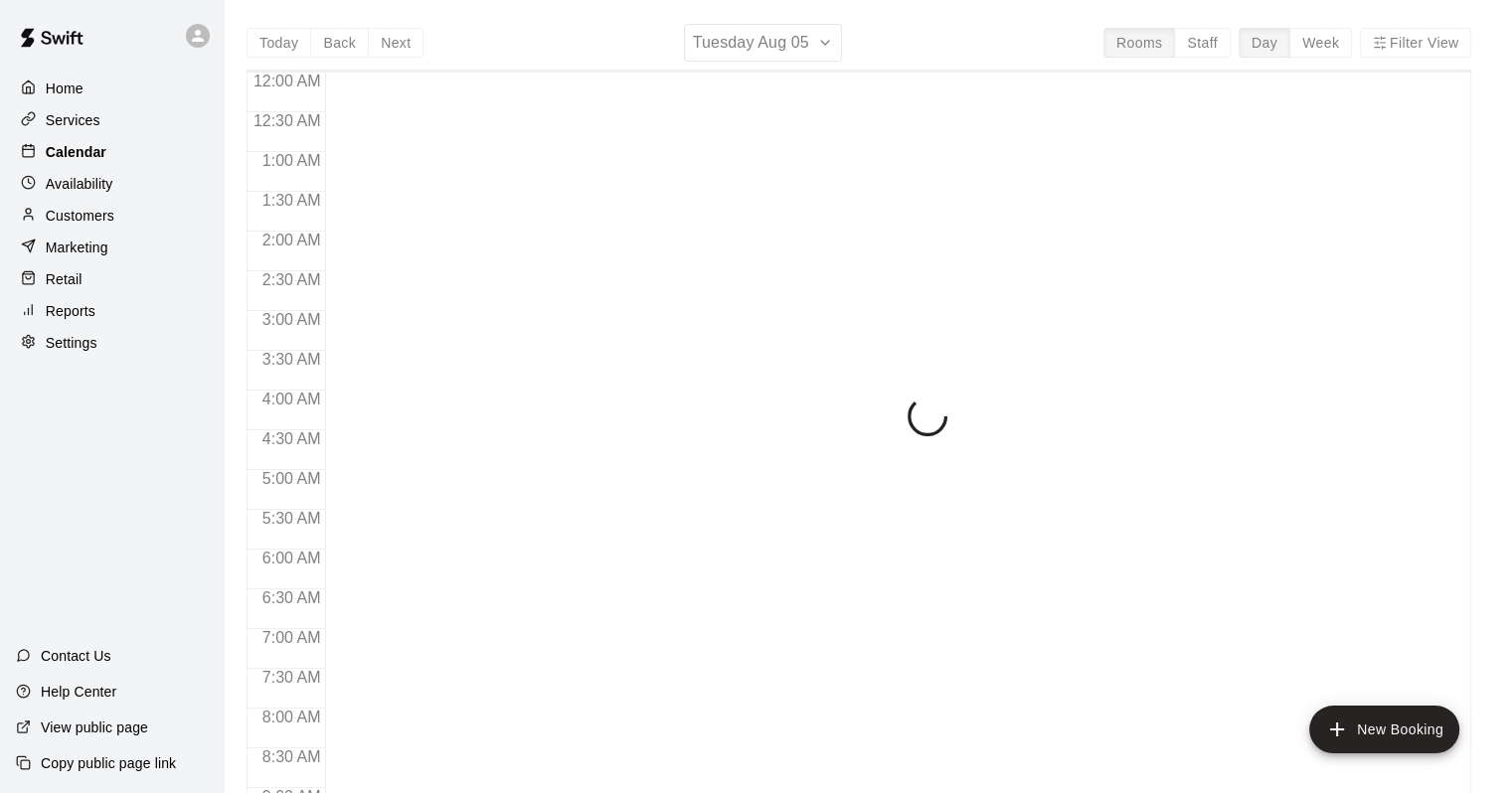 scroll, scrollTop: 1163, scrollLeft: 0, axis: vertical 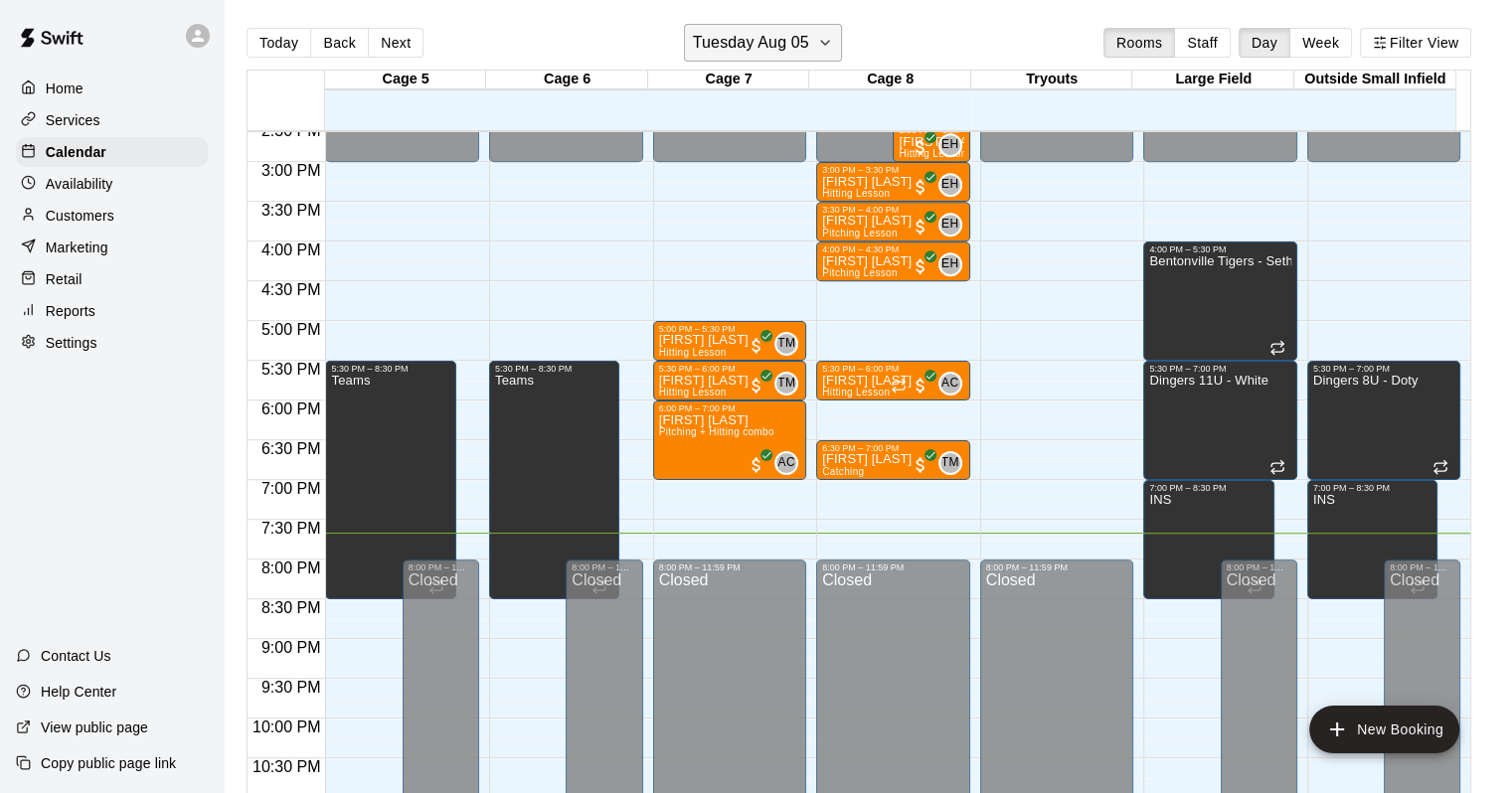 click on "Tuesday Aug 05" at bounding box center [762, 43] 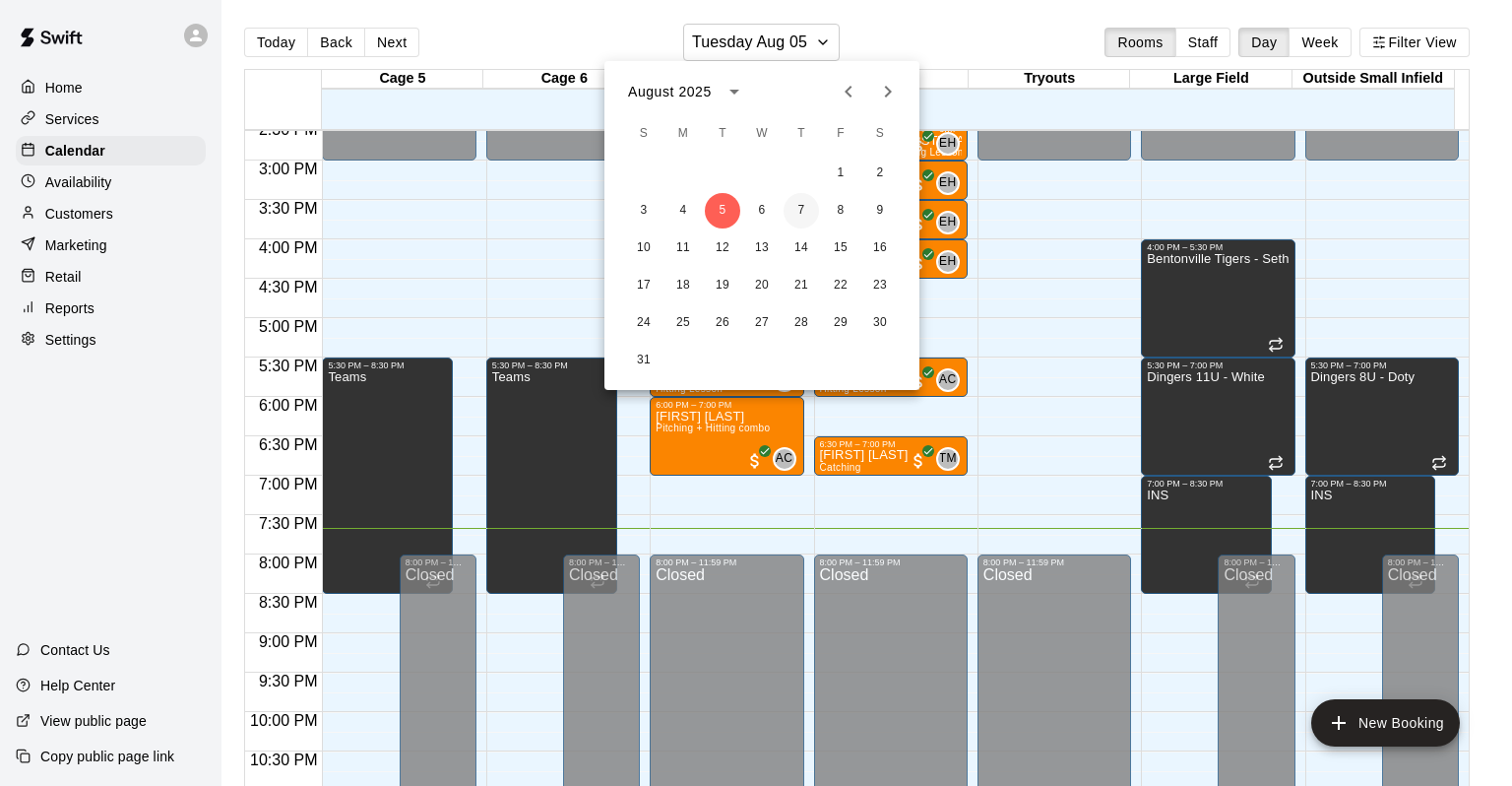 click on "7" at bounding box center [801, 211] 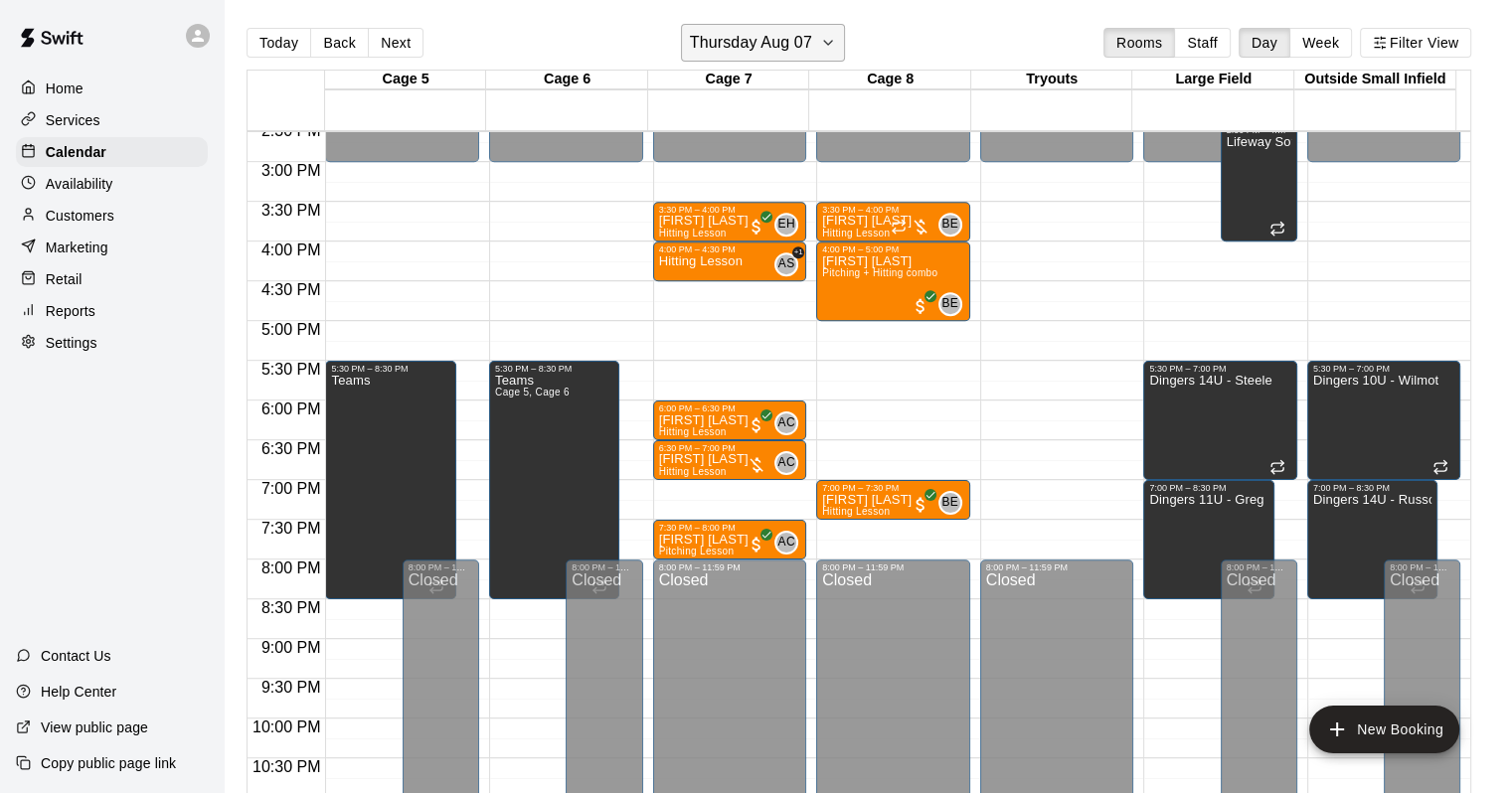 click on "Thursday Aug 07" at bounding box center [751, 43] 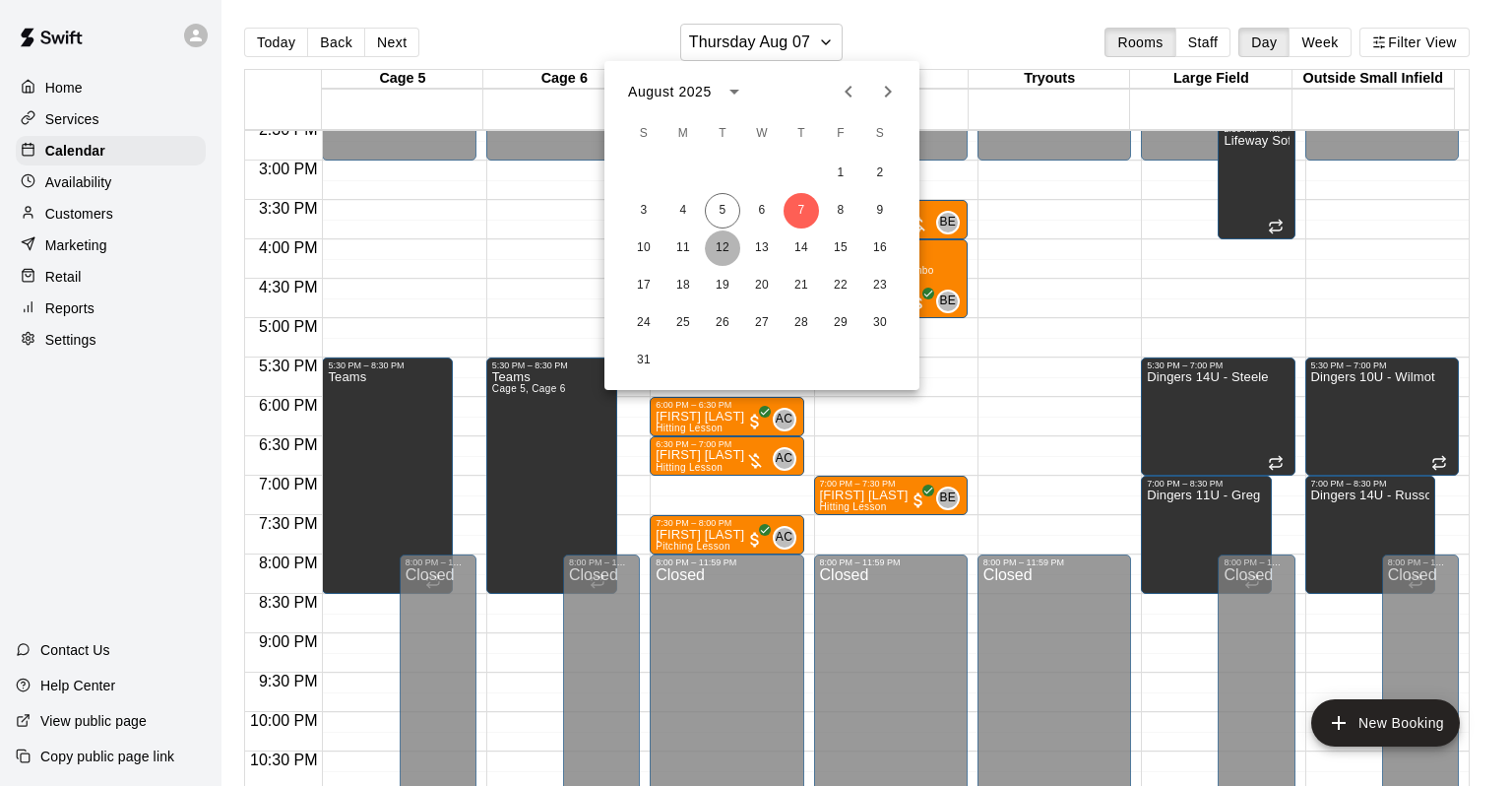 click on "12" at bounding box center (723, 248) 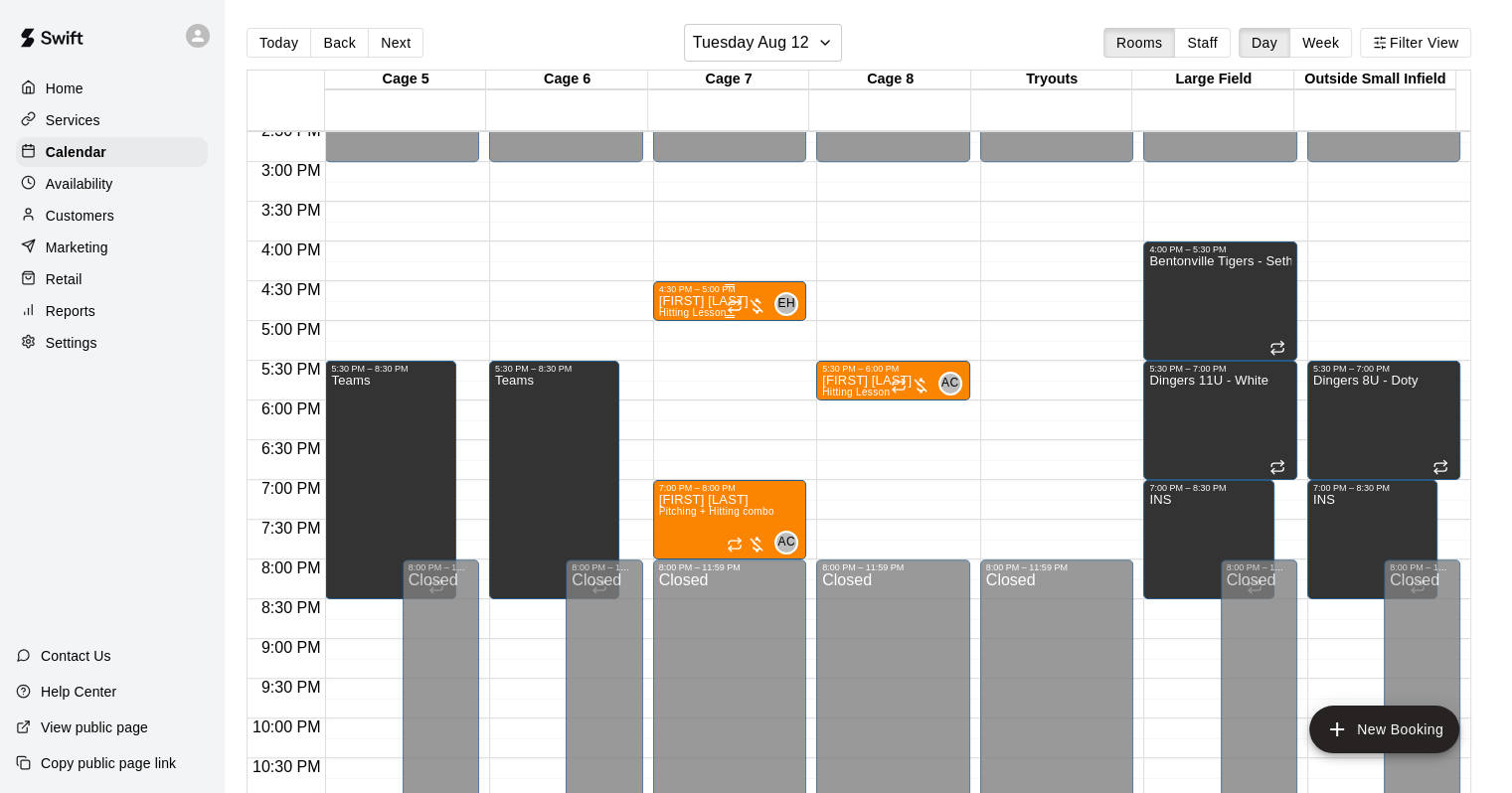 click on "[FIRST] [LAST]" at bounding box center [704, 301] 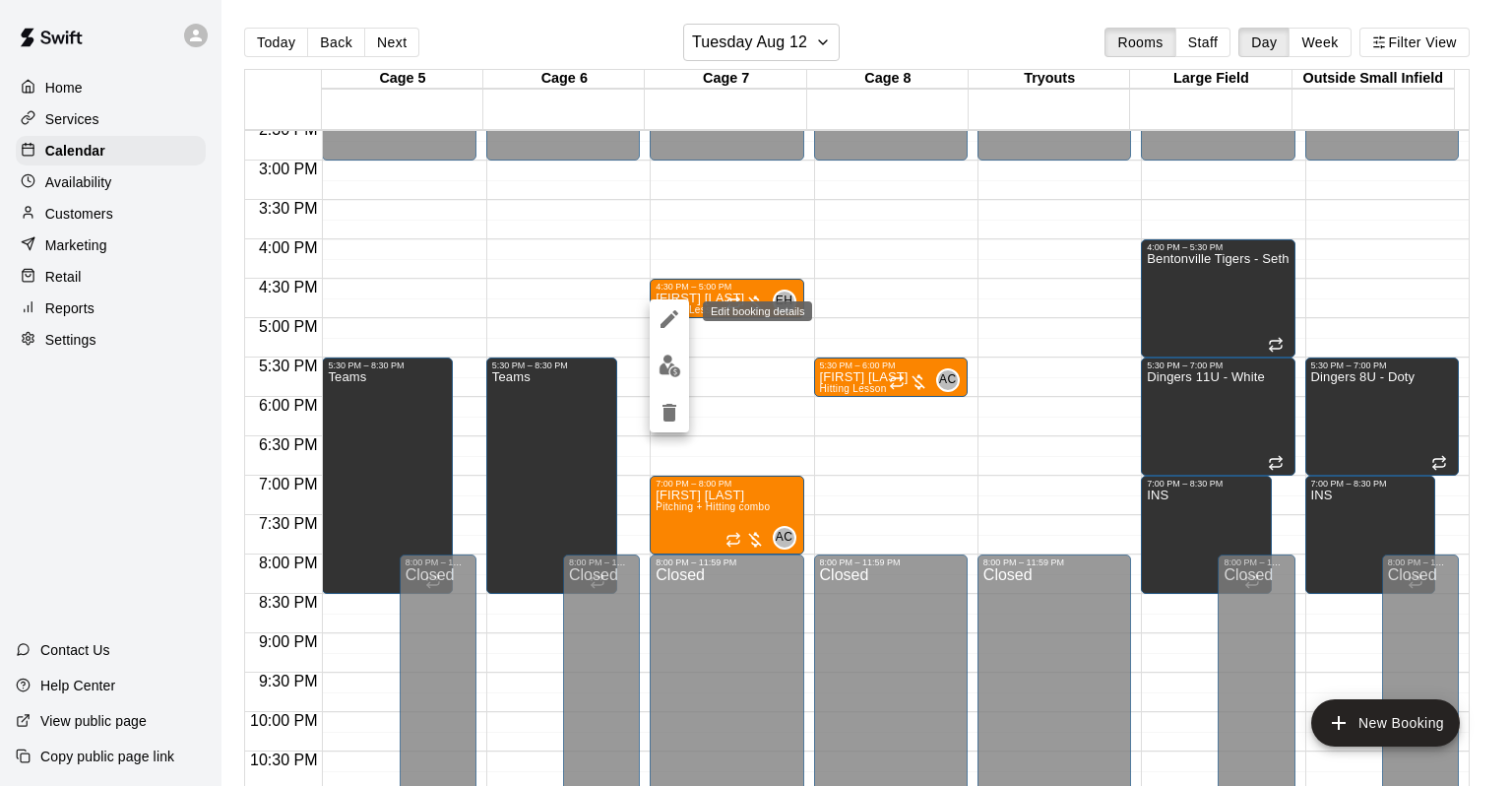 click at bounding box center [669, 319] 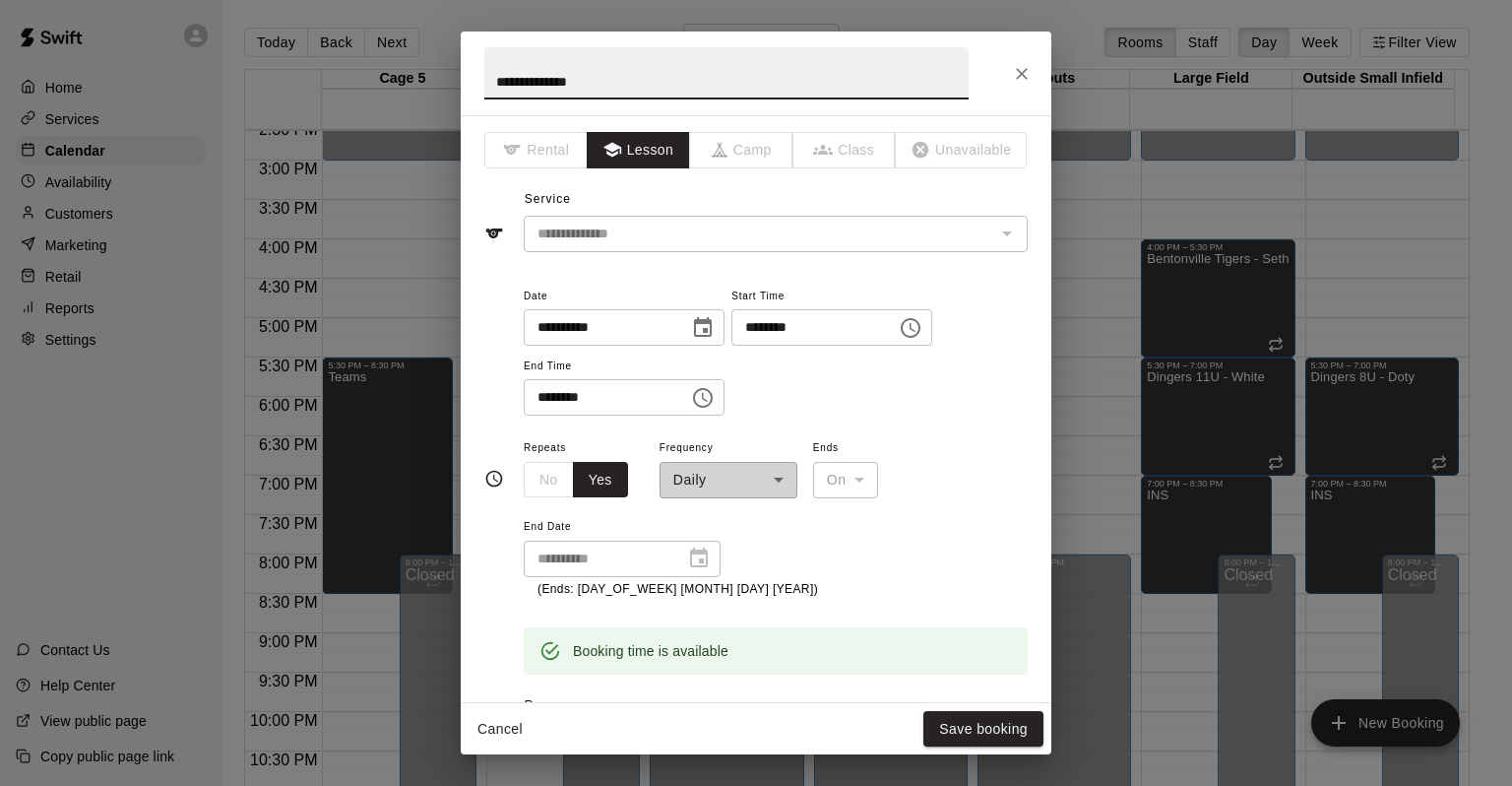 click on "**********" at bounding box center [728, 467] 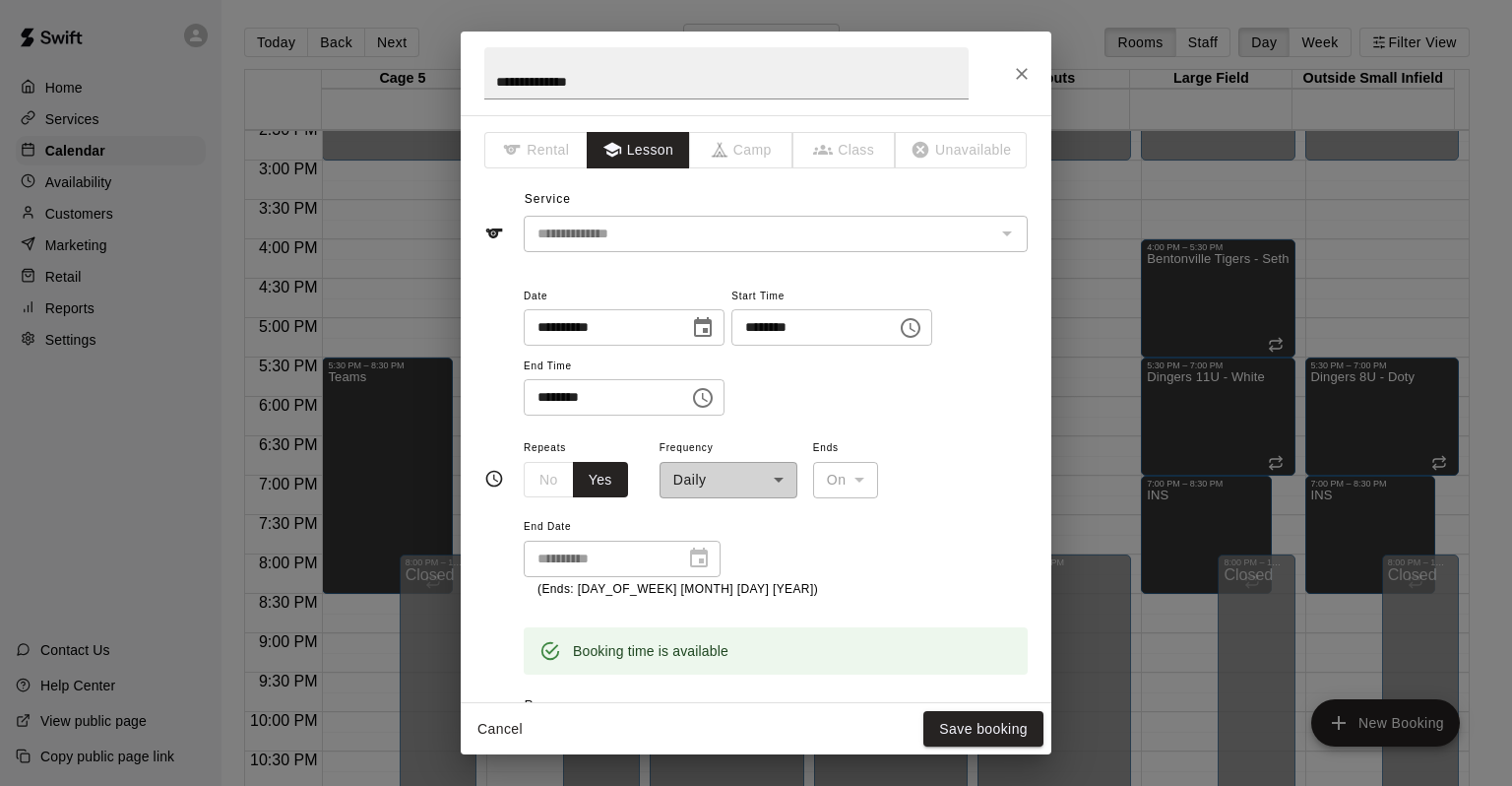 click on "**********" at bounding box center [728, 467] 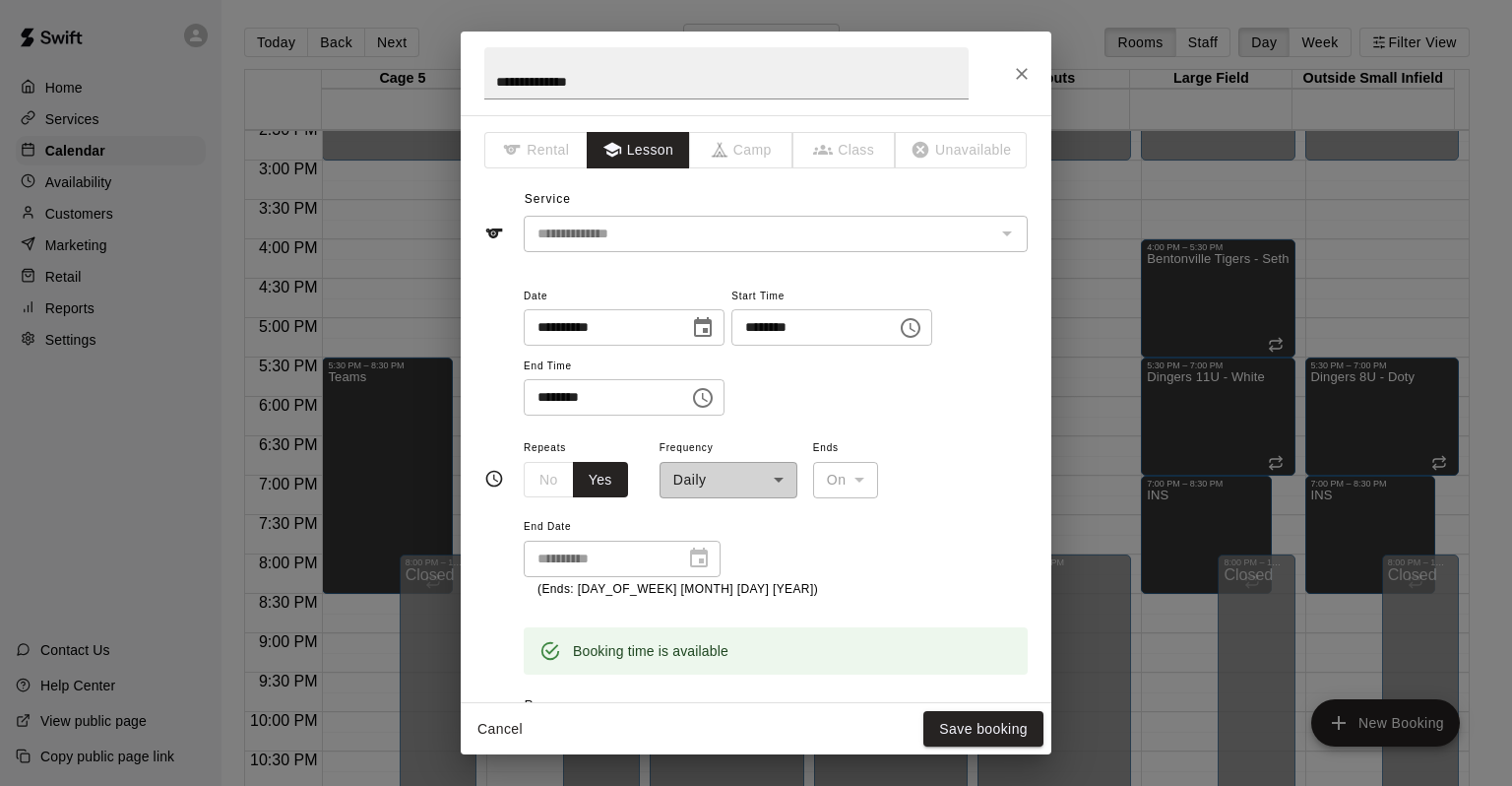 click on "**********" at bounding box center [728, 467] 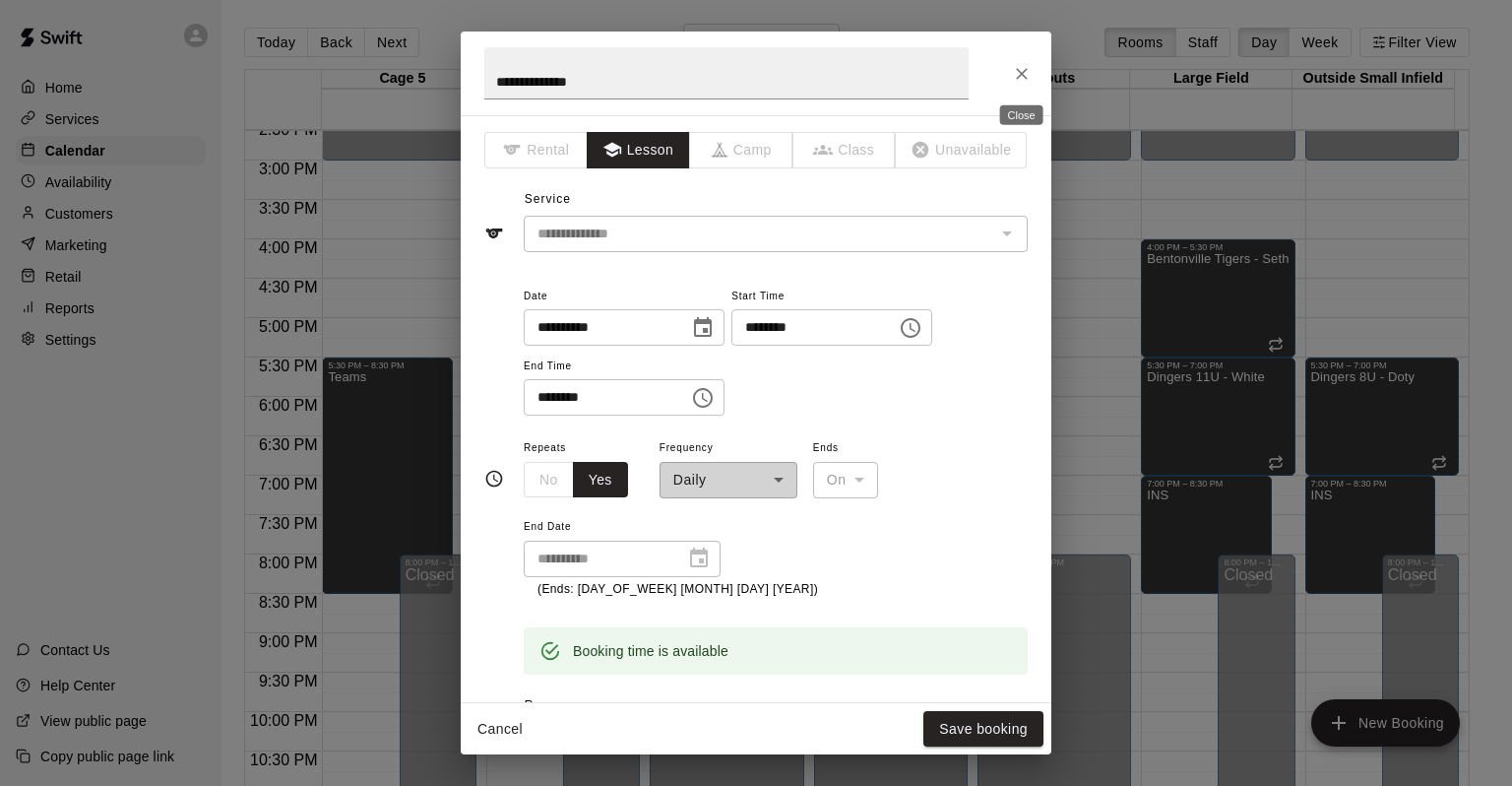 click 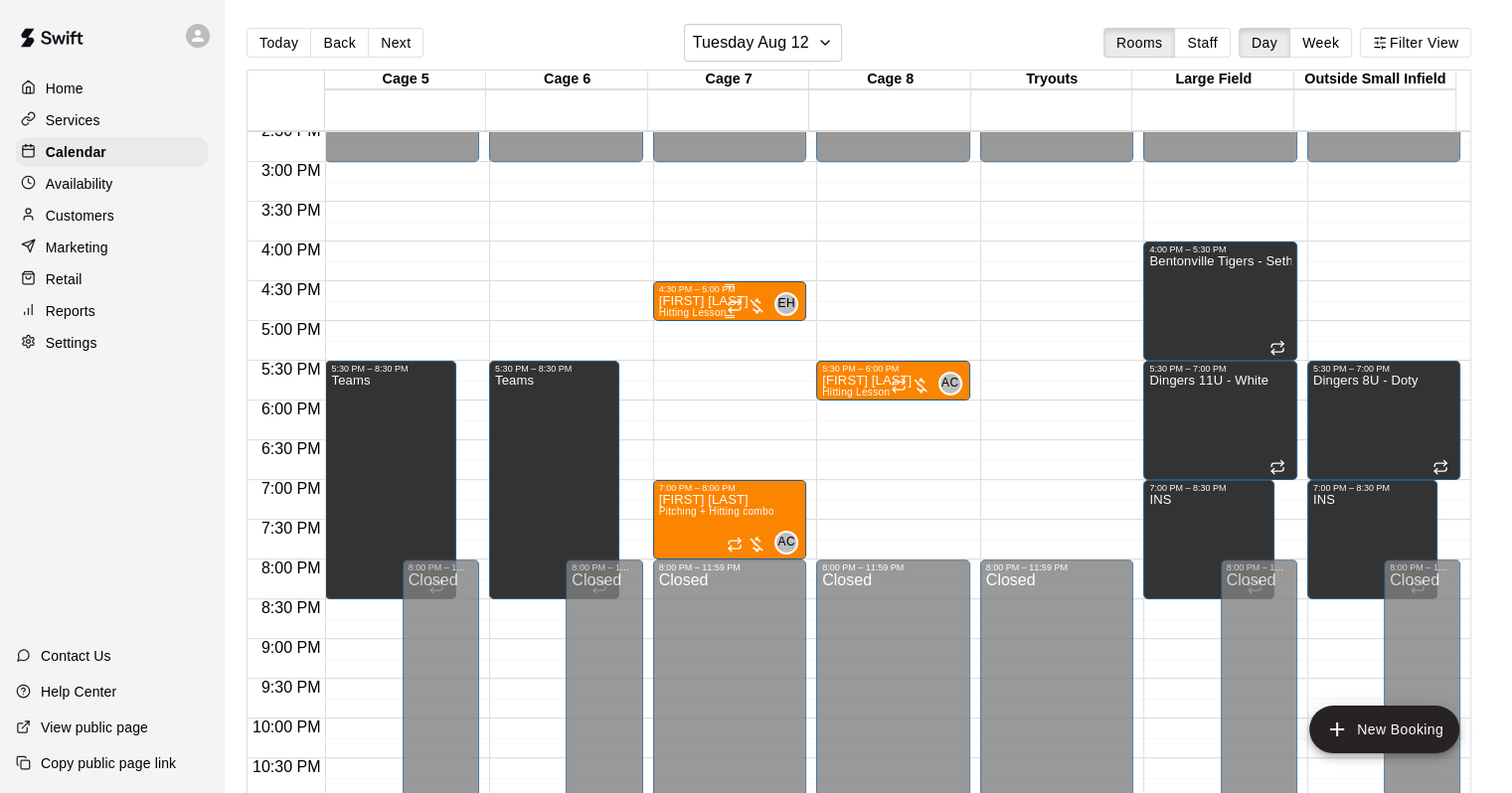 drag, startPoint x: 705, startPoint y: 288, endPoint x: 688, endPoint y: 309, distance: 27.018512 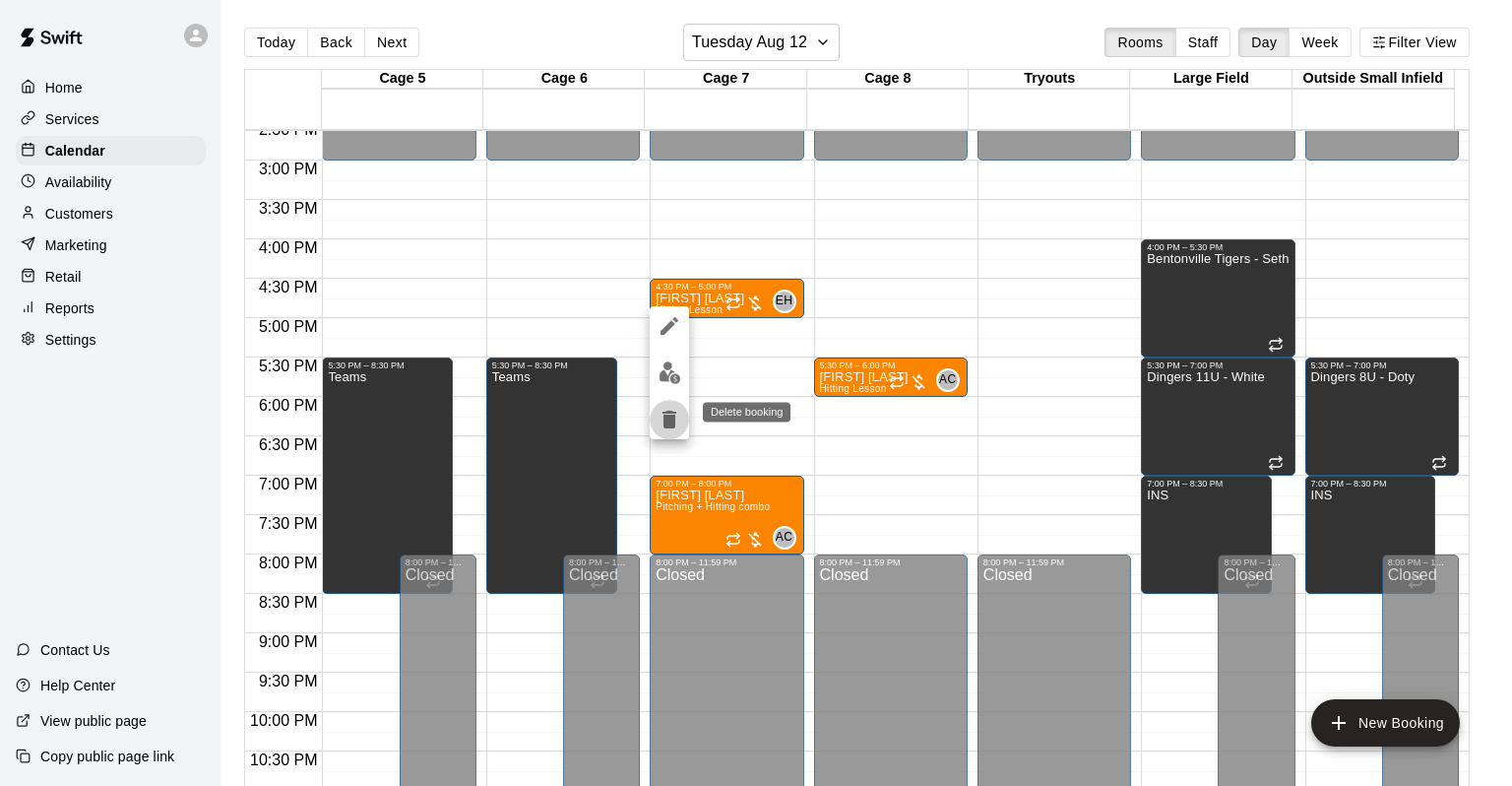 click 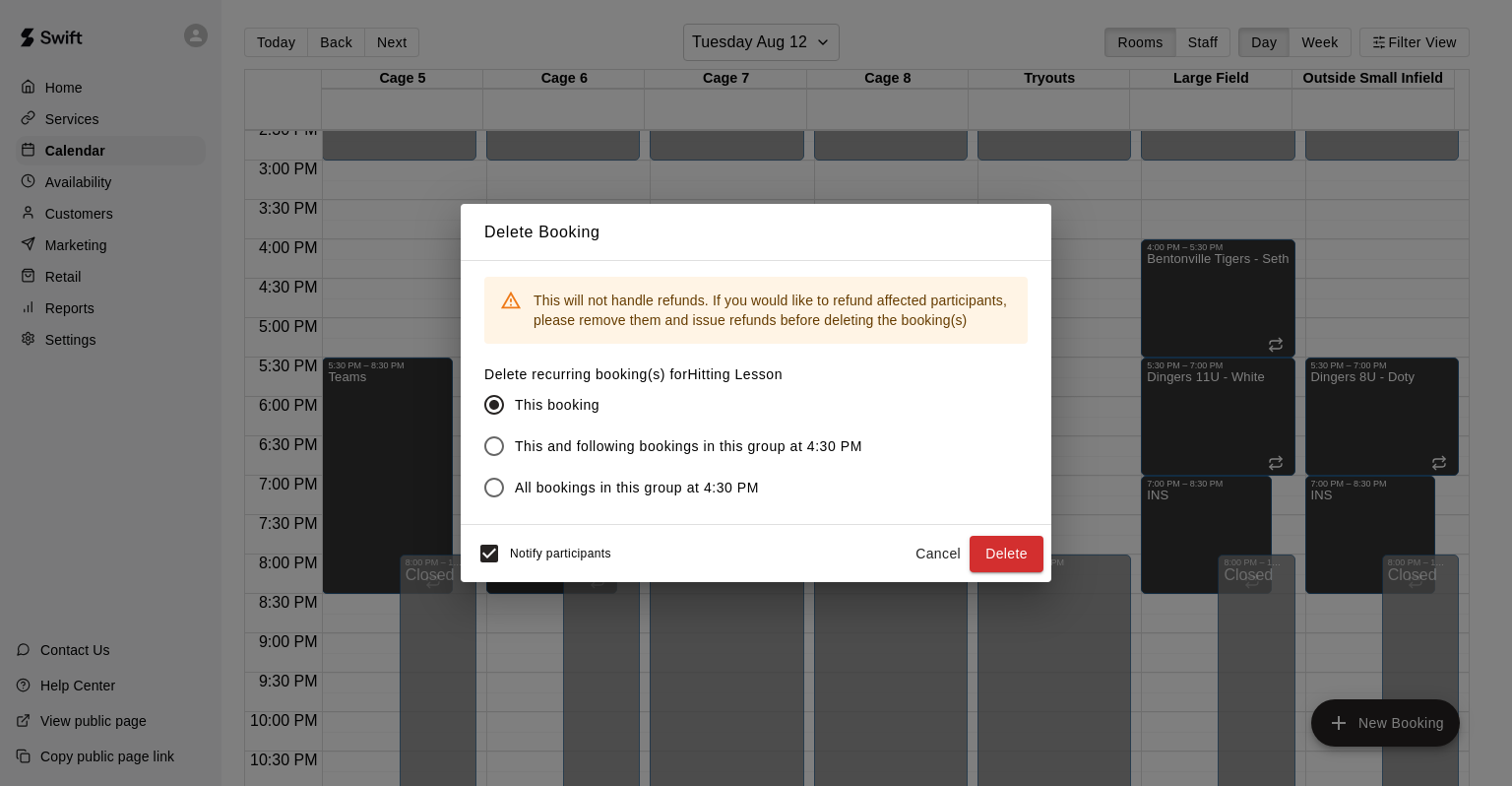 click on "All bookings in this group  at 4:30 PM" at bounding box center (637, 488) 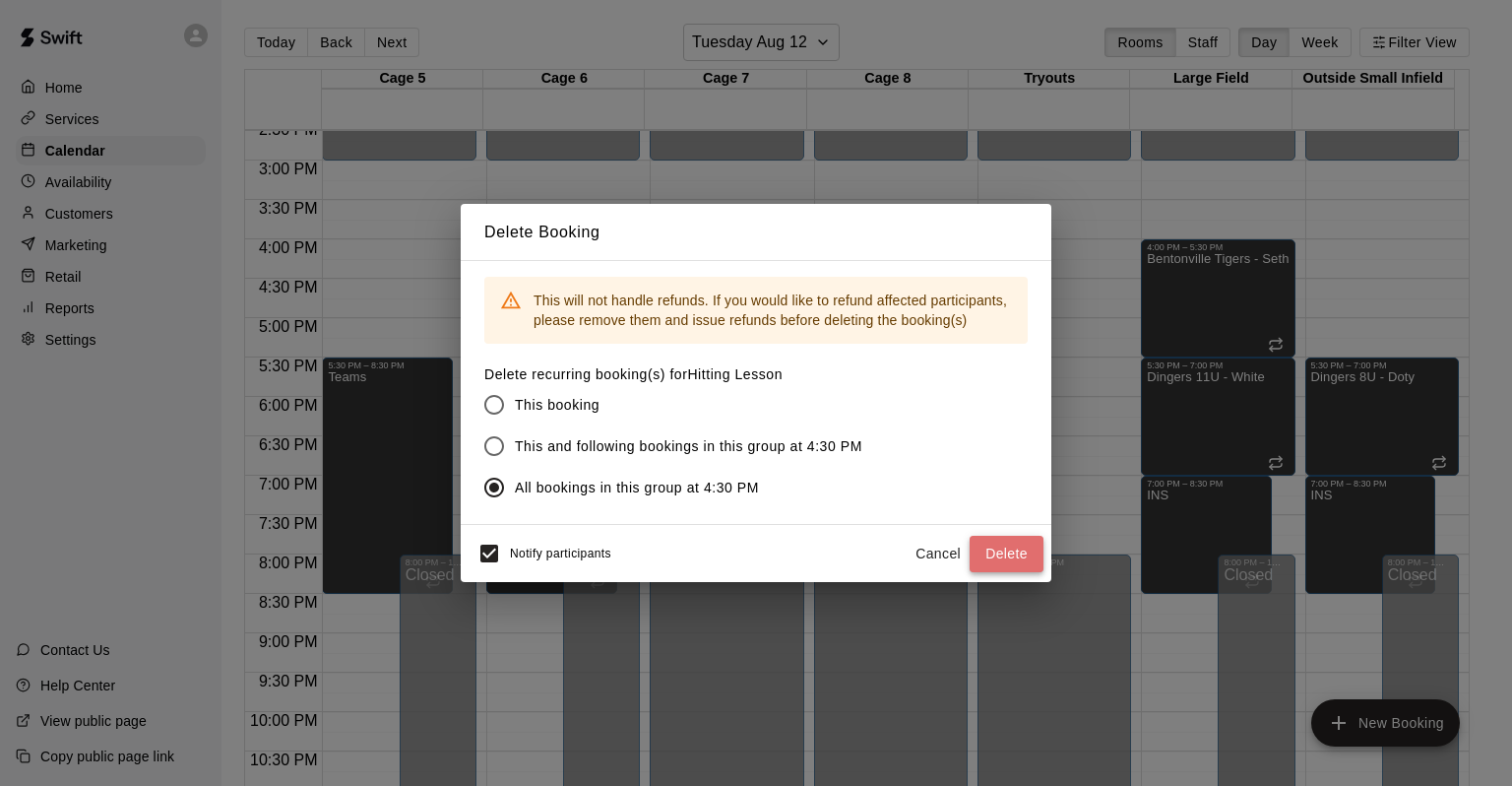 click on "Delete" at bounding box center (1006, 554) 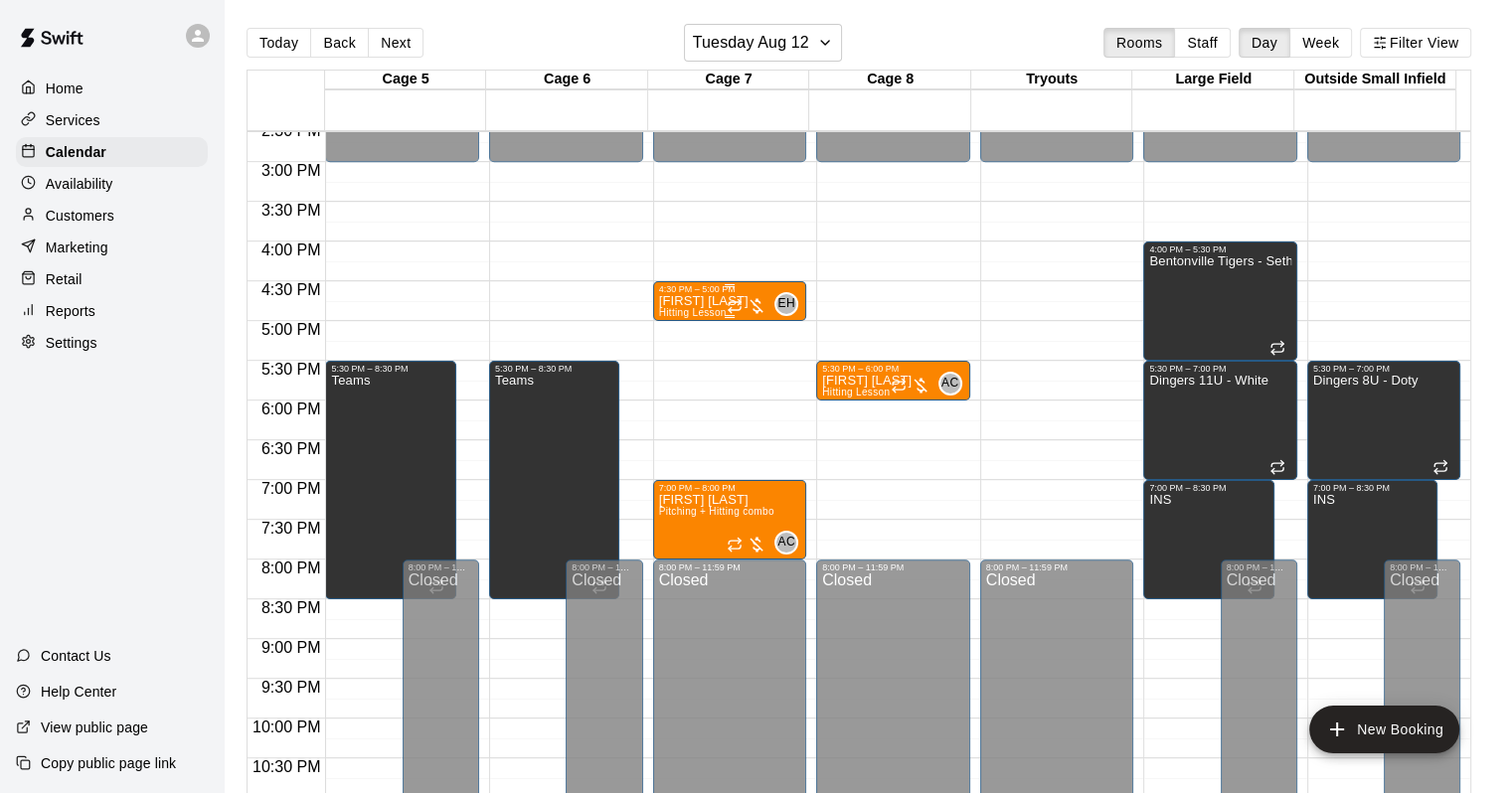 click on "[FIRST] [LAST]" at bounding box center [704, 301] 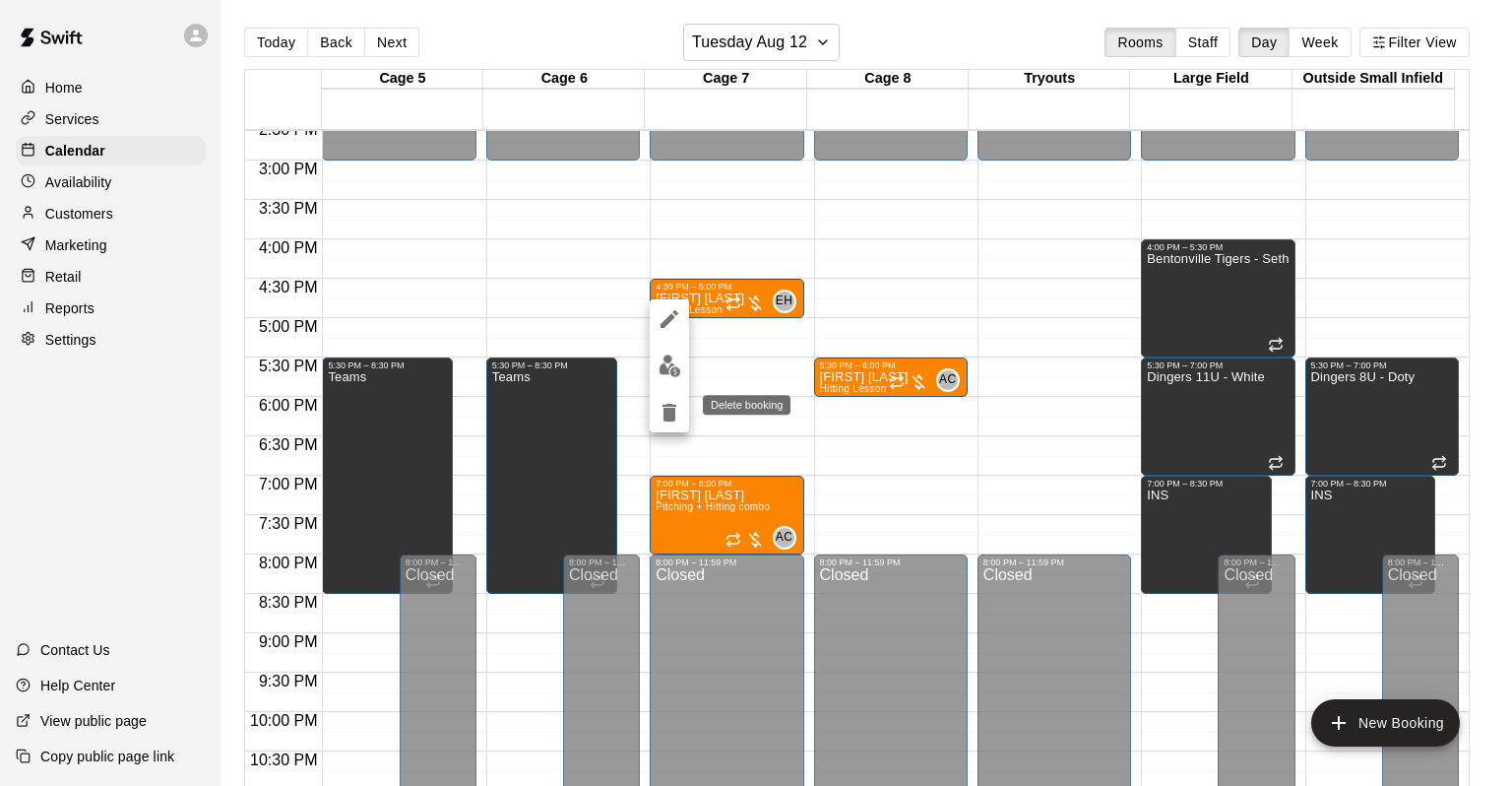 click 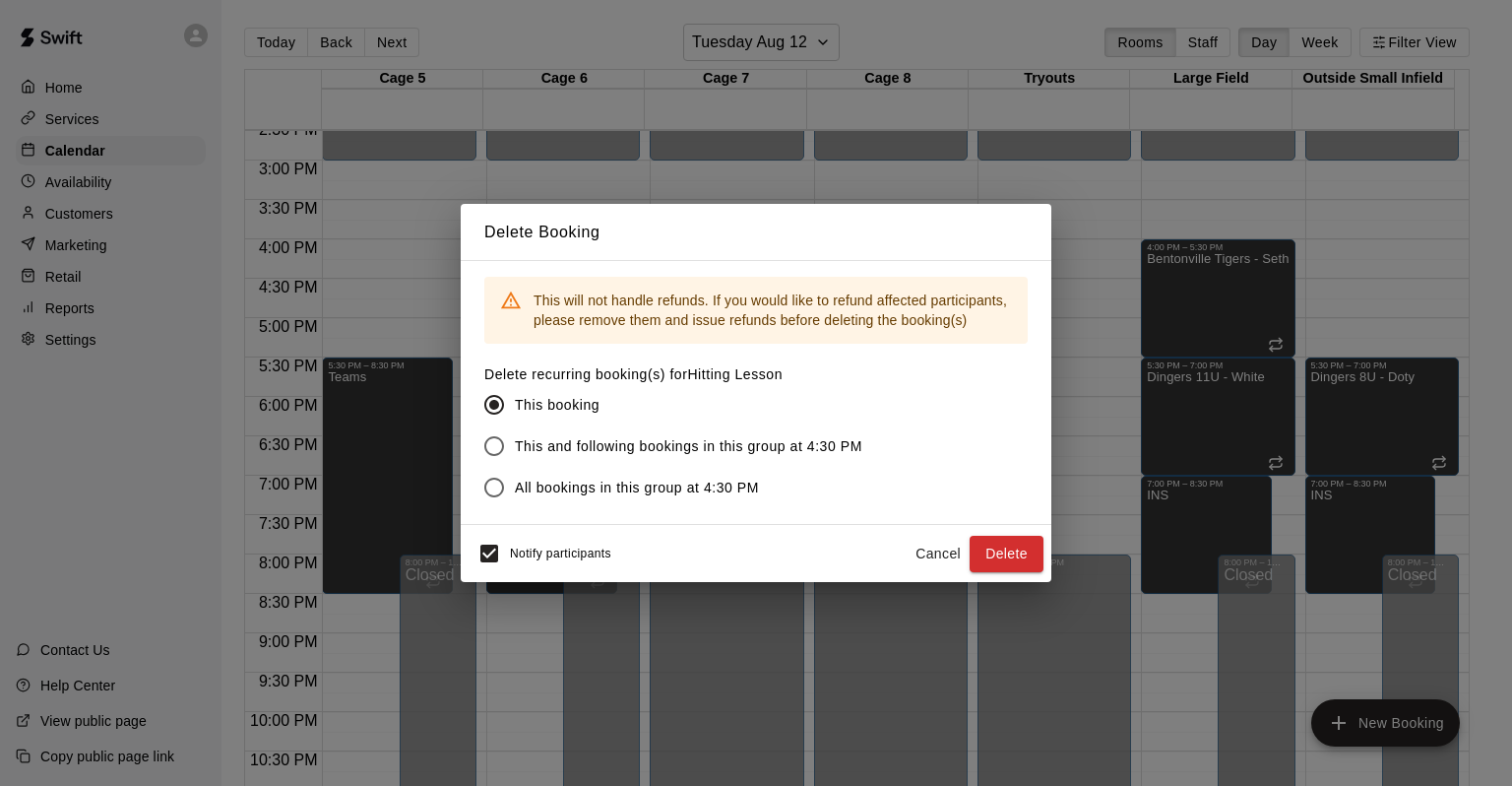 click on "All bookings in this group  at 4:30 PM" at bounding box center [637, 488] 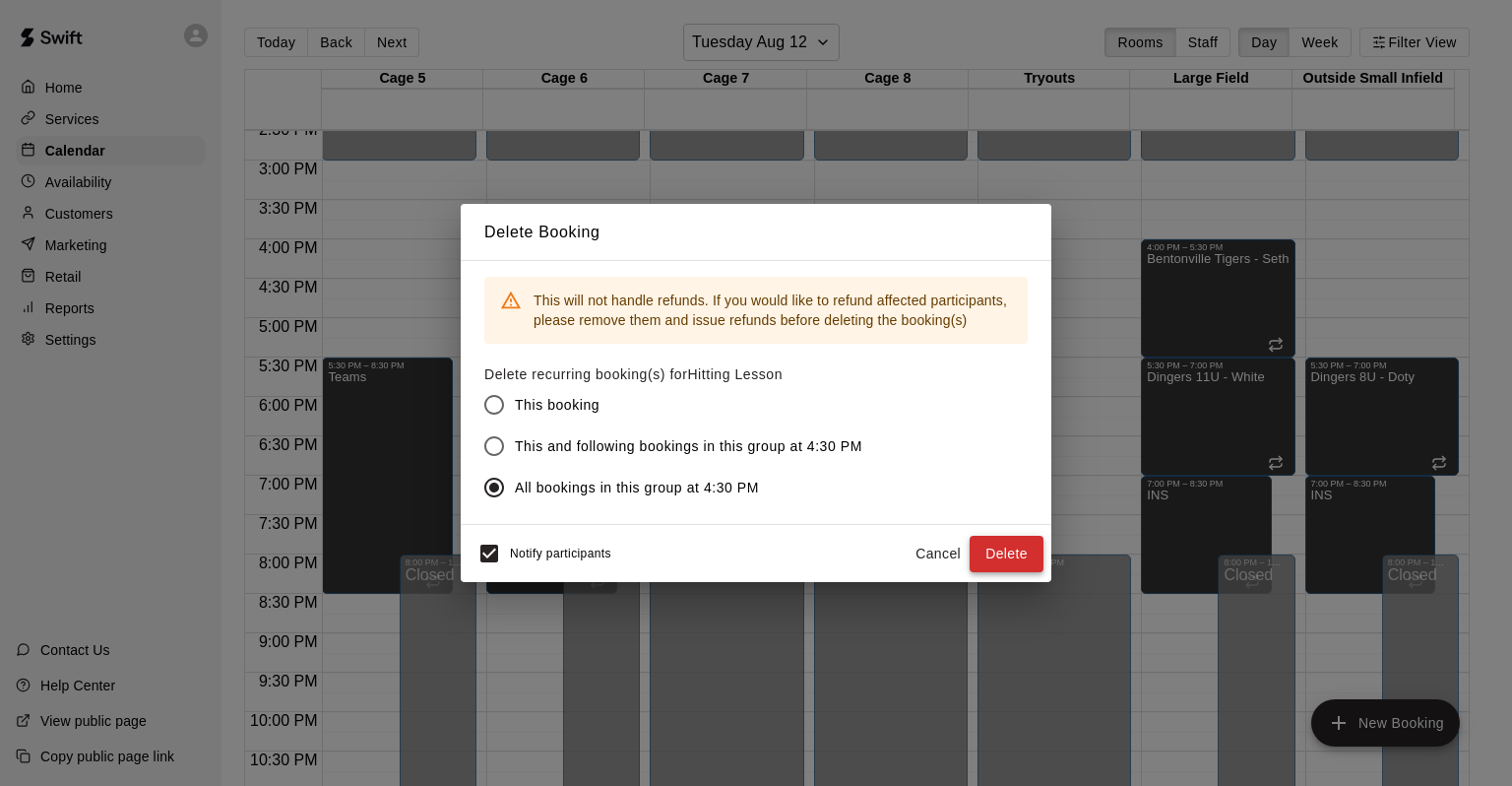 click on "Delete" at bounding box center [1006, 554] 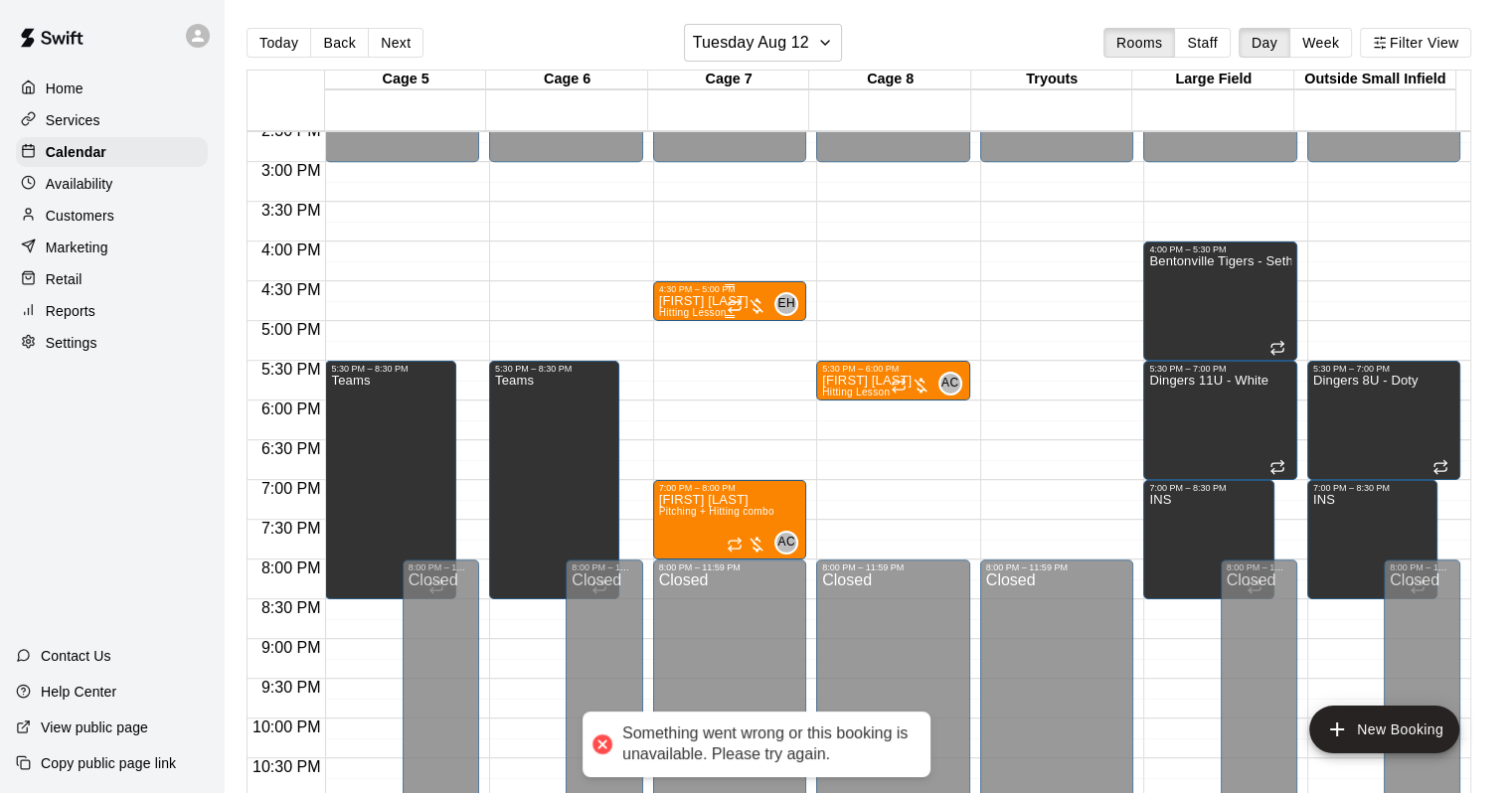 click on "[FIRST] [LAST]" at bounding box center (704, 301) 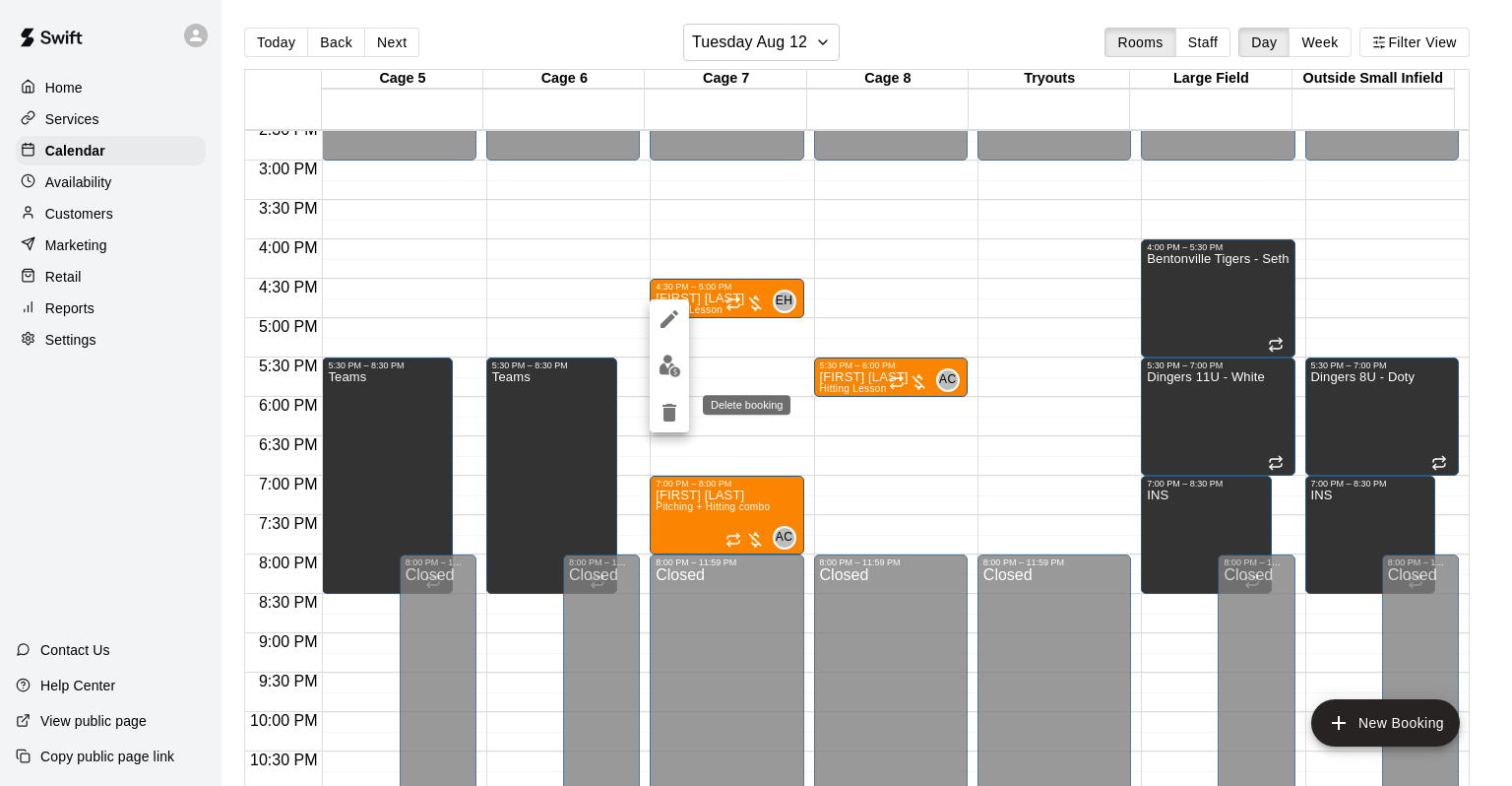 click at bounding box center [669, 413] 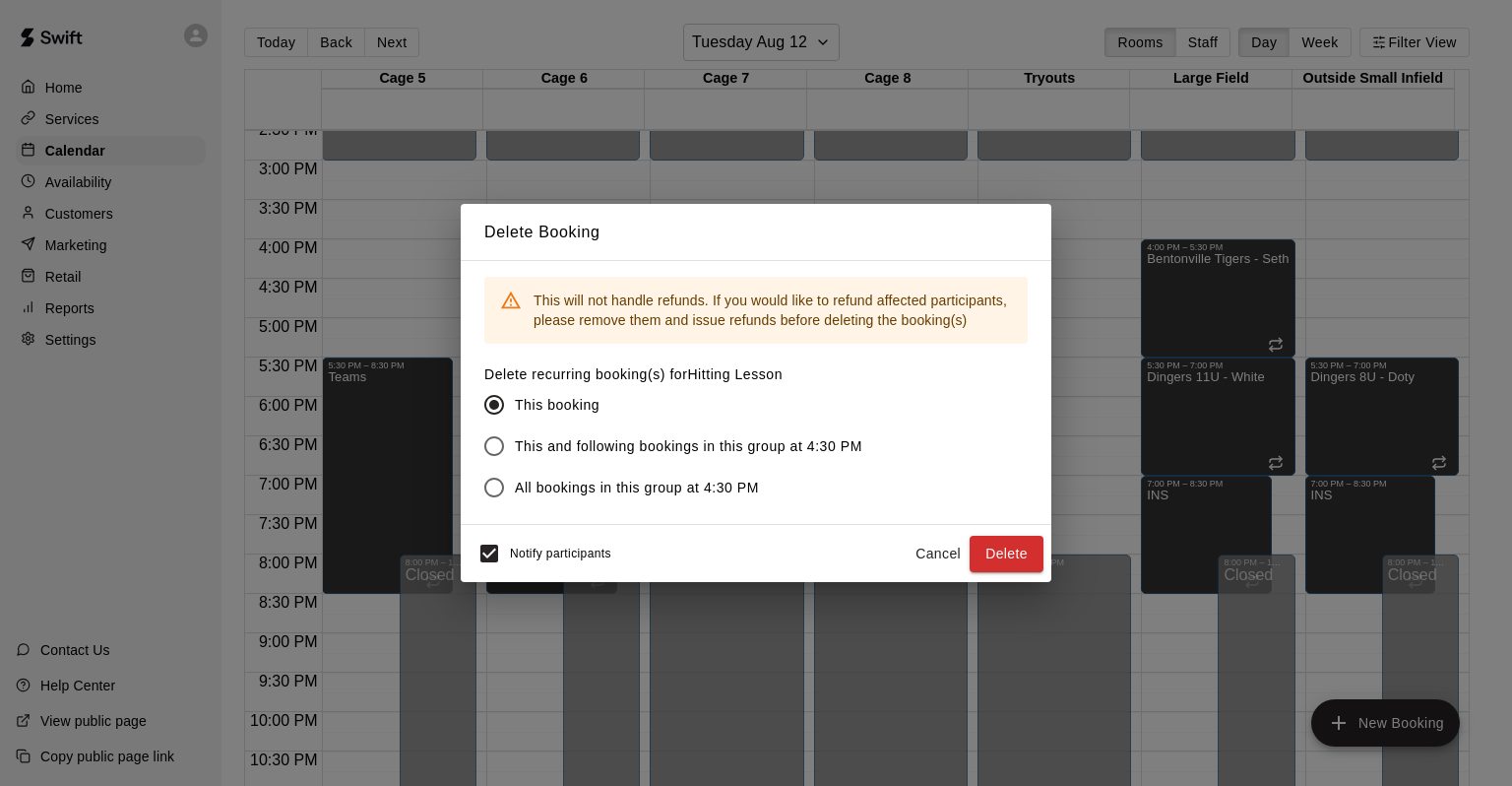 click on "This and following bookings in this group at 4:30 PM" at bounding box center [667, 446] 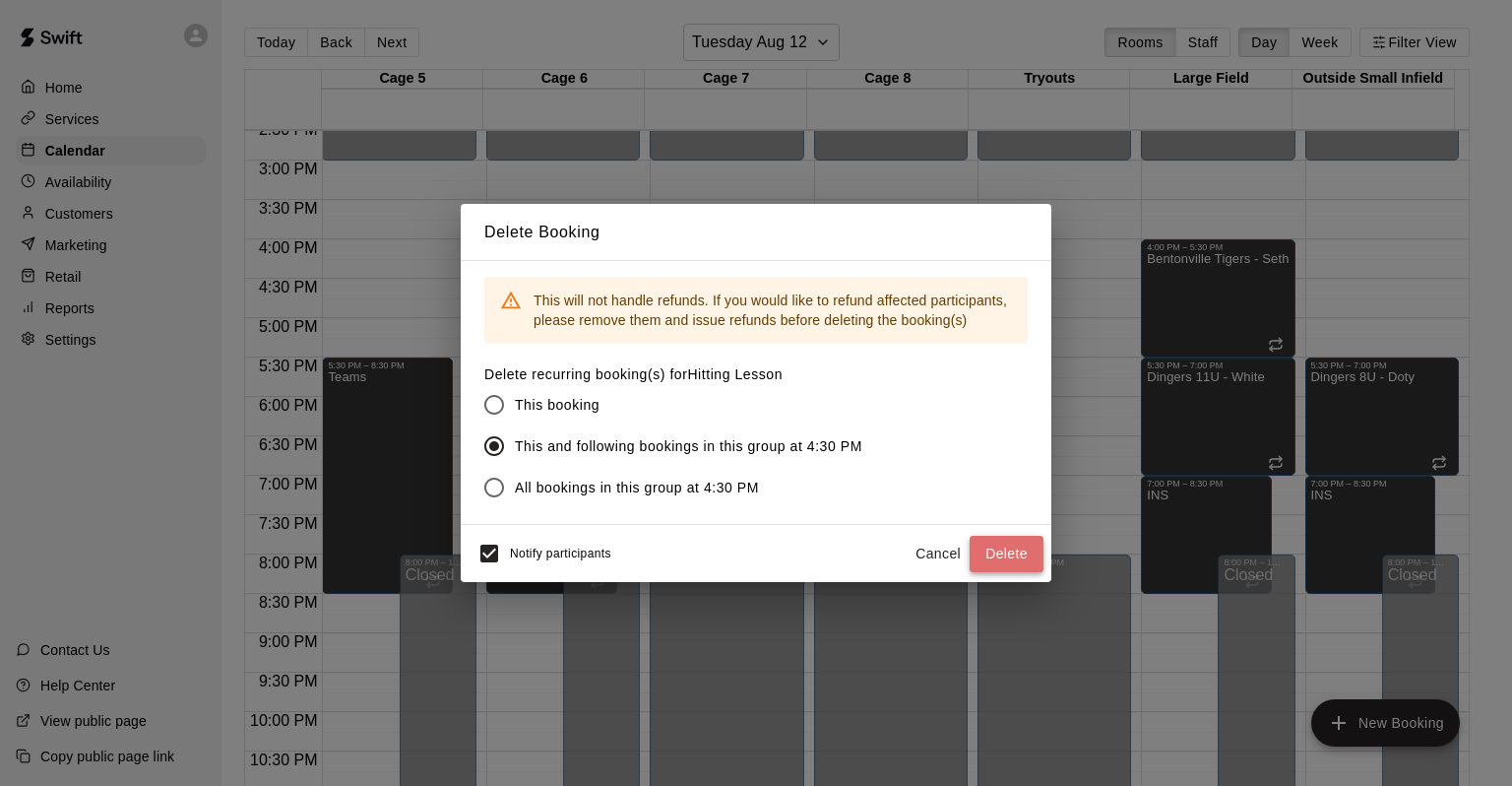 click on "Delete" at bounding box center [1006, 554] 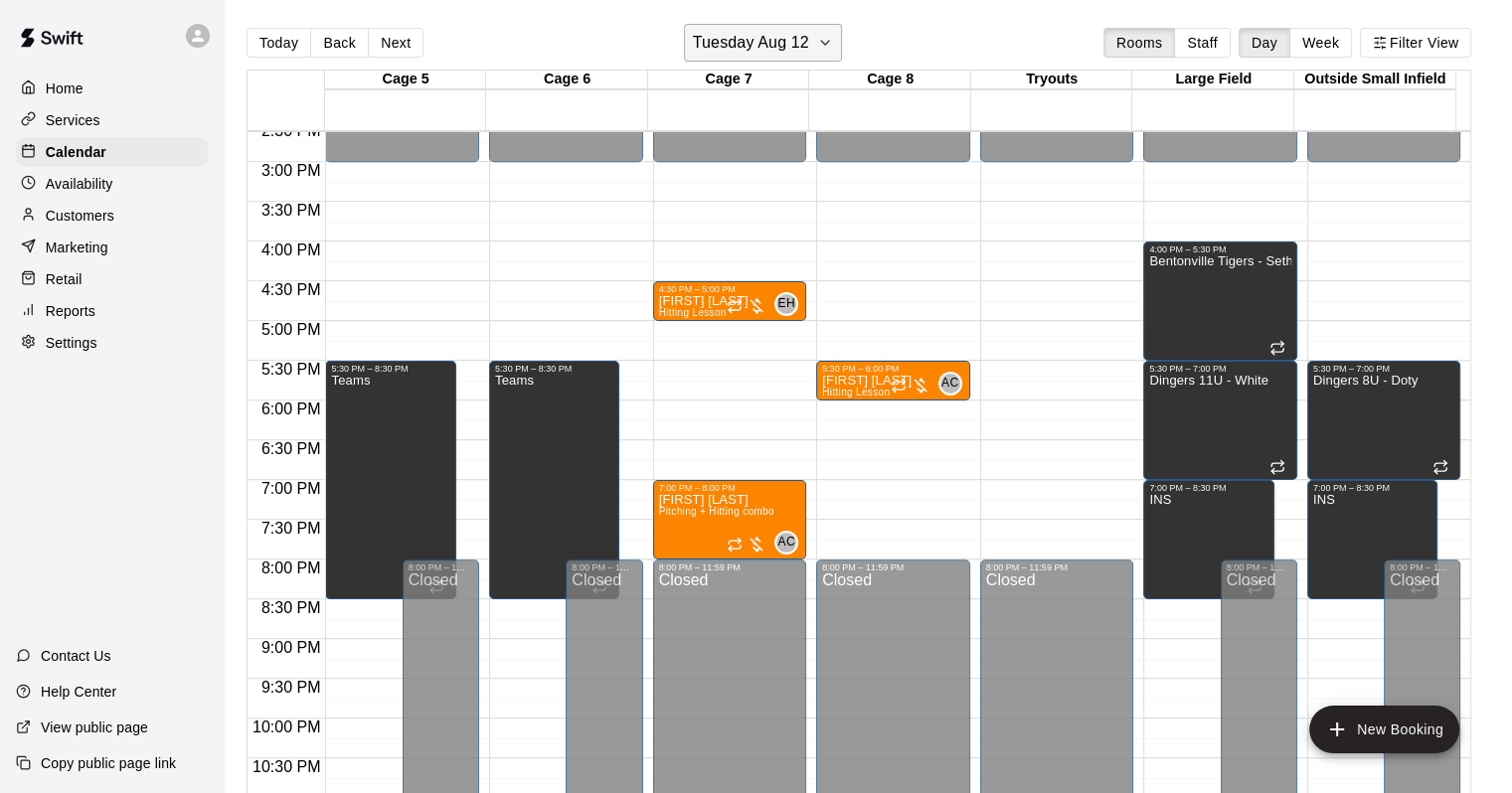 click on "Tuesday Aug 12" at bounding box center (751, 43) 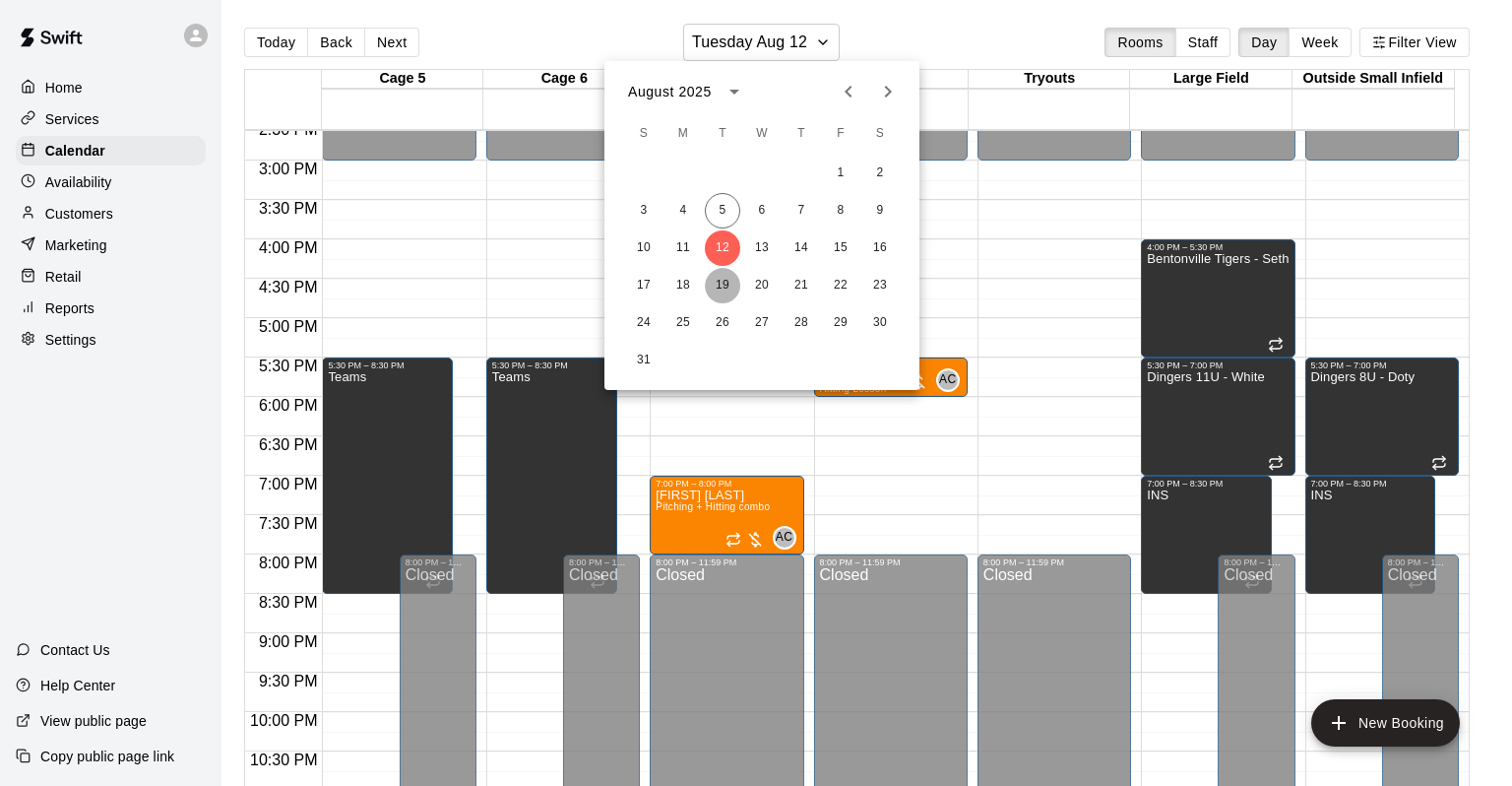 click on "19" at bounding box center [723, 286] 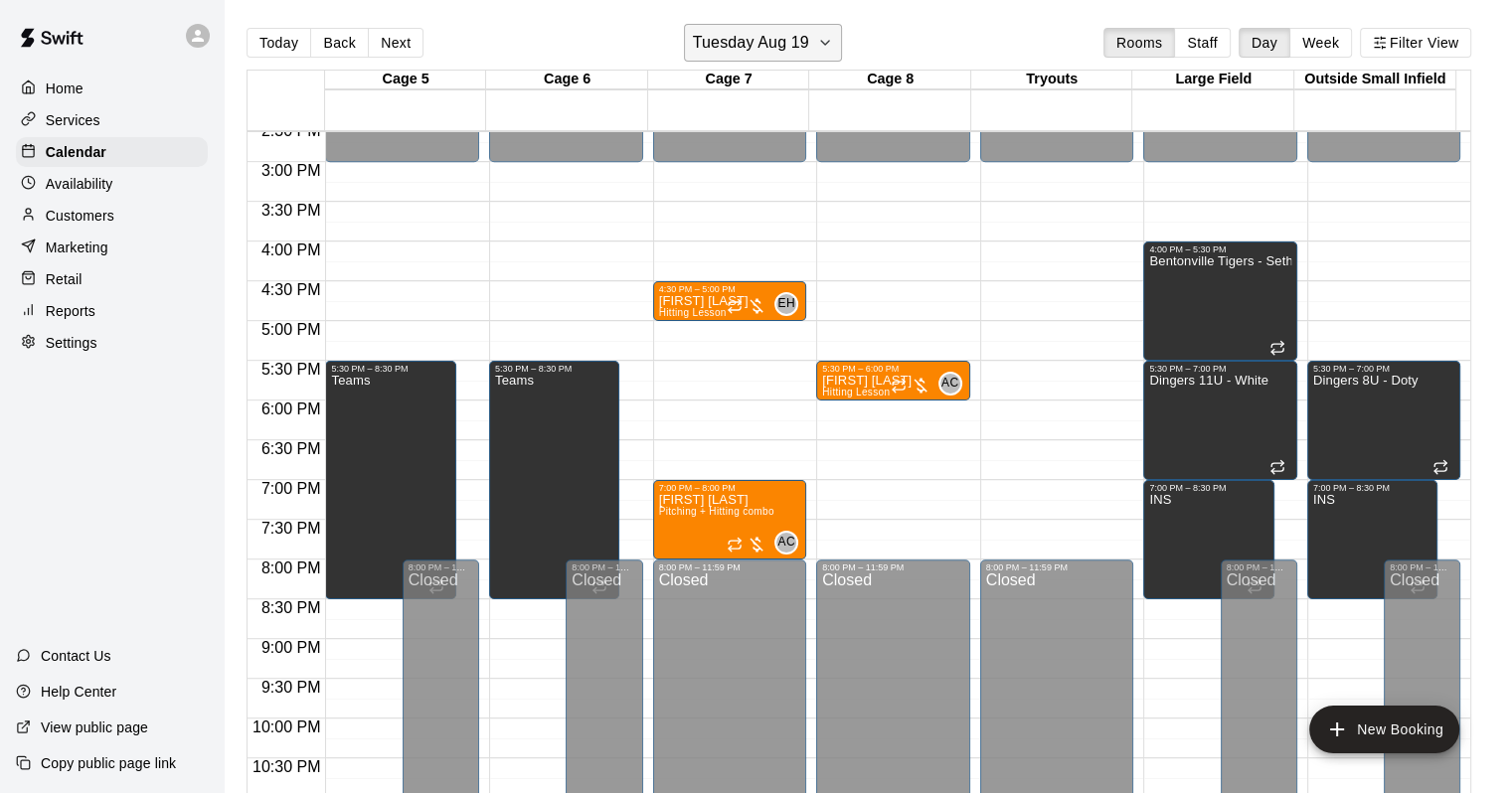click on "Tuesday Aug 19" at bounding box center (751, 43) 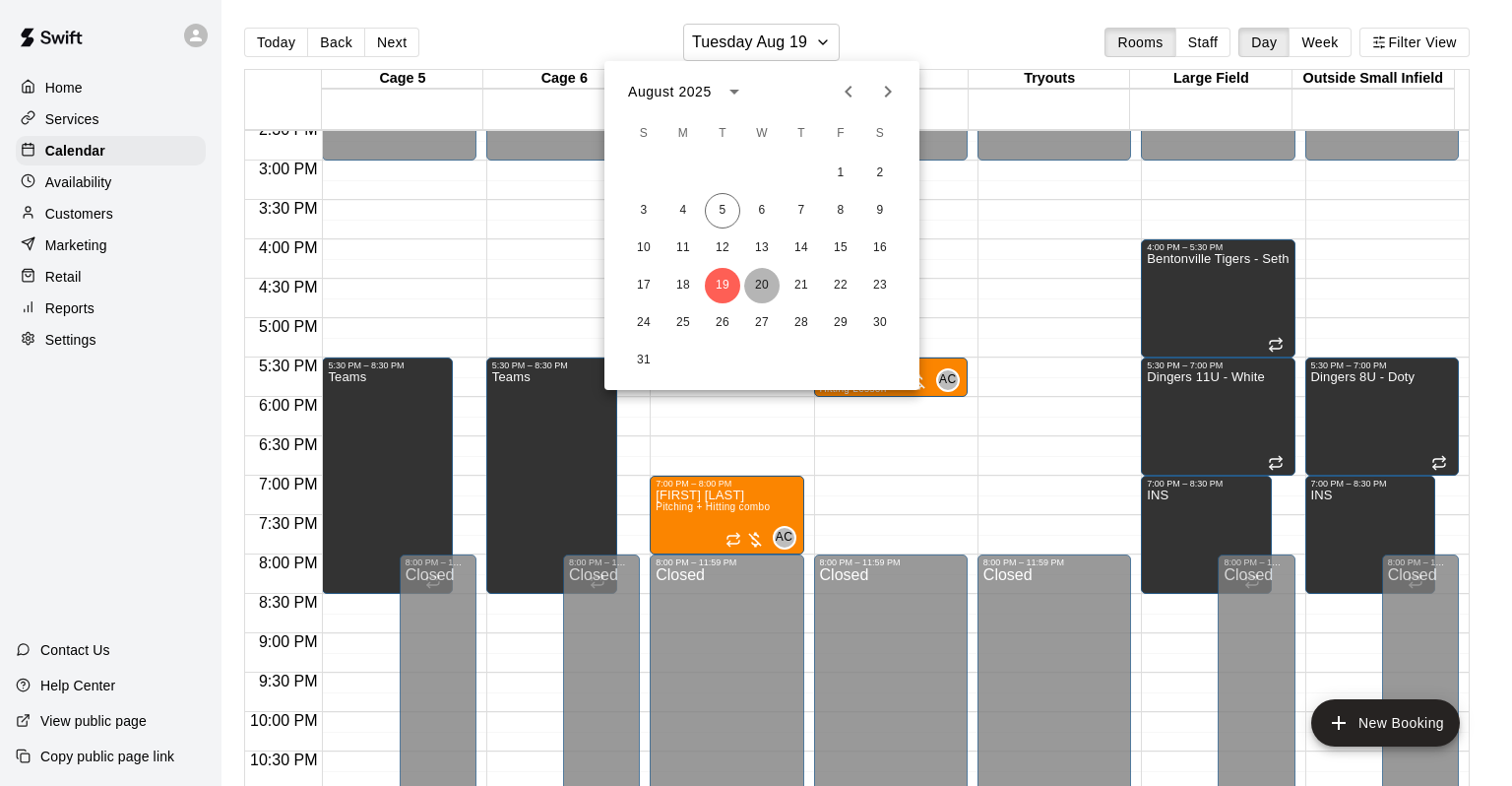click on "20" at bounding box center [762, 286] 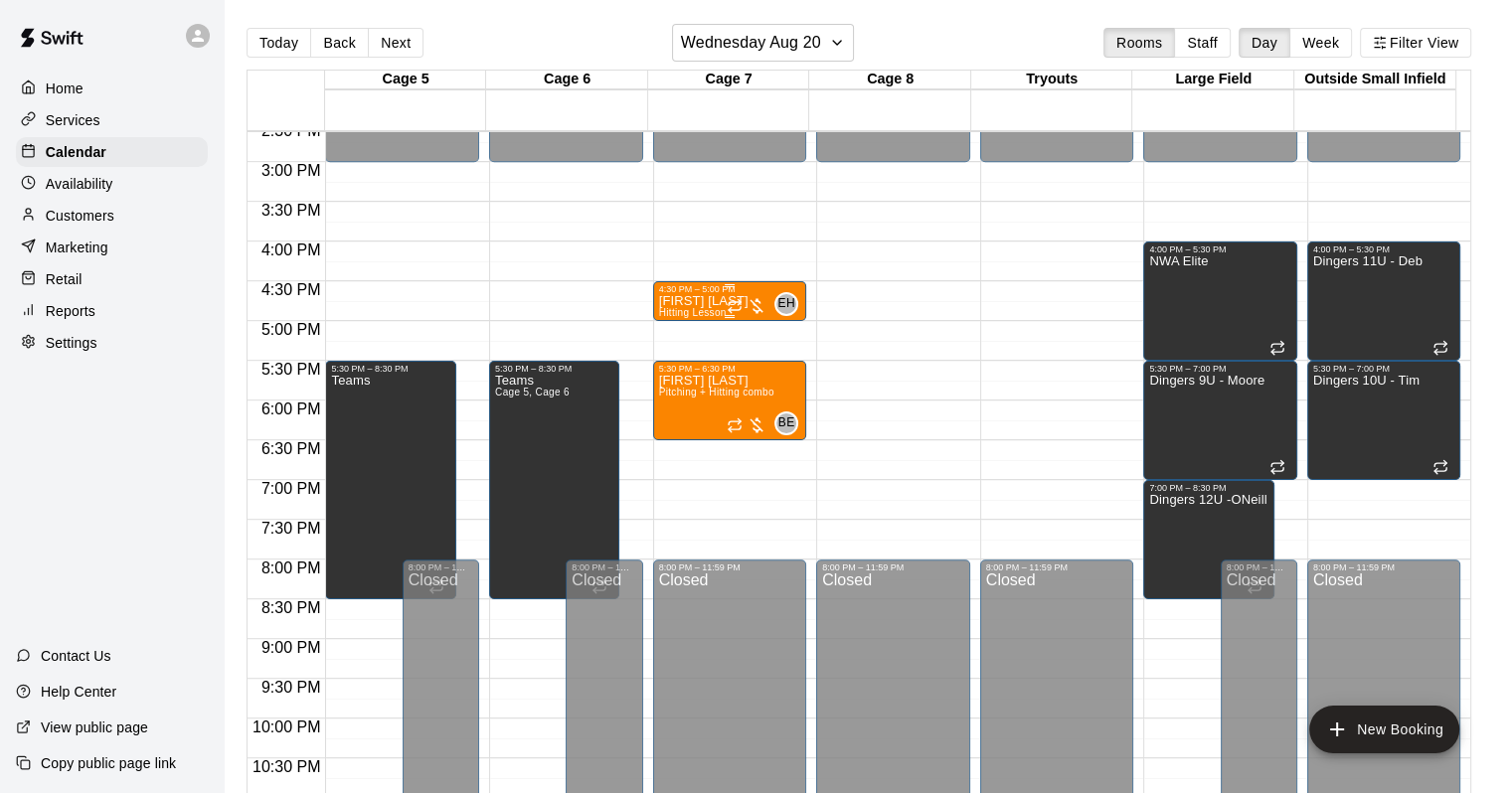 click on "[FIRST] [LAST]" at bounding box center [704, 301] 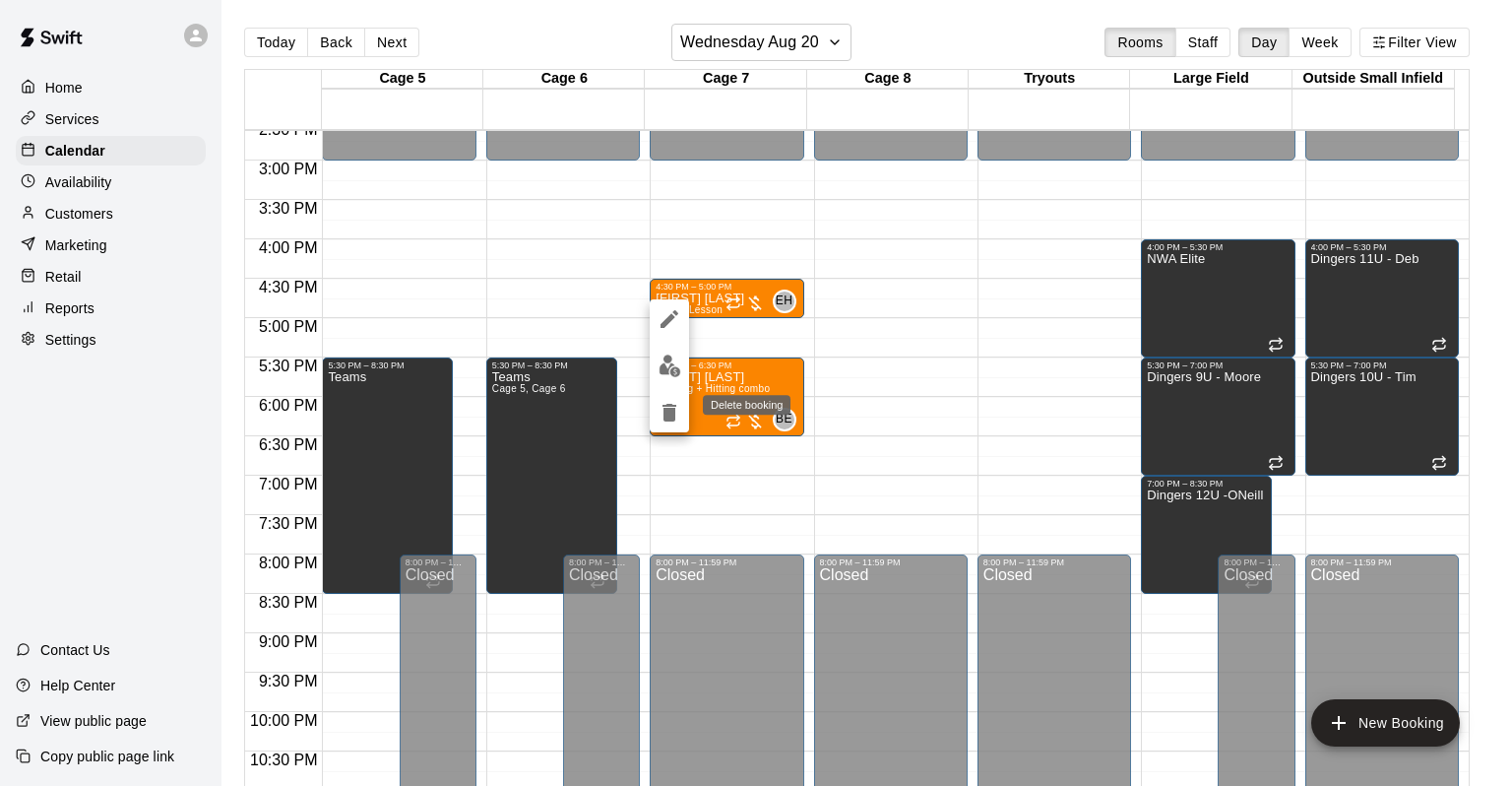 click 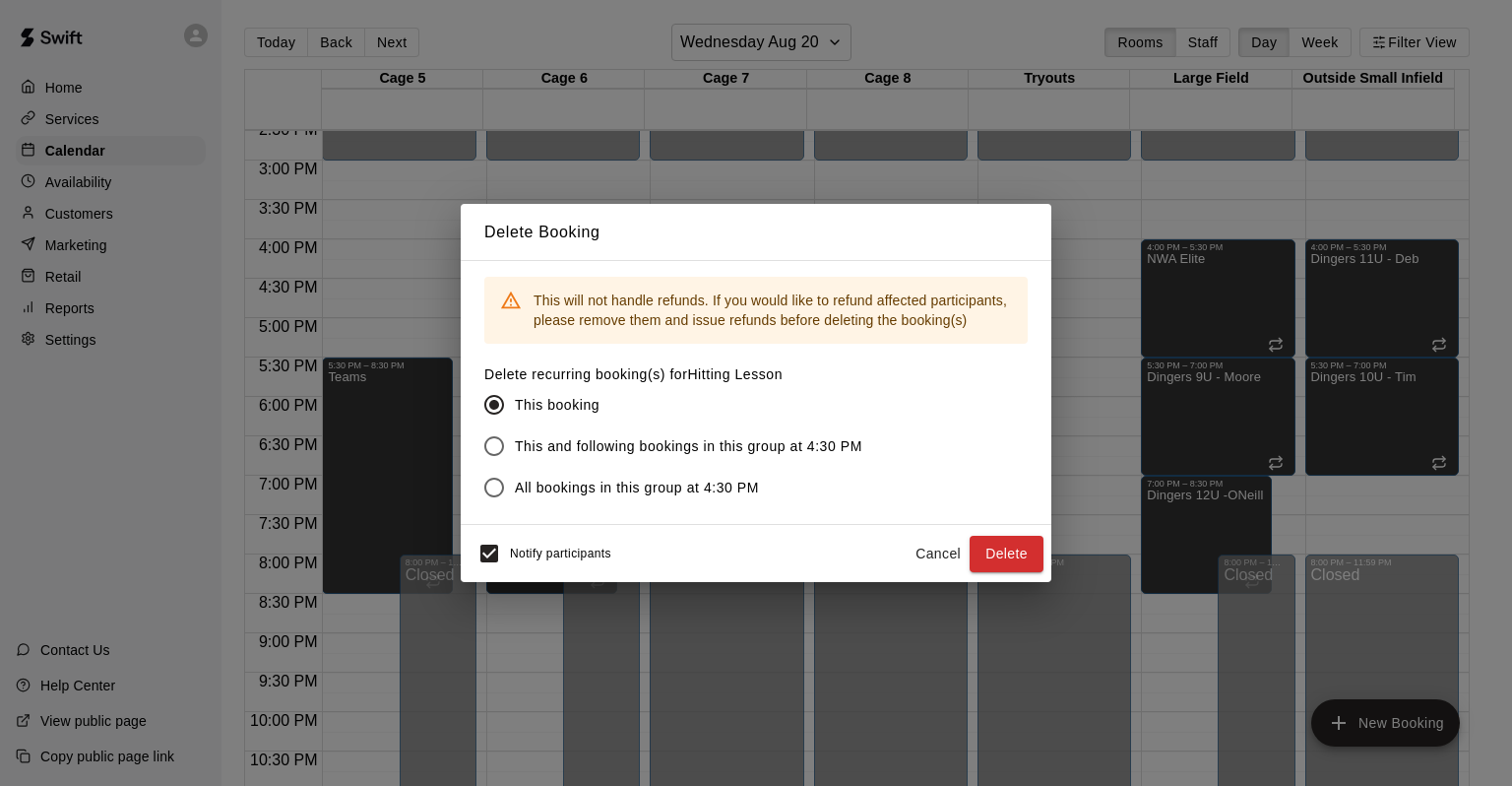 click on "All bookings in this group  at 4:30 PM" at bounding box center [637, 488] 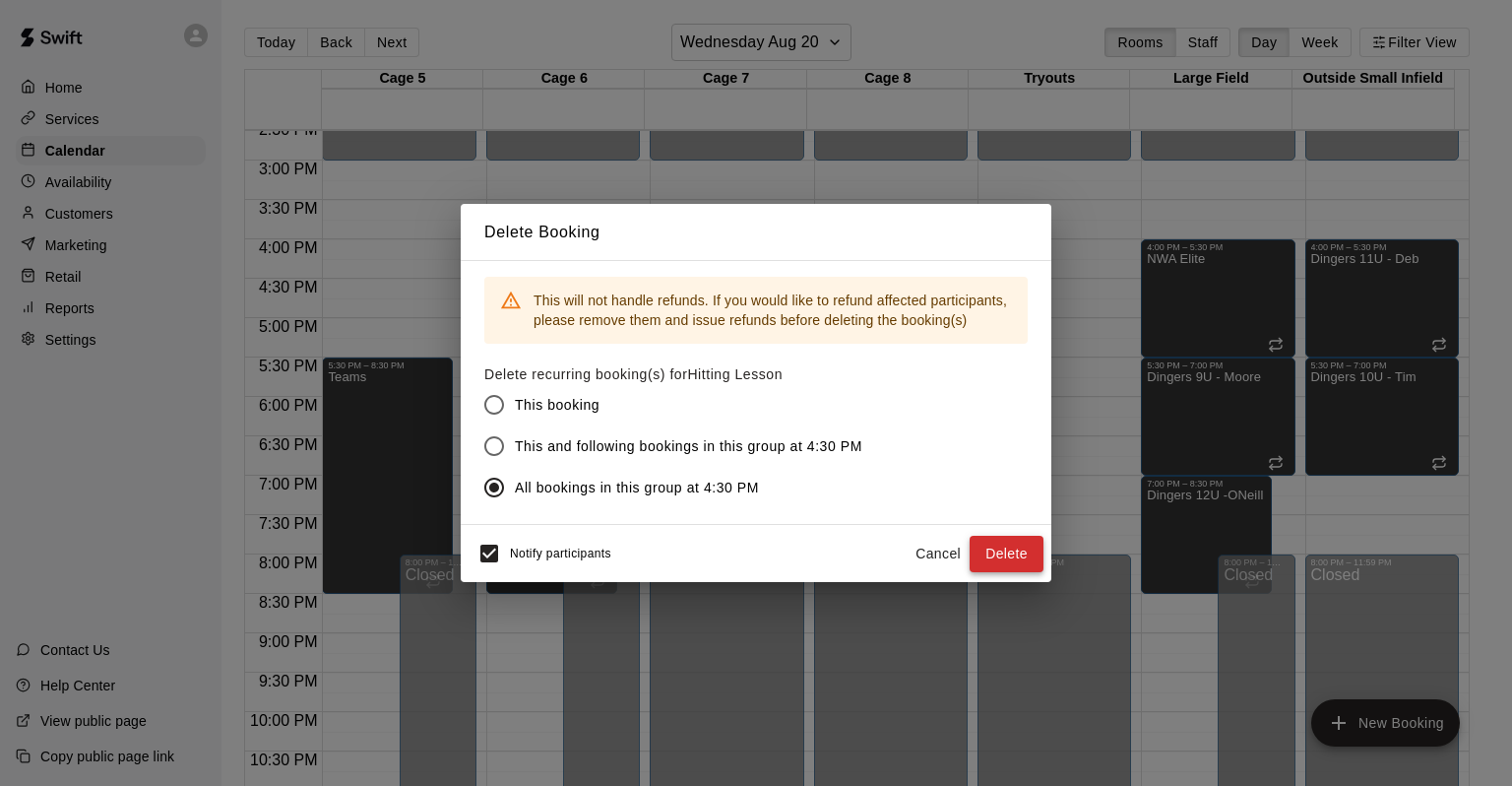 click on "Delete" at bounding box center (1006, 554) 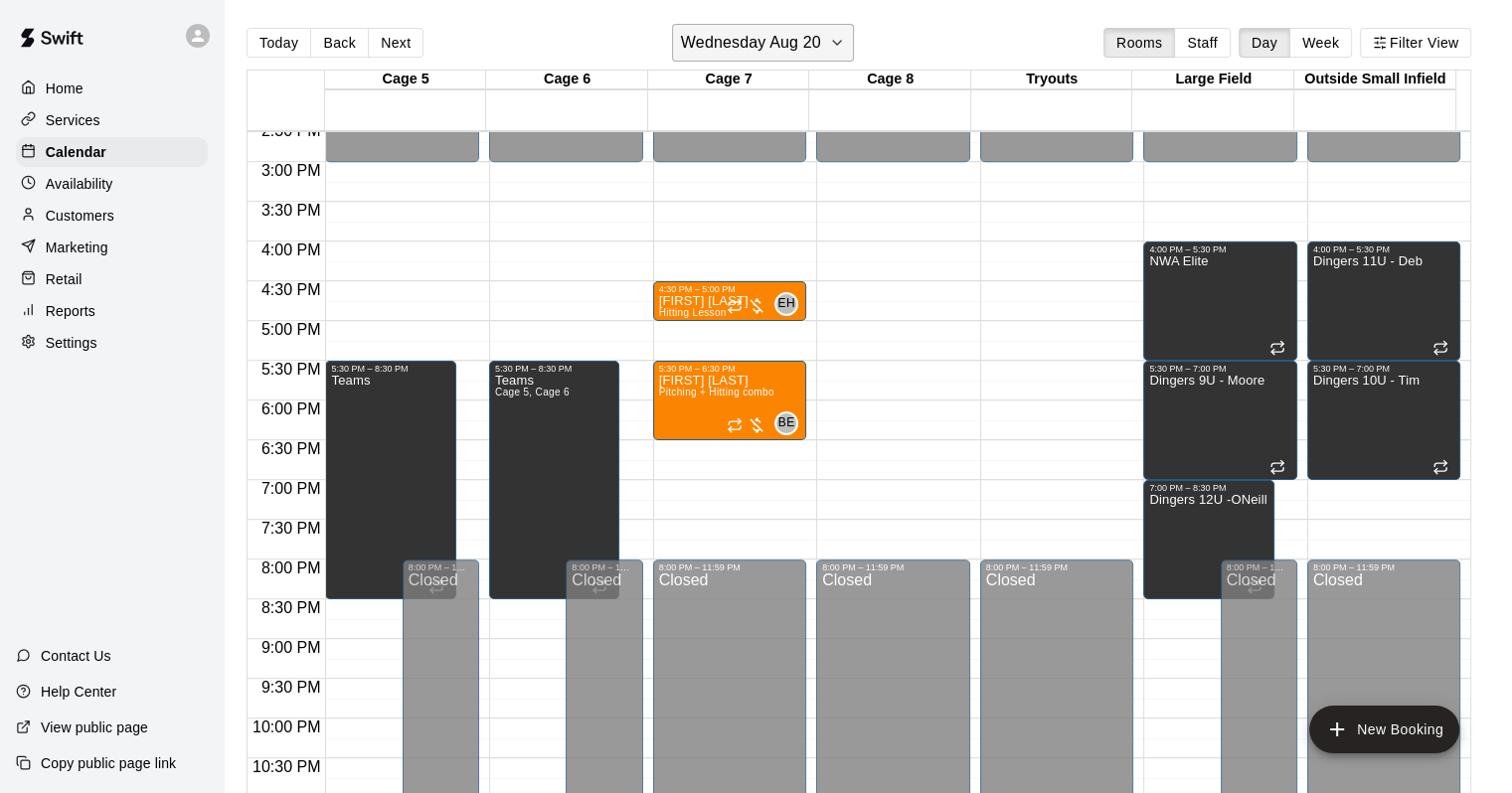 click on "Wednesday Aug 20" at bounding box center [751, 43] 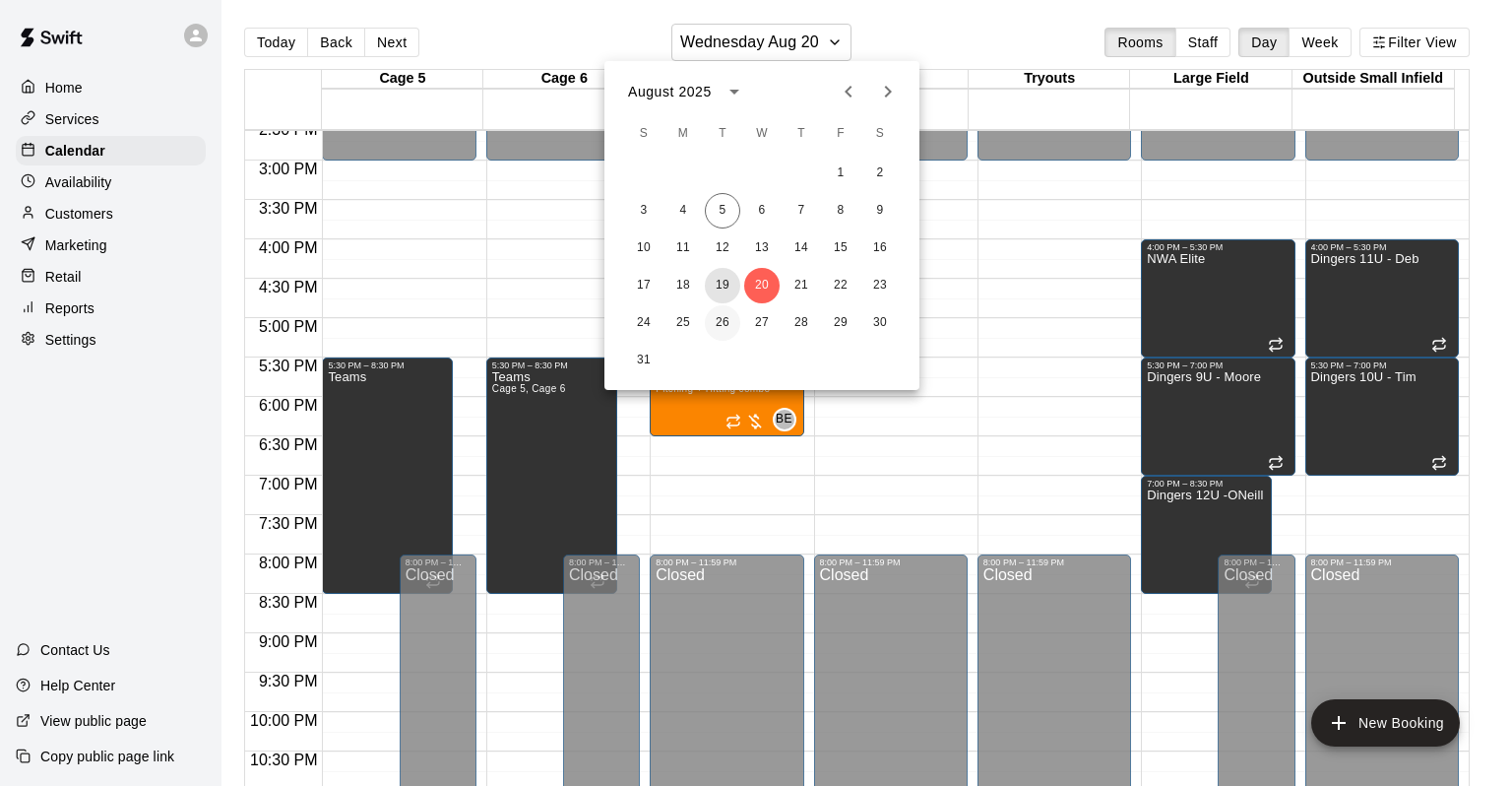 click on "19" at bounding box center [723, 286] 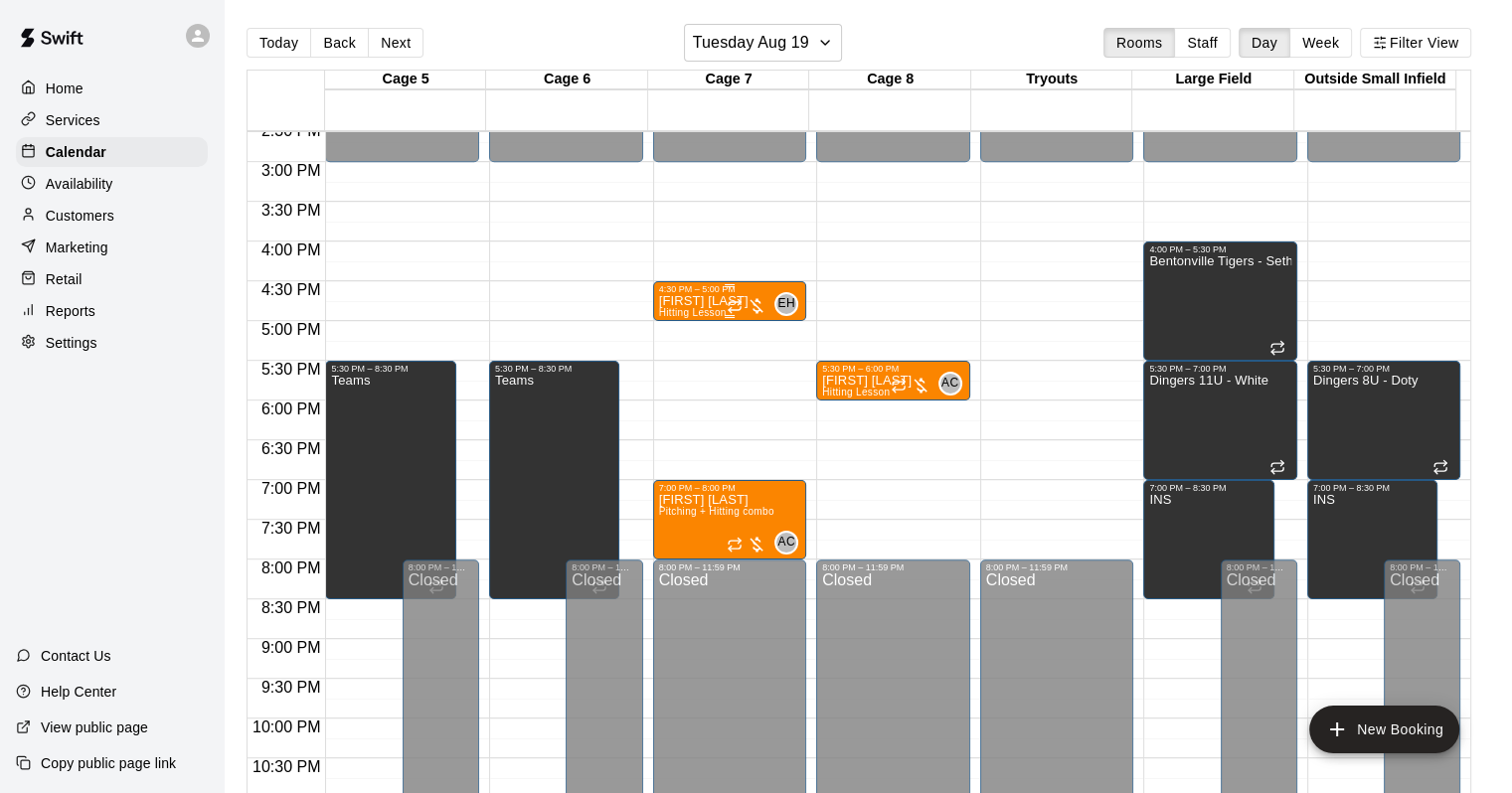 click on "[HOUR]:[MINUTE] PM – [HOUR]:[MINUTE] PM [FIRST] [LAST] Hitting Lesson EH 0" at bounding box center (730, 301) 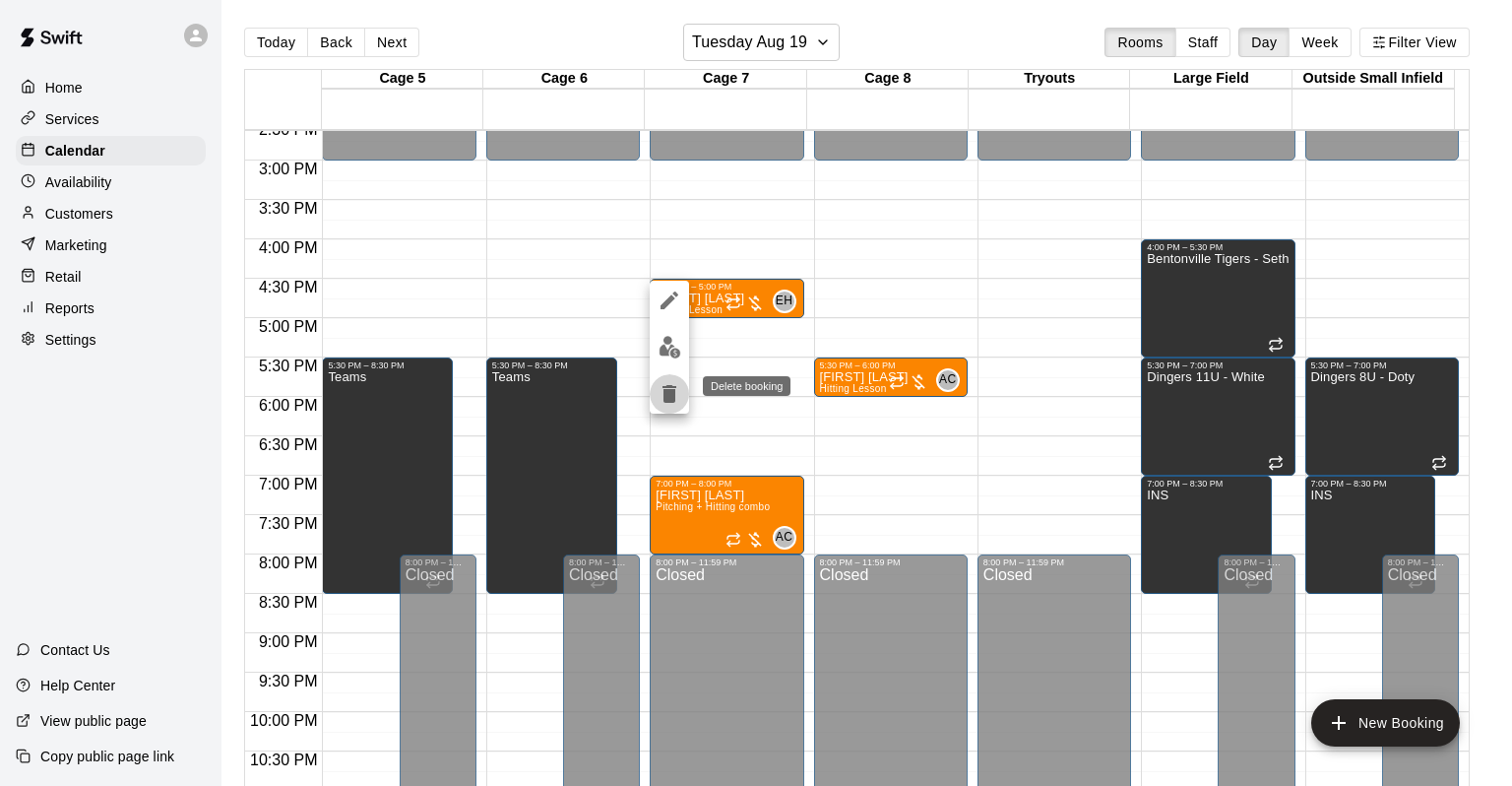 click 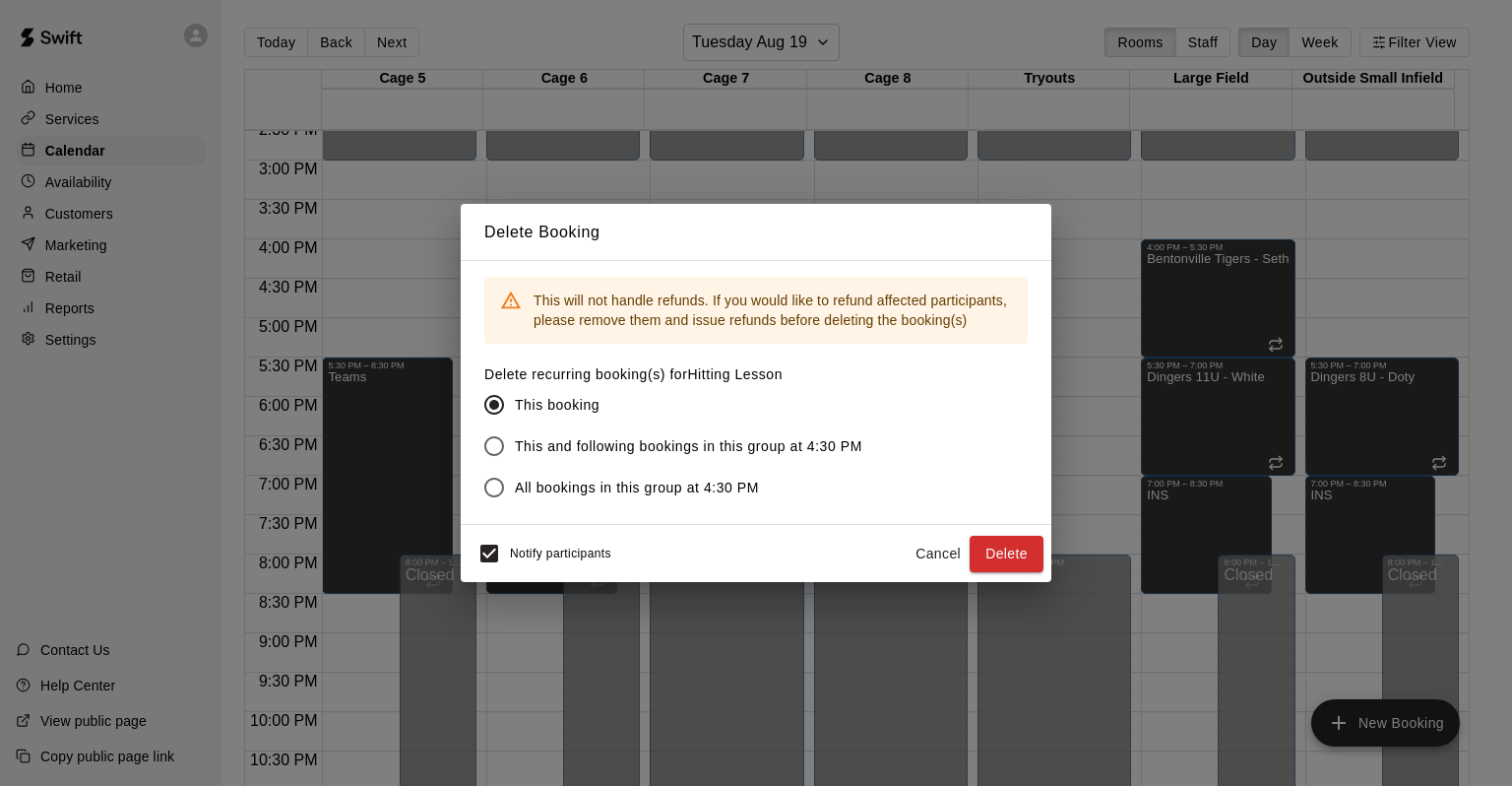 click on "This and following bookings in this group at 4:30 PM" at bounding box center [688, 446] 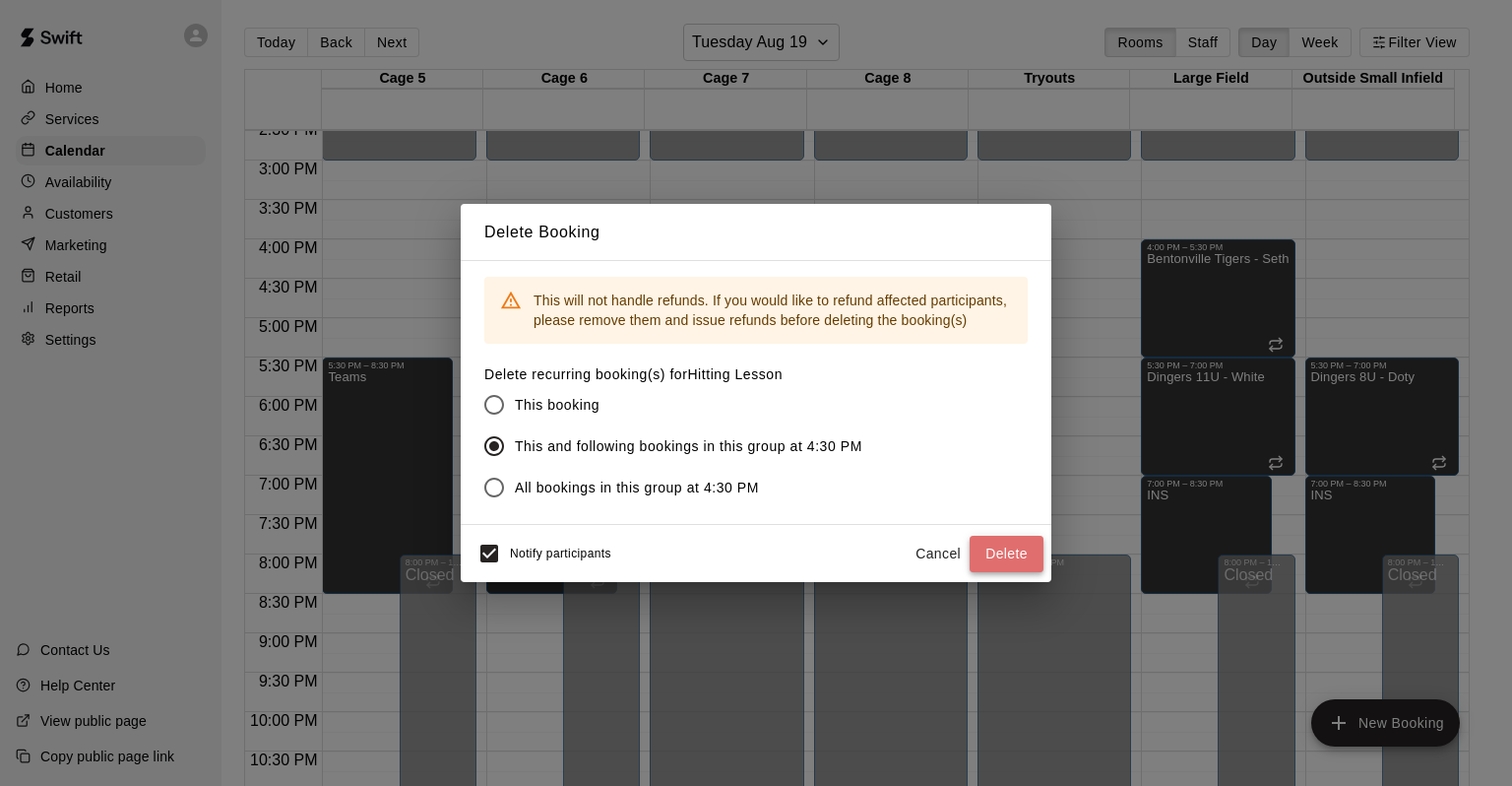 click on "Delete" at bounding box center (1006, 554) 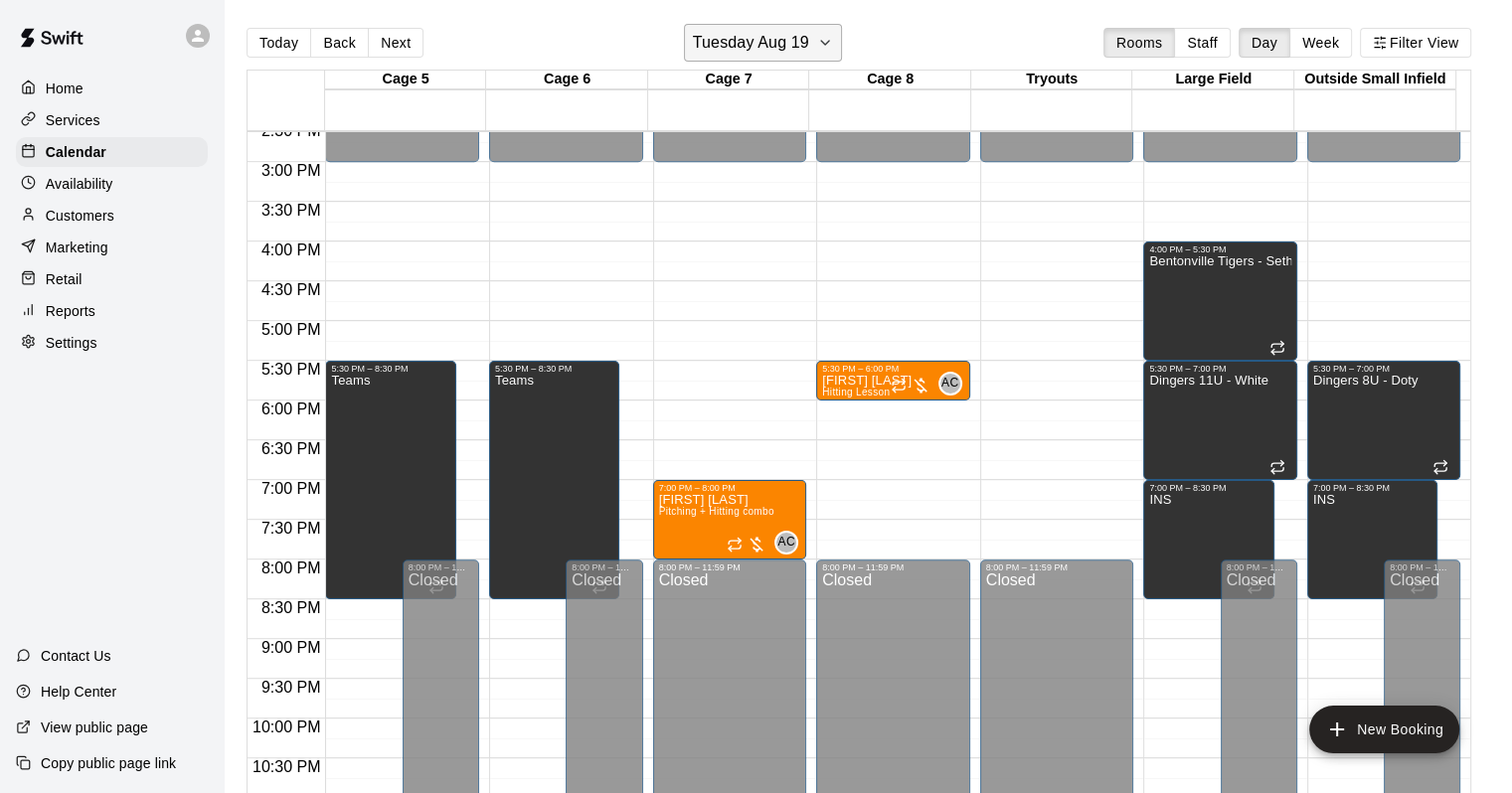 click on "Tuesday Aug 19" at bounding box center [751, 43] 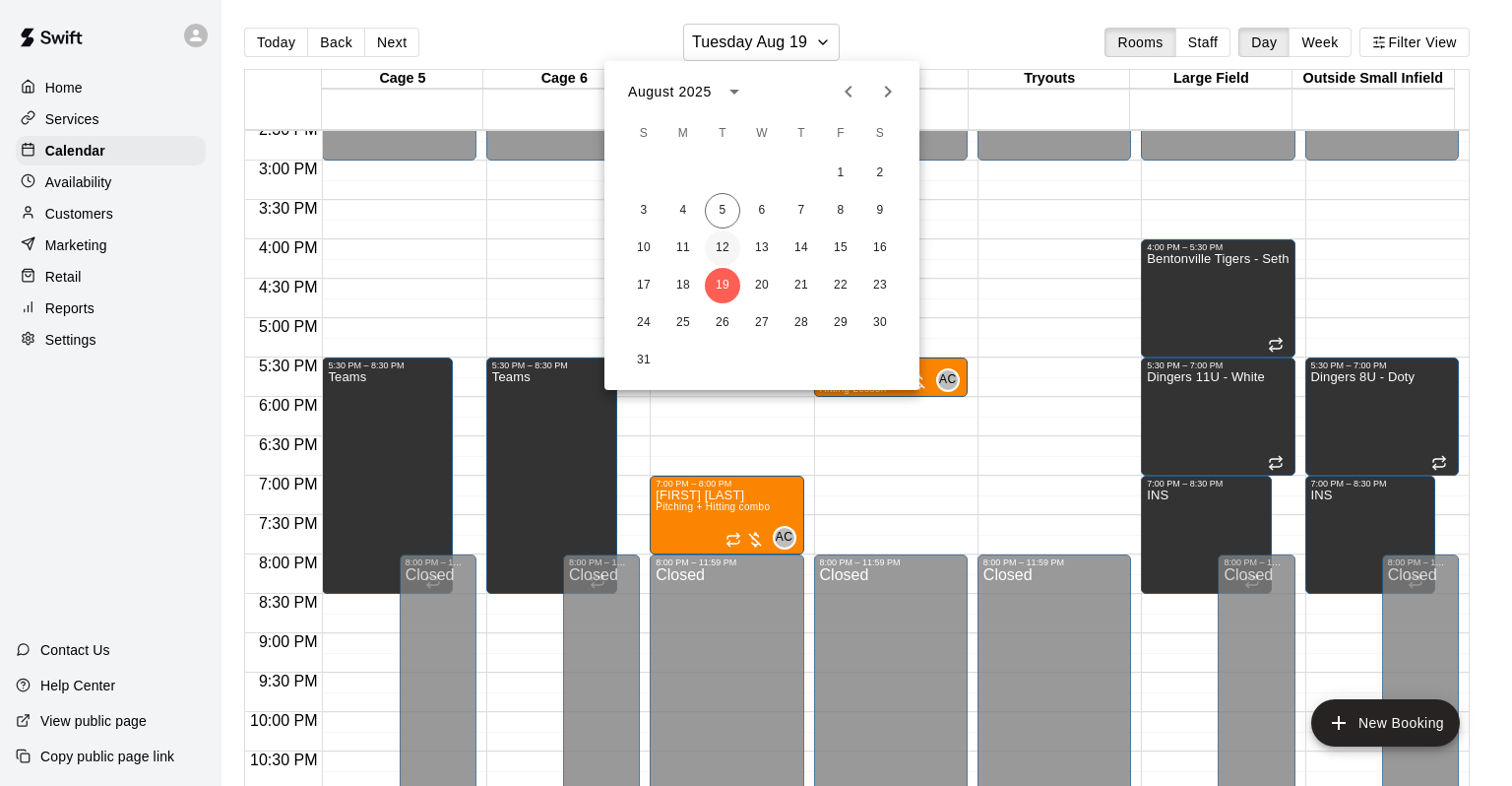 click on "12" at bounding box center (723, 248) 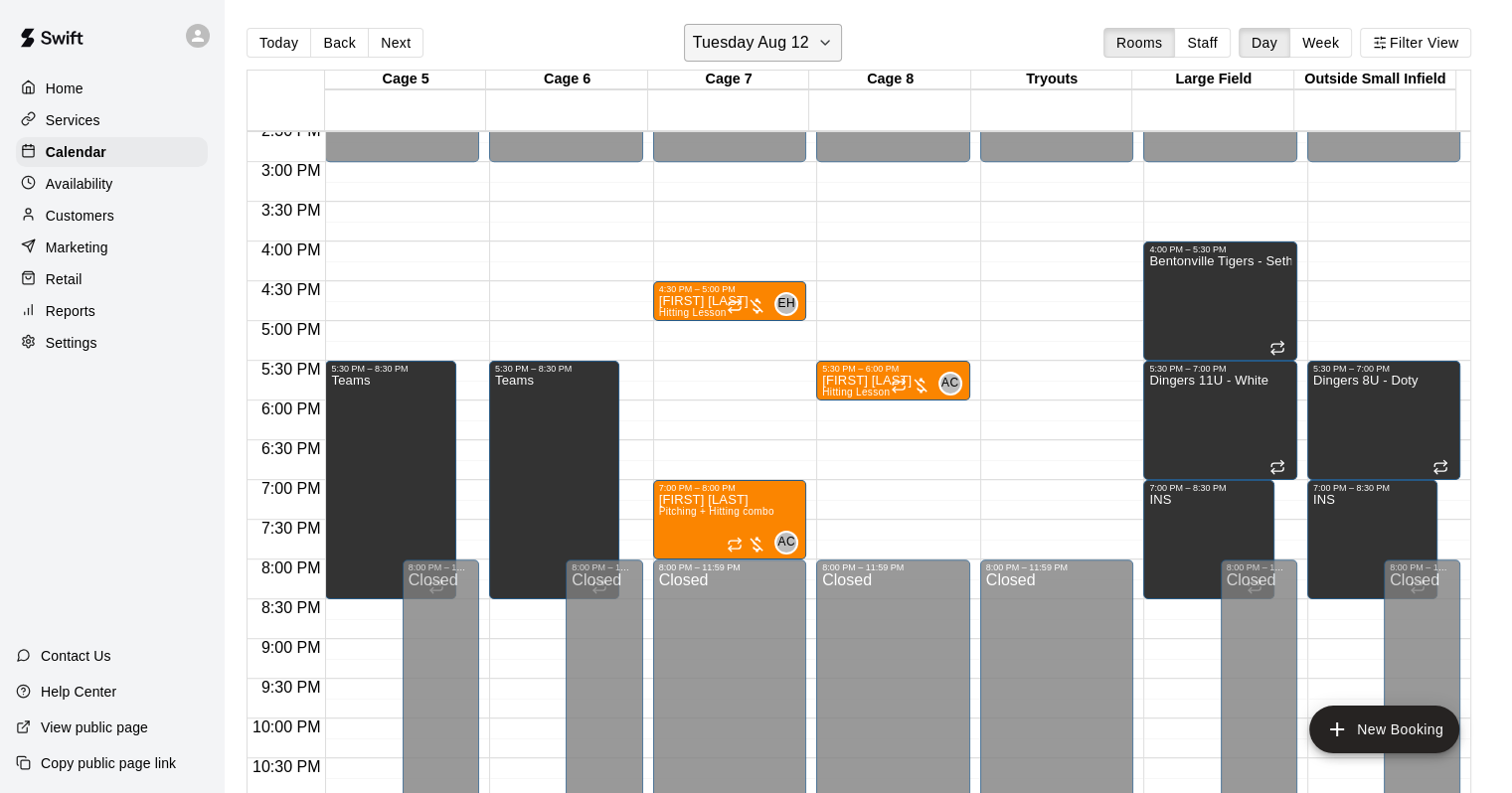 click on "Tuesday Aug 12" at bounding box center (751, 43) 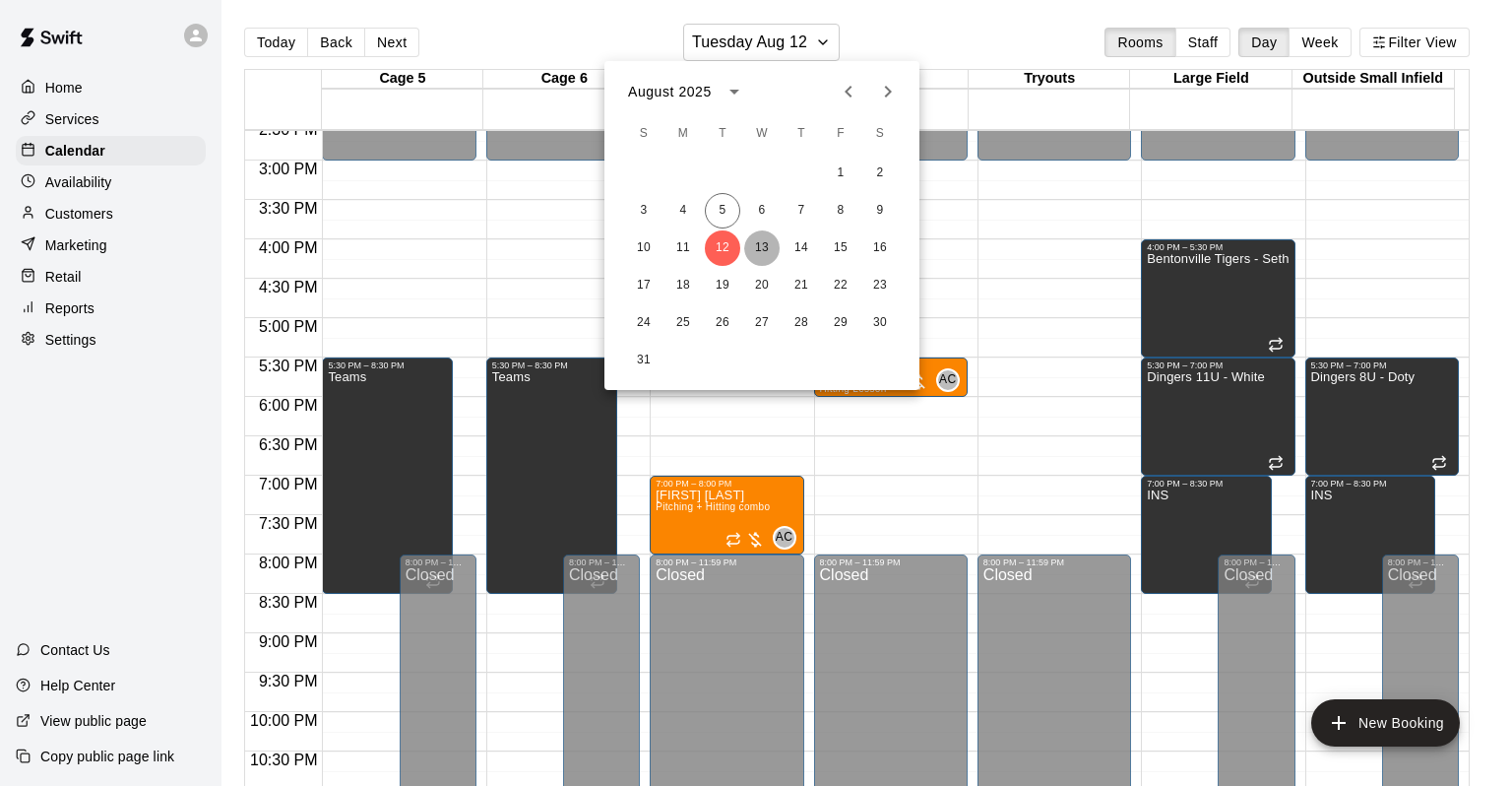 click on "13" at bounding box center [762, 248] 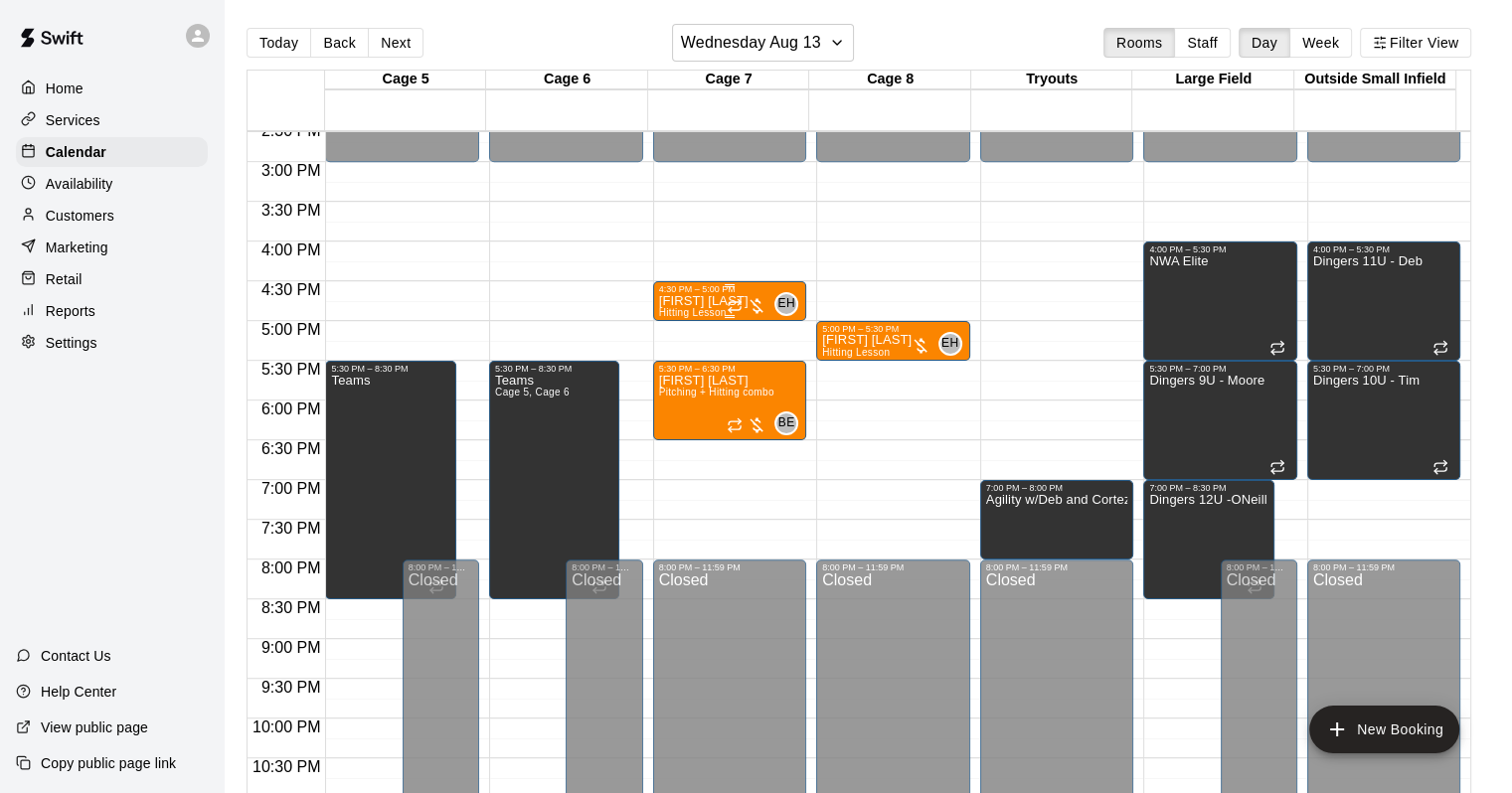 drag, startPoint x: 715, startPoint y: 290, endPoint x: 688, endPoint y: 303, distance: 29.966648 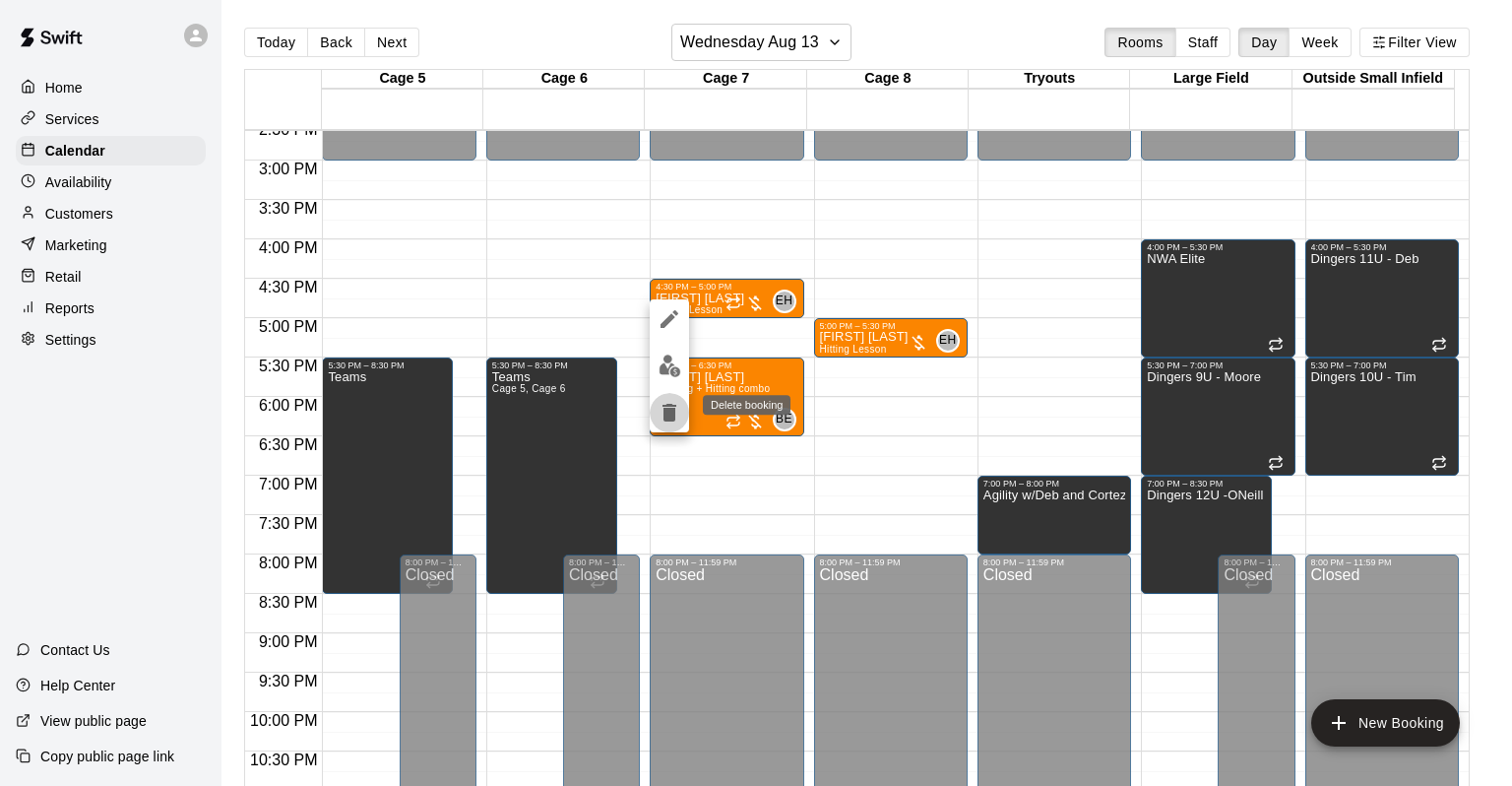click 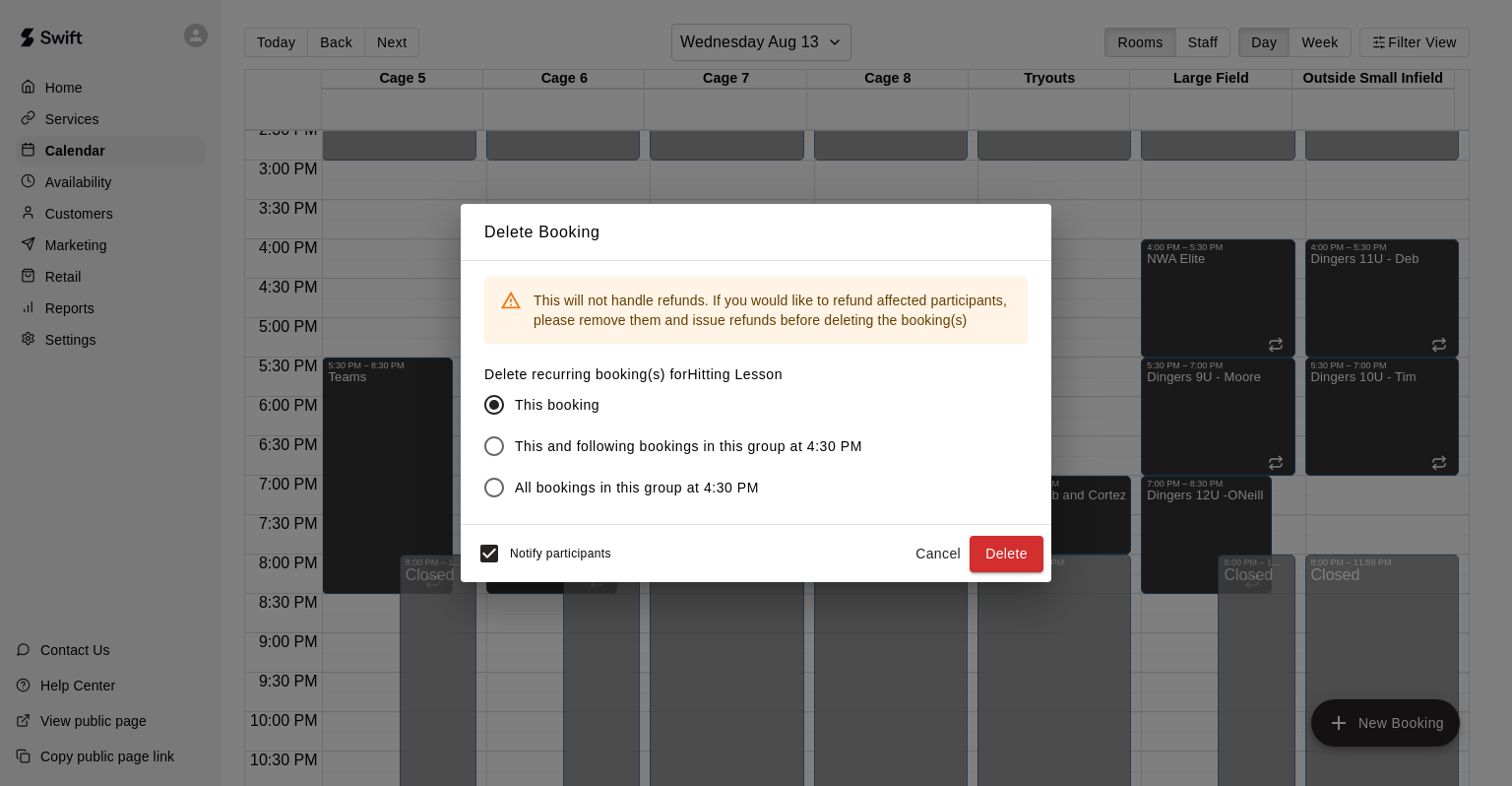 click on "This and following bookings in this group at 4:30 PM" at bounding box center (688, 446) 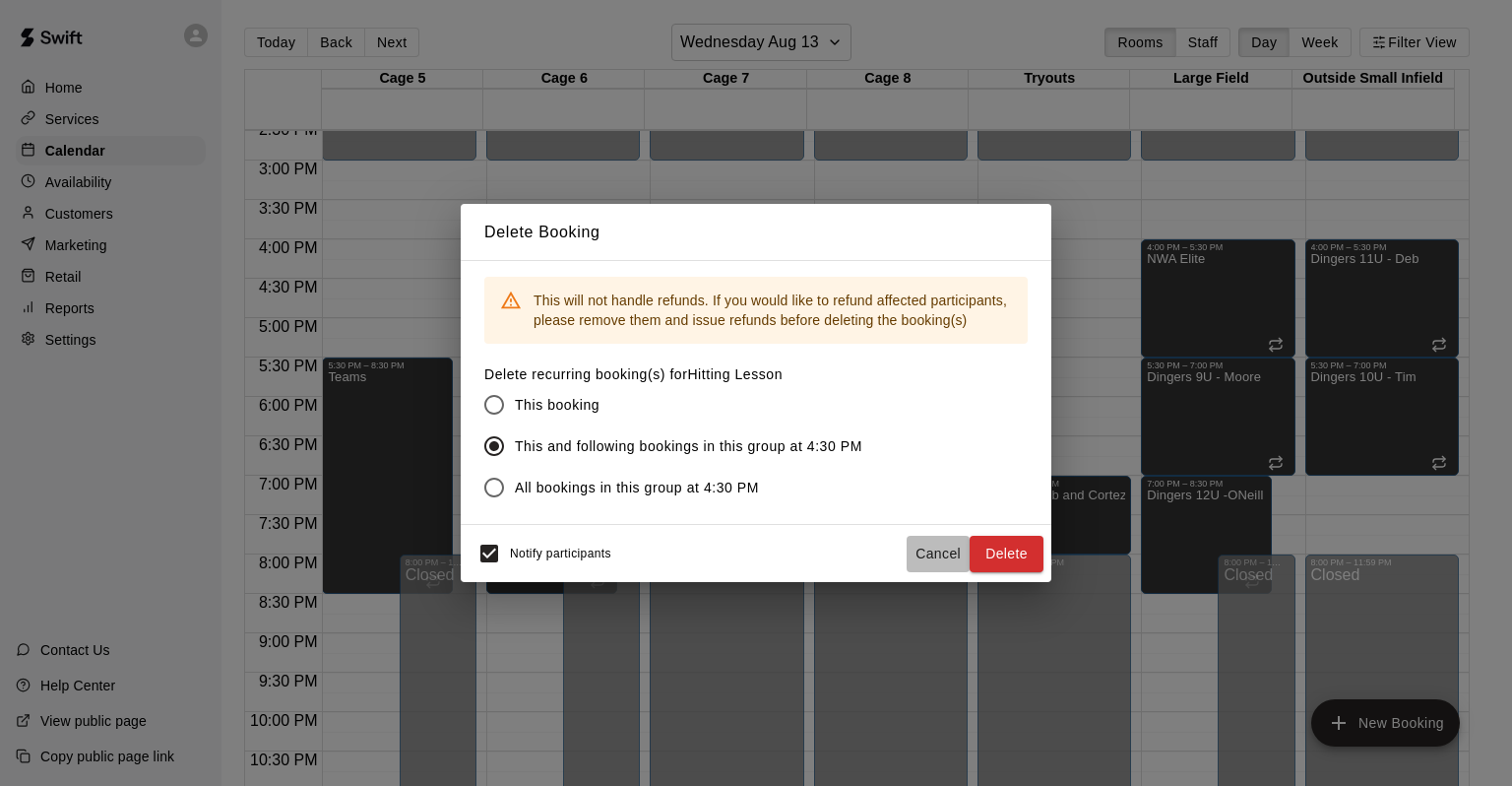 click on "Cancel" at bounding box center (938, 554) 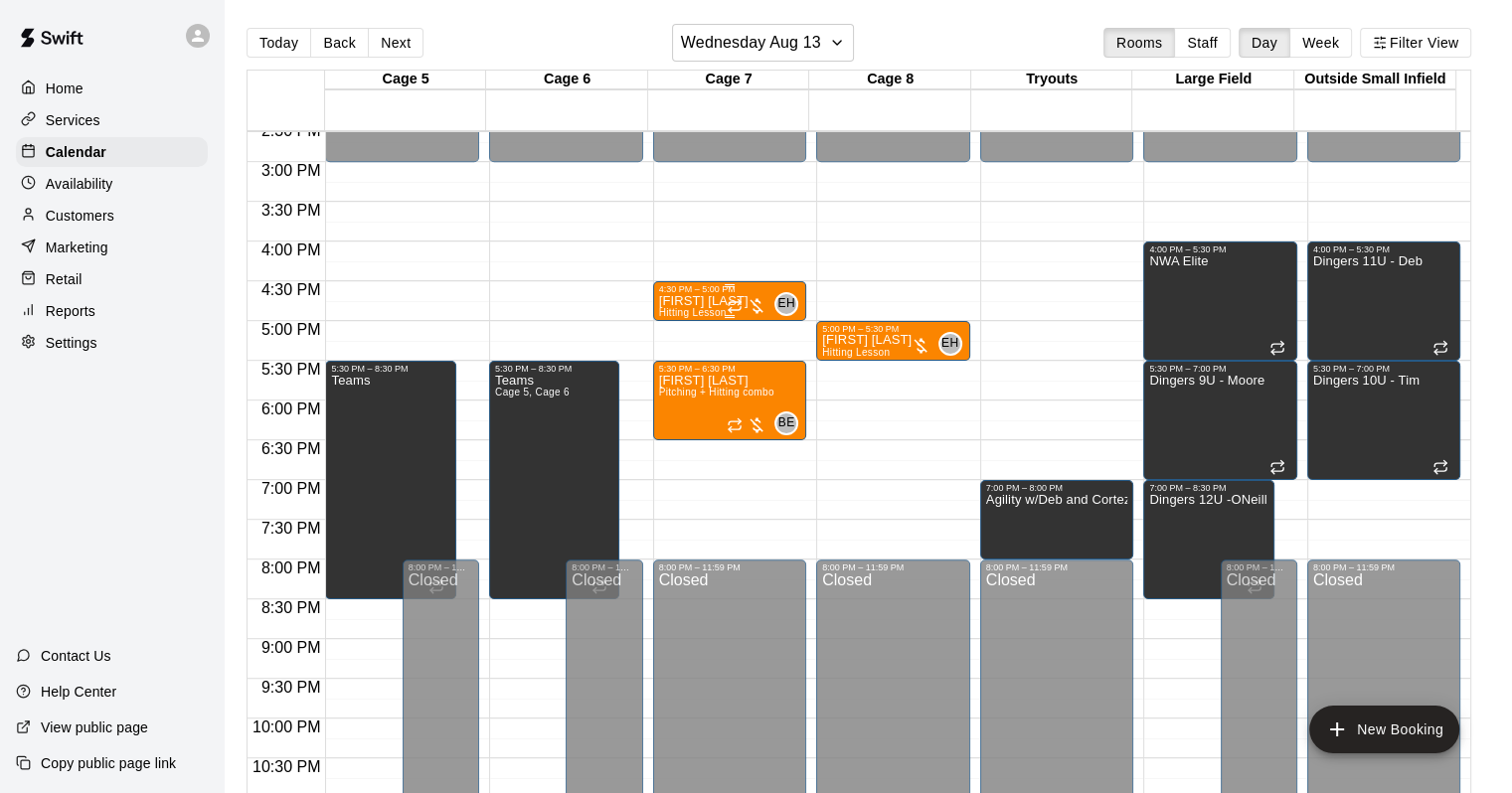 click on "[FIRST] [LAST] Hitting Lesson" at bounding box center [704, 691] 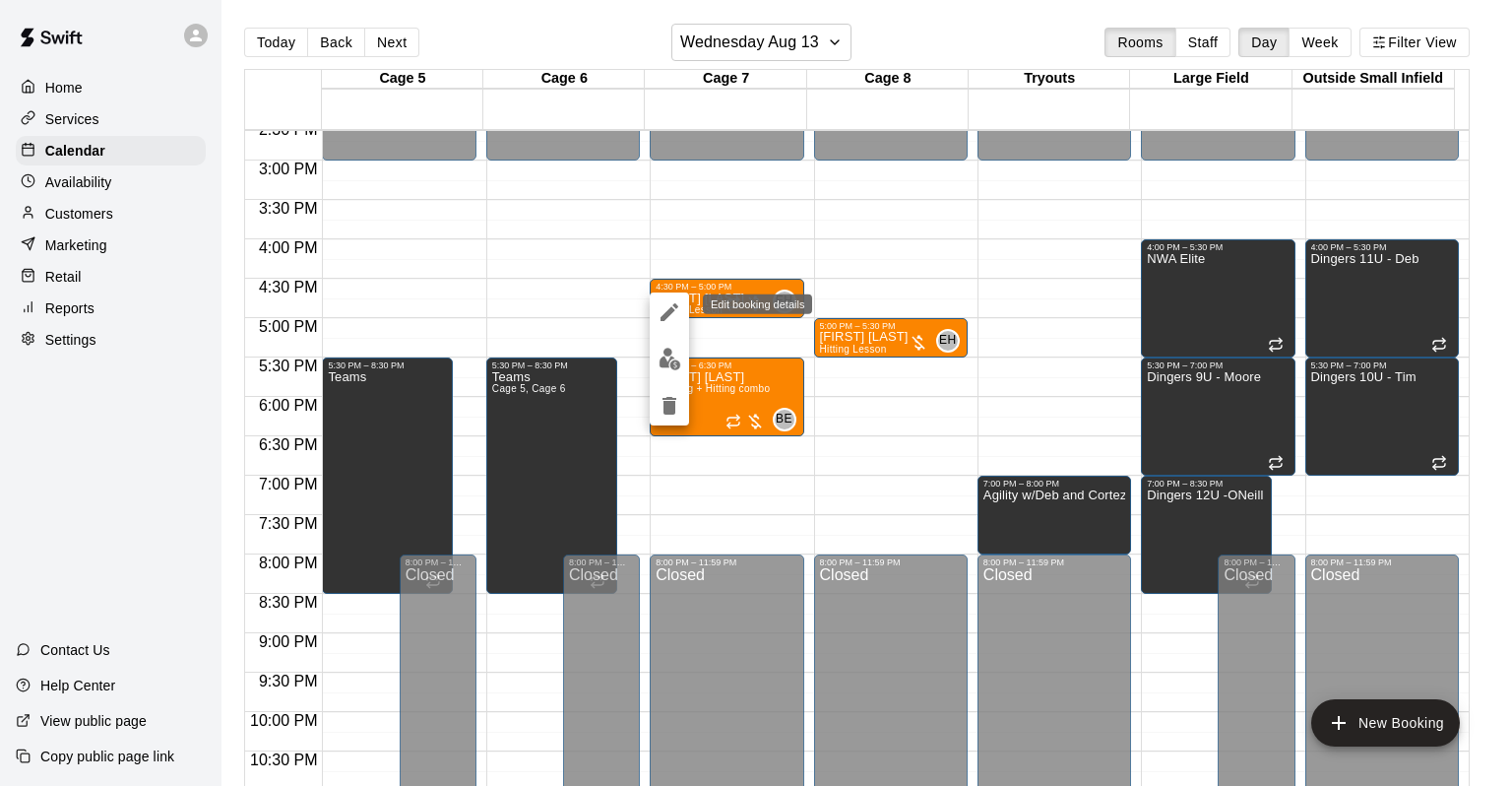 click 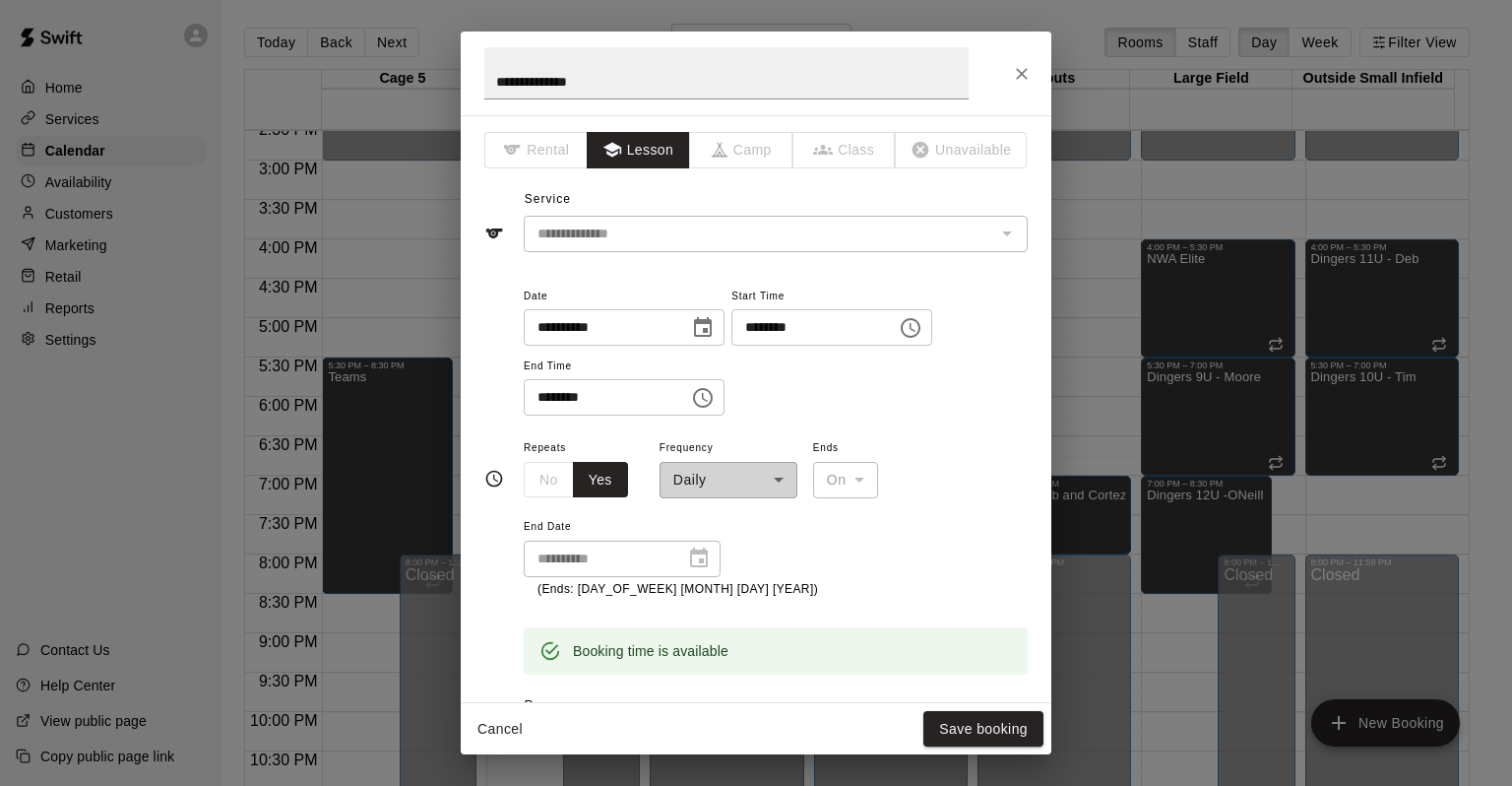 click on "**********" at bounding box center [728, 467] 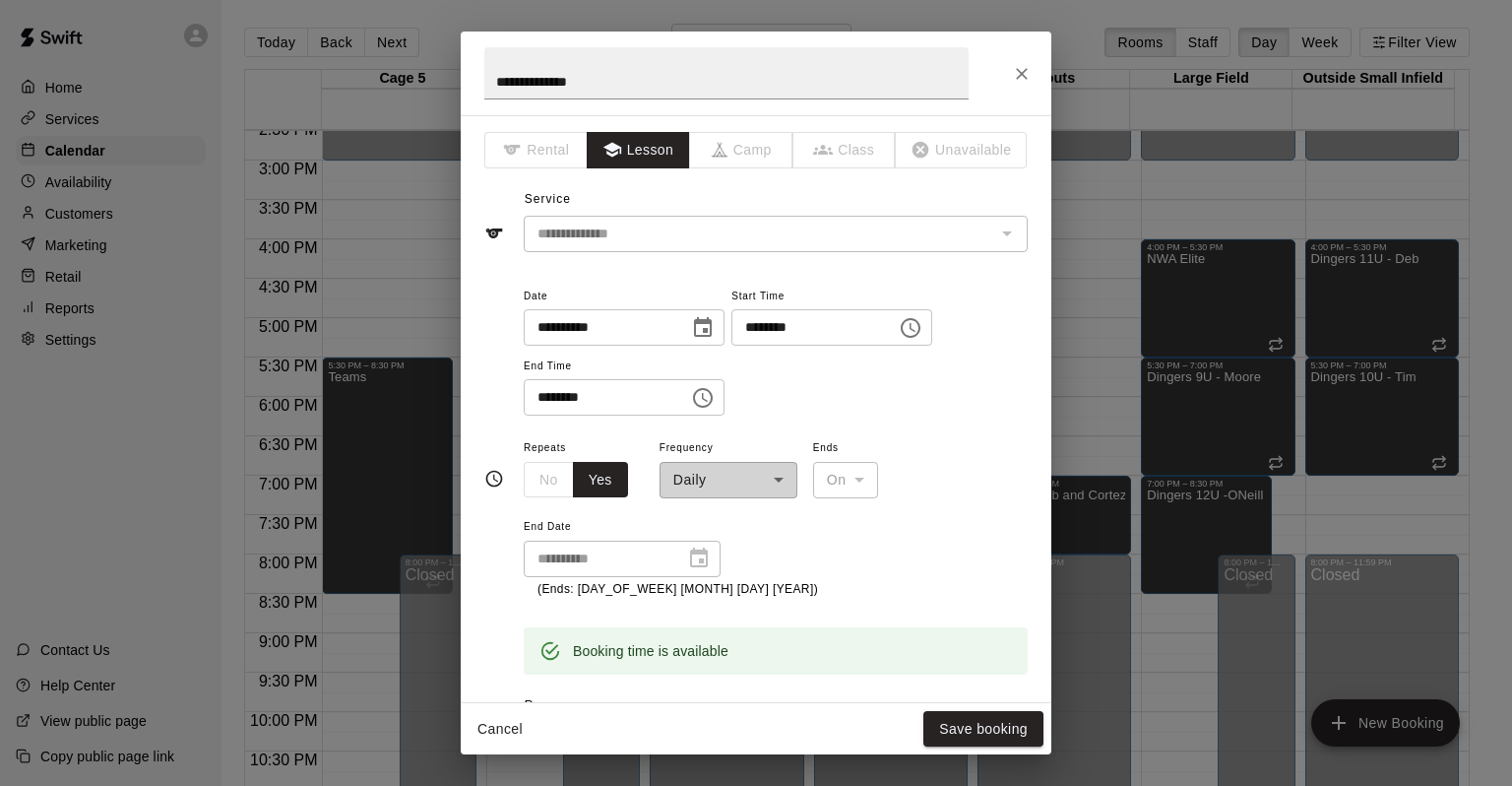 click on "**********" at bounding box center (756, 73) 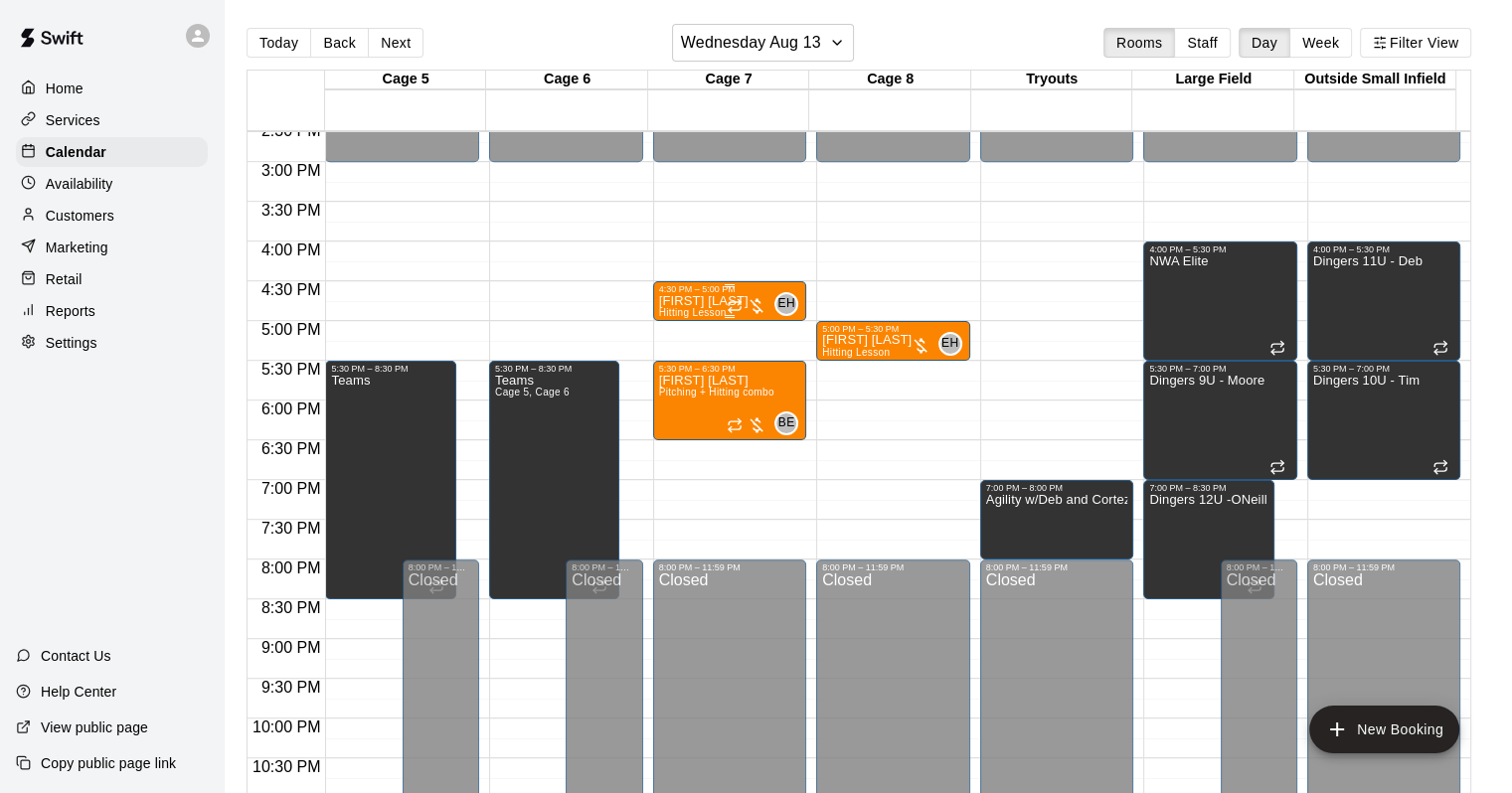 click on "4:30 PM – 5:00 PM" at bounding box center (730, 289) 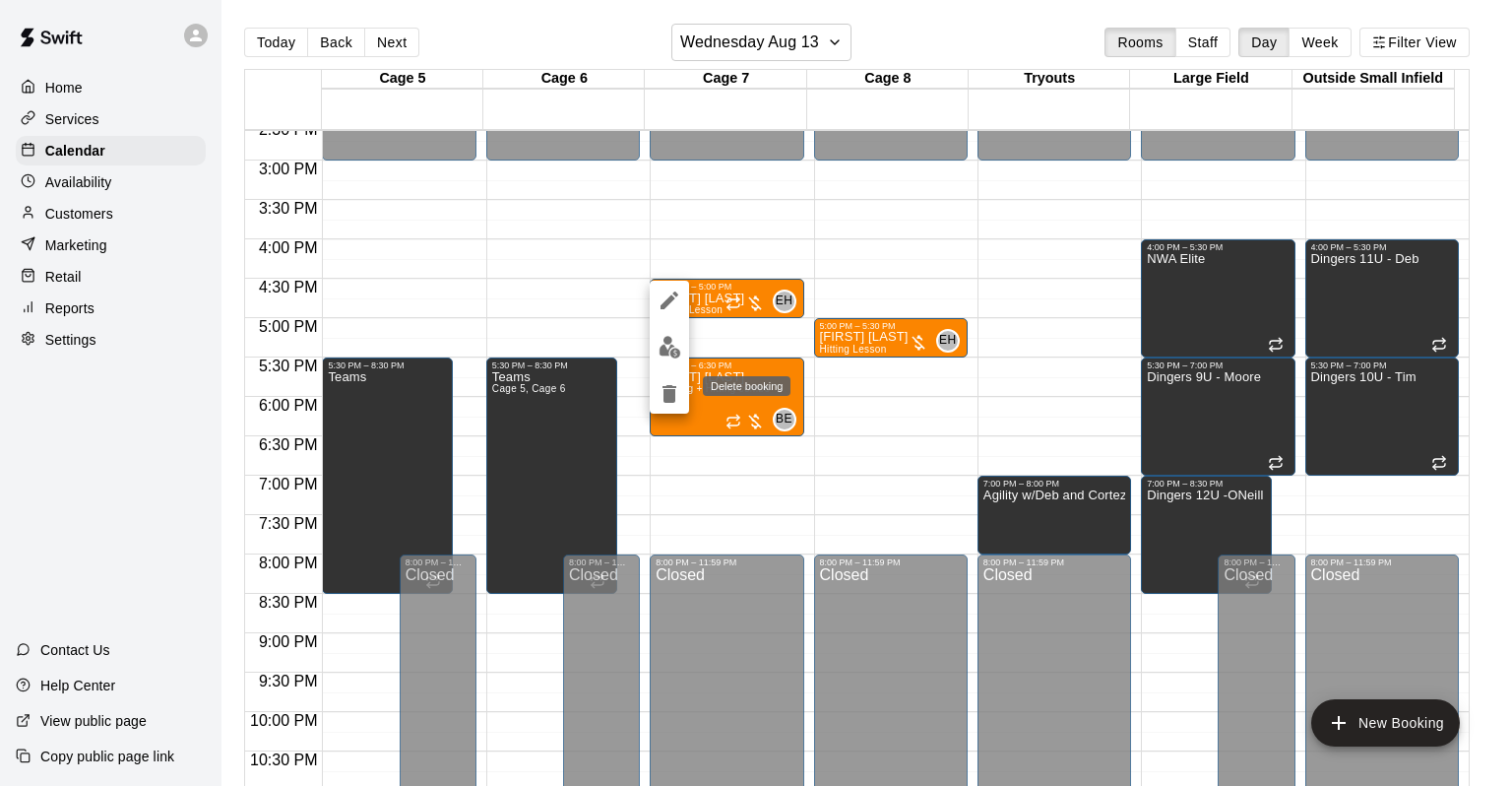 click 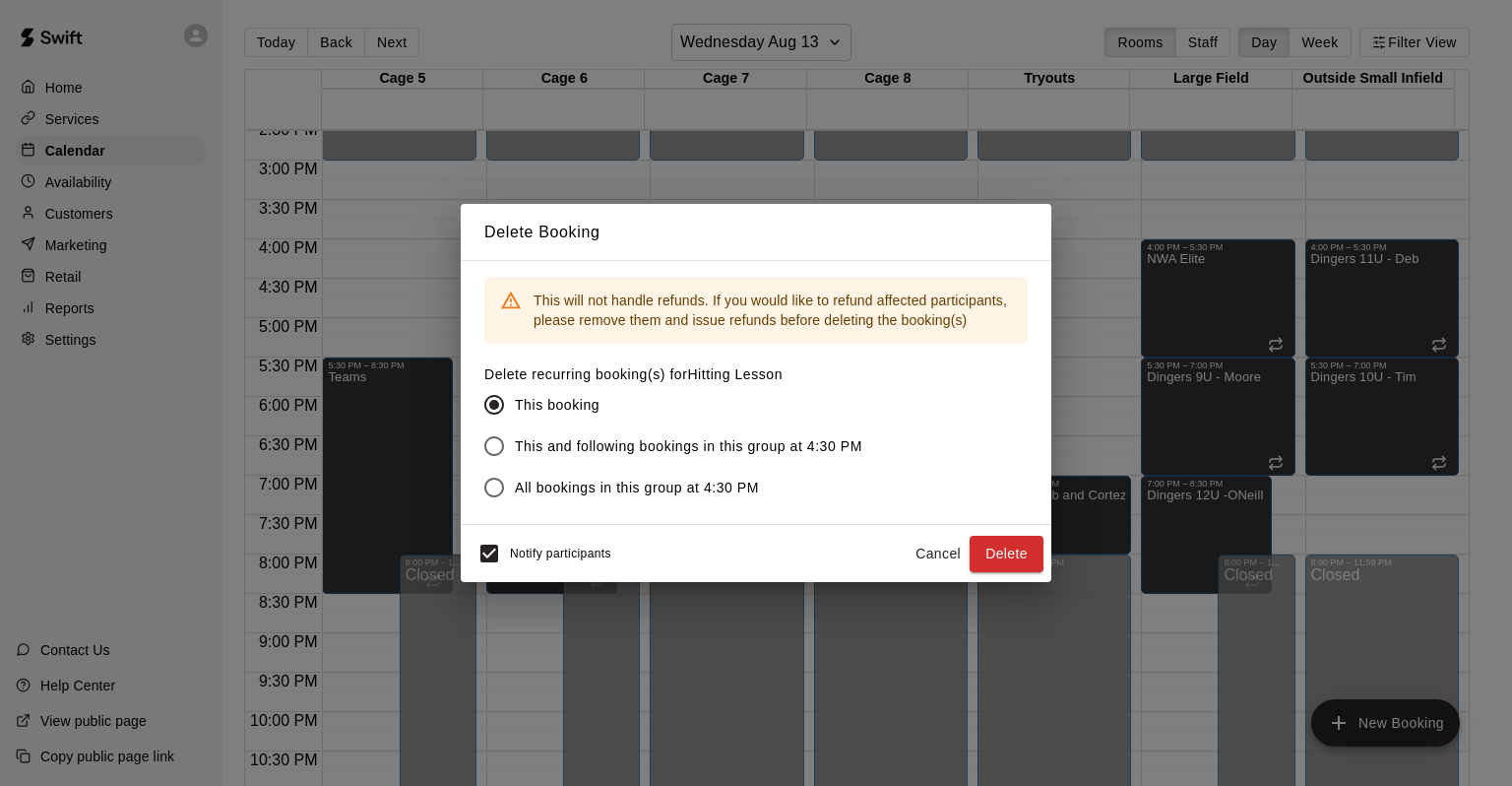 click on "This and following bookings in this group at 4:30 PM" at bounding box center [688, 446] 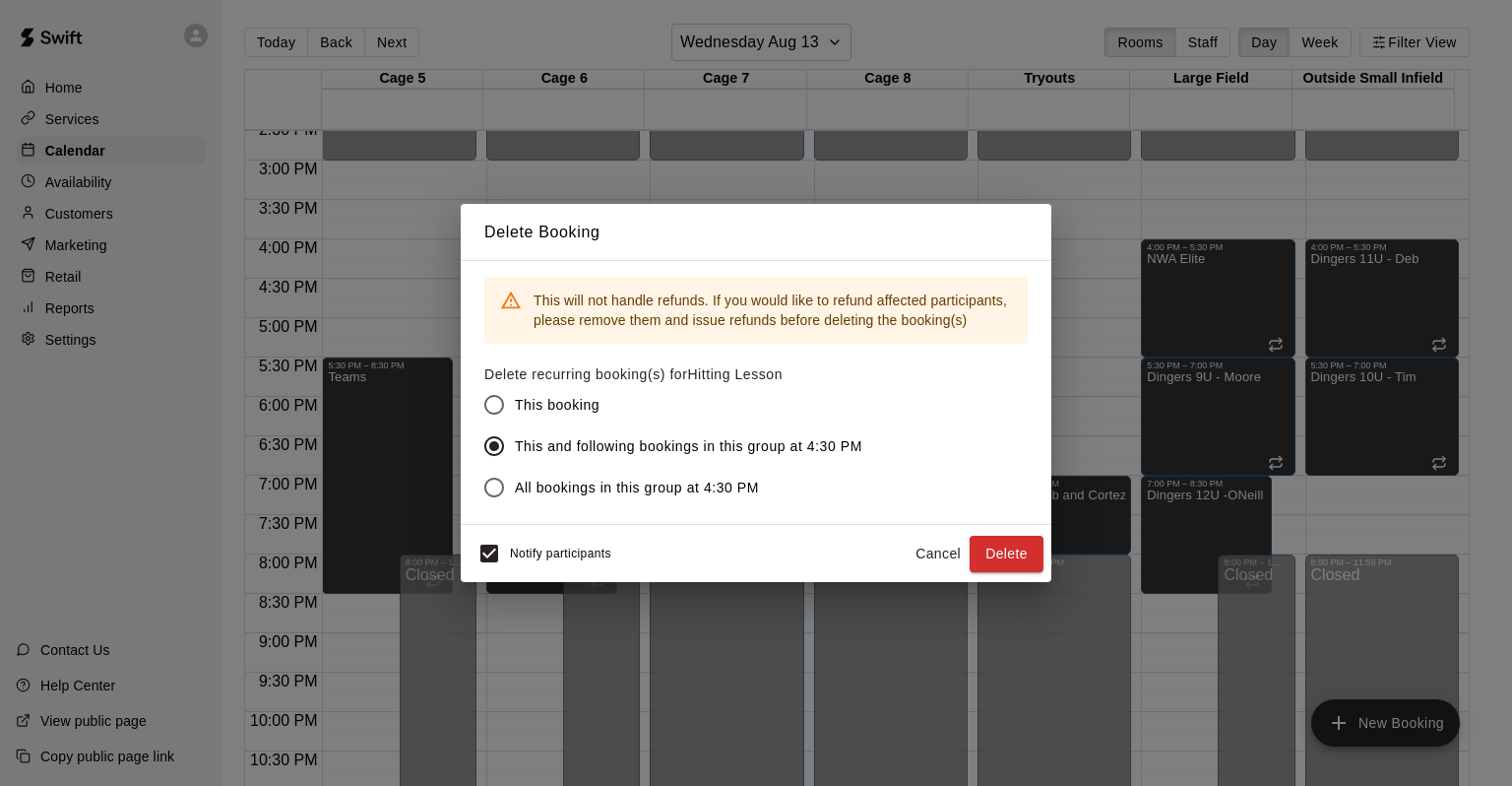 click on "Cancel" at bounding box center (938, 554) 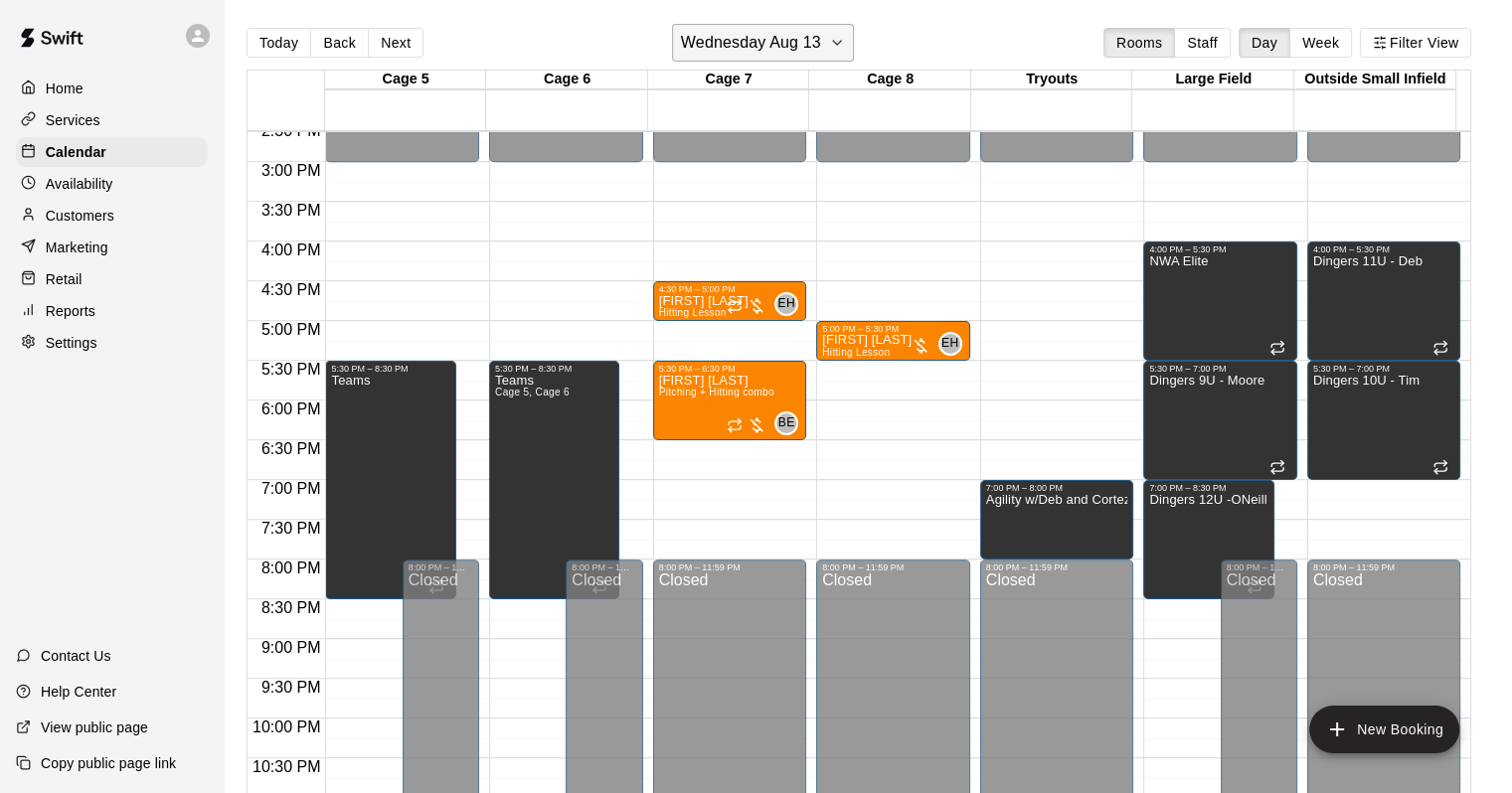 click on "Wednesday Aug 13" at bounding box center [751, 43] 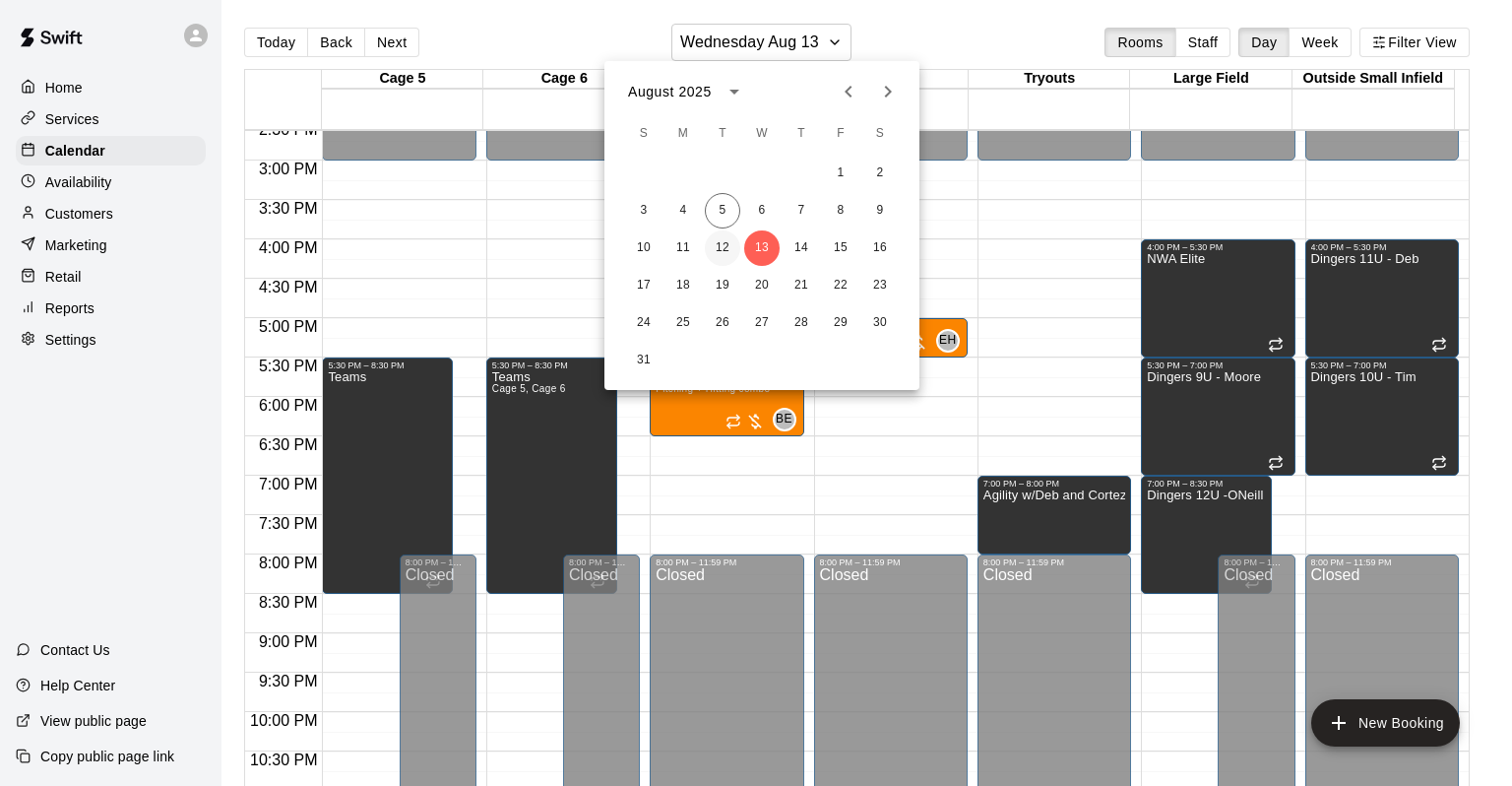 click on "12" at bounding box center (723, 248) 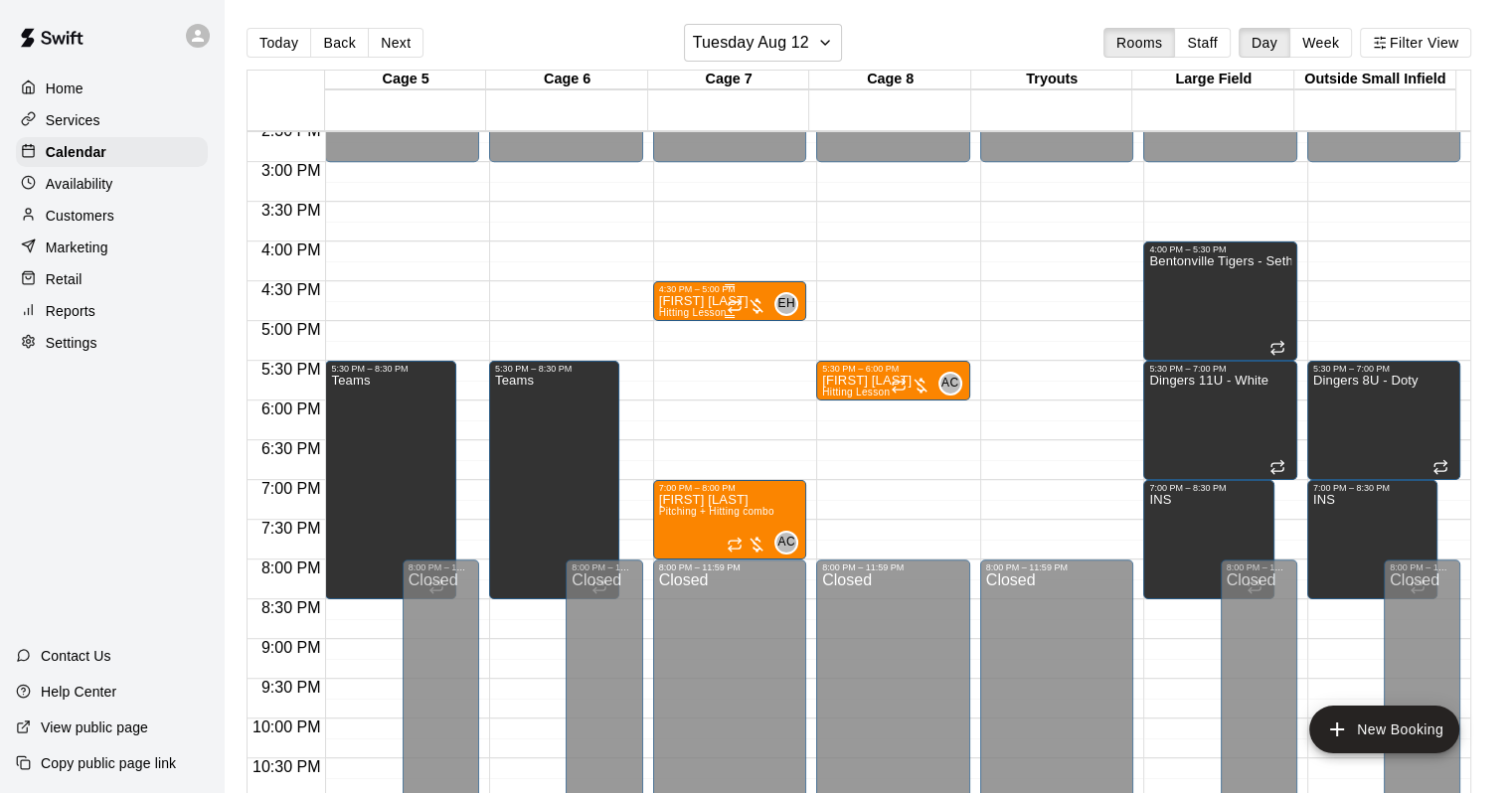 click on "[FIRST] [LAST]" at bounding box center [704, 301] 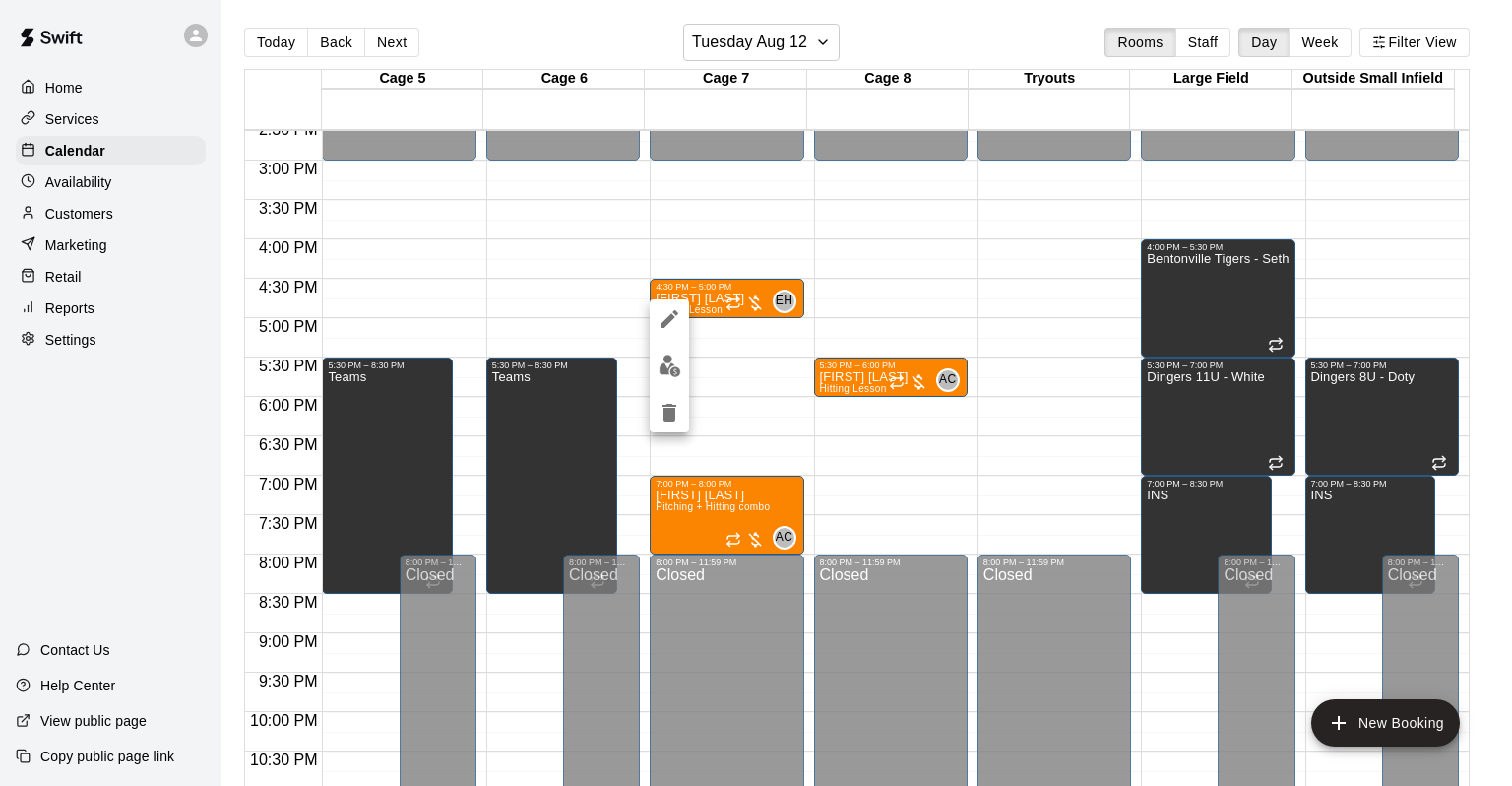 click at bounding box center [756, 393] 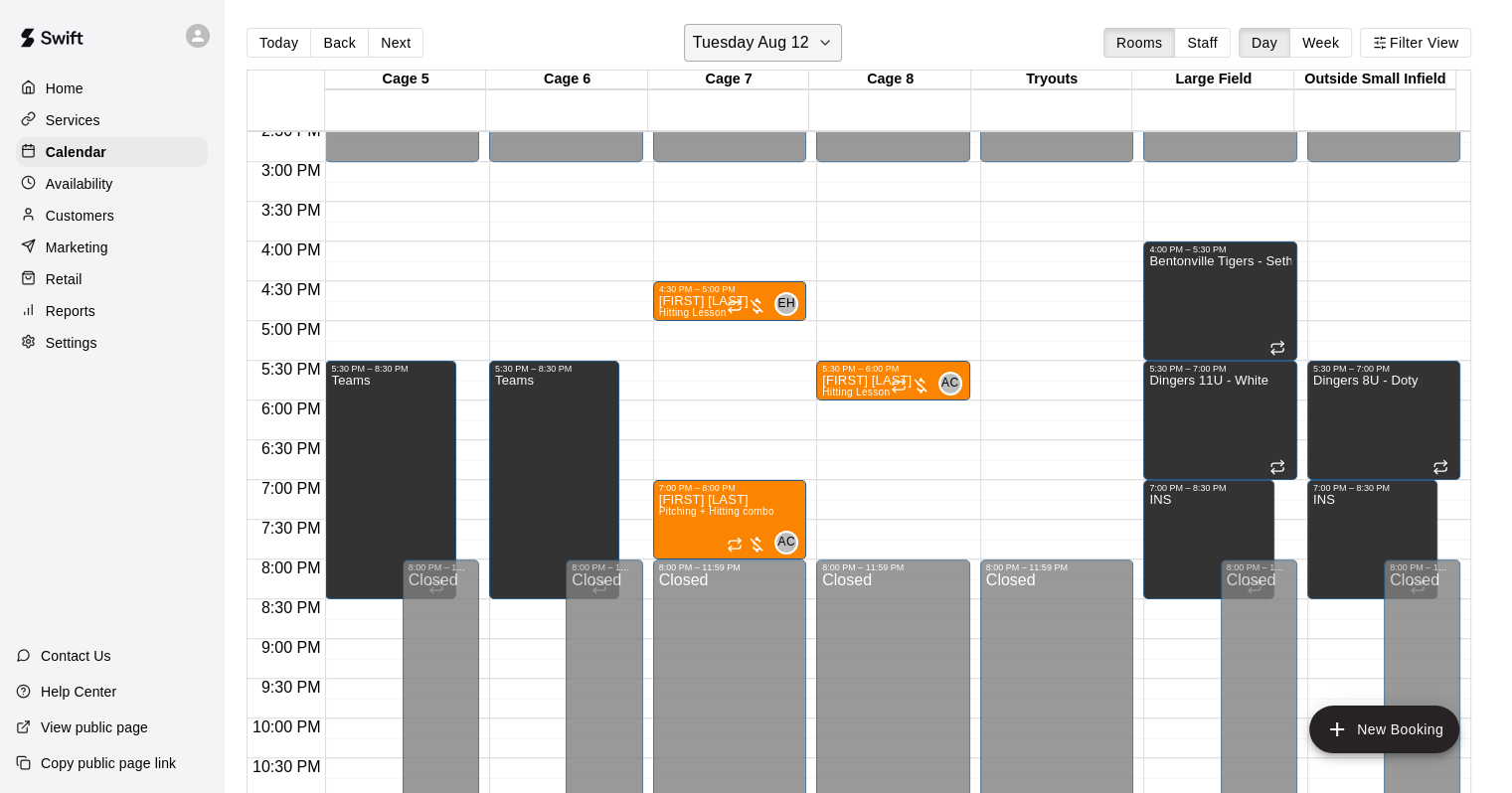 click on "Tuesday Aug 12" at bounding box center (751, 43) 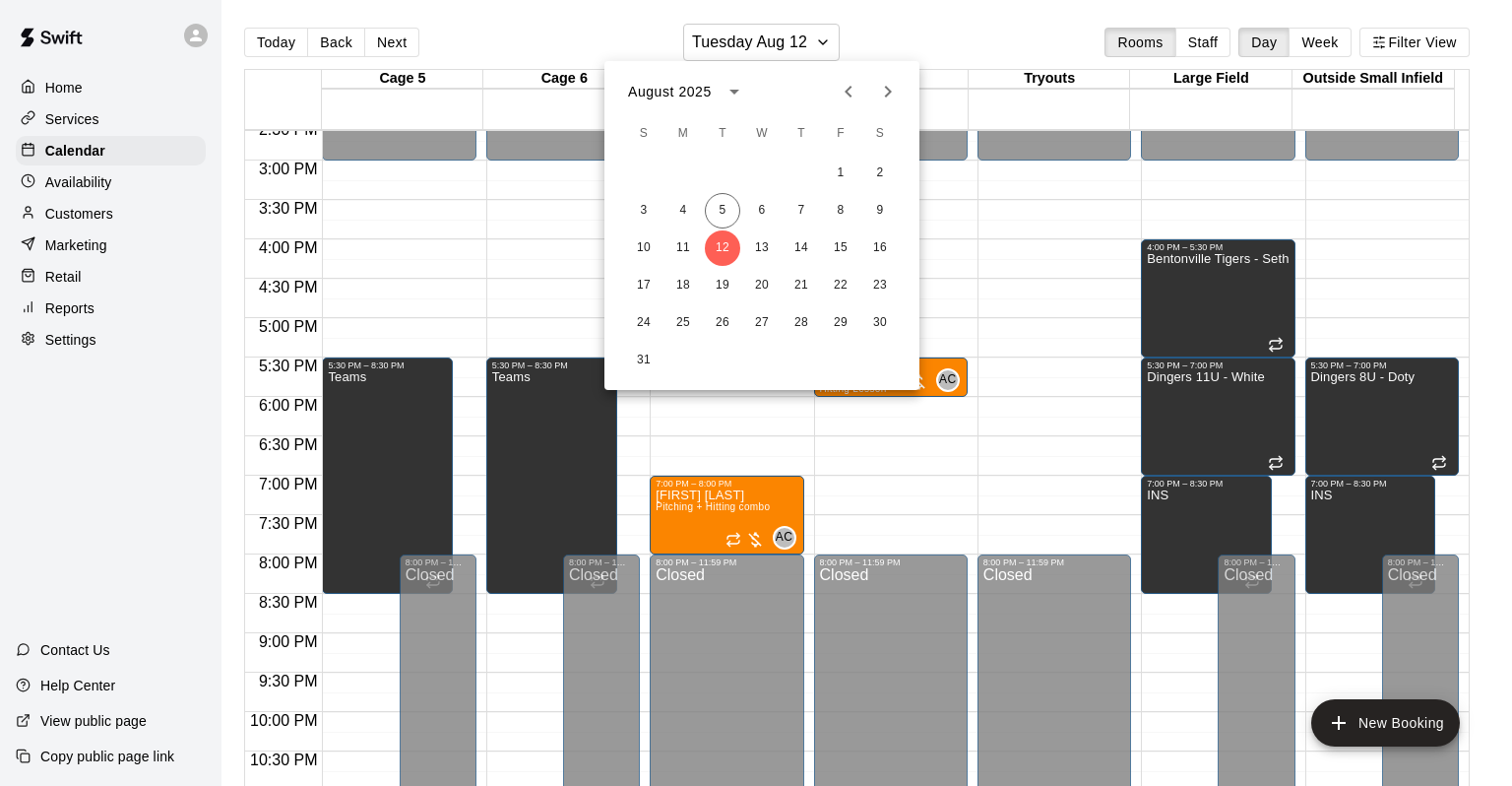click 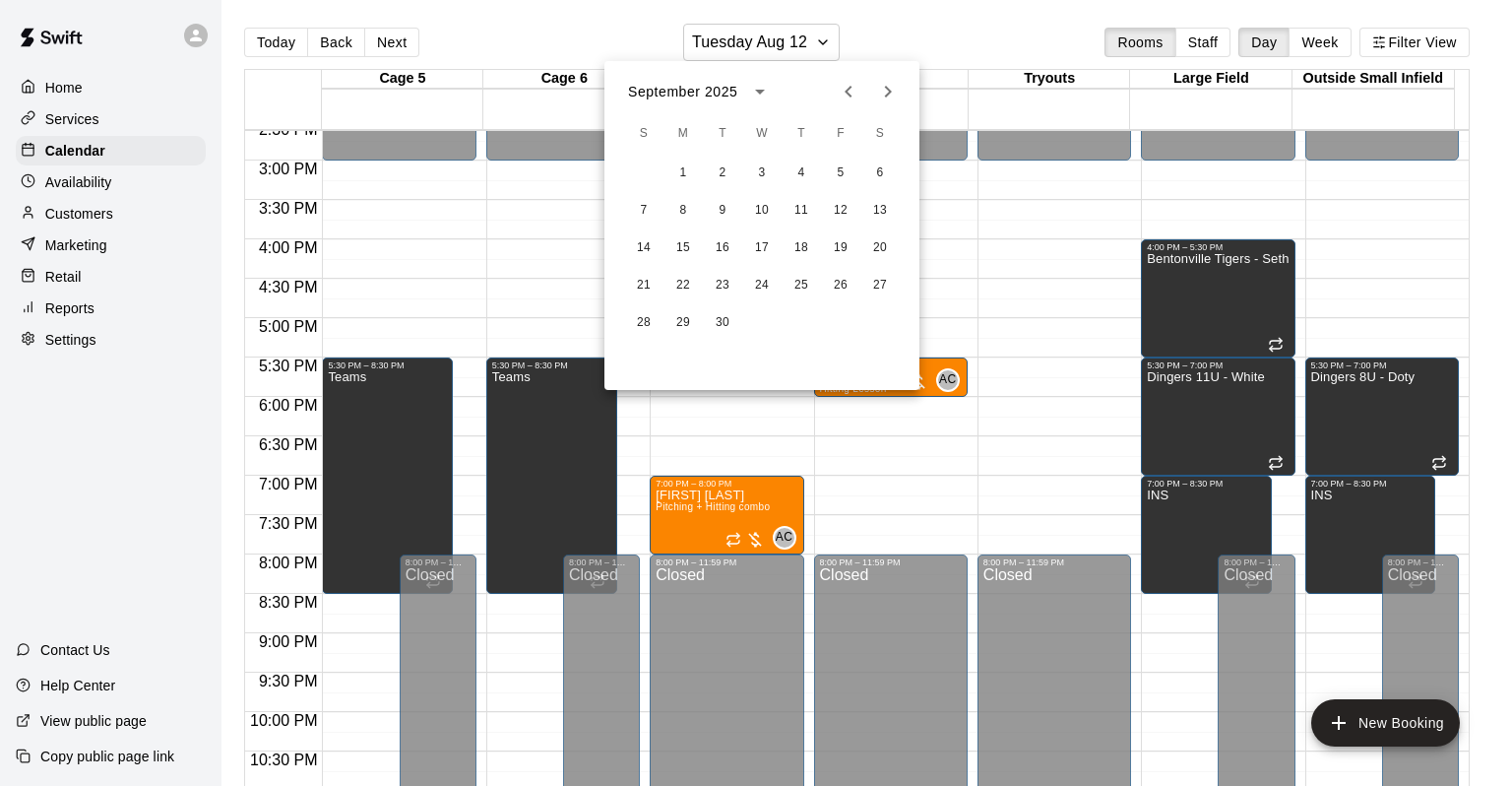click 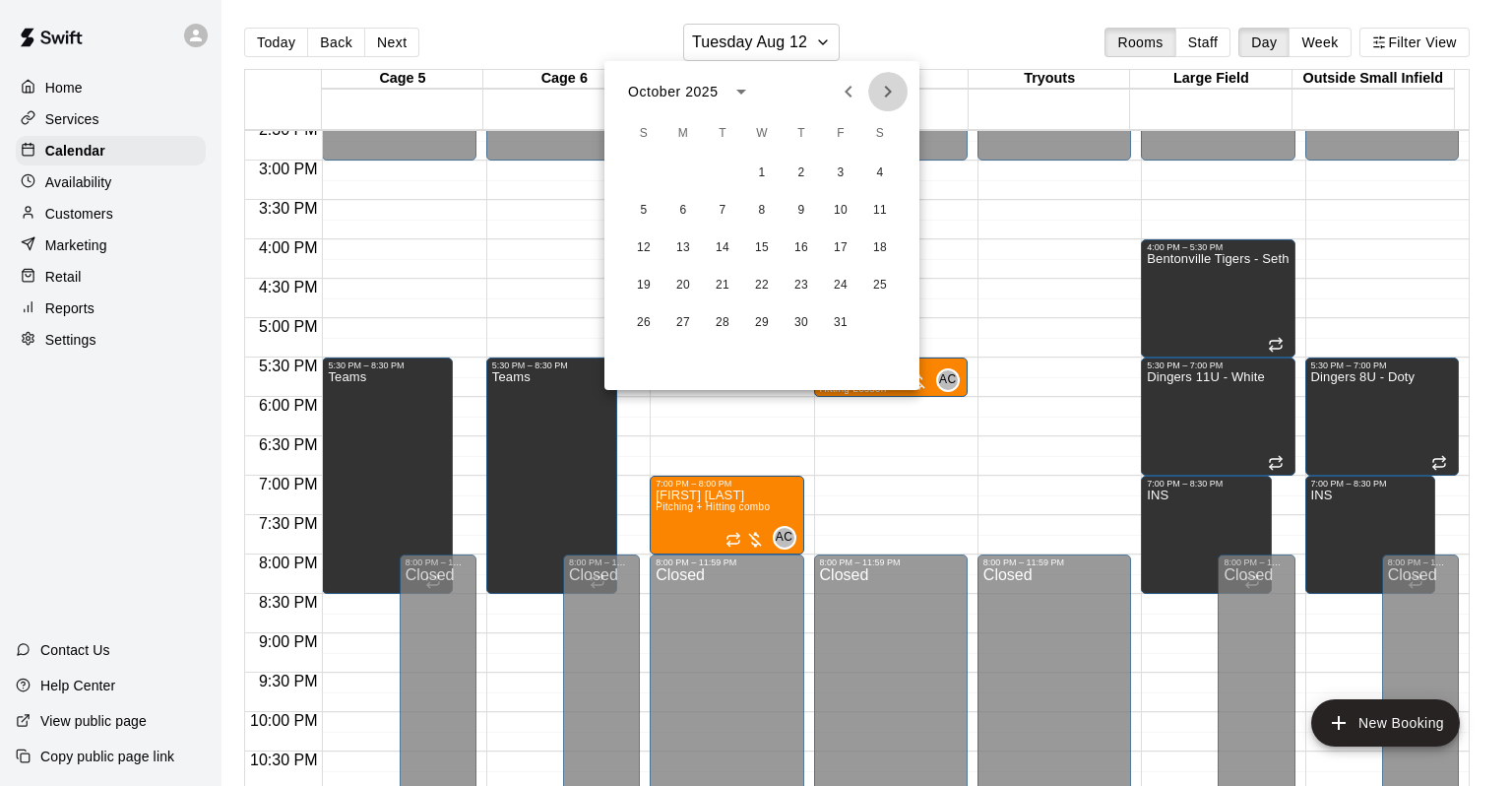 click 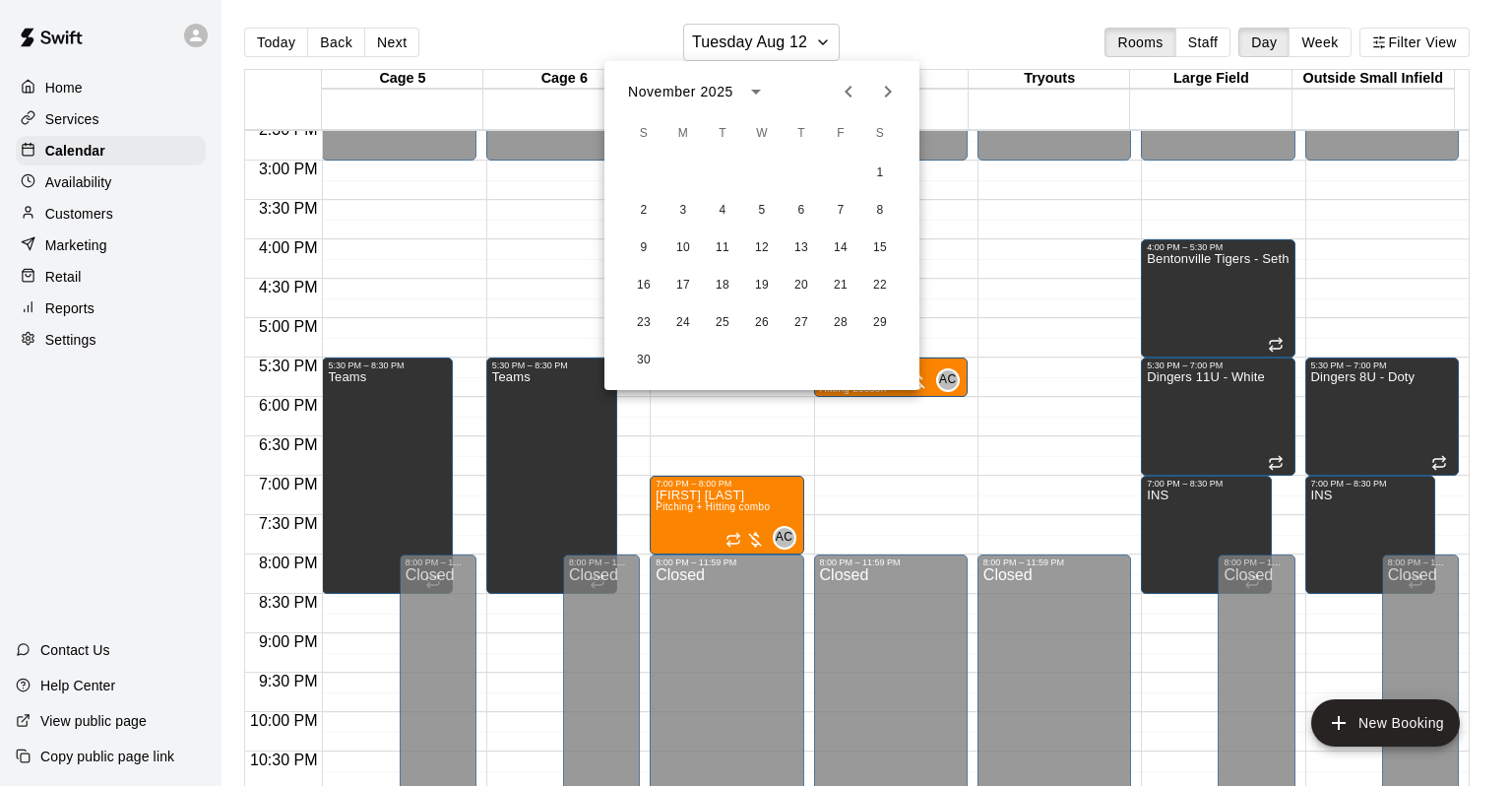 click 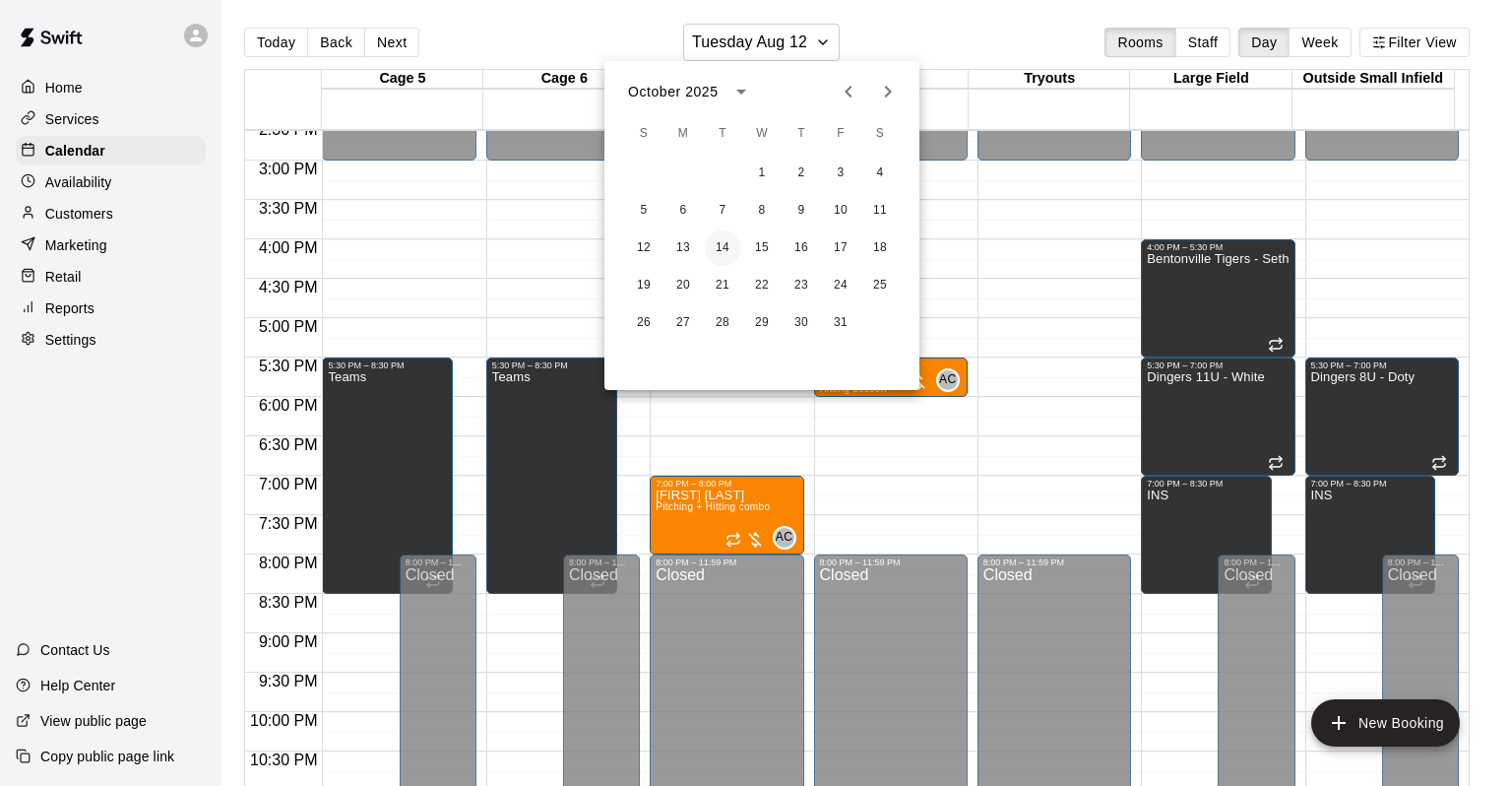 click on "14" at bounding box center (723, 248) 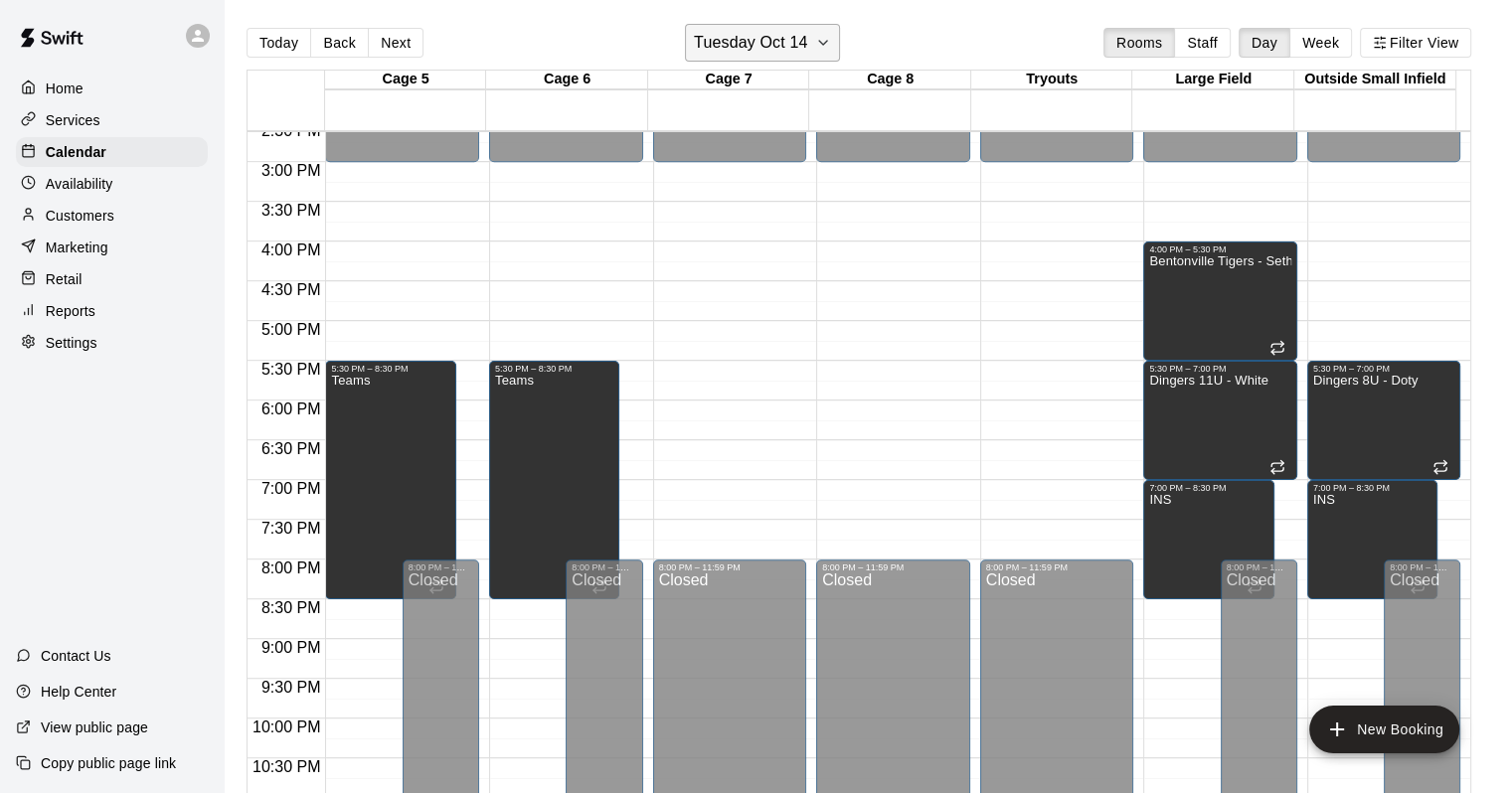 click on "Tuesday Oct 14" at bounding box center (751, 43) 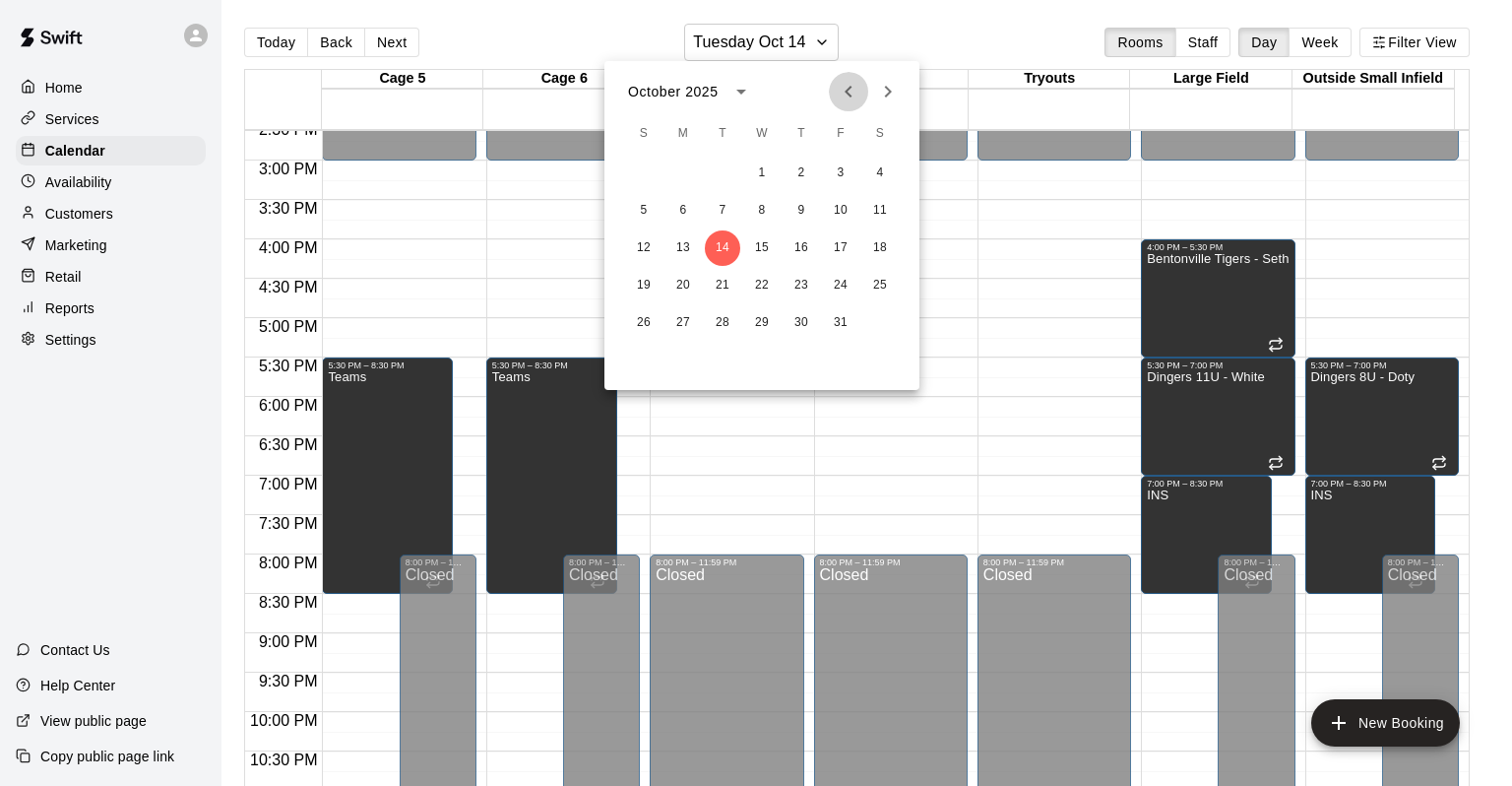 click at bounding box center (849, 92) 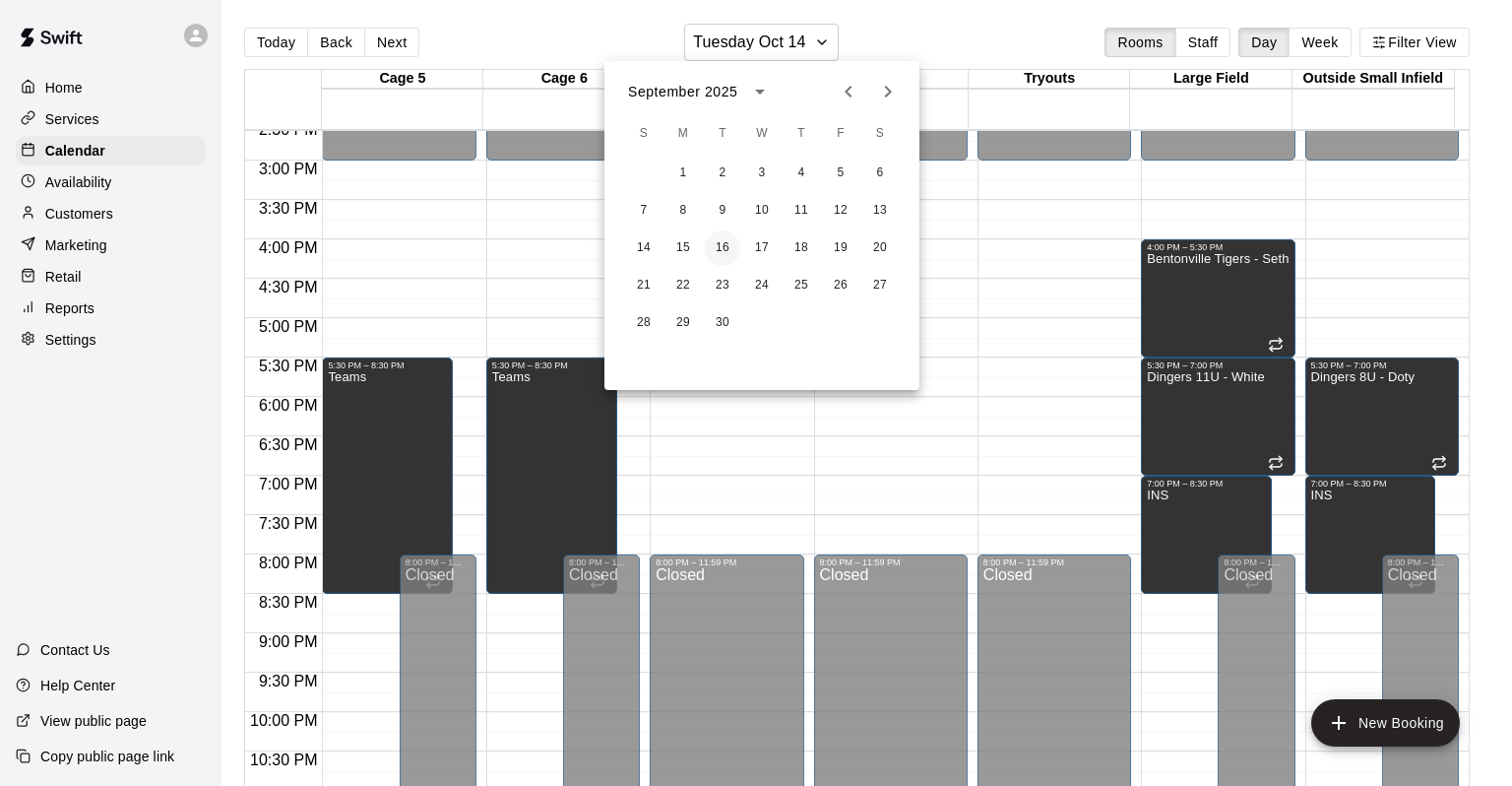 click on "16" at bounding box center [723, 248] 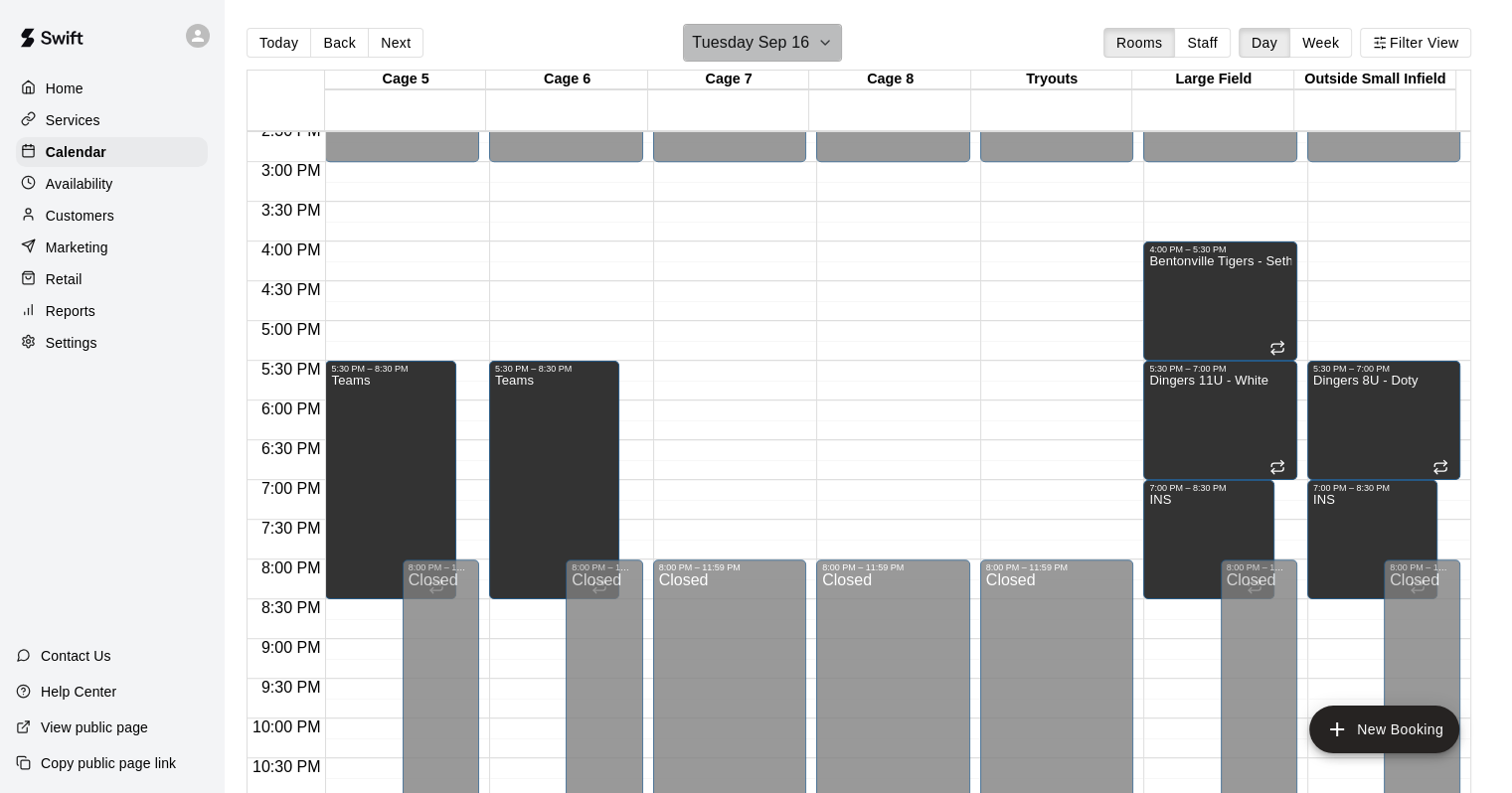 click on "Tuesday Sep 16" at bounding box center [751, 43] 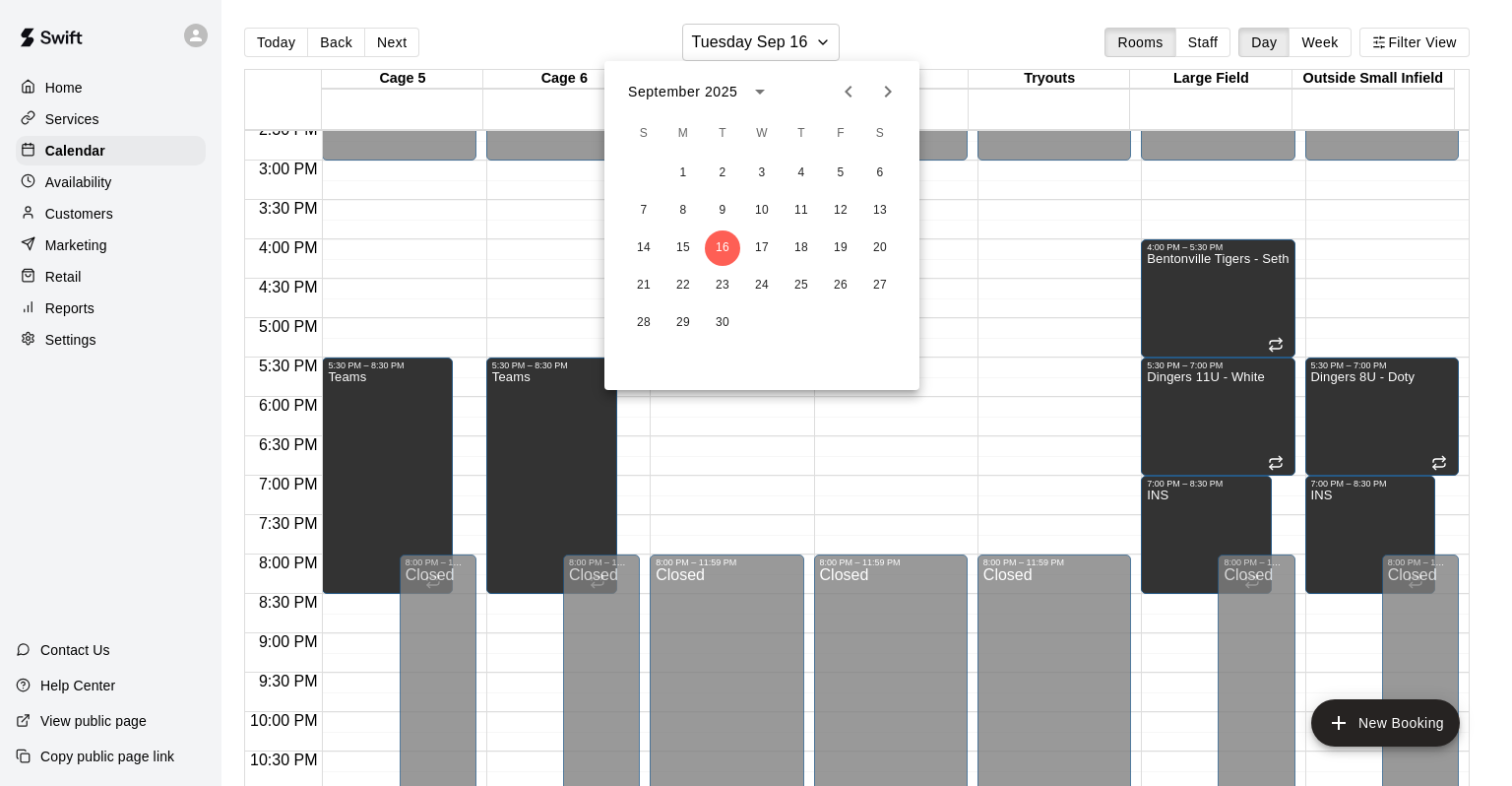 click at bounding box center [849, 92] 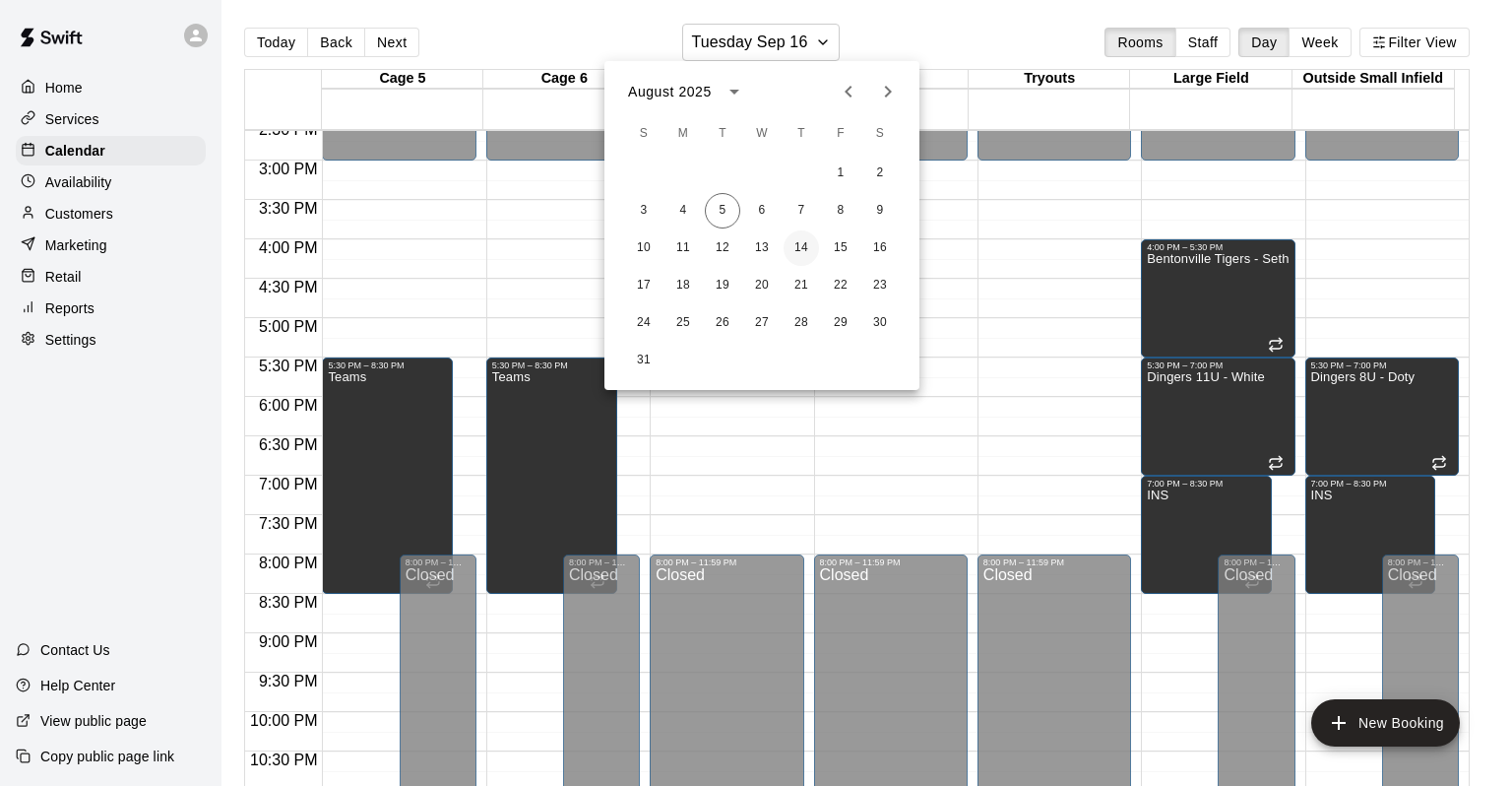 click on "14" at bounding box center [801, 248] 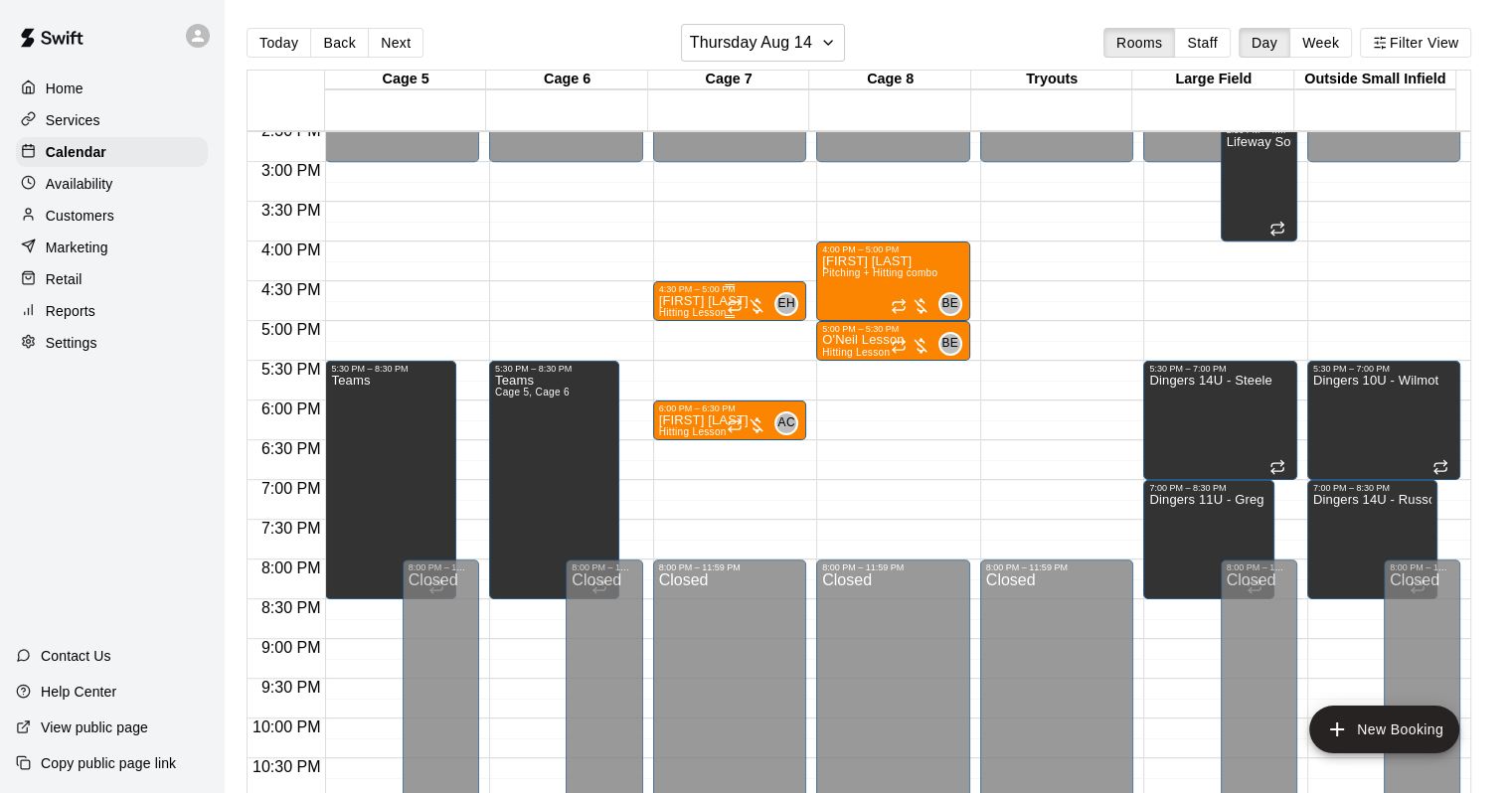 click on "[FIRST] [LAST]" at bounding box center [704, 301] 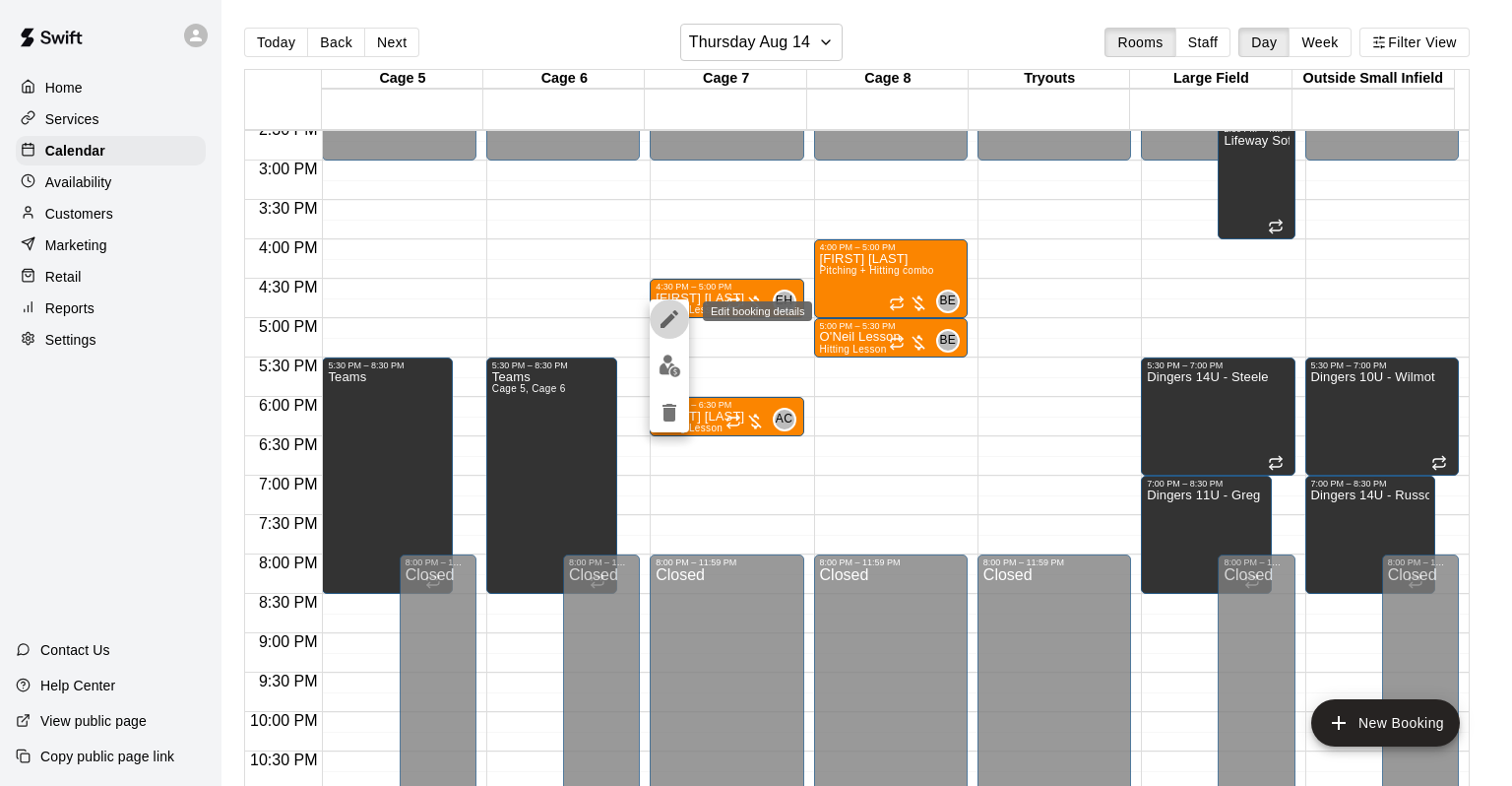 click 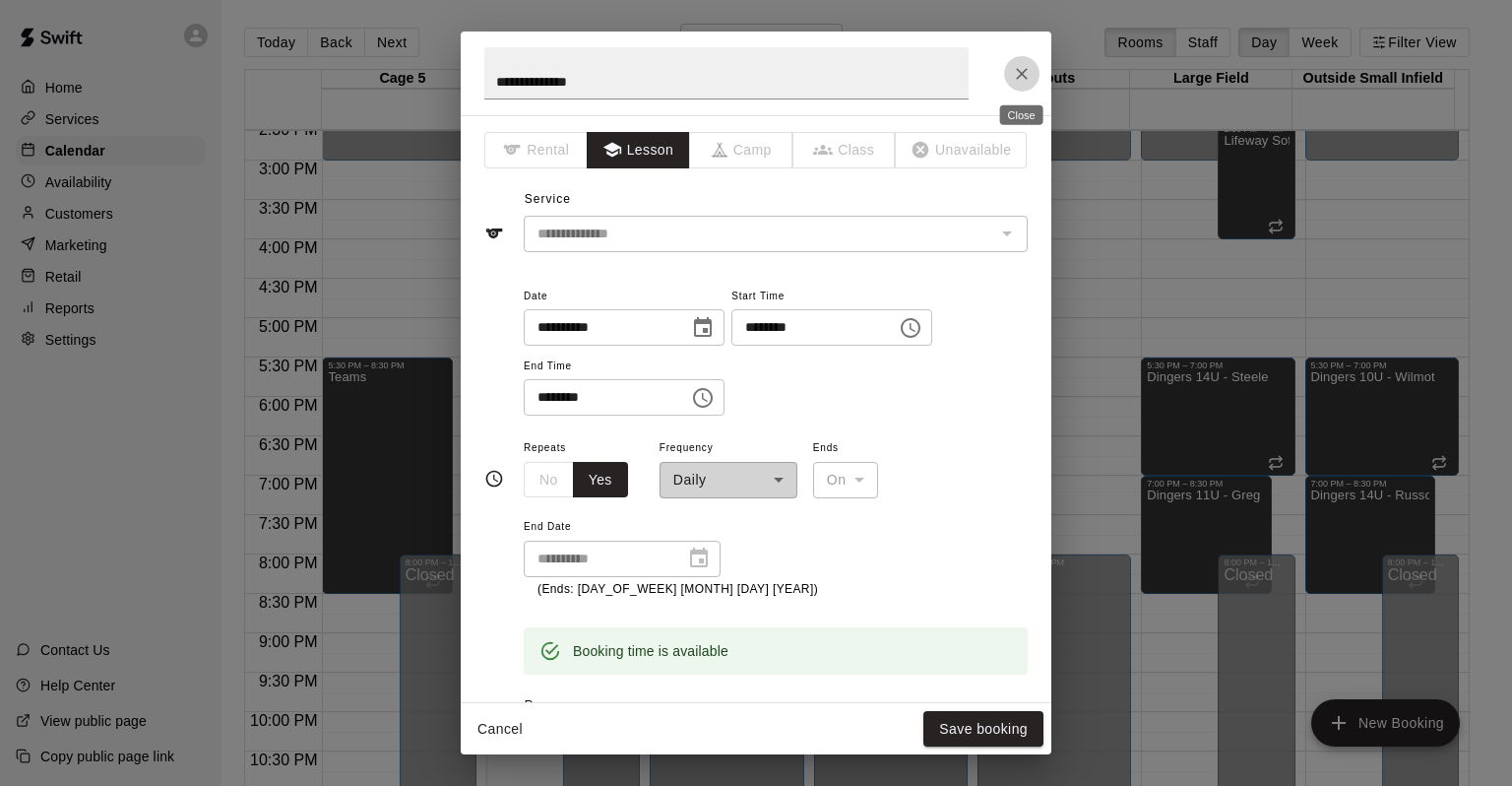 click 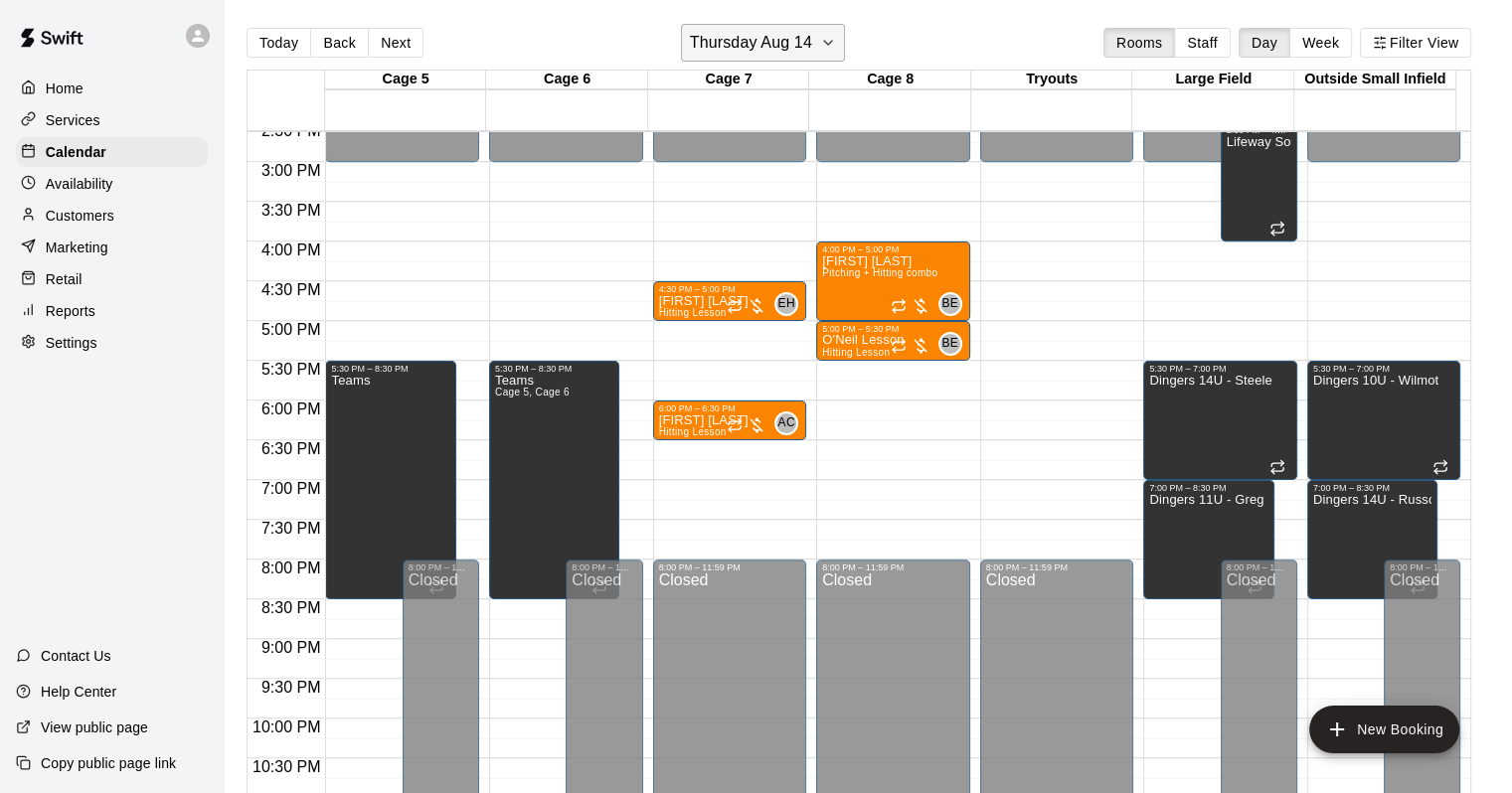 click on "Thursday Aug 14" at bounding box center [751, 43] 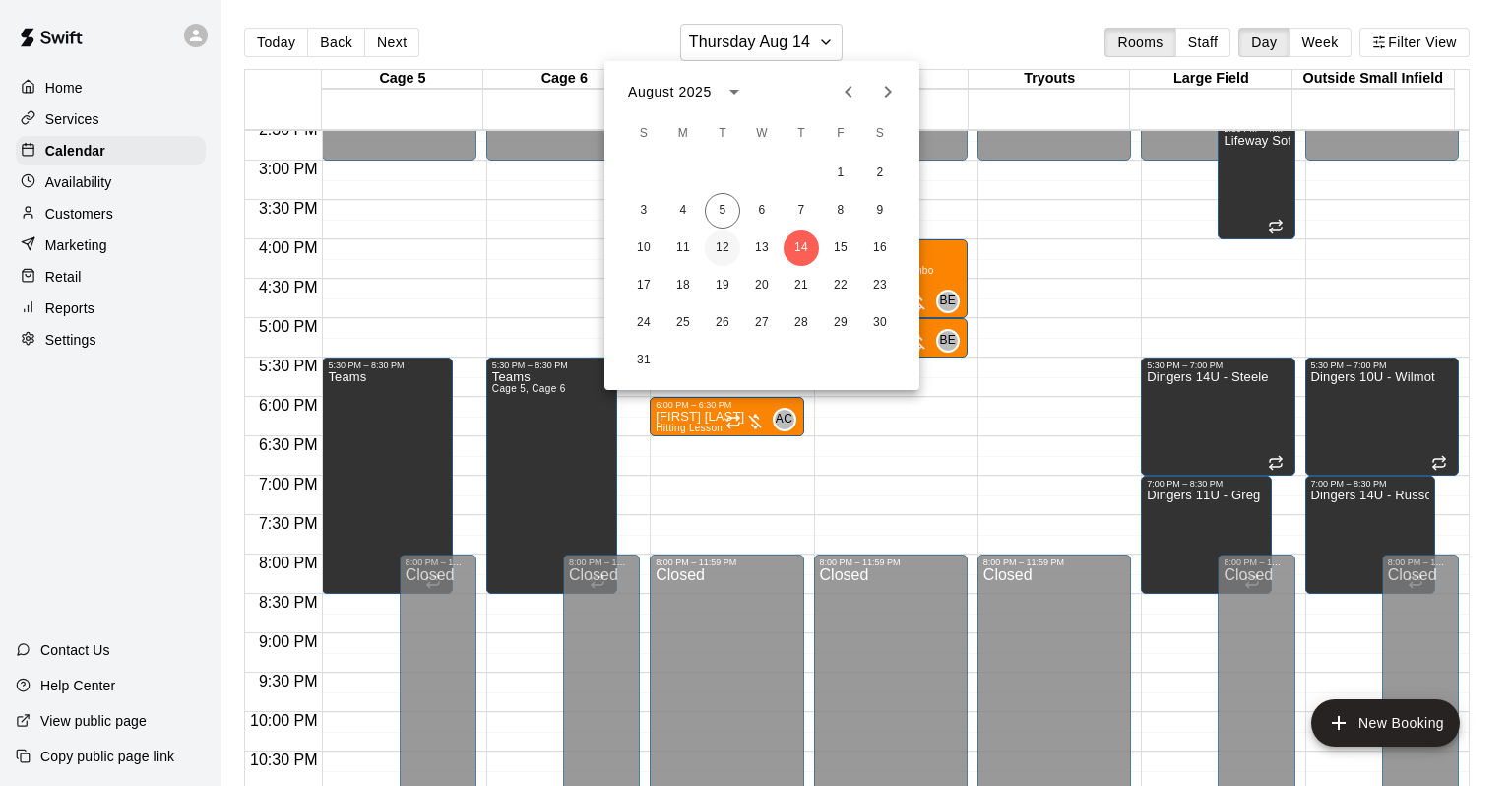 click on "12" at bounding box center [723, 248] 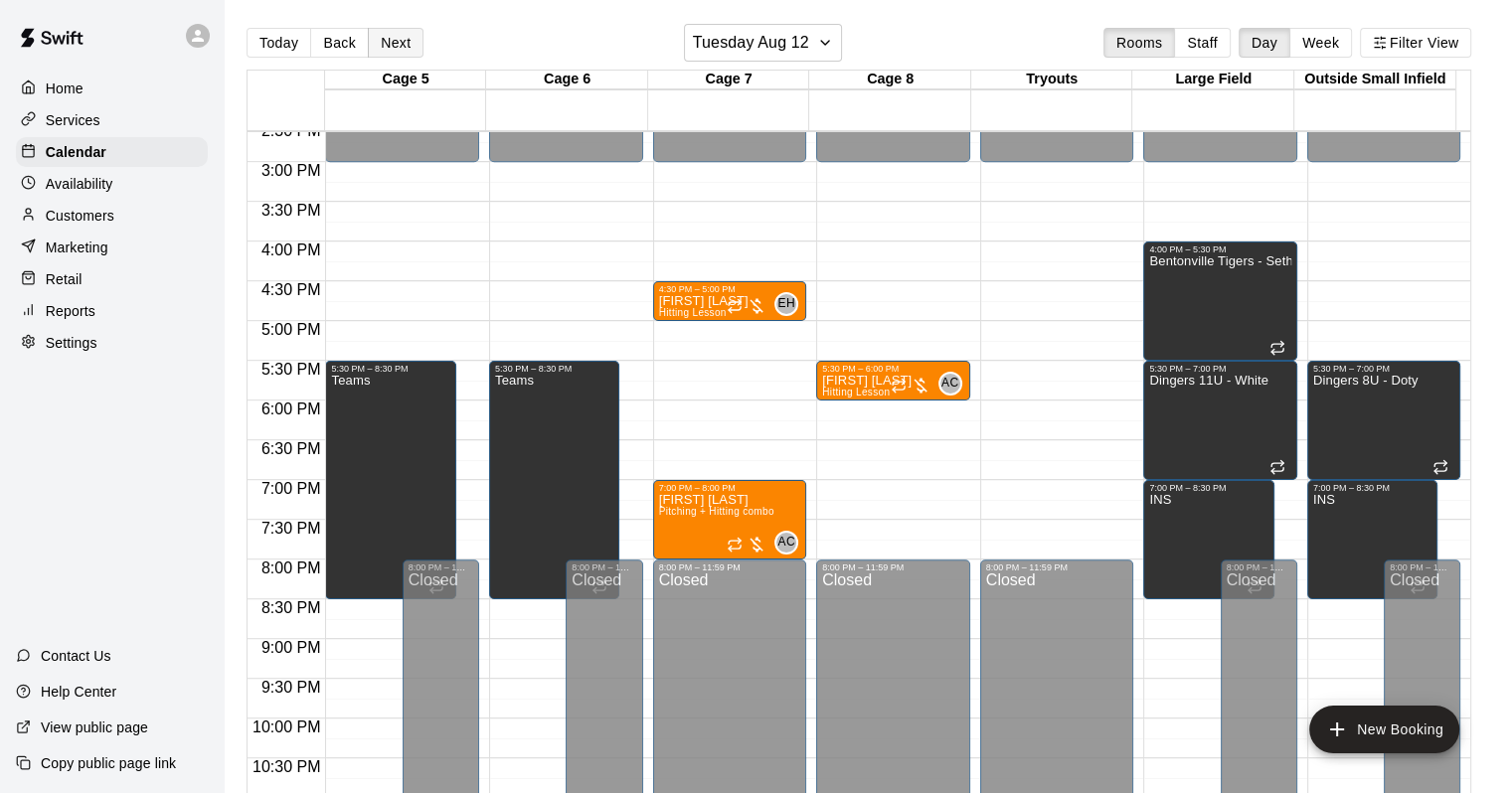 click on "Next" at bounding box center [396, 43] 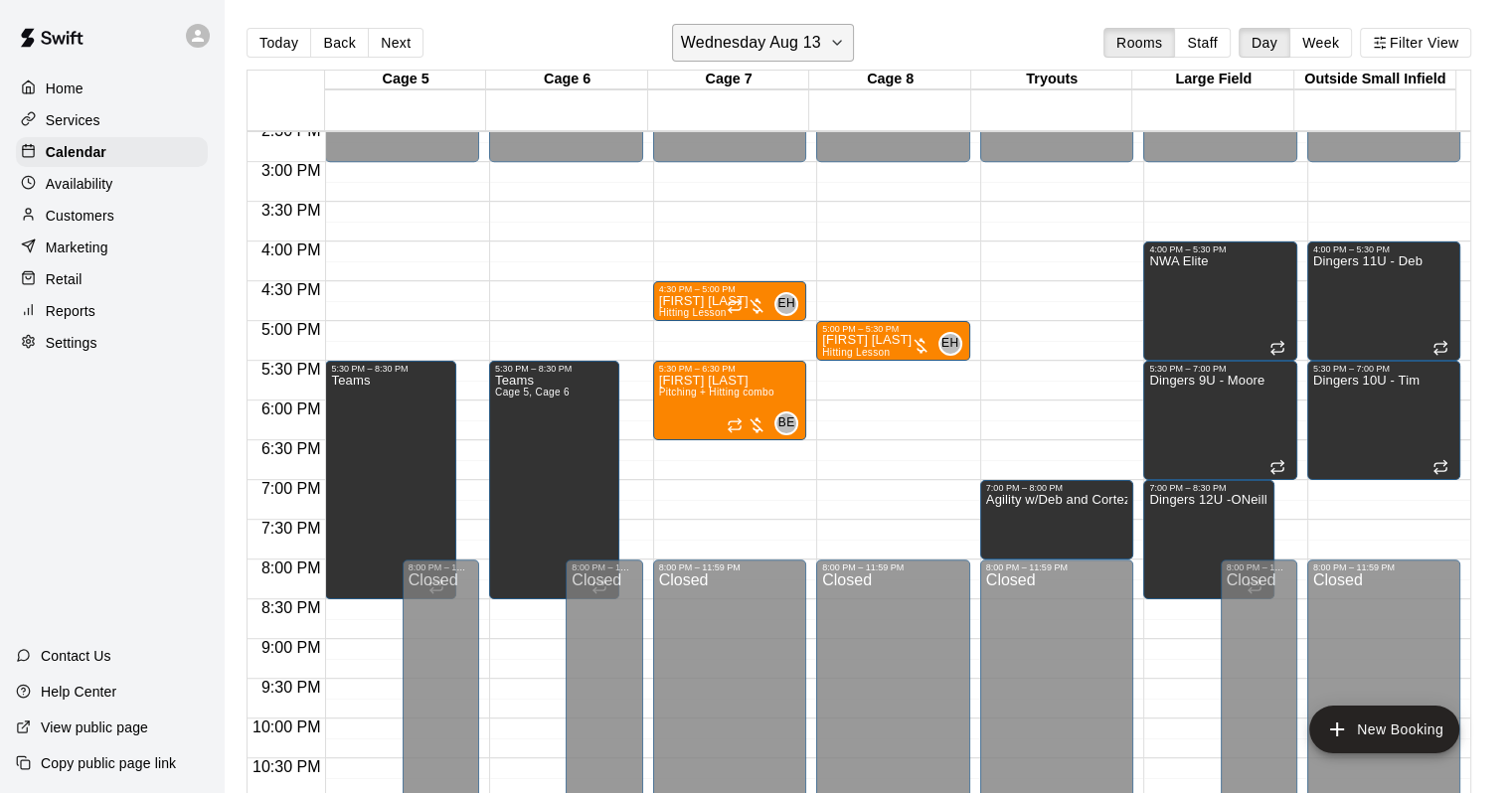 click on "Wednesday Aug 13" at bounding box center [762, 43] 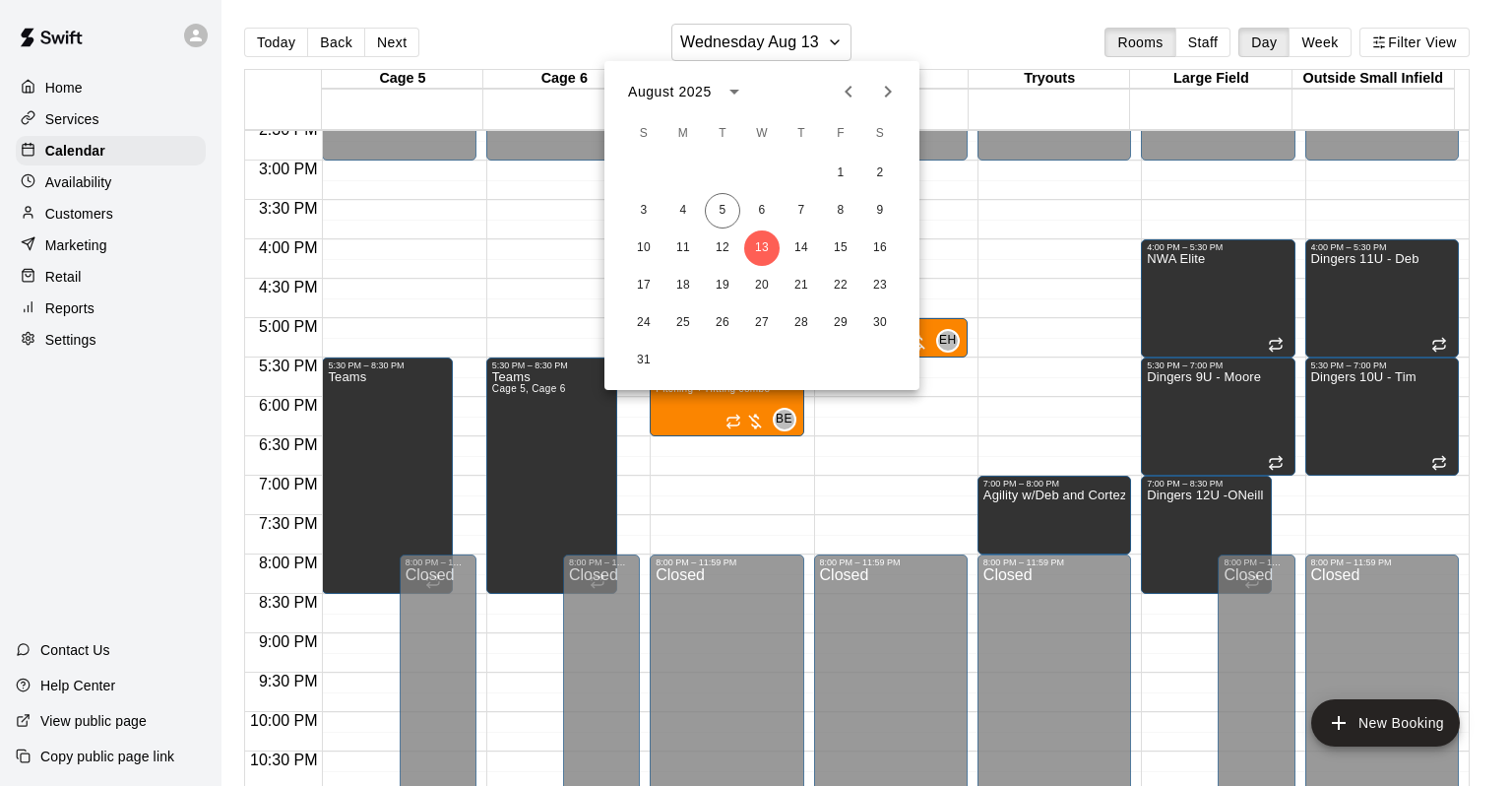 click 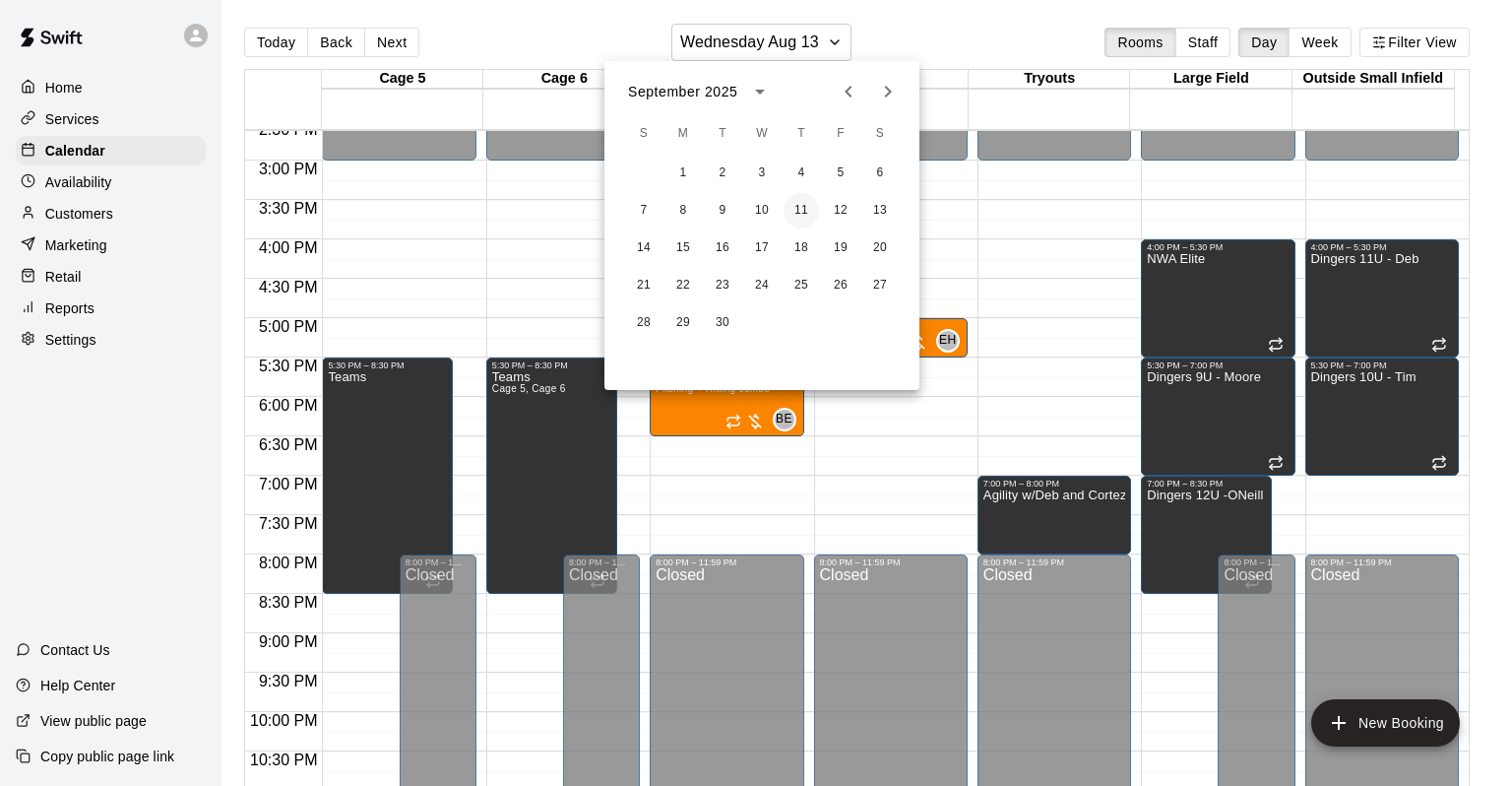 click on "11" at bounding box center [801, 211] 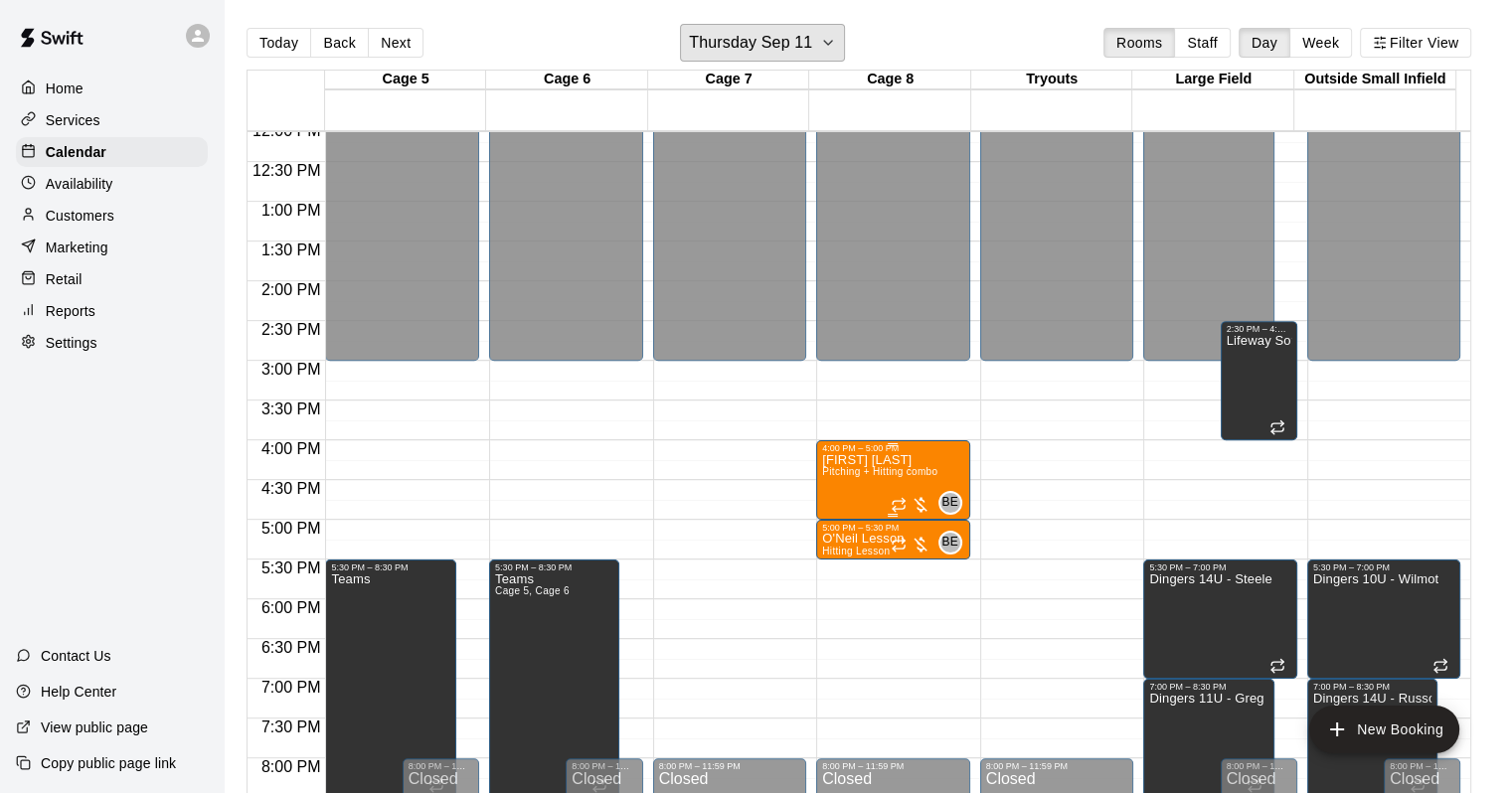 scroll, scrollTop: 1063, scrollLeft: 0, axis: vertical 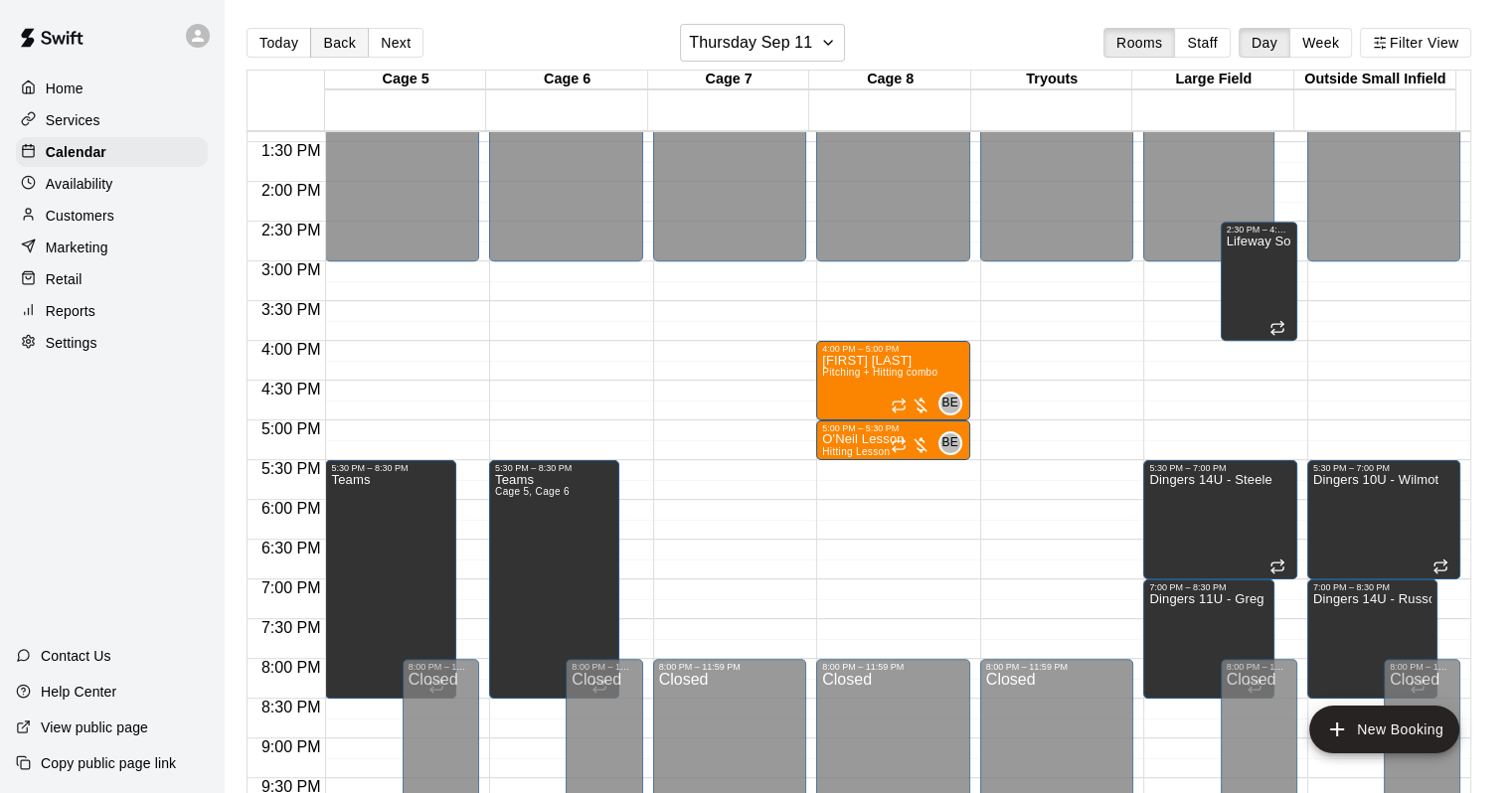 click on "Back" at bounding box center (339, 43) 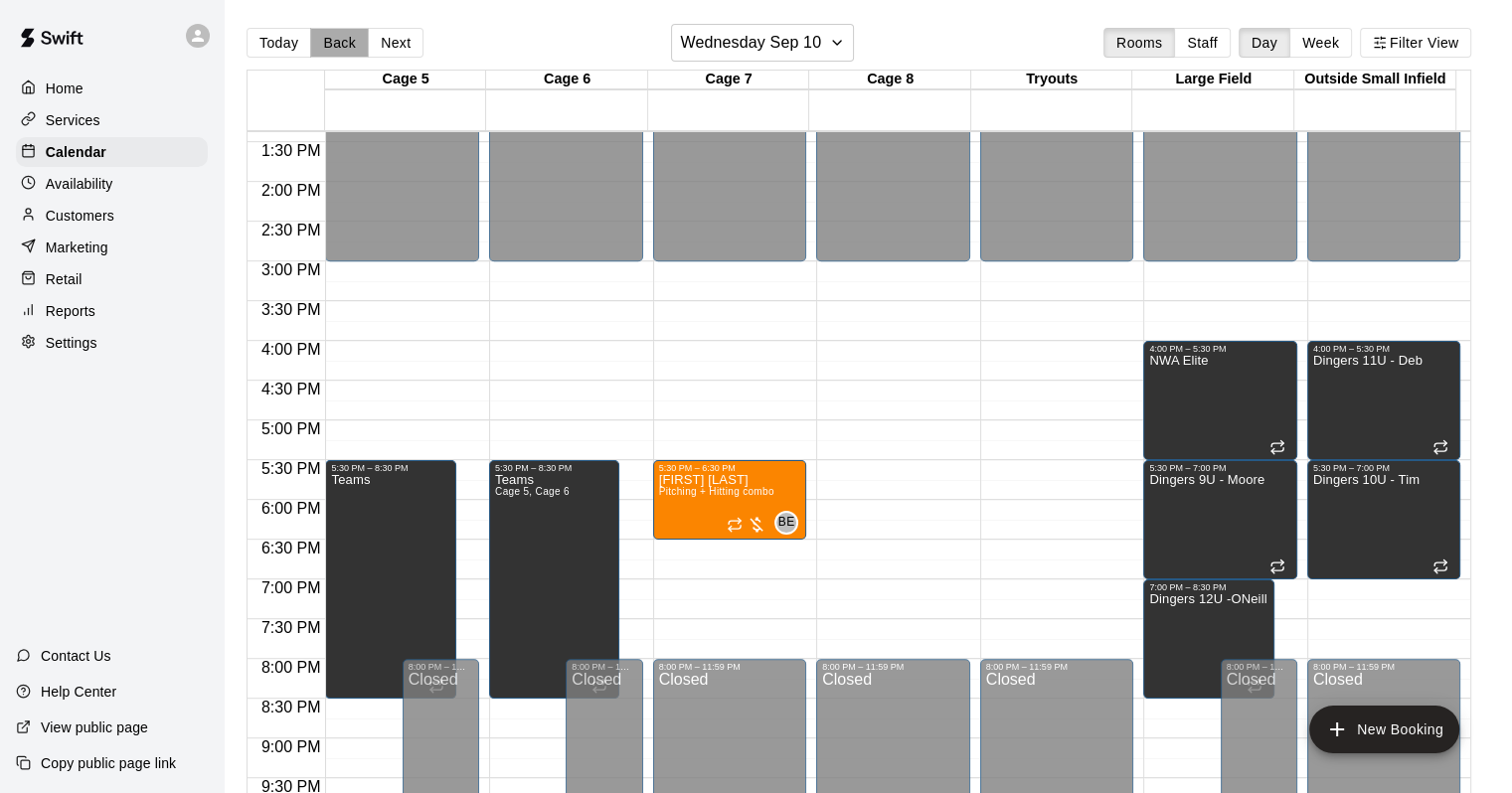 click on "Back" at bounding box center [339, 43] 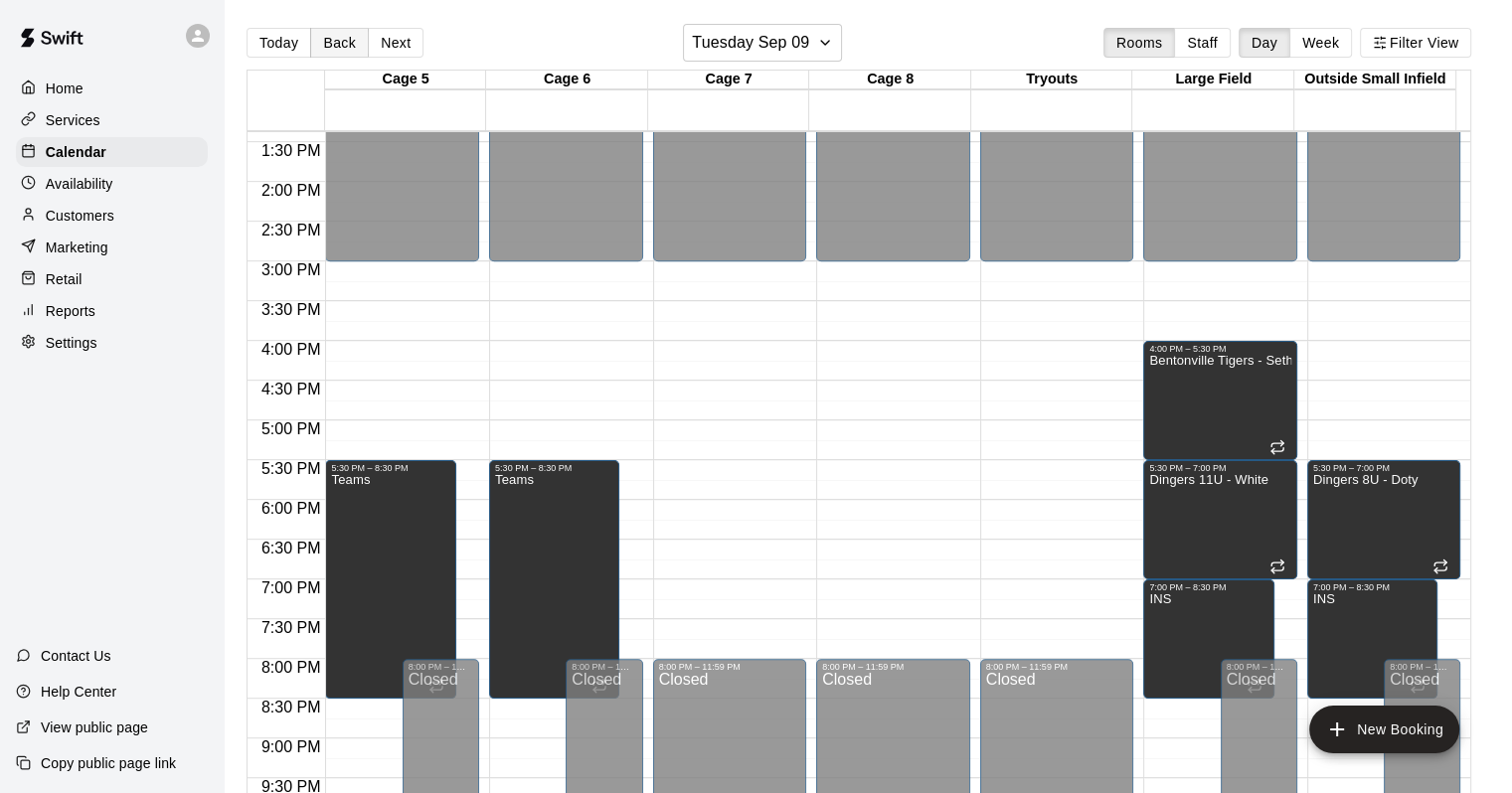 click on "Back" at bounding box center [339, 43] 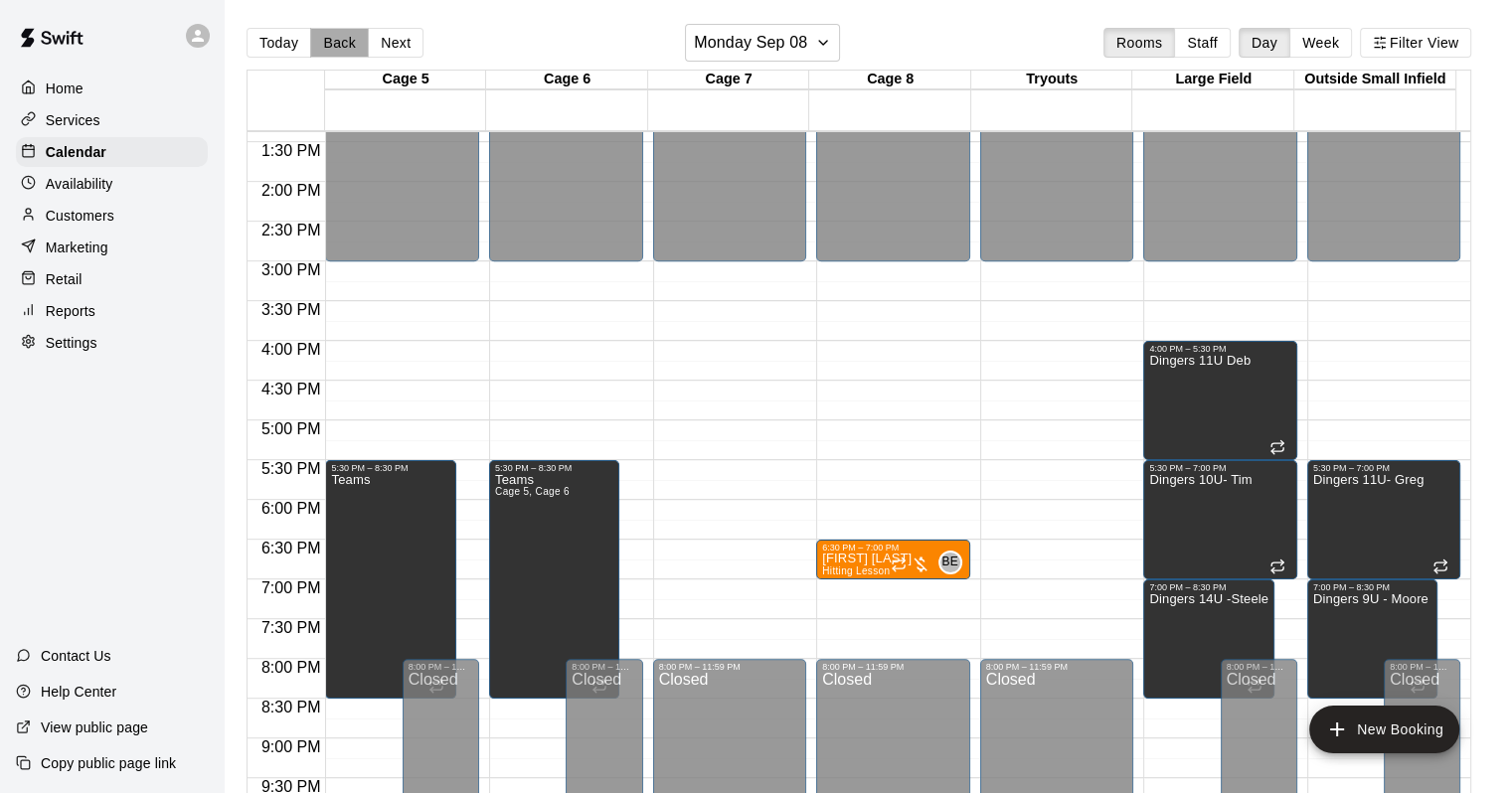 click on "Back" at bounding box center [339, 43] 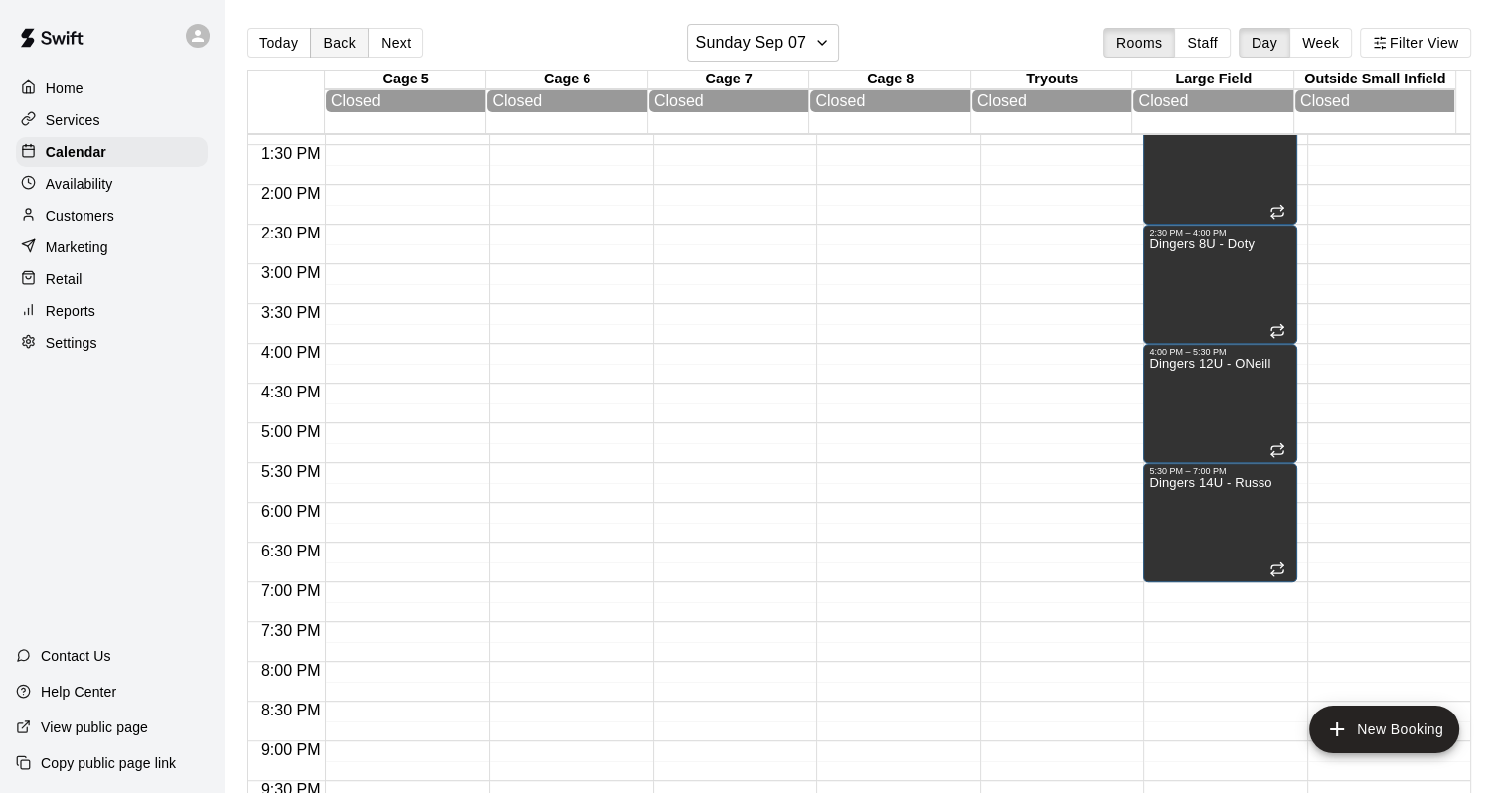 click on "Back" at bounding box center [339, 43] 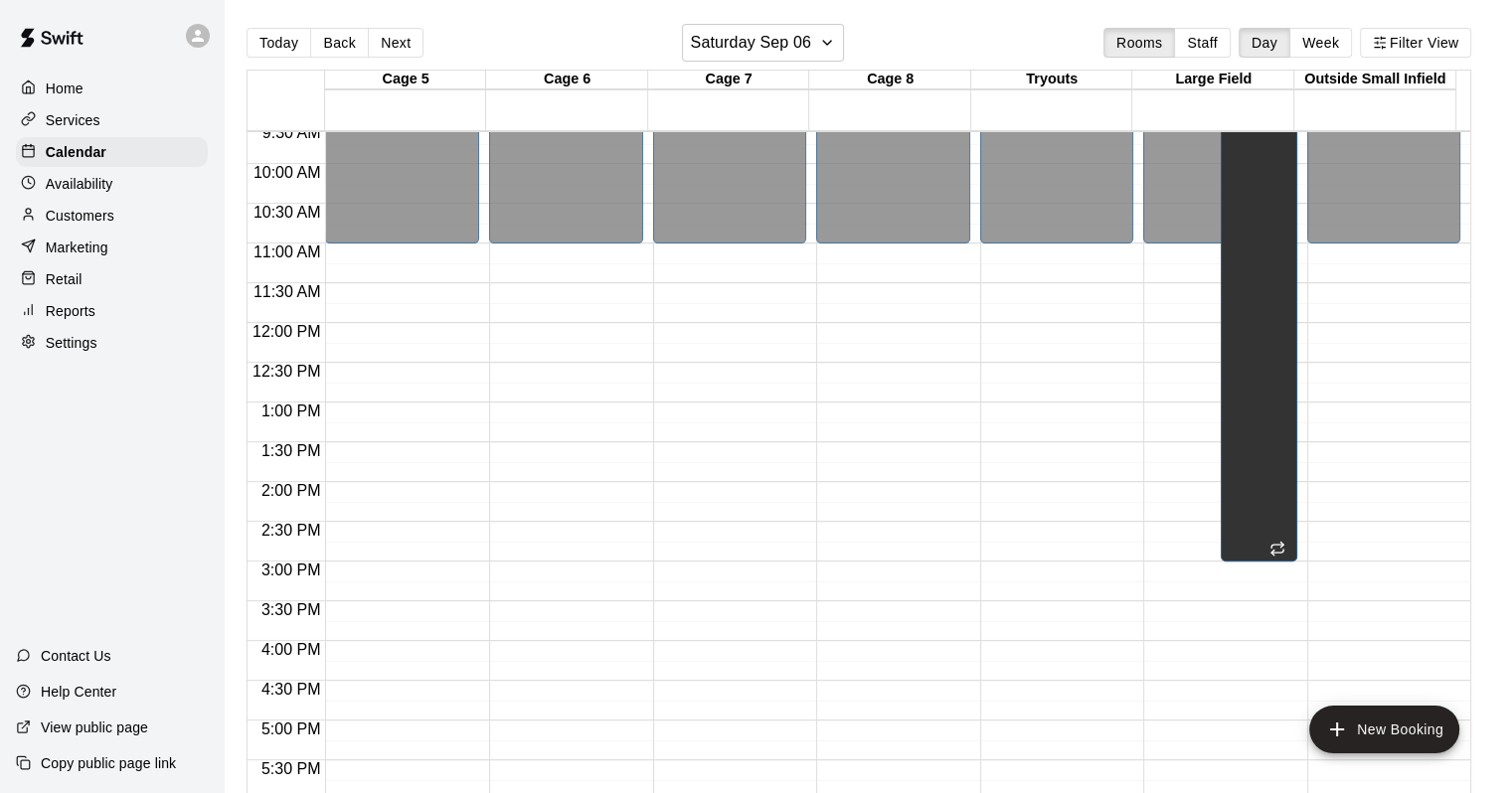scroll, scrollTop: 666, scrollLeft: 0, axis: vertical 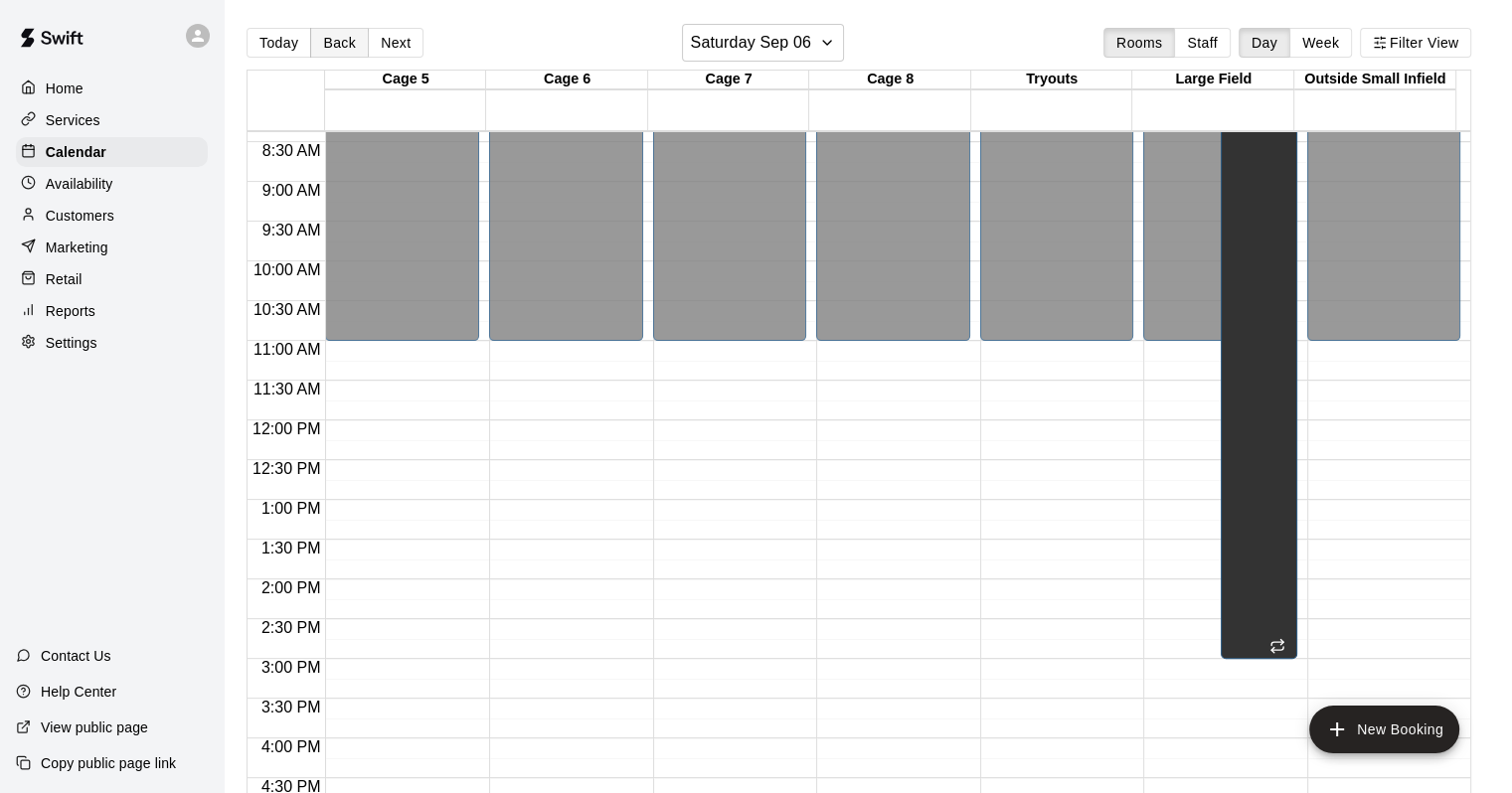 click on "Back" at bounding box center [339, 43] 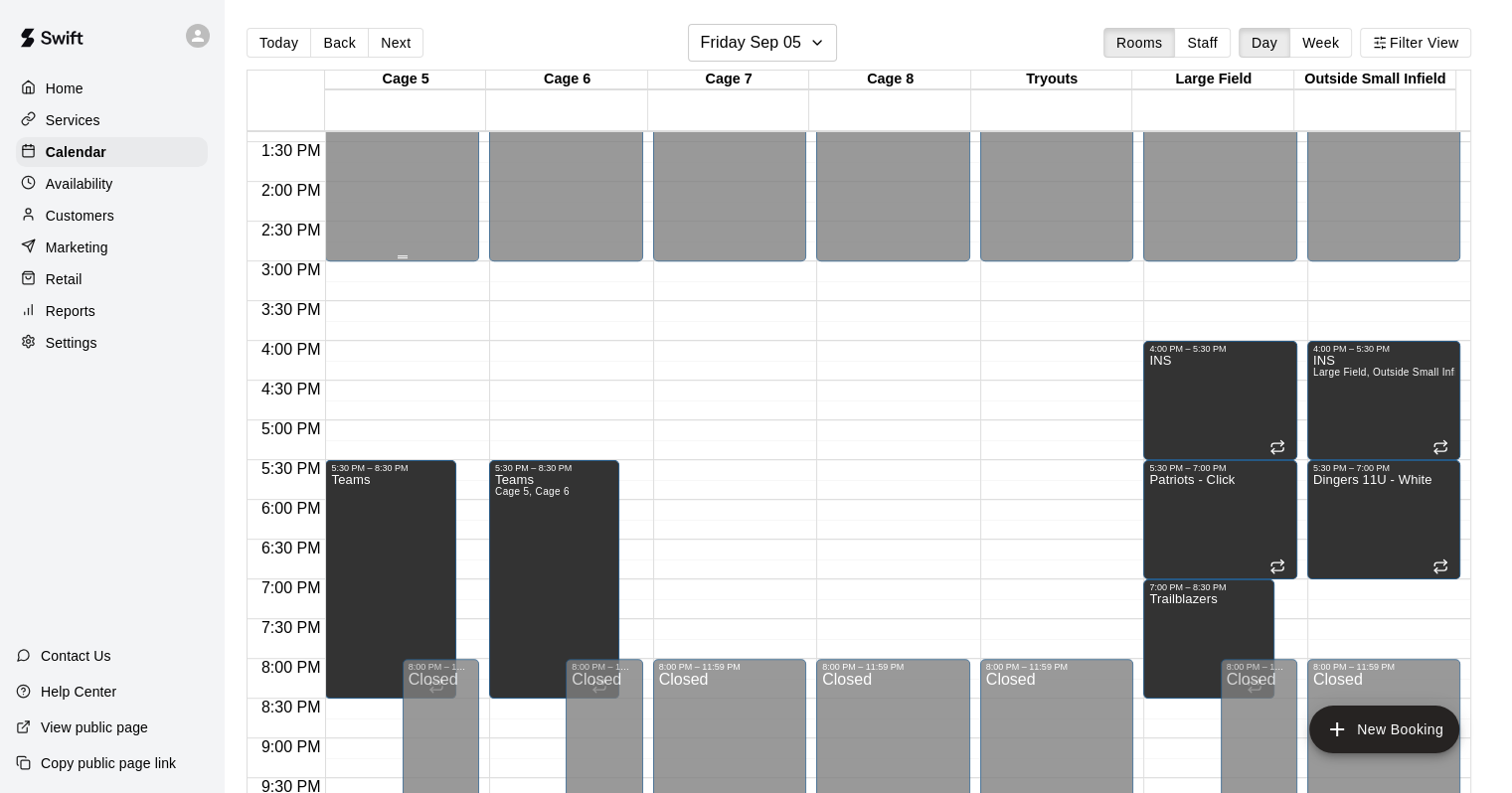 scroll, scrollTop: 964, scrollLeft: 0, axis: vertical 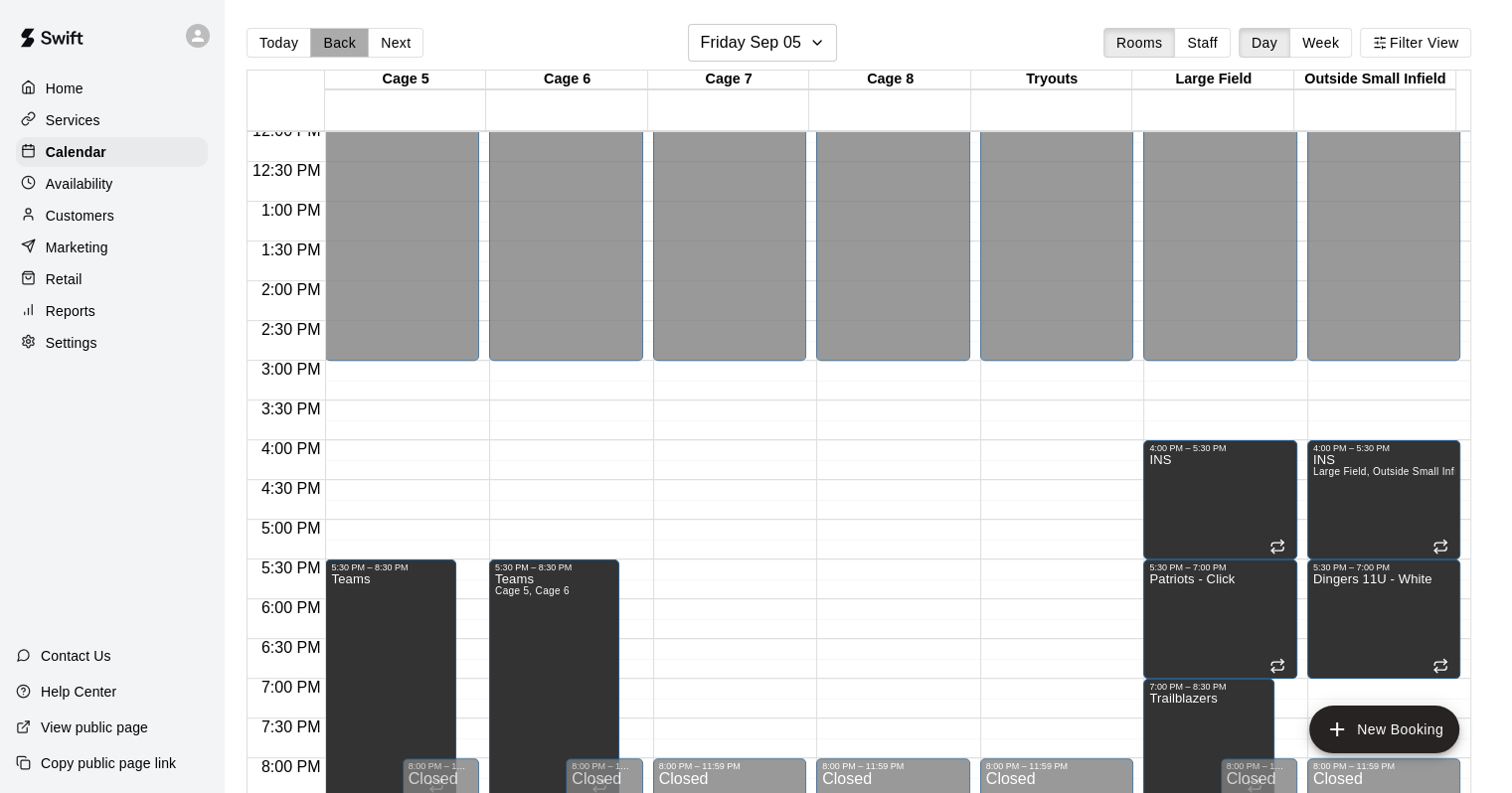 click on "Back" at bounding box center (339, 43) 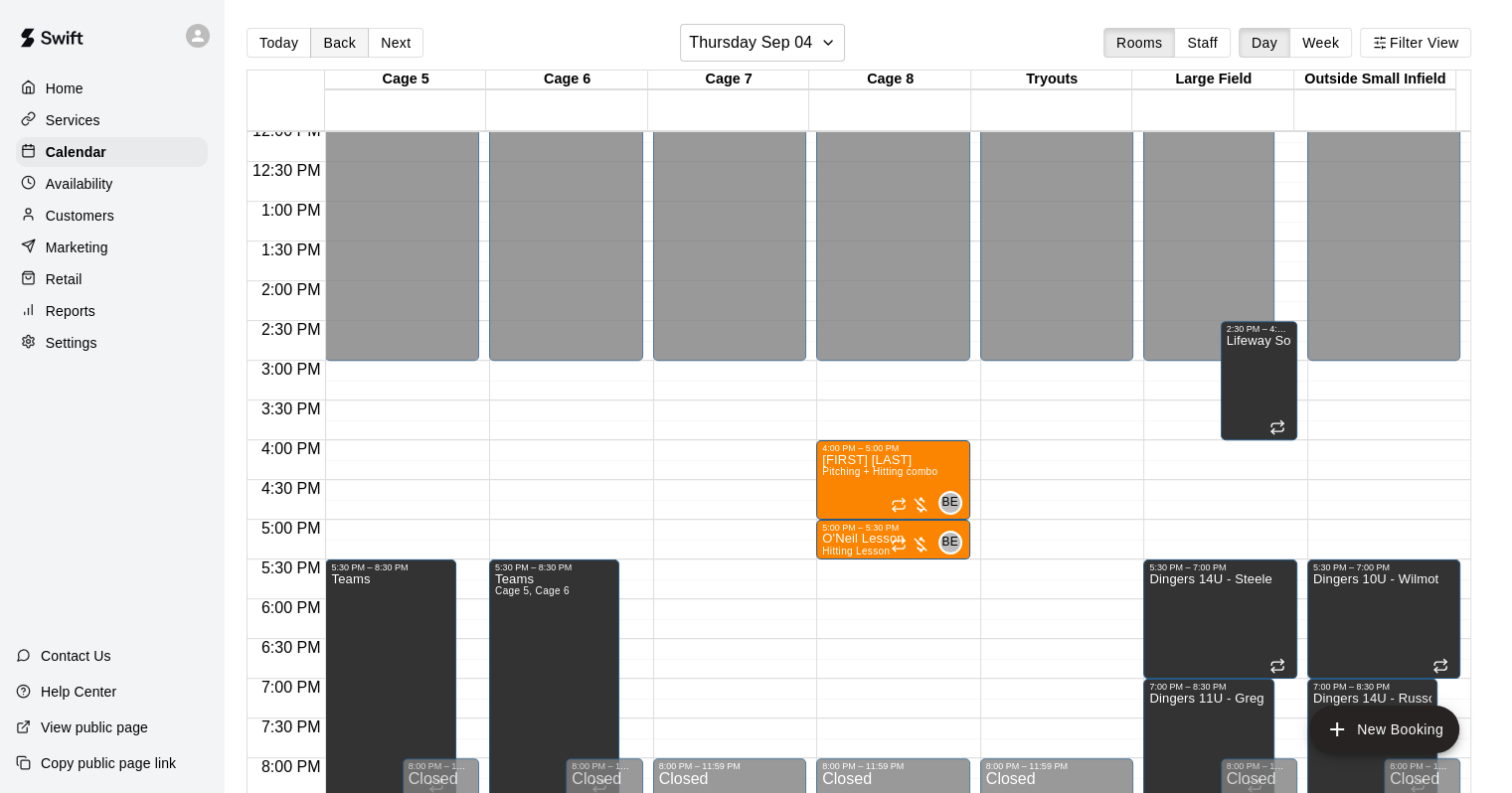 click on "Back" at bounding box center (339, 43) 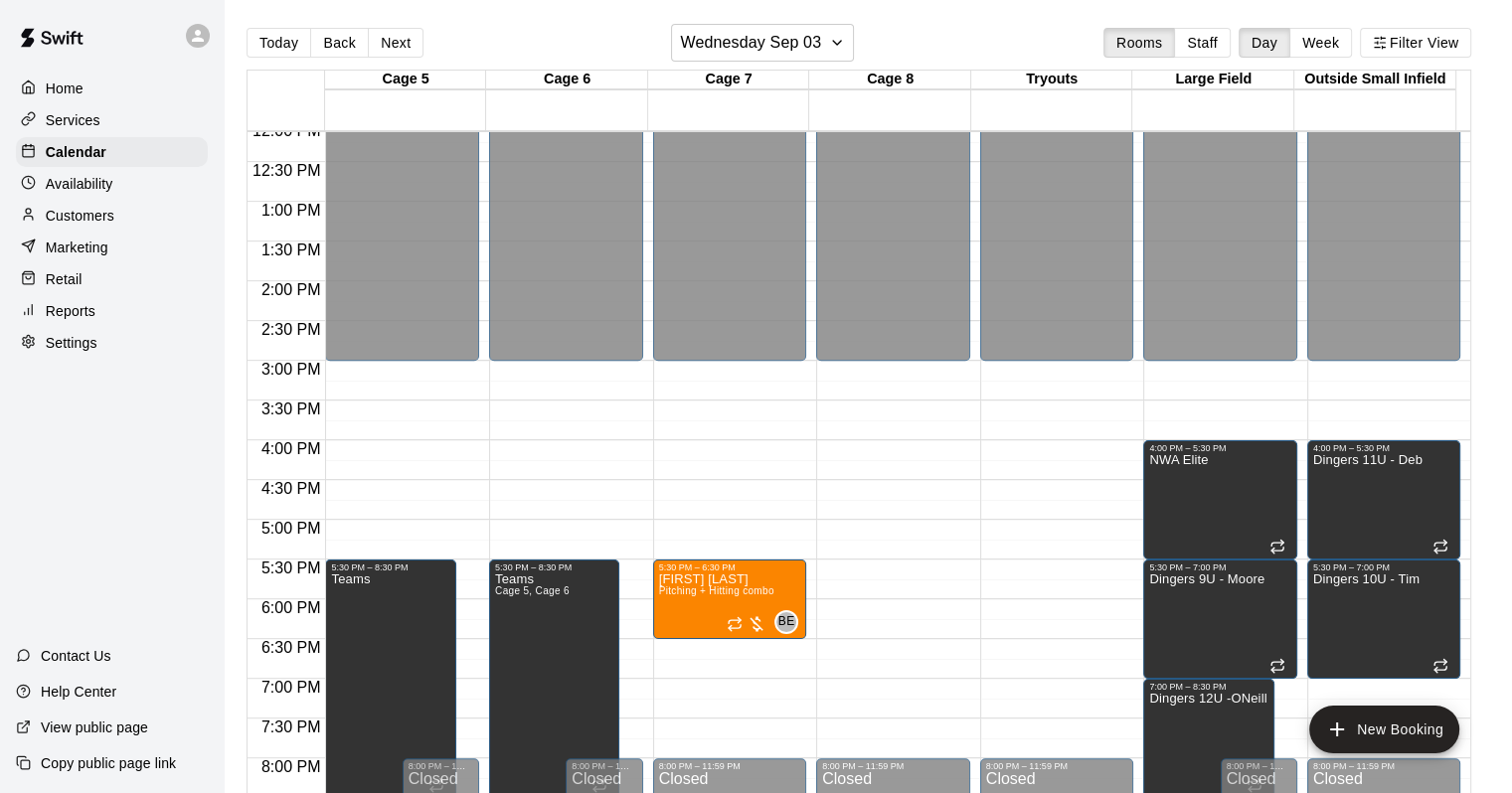 click on "Back" at bounding box center [339, 43] 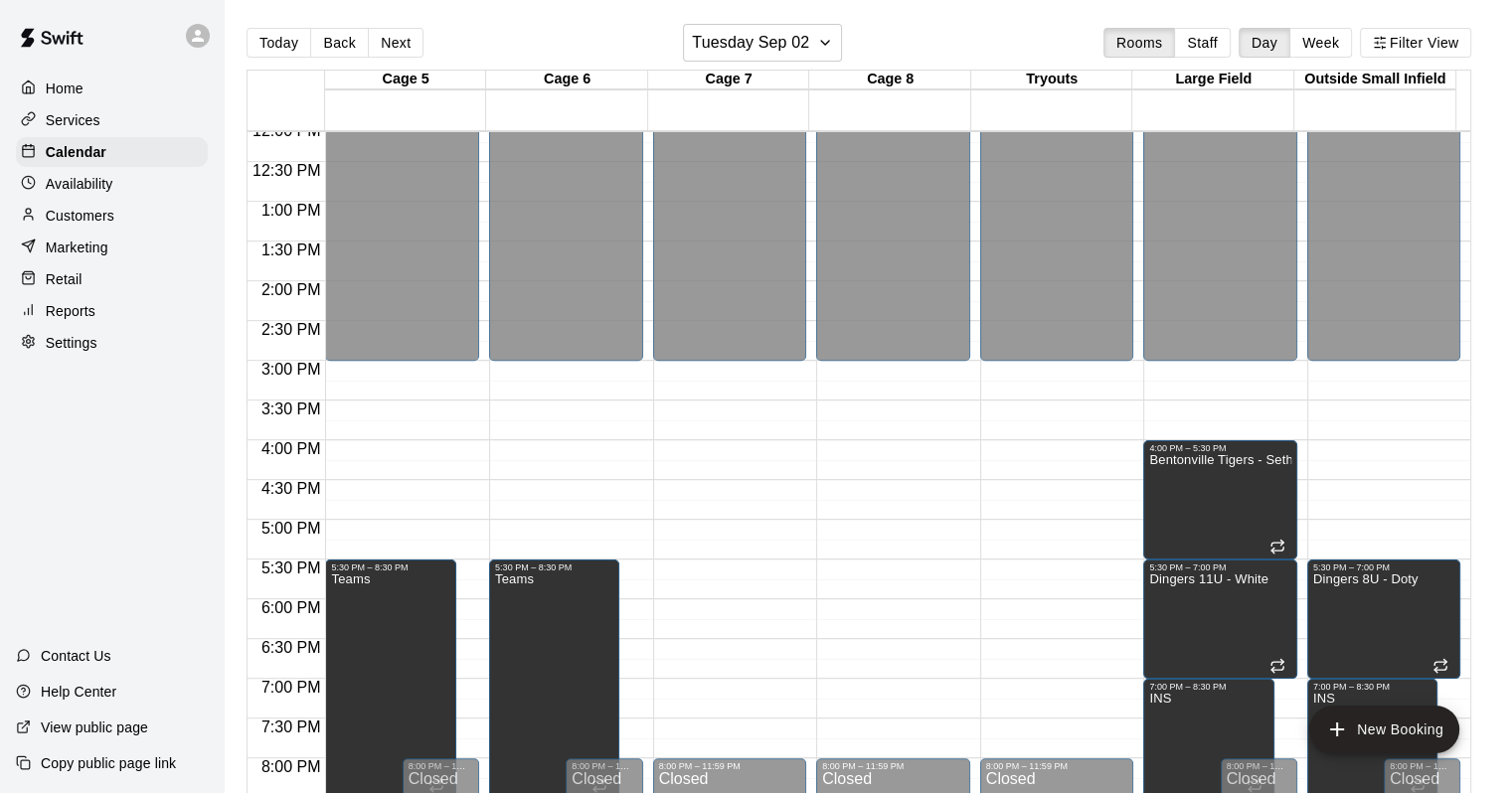 click on "Reports" at bounding box center (71, 311) 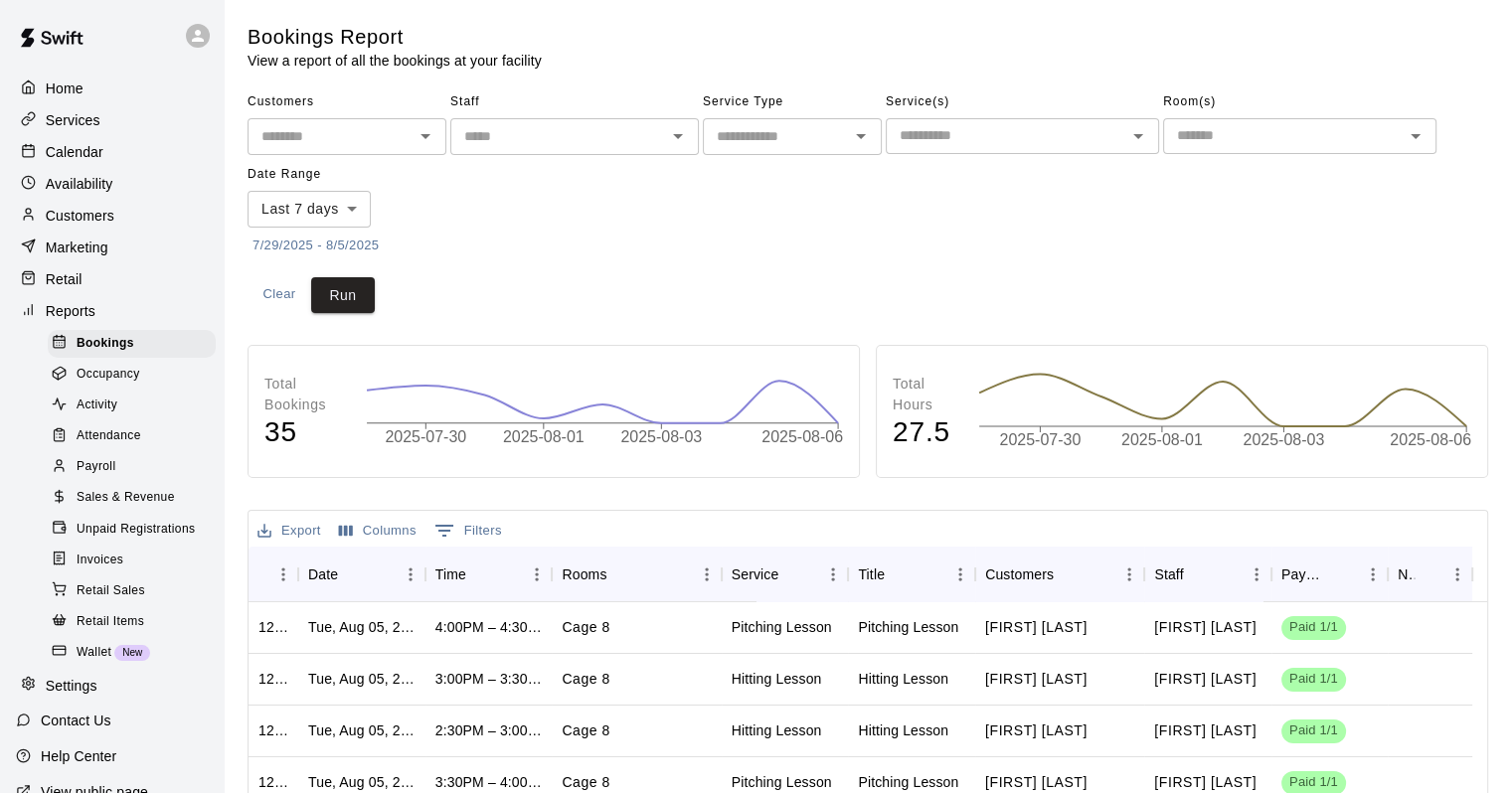 click on "Customers" at bounding box center (80, 216) 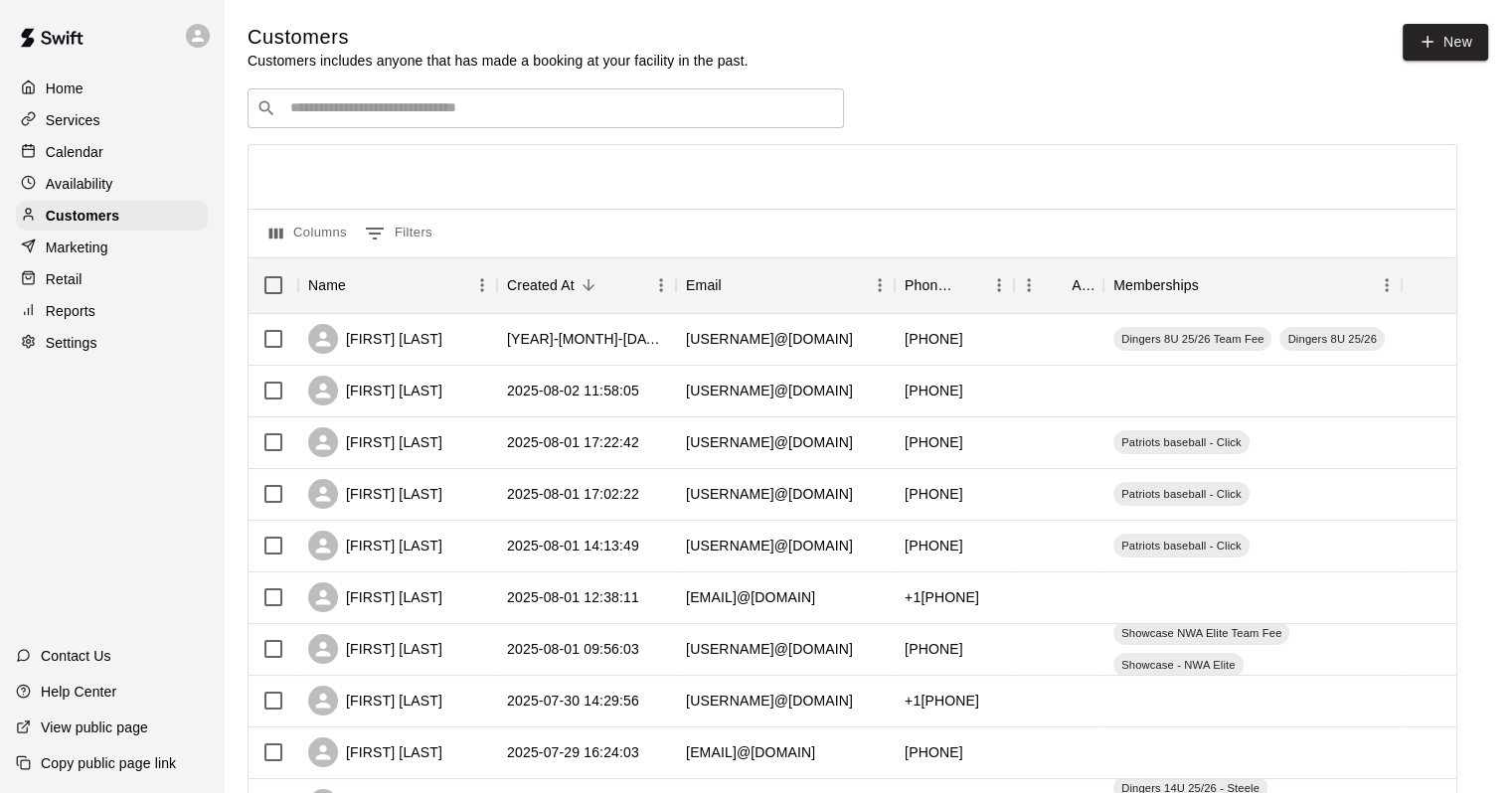 click at bounding box center (560, 108) 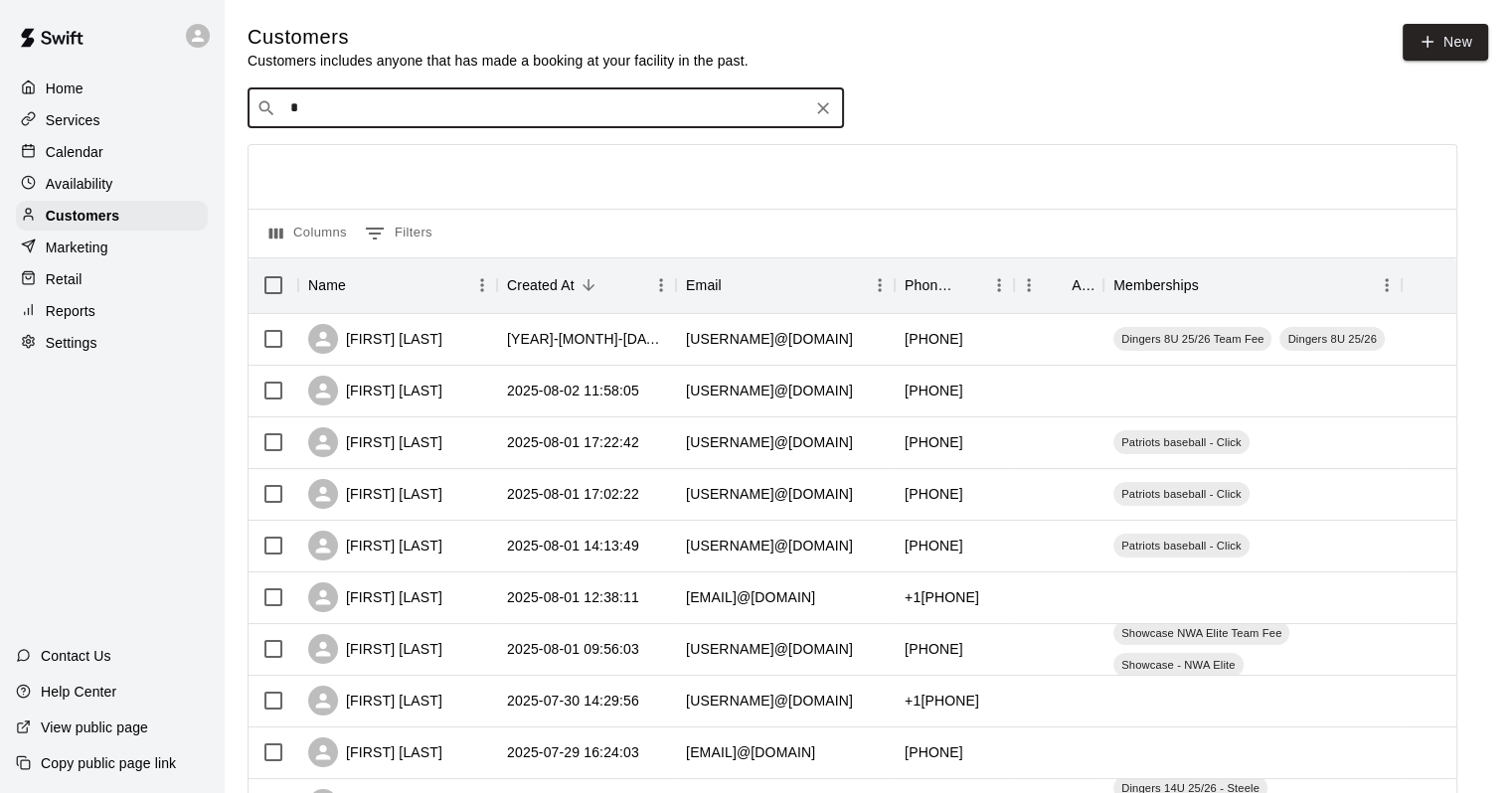 type on "*" 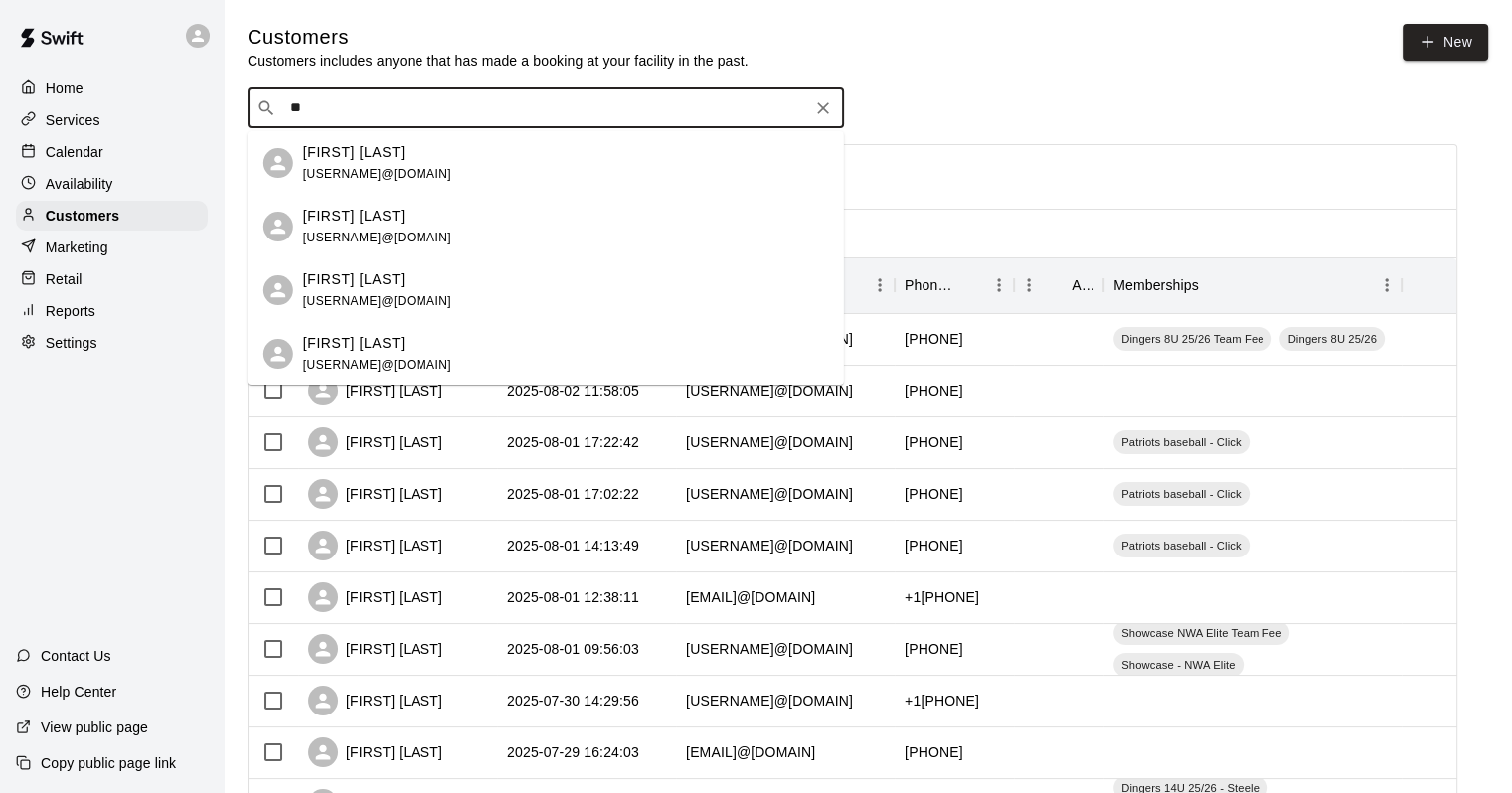 type on "***" 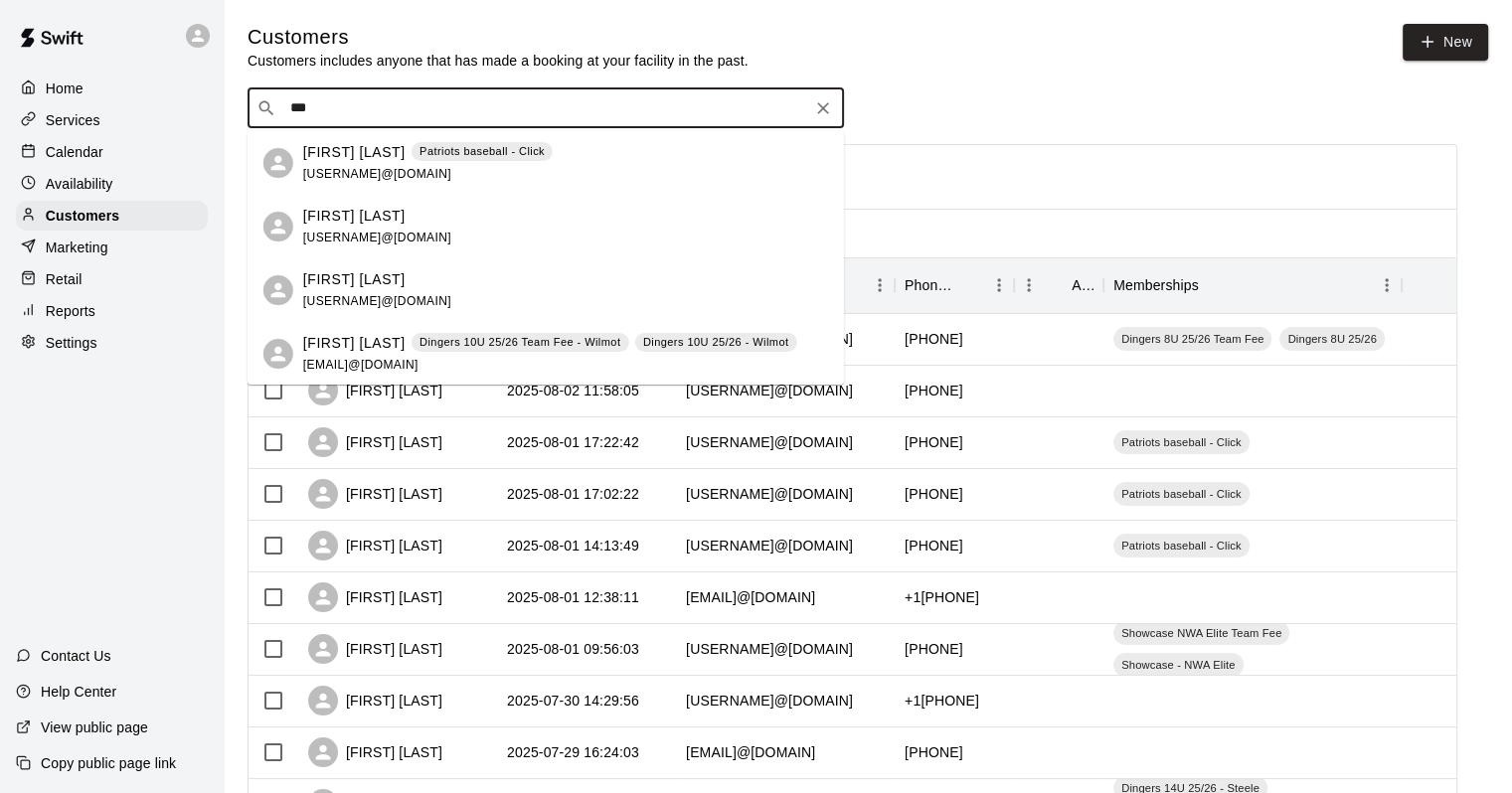 scroll, scrollTop: 99, scrollLeft: 0, axis: vertical 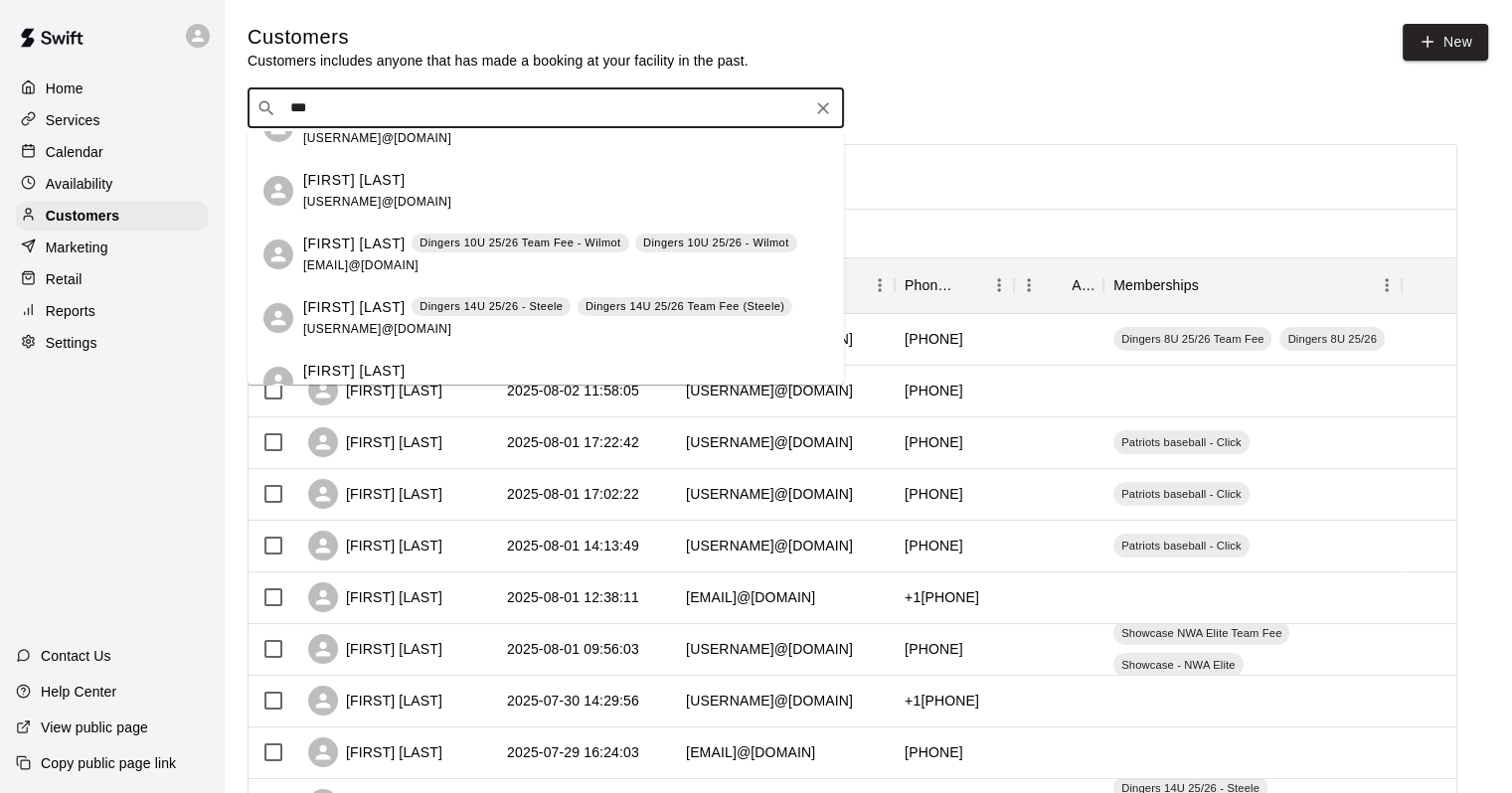 click on "[FIRST] [LAST]" at bounding box center (354, 243) 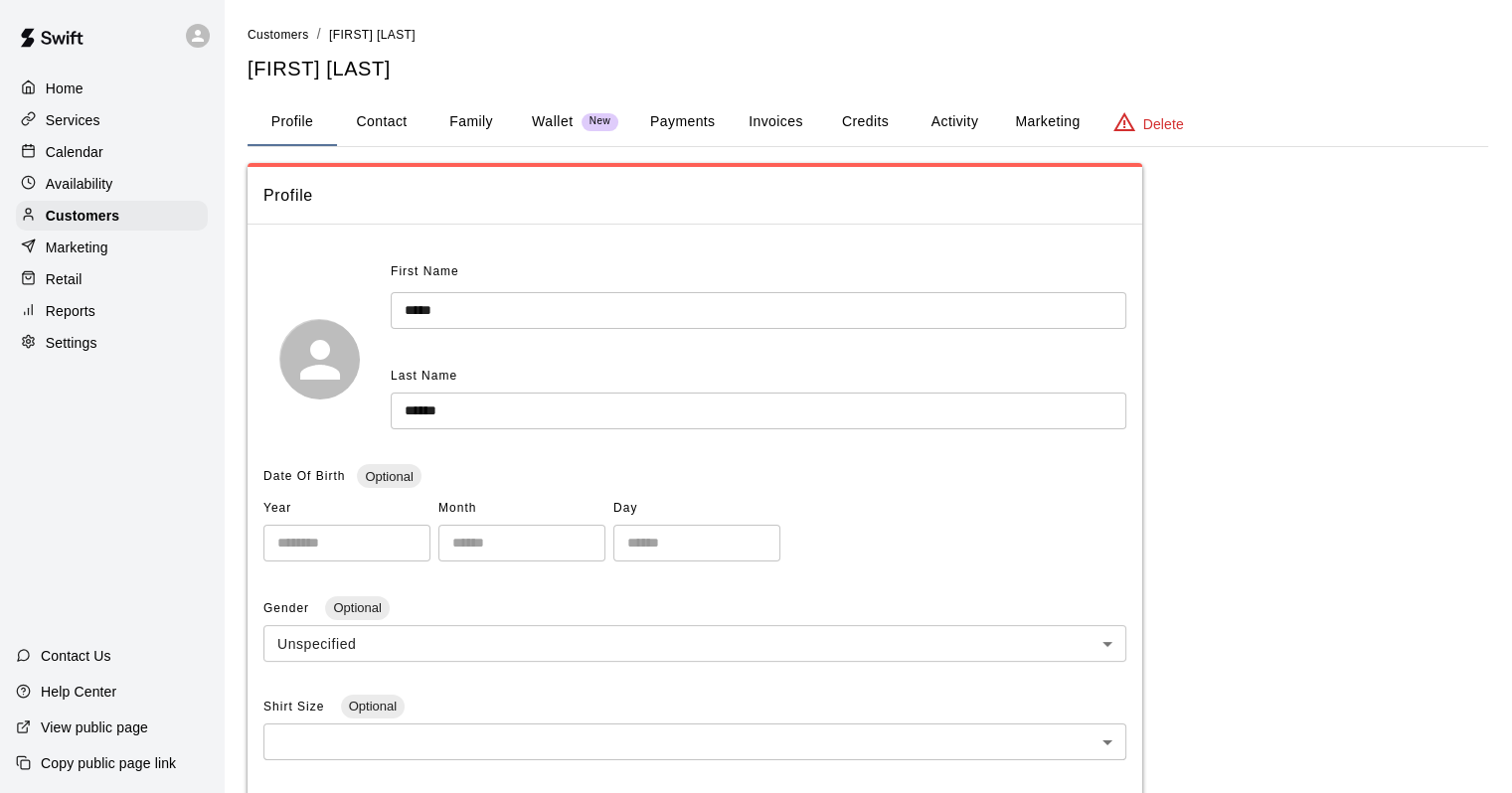 click on "Activity" at bounding box center (954, 122) 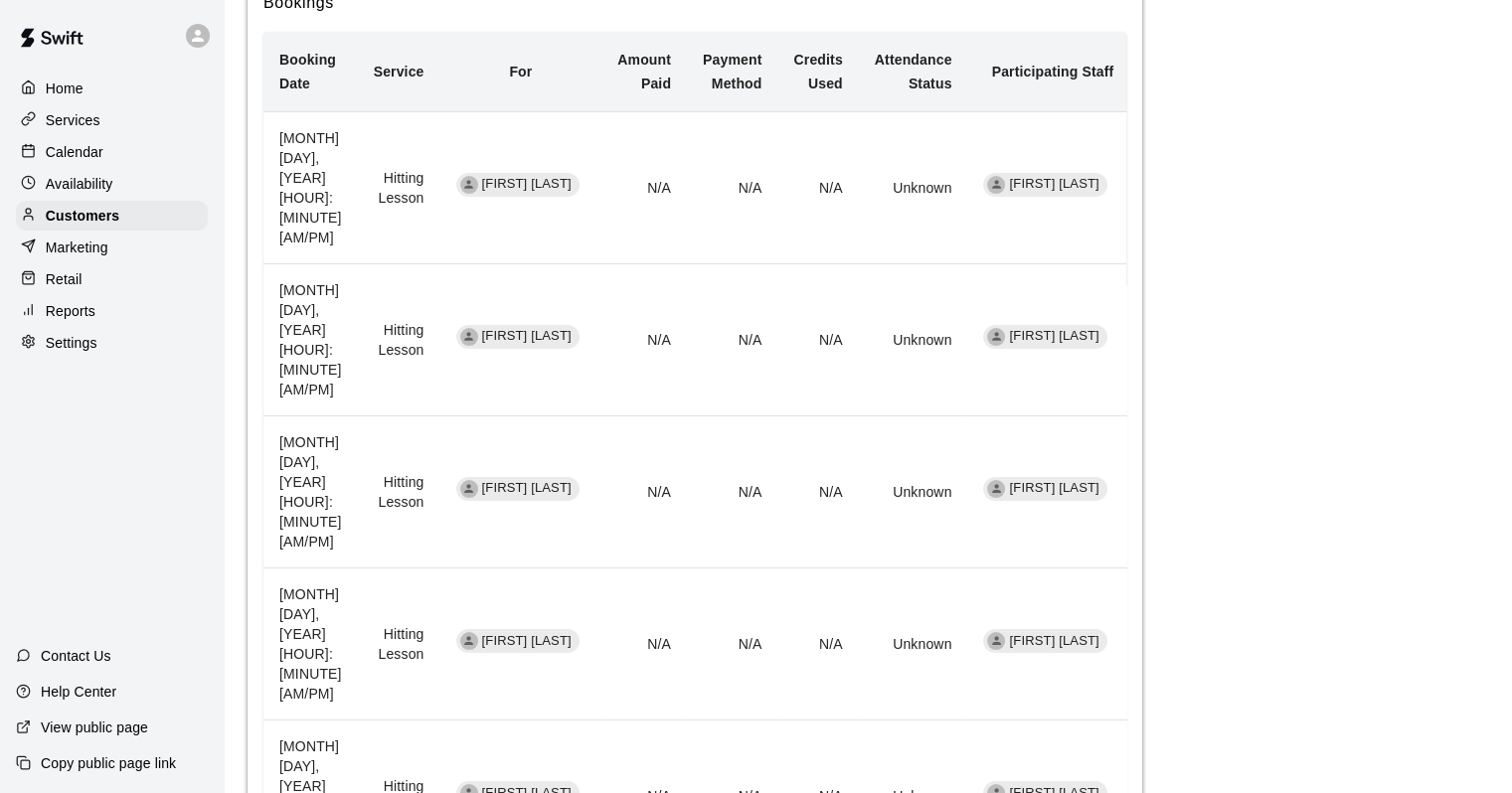 scroll, scrollTop: 652, scrollLeft: 0, axis: vertical 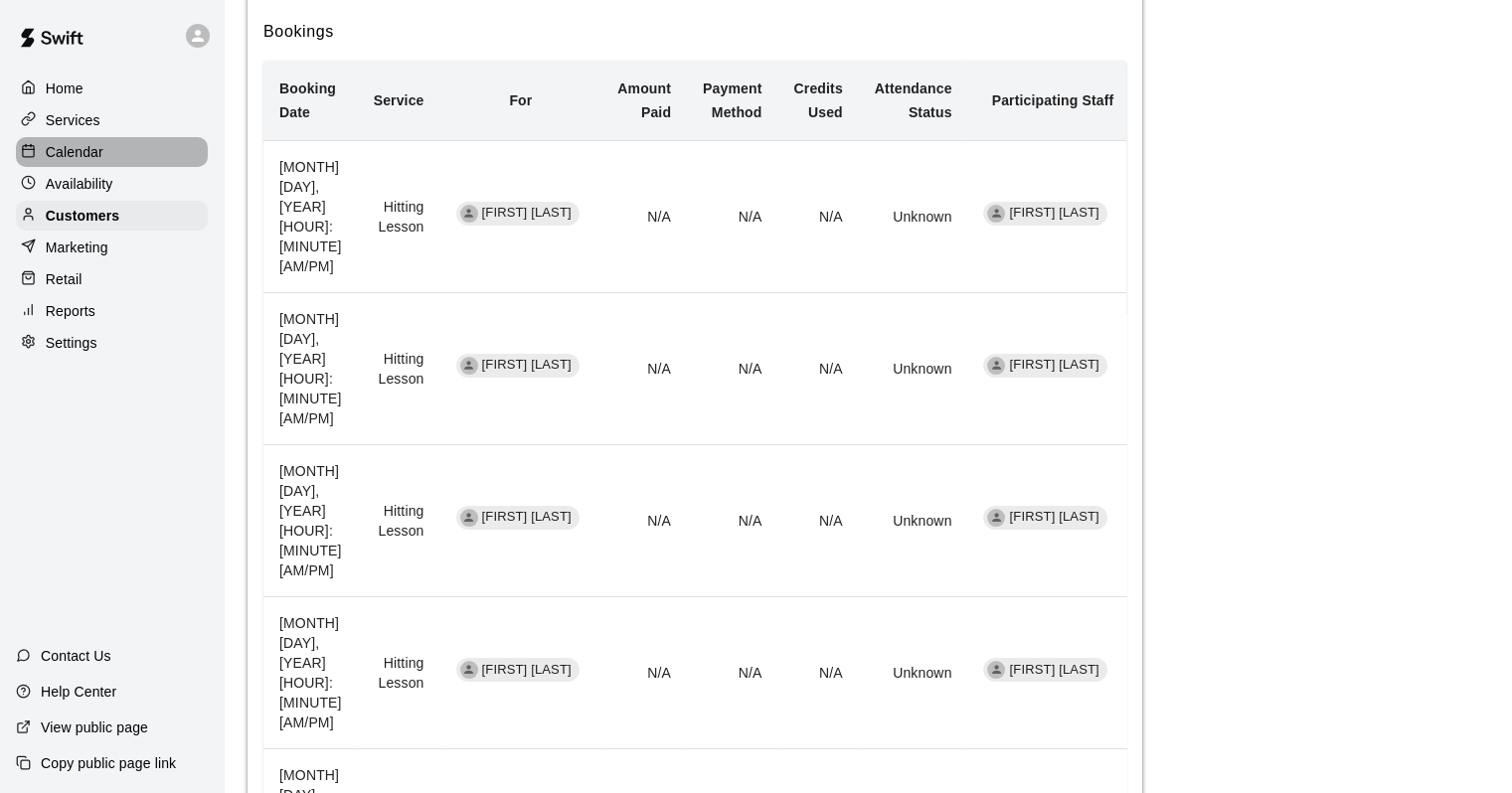 click on "Calendar" at bounding box center [75, 152] 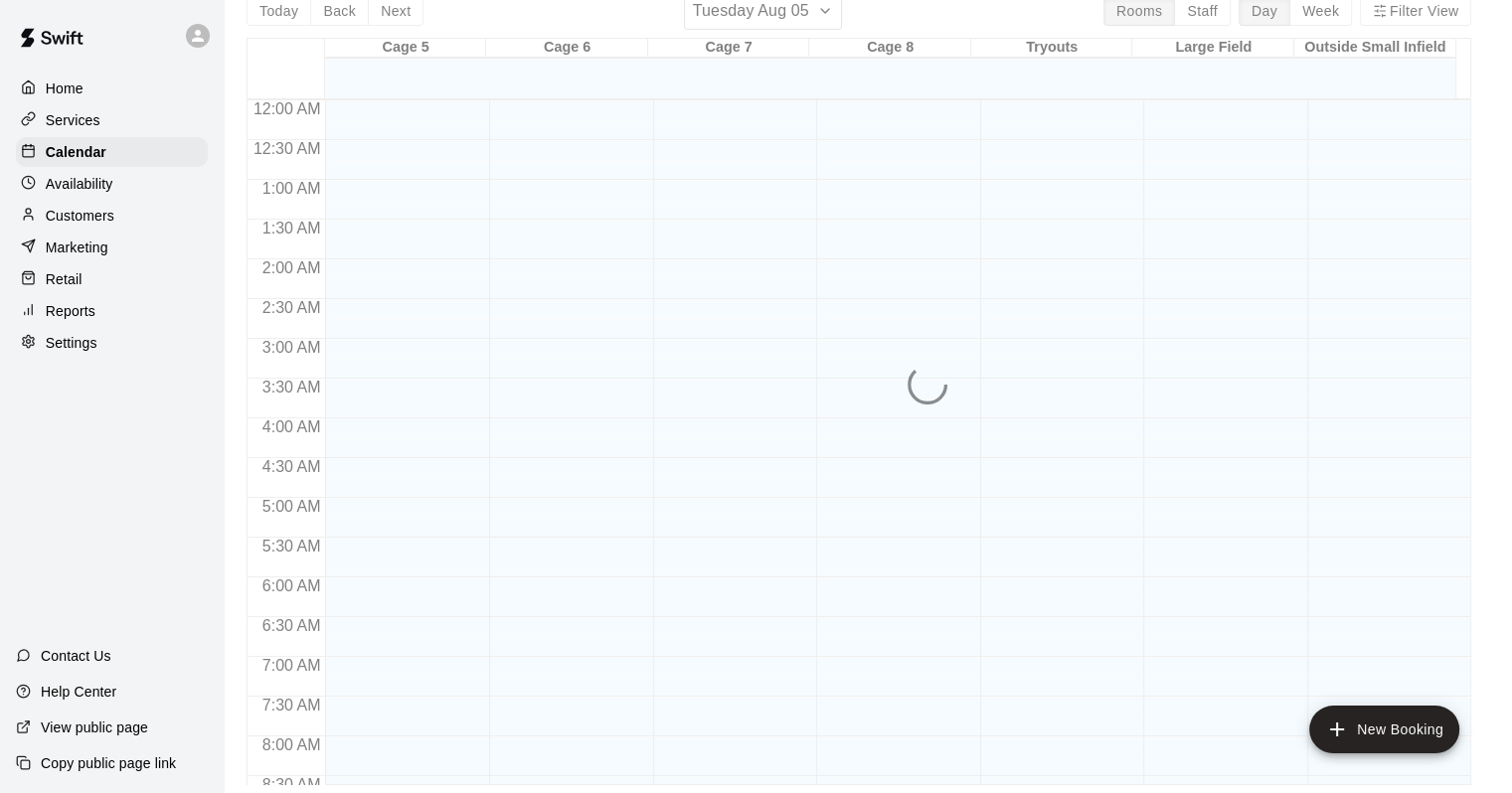 scroll, scrollTop: 0, scrollLeft: 0, axis: both 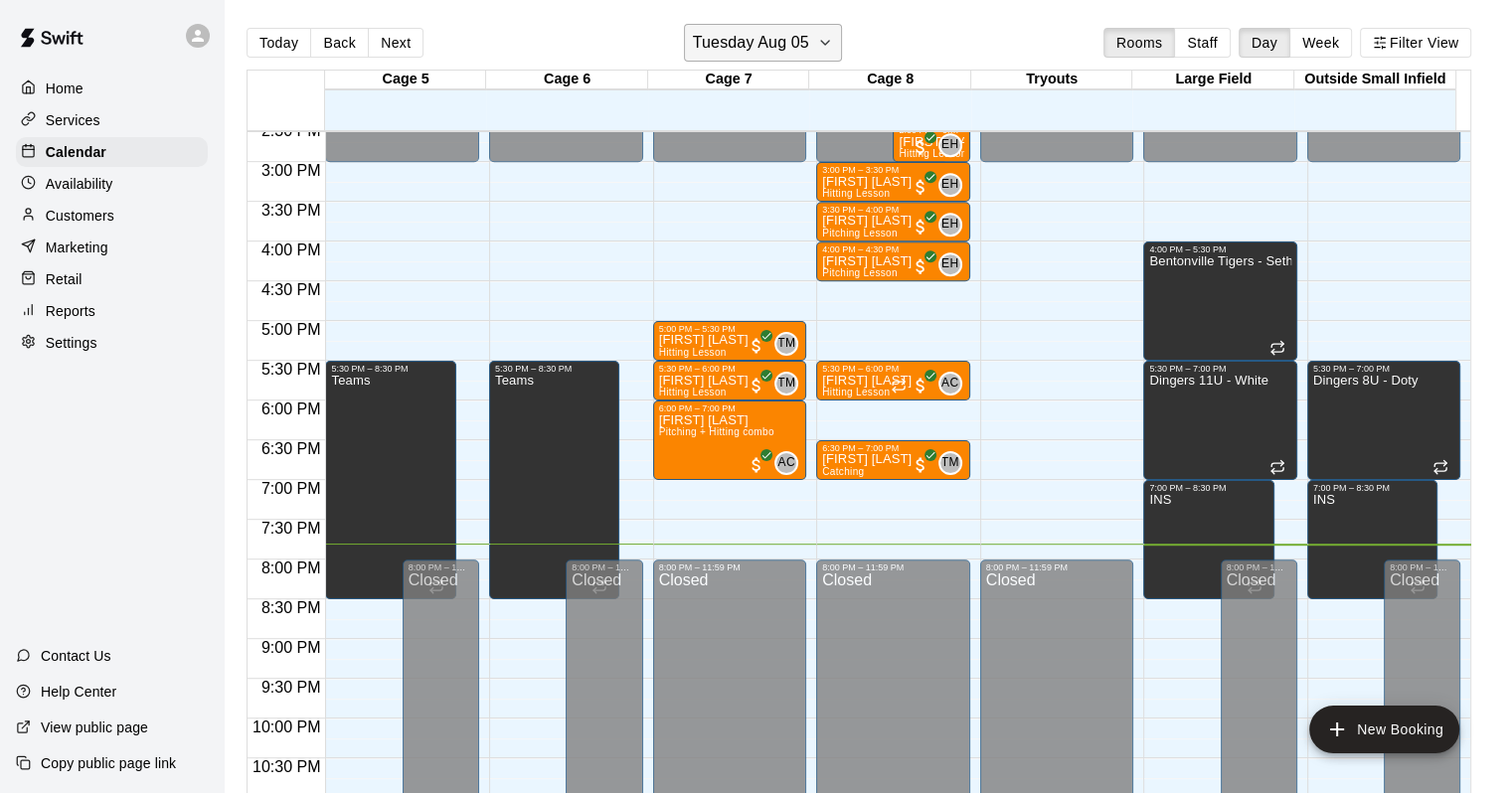 click on "Tuesday Aug 05" at bounding box center [751, 43] 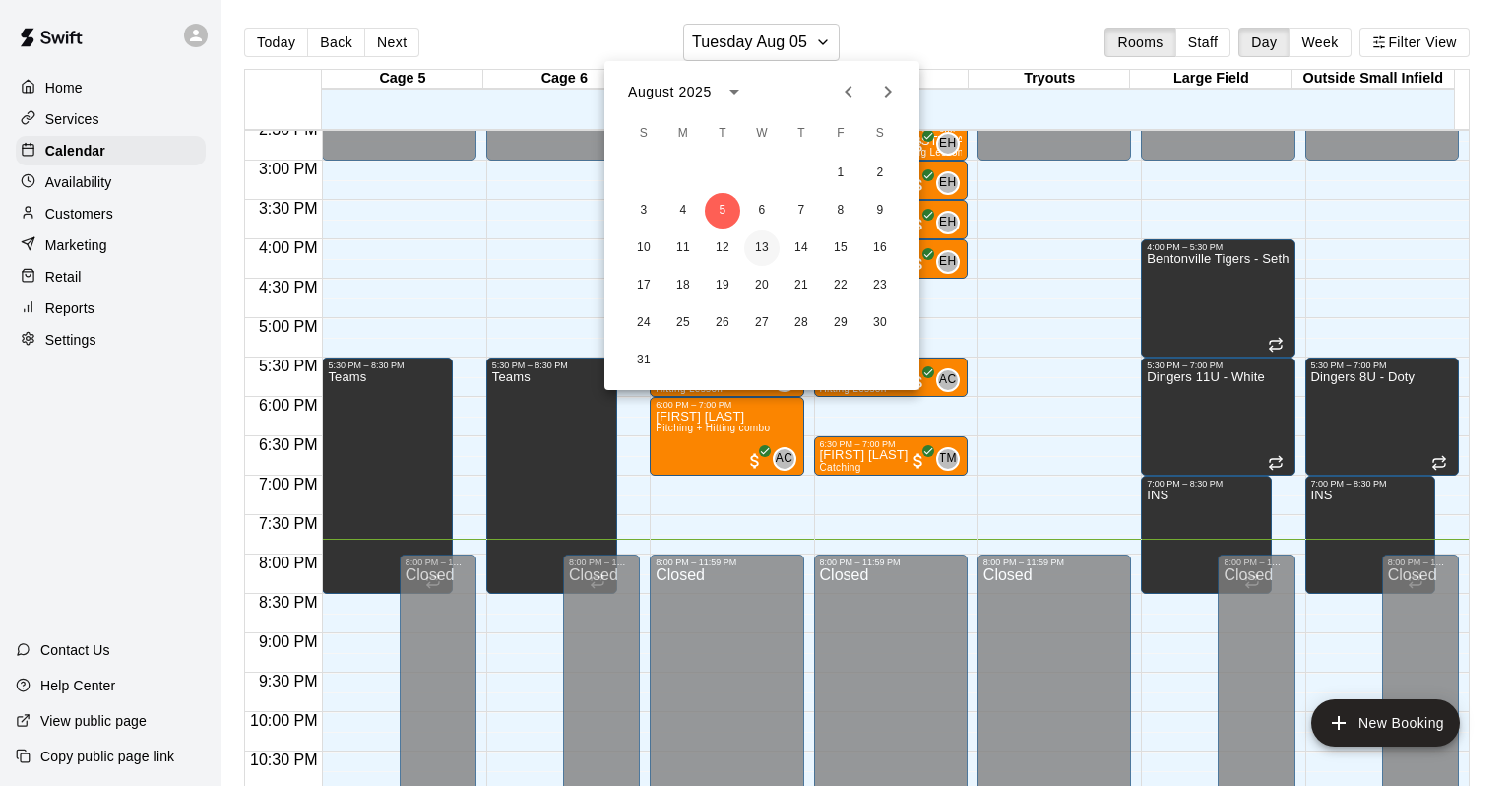 click on "13" at bounding box center (762, 248) 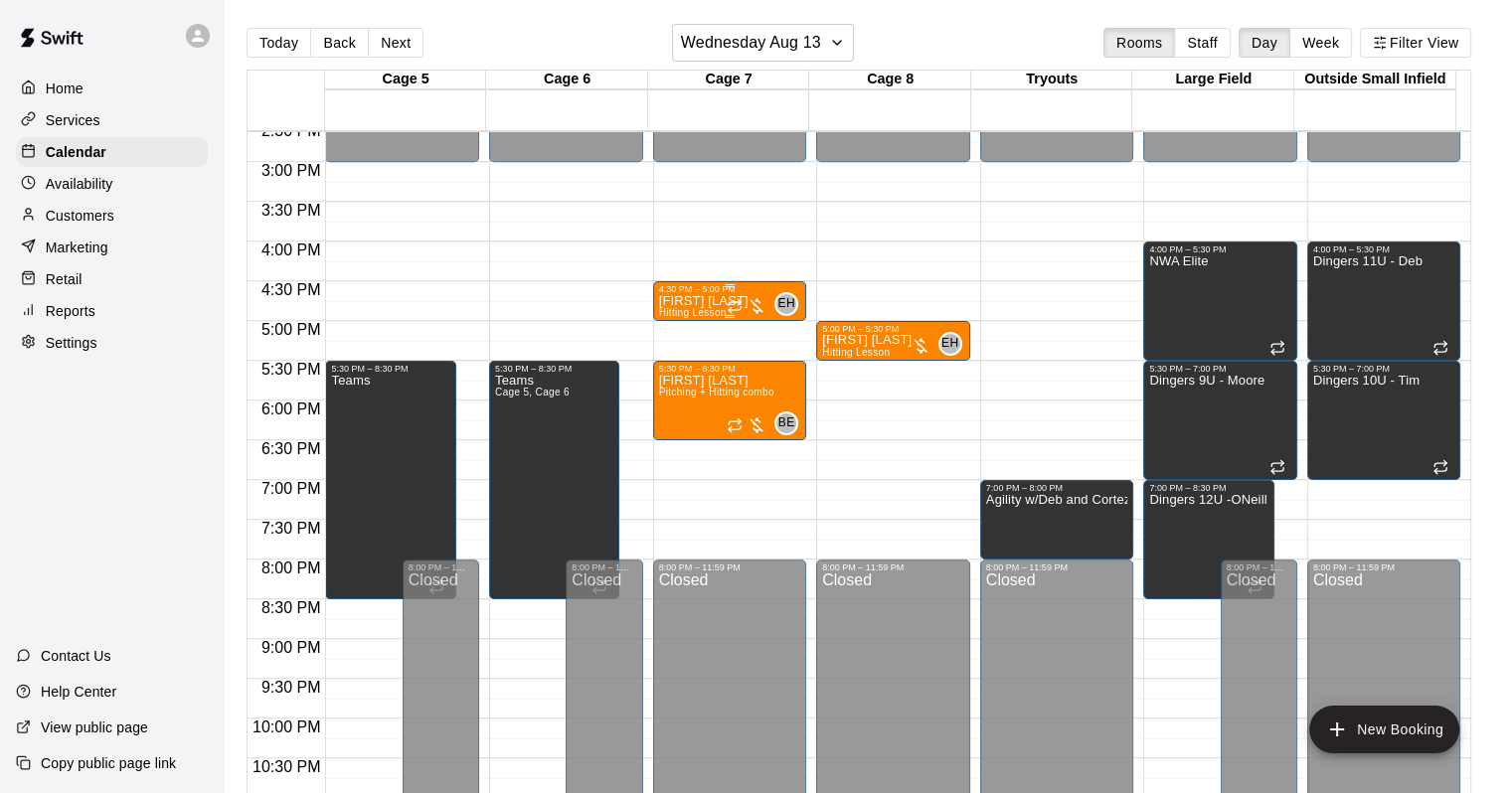 click on "[FIRST] [LAST]" at bounding box center (704, 301) 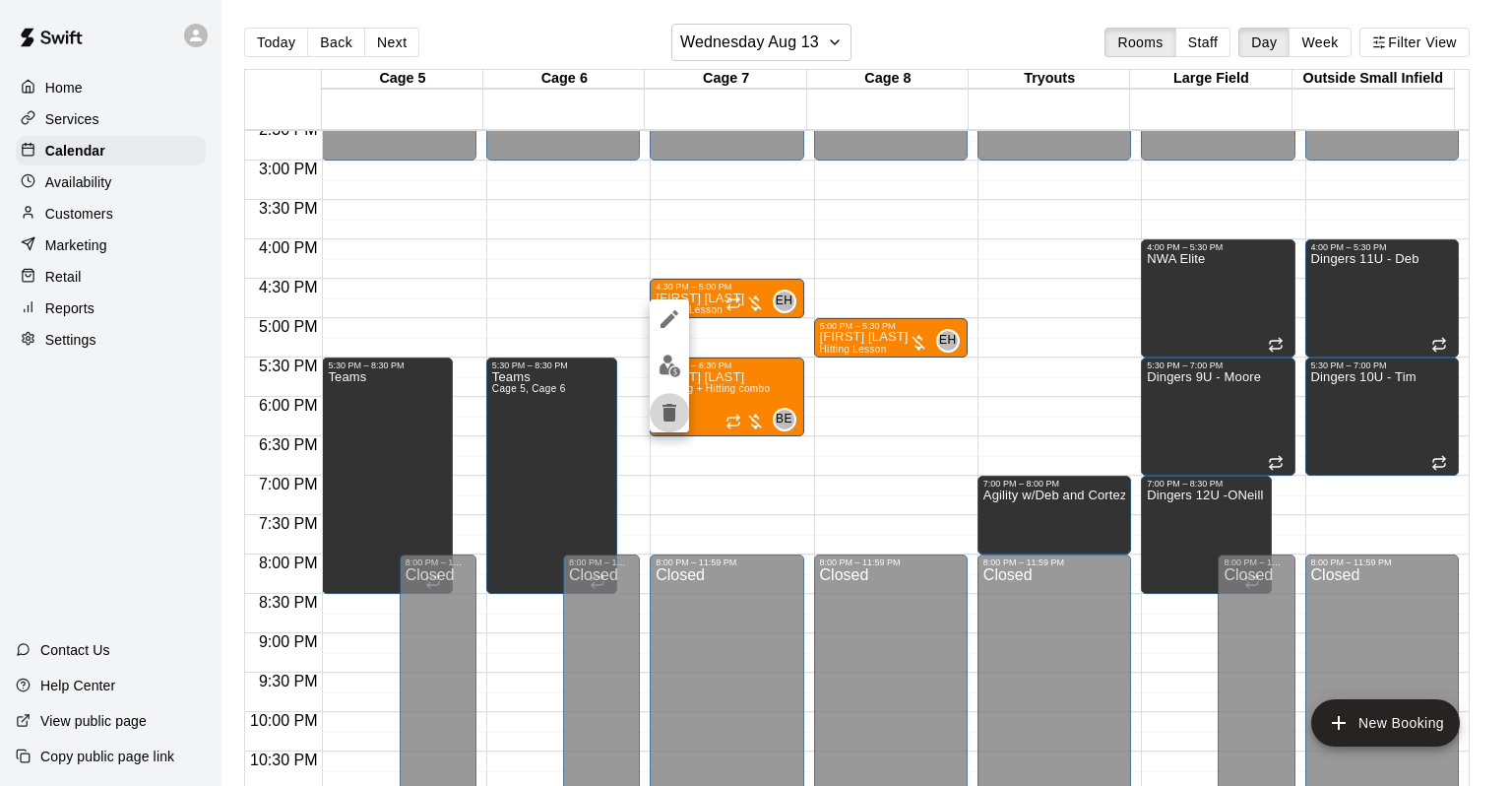 drag, startPoint x: 713, startPoint y: 294, endPoint x: 668, endPoint y: 419, distance: 132.8533 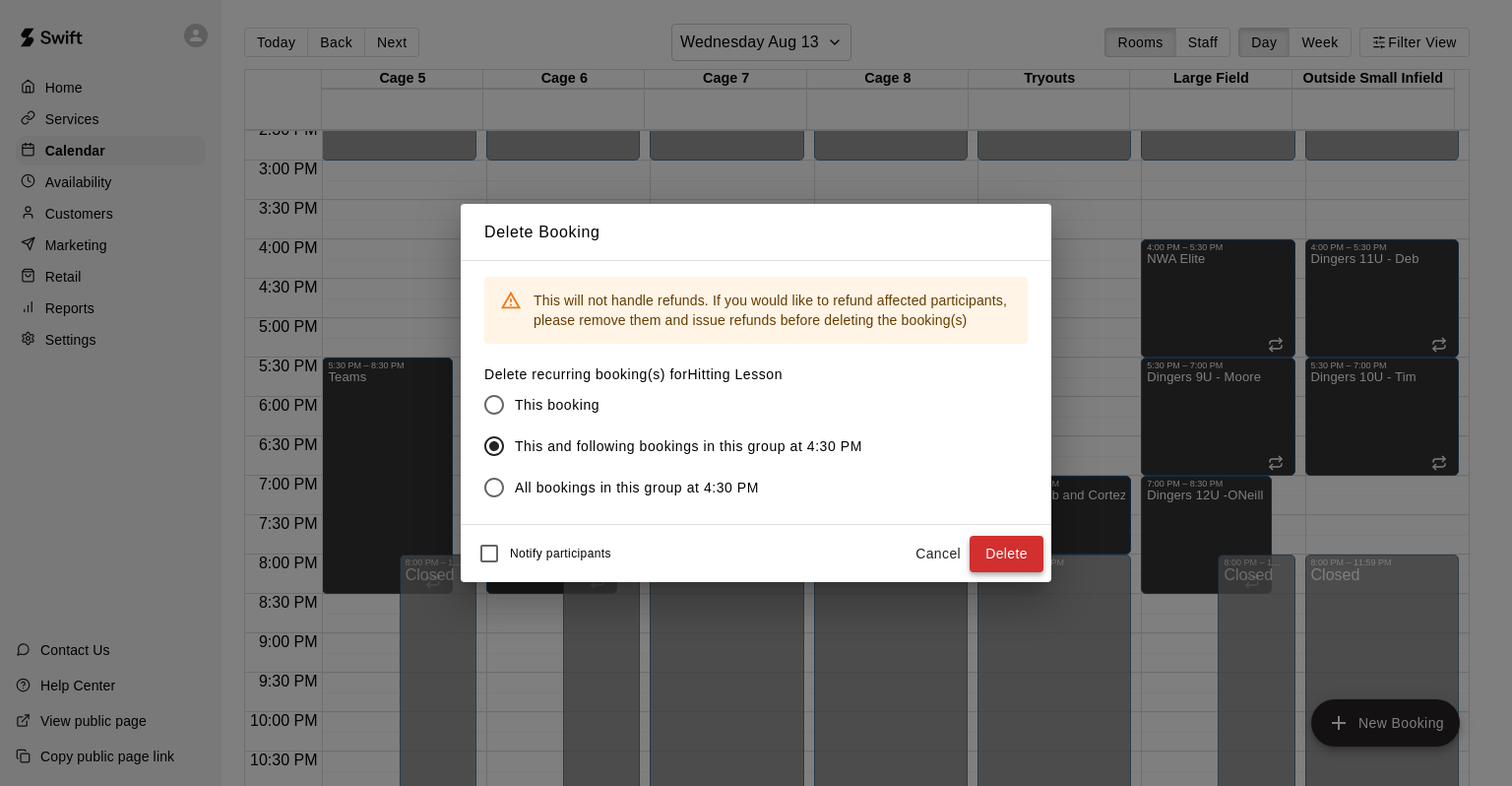 click on "Delete" at bounding box center (1006, 554) 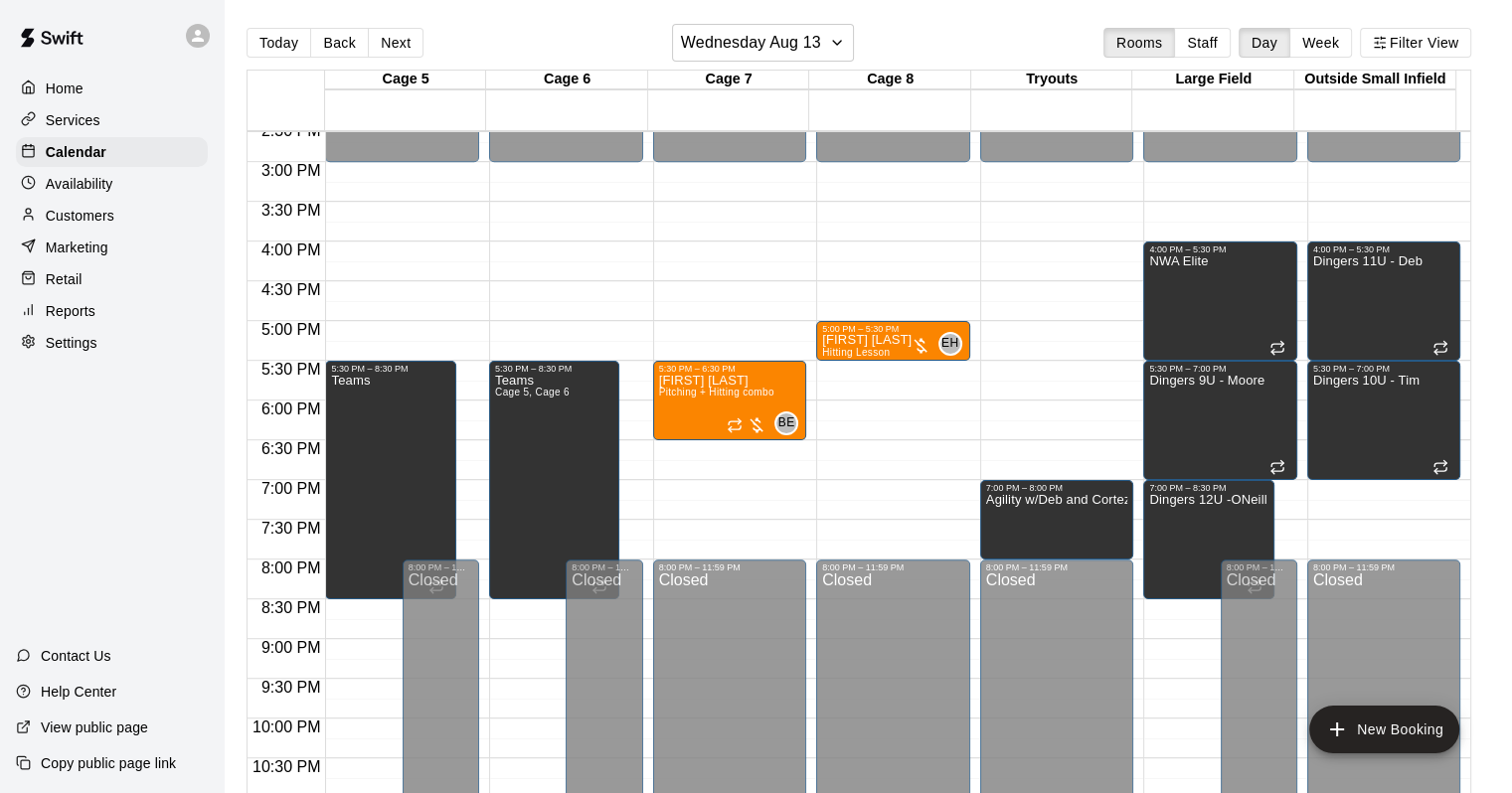 drag, startPoint x: 402, startPoint y: 27, endPoint x: 402, endPoint y: 52, distance: 25 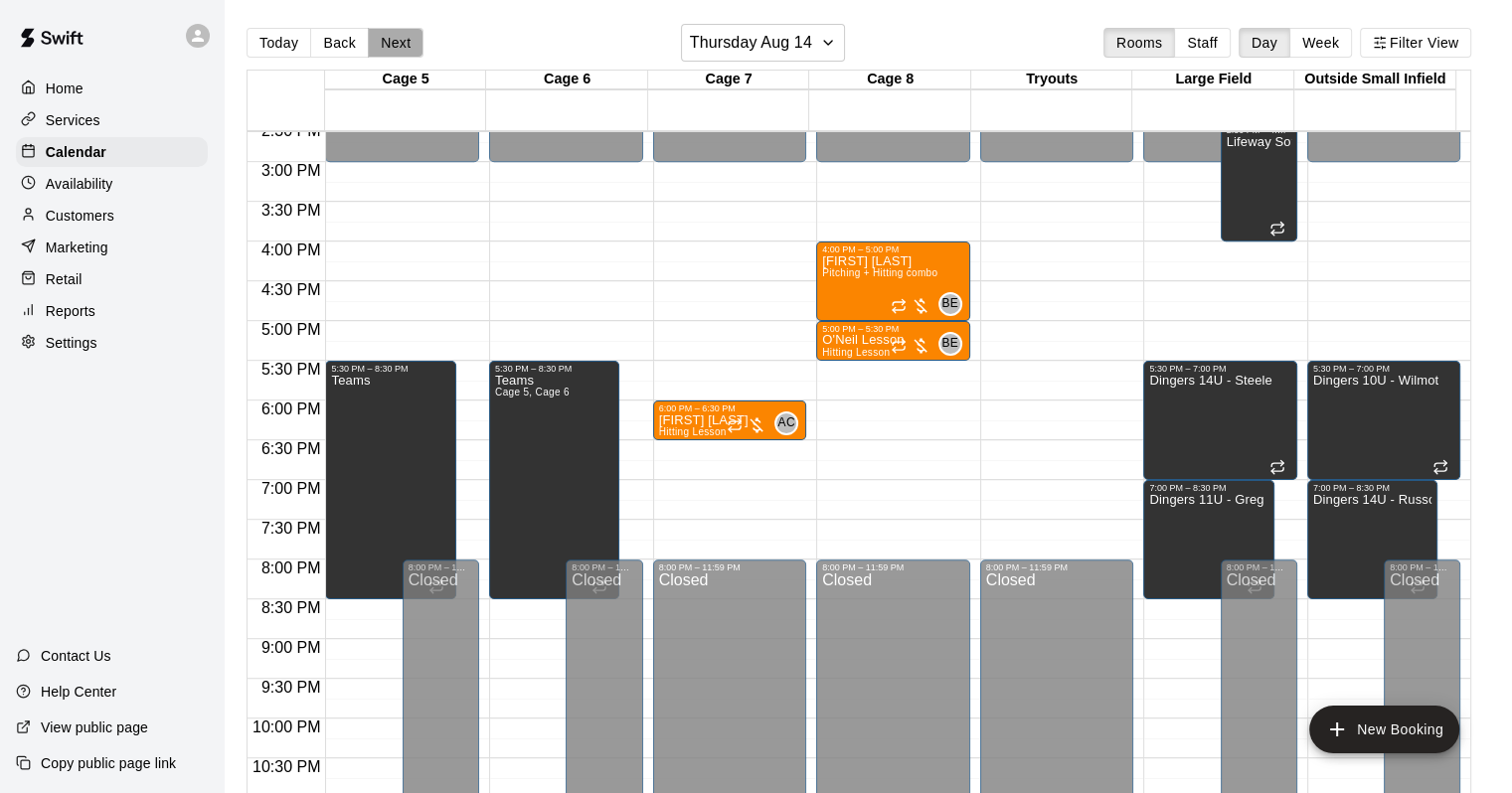 click on "Next" at bounding box center (396, 43) 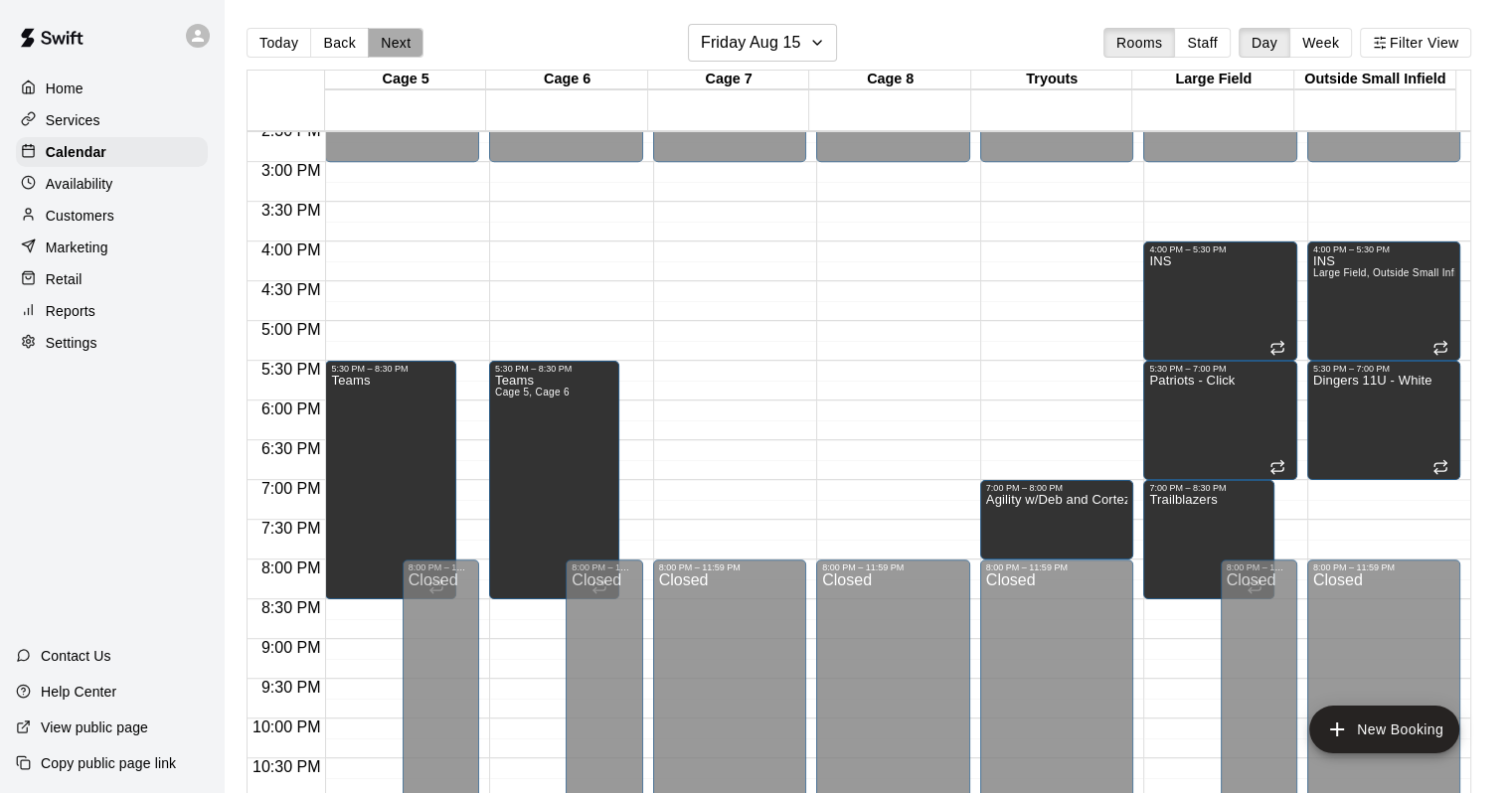 click on "Next" at bounding box center [396, 43] 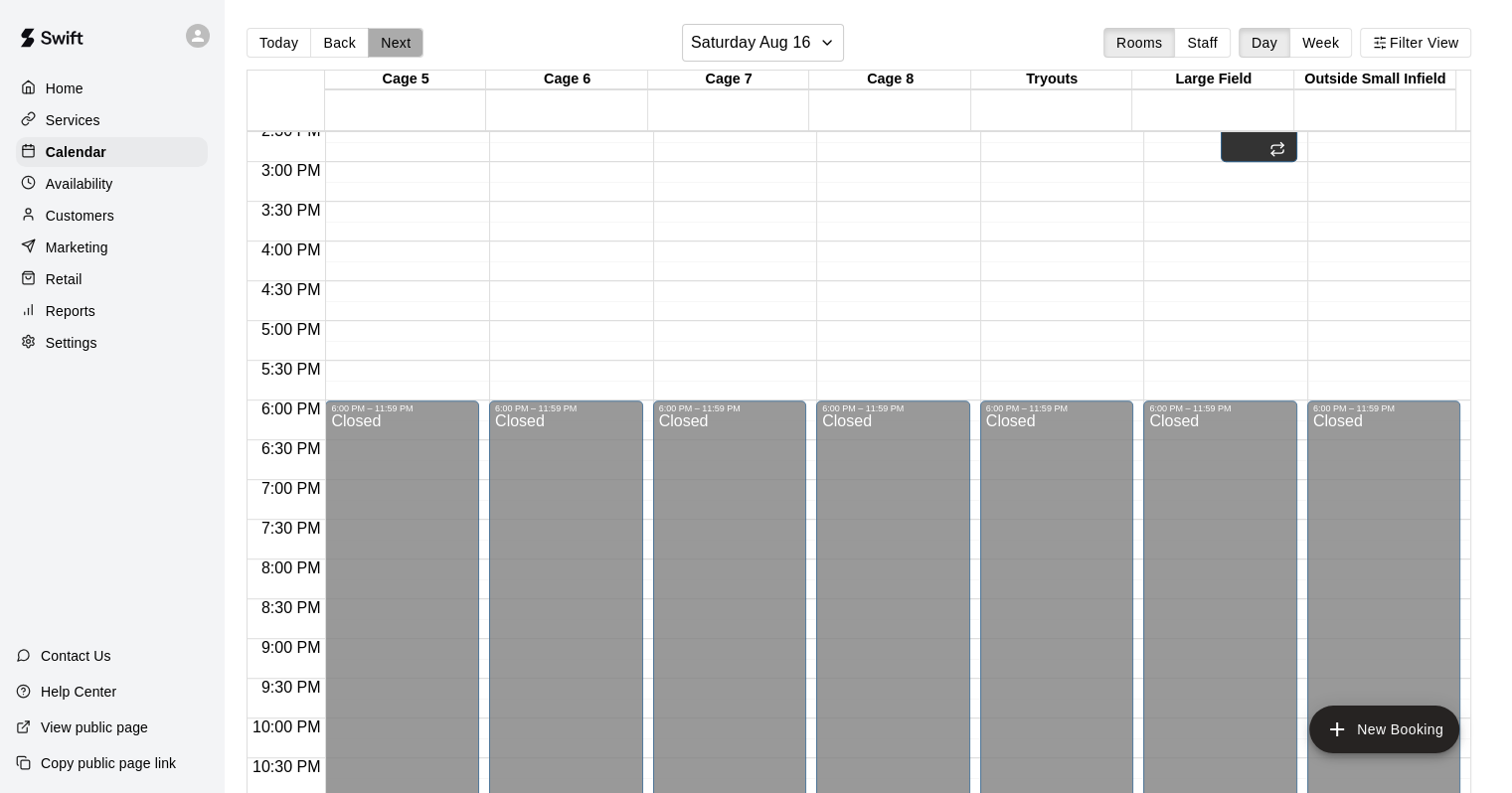 click on "Next" at bounding box center [396, 43] 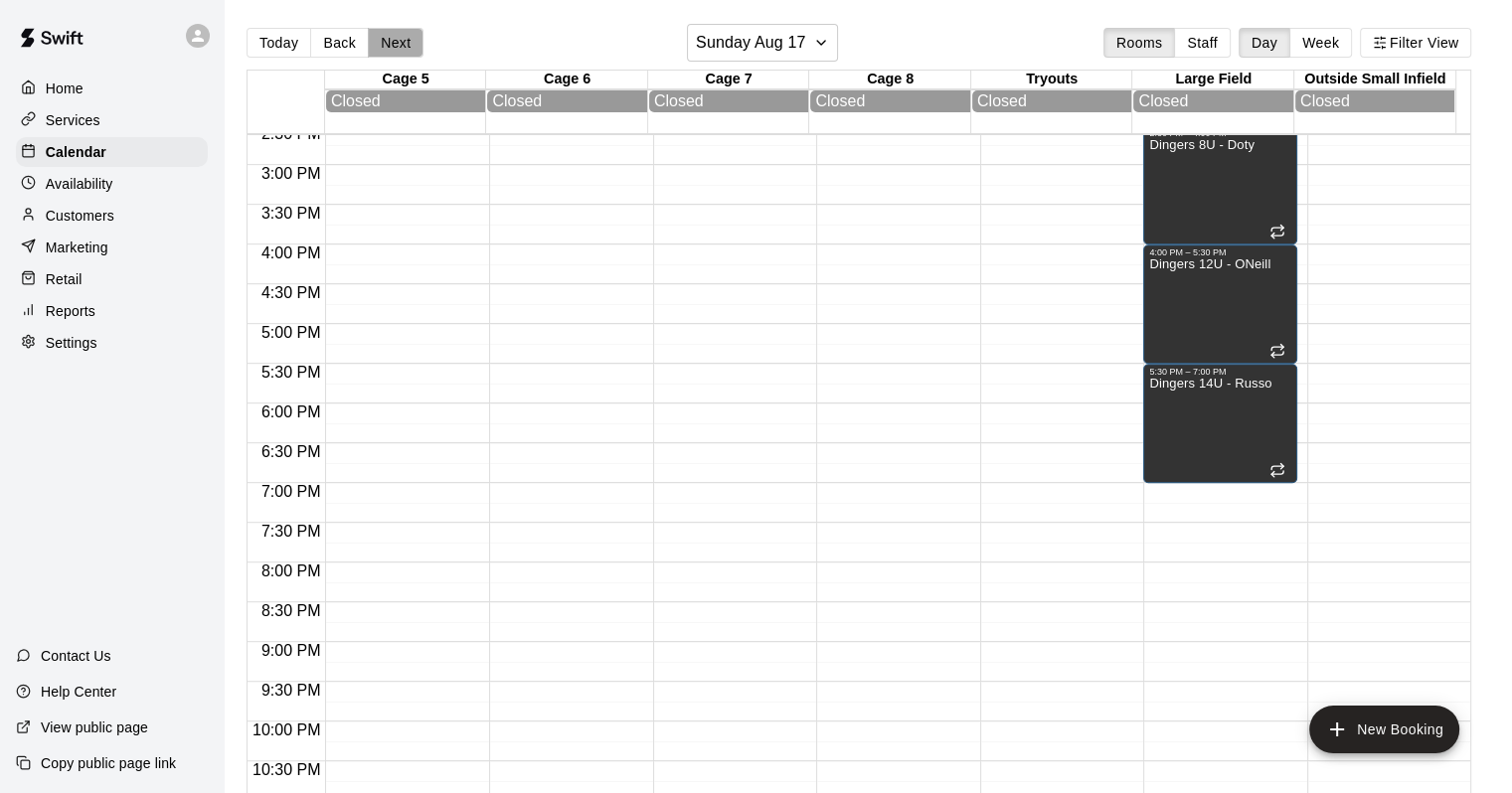 click on "Next" at bounding box center [396, 43] 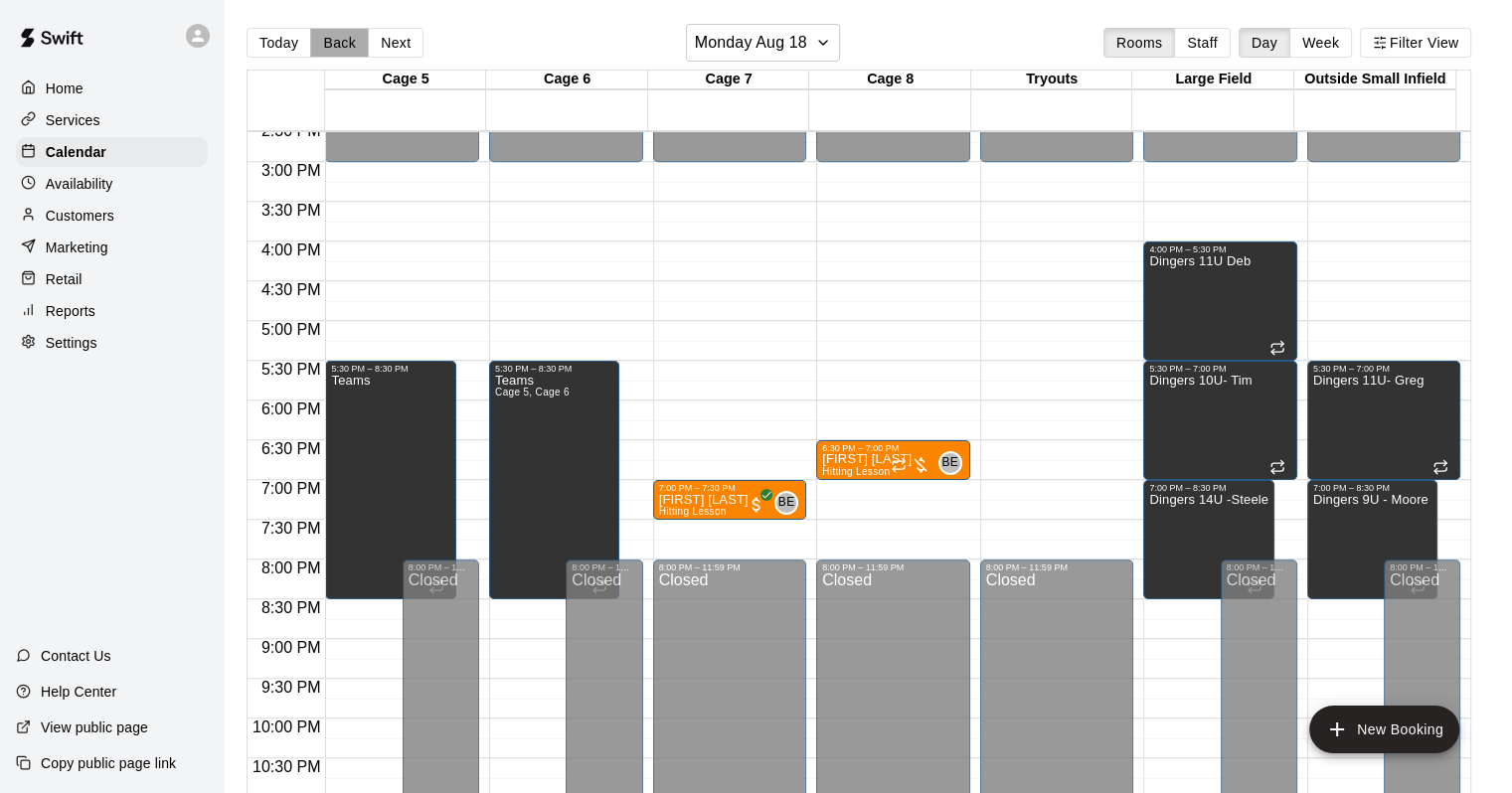 click on "Back" at bounding box center [339, 43] 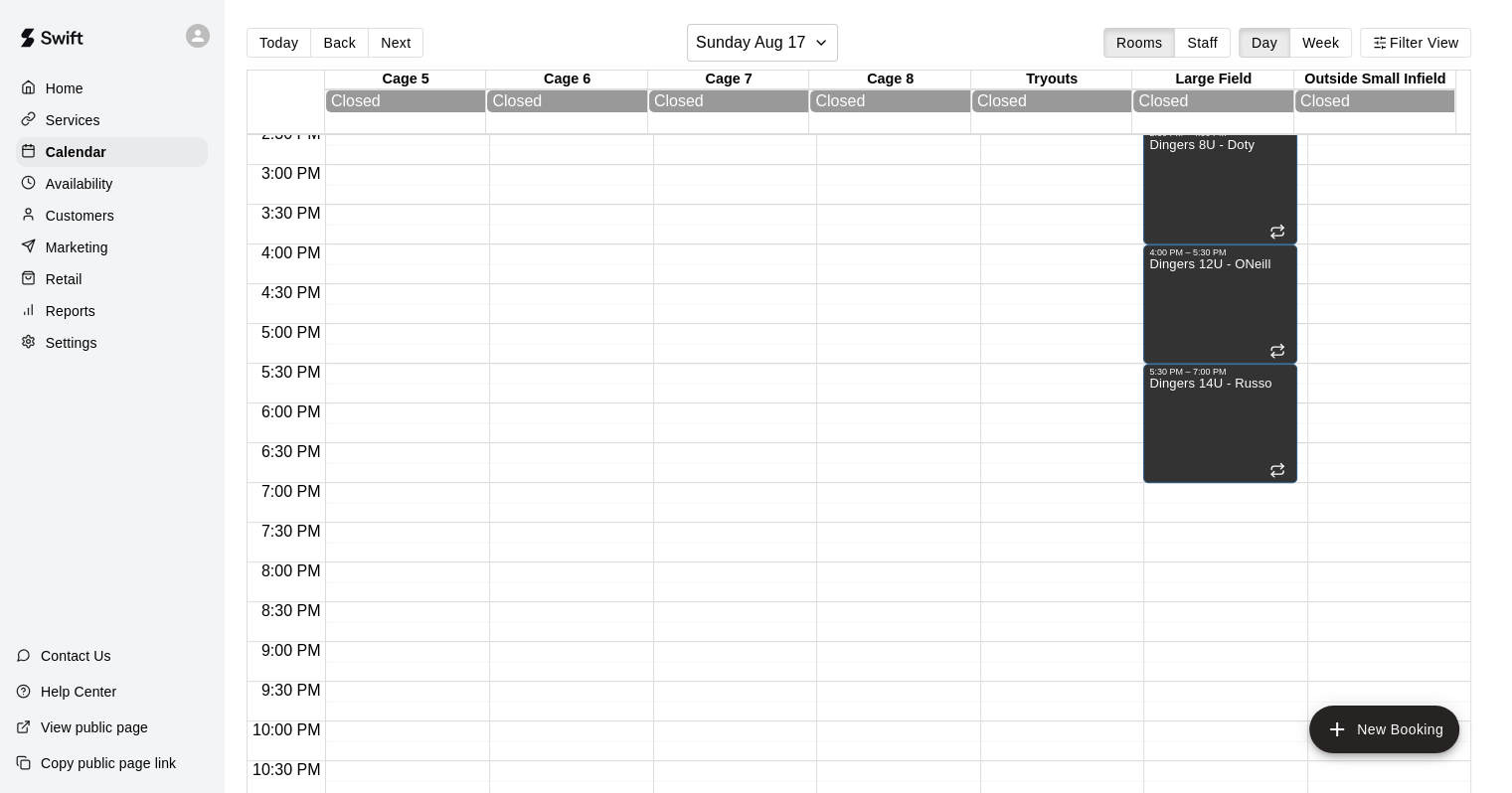 click on "Customers" at bounding box center [80, 216] 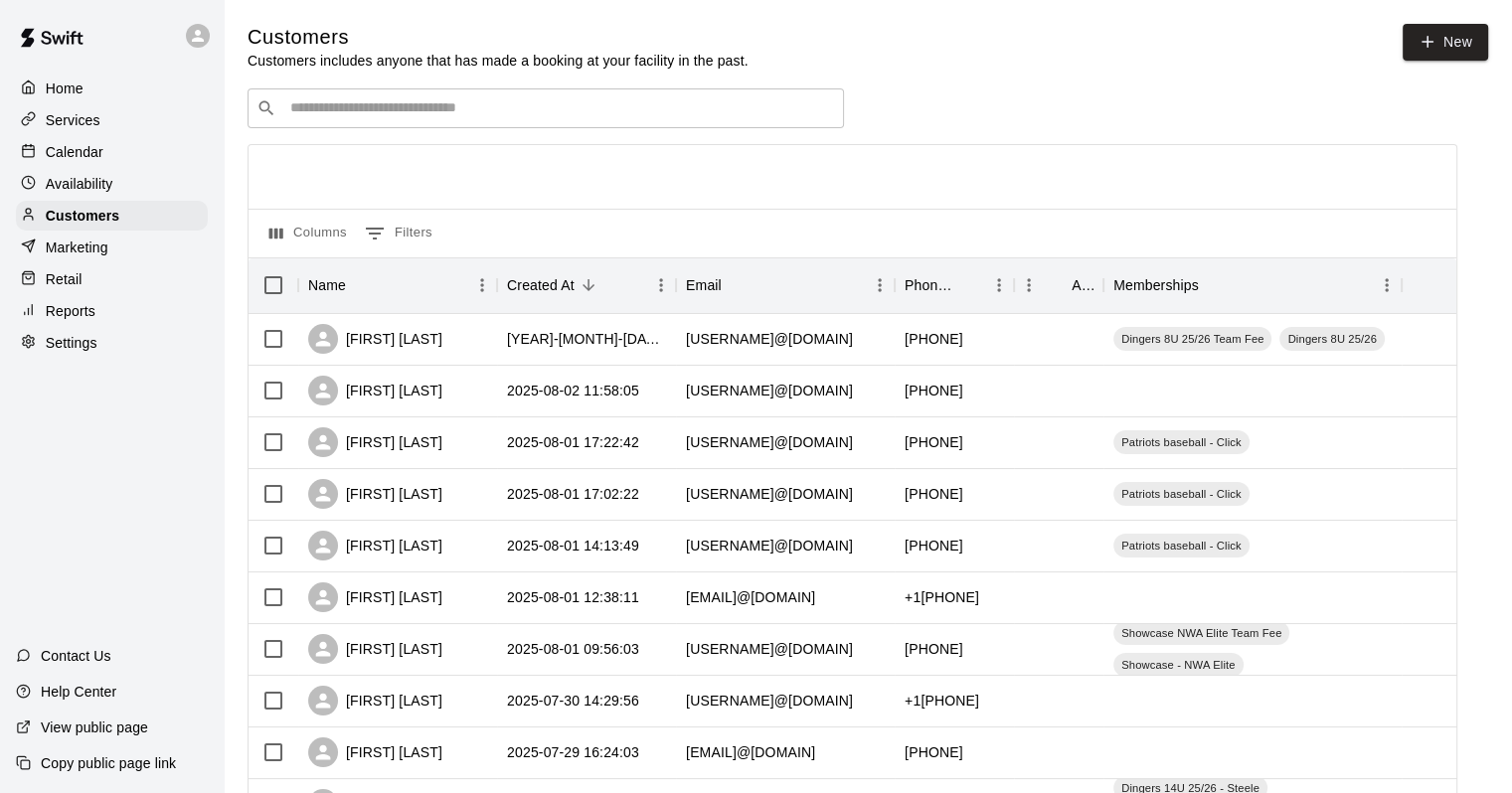 click at bounding box center (560, 108) 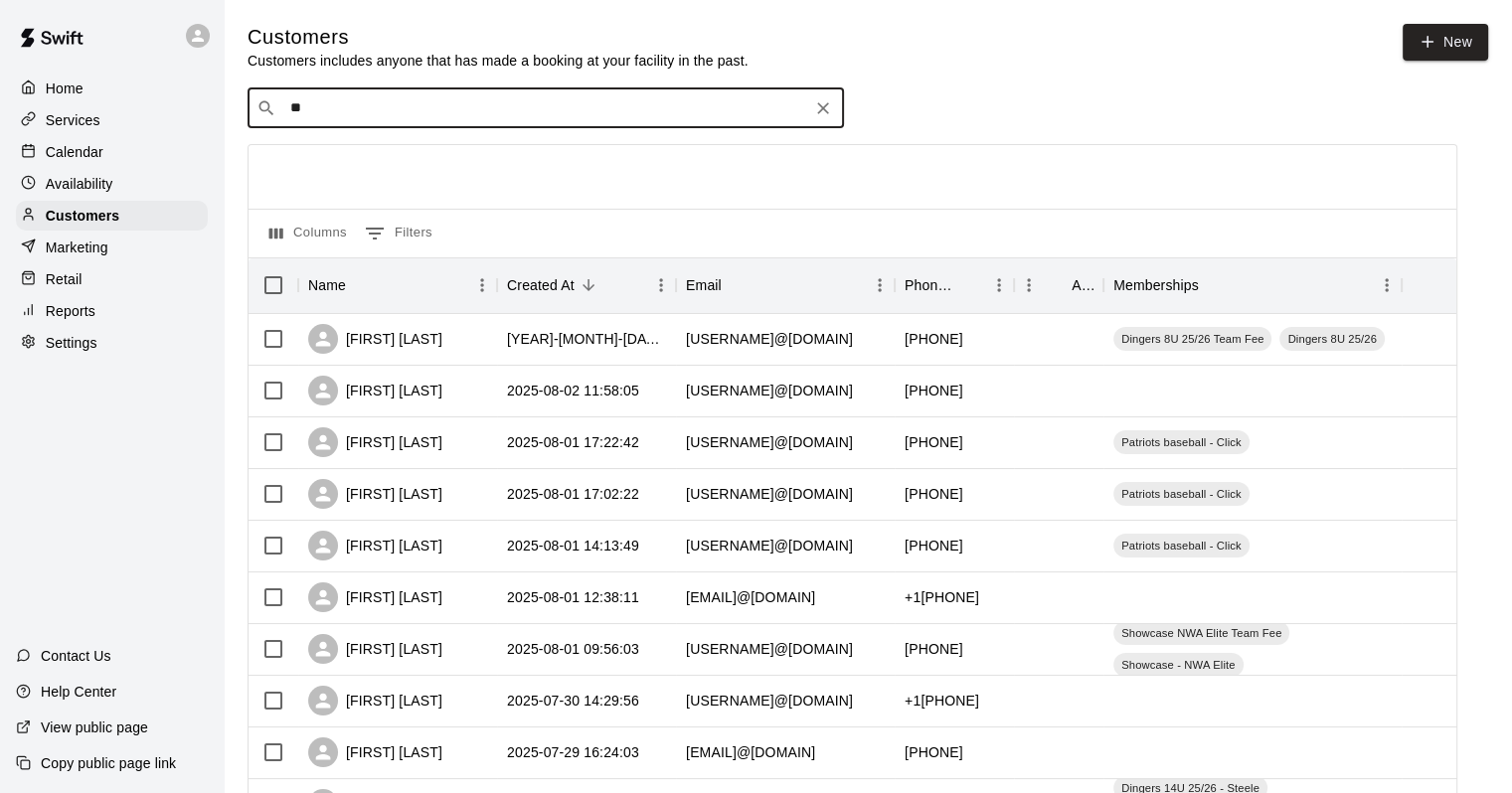 type on "***" 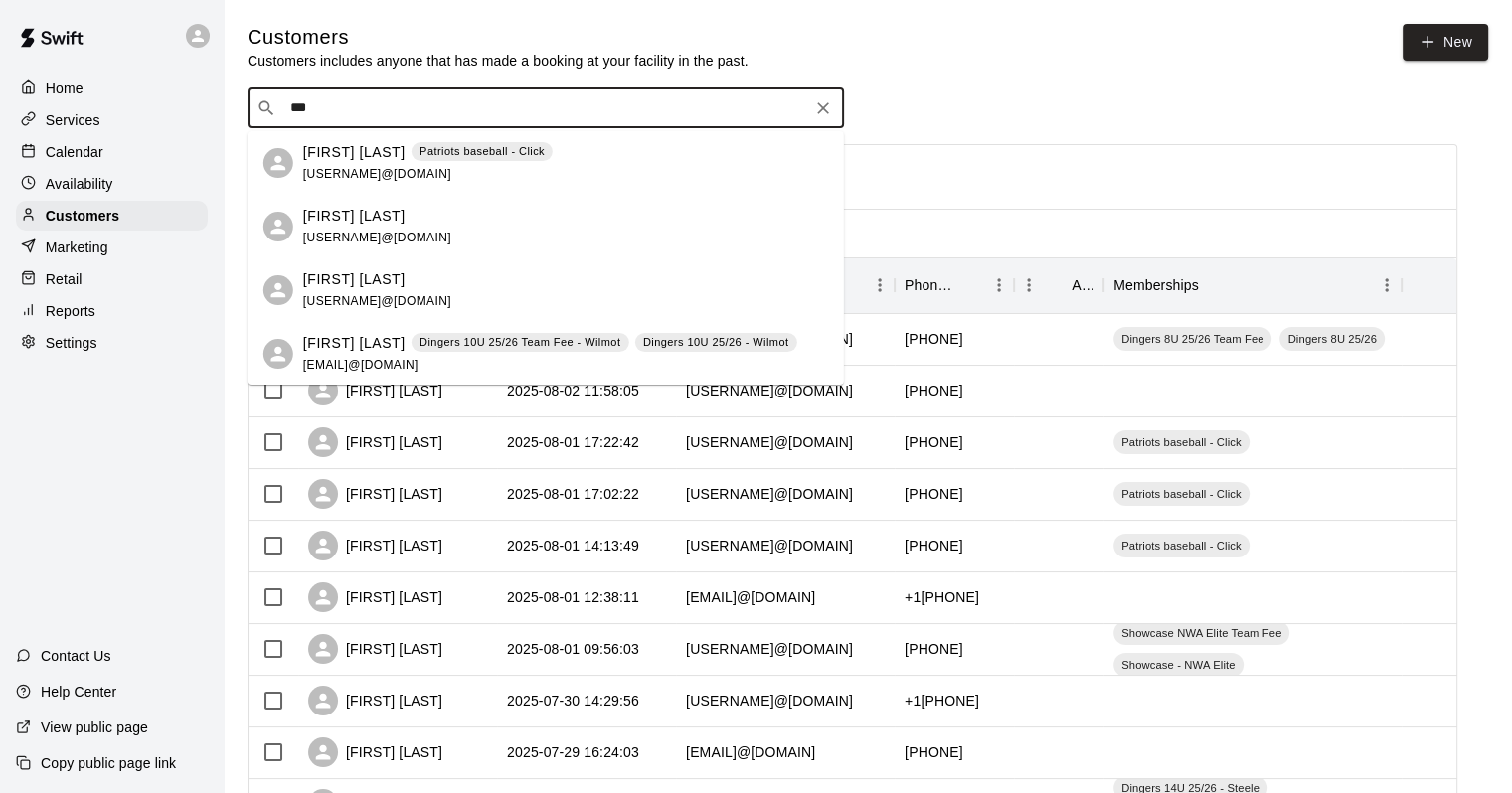 click on "[FIRST] [LAST]" at bounding box center [354, 343] 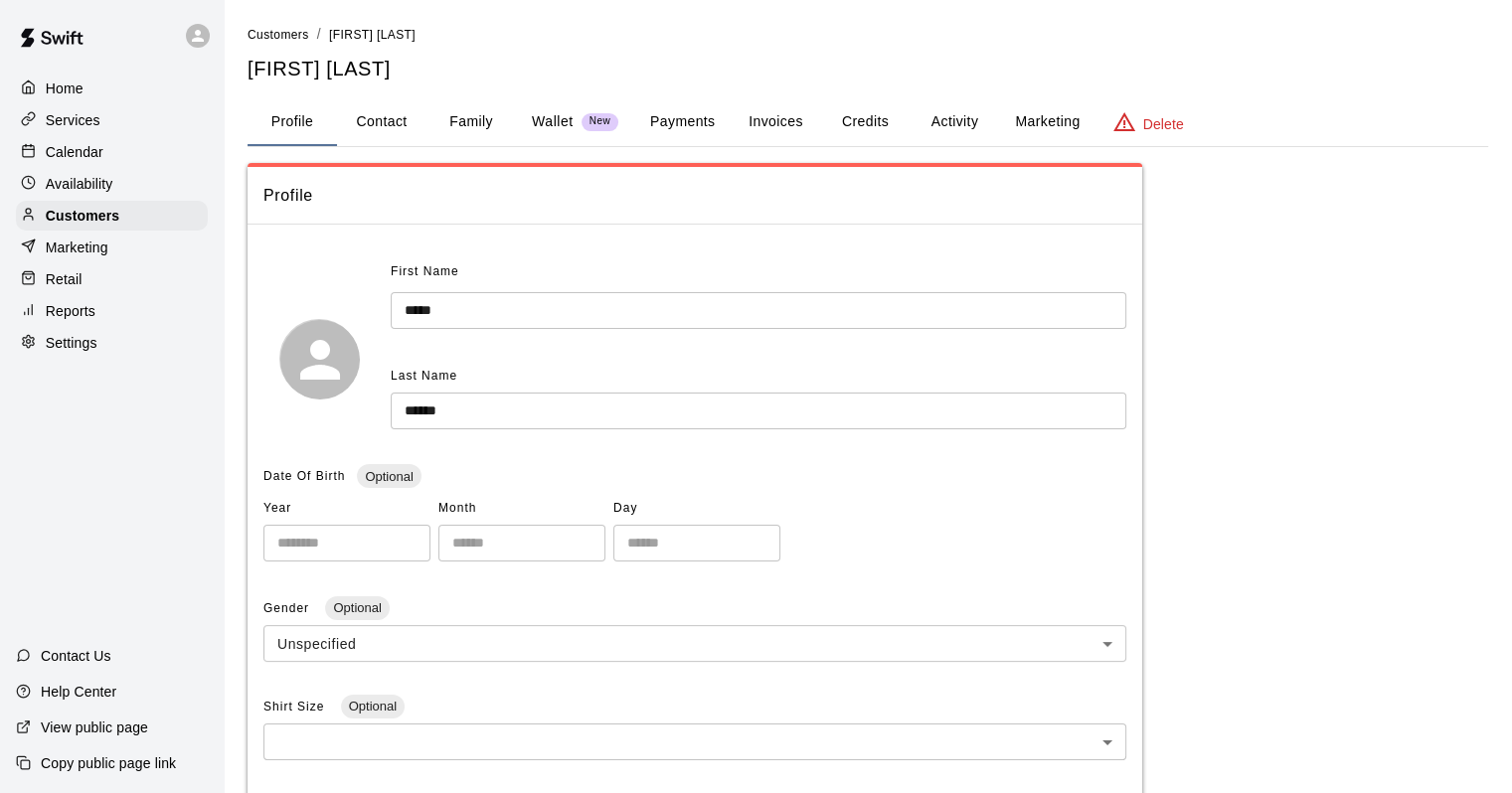 drag, startPoint x: 935, startPoint y: 123, endPoint x: 907, endPoint y: 129, distance: 28.635642 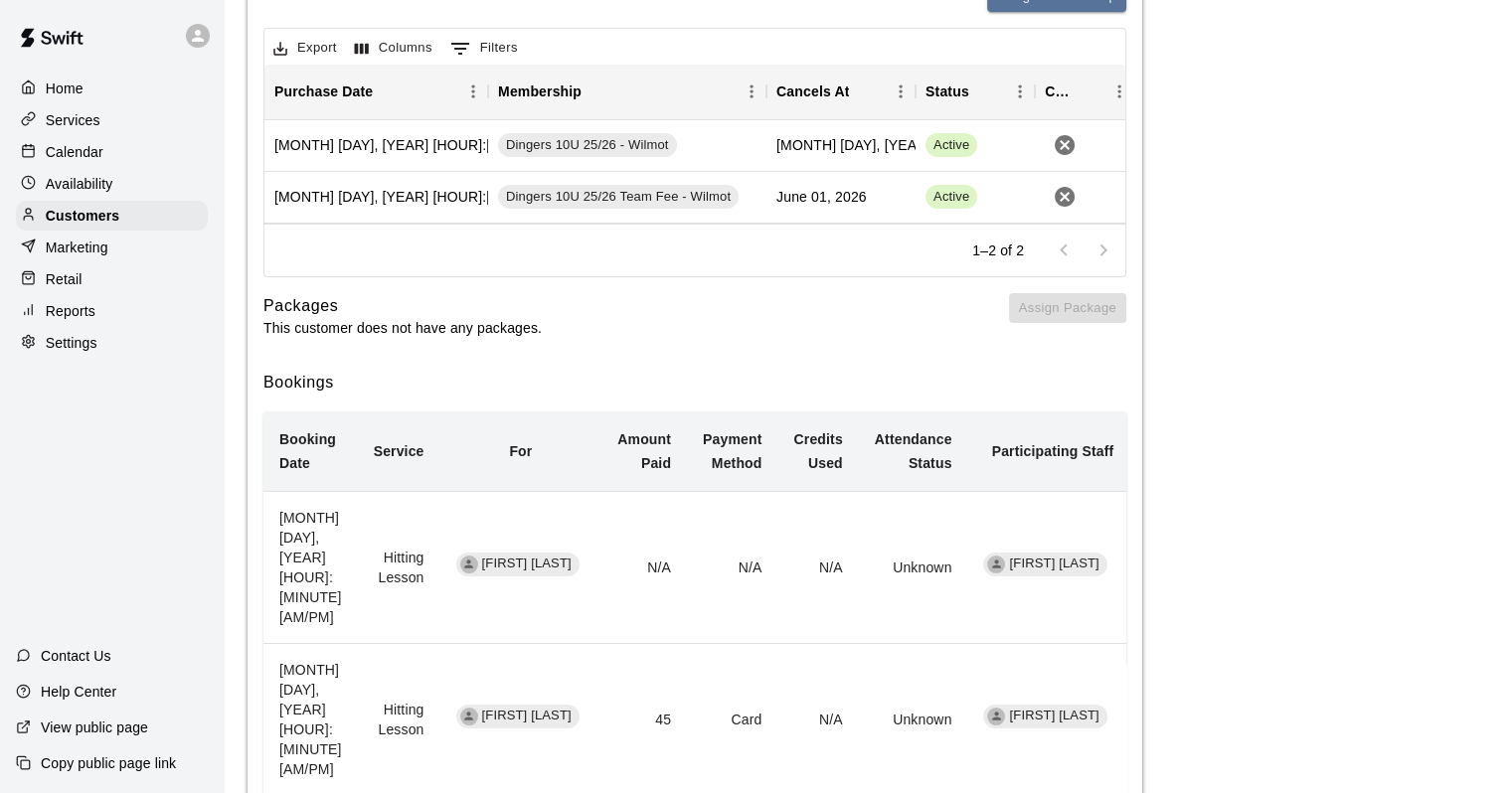 scroll, scrollTop: 298, scrollLeft: 0, axis: vertical 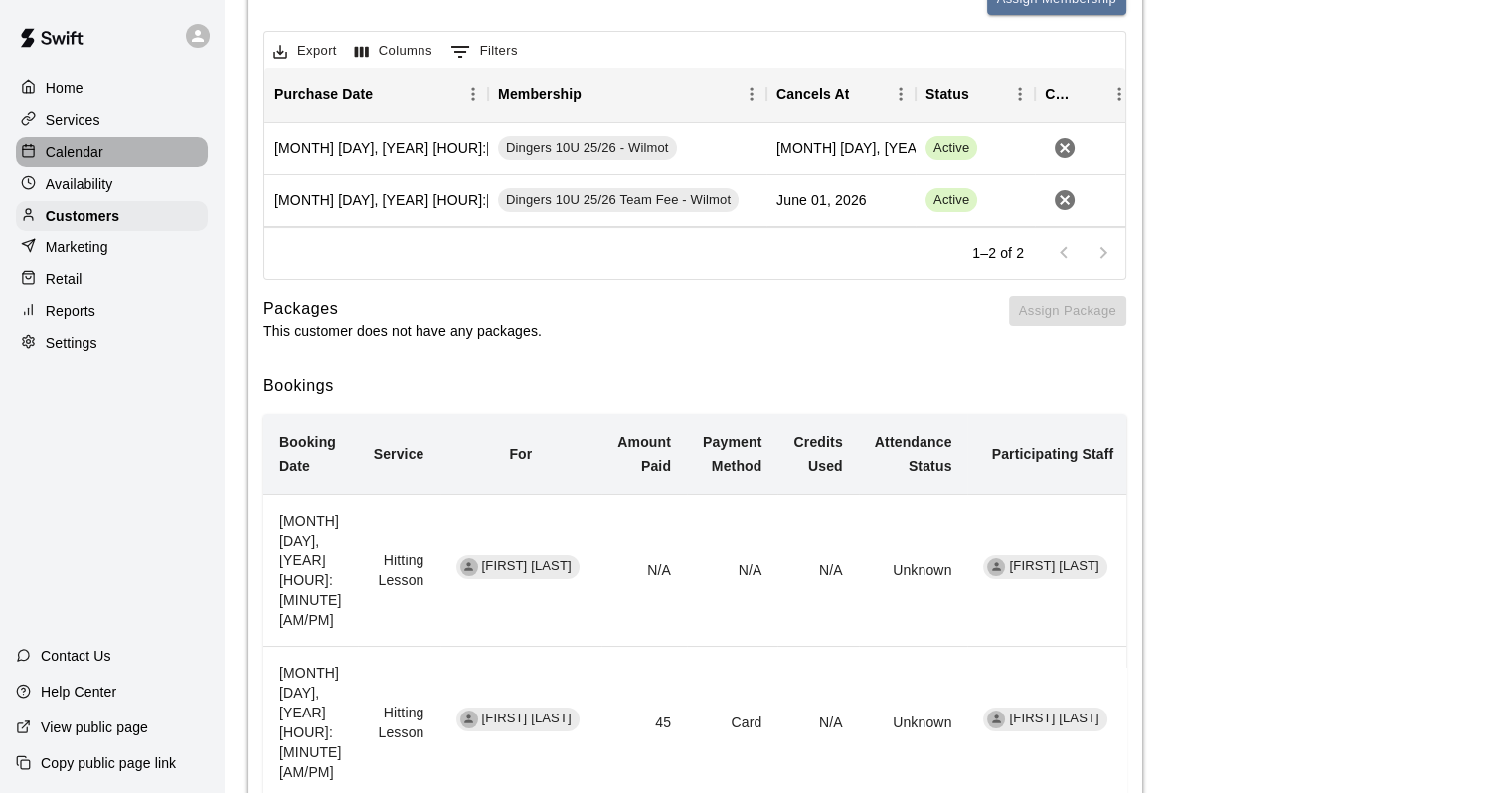 click on "Calendar" at bounding box center [75, 152] 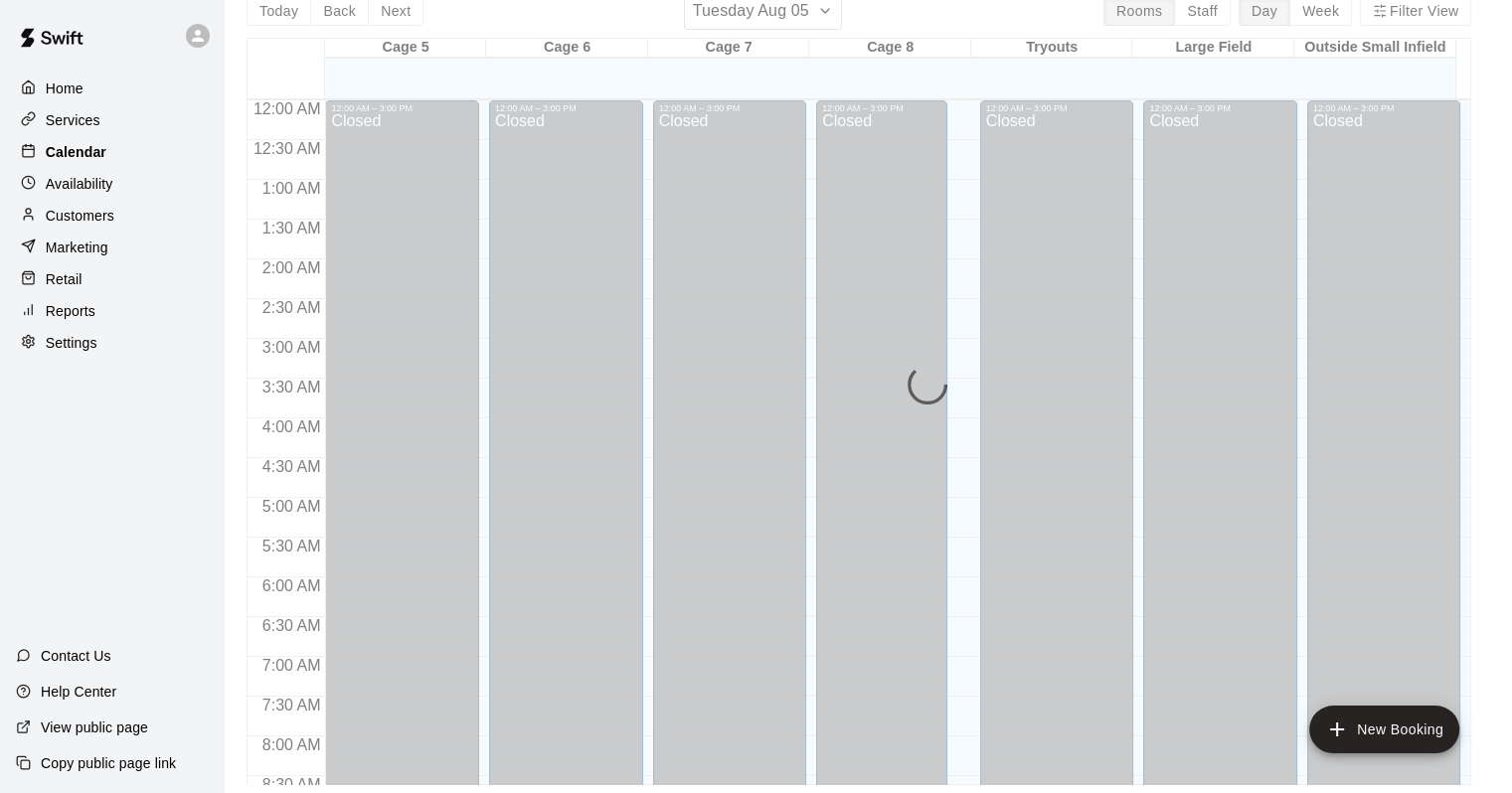 scroll, scrollTop: 0, scrollLeft: 0, axis: both 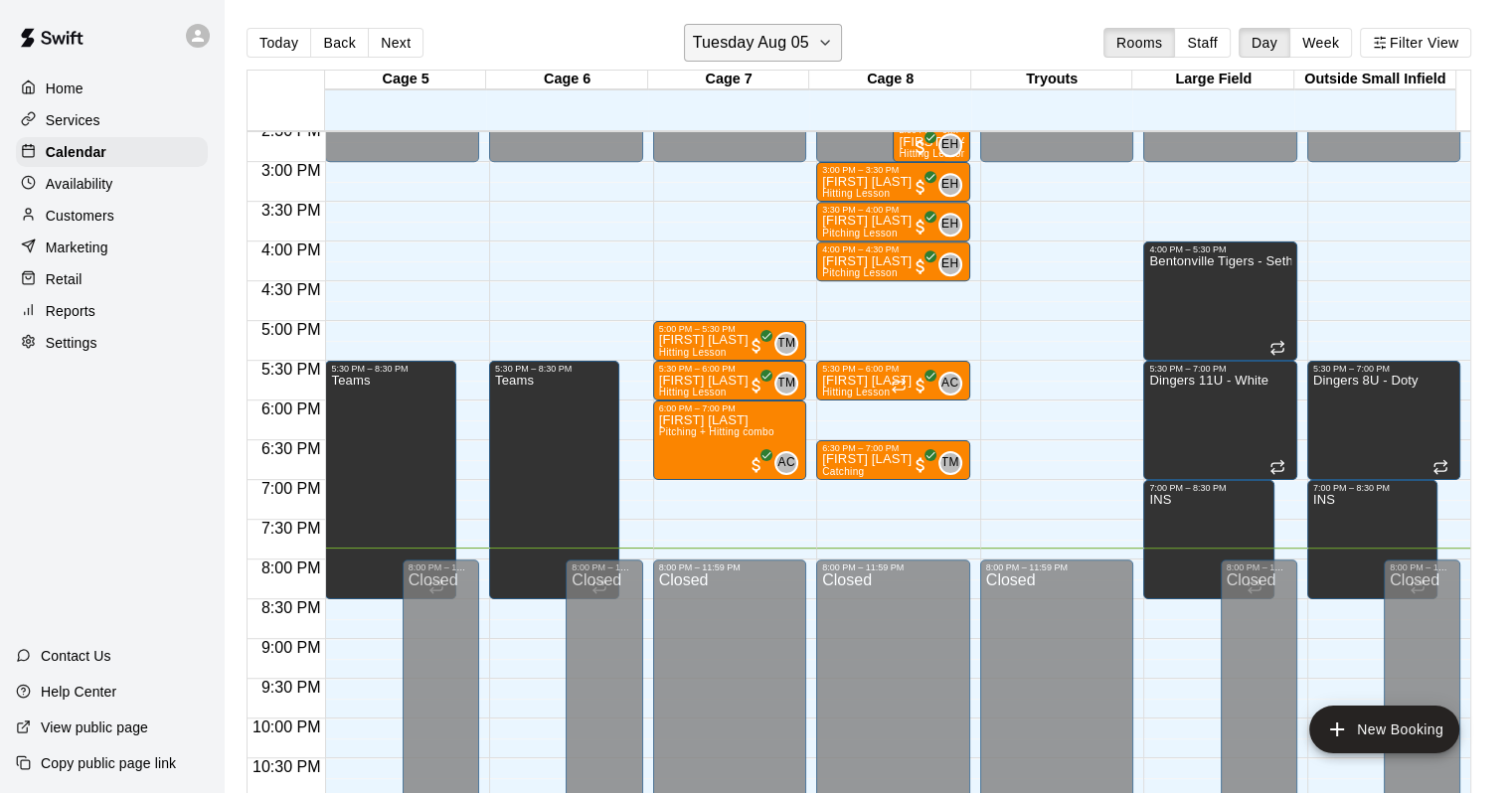 click on "Tuesday Aug 05" at bounding box center [751, 43] 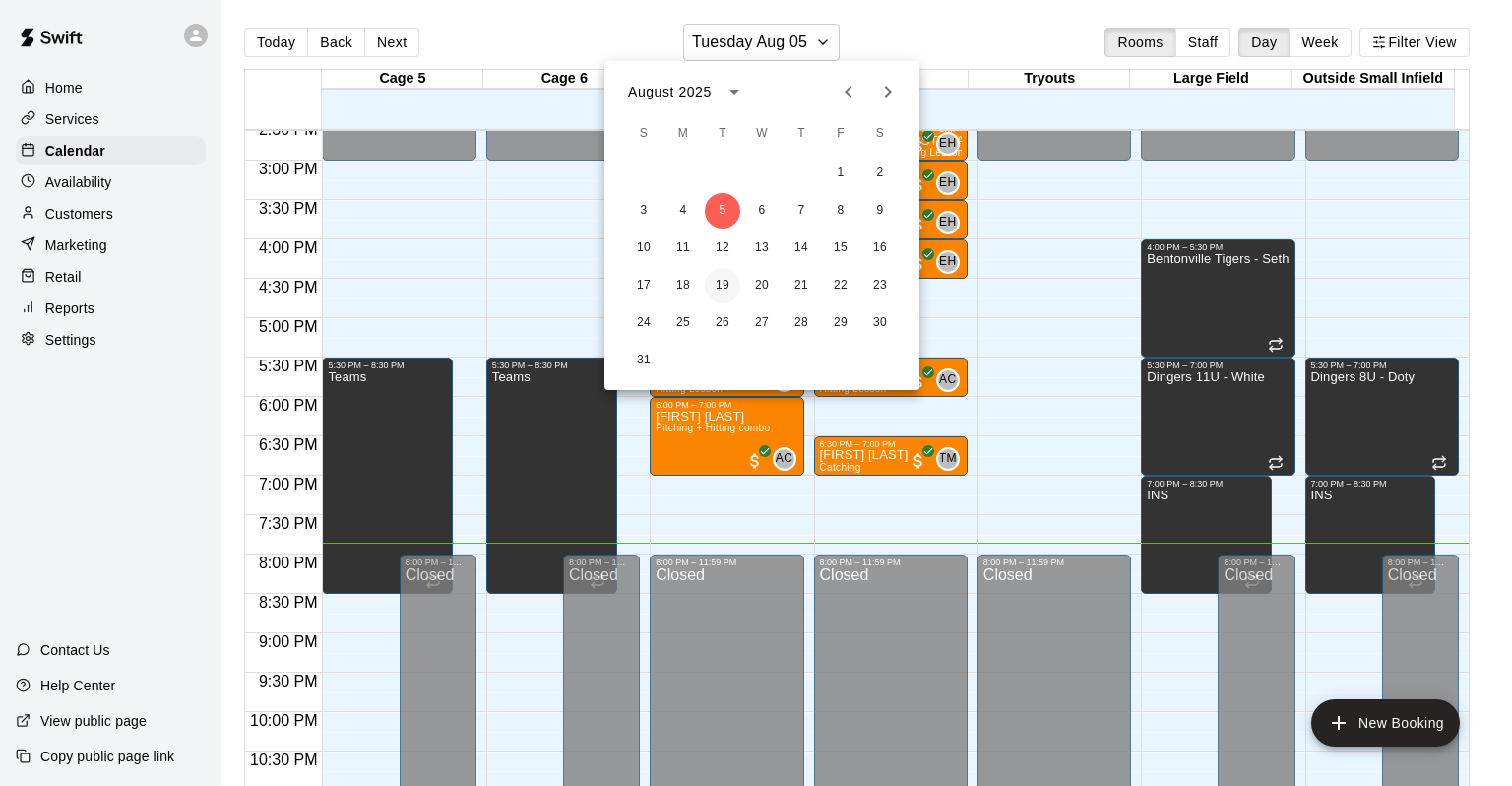 click on "19" at bounding box center (723, 286) 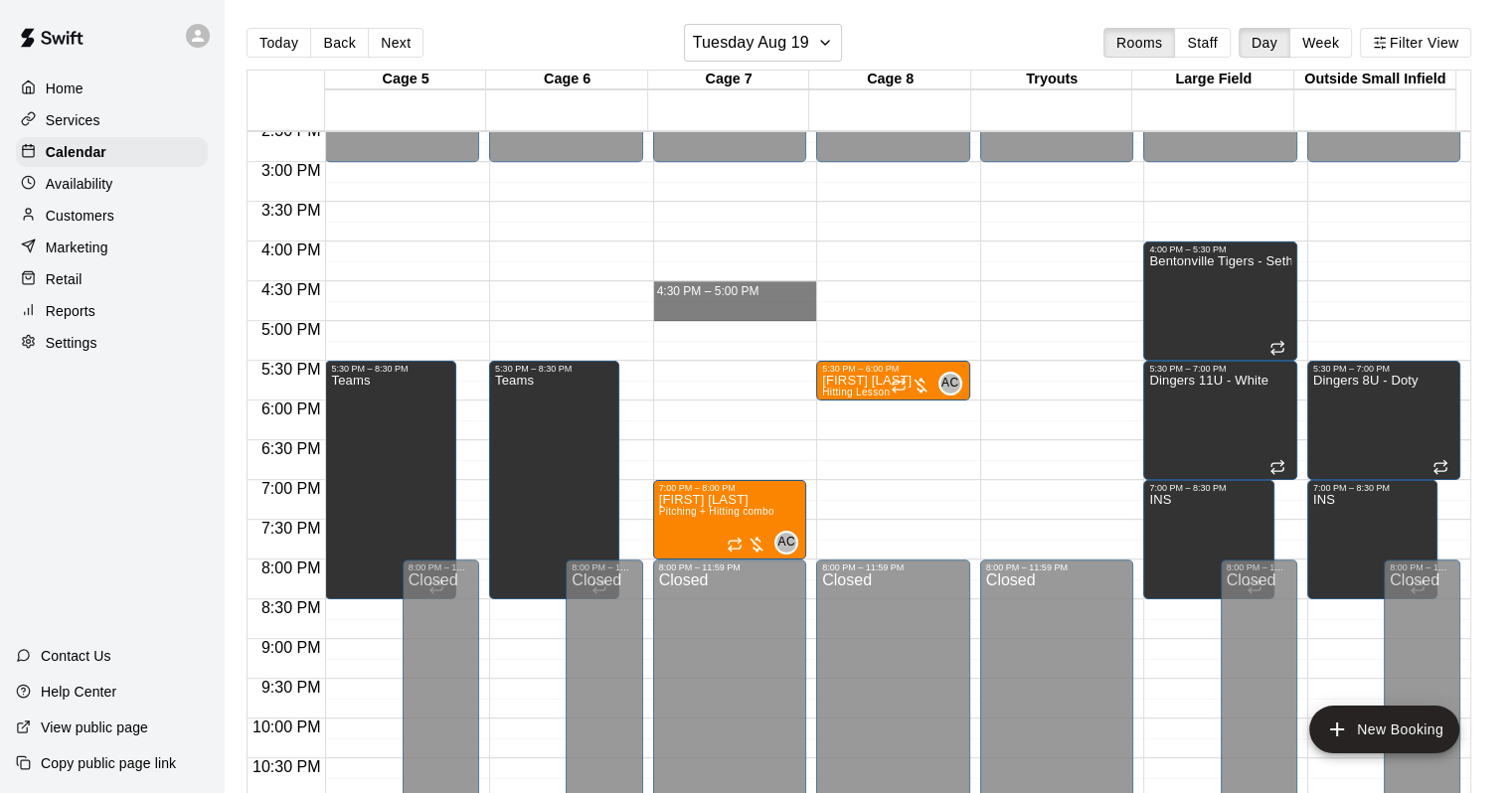 drag, startPoint x: 714, startPoint y: 287, endPoint x: 712, endPoint y: 312, distance: 25.079872 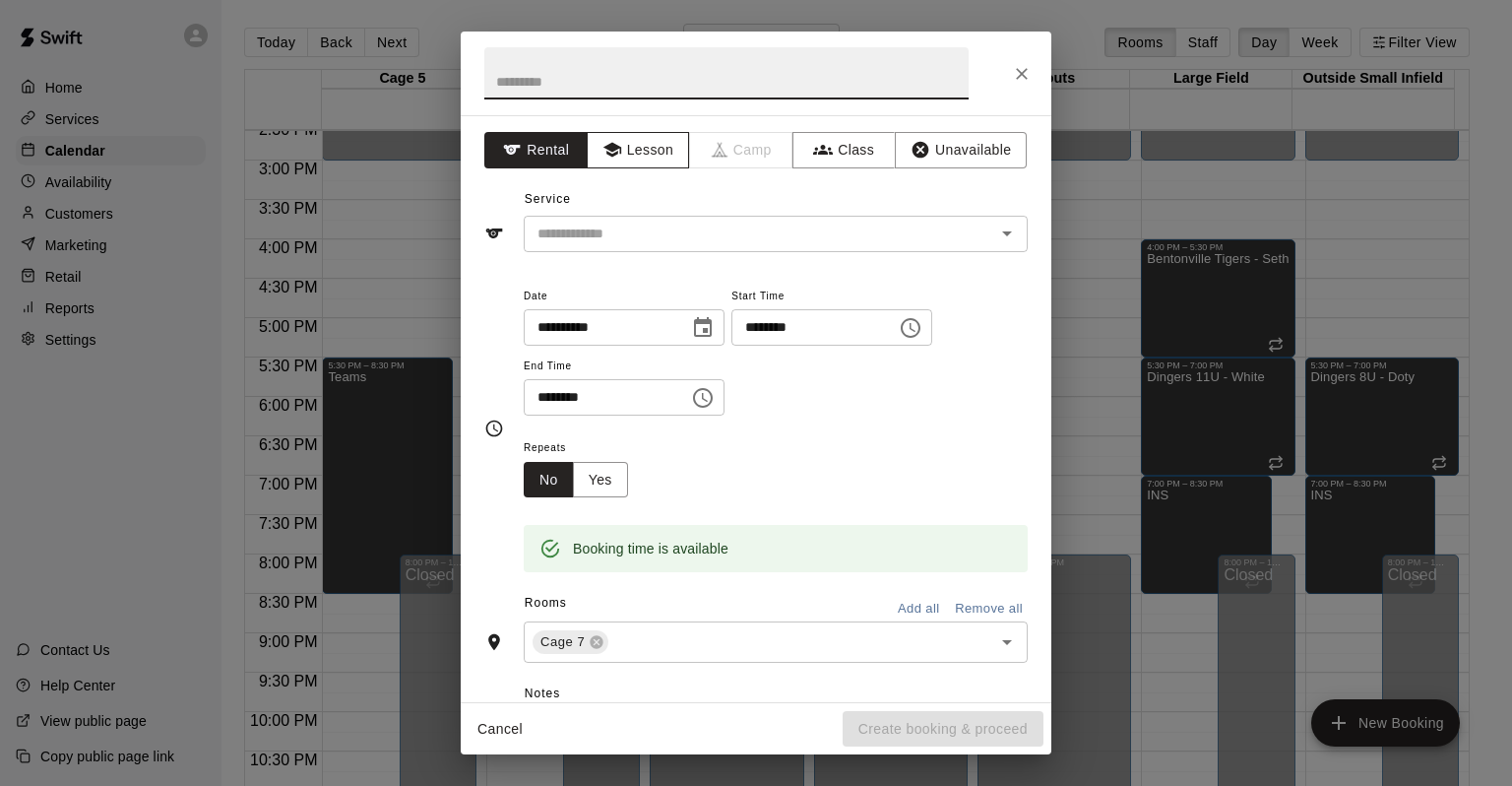 click on "Lesson" at bounding box center [638, 150] 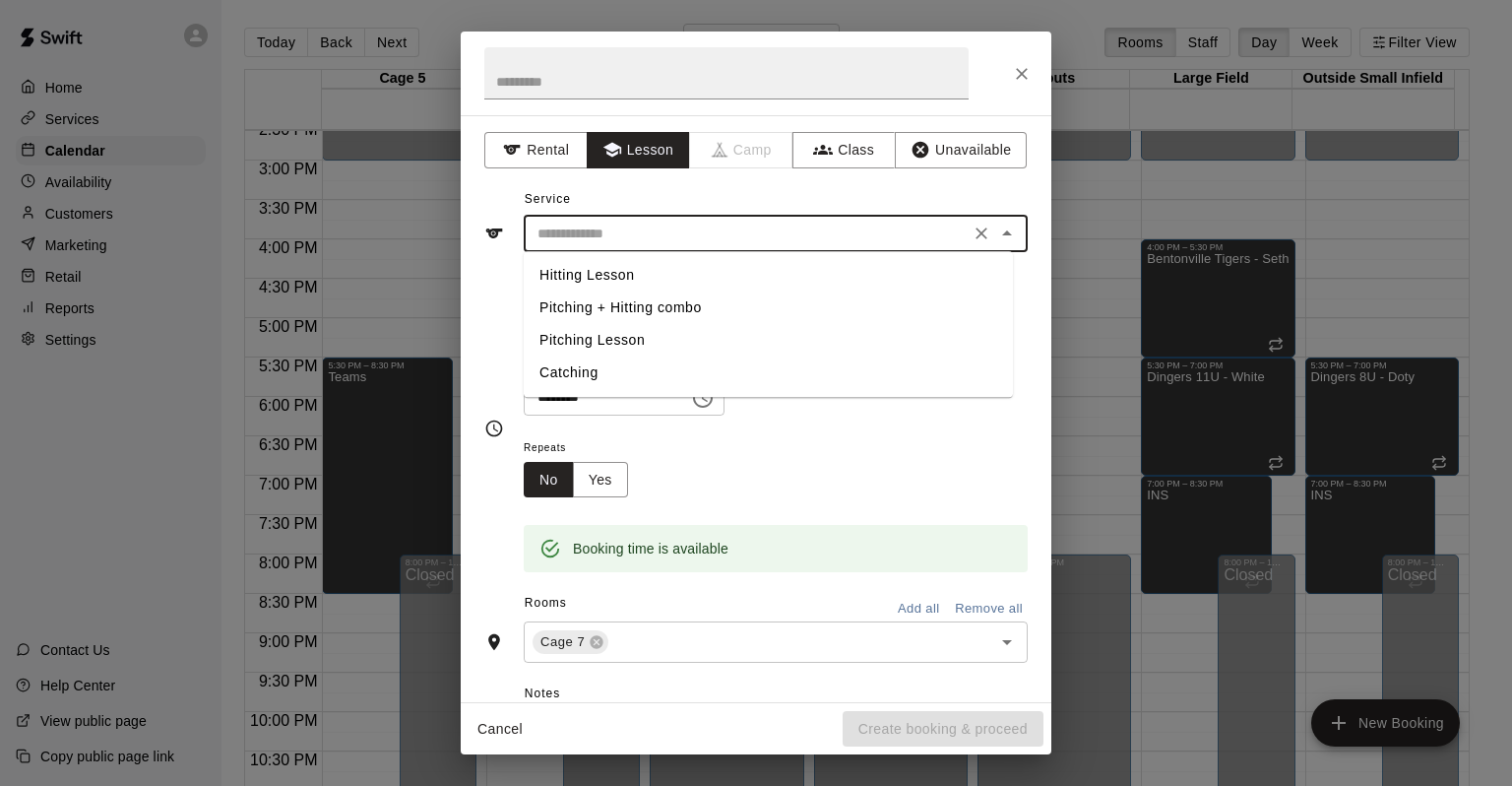 click at bounding box center [746, 233] 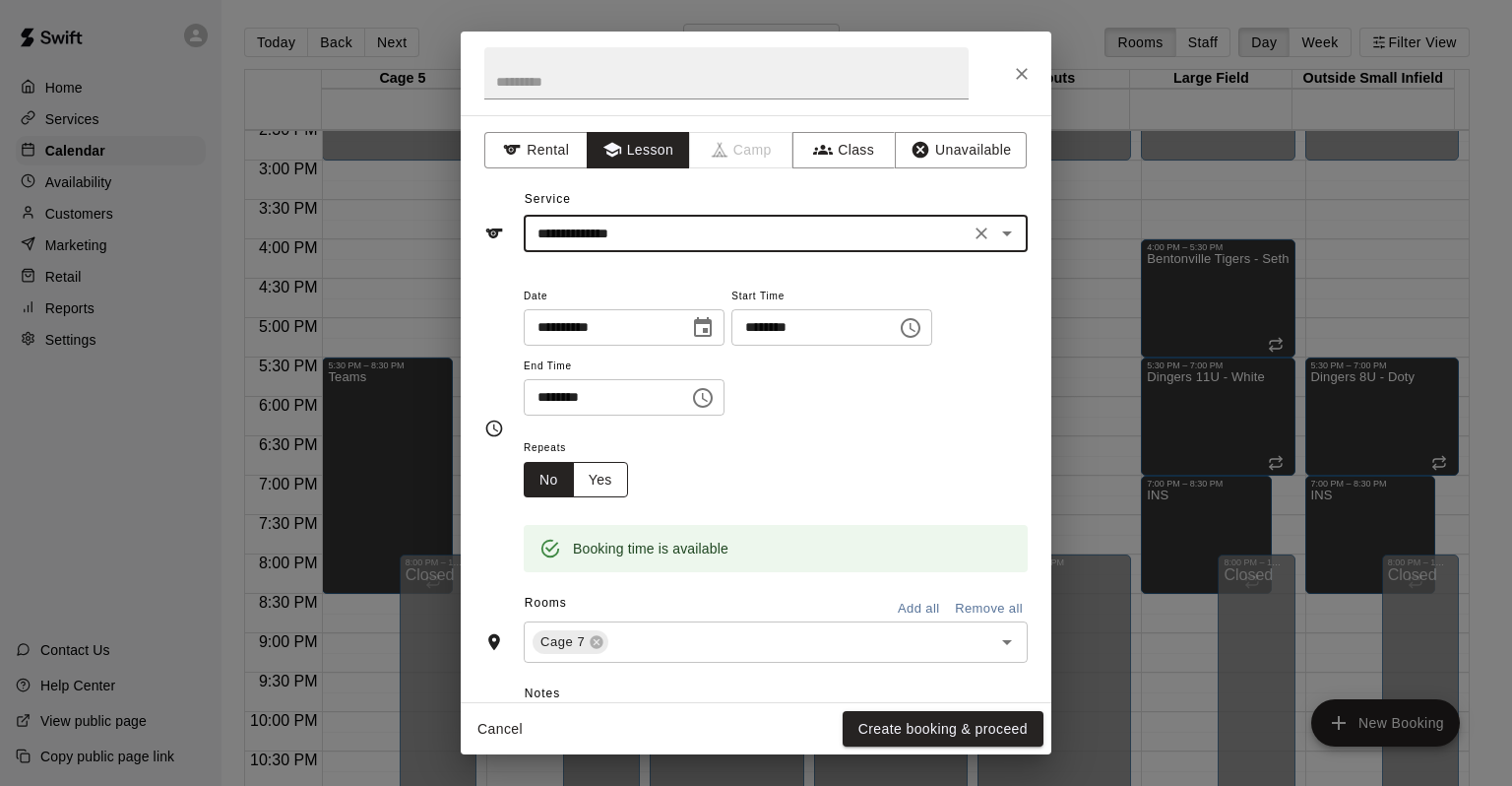 click on "Yes" at bounding box center (600, 480) 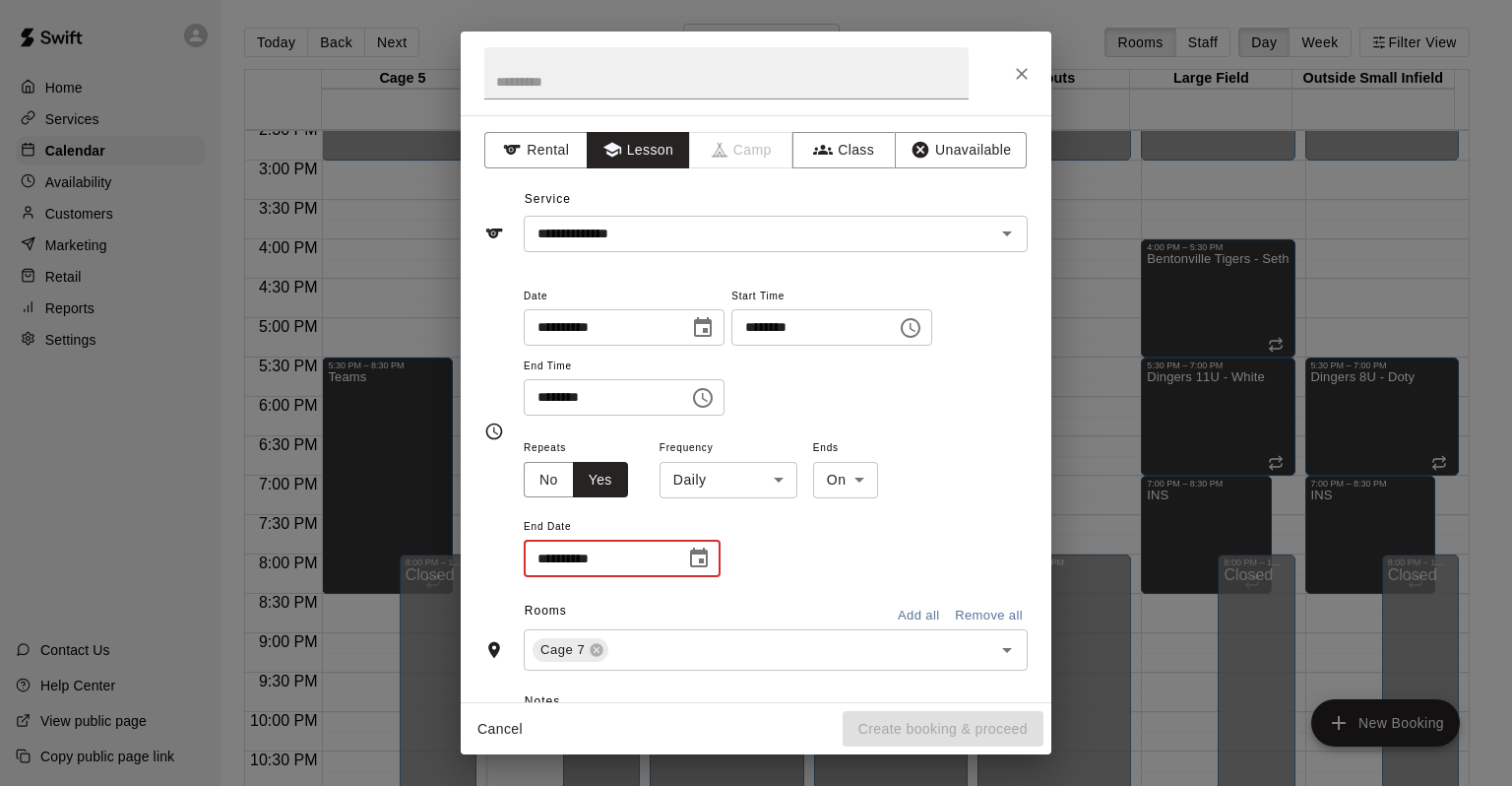 click on "**********" at bounding box center [598, 558] 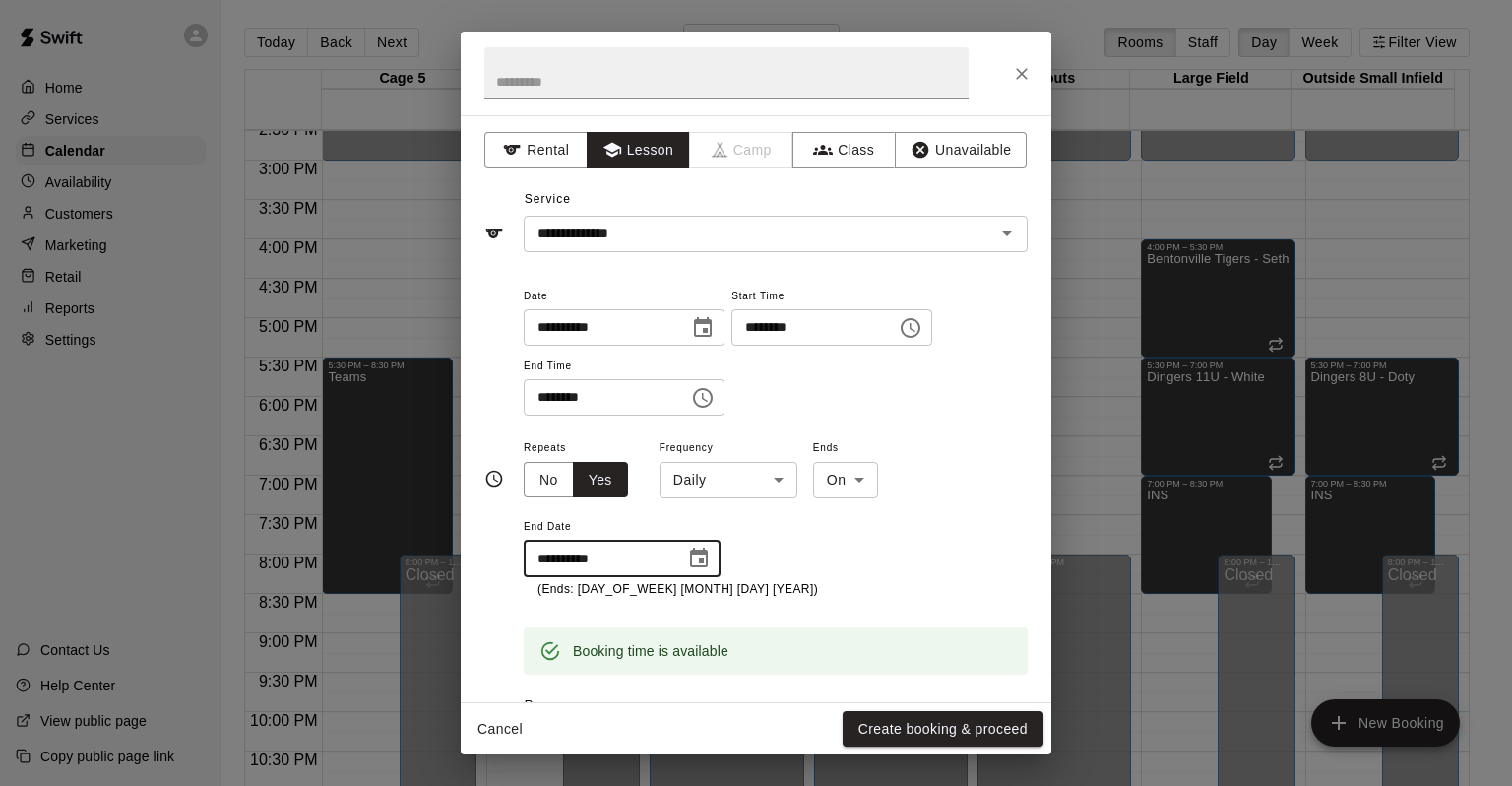 type on "**********" 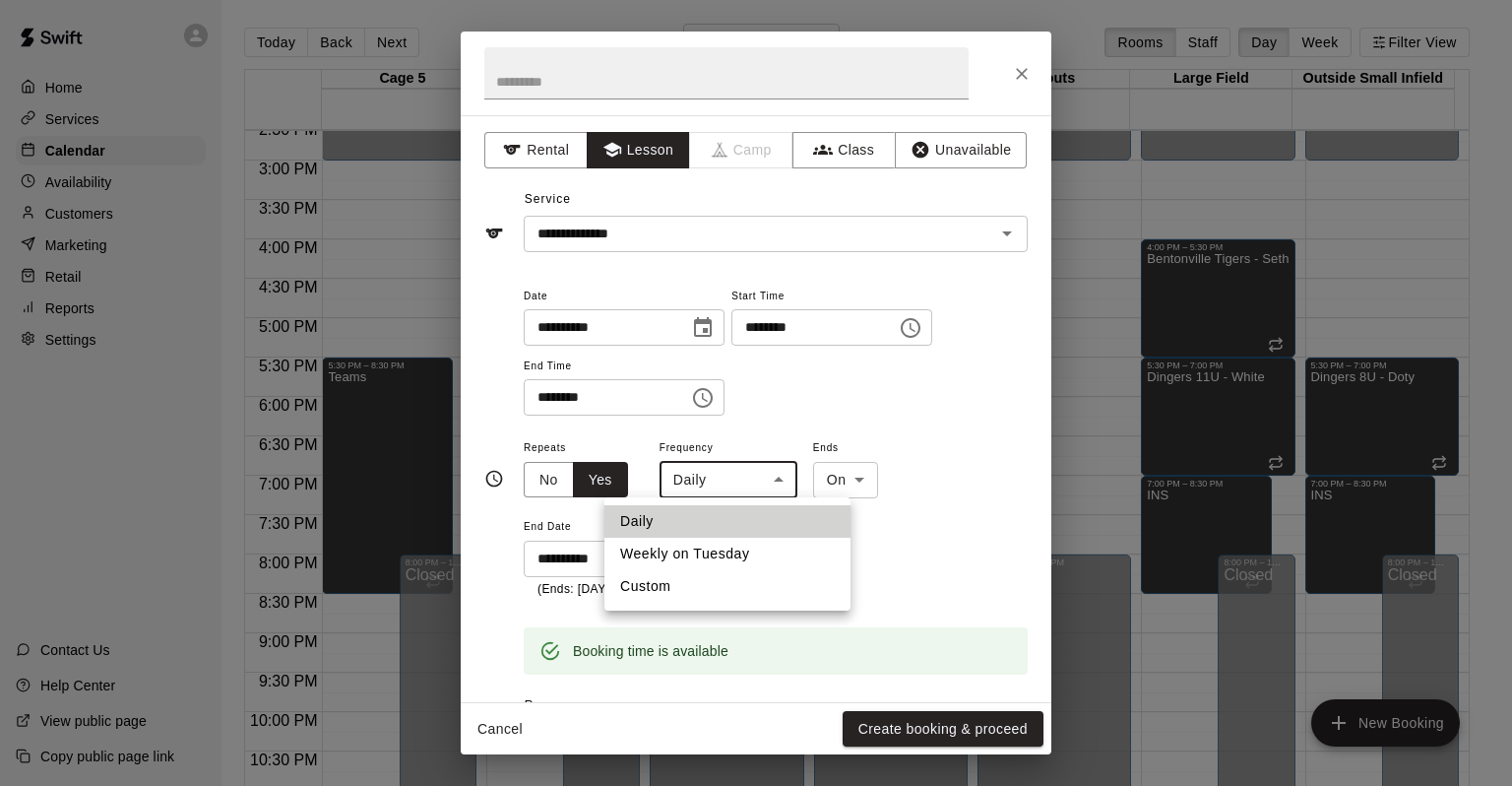click on "Home Services Calendar Availability Customers Marketing Retail Reports Settings Contact Us Help Center View public page Copy public page link Today Back Next [DAY_OF_WEEK] [MONTH] [DAY] Rooms Staff Day Week Filter View Cage 5 [DAY] Tue Cage 6 [DAY] Tue Cage 7 [DAY] Tue Cage 8 [DAY] Tue Tryouts [DAY] Tue Large Field [DAY] Tue Outside Small Infield [DAY] Tue 12:00 AM 12:30 AM 1:00 AM 1:30 AM 2:00 AM 2:30 AM 3:00 AM 3:30 AM 4:00 AM 4:30 AM 5:00 AM 5:30 AM 6:00 AM 6:30 AM 7:00 AM 7:30 AM 8:00 AM 8:30 AM 9:00 AM 9:30 AM 10:00 AM 10:30 AM 11:00 AM 11:30 AM 12:00 PM 12:30 PM 1:00 PM 1:30 PM 2:00 PM 2:30 PM 3:00 PM 3:30 PM 4:00 PM 4:30 PM 5:00 PM 5:30 PM 6:00 PM 6:30 PM 7:00 PM 7:30 PM 8:00 PM 8:30 PM 9:00 PM 9:30 PM 10:00 PM 10:30 PM 11:00 PM 11:30 PM 12:00 AM – 3:00 PM Closed 5:30 PM – 8:30 PM Teams 8:00 PM – 11:59 PM Closed 12:00 AM – 3:00 PM Closed 7:00 PM – 8:00 PM [FIRST] [LAST] Pitching + Hitting combo AC 0 8:00 PM – 11:59 PM Closed Closed [FIRST] [LAST]" at bounding box center [756, 409] 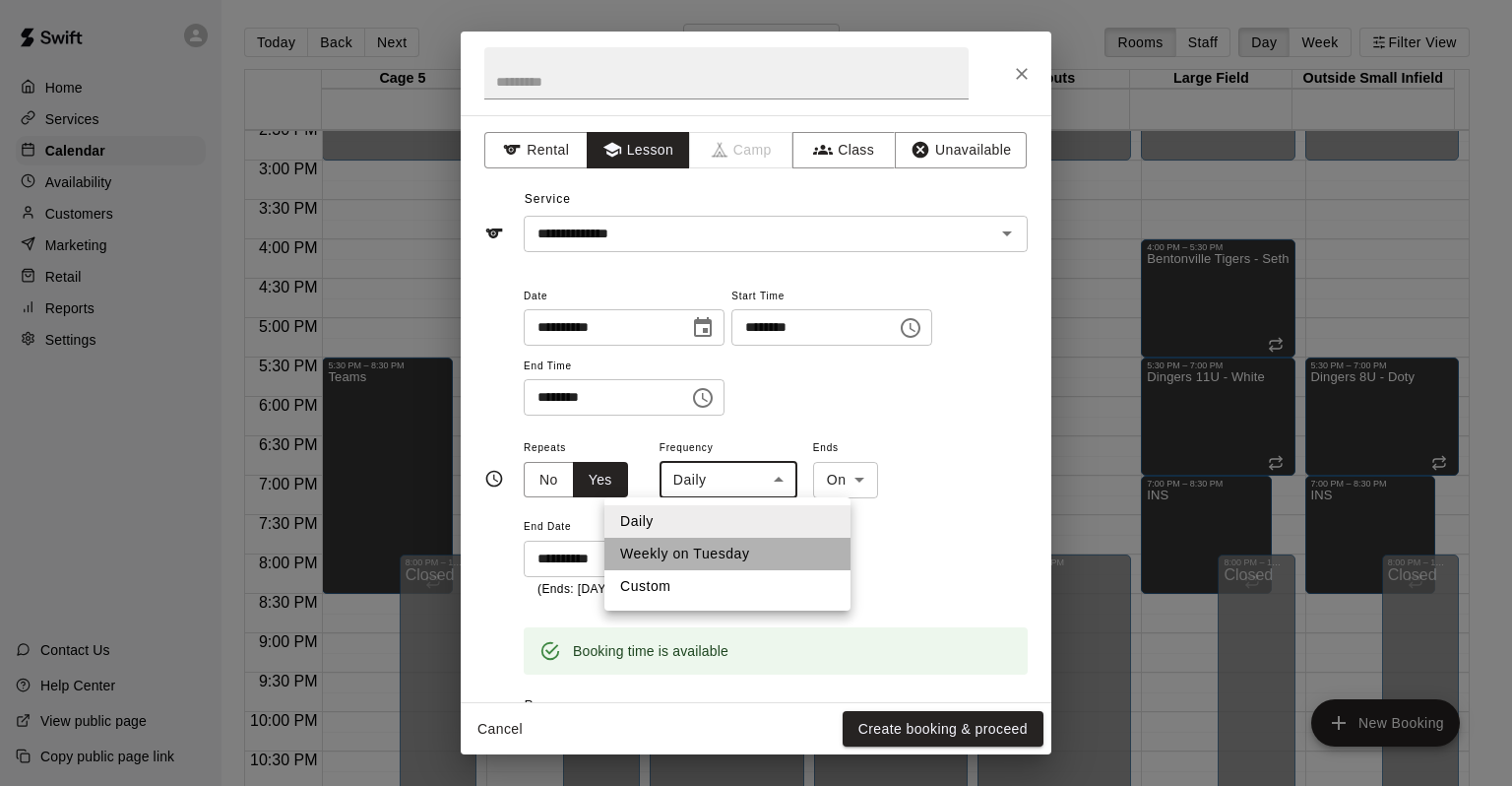 click on "Weekly on Tuesday" at bounding box center (727, 554) 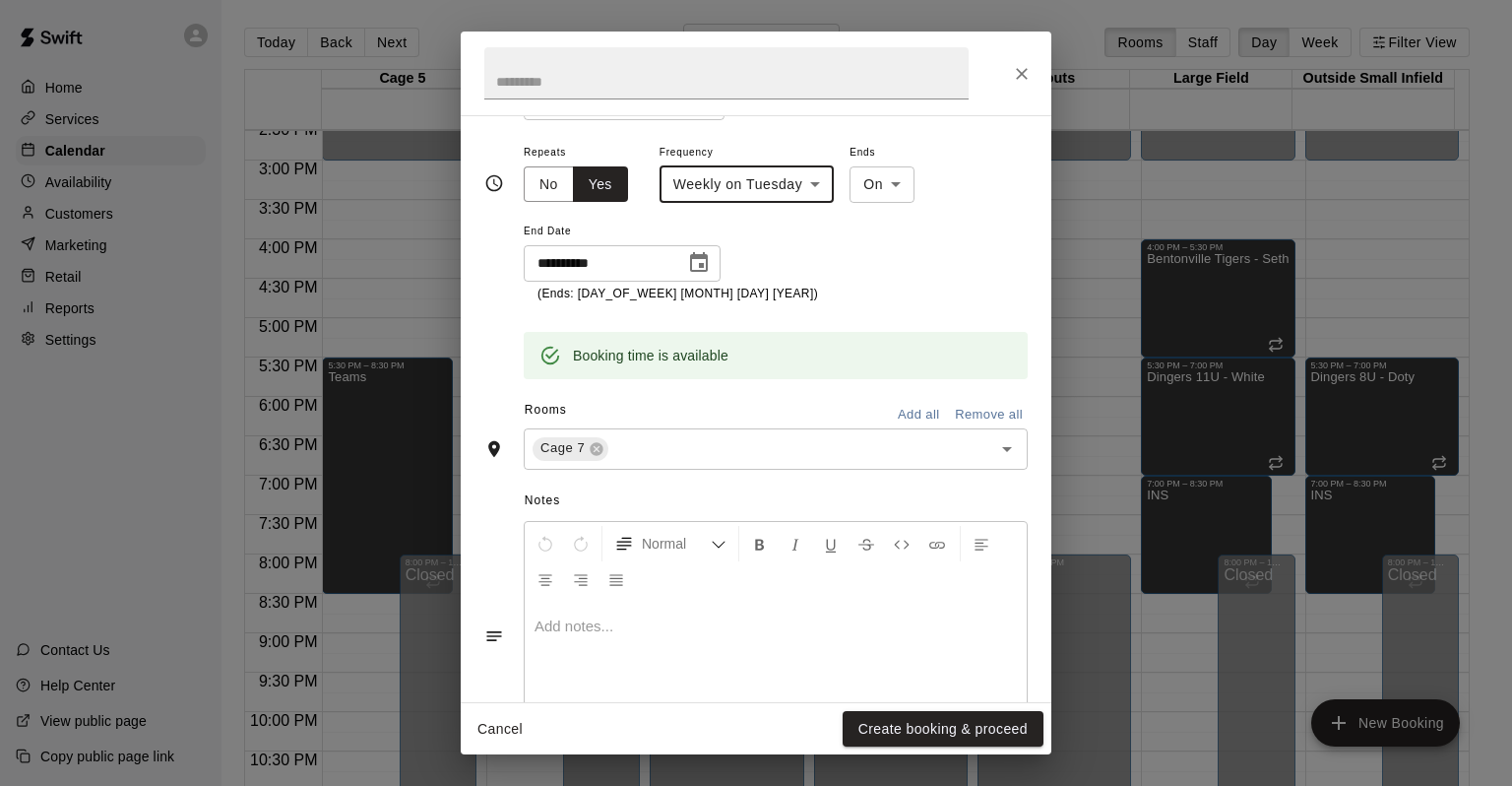 scroll, scrollTop: 379, scrollLeft: 0, axis: vertical 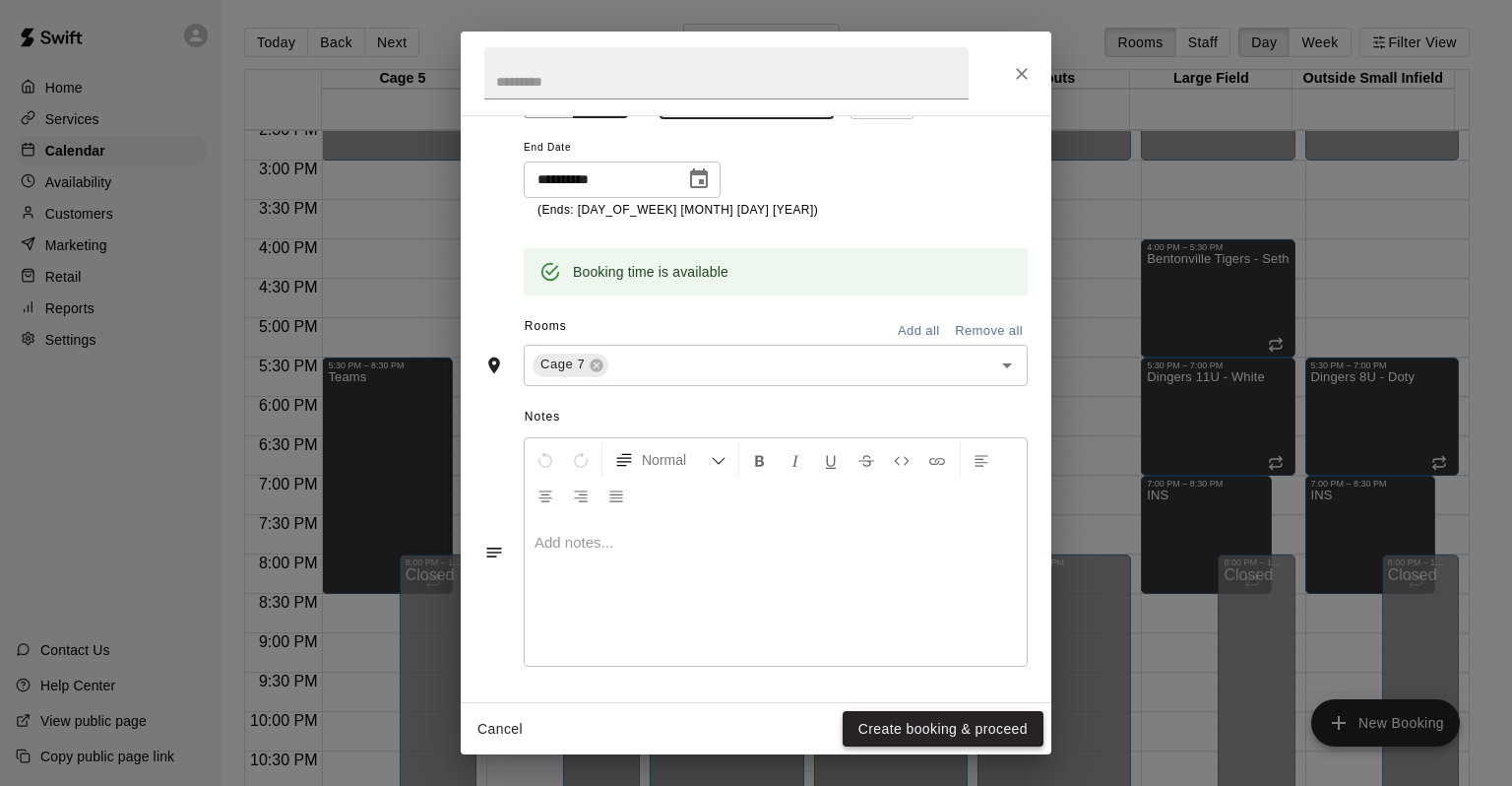 click on "Create booking & proceed" at bounding box center [943, 729] 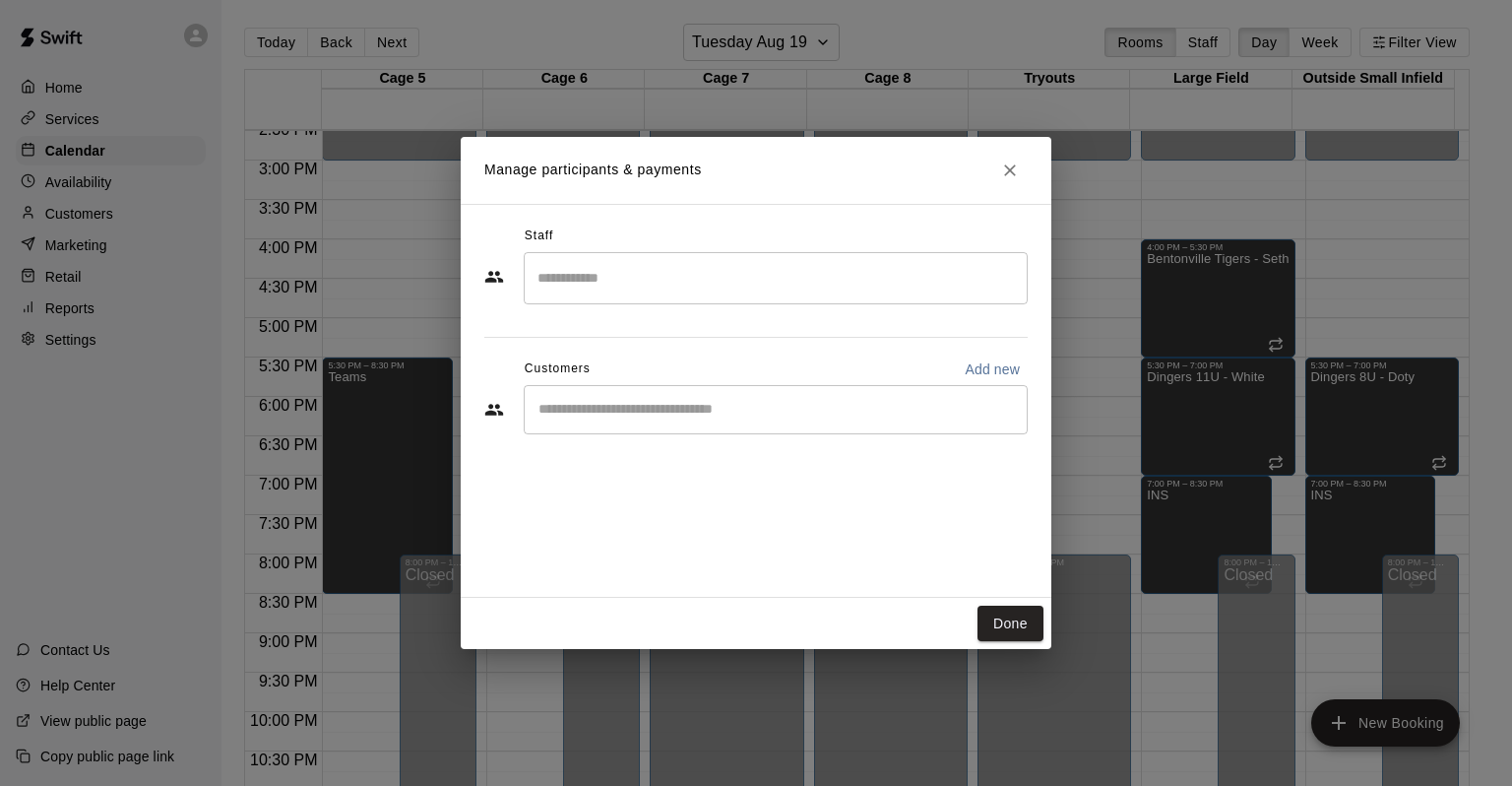 click at bounding box center (776, 278) 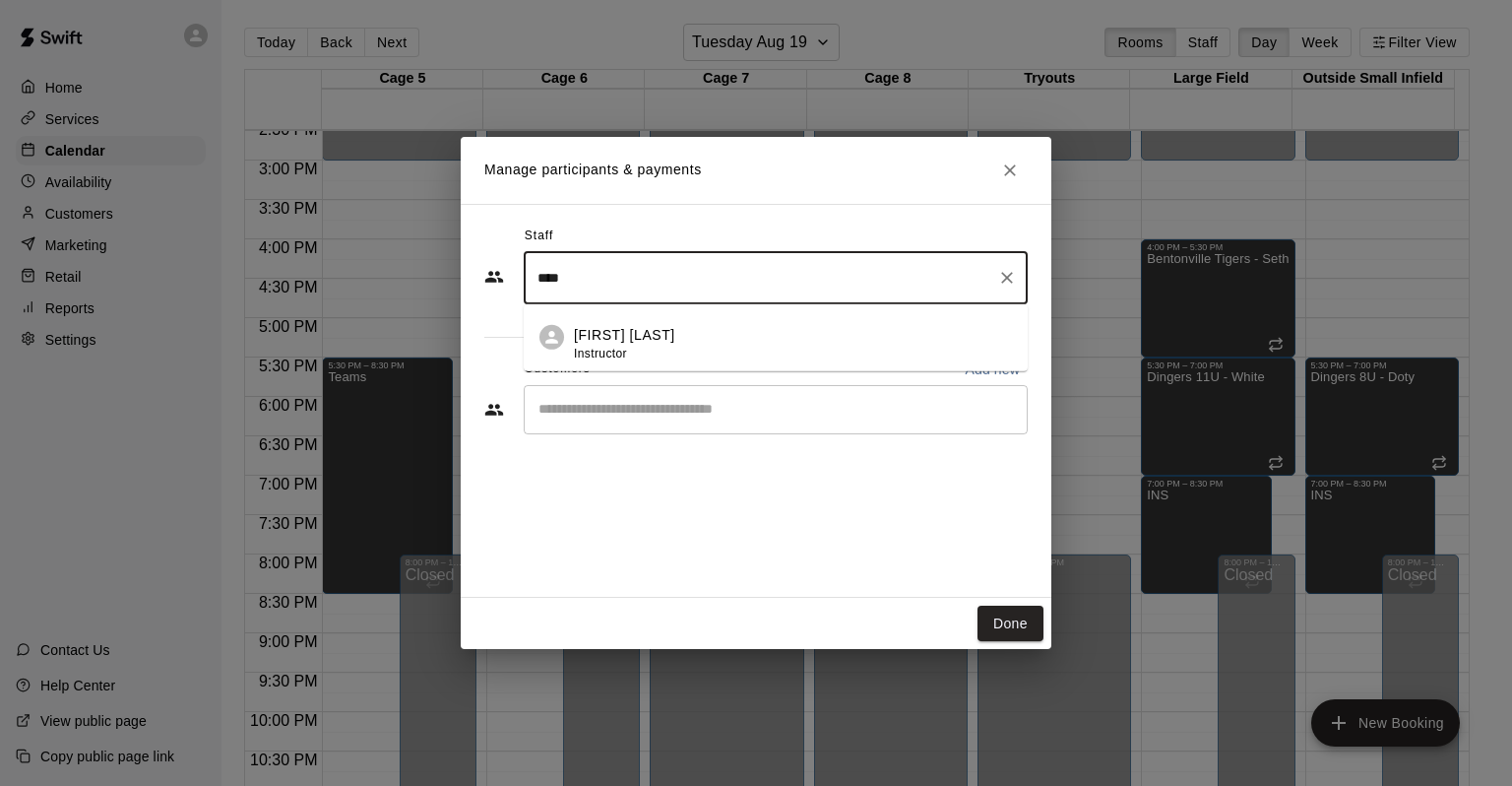 click on "Instructor" at bounding box center [600, 353] 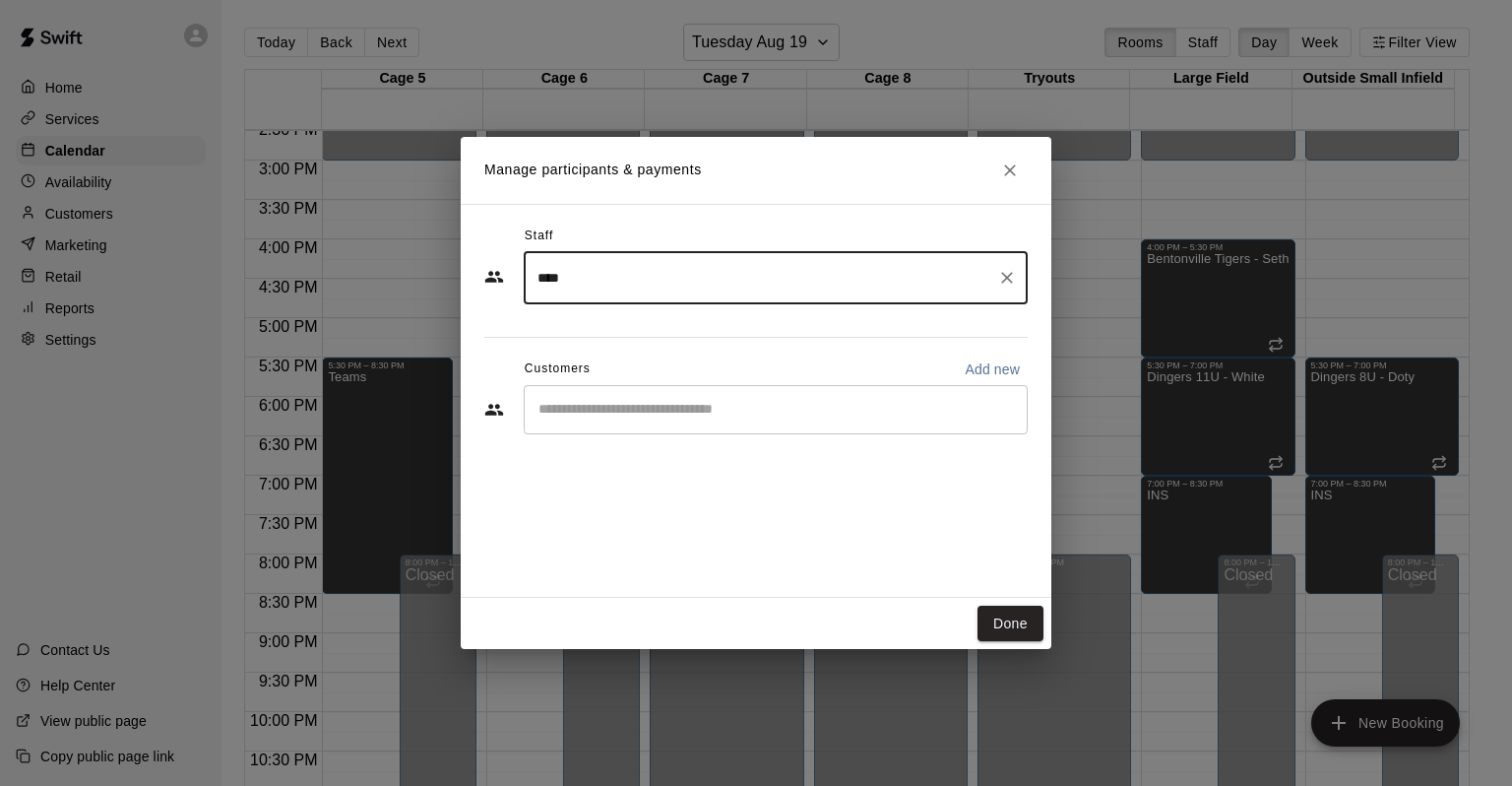 type on "****" 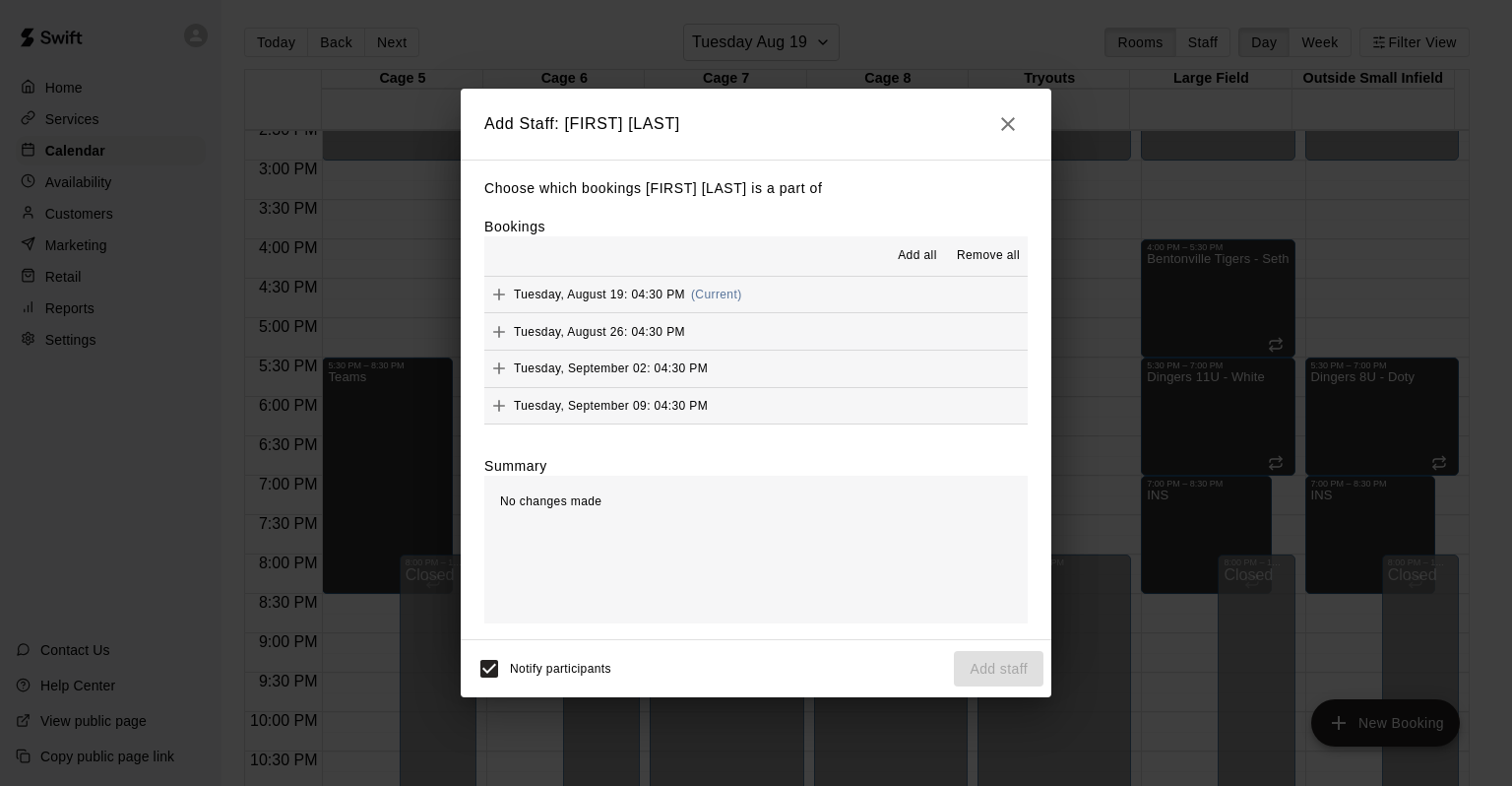click on "Add all" at bounding box center [917, 256] 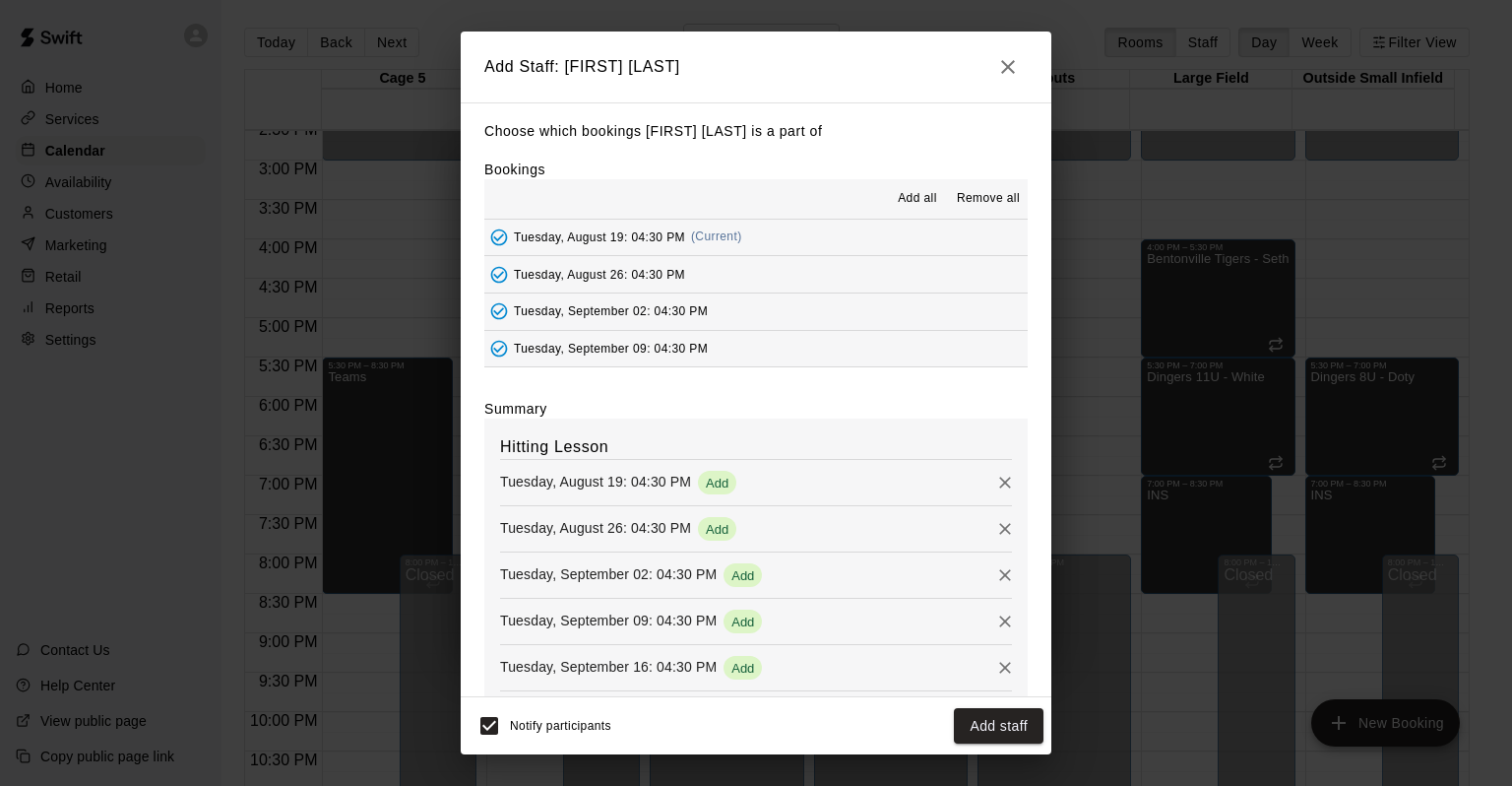 click on "[DAY_OF_WEEK], [MONTH] [DAY]: [HOUR]:[MINUTE] [AM/PM] (Current)" at bounding box center [756, 237] 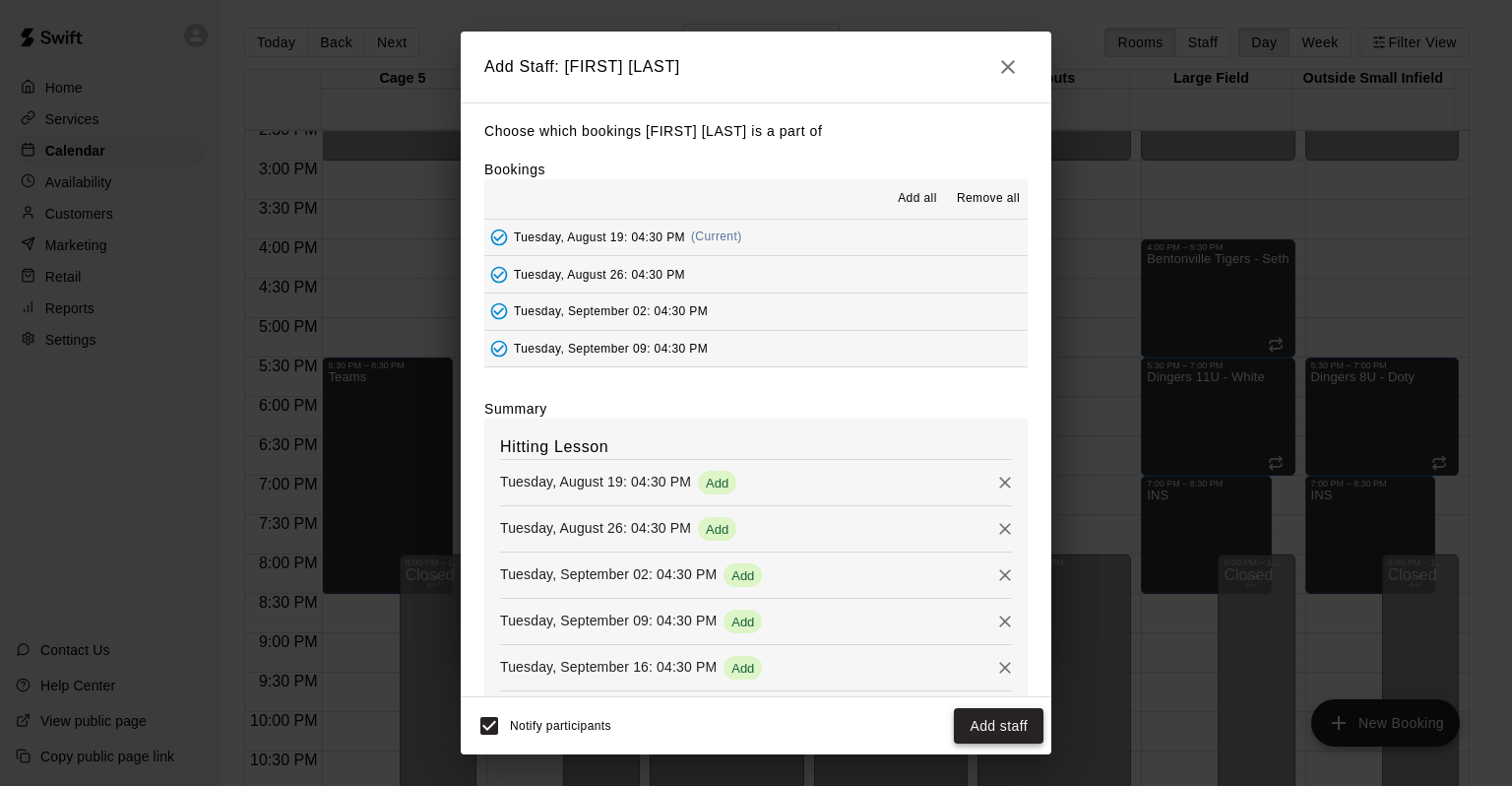 click on "Add staff" at bounding box center (998, 726) 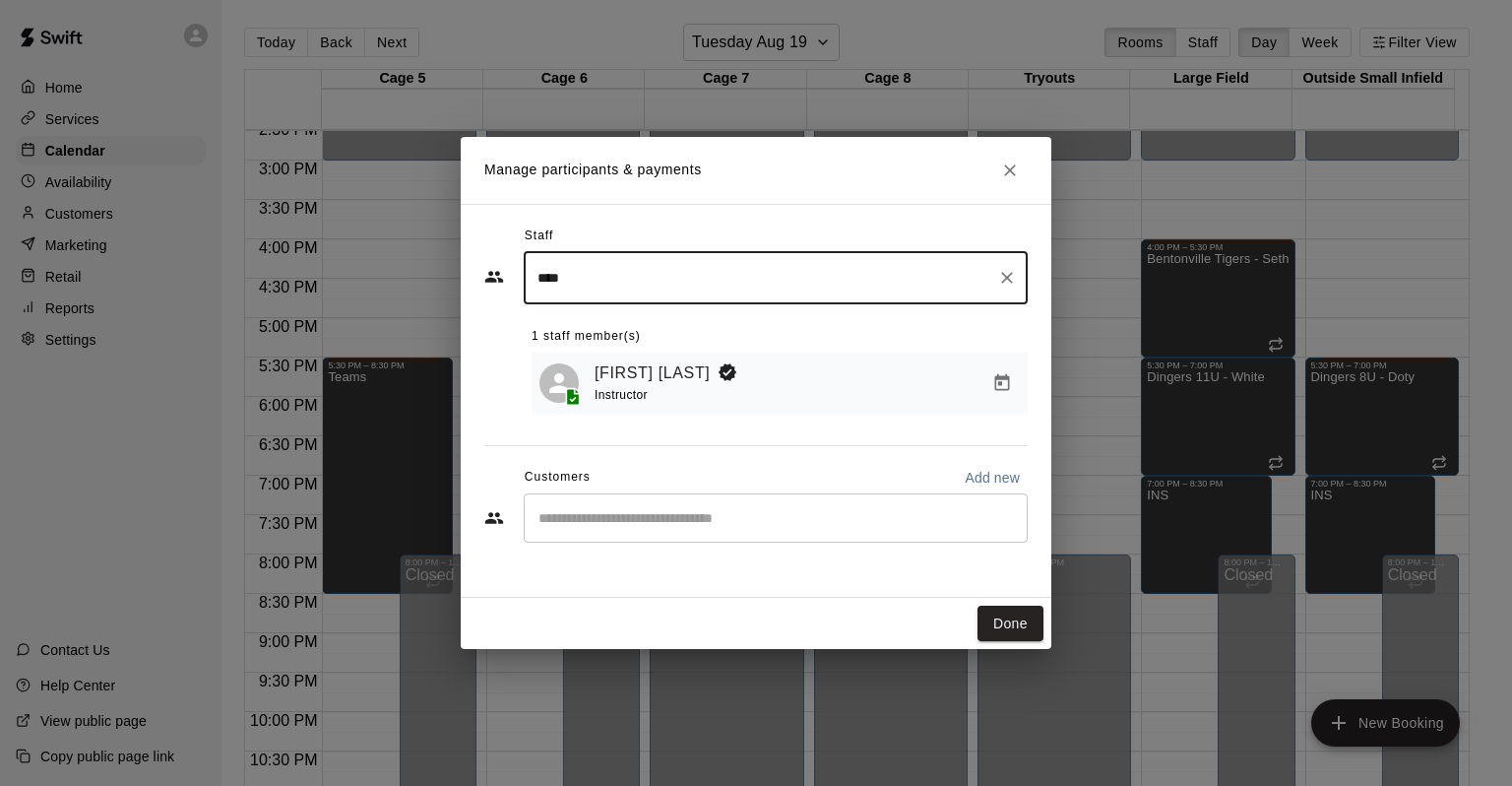 click on "​" at bounding box center (776, 518) 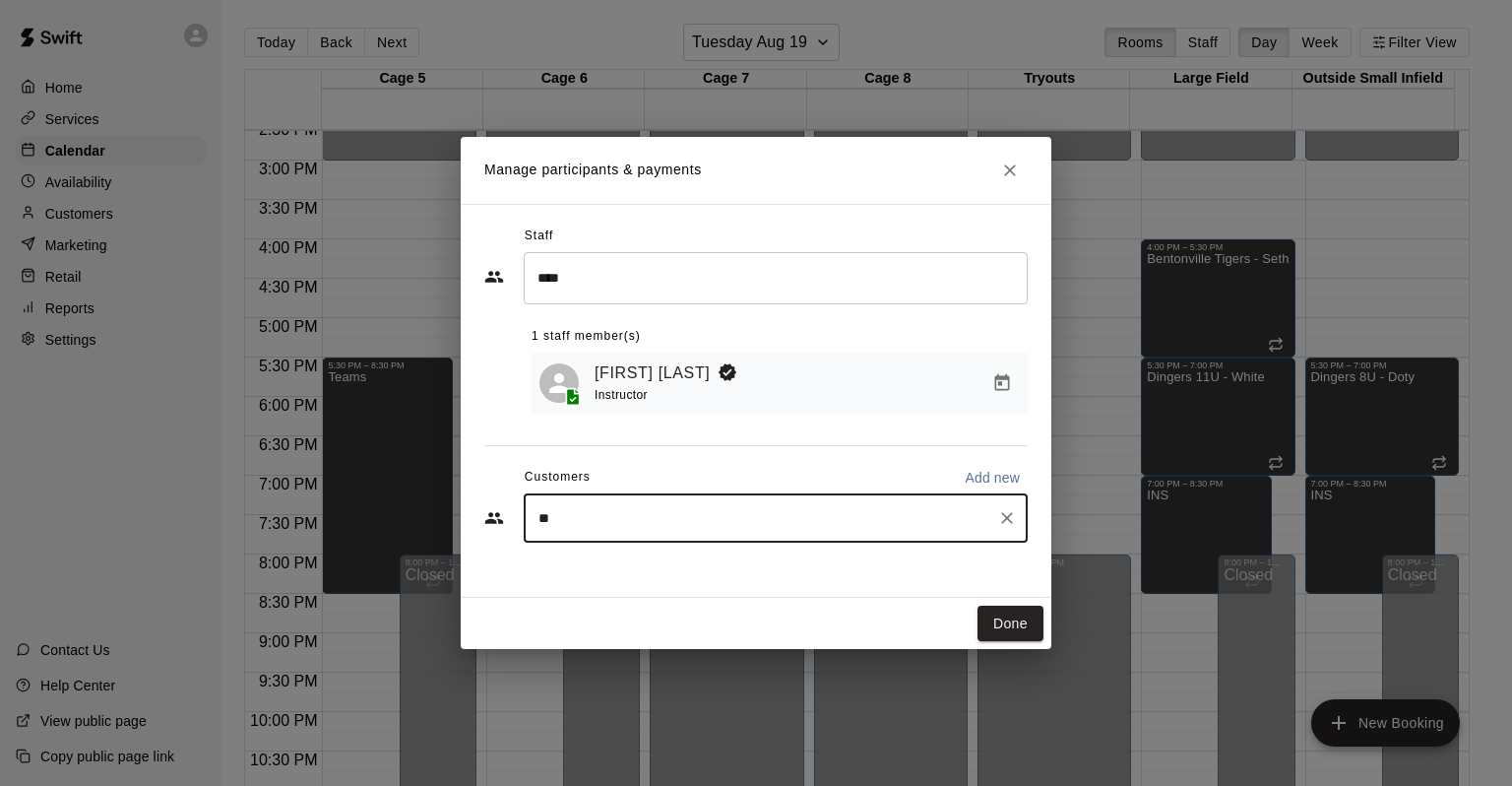 type on "***" 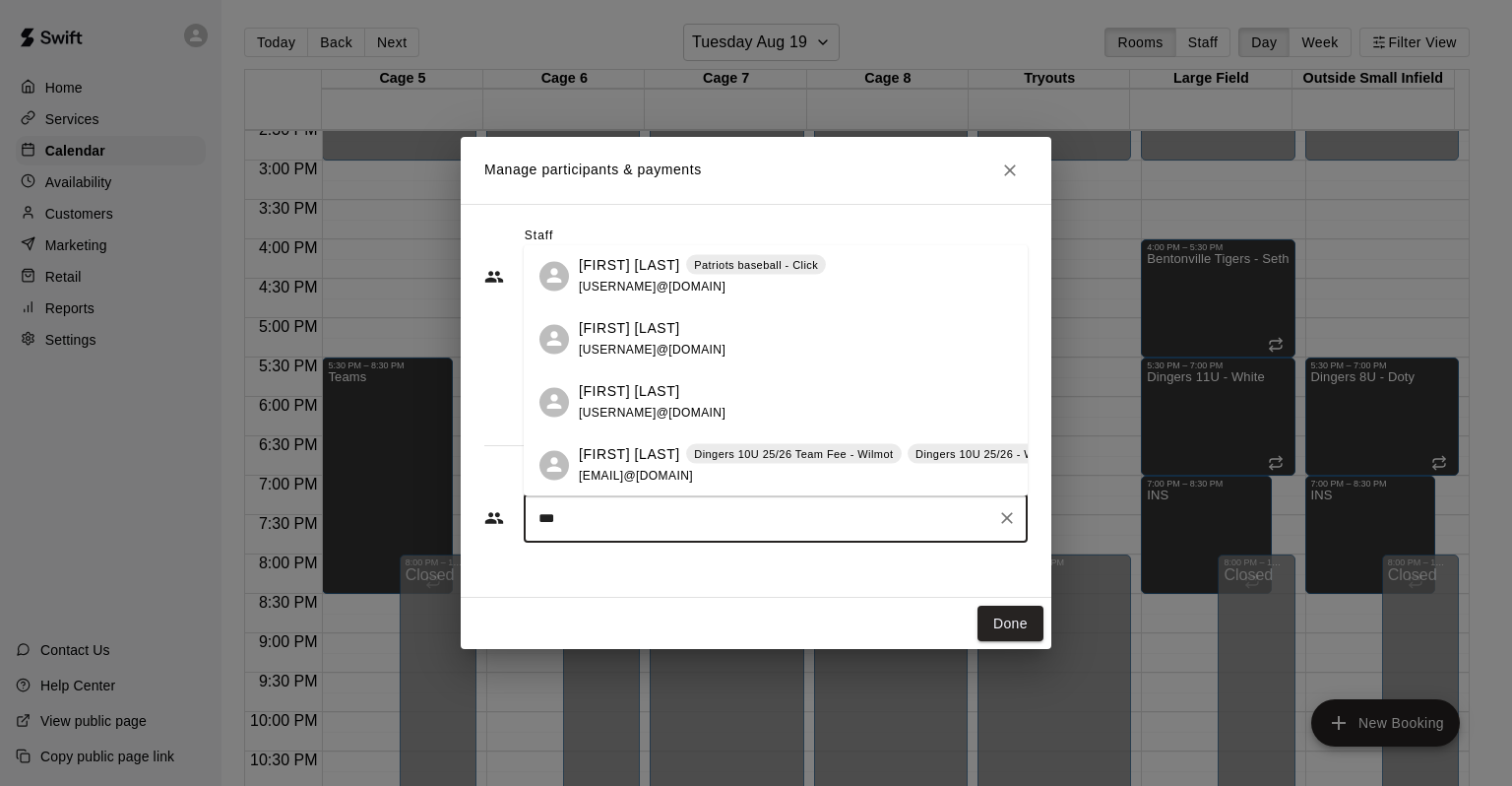 click on "[FIRST] [LAST]" at bounding box center [629, 454] 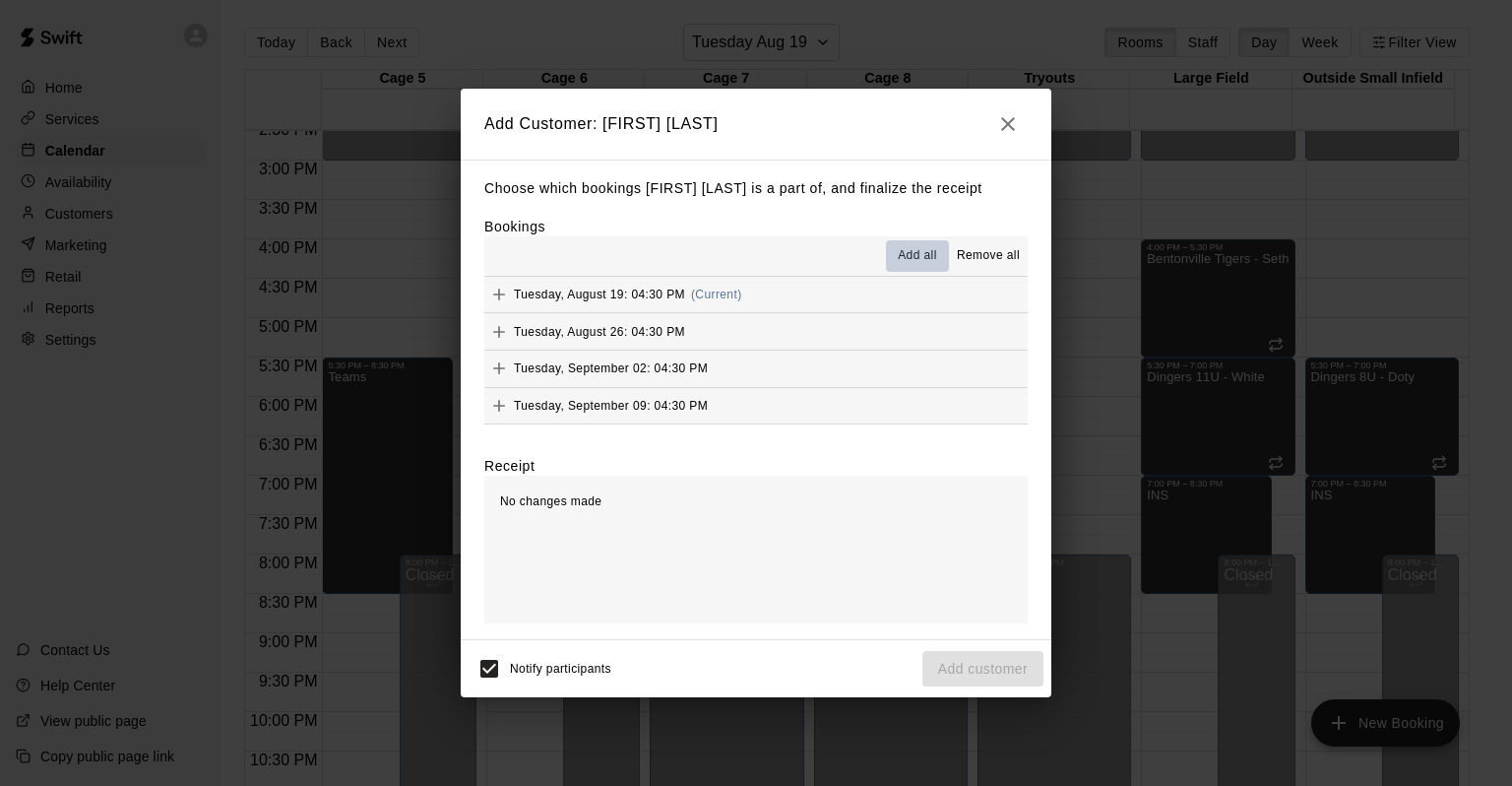 click on "Add all" at bounding box center [917, 256] 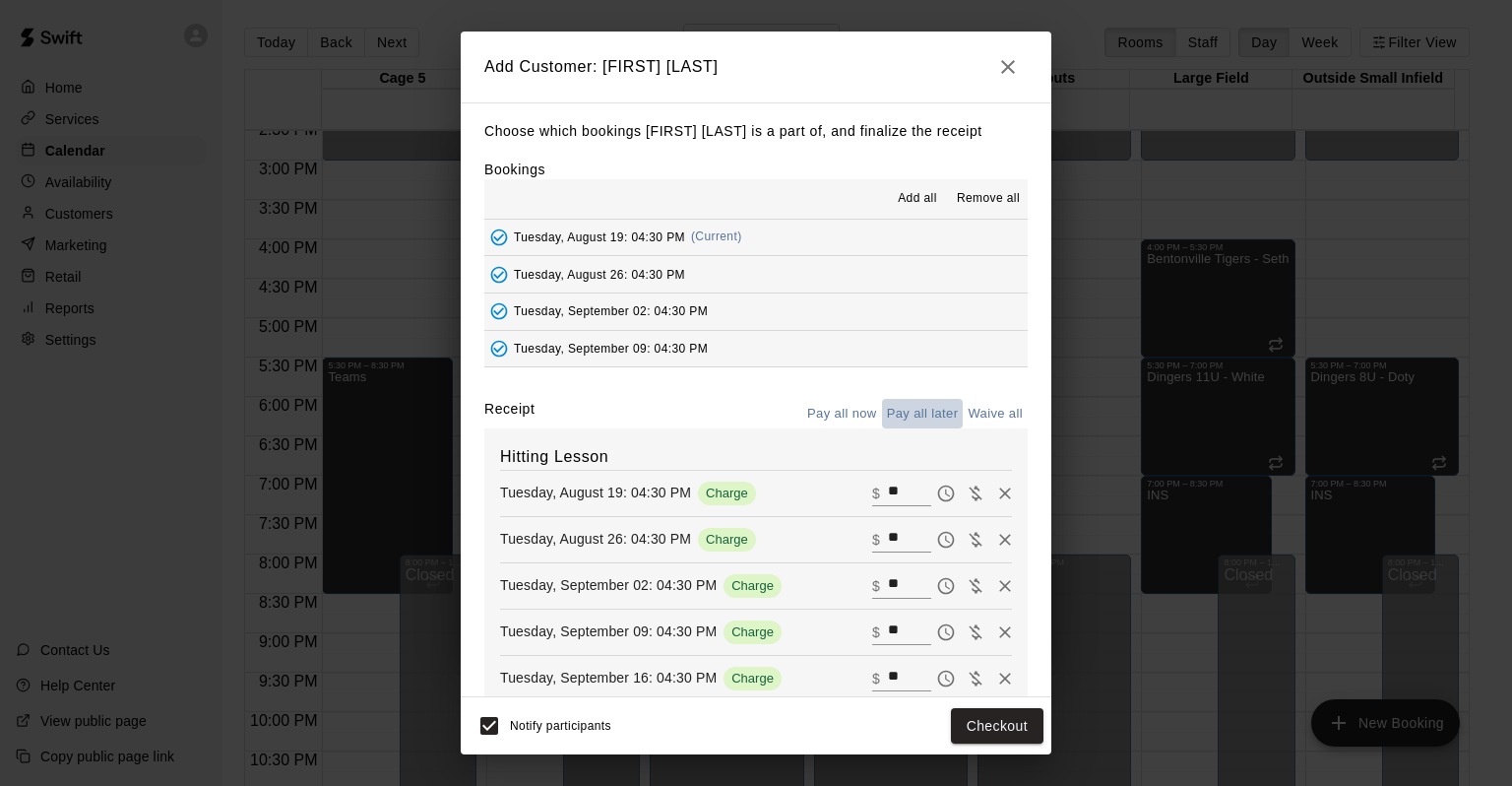 click on "Pay all later" at bounding box center (922, 414) 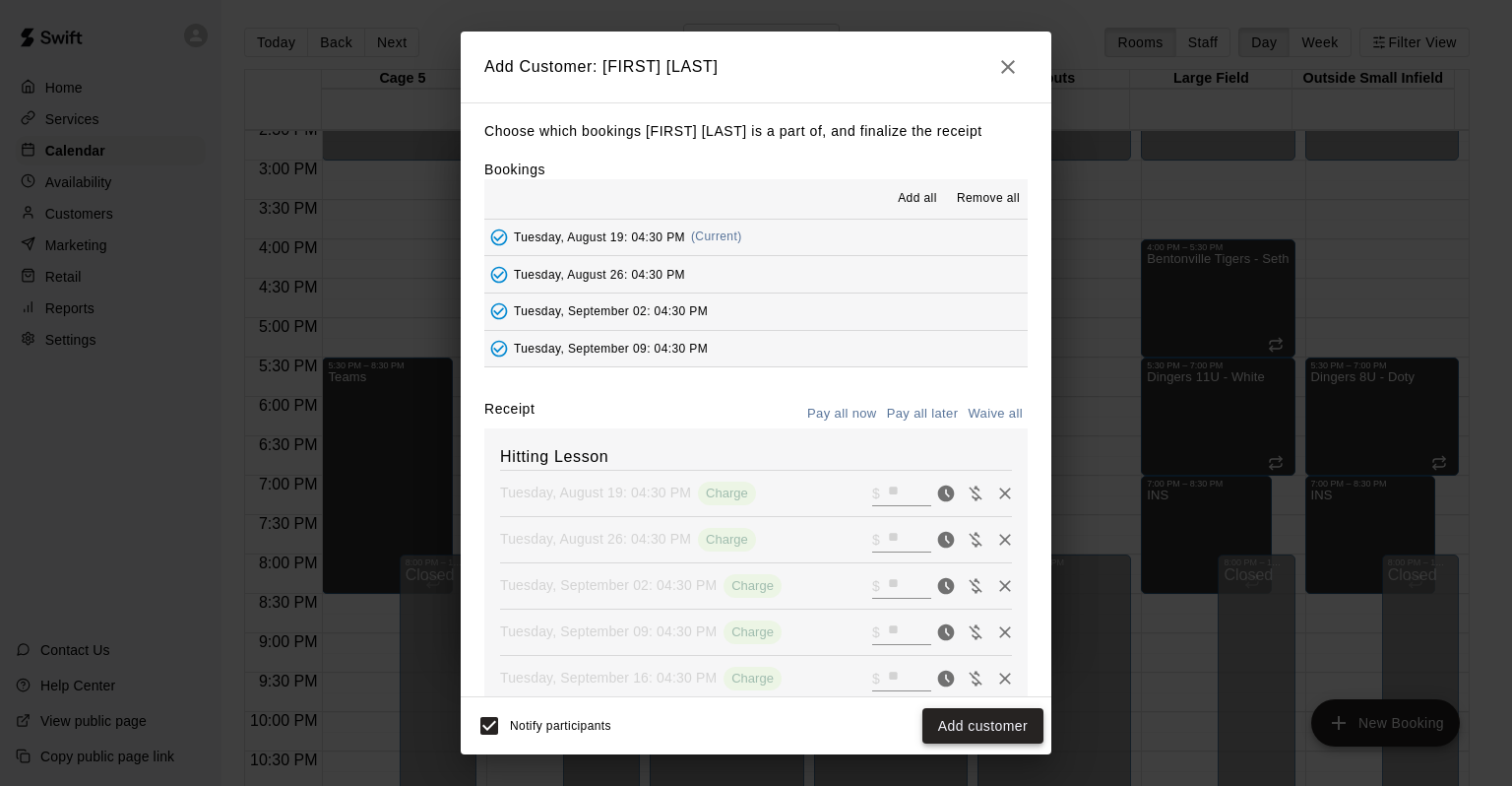 click on "Add customer" at bounding box center [982, 726] 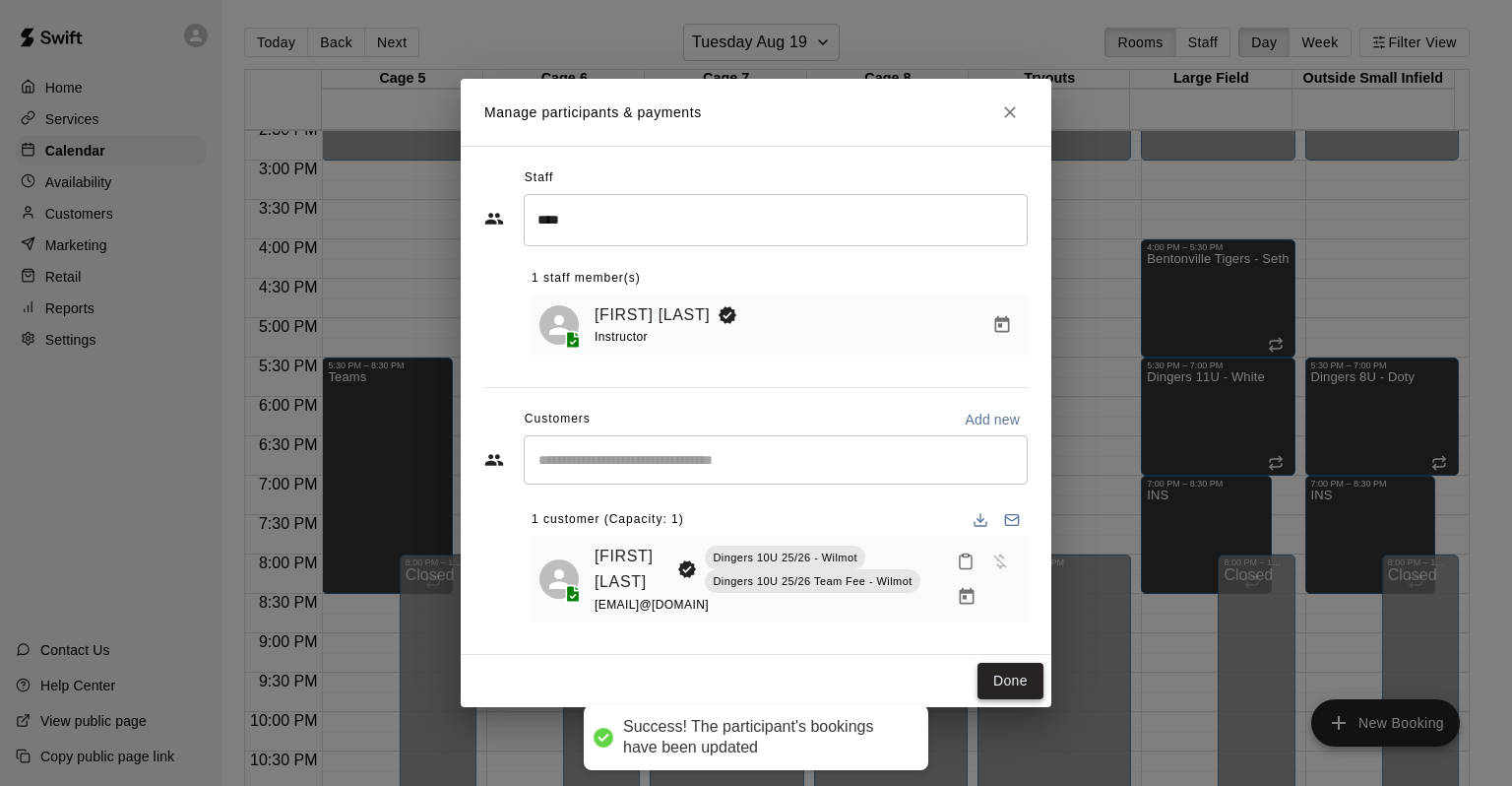 click on "Done" at bounding box center [1010, 681] 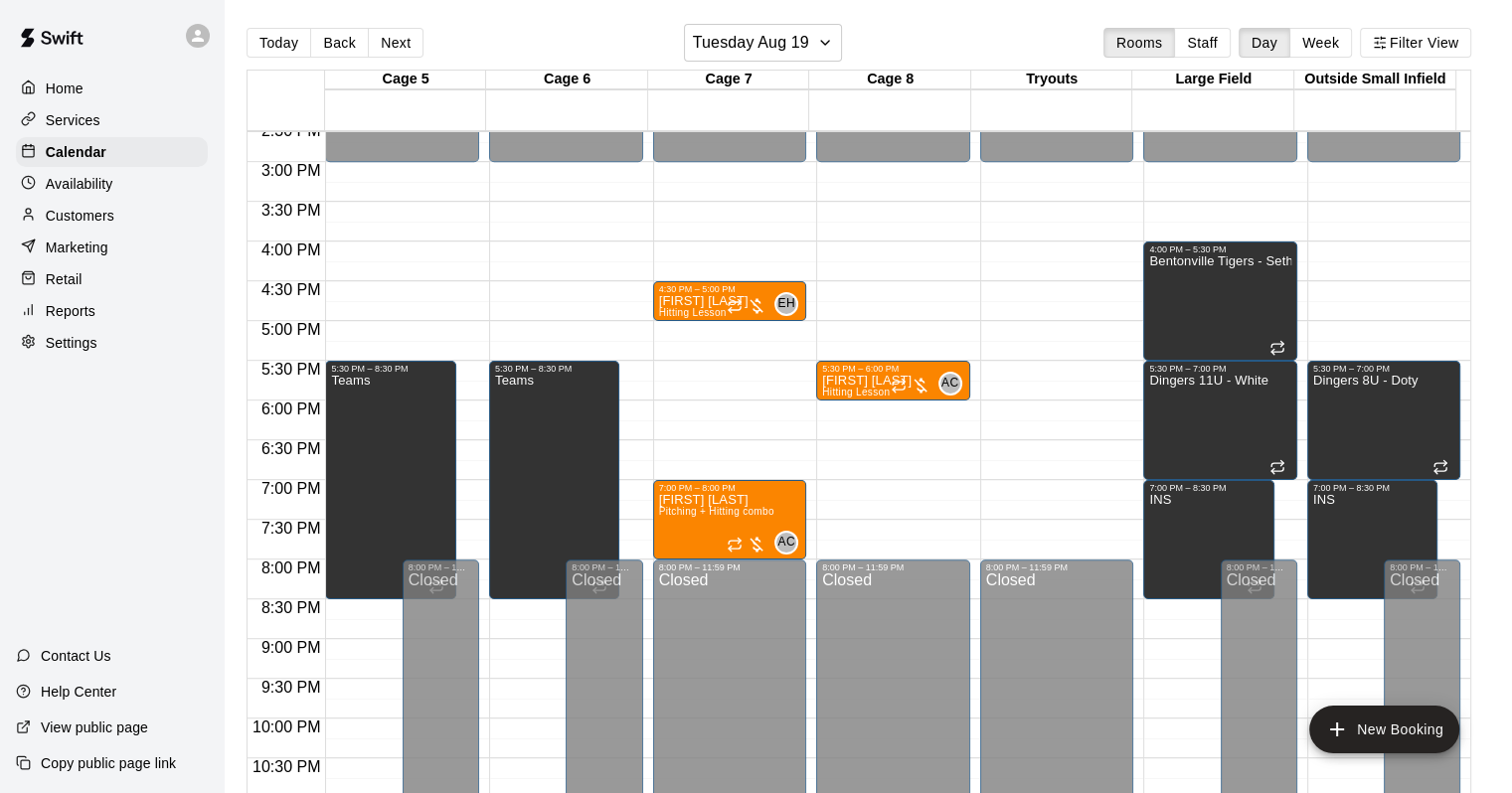 click on "12:00 AM – 3:00 PM Closed 8:00 PM – 11:59 PM Closed" at bounding box center [1057, -77] 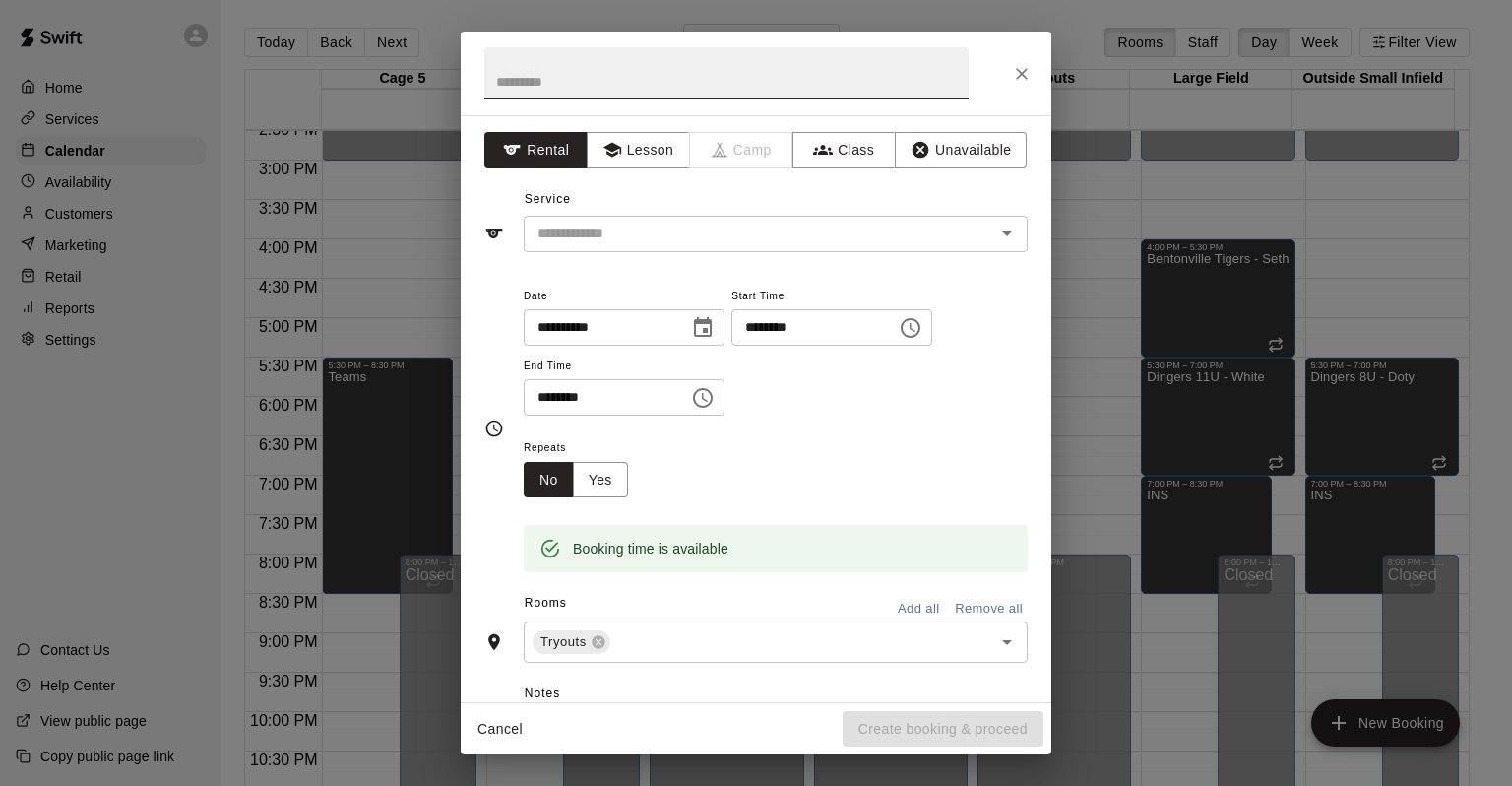click at bounding box center (1022, 74) 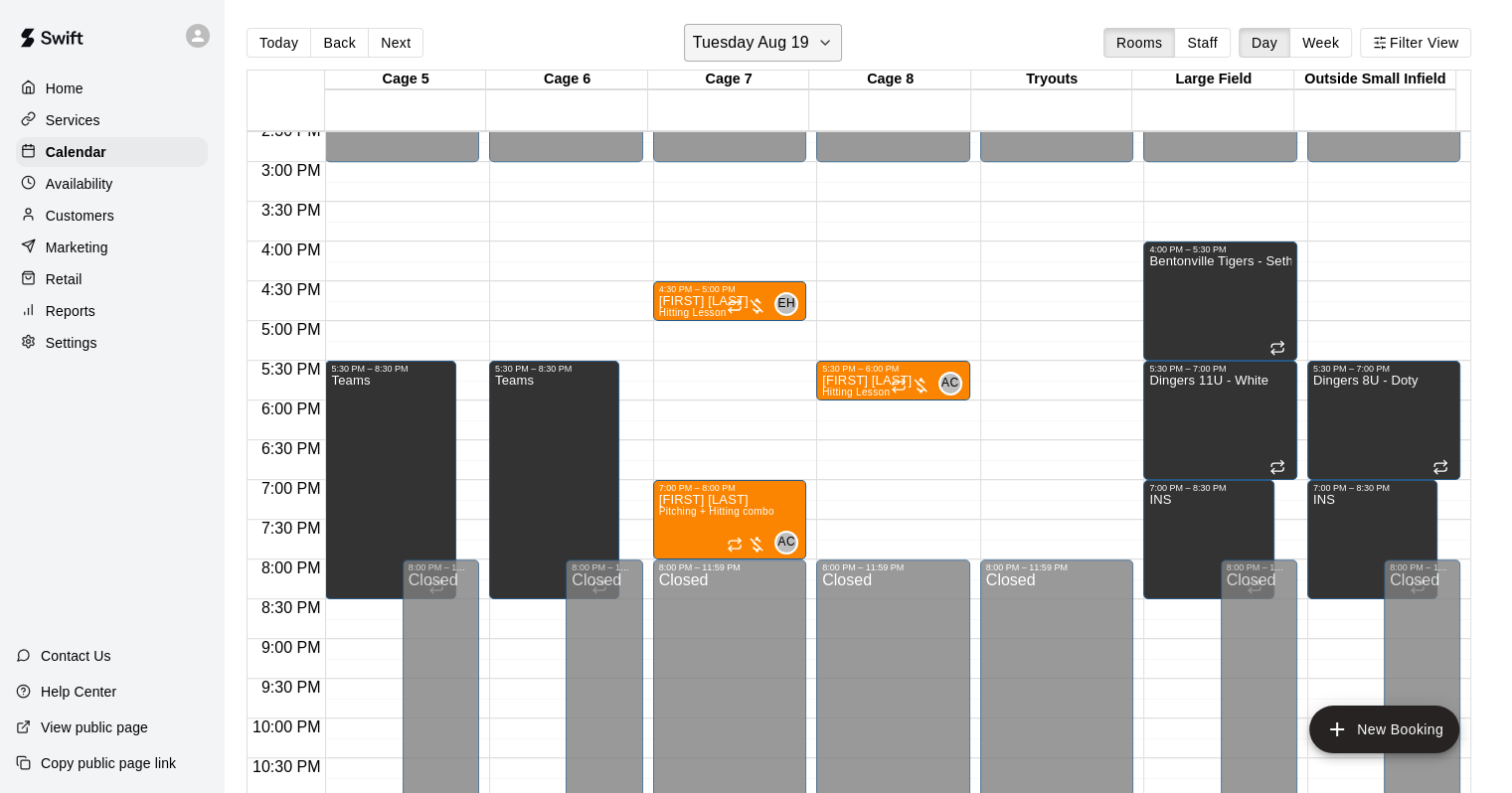 click on "Tuesday Aug 19" at bounding box center (751, 43) 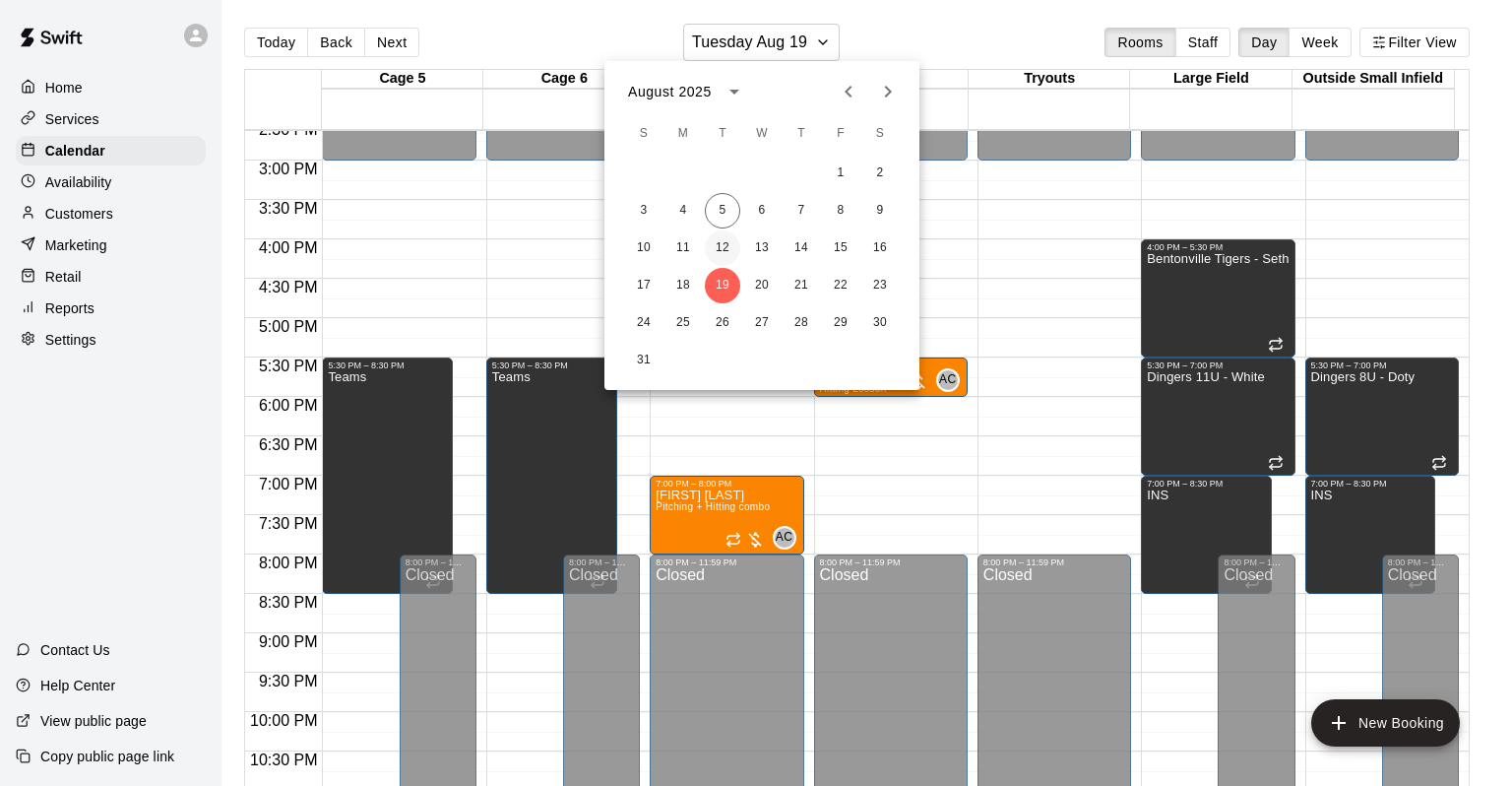 click on "12" at bounding box center (723, 248) 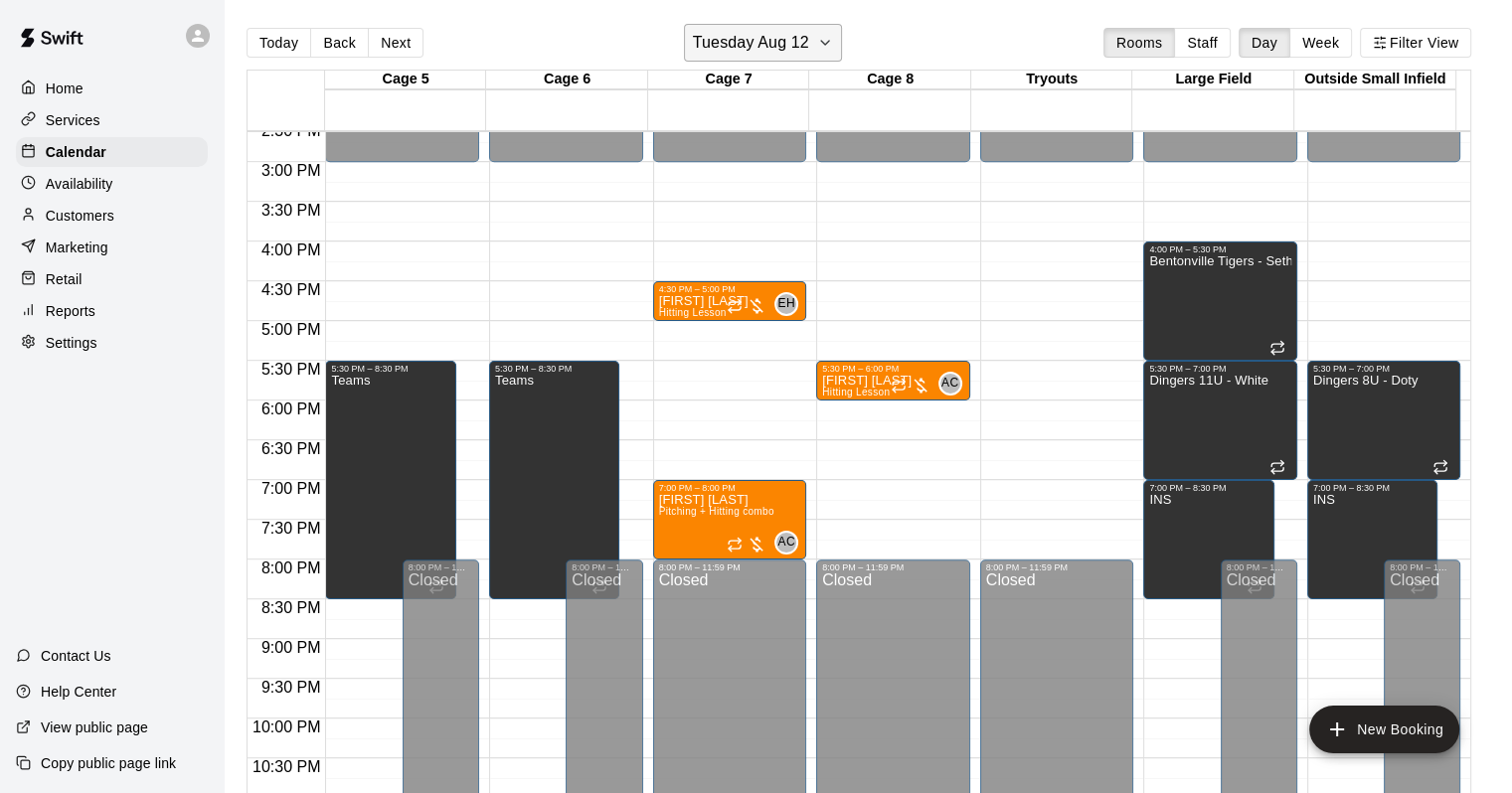 click on "Tuesday Aug 12" at bounding box center [751, 43] 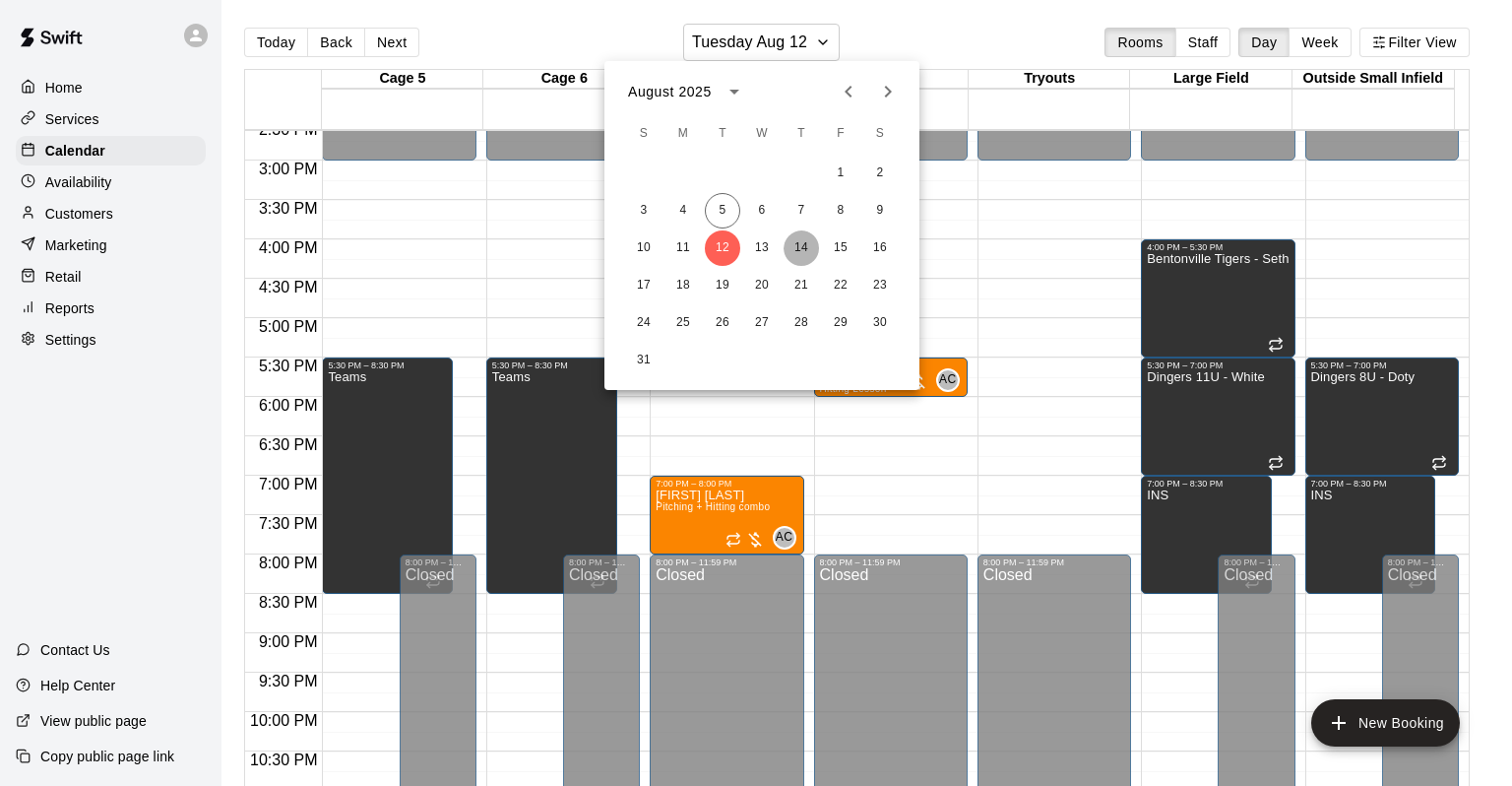 click on "14" at bounding box center [801, 248] 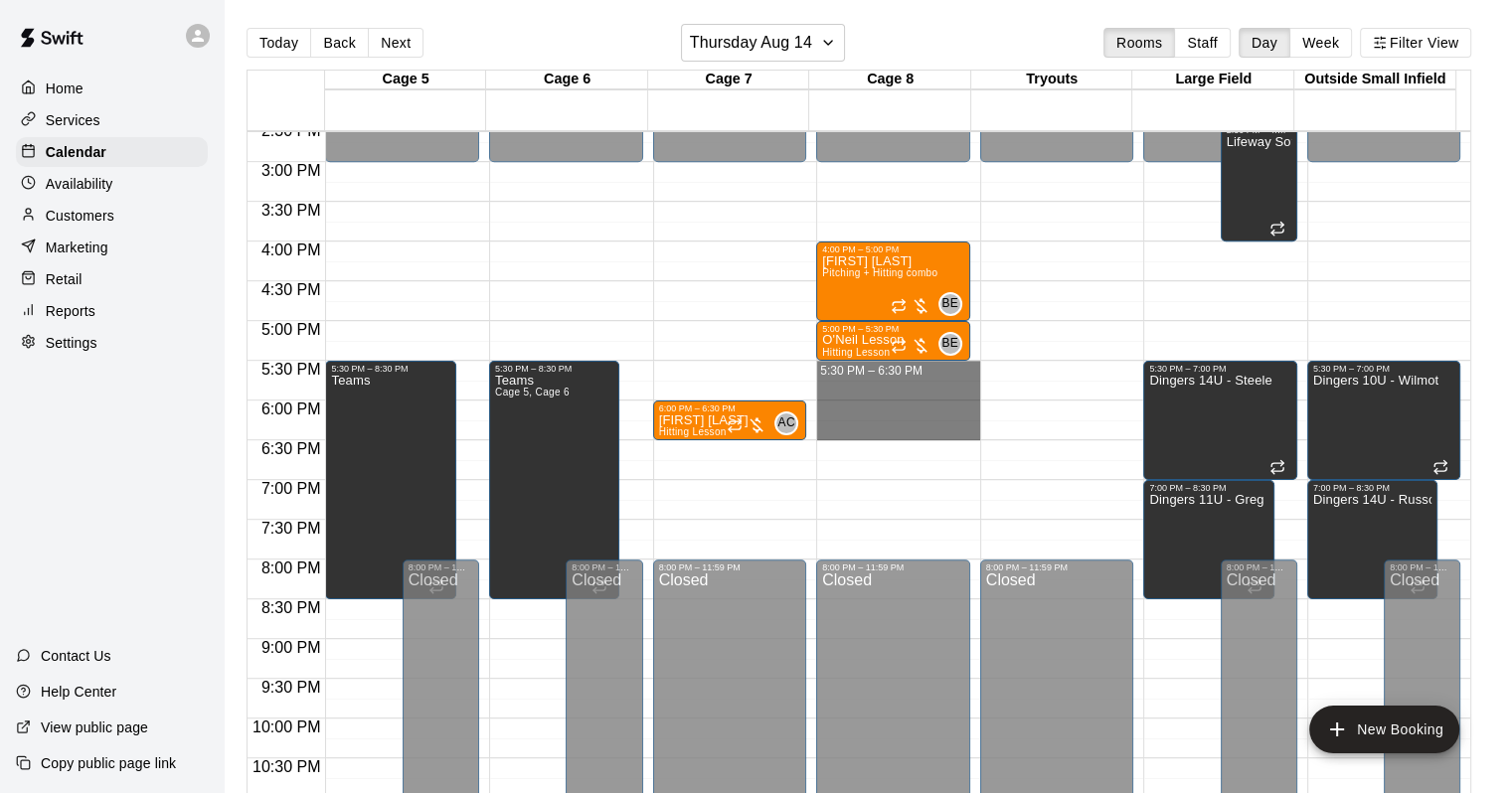 drag, startPoint x: 838, startPoint y: 372, endPoint x: 842, endPoint y: 432, distance: 60.13319 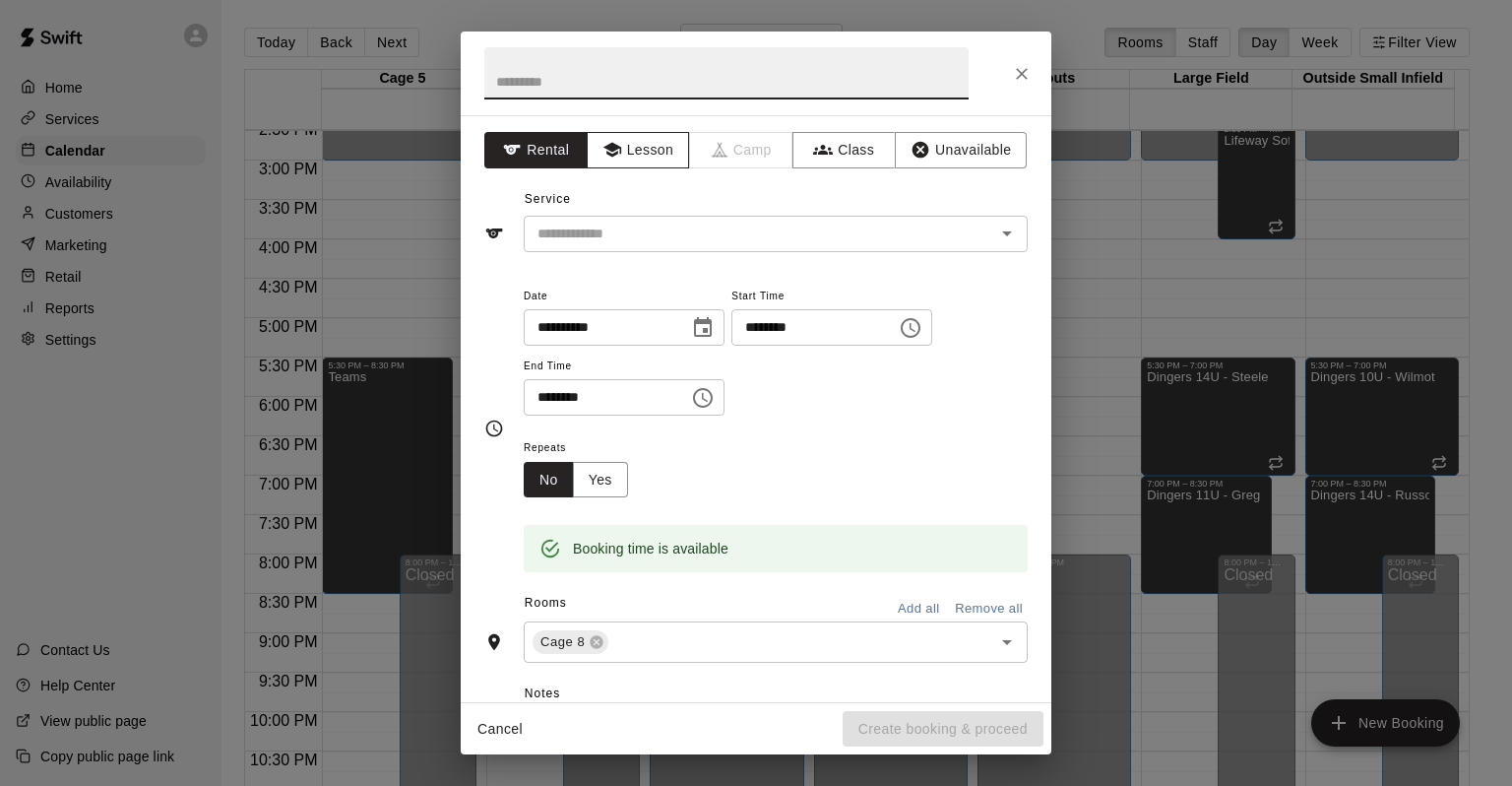 click on "Lesson" at bounding box center [638, 150] 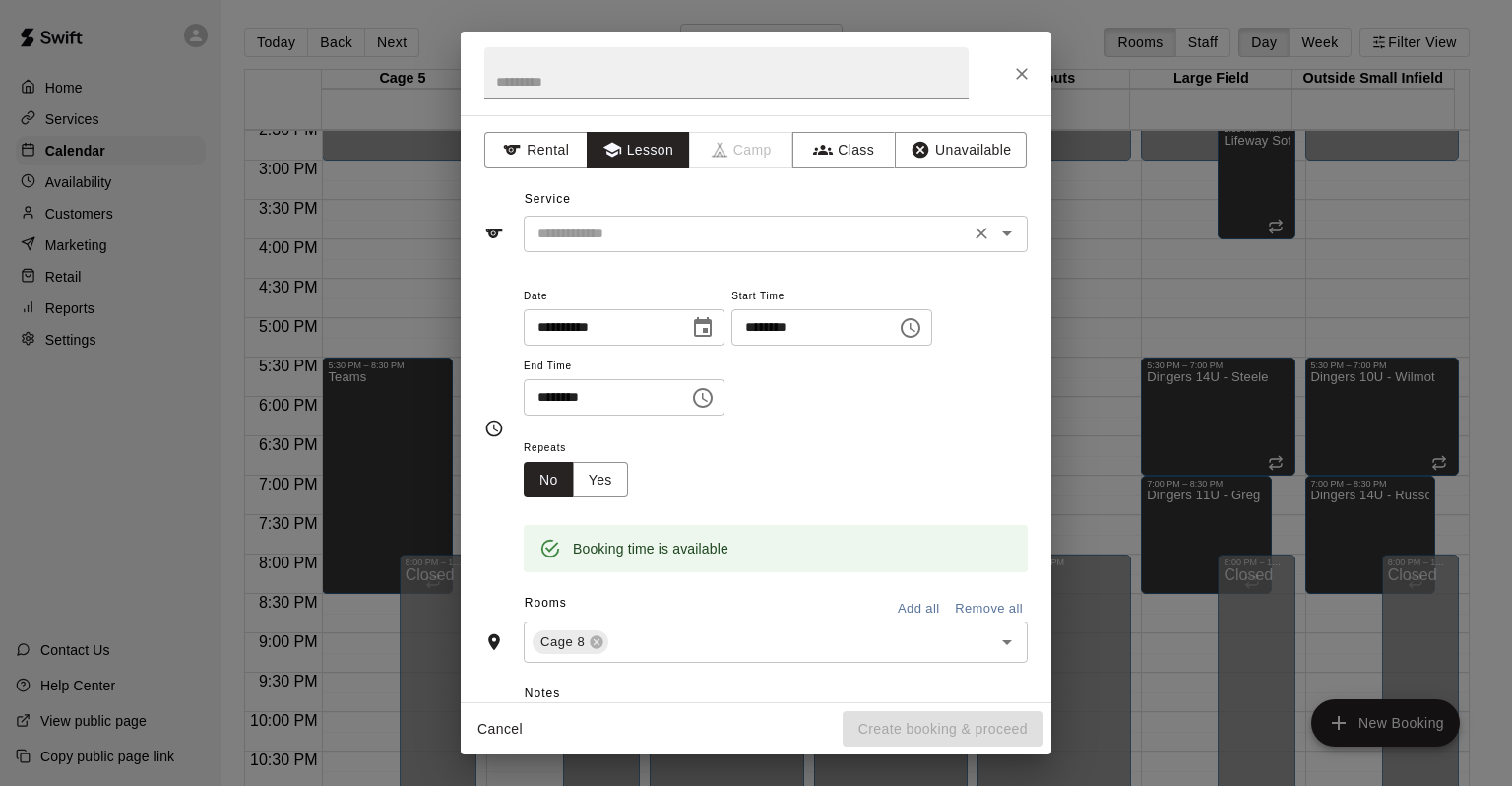 click at bounding box center [746, 233] 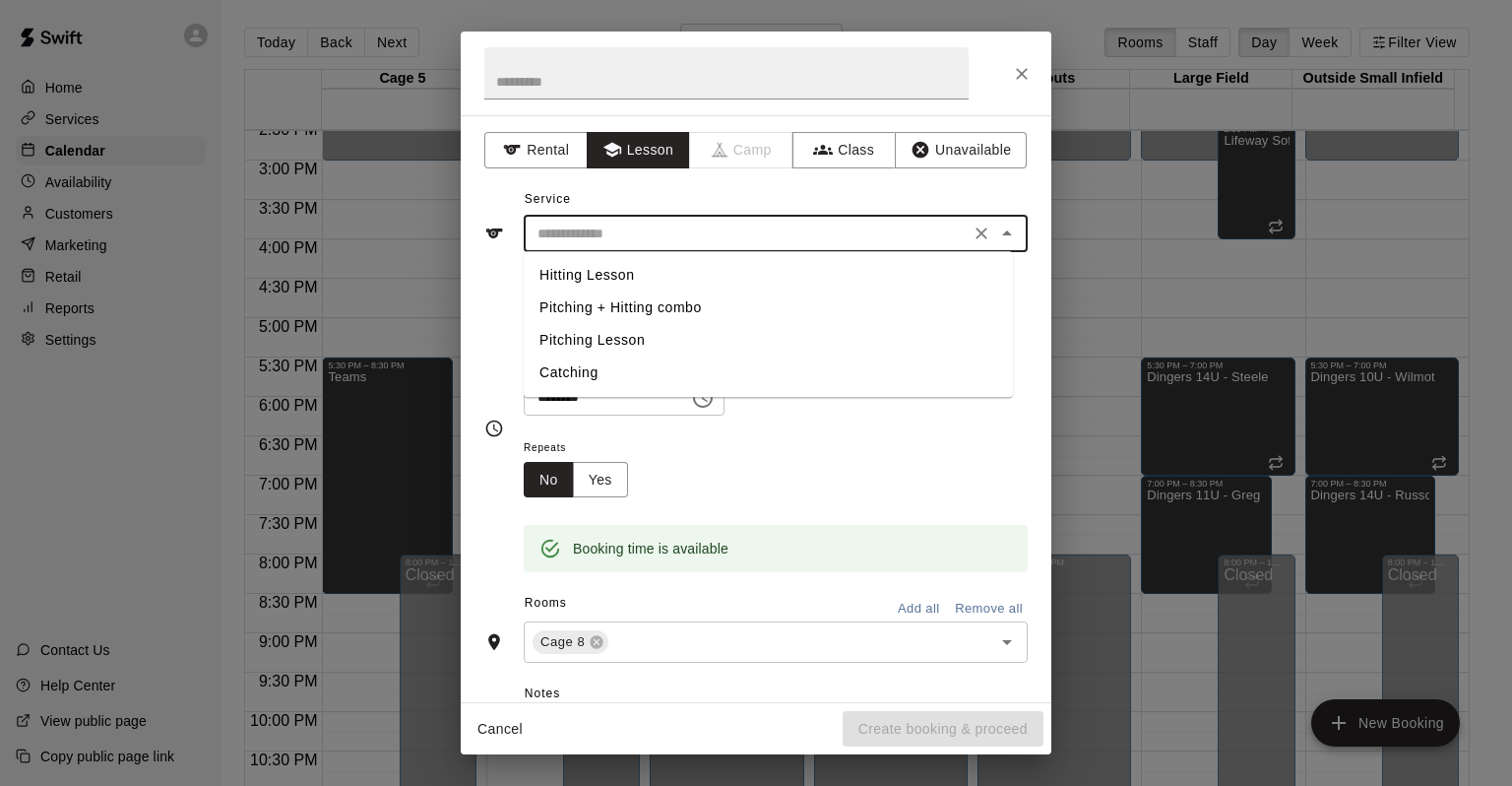 click on "Pitching + Hitting combo" at bounding box center (768, 307) 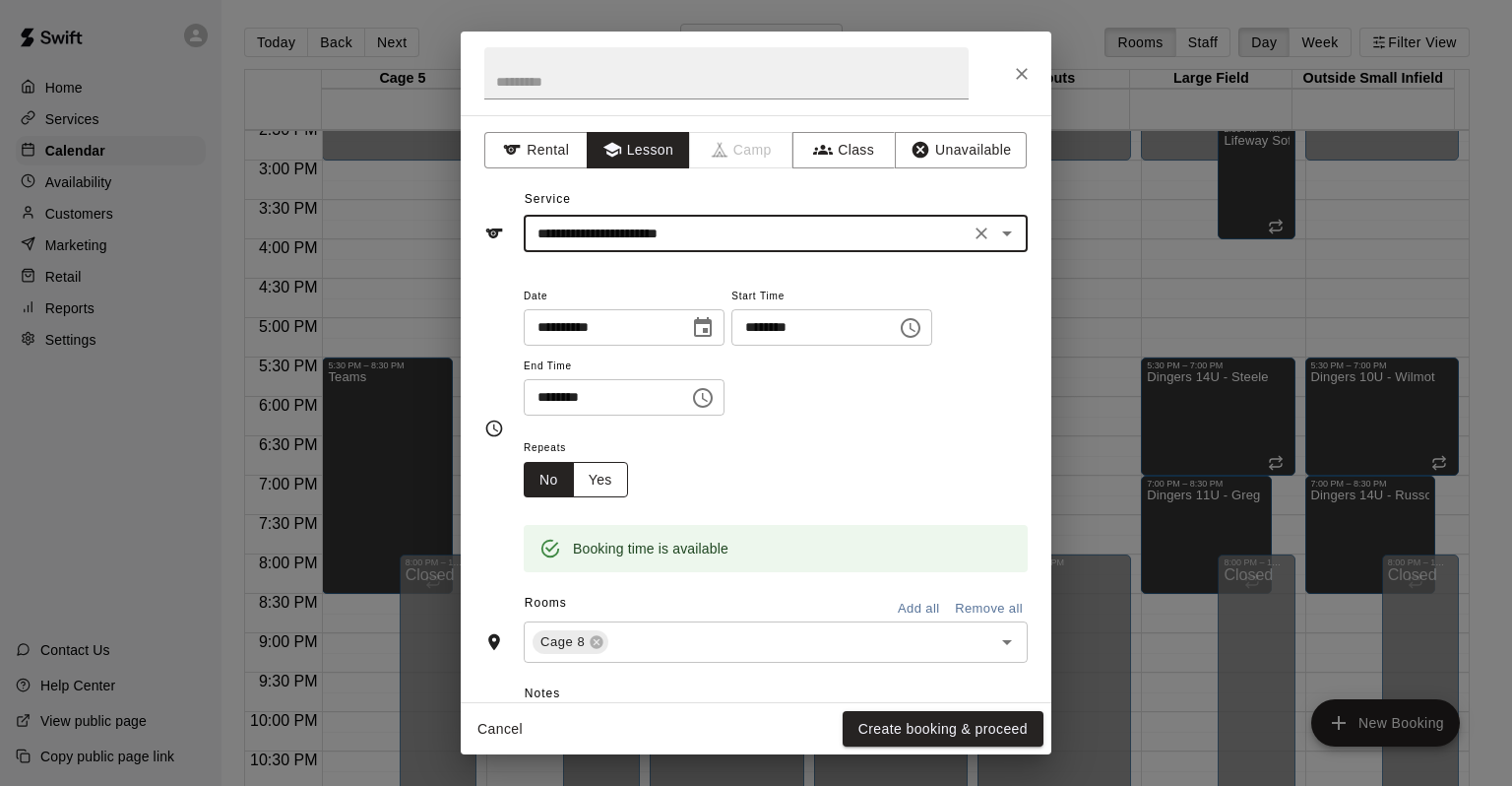click on "Yes" at bounding box center [600, 480] 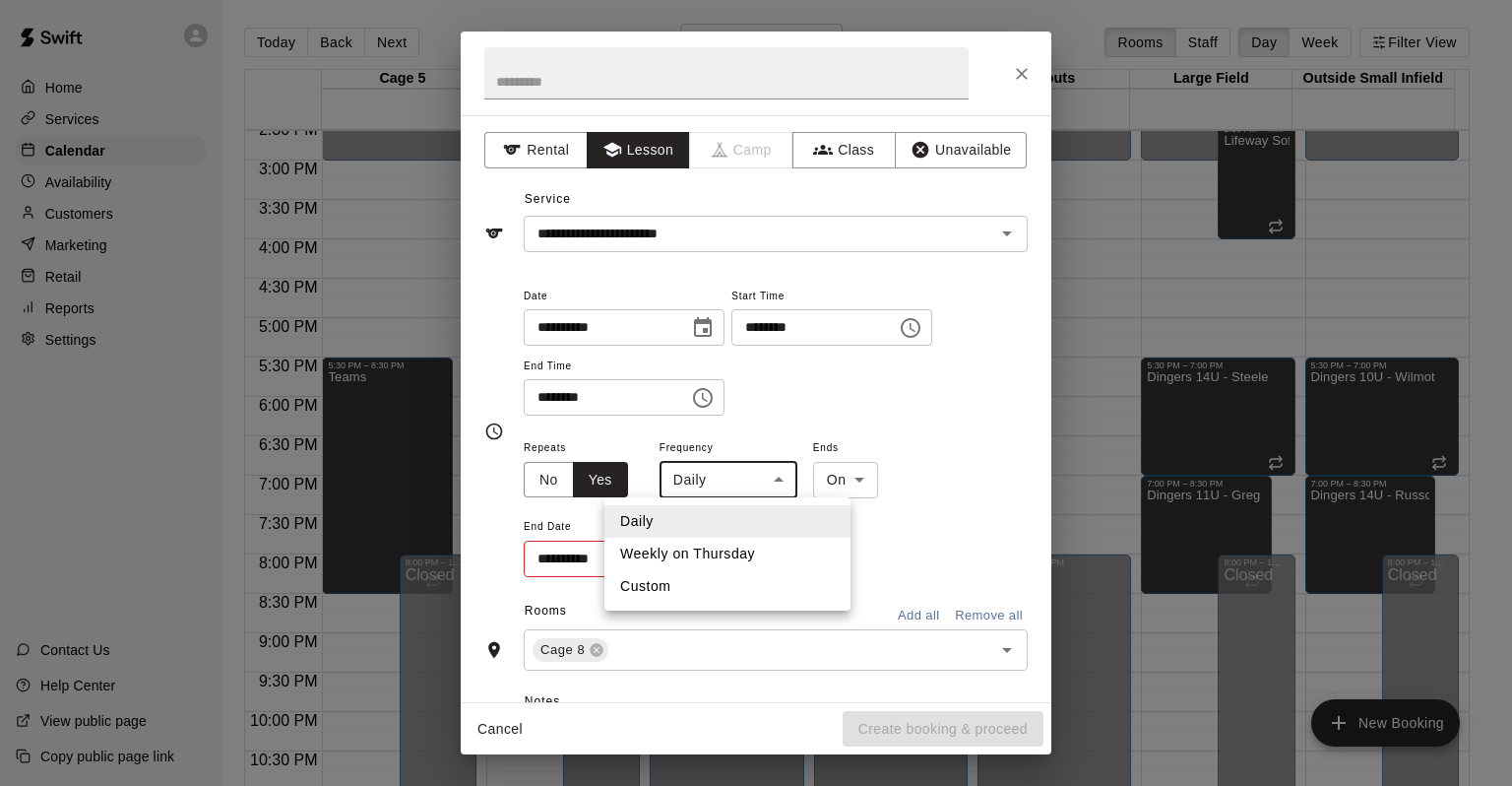 click on "Home Services Calendar Availability Customers Marketing Retail Reports Settings Contact Us Help Center View public page Copy public page link Today Back Next [DAY_OF_WEEK] [MONTH] [DAY] Rooms Staff Day Week Filter View Cage 5 [DAY] Tue Cage 6 [DAY] Tue Cage 7 [DAY] Tue Cage 8 [DAY] Tue Tryouts [DAY] Tue Large Field [DAY] Tue Outside Small Infield [DAY] Tue 12:00 AM 12:30 AM 1:00 AM 1:30 AM 2:00 AM 2:30 AM 3:00 AM 3:30 AM 4:00 AM 4:30 AM 5:00 AM 5:30 AM 6:00 AM 6:30 AM 7:00 AM 7:30 AM 8:00 AM 8:30 AM 9:00 AM 9:30 AM 10:00 AM 10:30 AM 11:00 AM 11:30 AM 12:00 PM 12:30 PM 1:00 PM 1:30 PM 2:00 PM 2:30 PM 3:00 PM 3:30 PM 4:00 PM 4:30 PM 5:00 PM 5:30 PM 6:00 PM 6:30 PM 7:00 PM 7:30 PM 8:00 PM 8:30 PM 9:00 PM 9:30 PM 10:00 PM 10:30 PM 11:00 PM 11:30 PM 12:00 AM – 3:00 PM Closed 5:30 PM – 8:30 PM Teams 8:00 PM – 11:59 PM Closed 12:00 AM – 3:00 PM Closed 5:30 PM – 8:30 PM Teams Cage 5, Cage 6 8:00 PM – 11:59 PM Closed 12:00 AM – 3:00 PM Closed 6:00 PM – 6:30 PM [FIRST] [LAST] Hitting Lesson AC 0 8:00 PM – 11:59 PM Closed Closed BE 0" at bounding box center (756, 409) 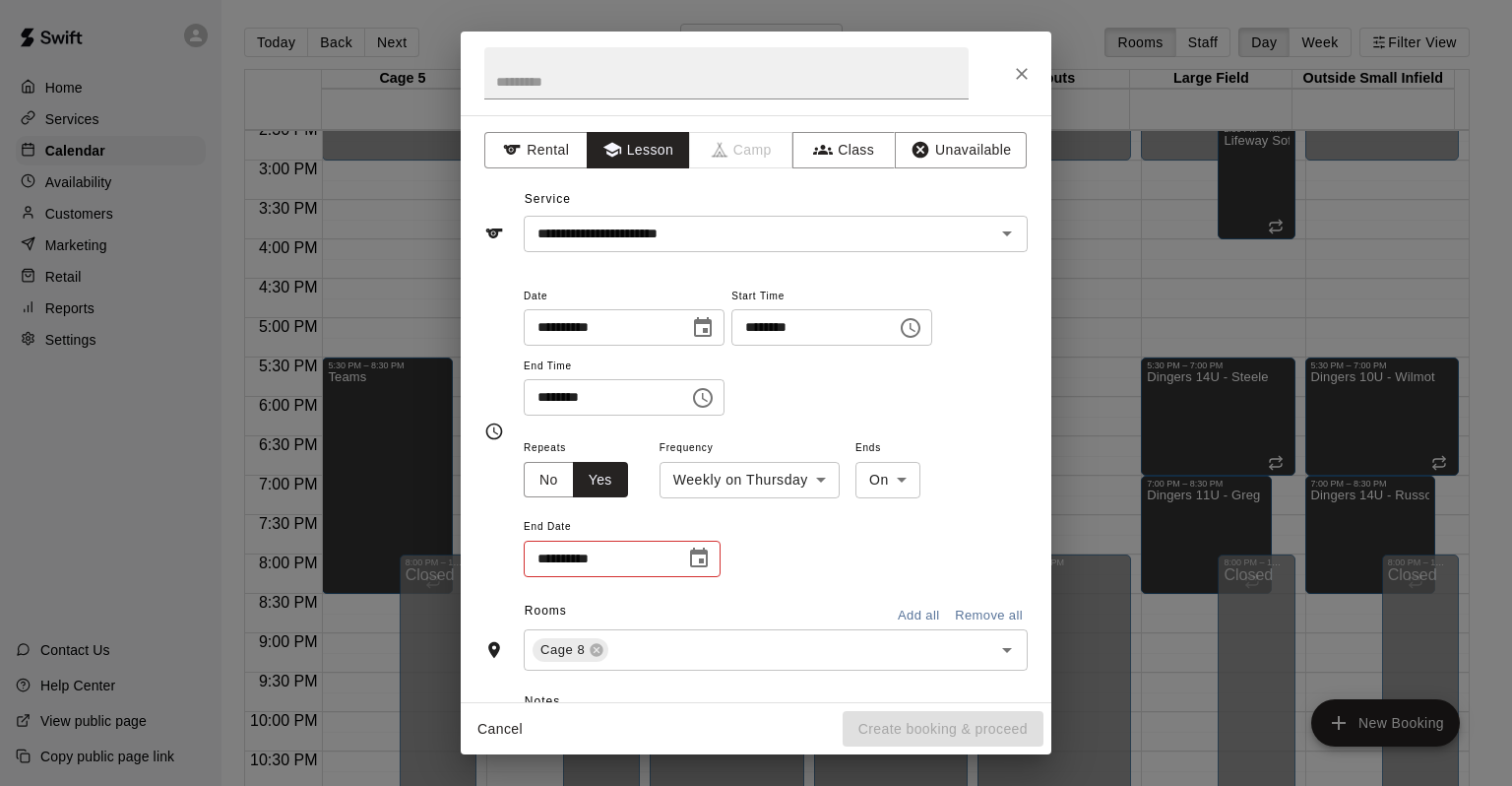 drag, startPoint x: 704, startPoint y: 561, endPoint x: 667, endPoint y: 555, distance: 37.48333 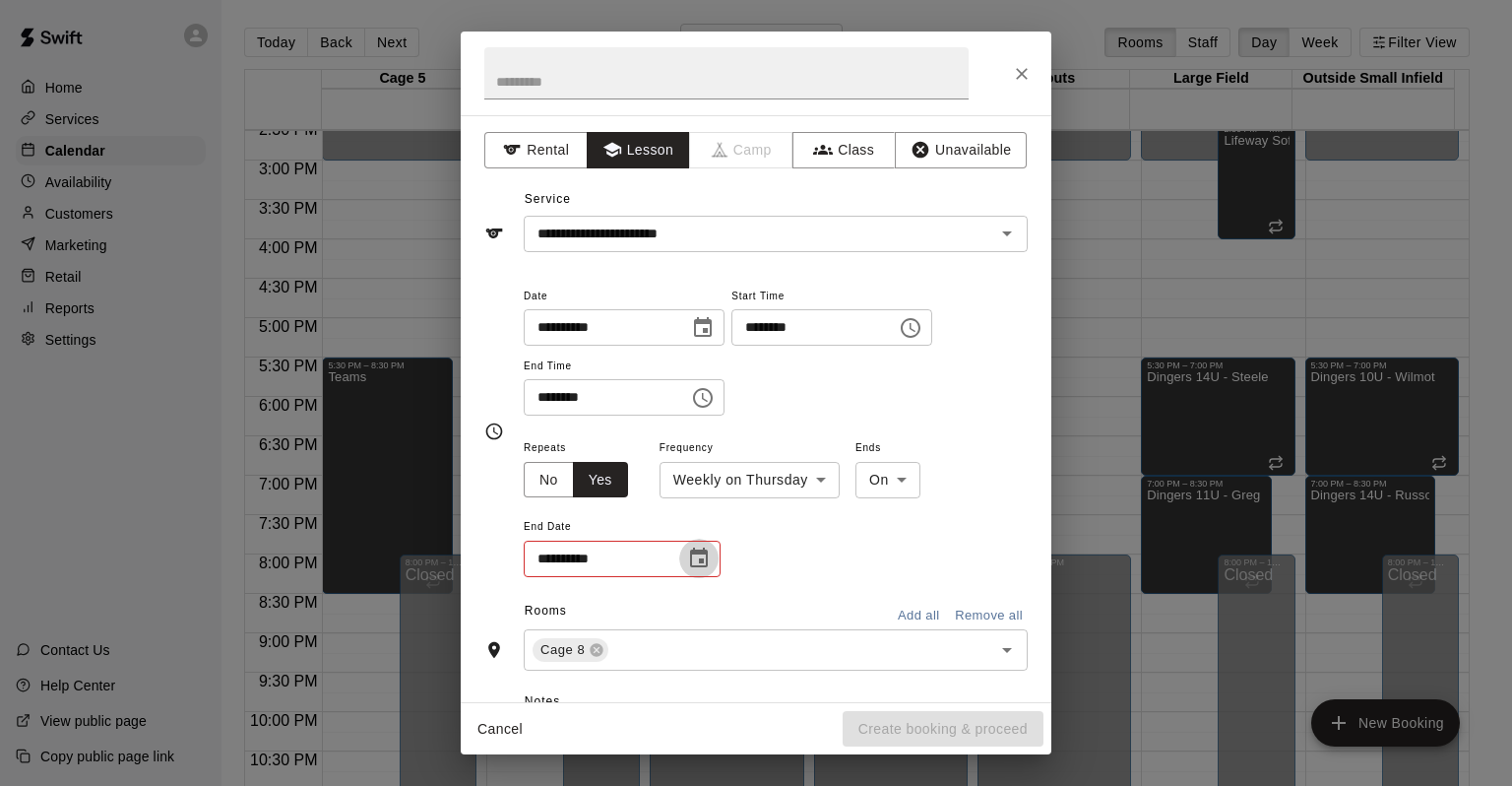 click 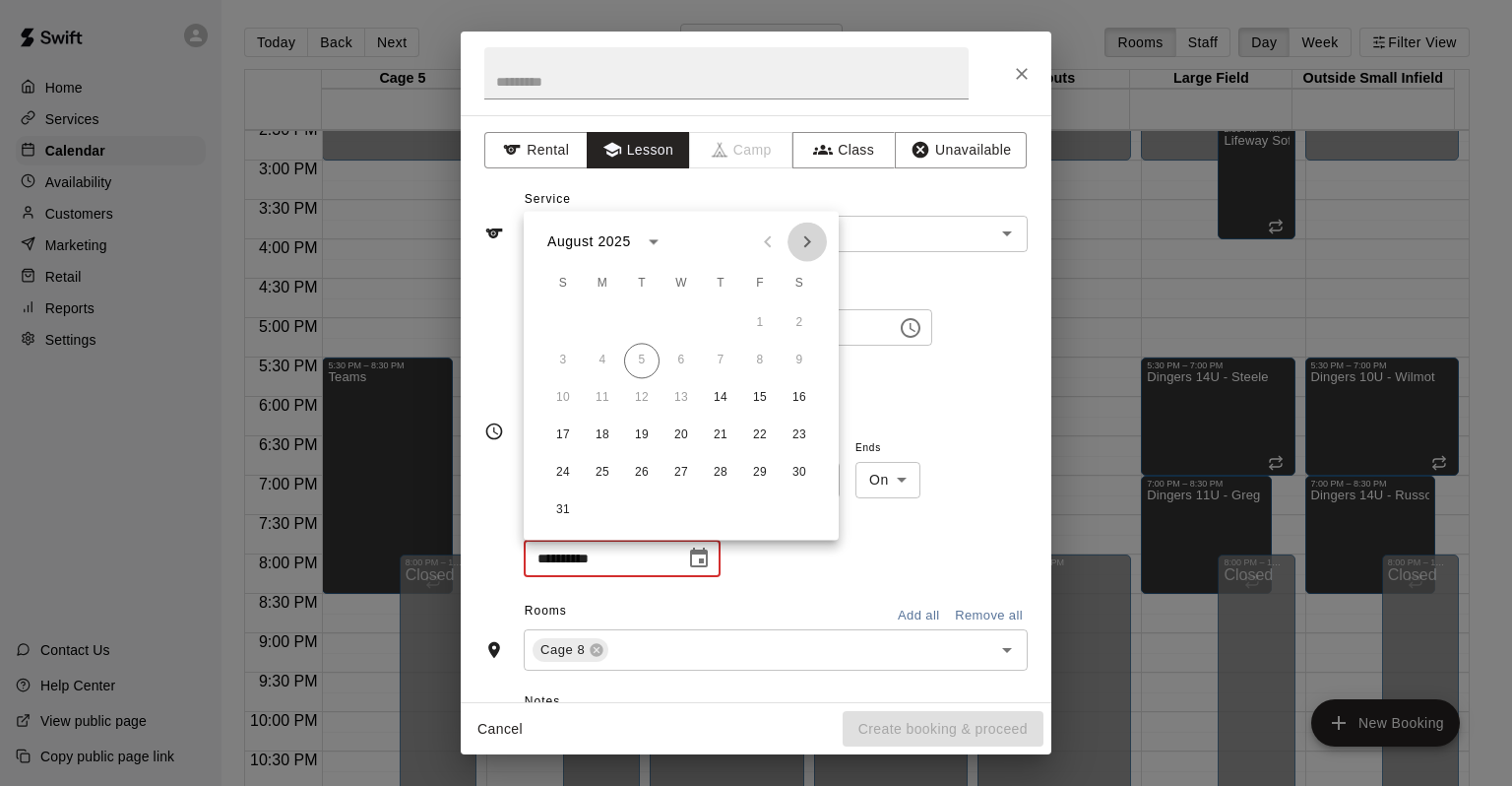 click 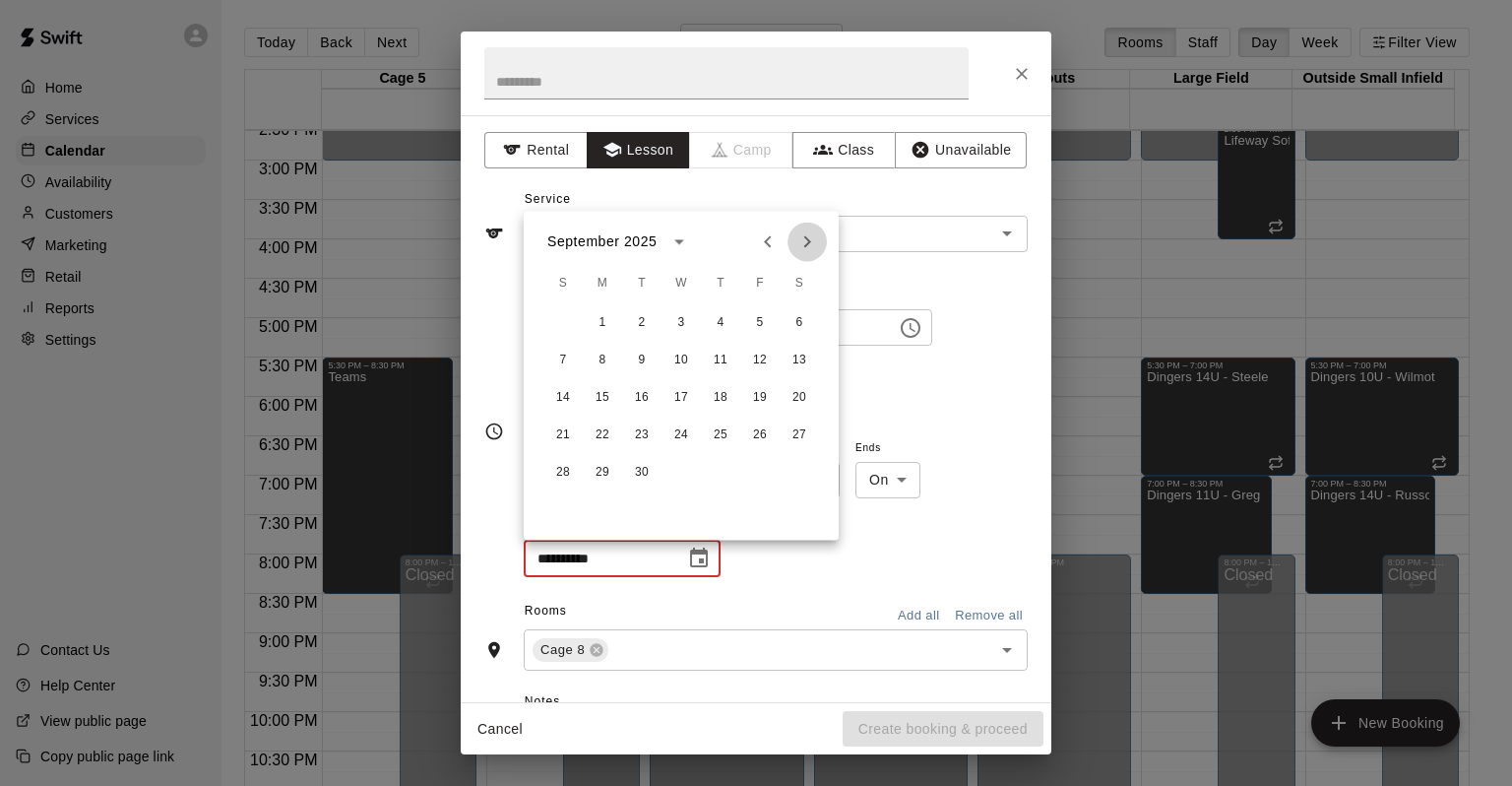click 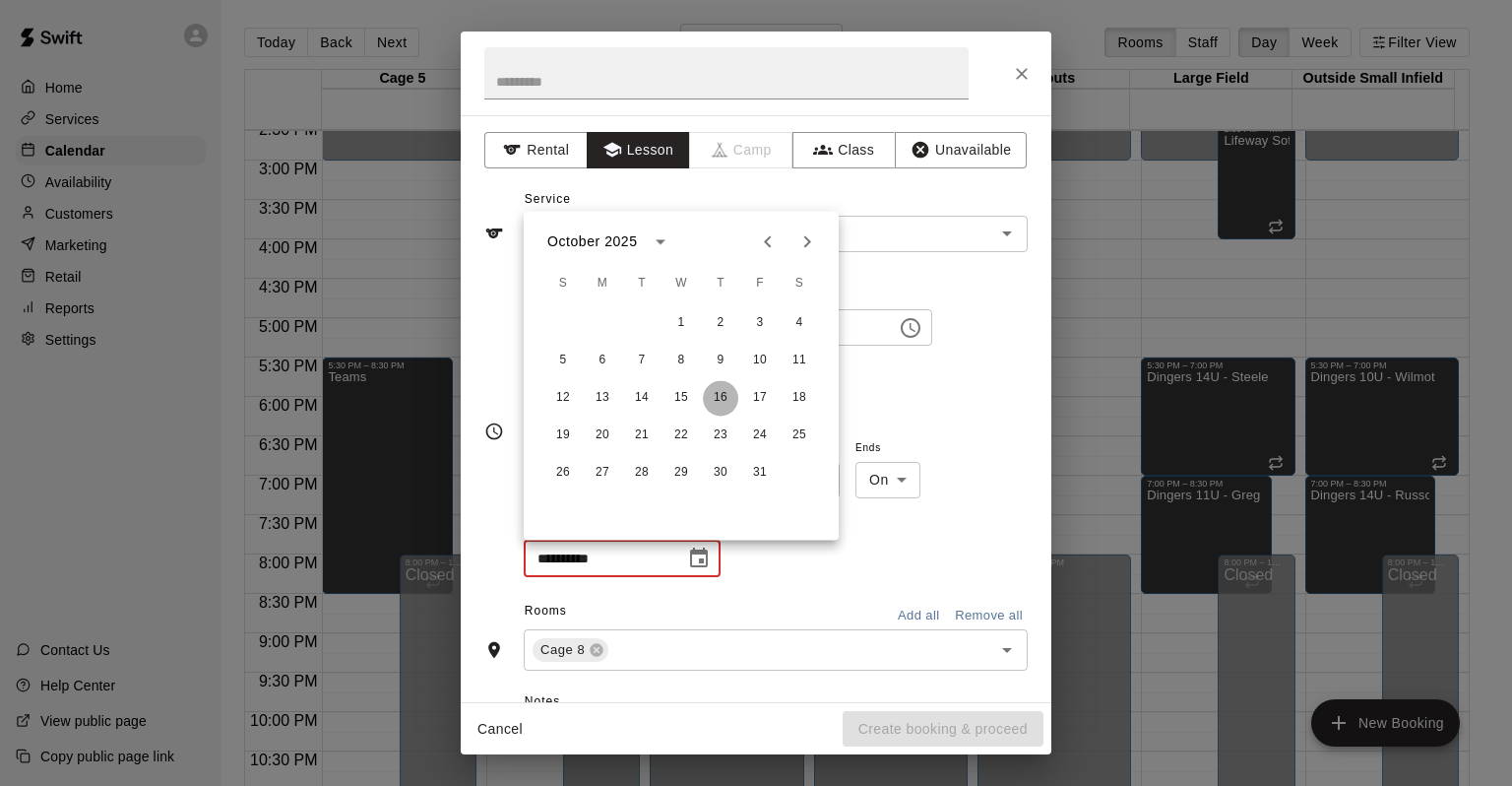 click on "16" at bounding box center [721, 398] 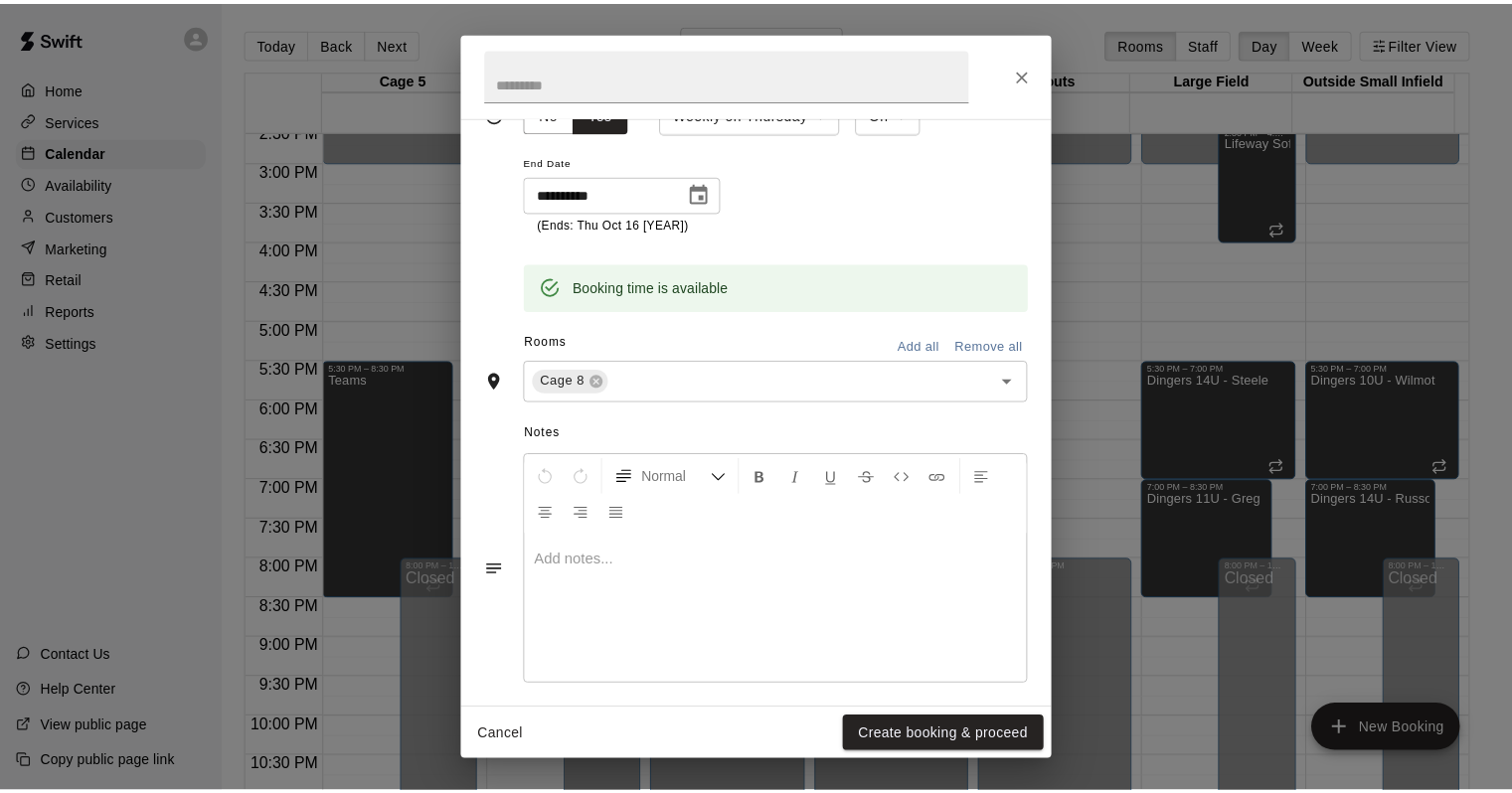 scroll, scrollTop: 383, scrollLeft: 0, axis: vertical 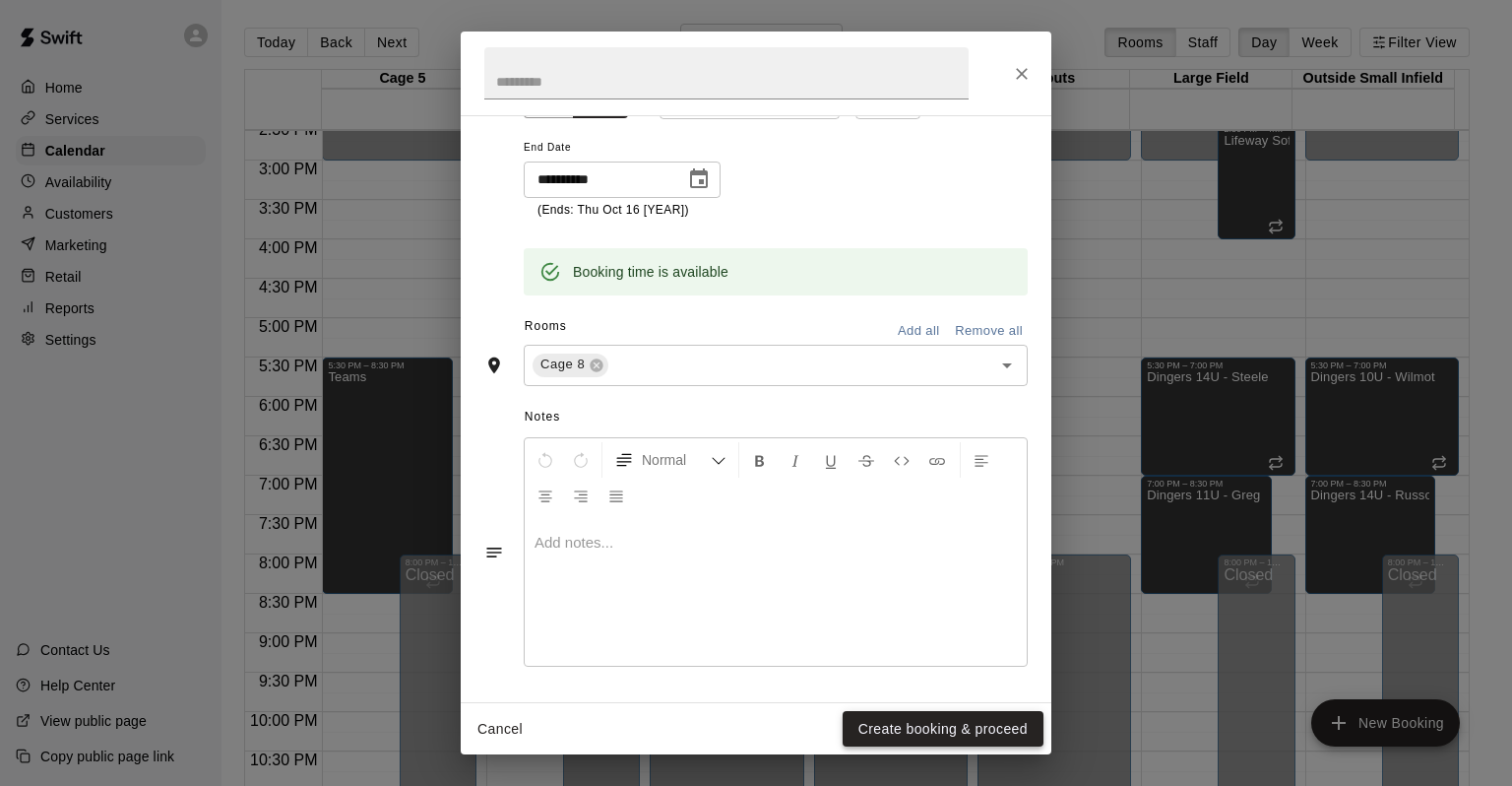 click on "Create booking & proceed" at bounding box center (943, 729) 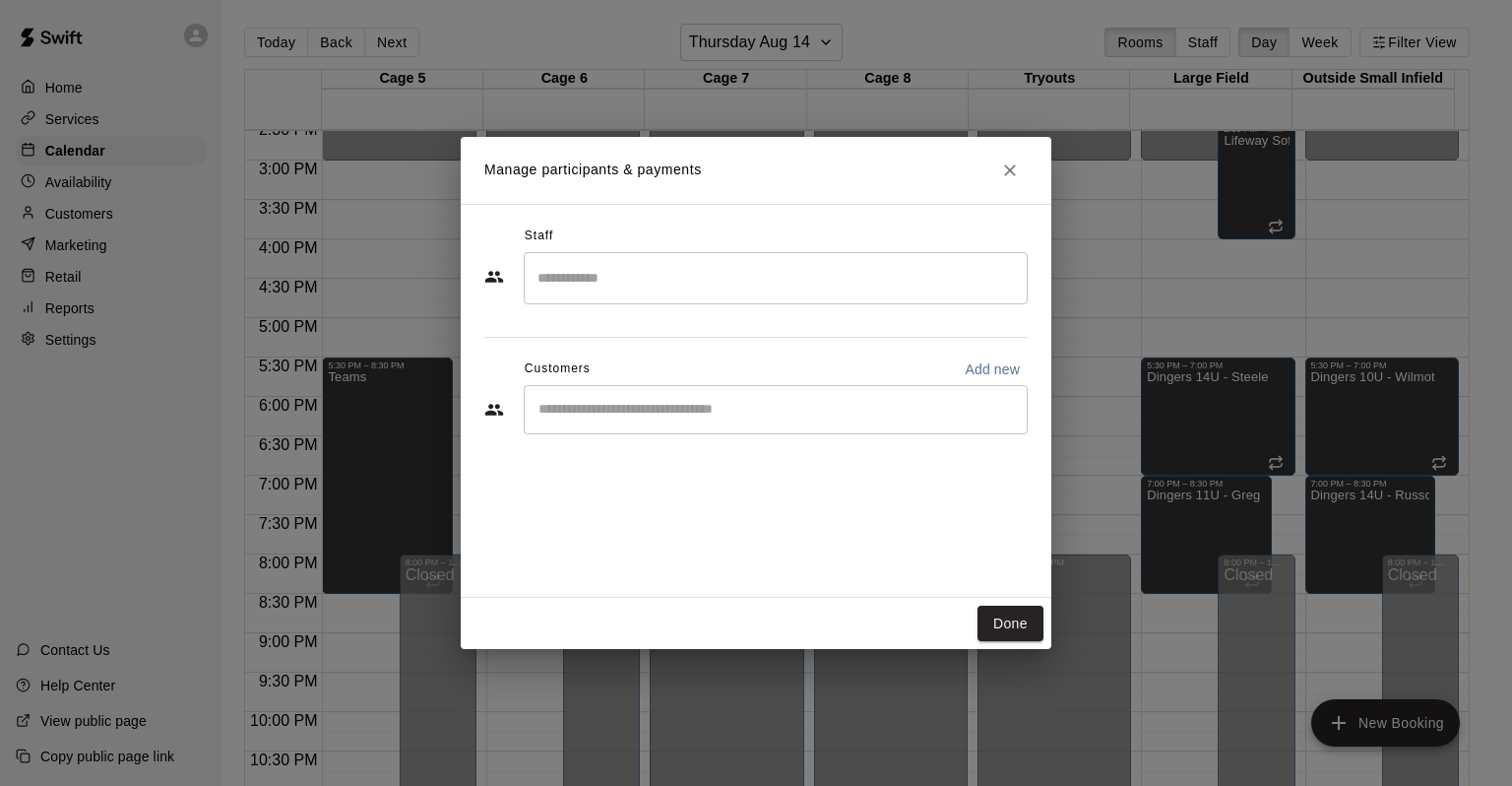 click at bounding box center (776, 278) 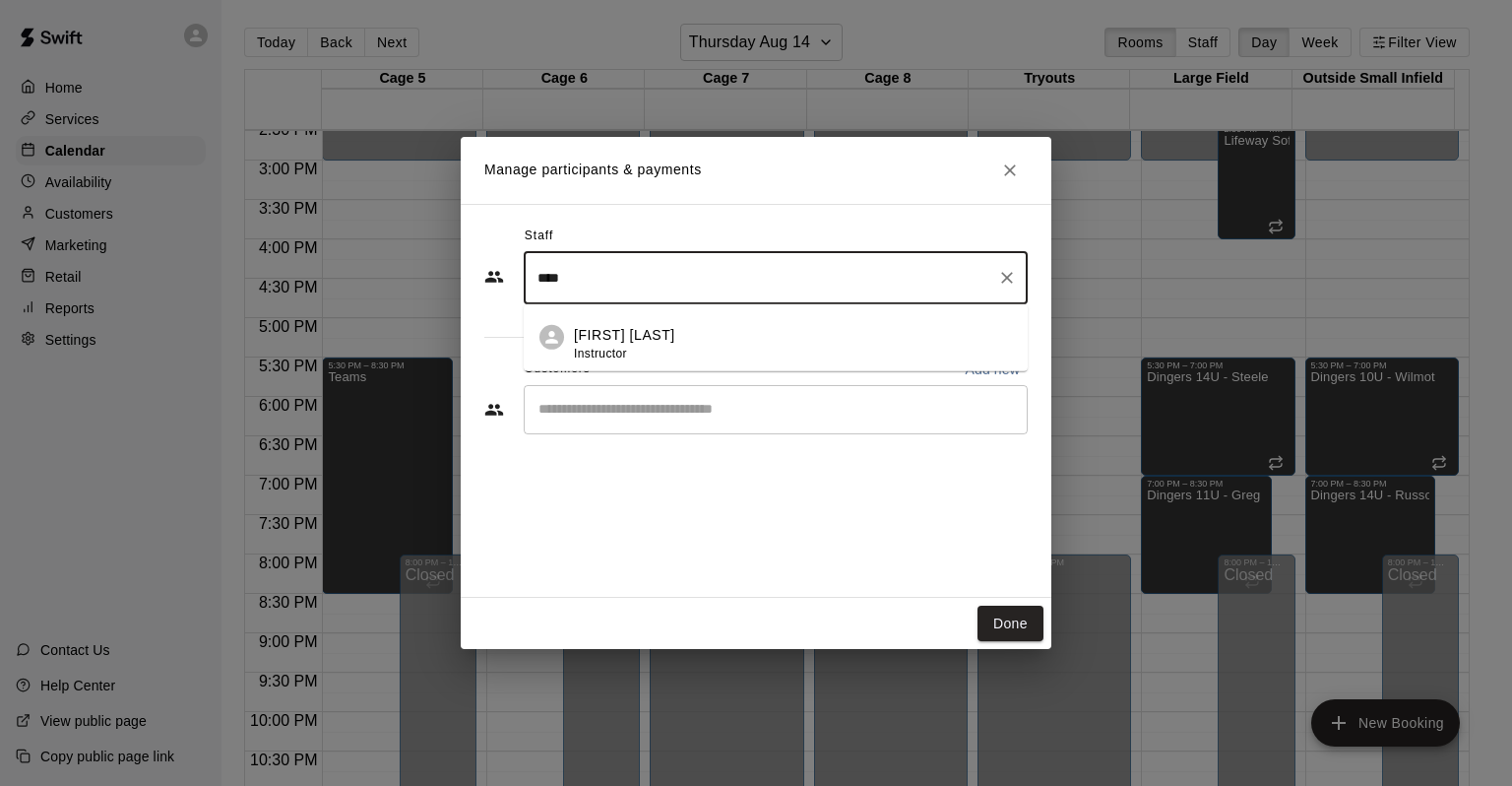 click on "[FIRST] [LAST] Instructor" at bounding box center [792, 344] 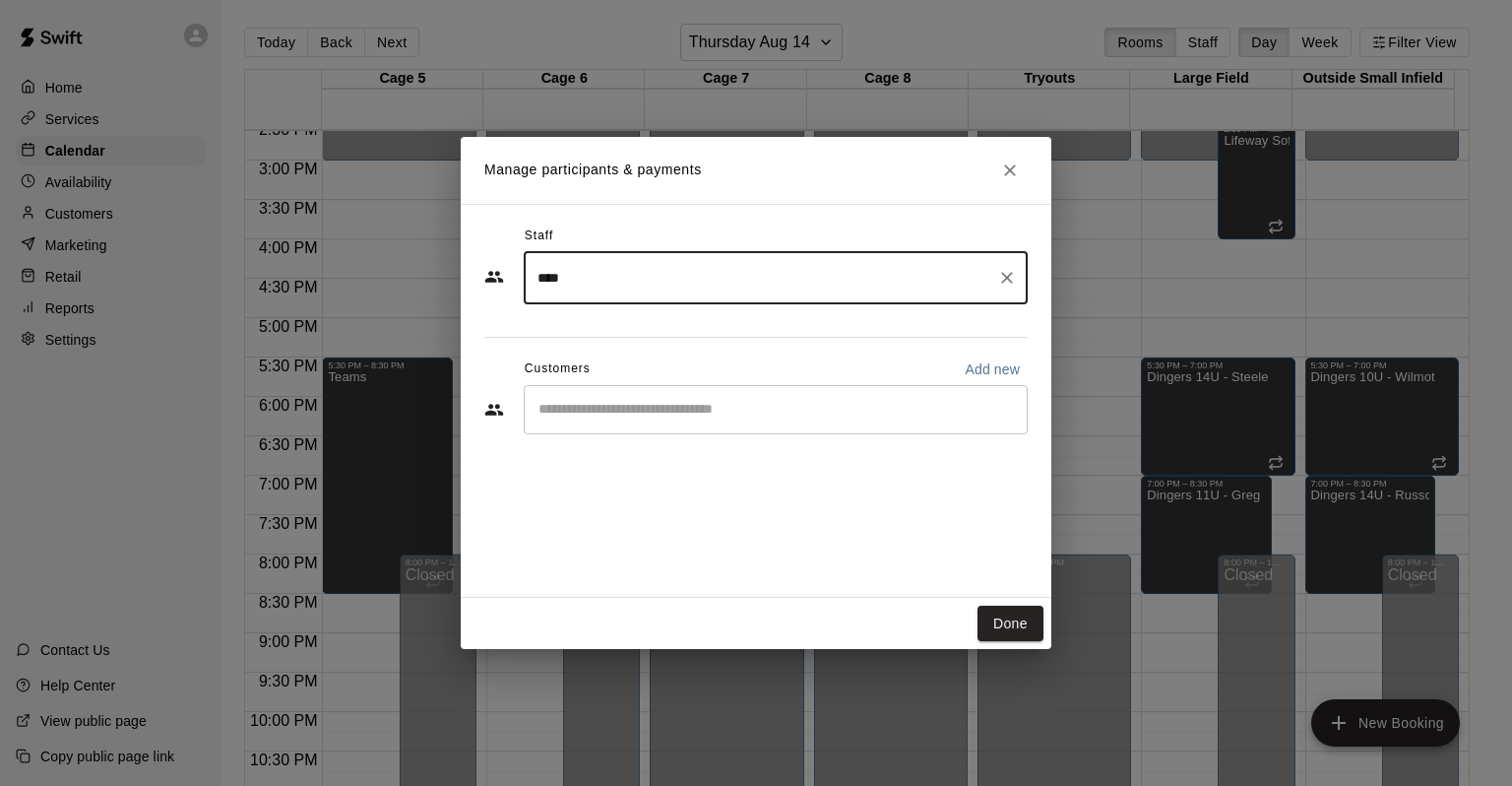 type on "****" 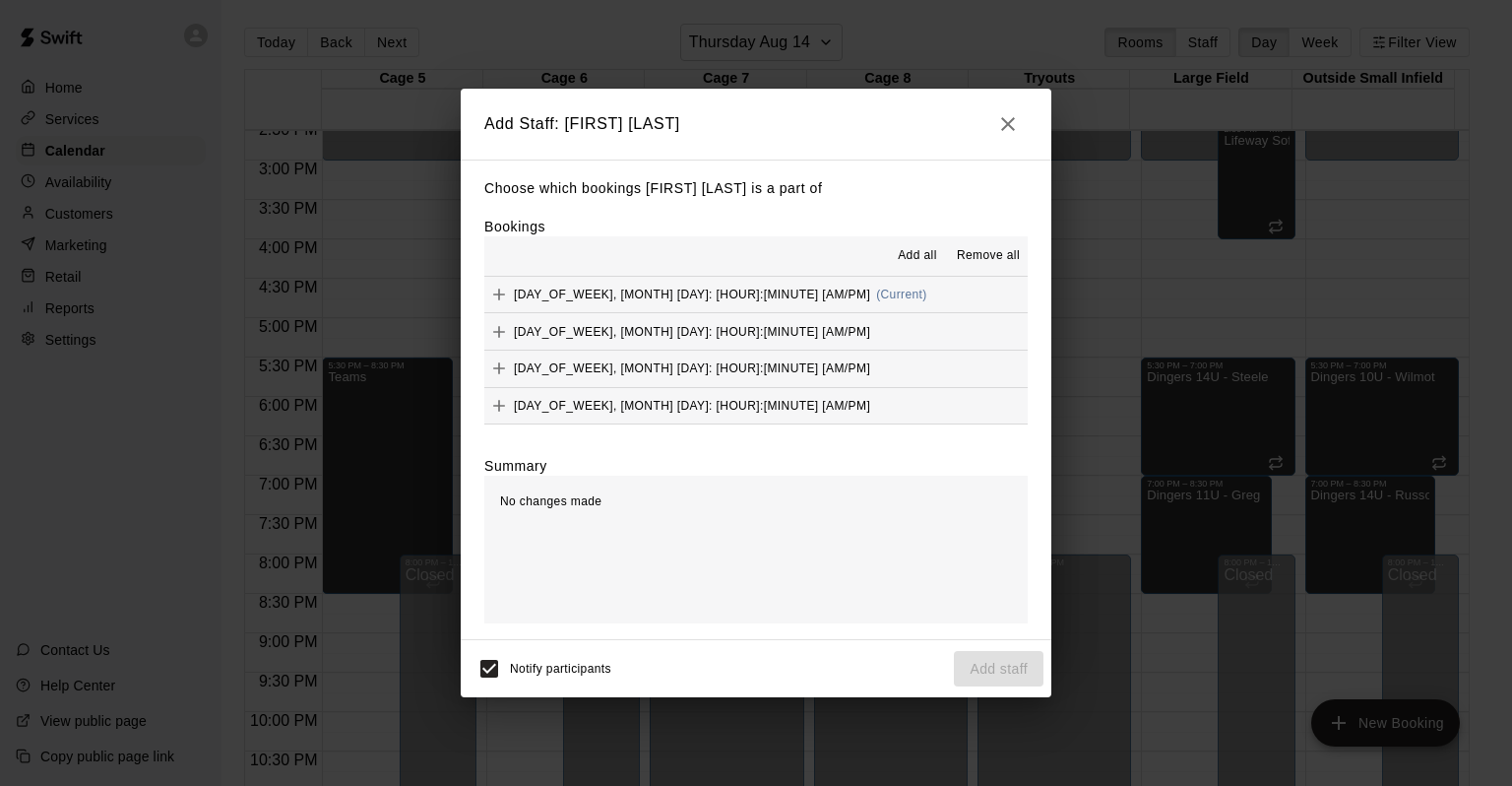 click on "Add all" at bounding box center (917, 256) 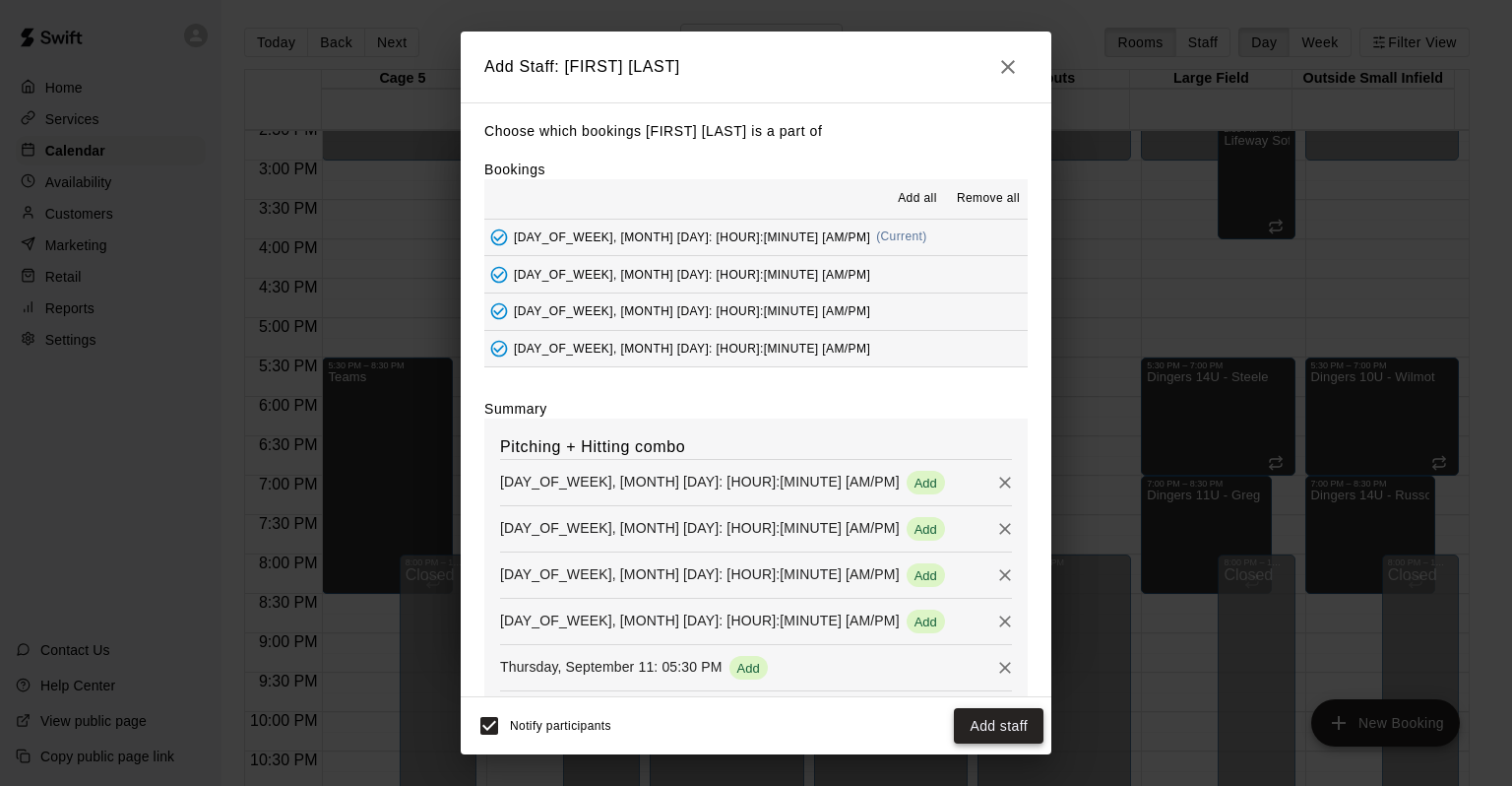 click on "Add staff" at bounding box center [998, 726] 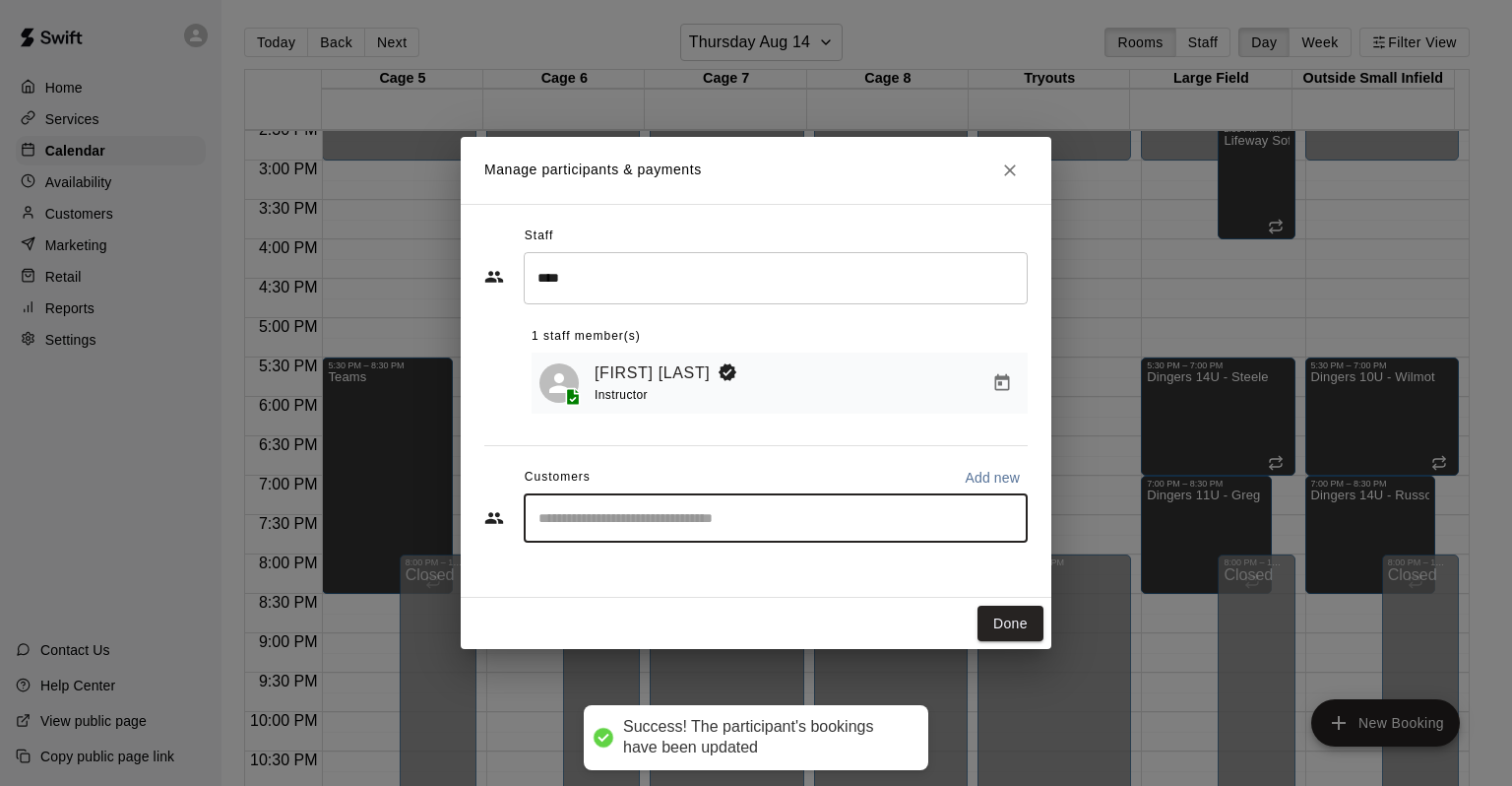 click at bounding box center (776, 518) 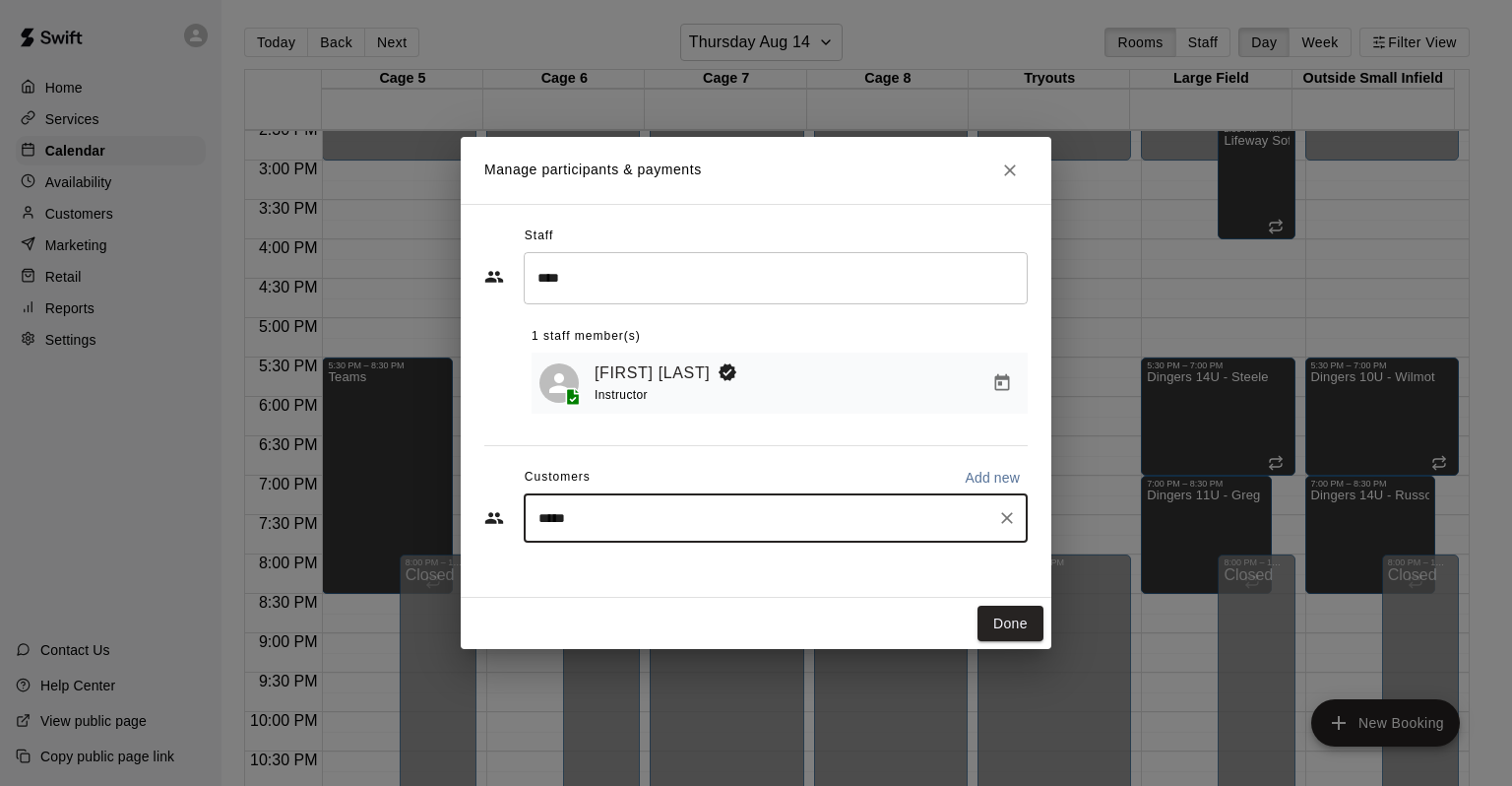 type on "******" 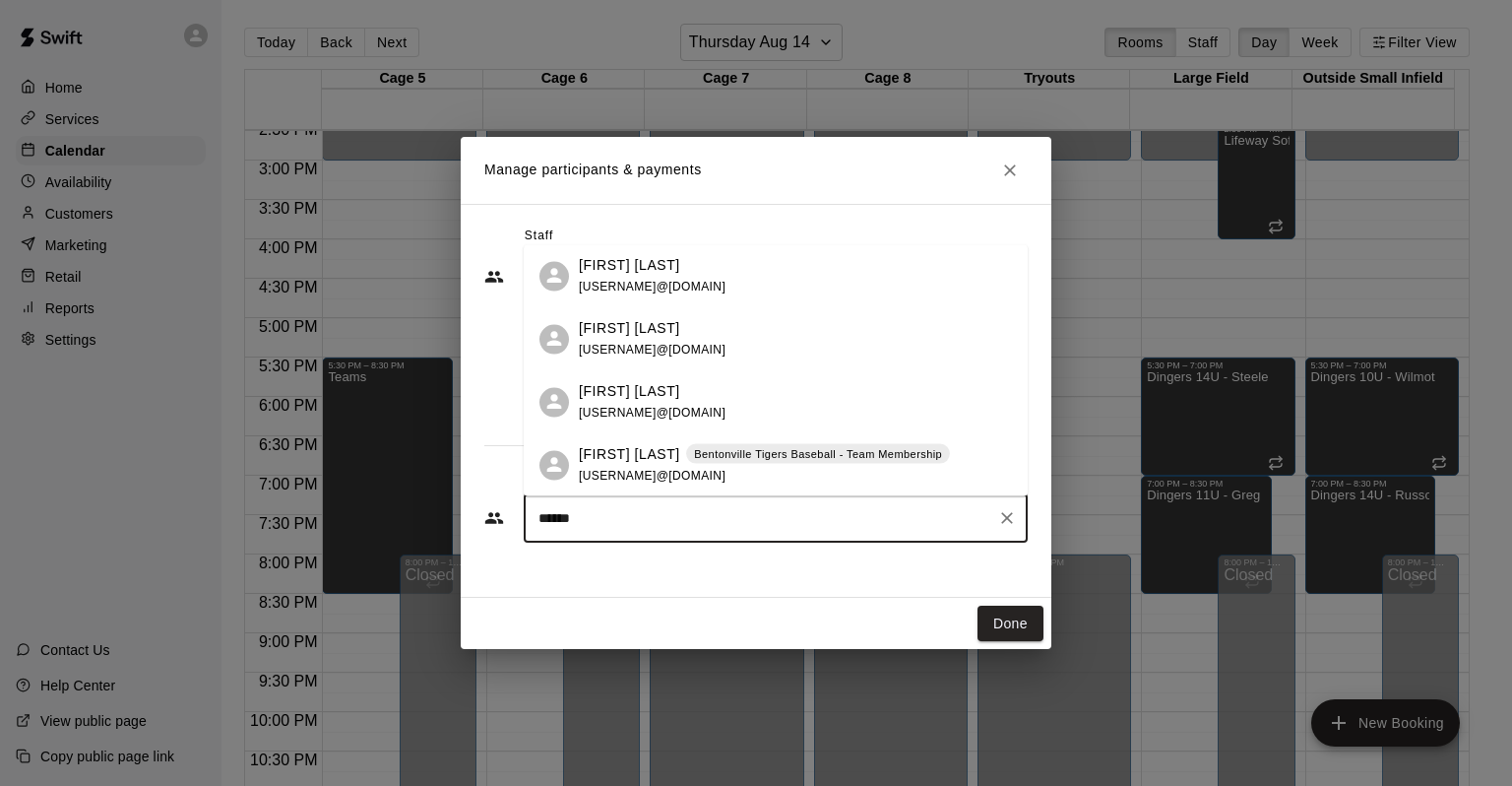 click on "[FIRST] [LAST] [USERNAME]@[DOMAIN]" at bounding box center (652, 276) 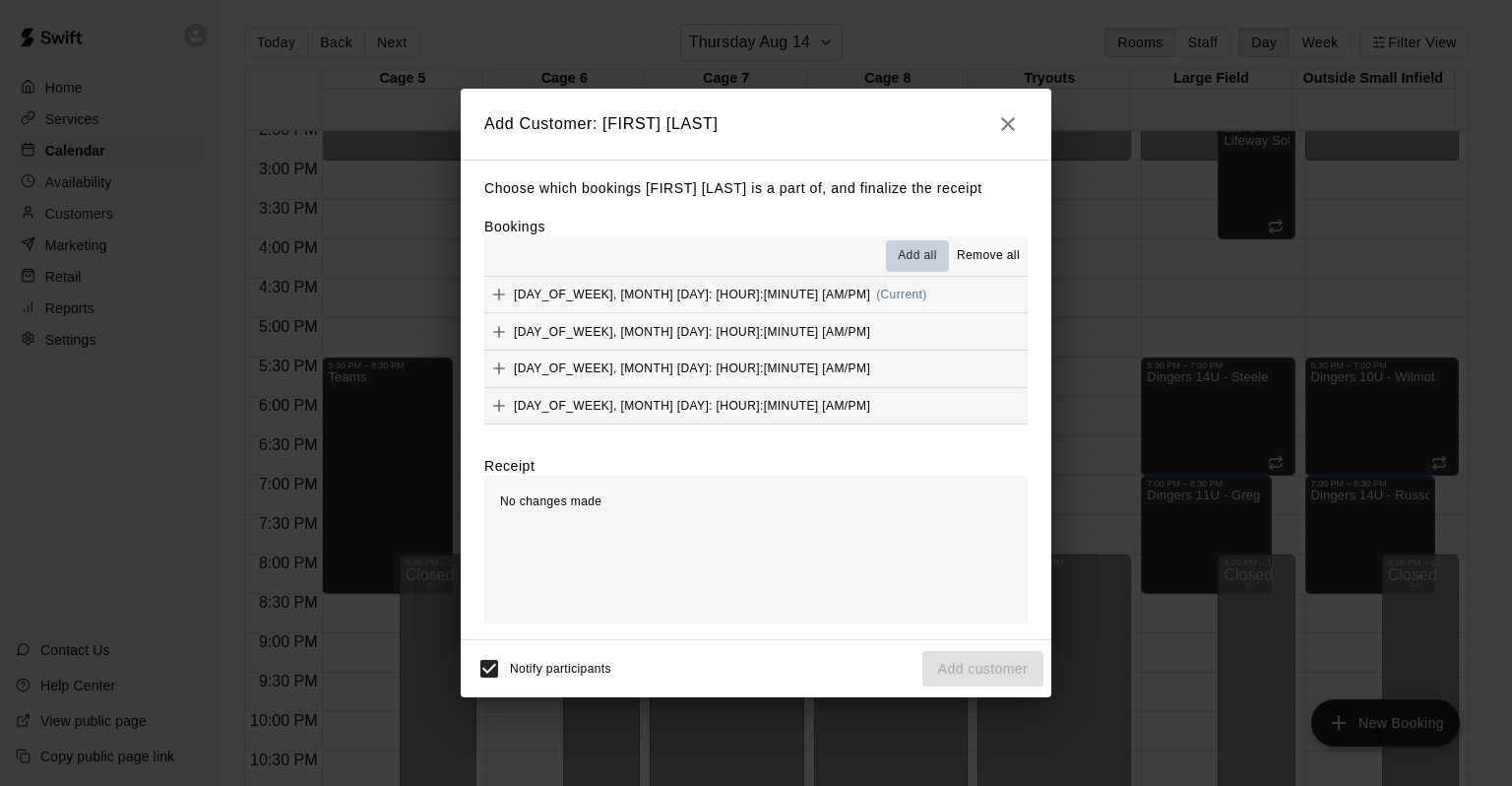 click on "Add all" at bounding box center [917, 256] 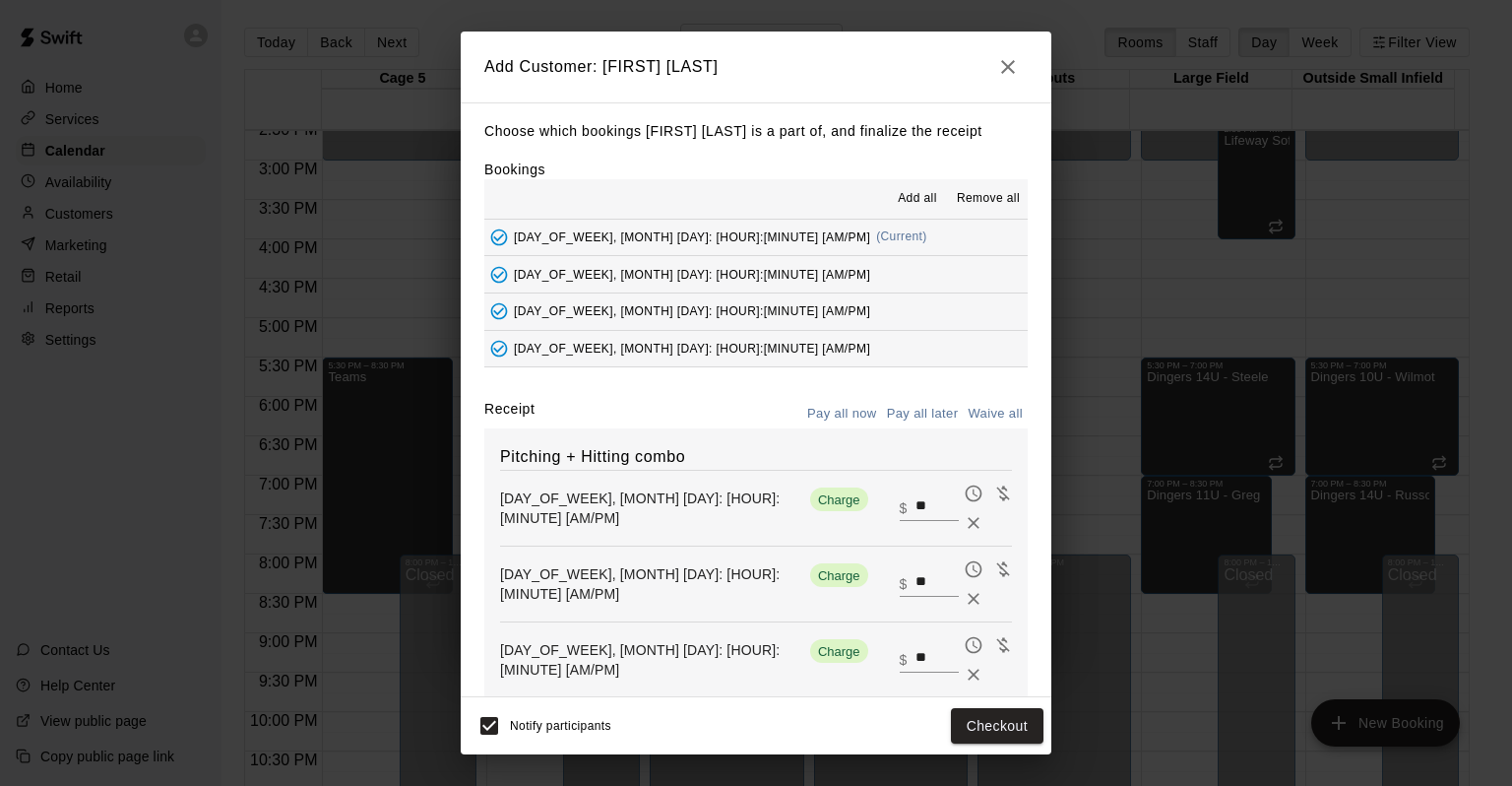 click on "Pay all later" at bounding box center (922, 414) 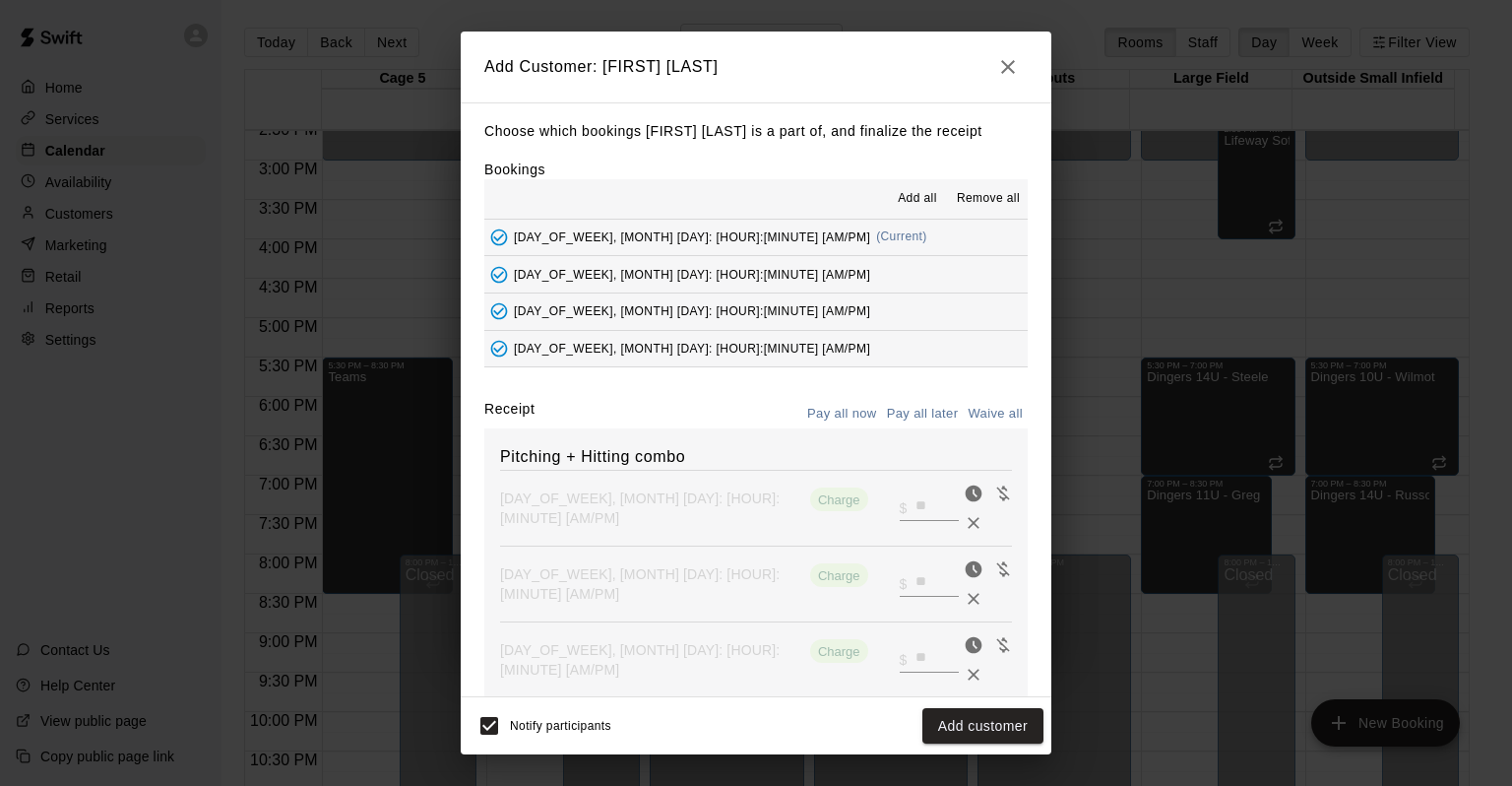 click on "Add customer" at bounding box center (982, 726) 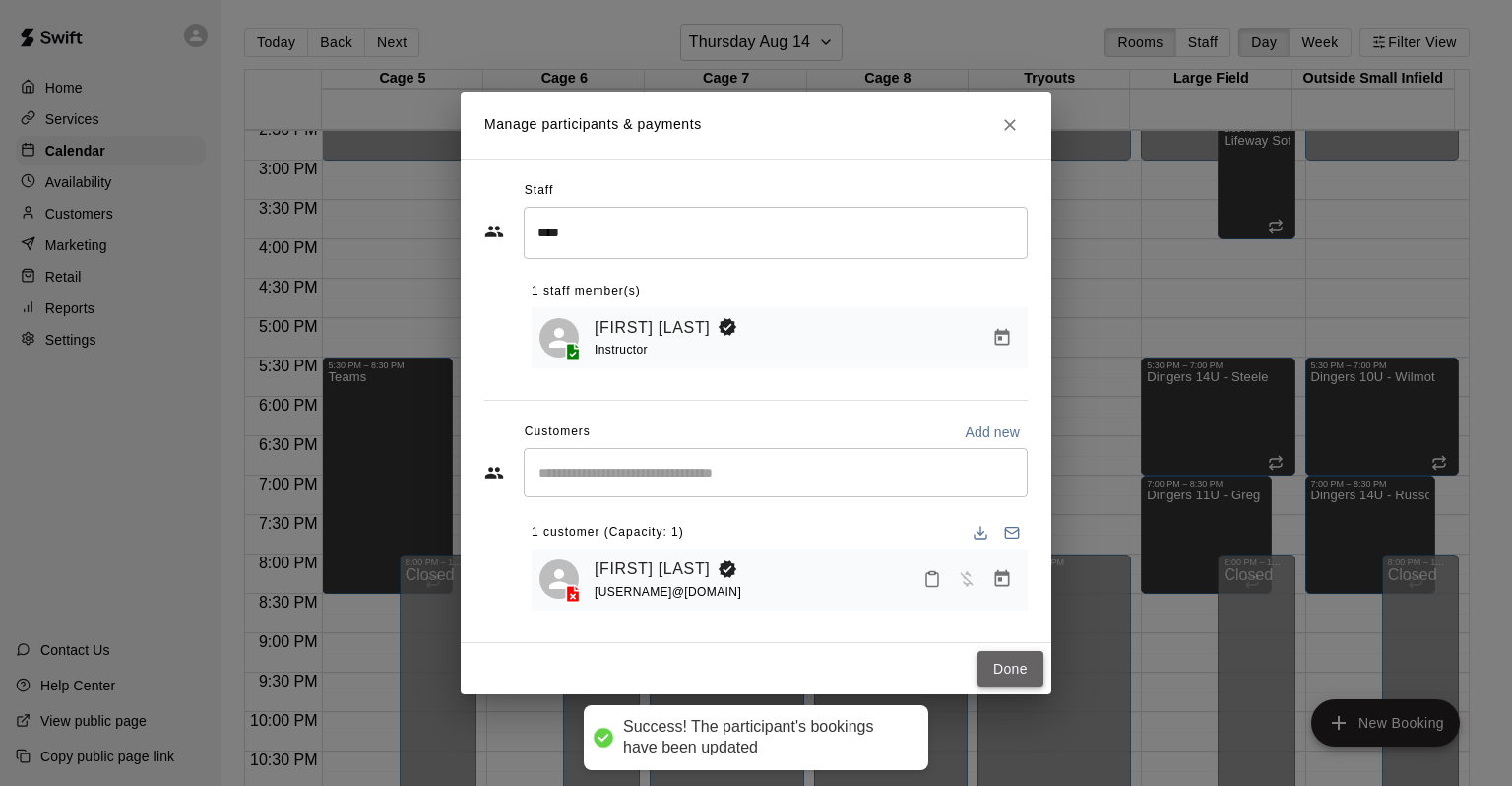 click on "Done" at bounding box center [1010, 669] 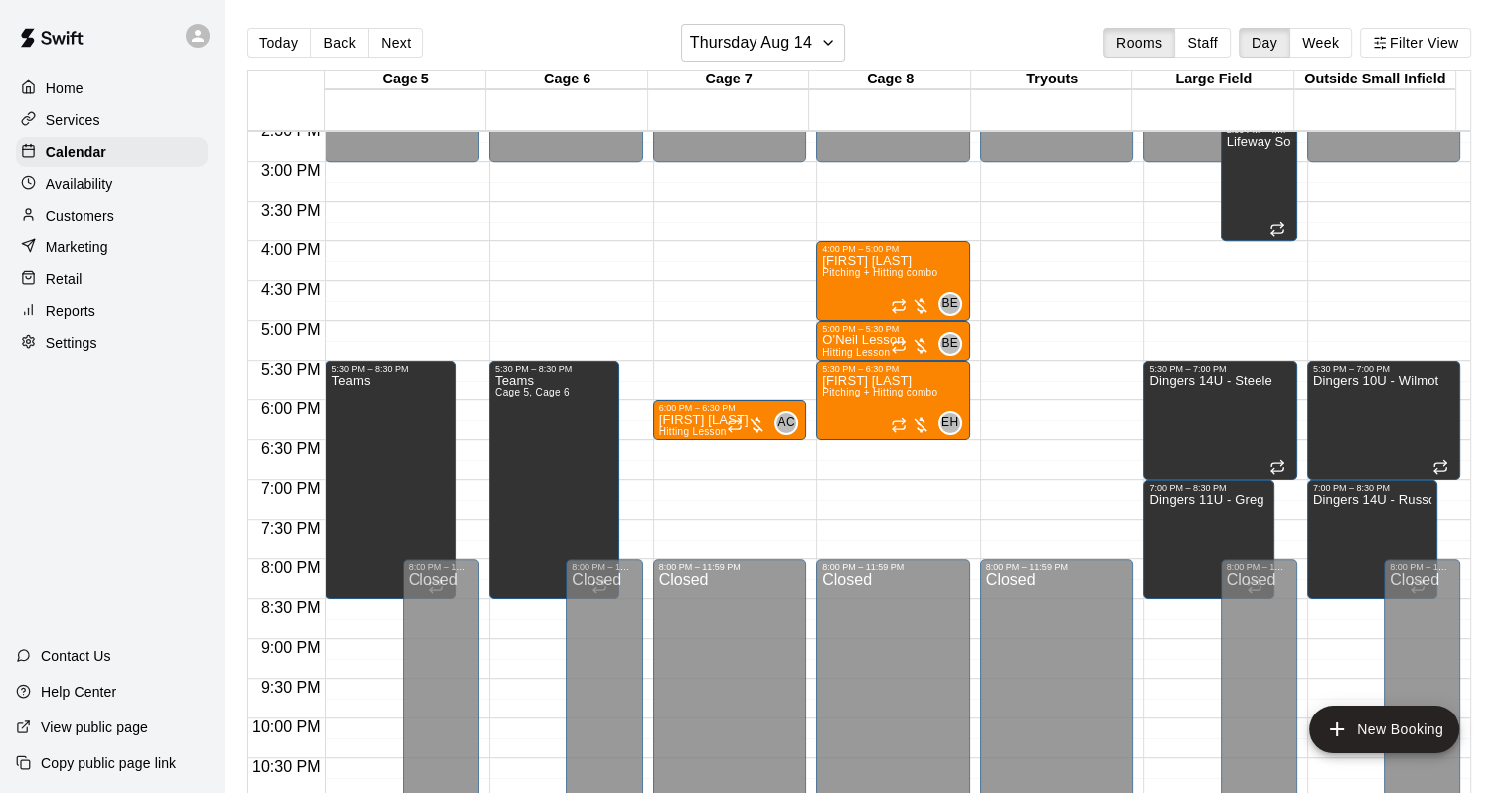 click on "Marketing" at bounding box center [119, 247] 